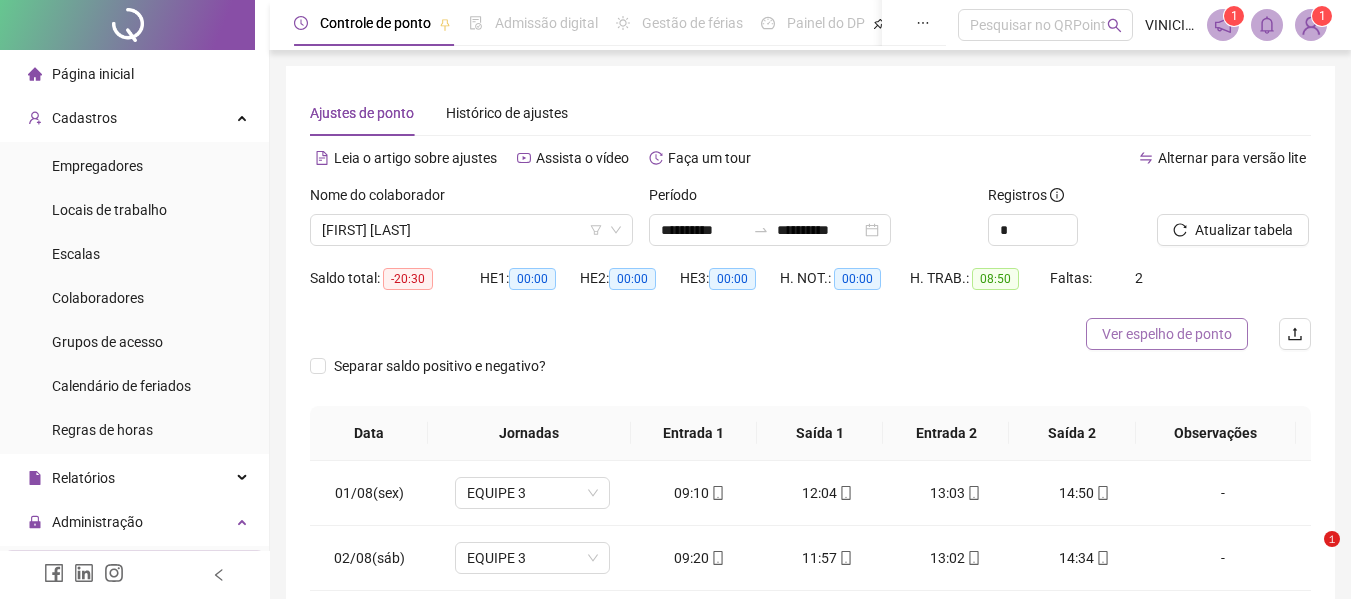scroll, scrollTop: 0, scrollLeft: 0, axis: both 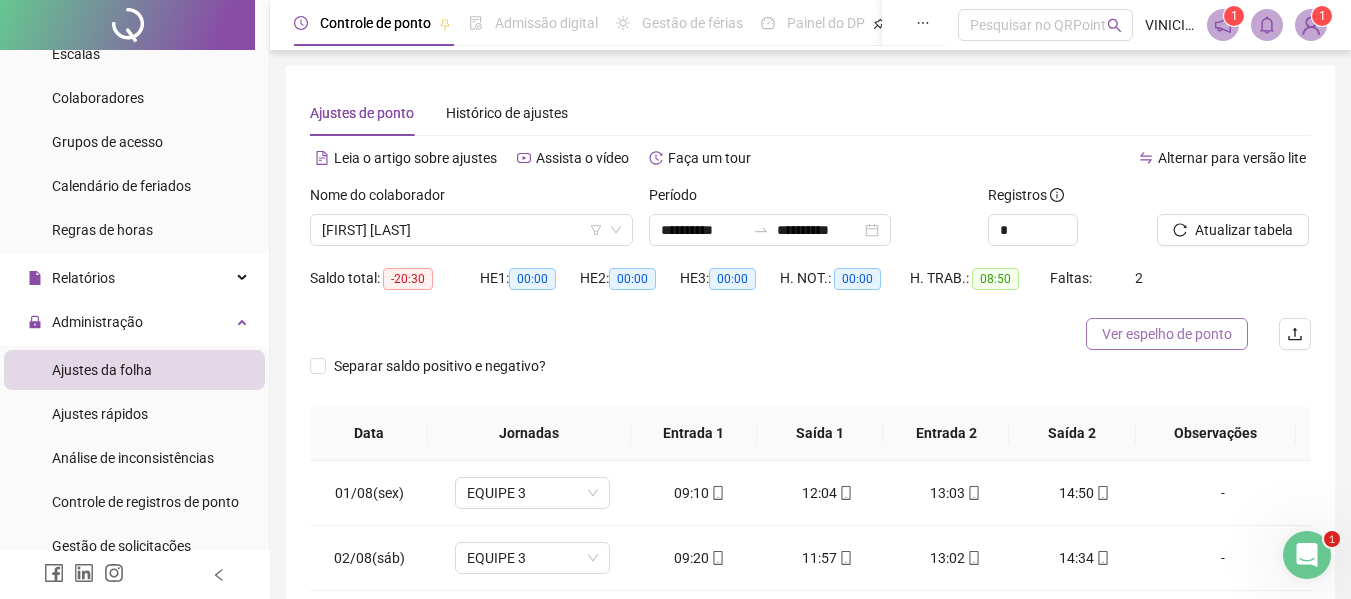 click on "Ver espelho de ponto" at bounding box center (1167, 334) 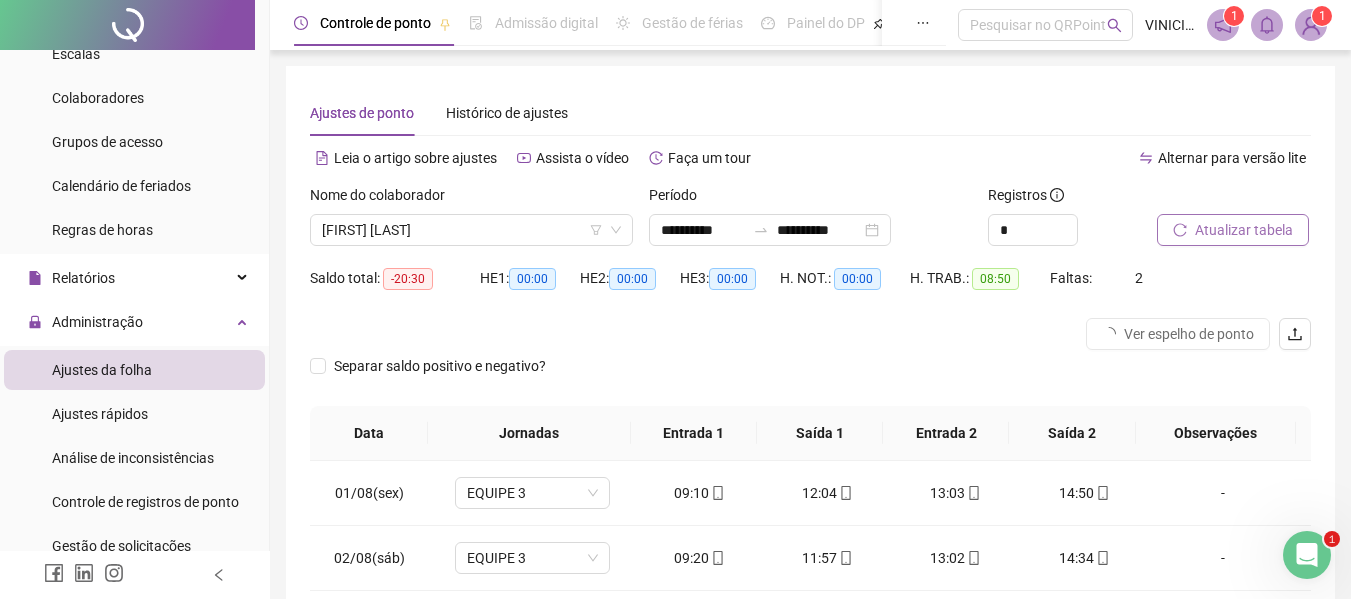 click on "Atualizar tabela" at bounding box center [1244, 230] 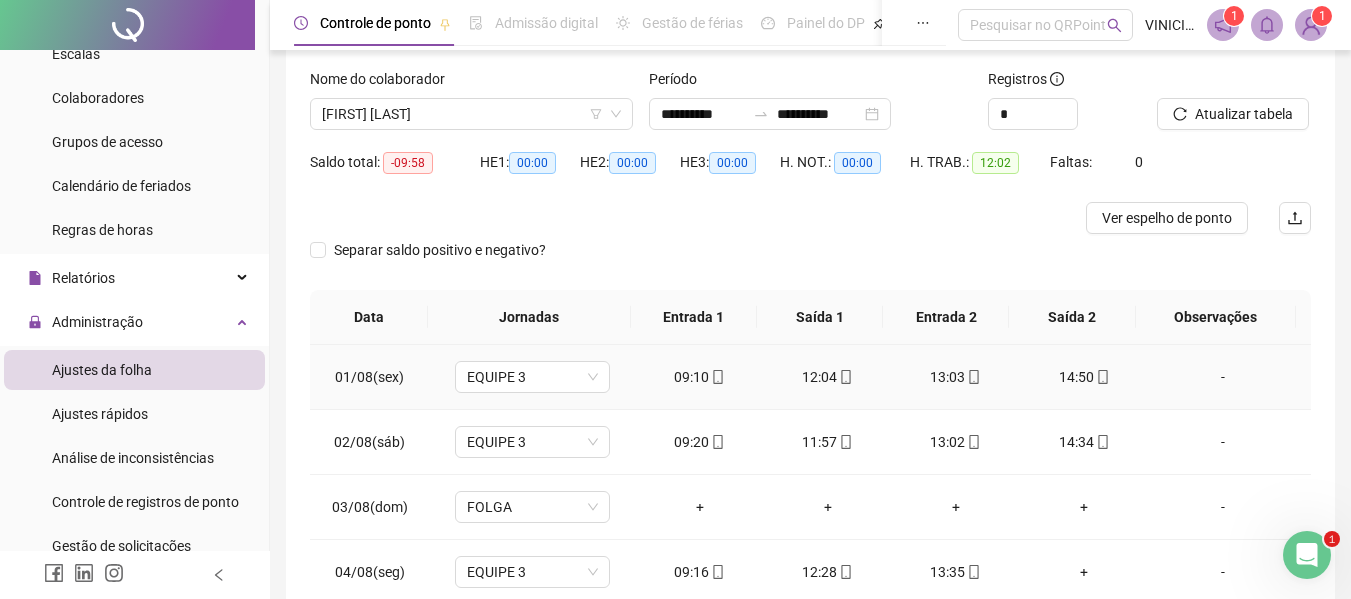 scroll, scrollTop: 0, scrollLeft: 0, axis: both 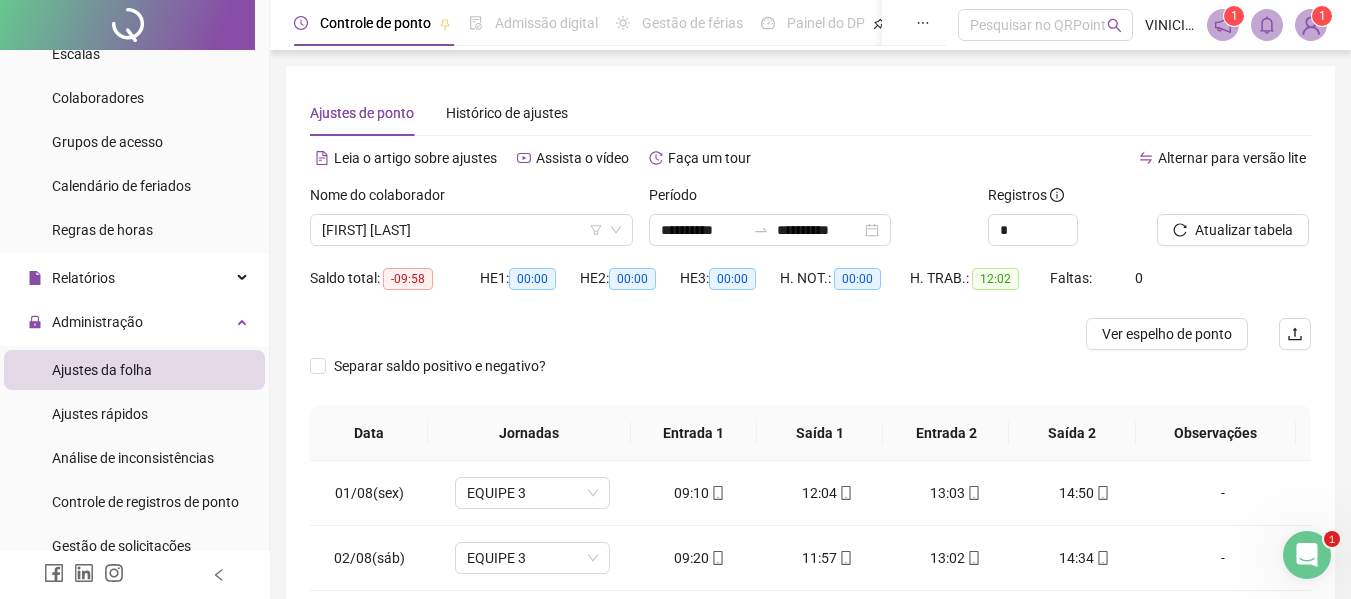 click on "Nome do colaborador [FIRST]" at bounding box center (471, 223) 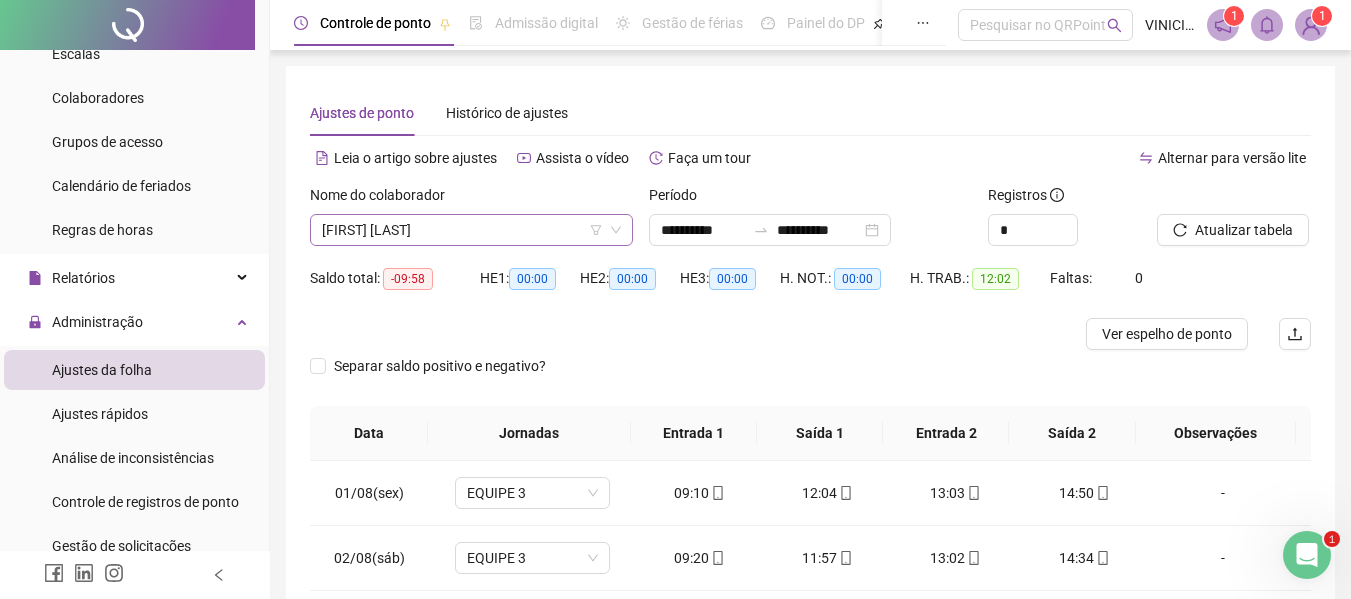 click on "[FIRST] [LAST]" at bounding box center [471, 230] 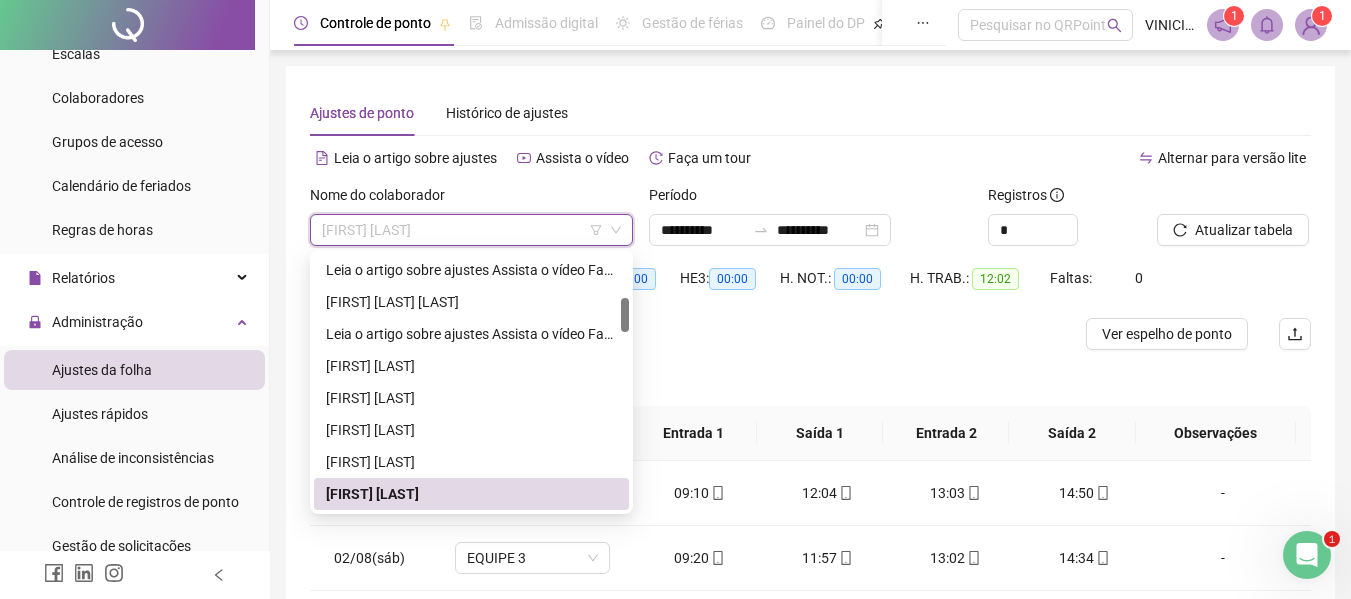 paste on "**********" 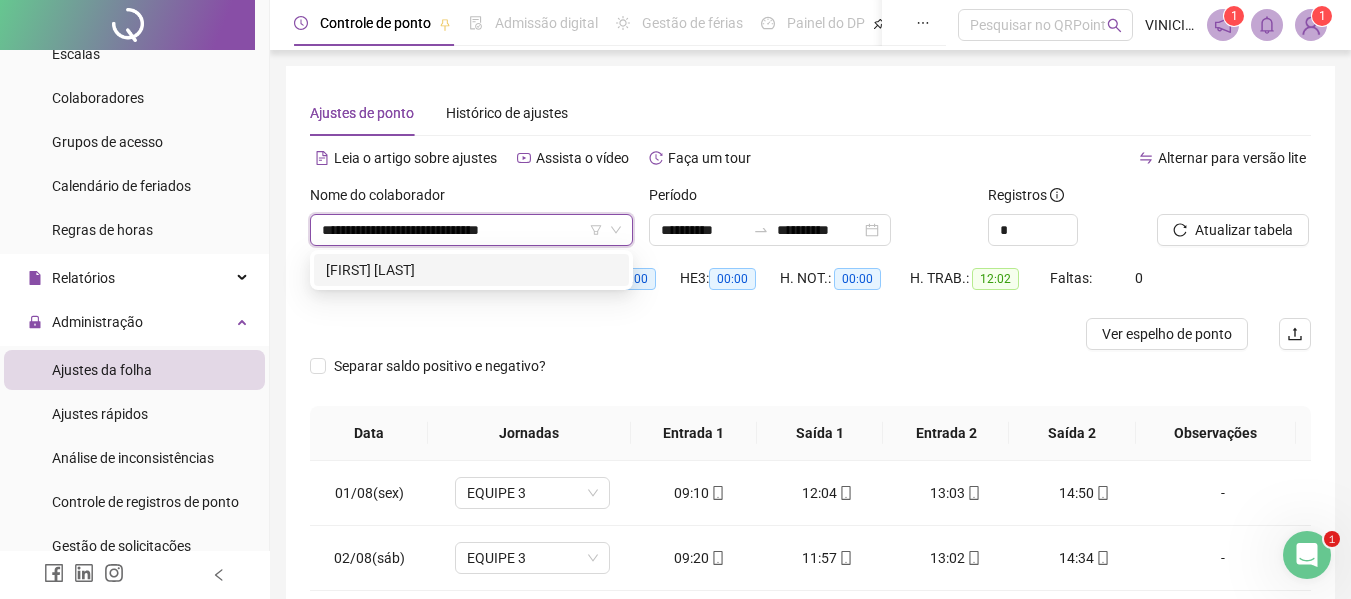 scroll, scrollTop: 0, scrollLeft: 0, axis: both 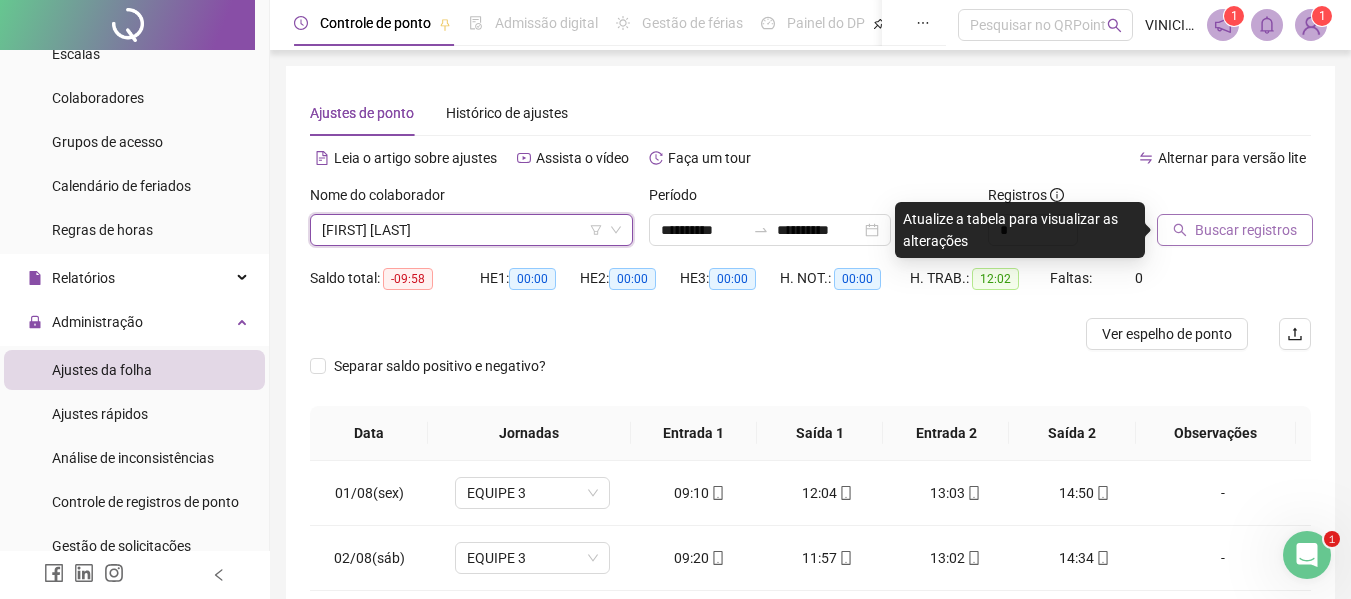 click on "Buscar registros" at bounding box center [1246, 230] 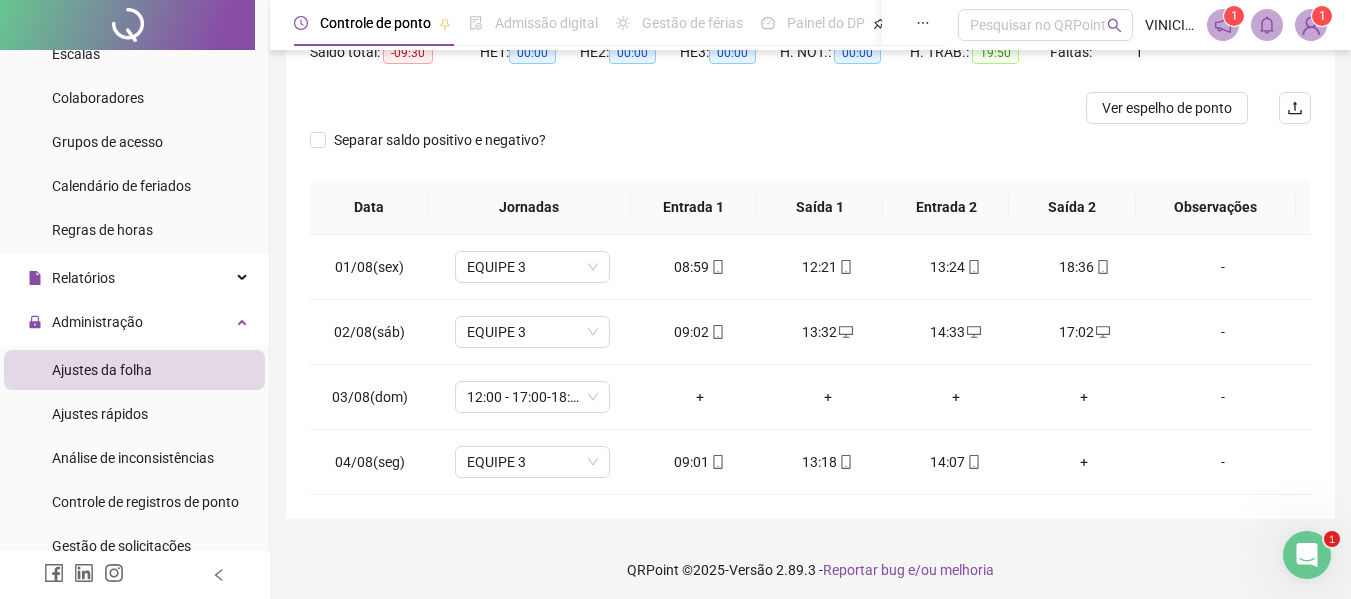 scroll, scrollTop: 232, scrollLeft: 0, axis: vertical 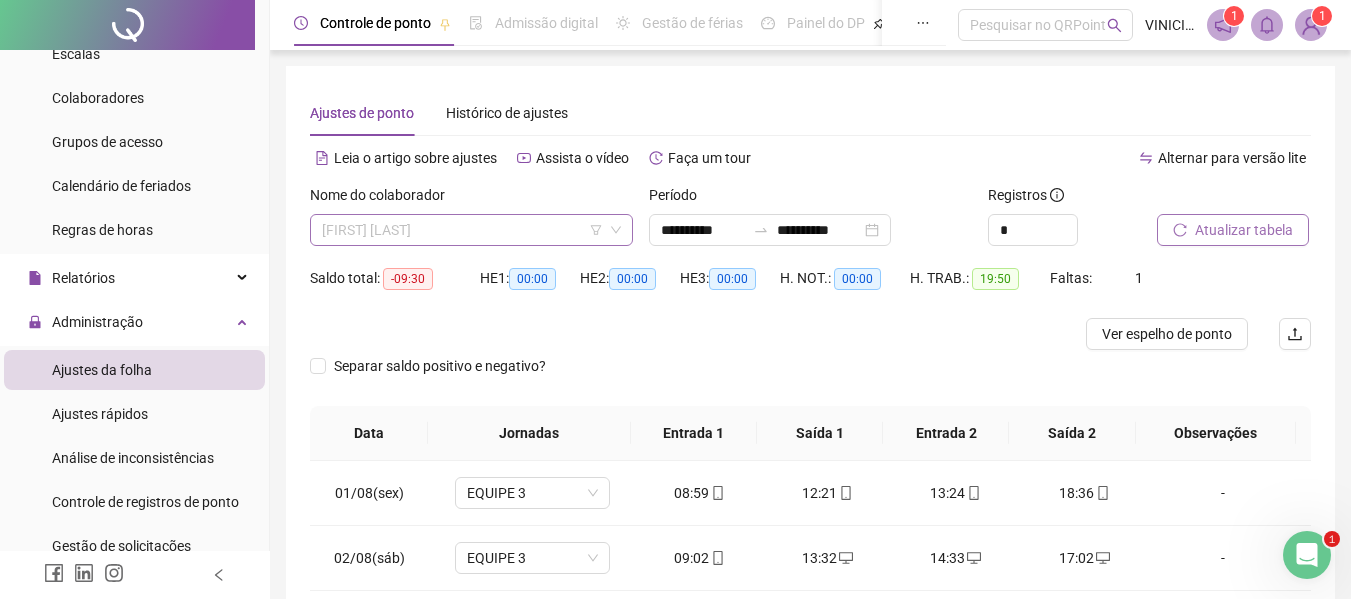 click on "[FIRST] [LAST]" at bounding box center [471, 230] 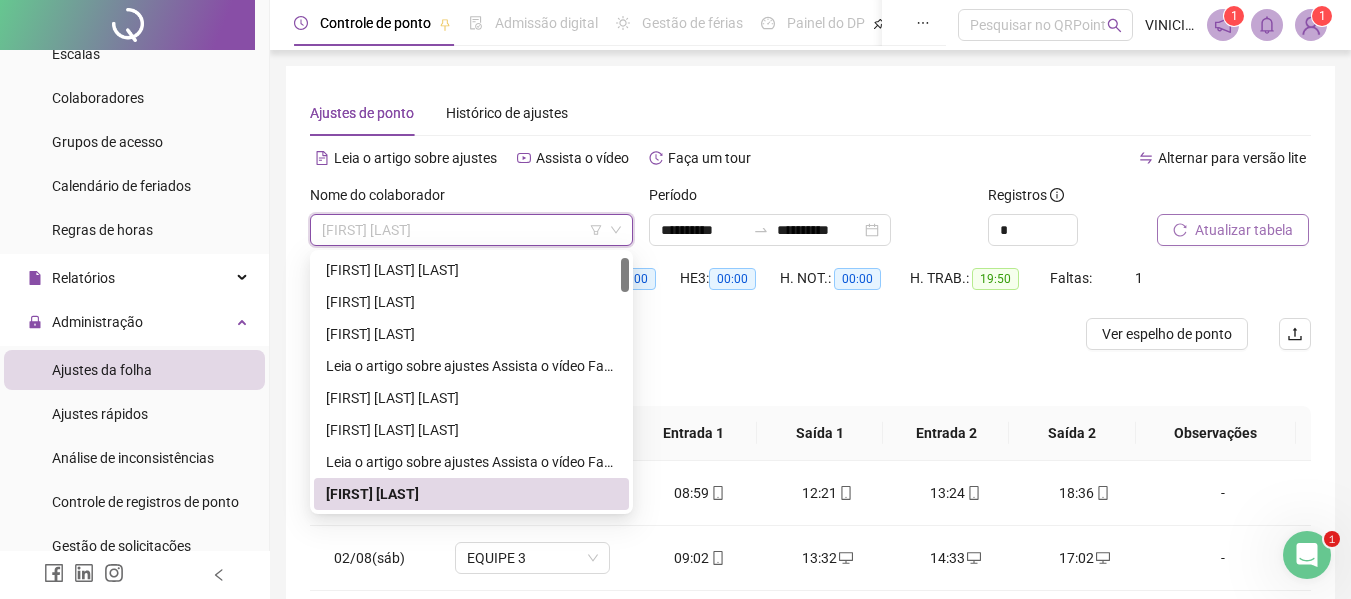 paste on "**********" 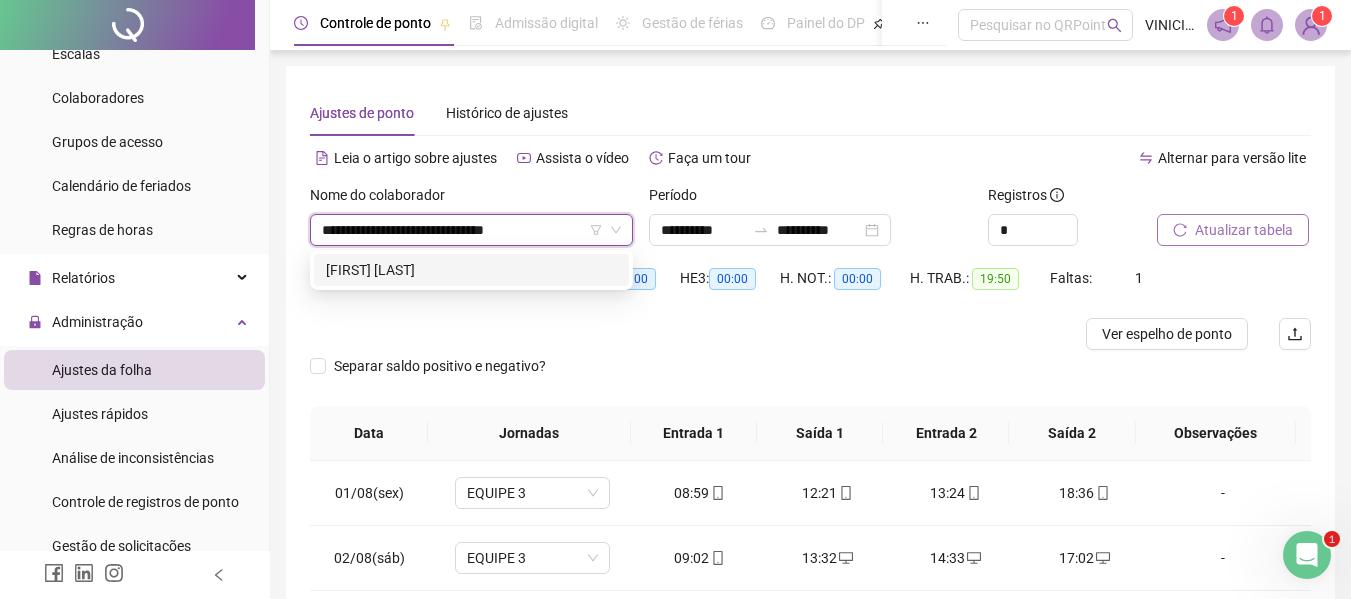 scroll, scrollTop: 0, scrollLeft: 0, axis: both 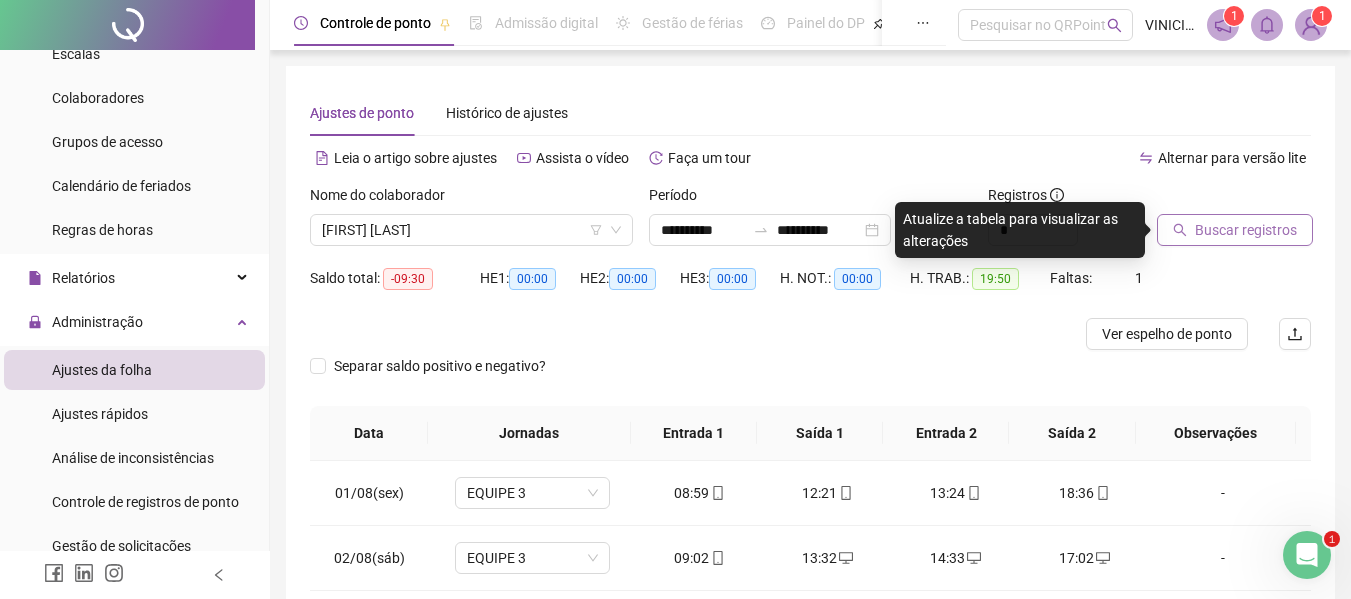 click on "Buscar registros" at bounding box center (1235, 230) 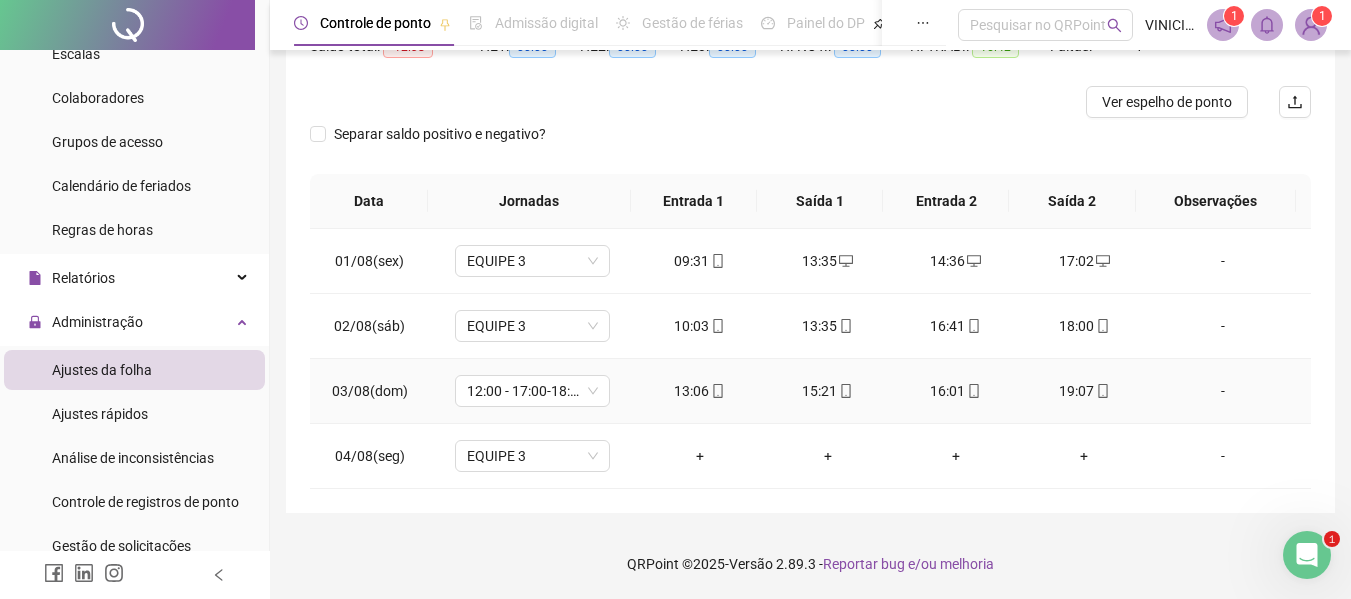 scroll, scrollTop: 32, scrollLeft: 0, axis: vertical 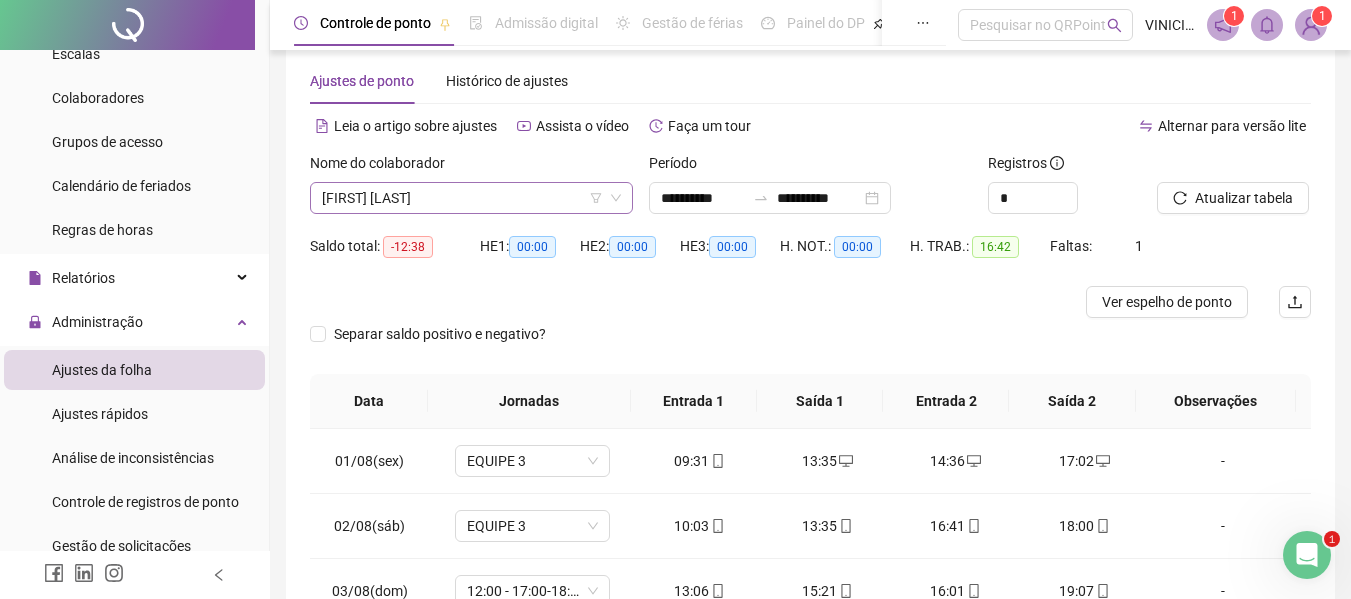 click on "[FIRST] [LAST]" at bounding box center (471, 198) 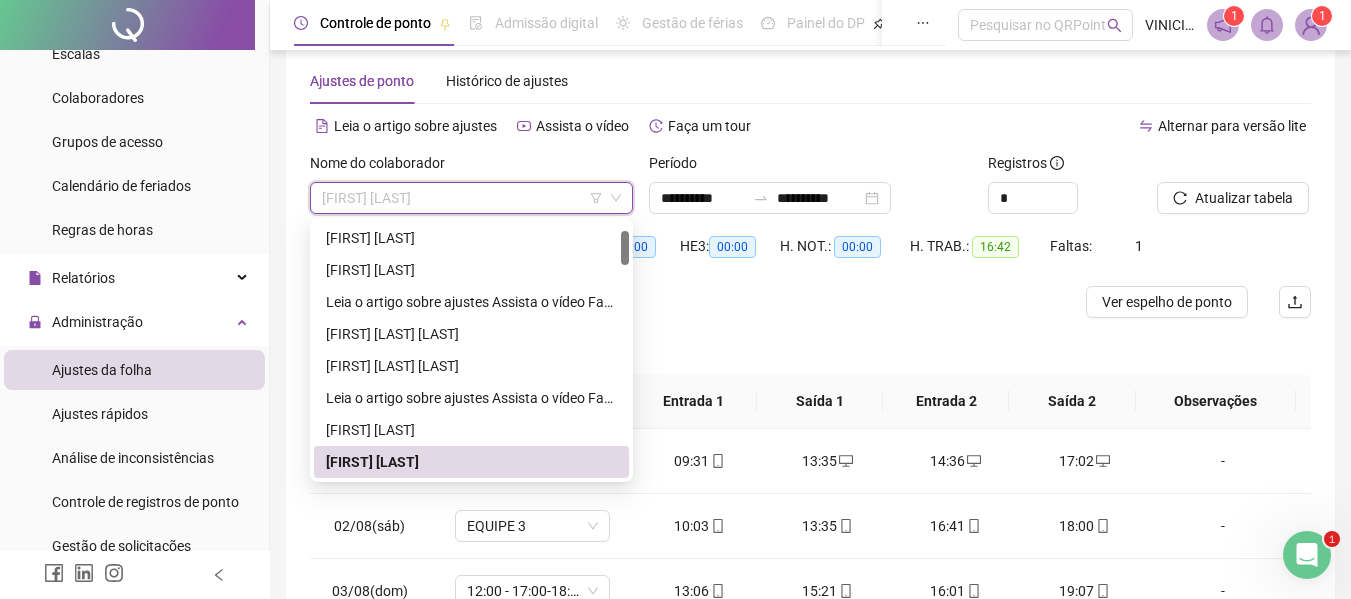paste on "**********" 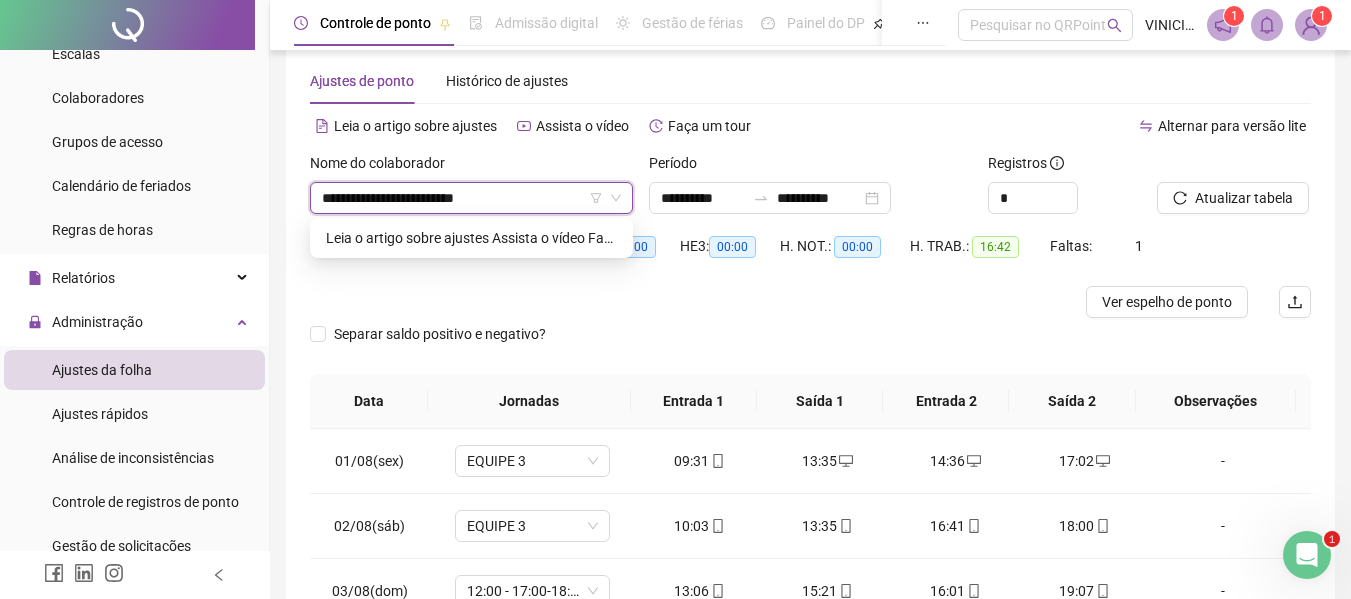 scroll, scrollTop: 0, scrollLeft: 0, axis: both 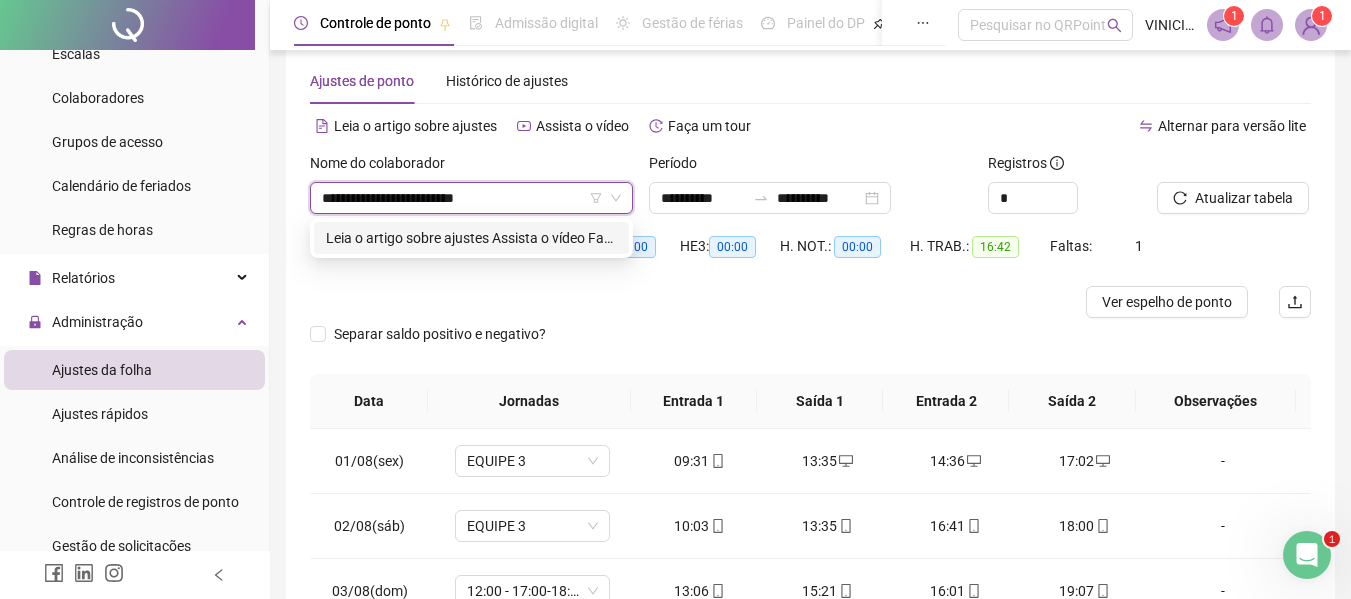 click on "**********" at bounding box center (471, 238) 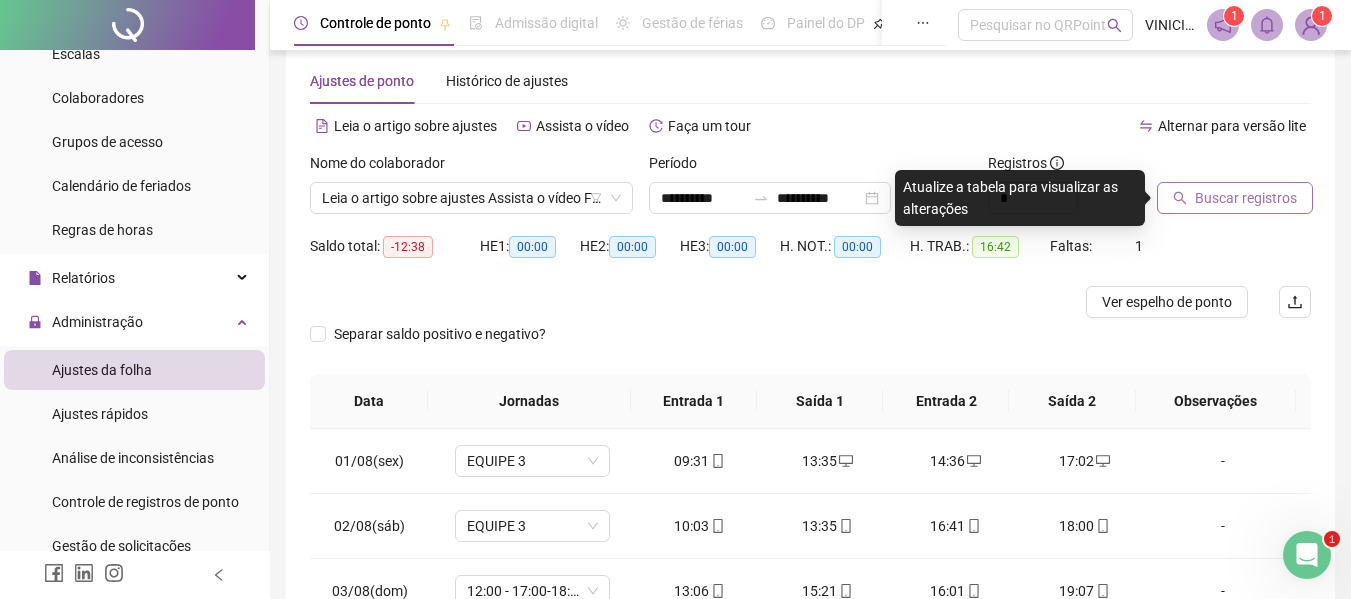 click 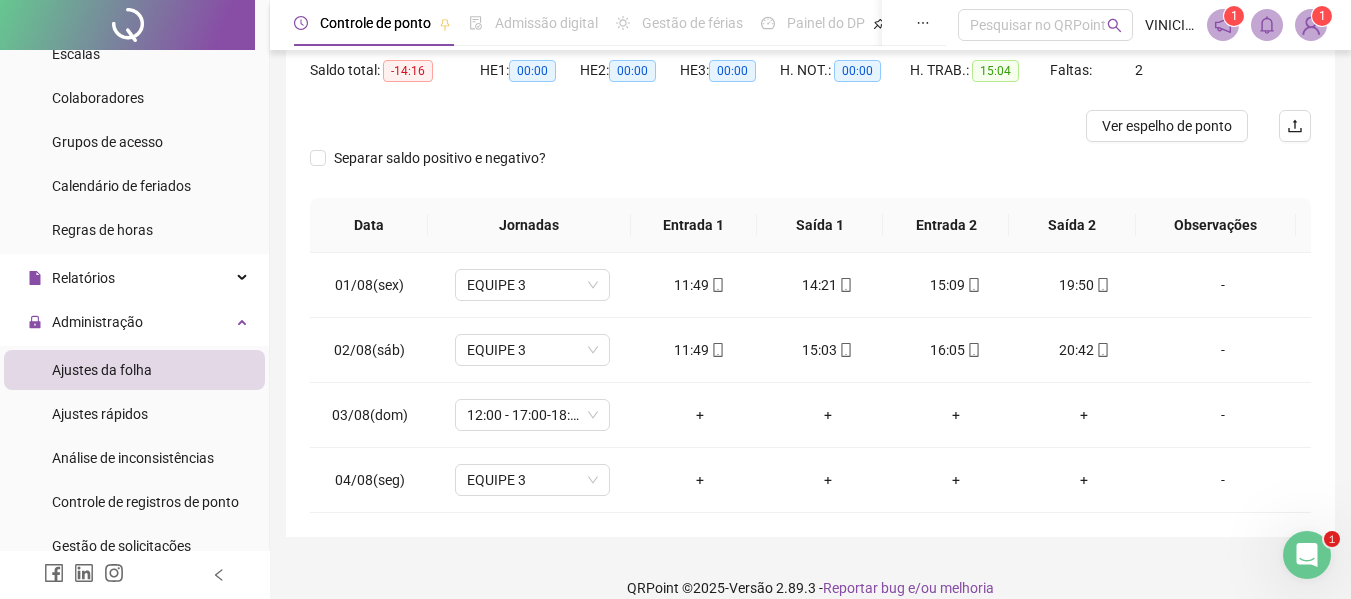 scroll, scrollTop: 232, scrollLeft: 0, axis: vertical 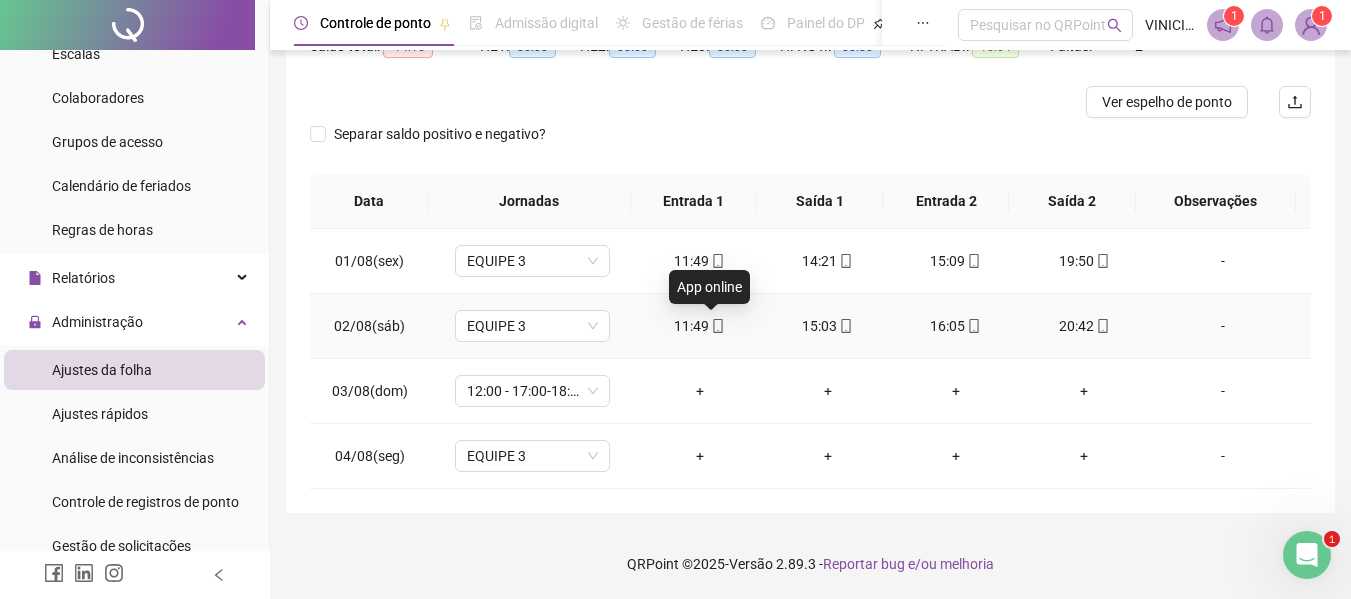 click 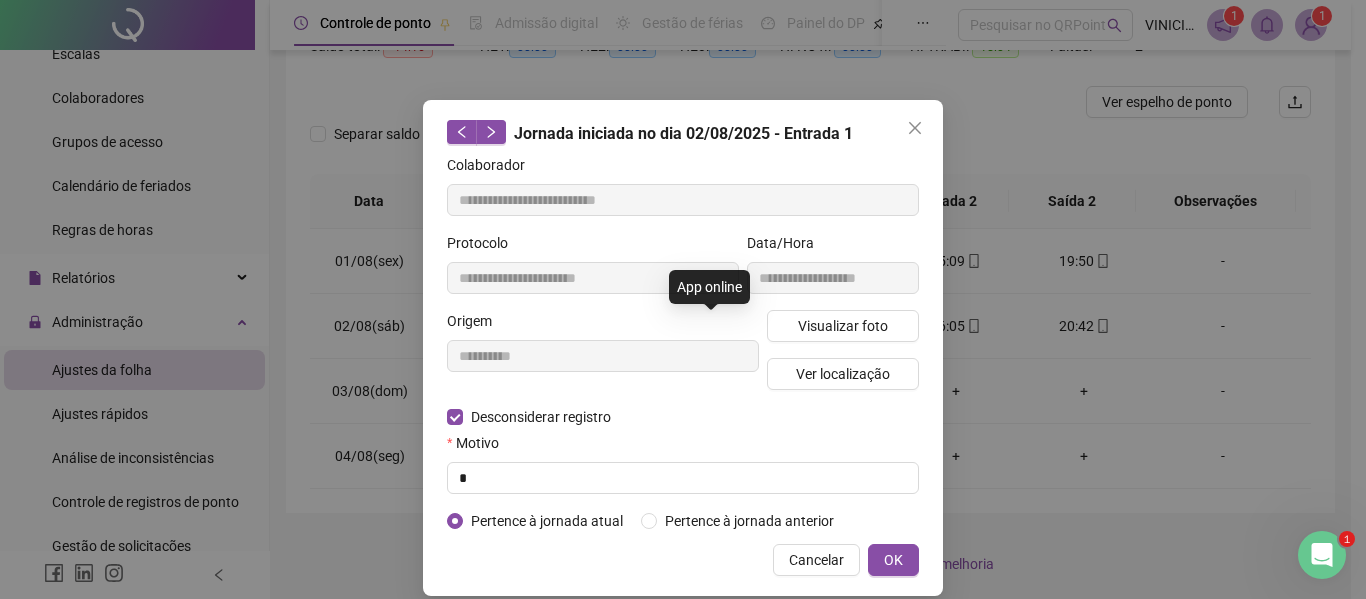type on "**********" 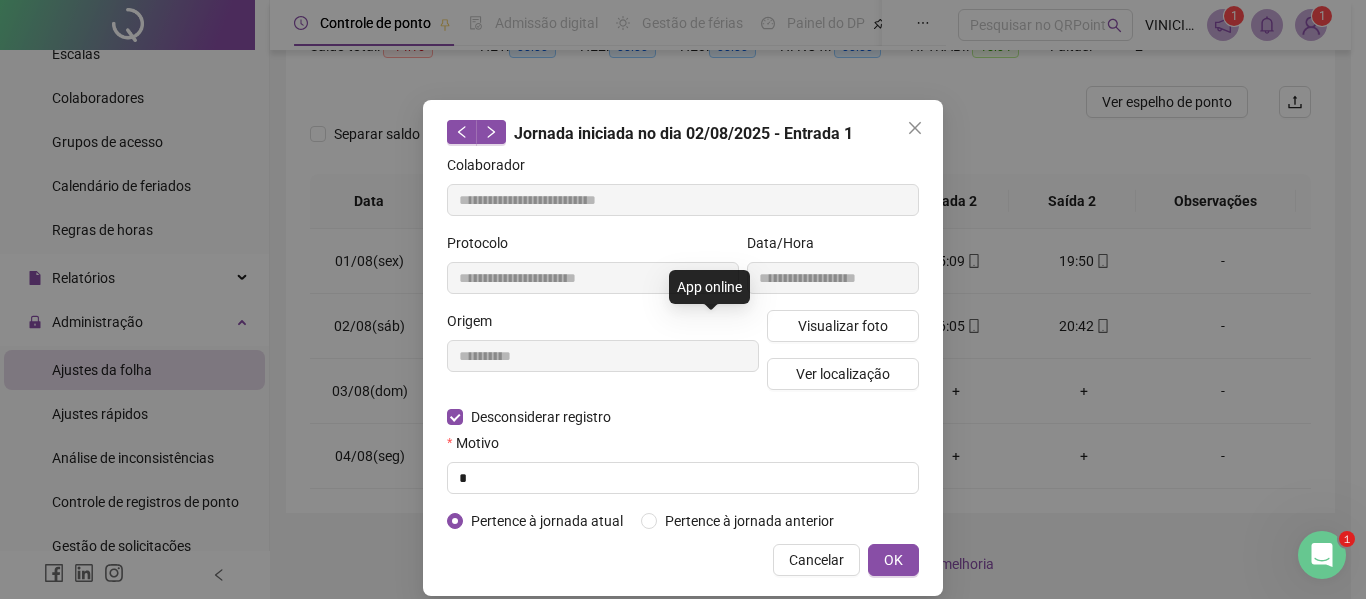 type on "**********" 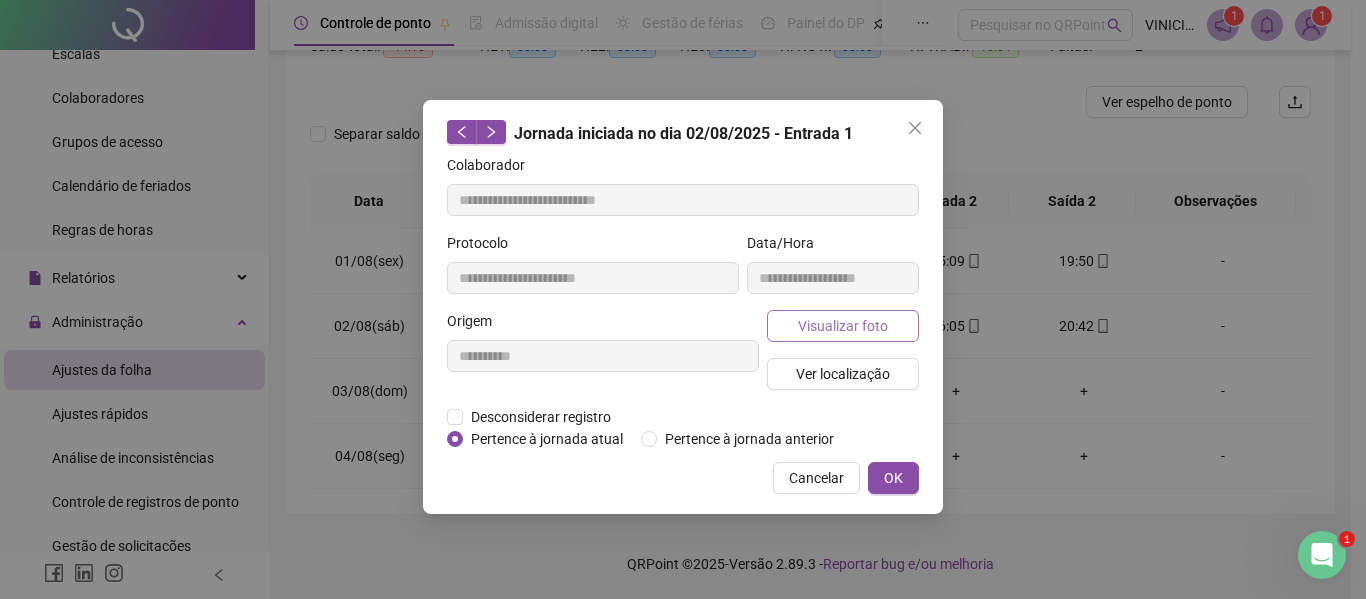 click on "Visualizar foto" at bounding box center [843, 326] 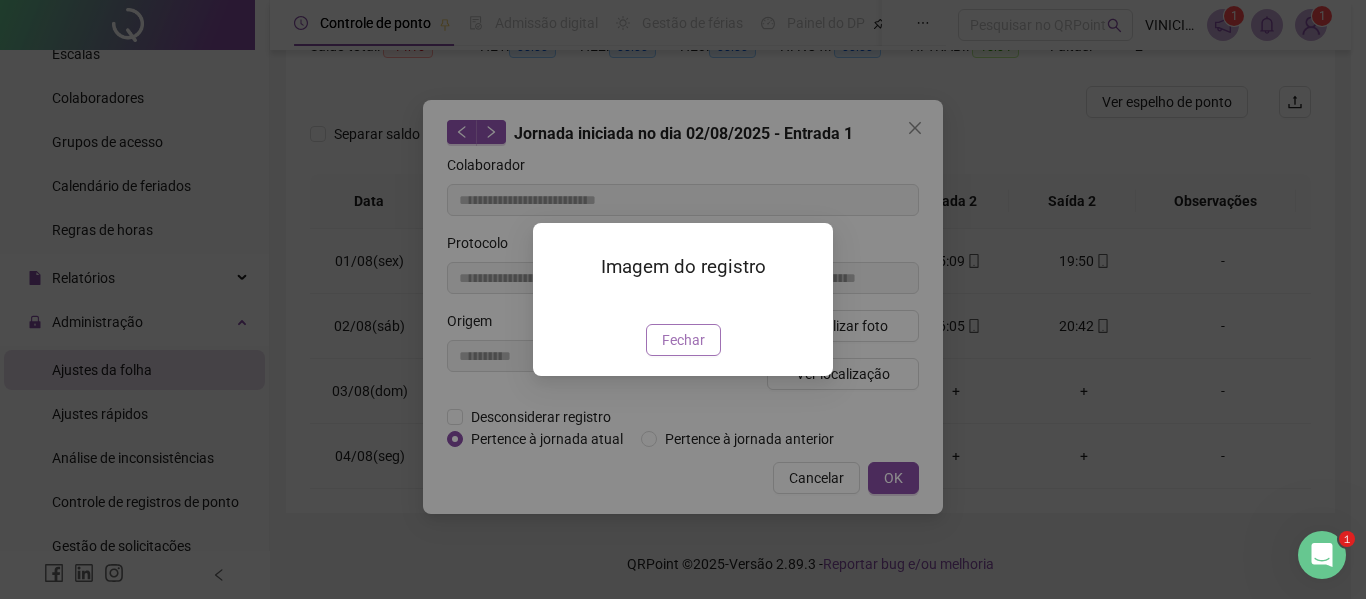 click on "Fechar" at bounding box center (683, 340) 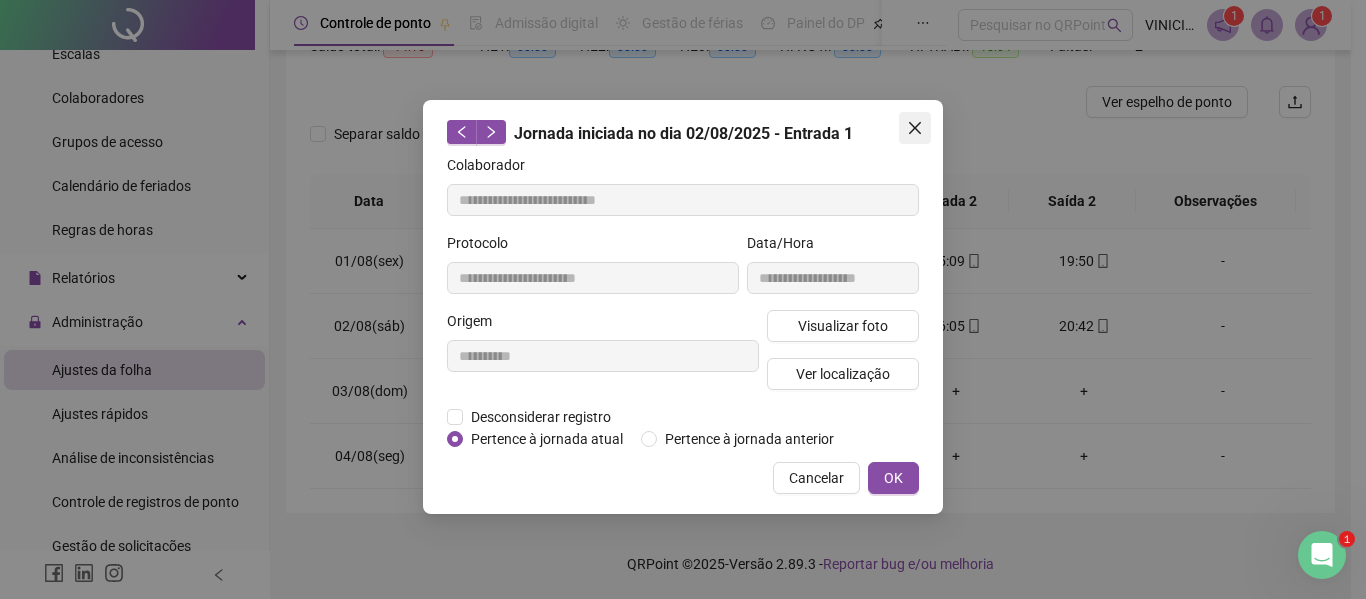 click at bounding box center (915, 128) 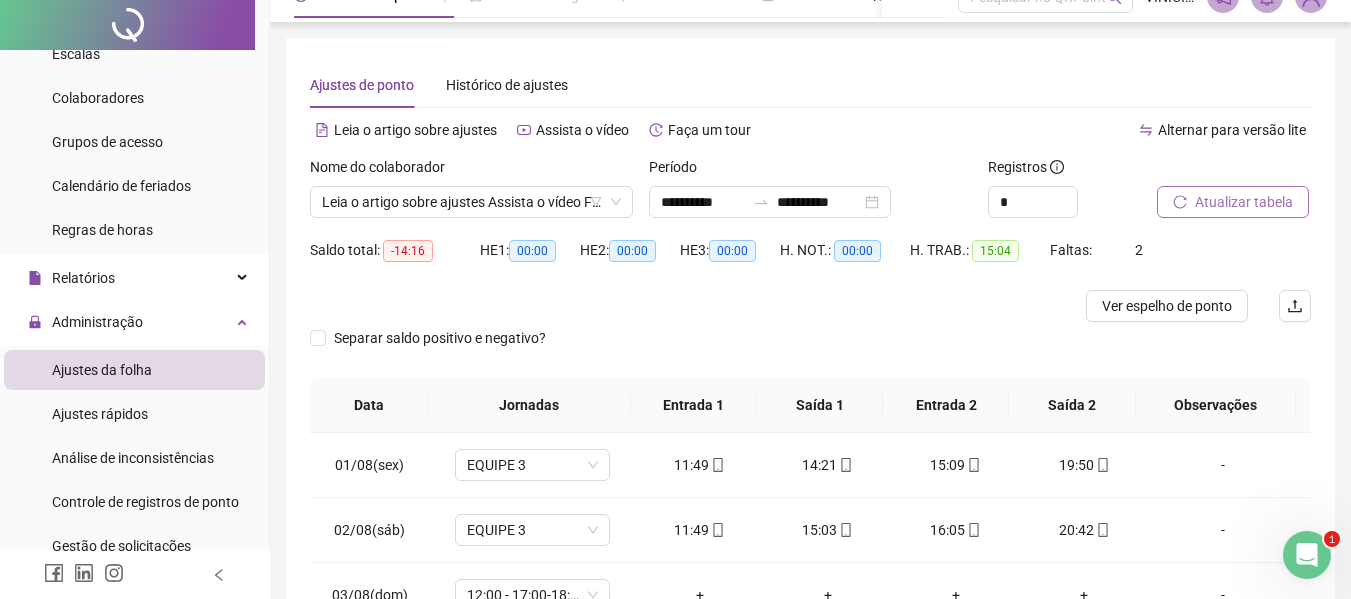 scroll, scrollTop: 0, scrollLeft: 0, axis: both 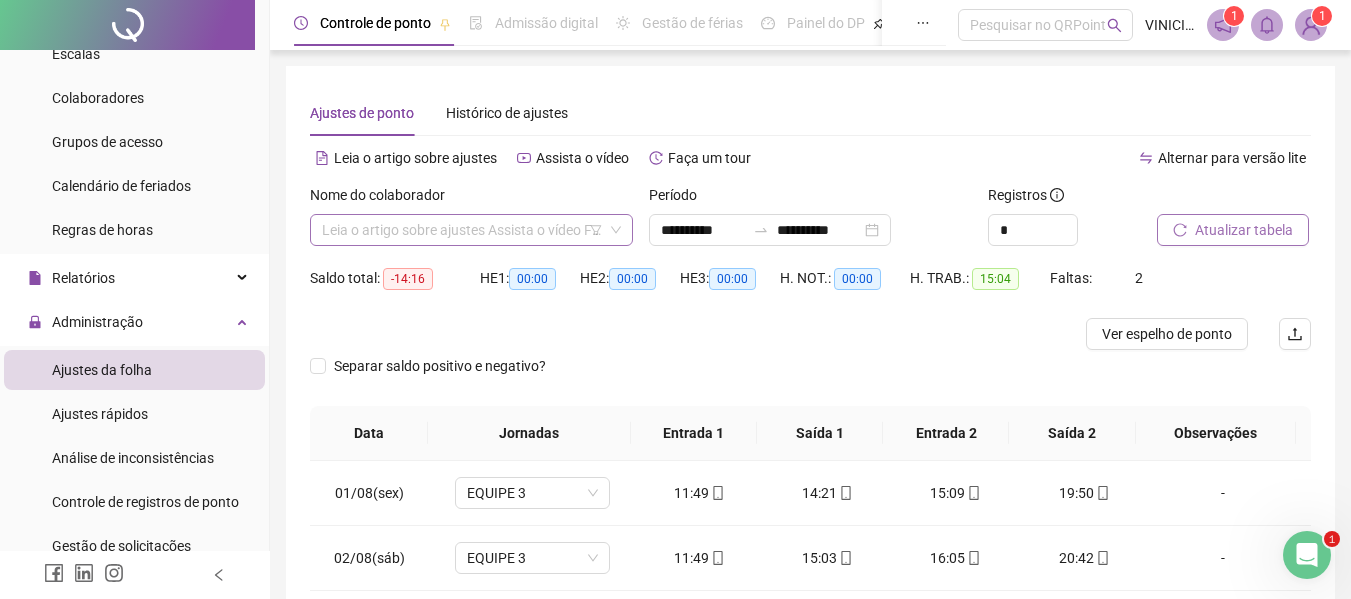 click on "**********" at bounding box center [471, 230] 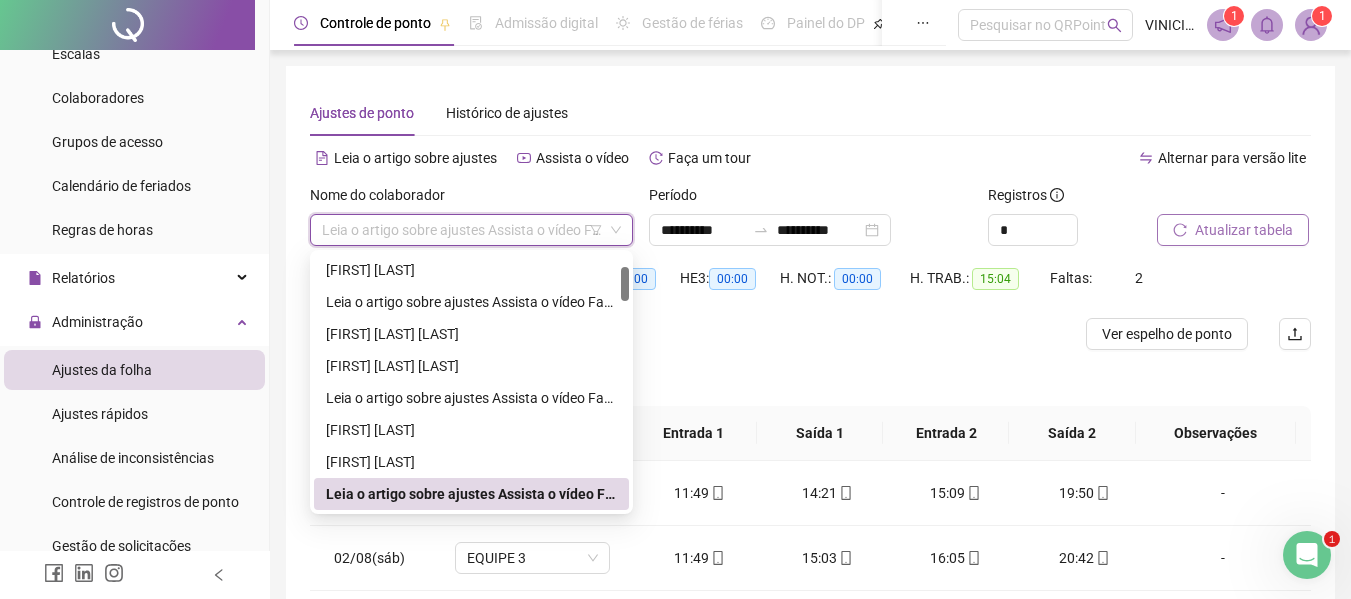 paste on "**********" 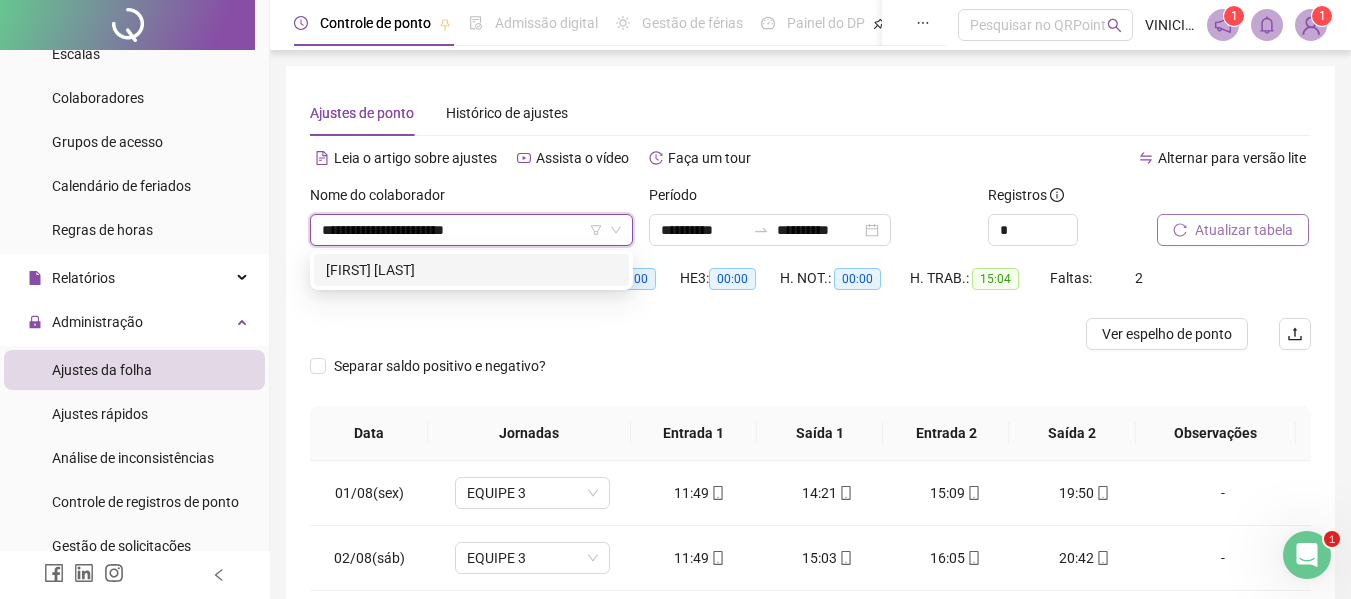 scroll, scrollTop: 0, scrollLeft: 0, axis: both 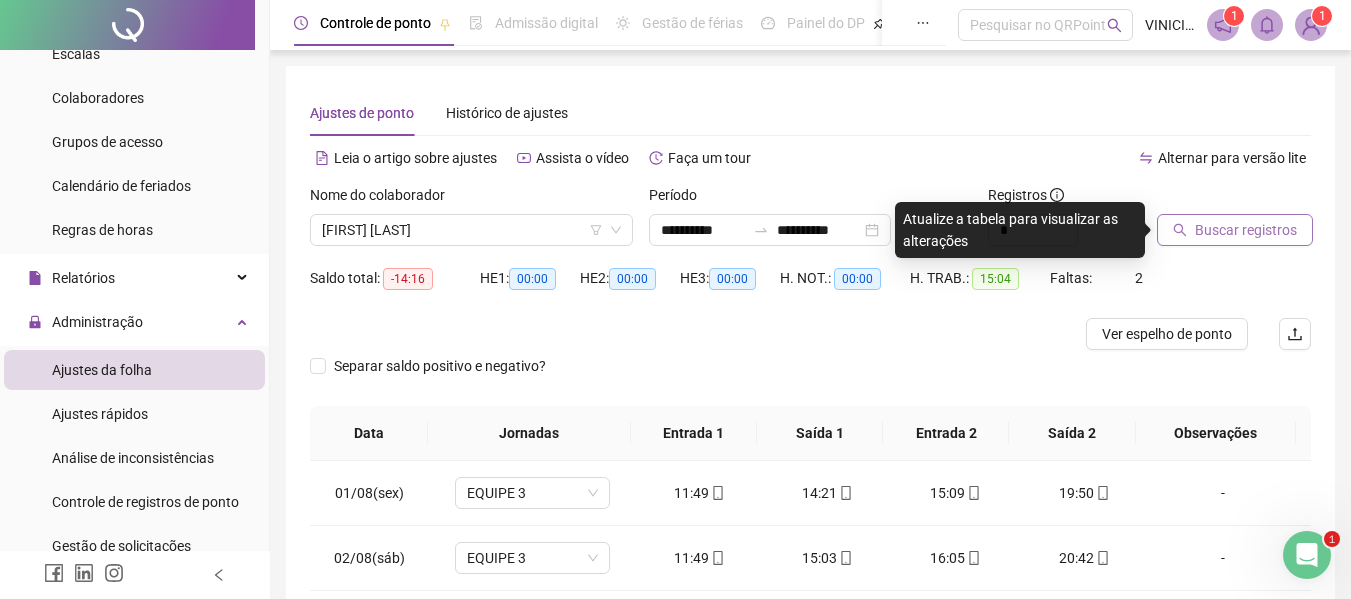 click on "Buscar registros" at bounding box center (1235, 230) 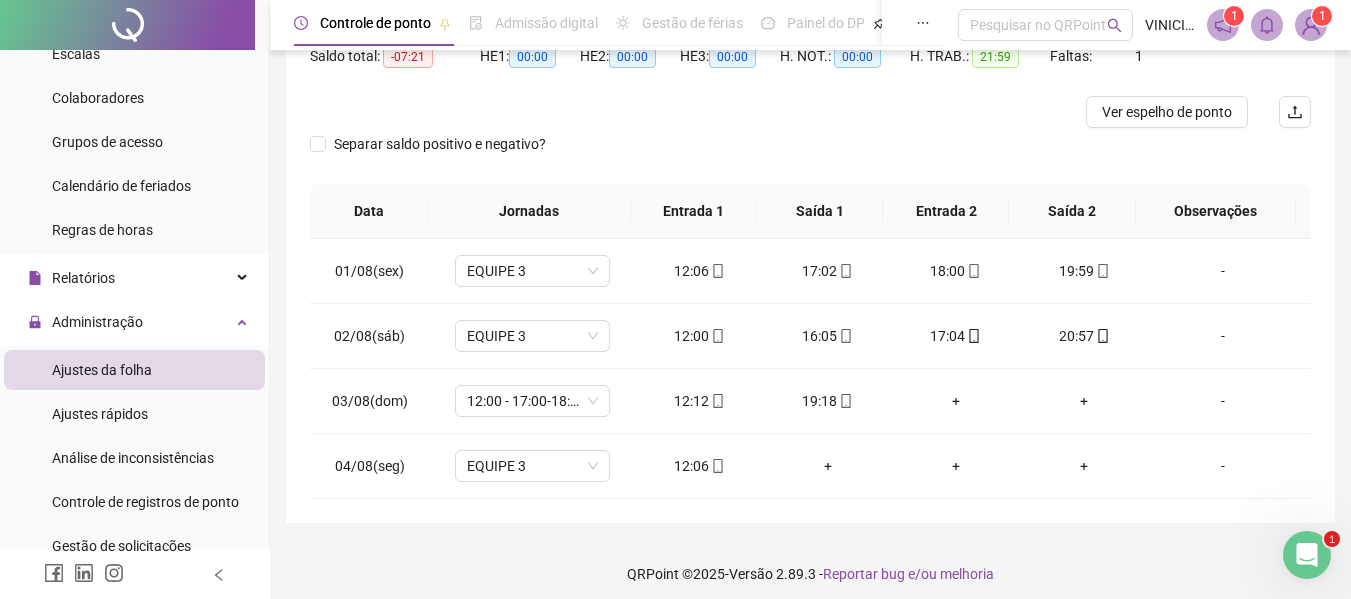 scroll, scrollTop: 232, scrollLeft: 0, axis: vertical 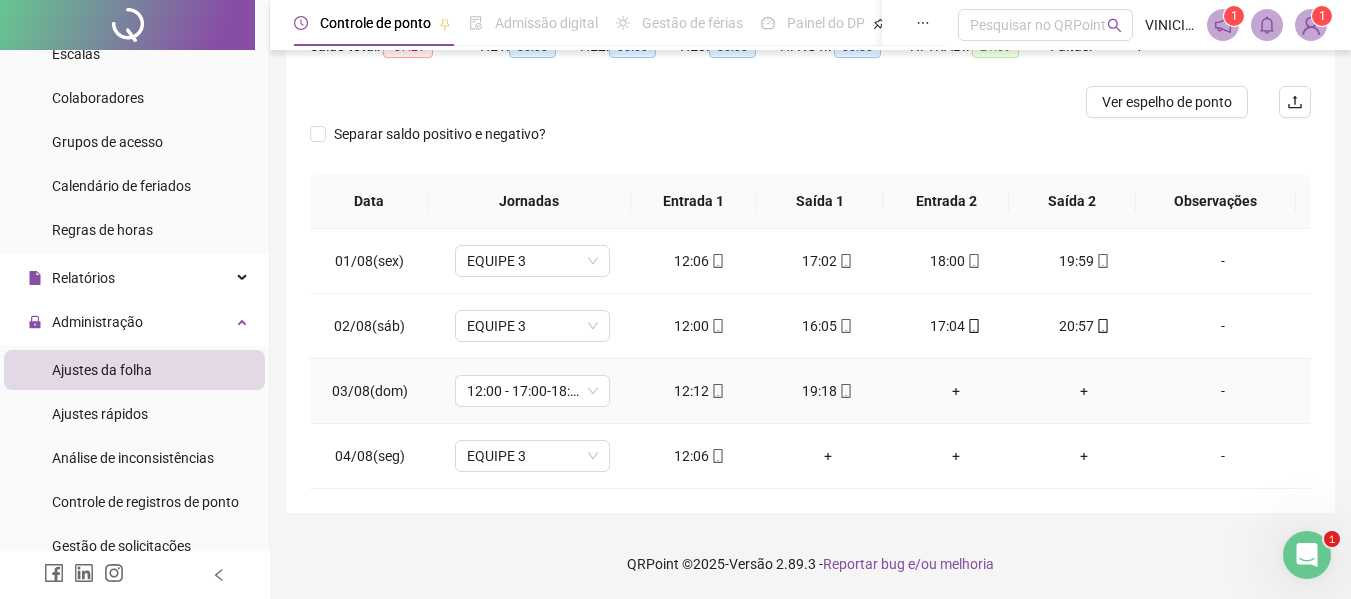click on "+" at bounding box center (1084, 391) 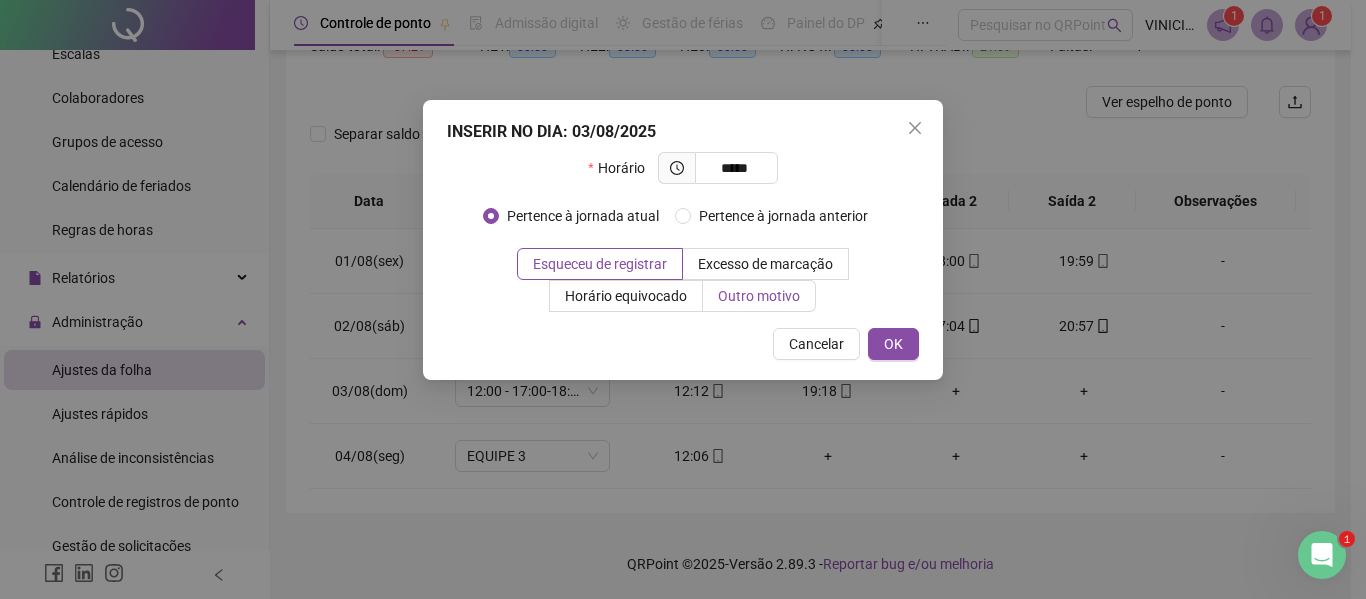 type on "*****" 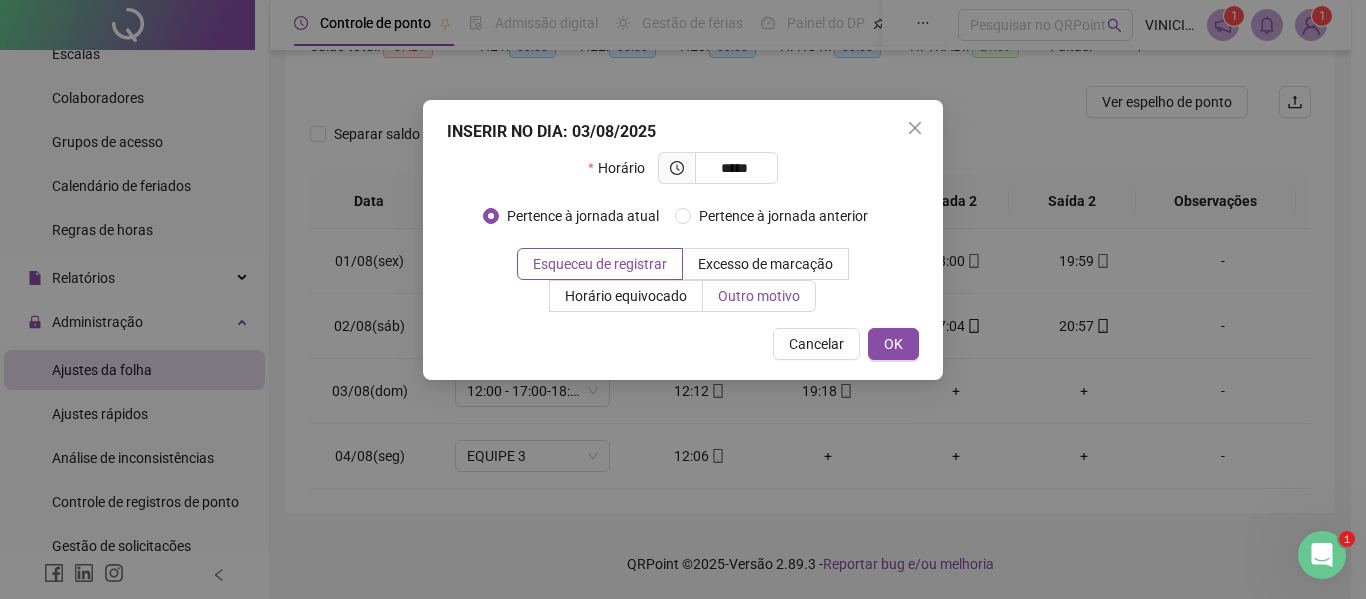 click on "Outro motivo" at bounding box center (759, 296) 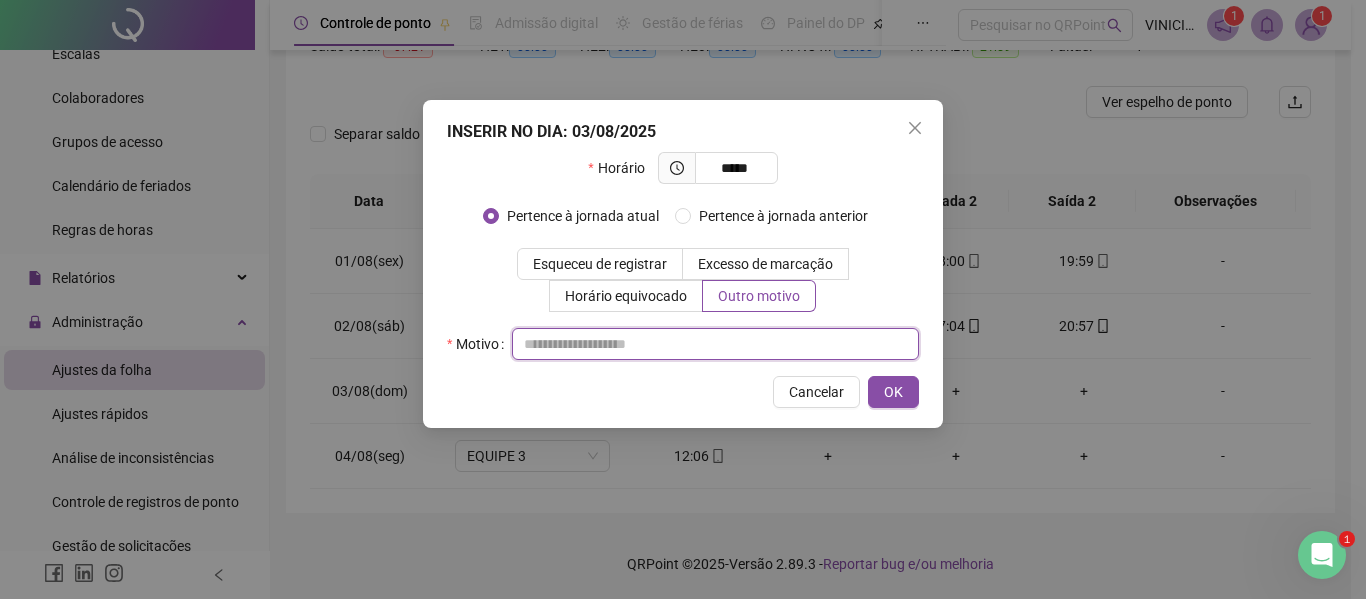 click at bounding box center (715, 344) 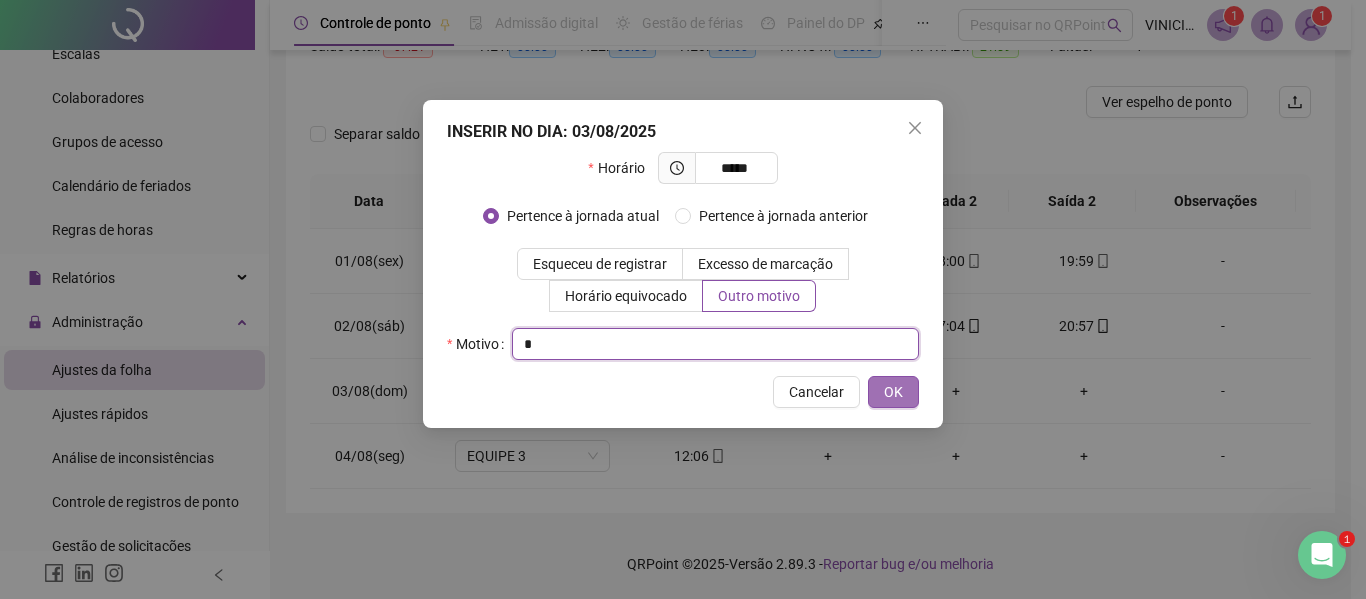 type on "*" 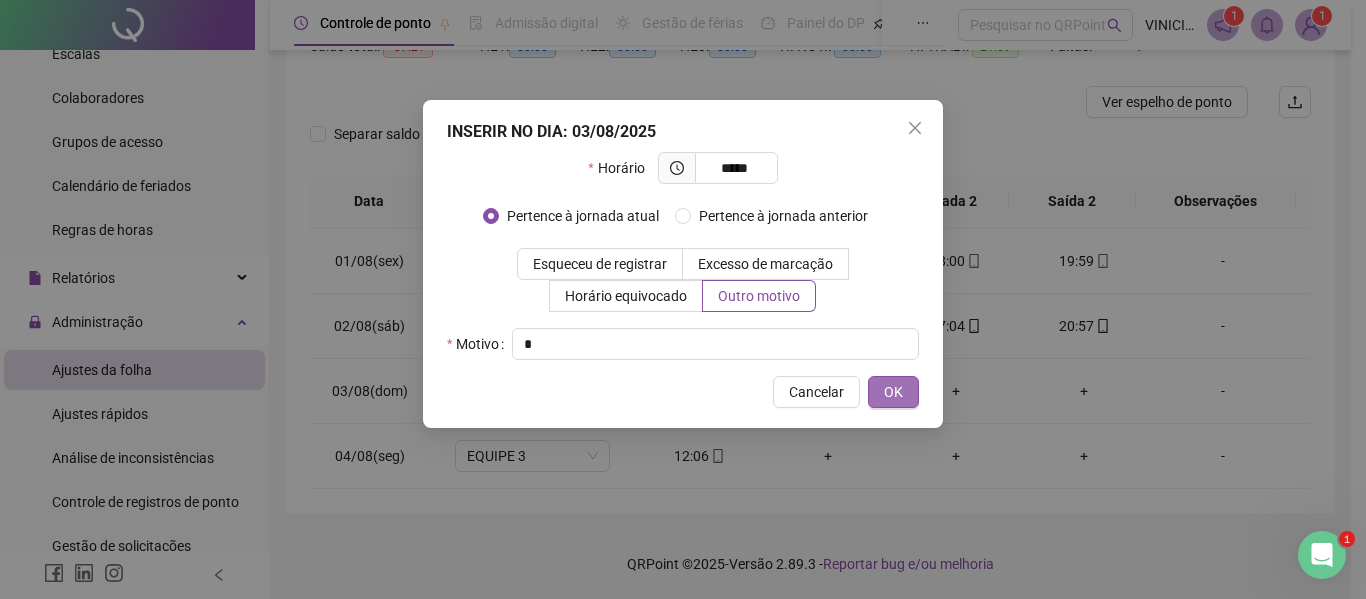 click on "OK" at bounding box center (893, 392) 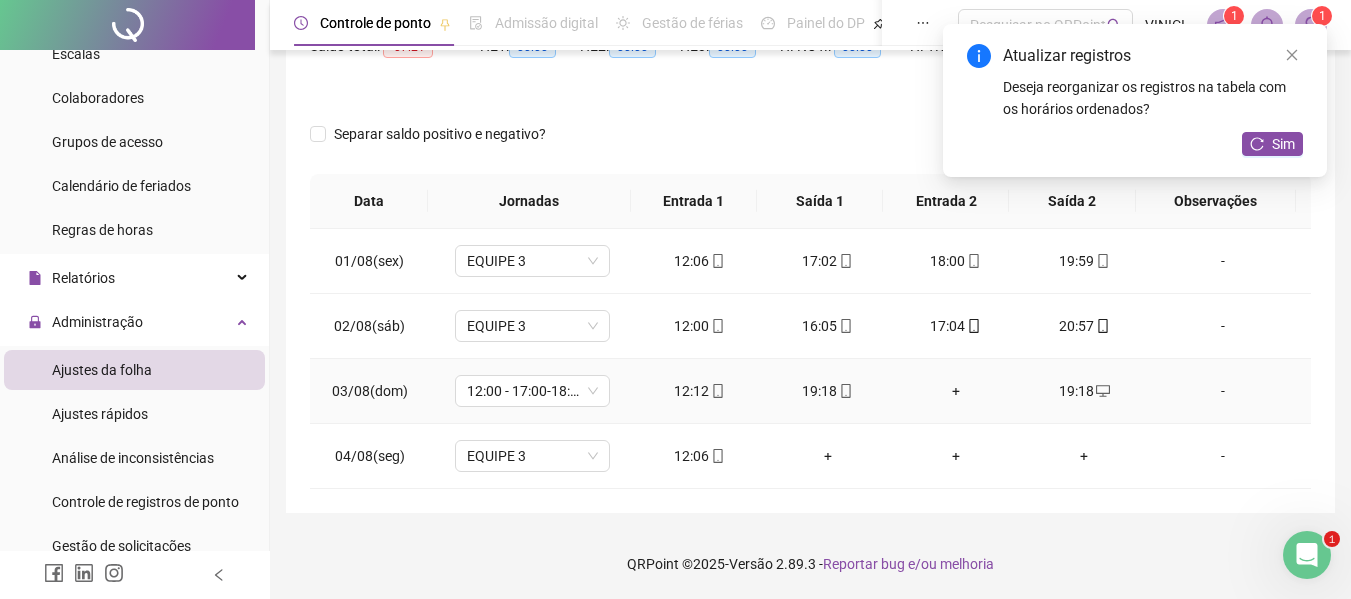 click 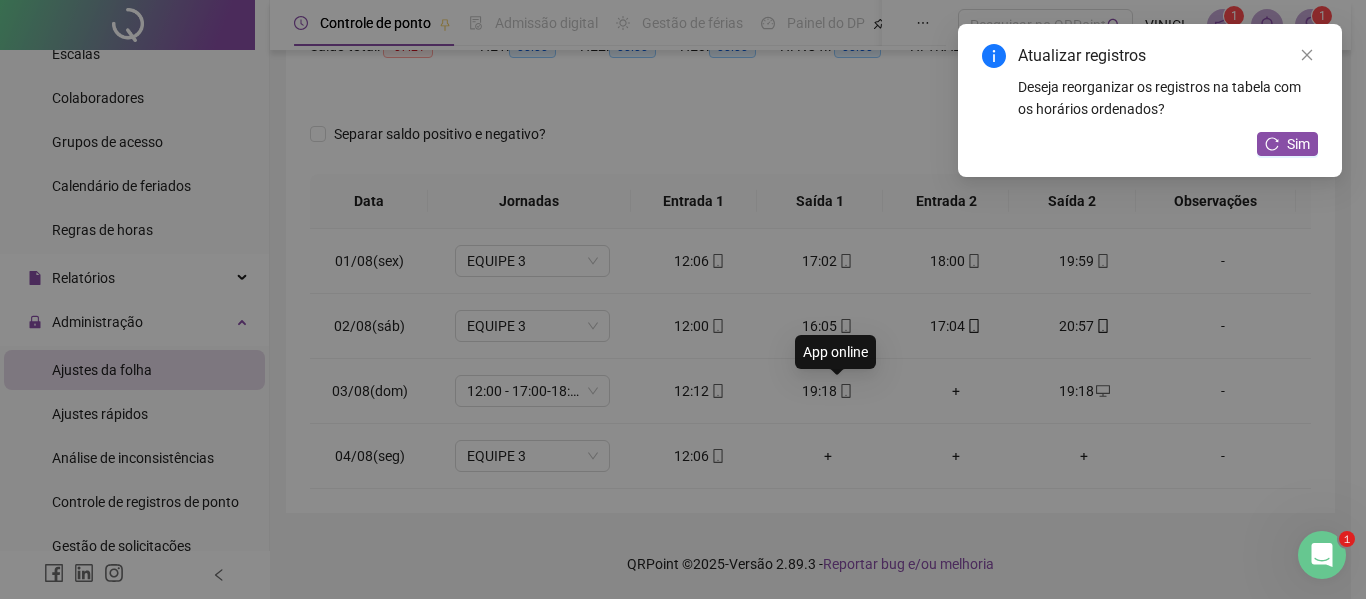 type on "**********" 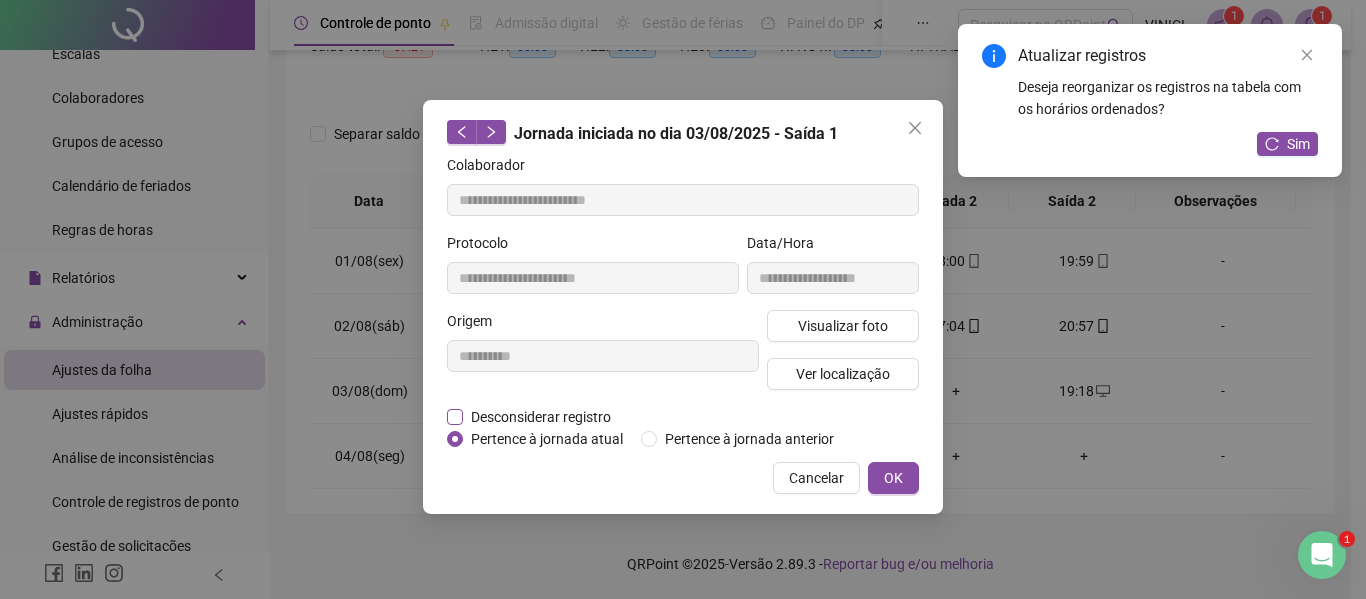 click on "Desconsiderar registro" at bounding box center [541, 417] 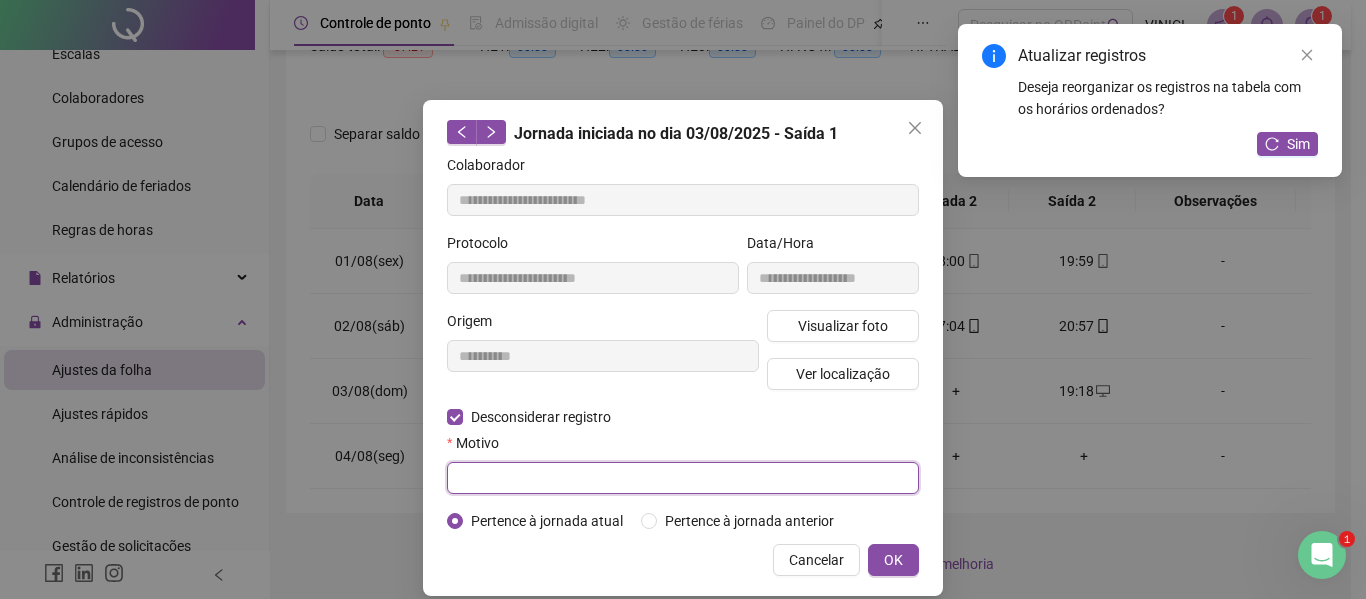 click at bounding box center (683, 478) 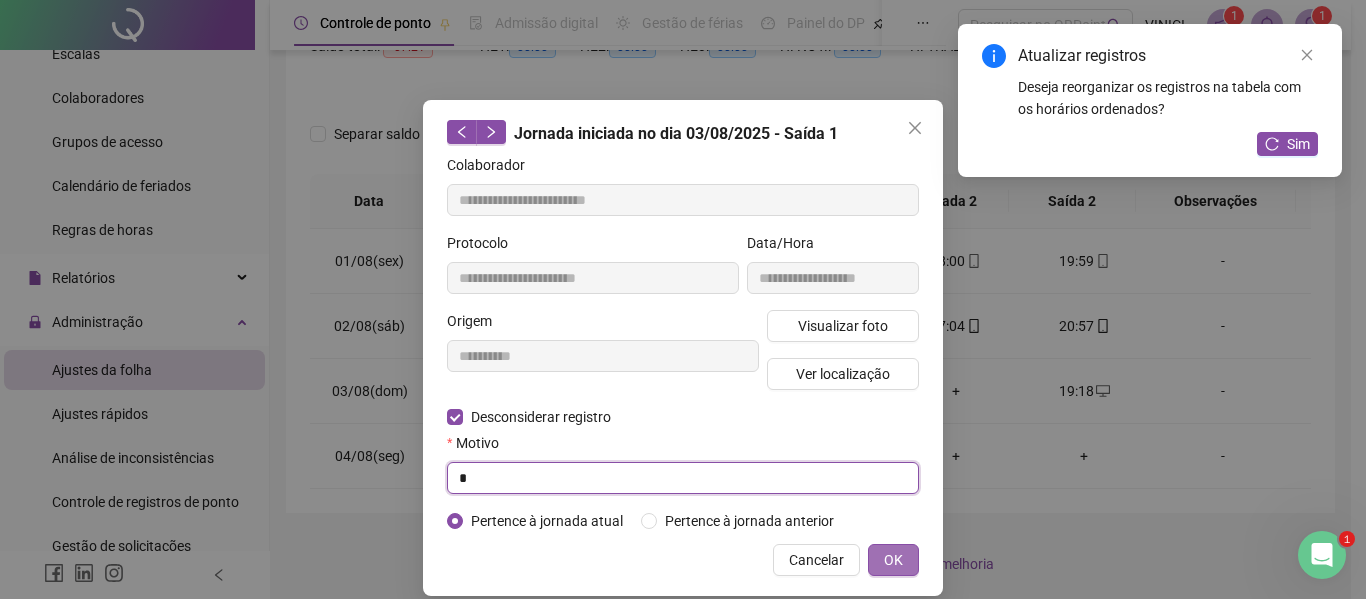 type on "*" 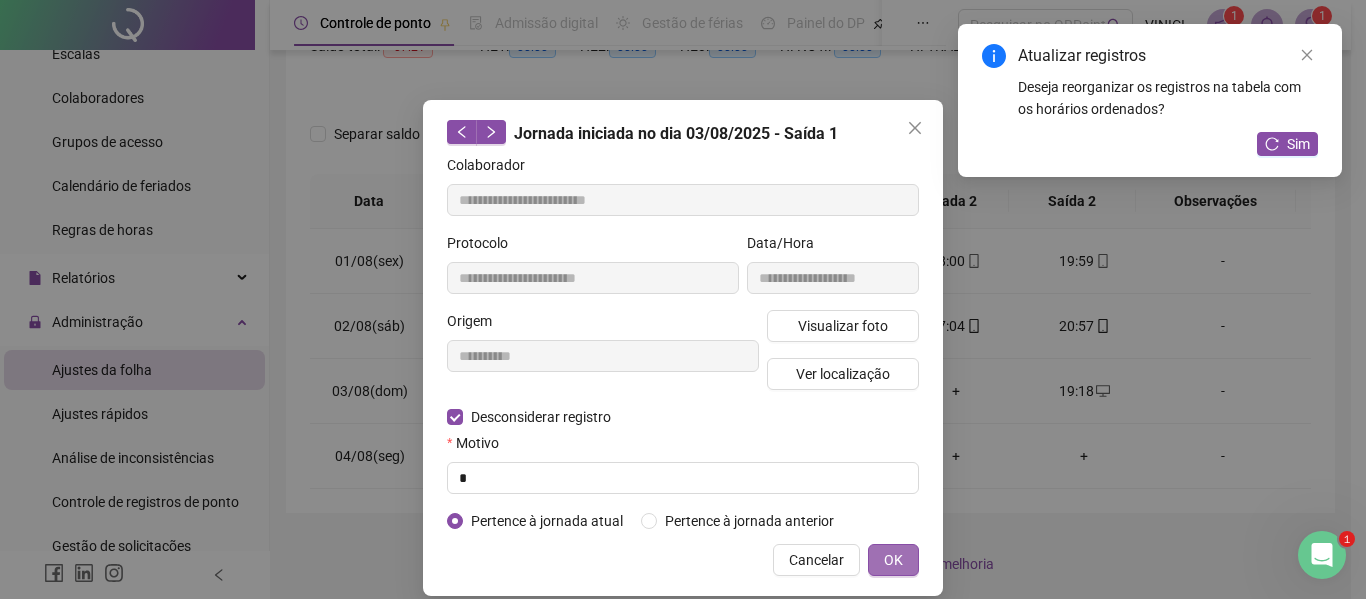 click on "OK" at bounding box center [893, 560] 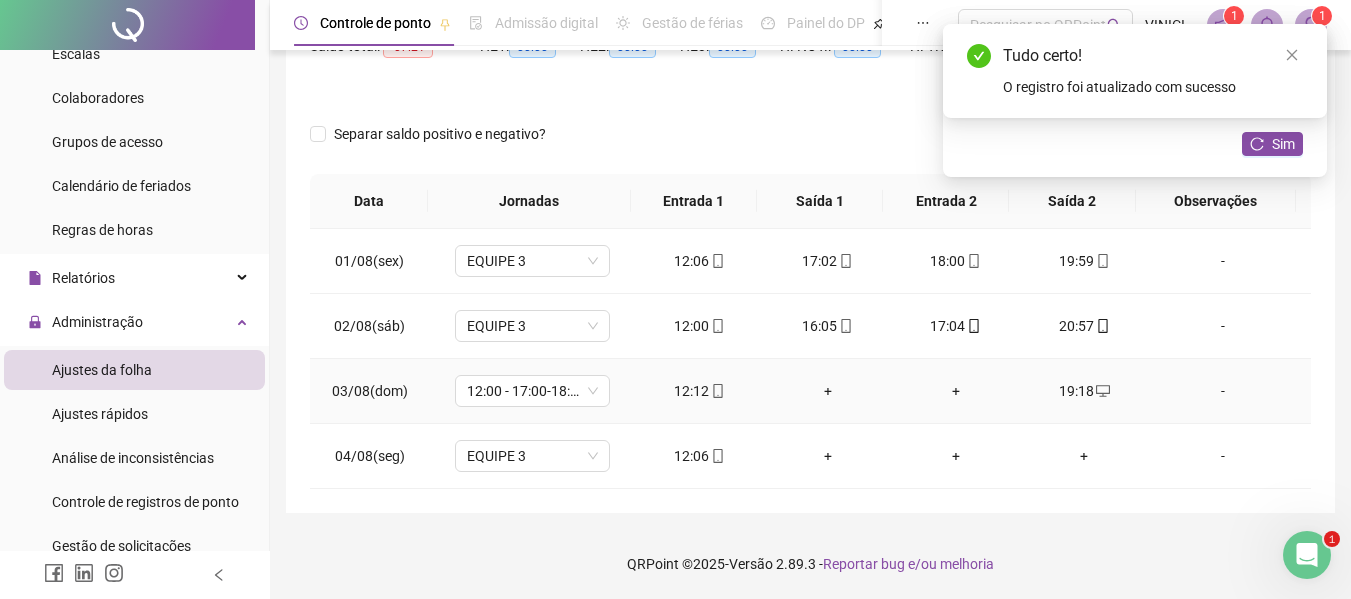 click on "+" at bounding box center [828, 391] 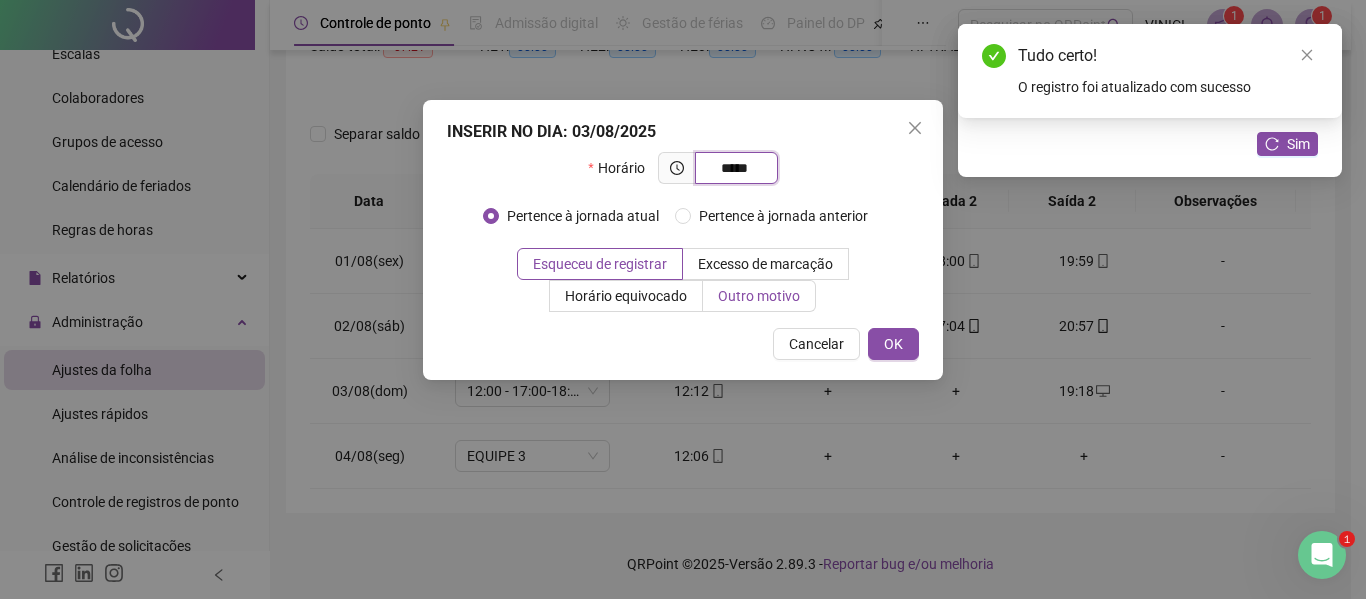 type on "*****" 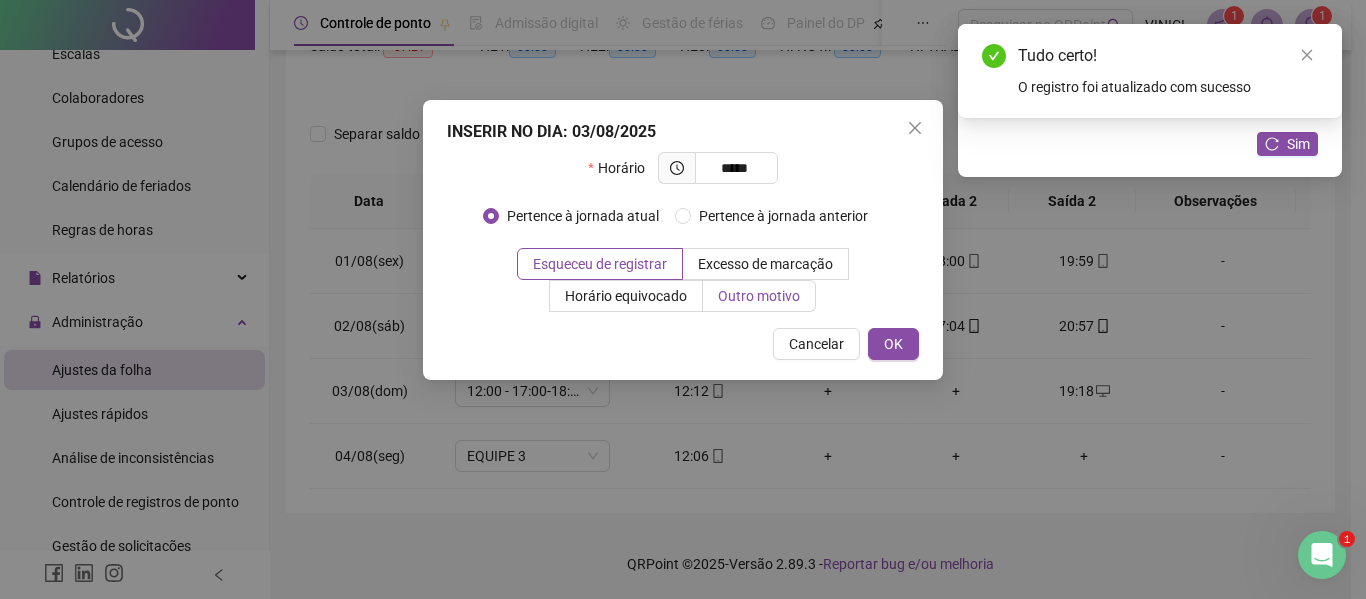 click on "Outro motivo" at bounding box center (759, 296) 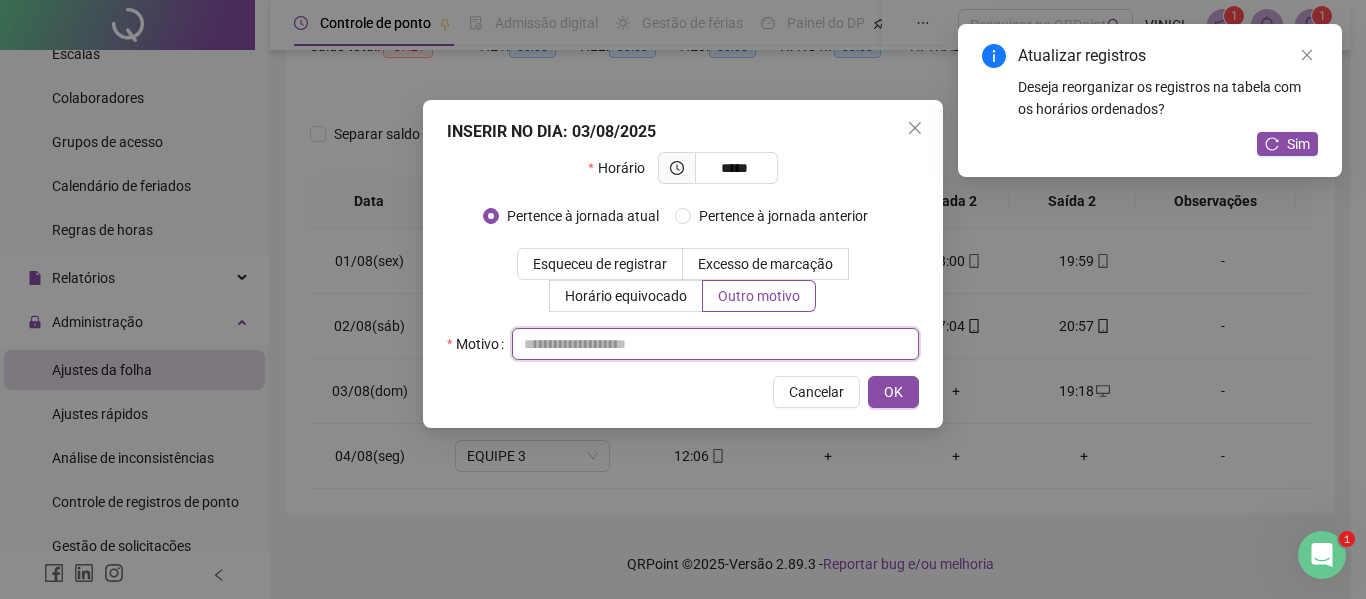 click at bounding box center [715, 344] 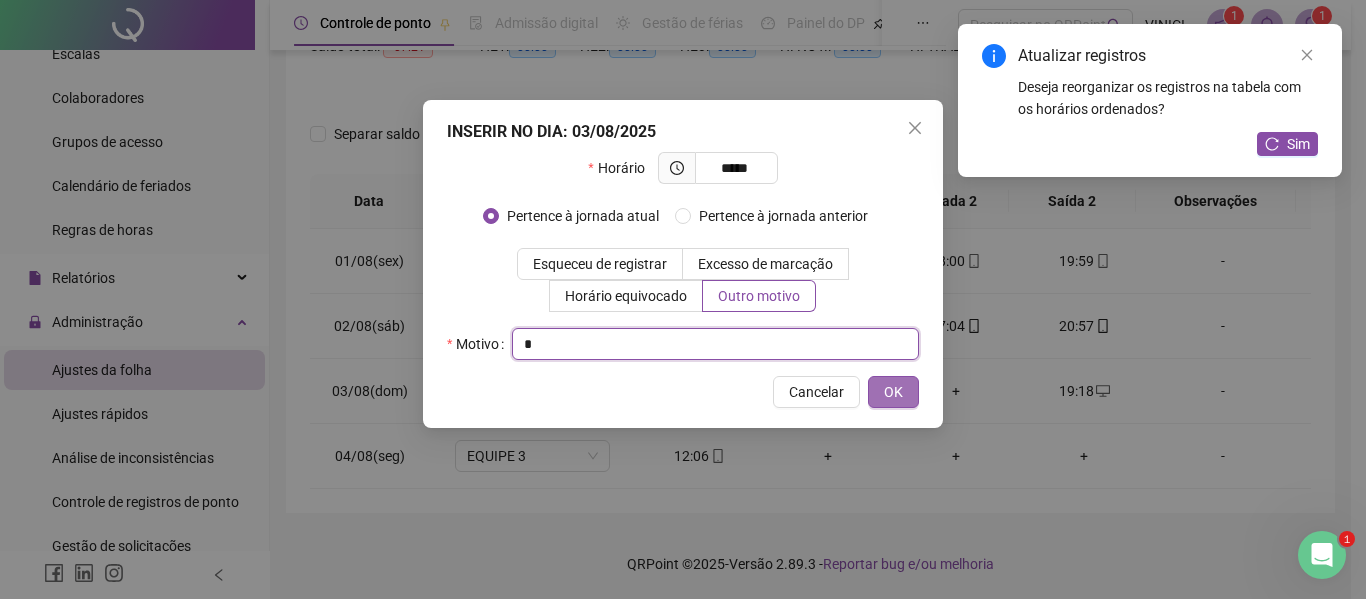 type on "*" 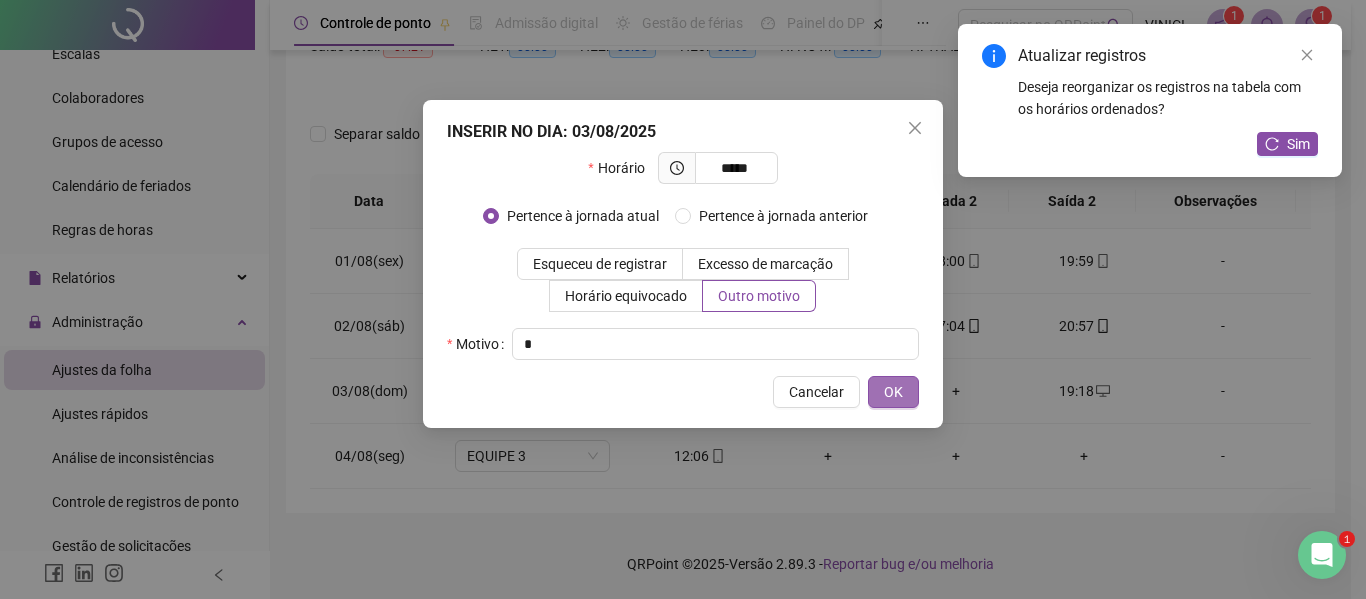 click on "OK" at bounding box center [893, 392] 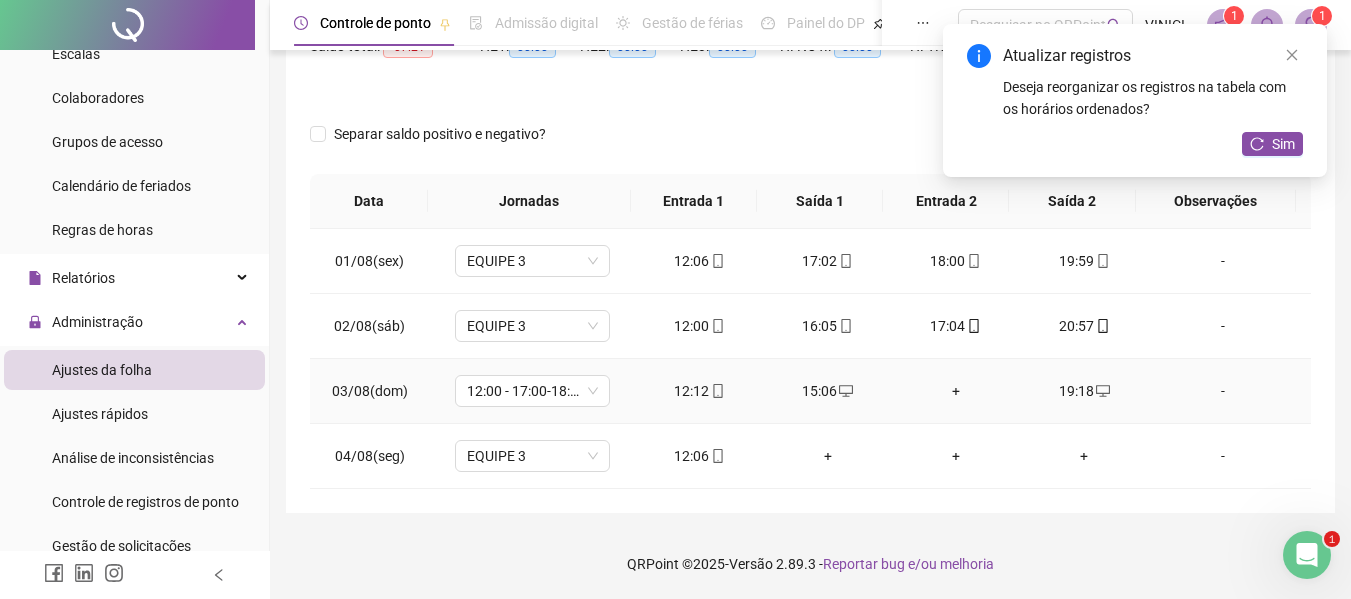click on "+" at bounding box center (956, 391) 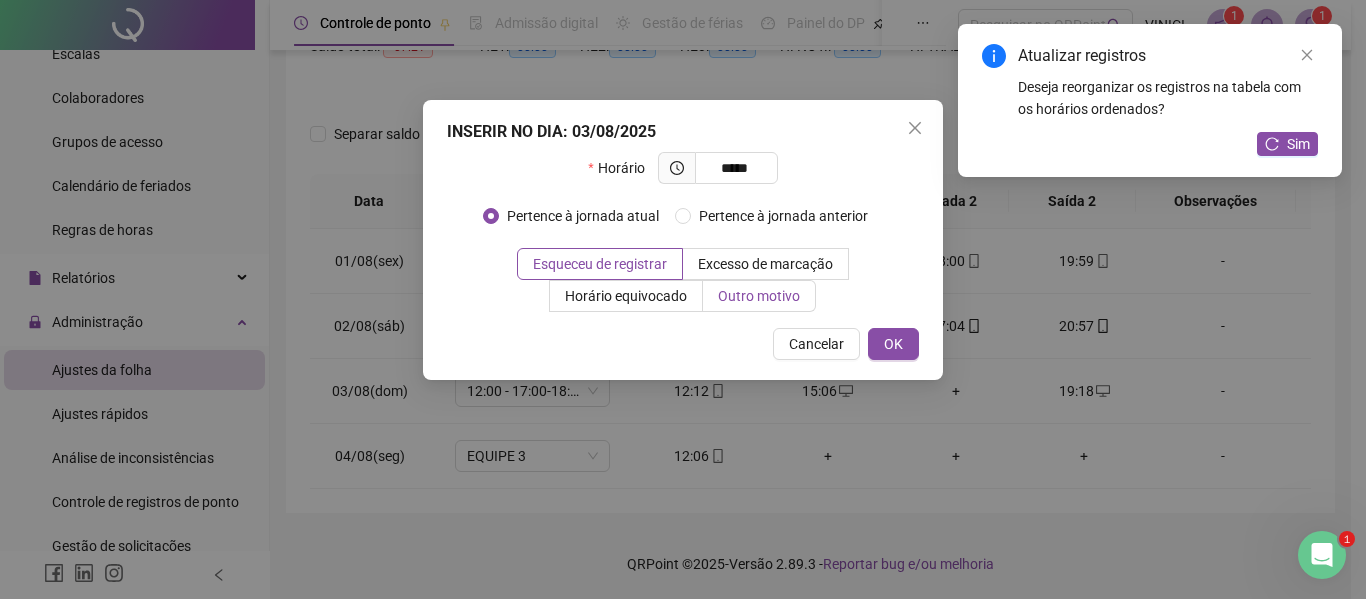 type on "*****" 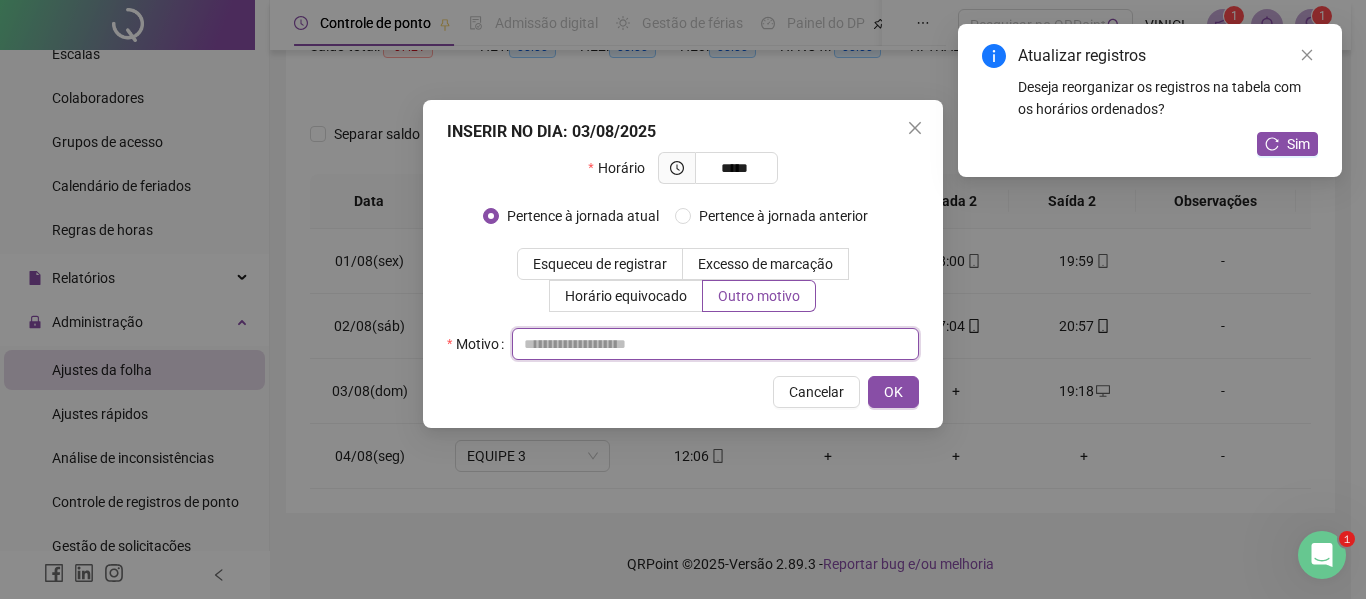 click at bounding box center [715, 344] 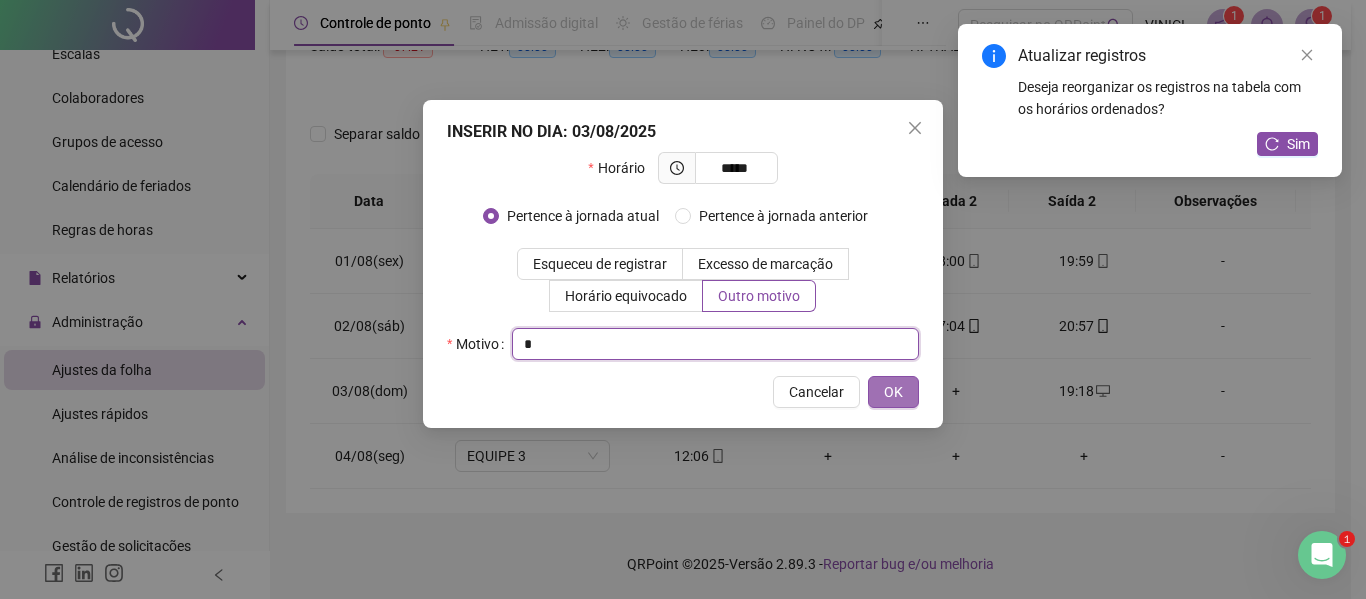 type on "*" 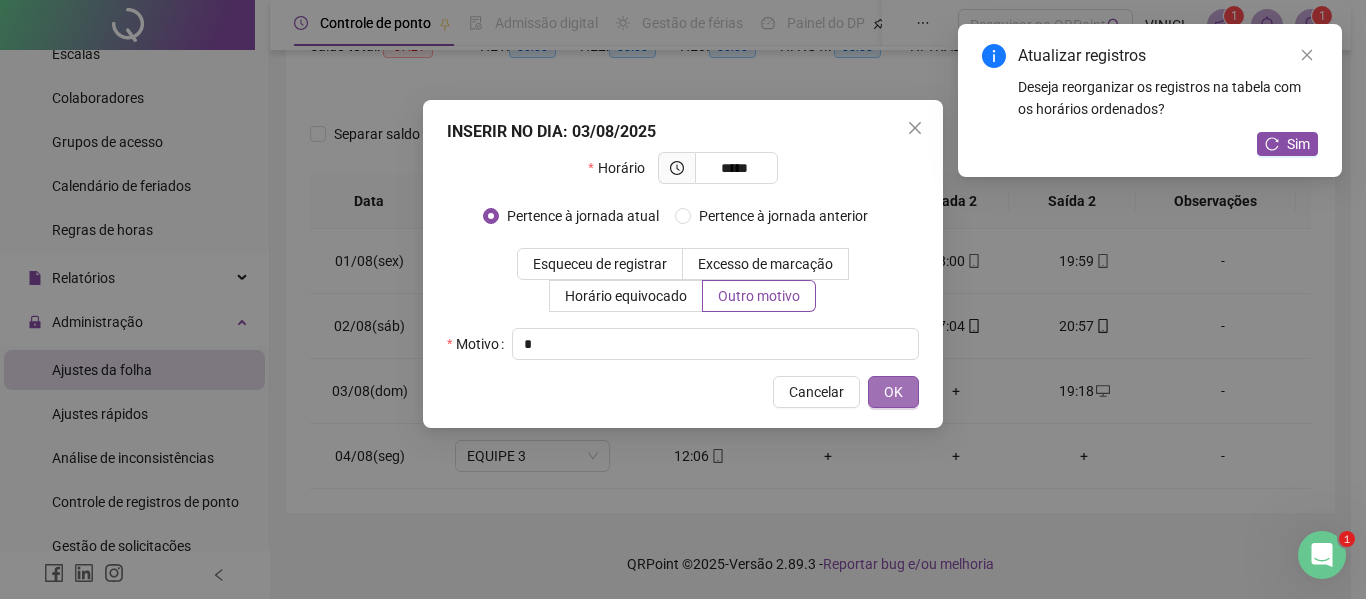 click on "OK" at bounding box center [893, 392] 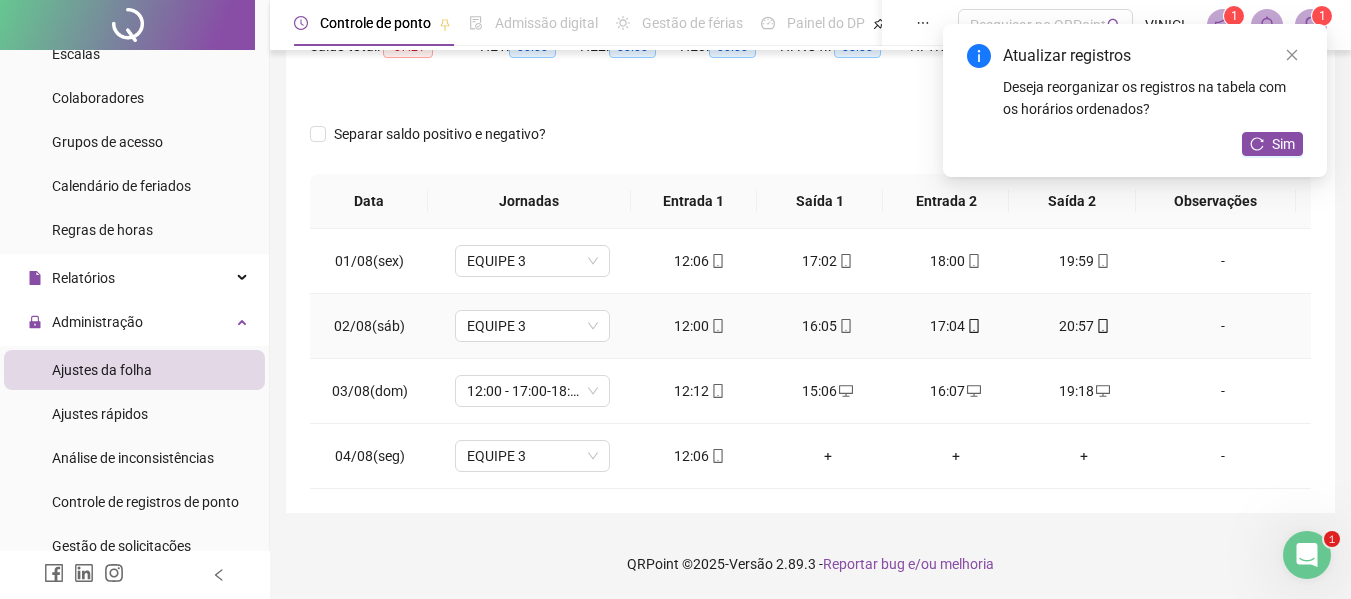 scroll, scrollTop: 0, scrollLeft: 0, axis: both 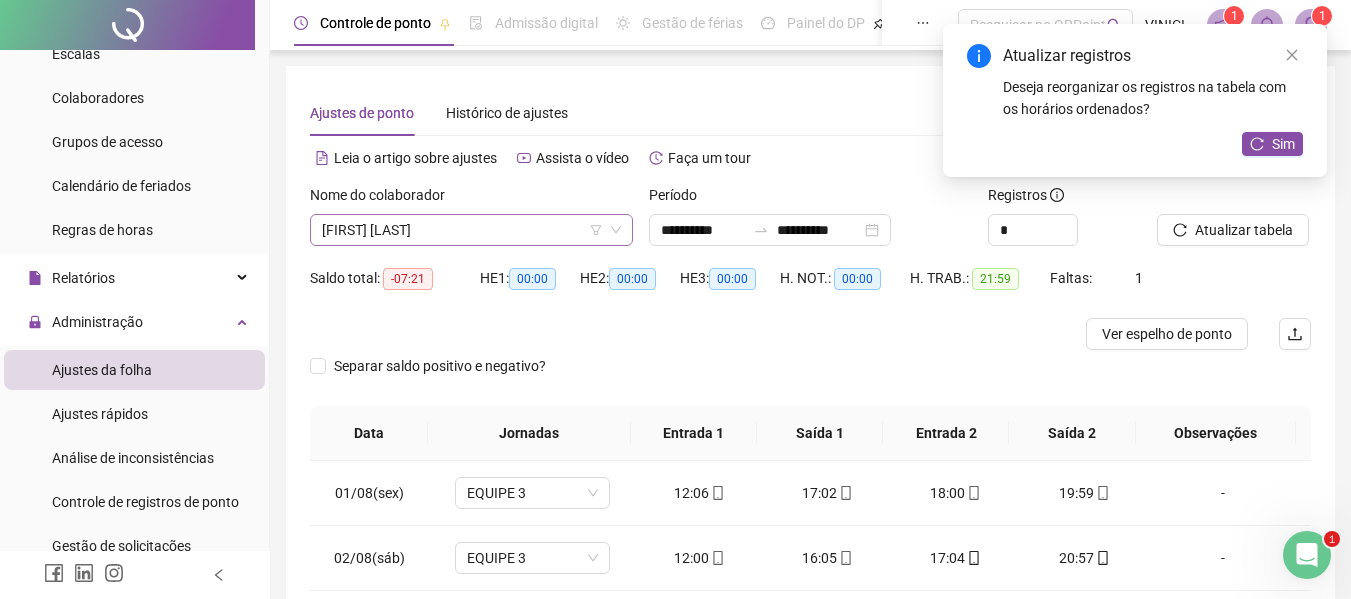 click on "[FIRST] [LAST]" at bounding box center [471, 230] 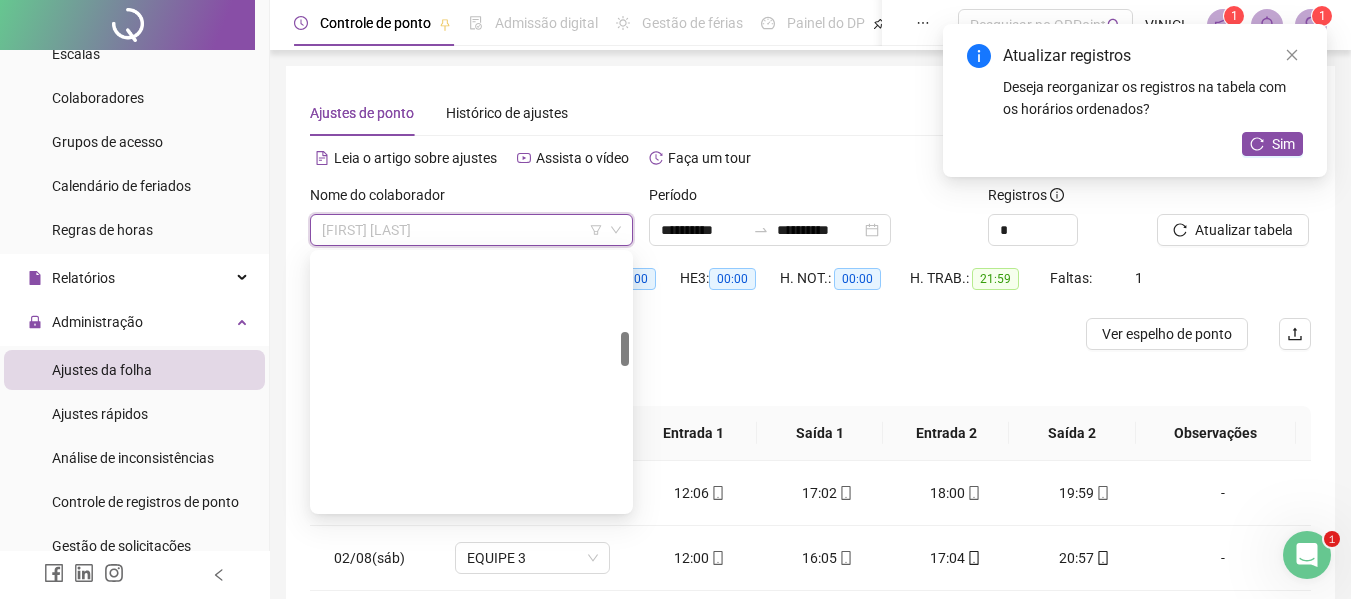 scroll, scrollTop: 576, scrollLeft: 0, axis: vertical 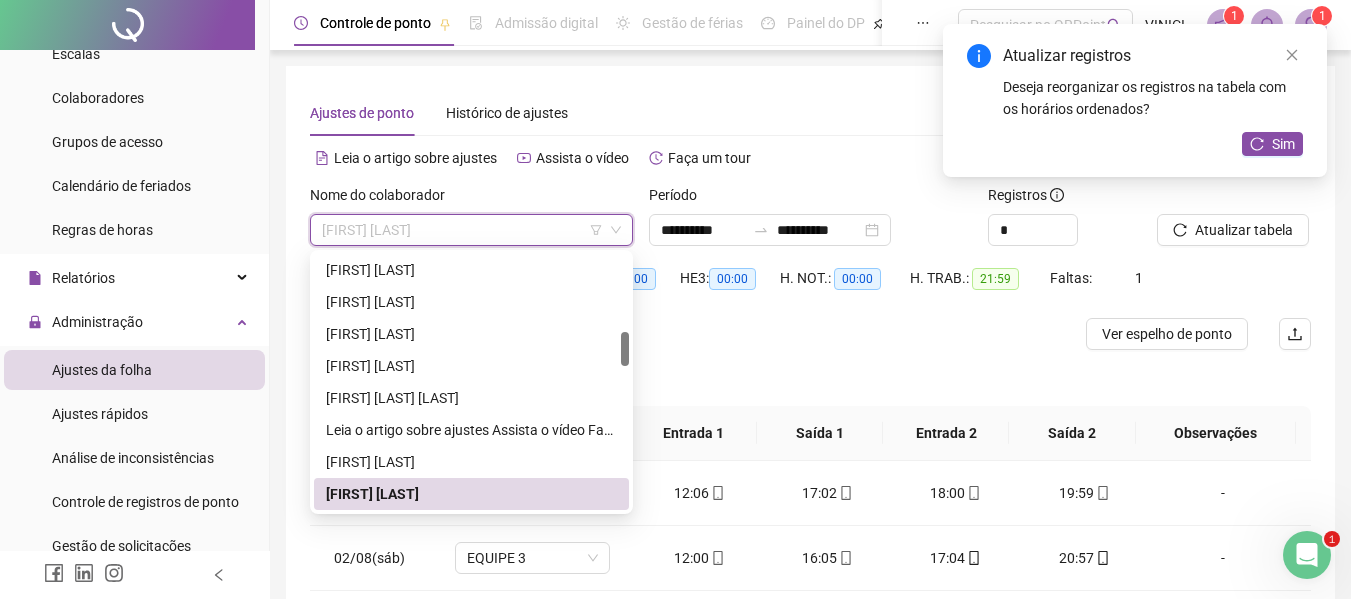paste on "**********" 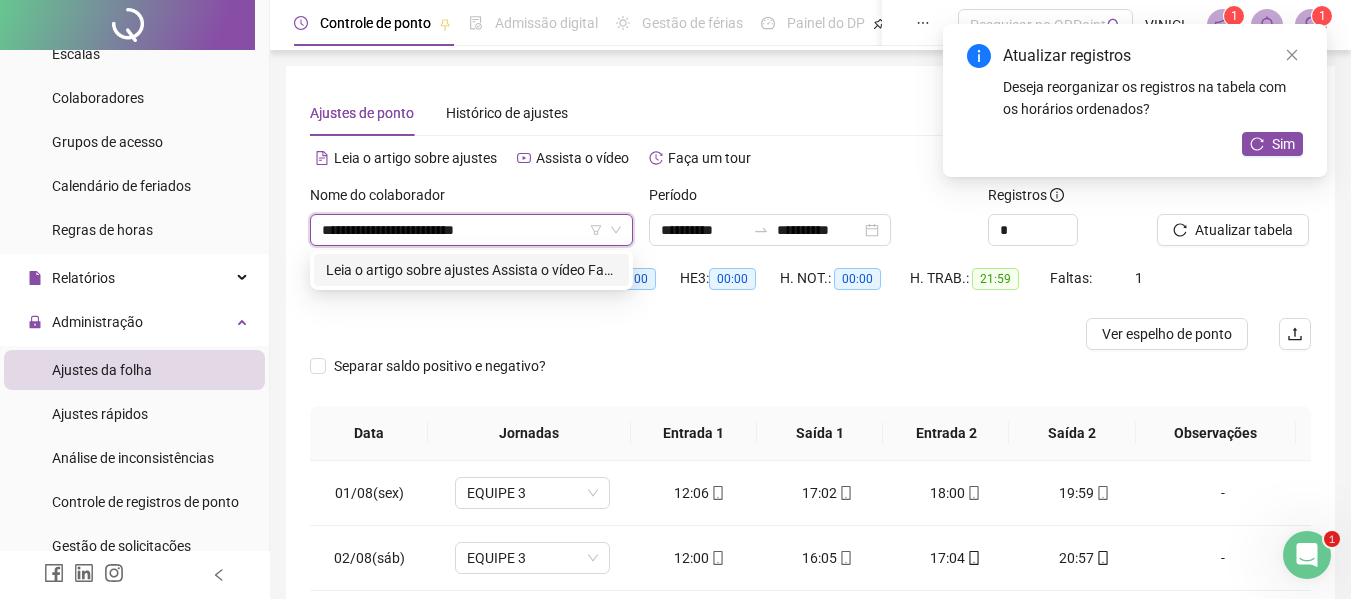 scroll, scrollTop: 0, scrollLeft: 0, axis: both 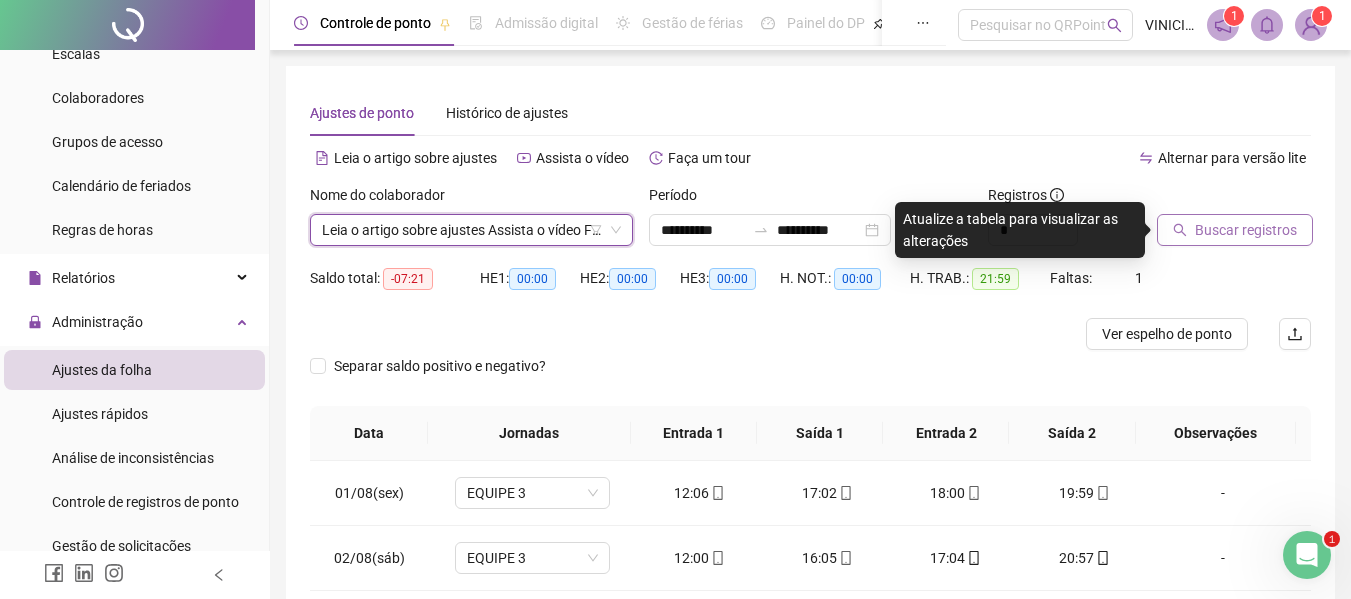 click on "Buscar registros" at bounding box center (1246, 230) 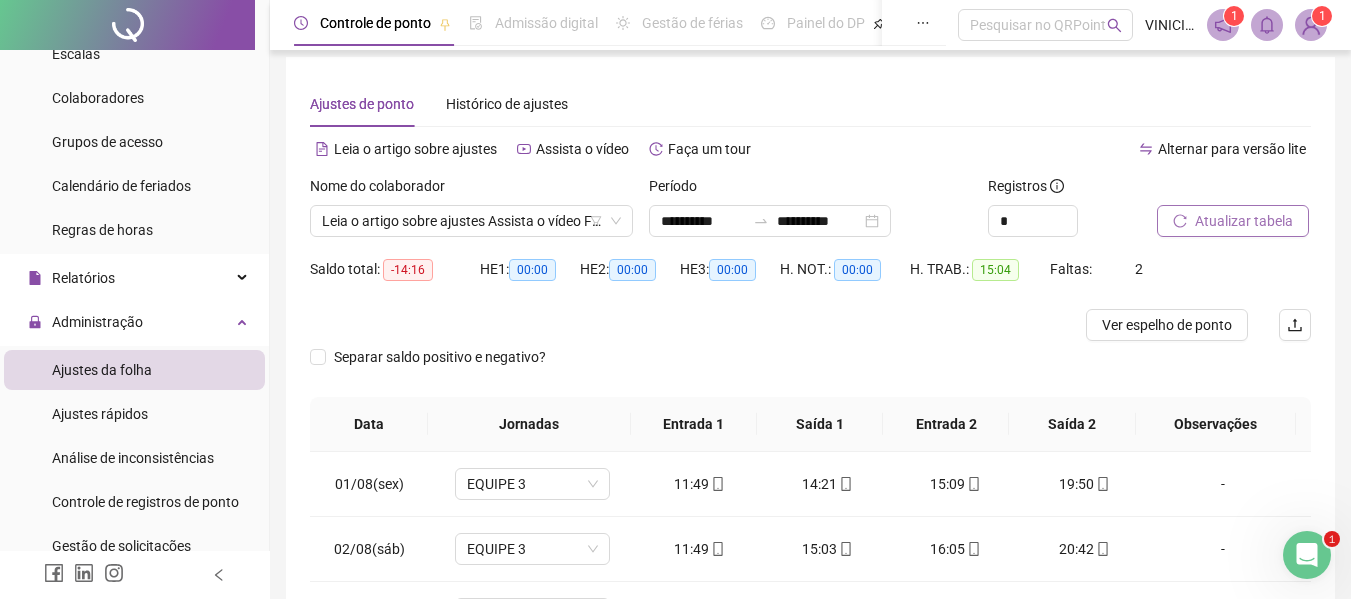 scroll, scrollTop: 0, scrollLeft: 0, axis: both 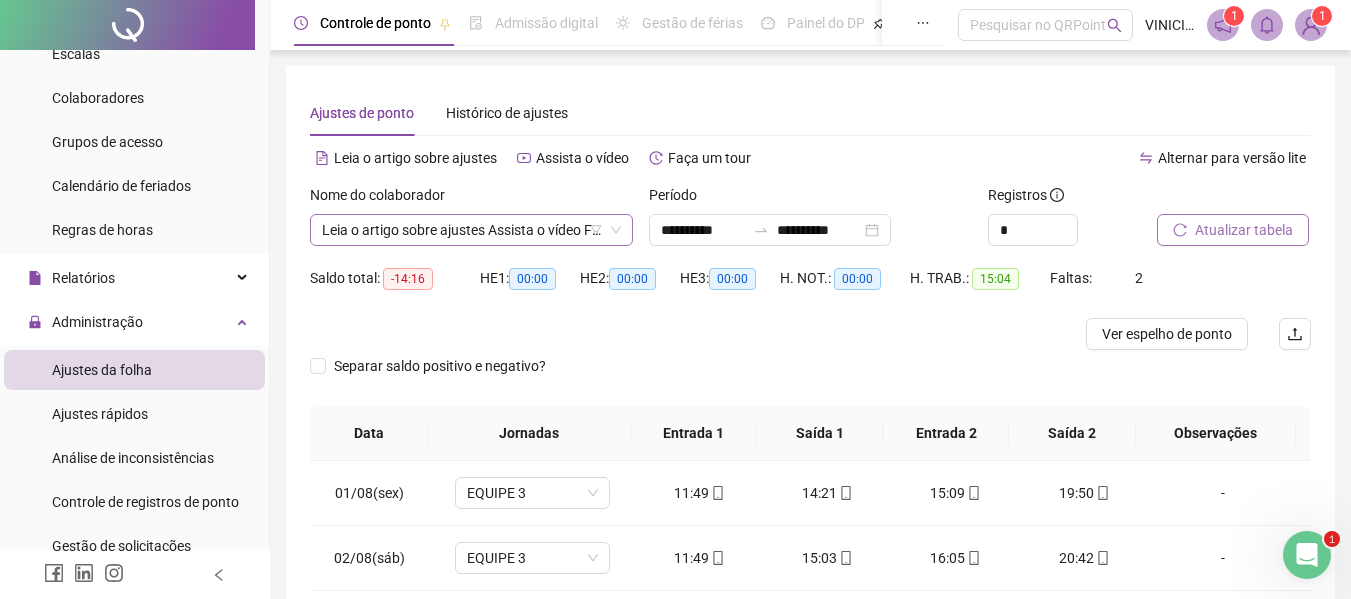 click on "**********" at bounding box center [471, 230] 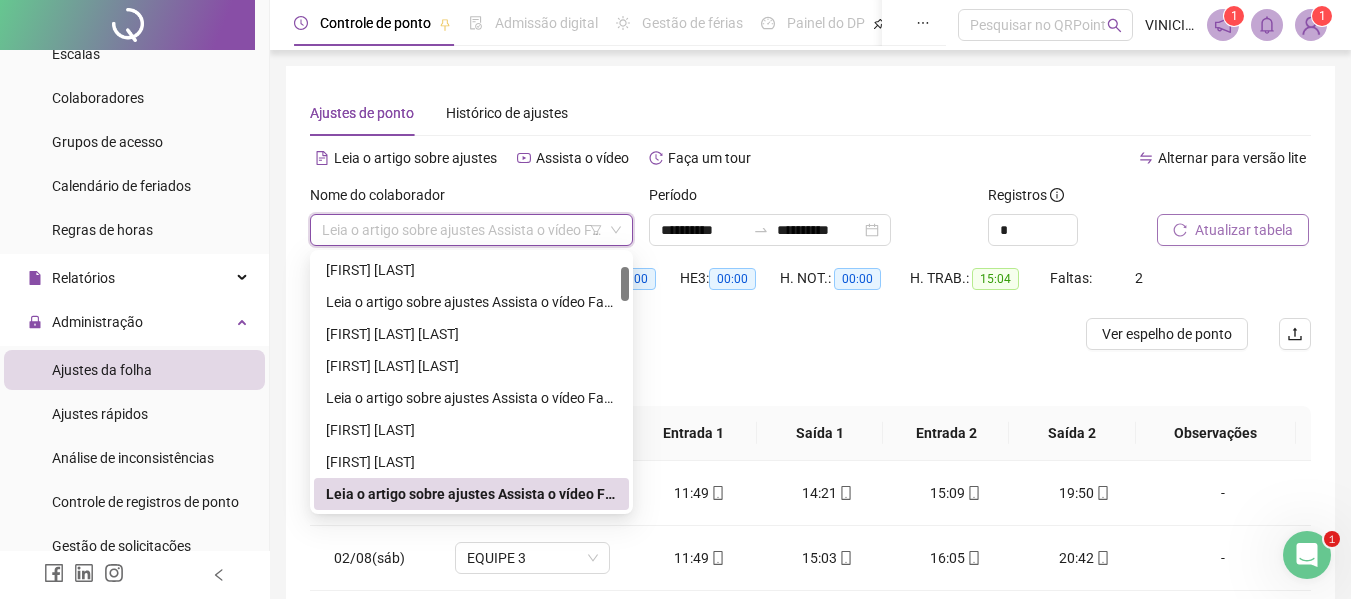 paste on "**********" 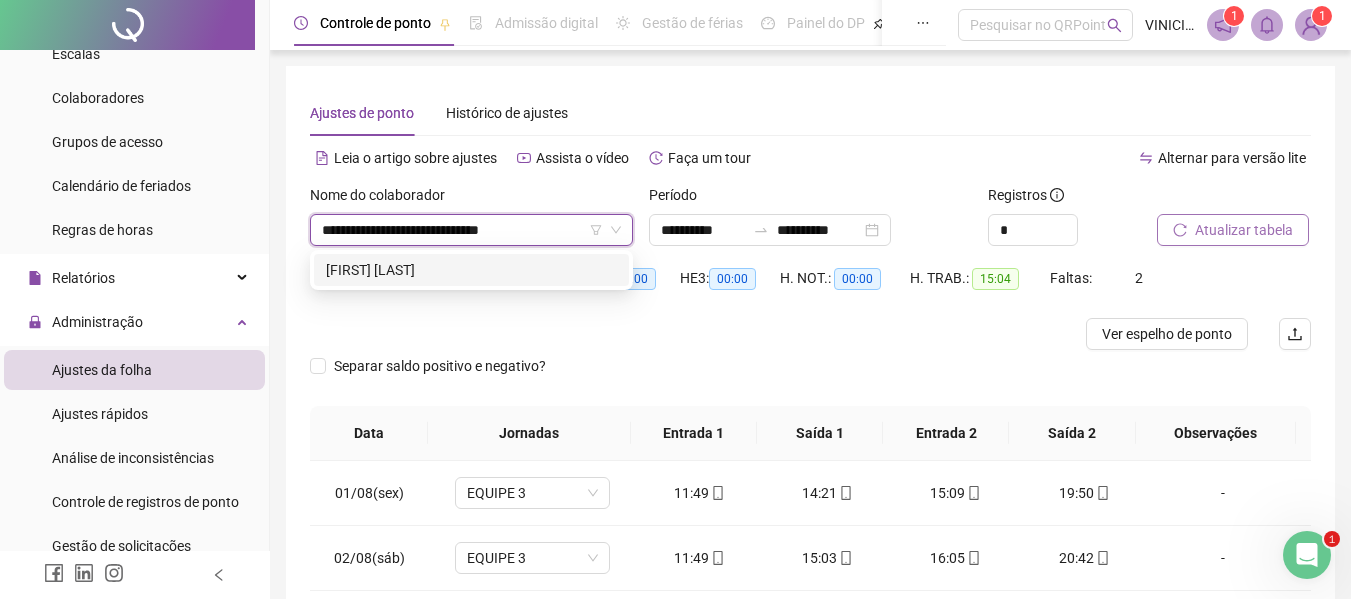 scroll, scrollTop: 0, scrollLeft: 0, axis: both 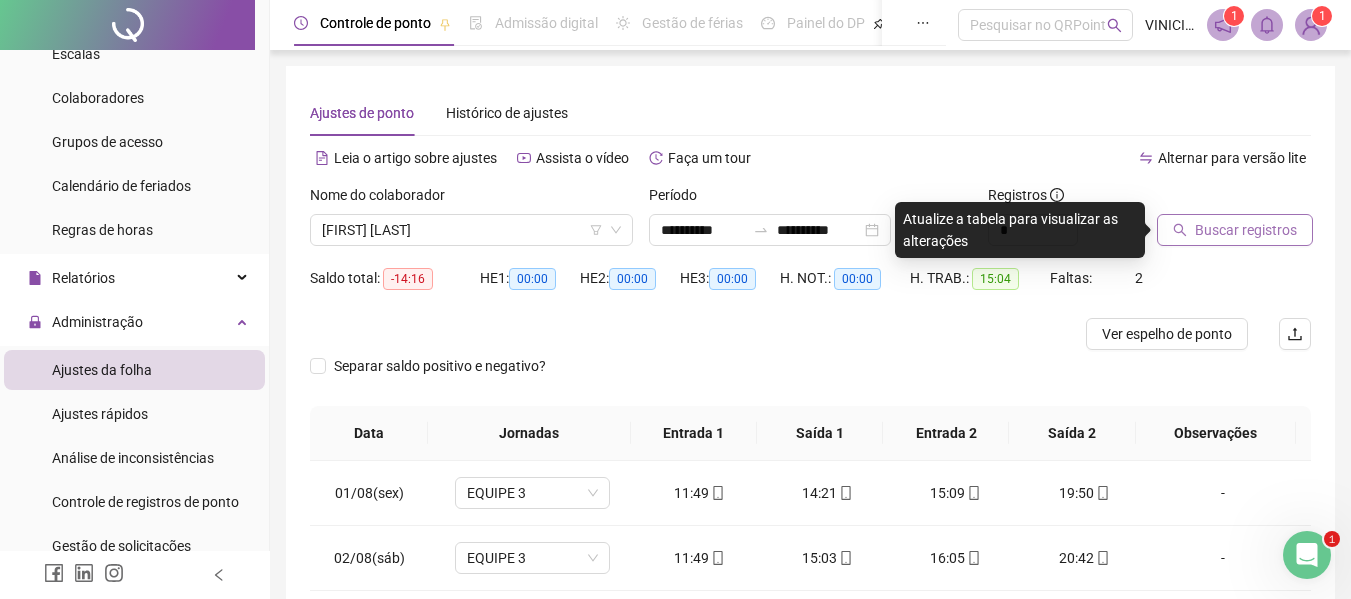 click on "Buscar registros" at bounding box center [1246, 230] 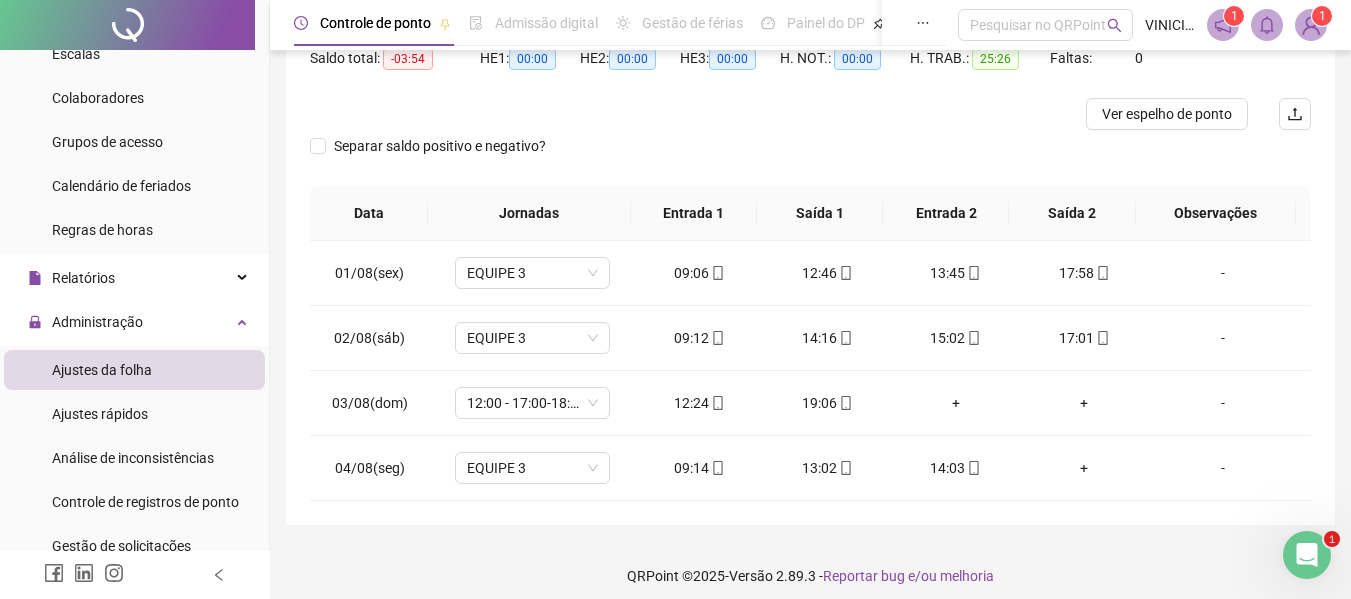 scroll, scrollTop: 232, scrollLeft: 0, axis: vertical 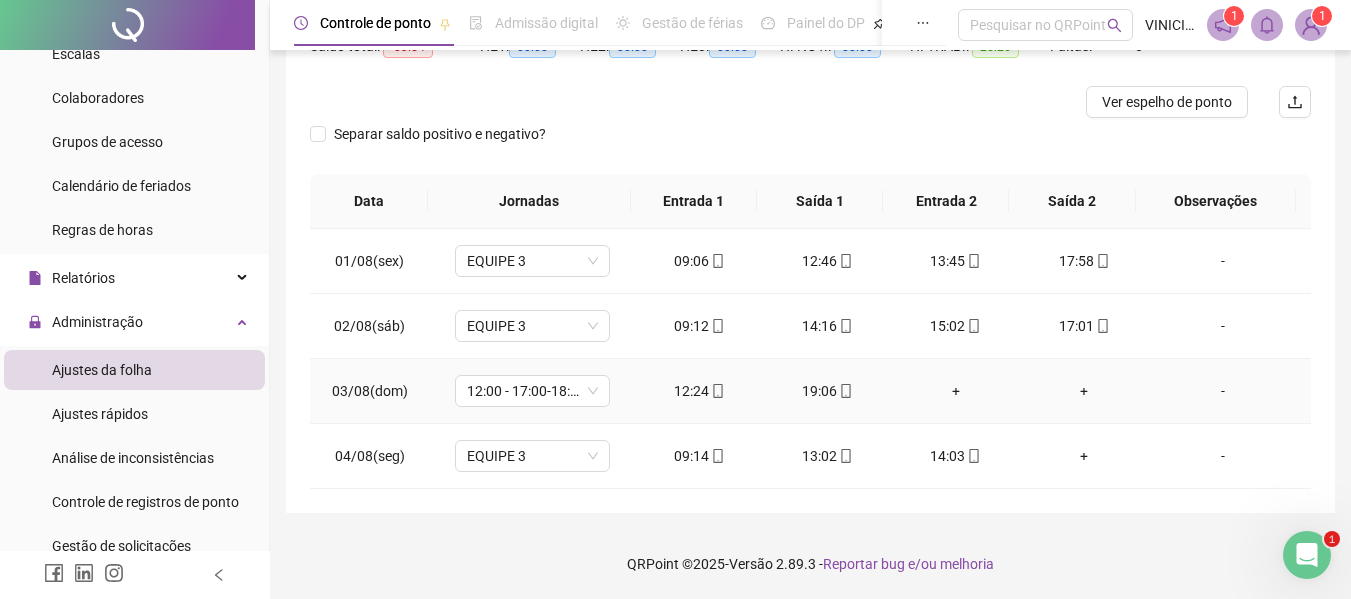 click on "+" at bounding box center [1084, 391] 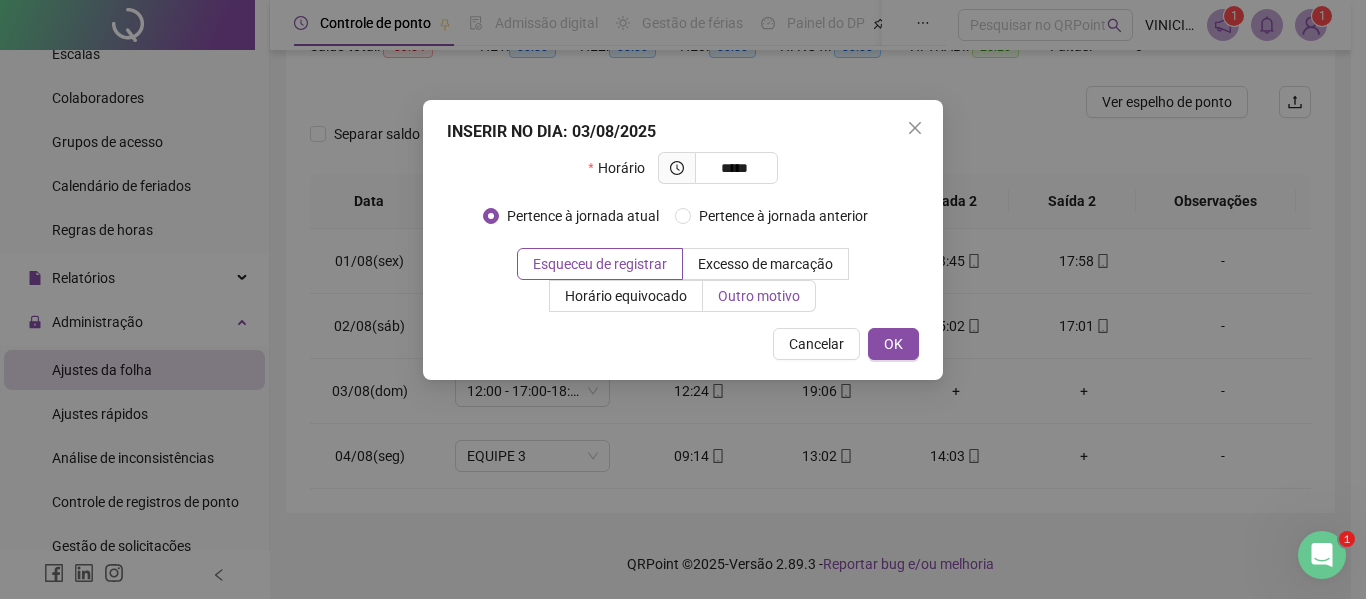 type on "*****" 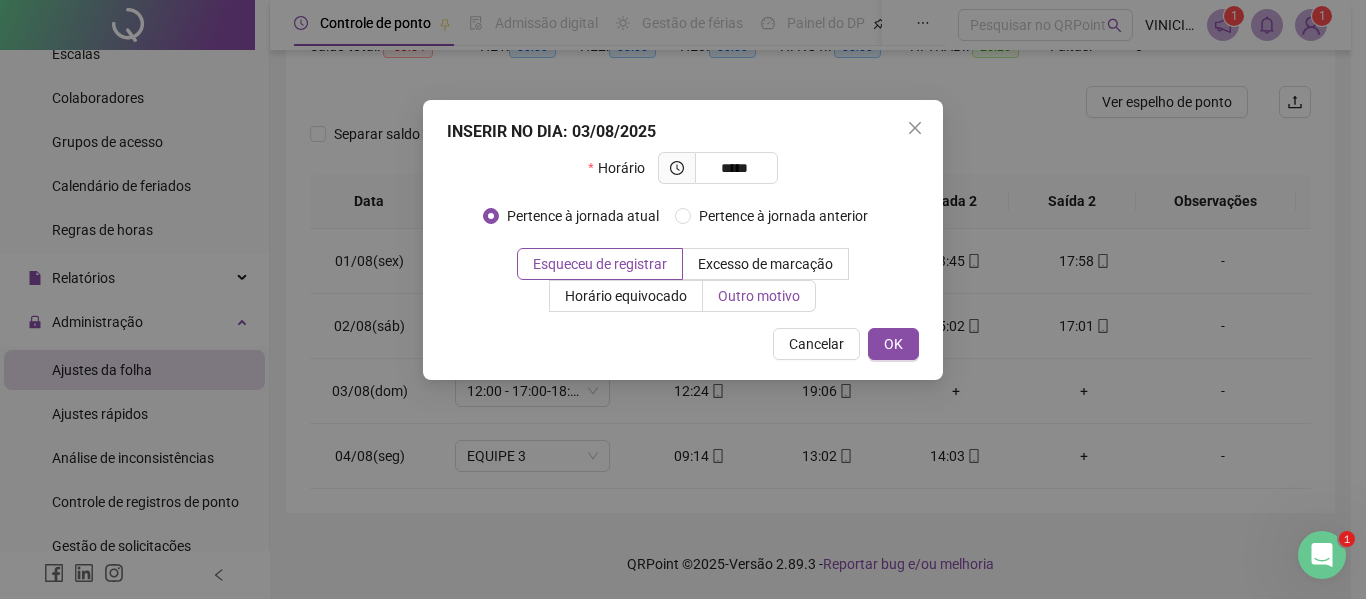 click on "Outro motivo" at bounding box center [759, 296] 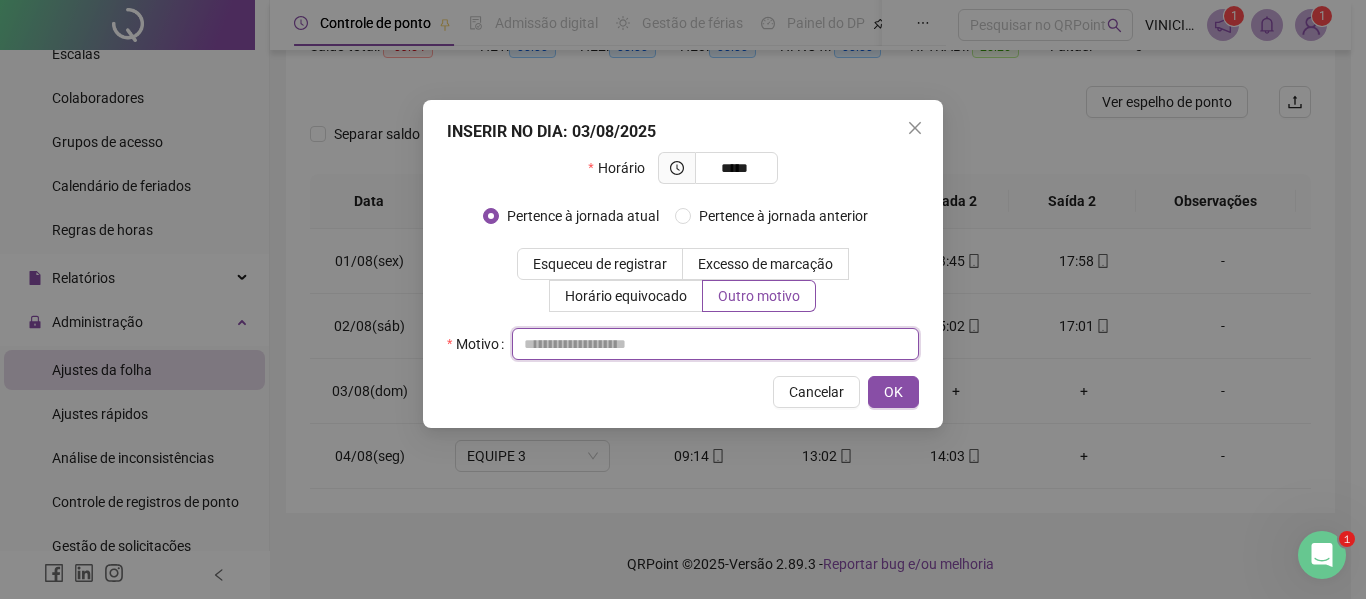 click at bounding box center [715, 344] 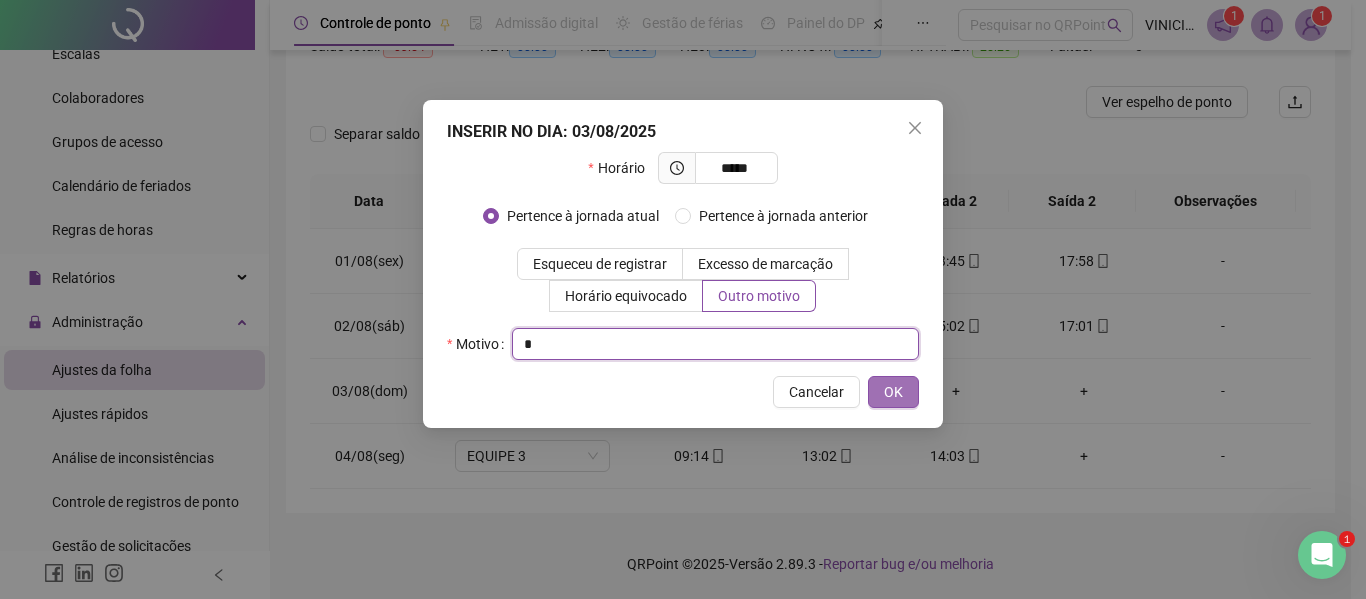 type on "*" 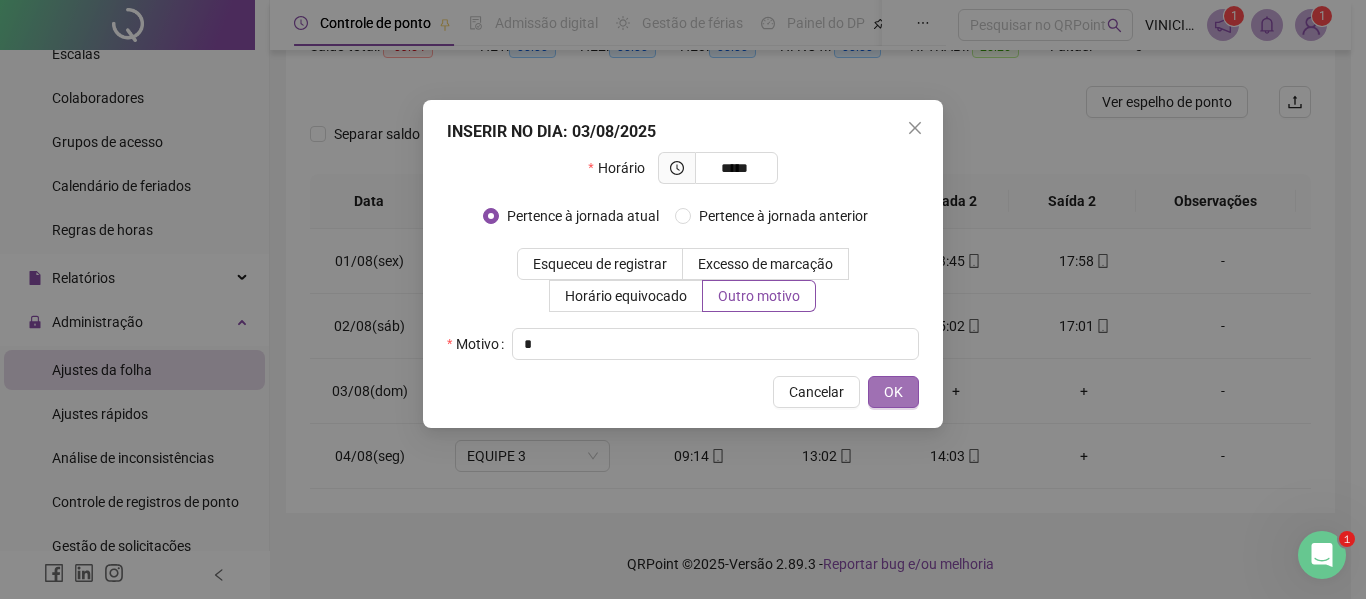 click on "OK" at bounding box center (893, 392) 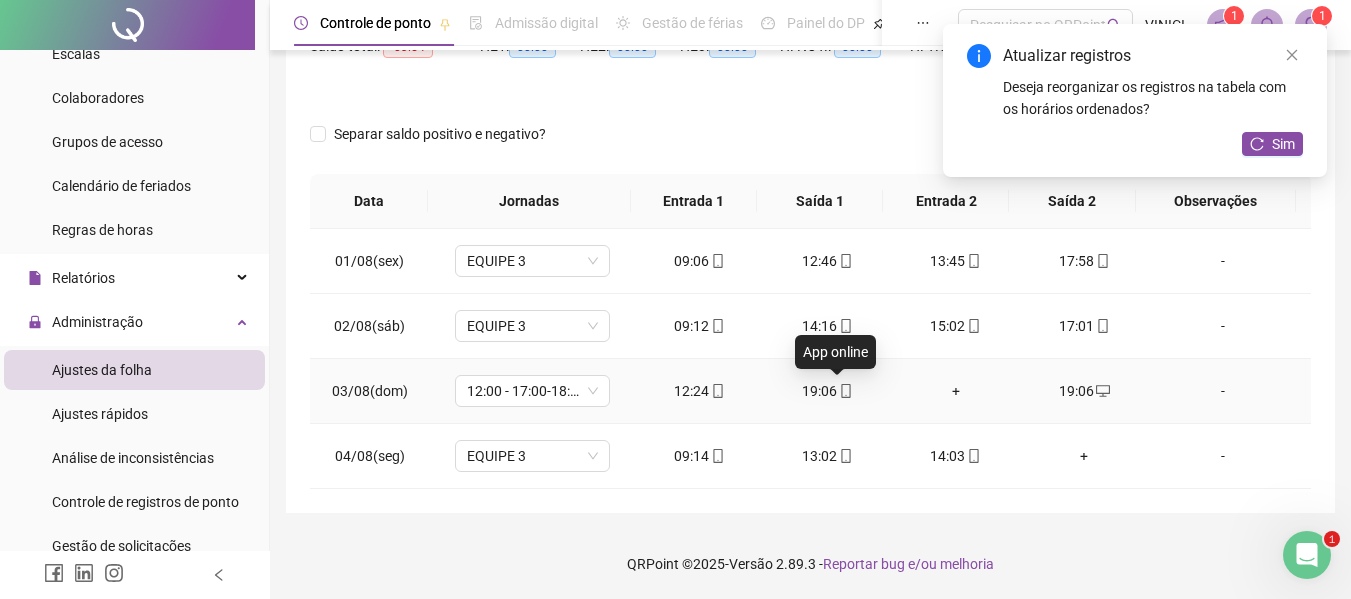 click 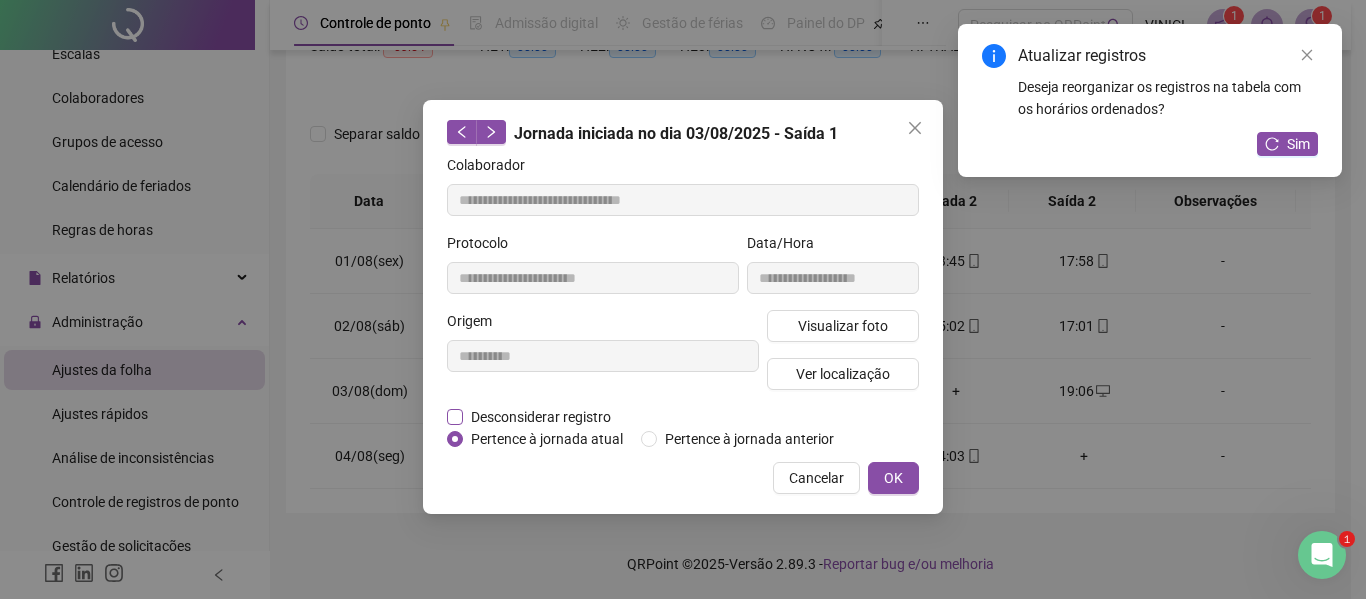click on "Desconsiderar registro" at bounding box center [541, 417] 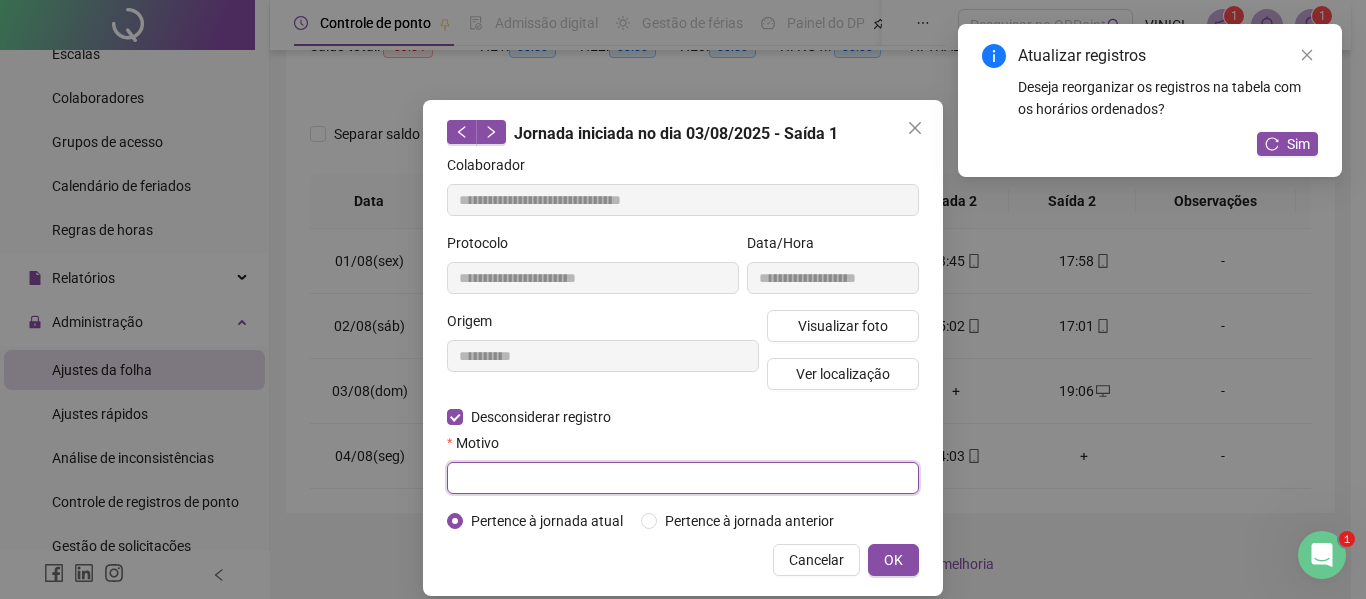 click at bounding box center (683, 478) 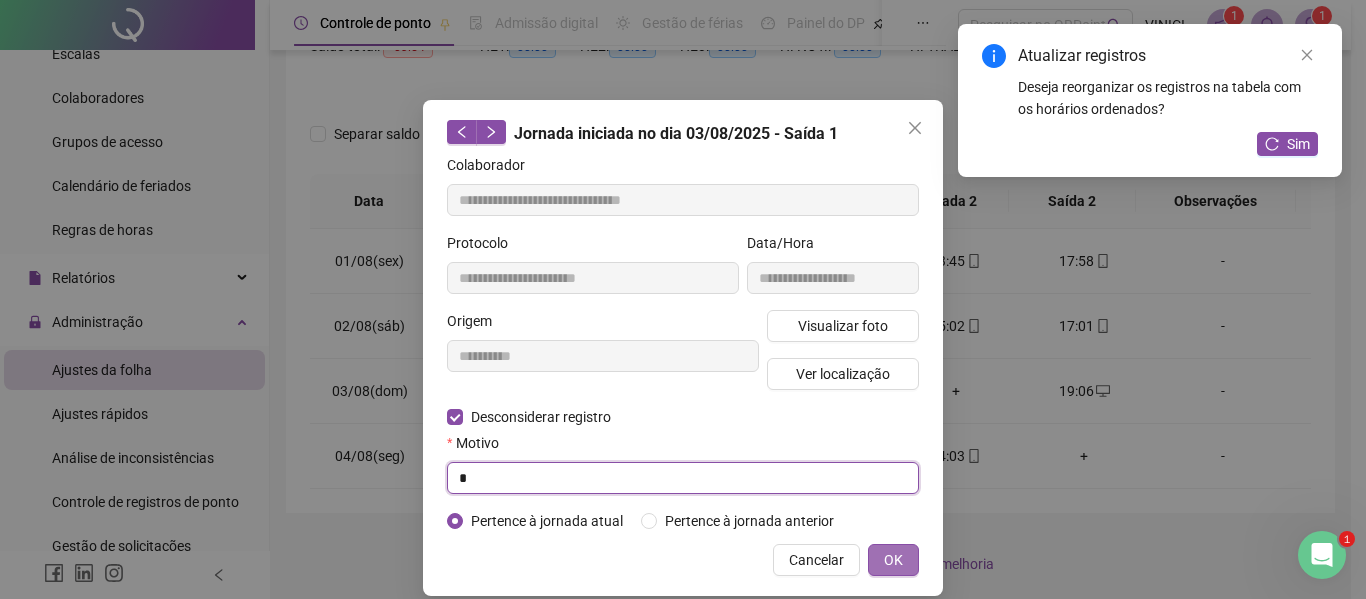 type on "*" 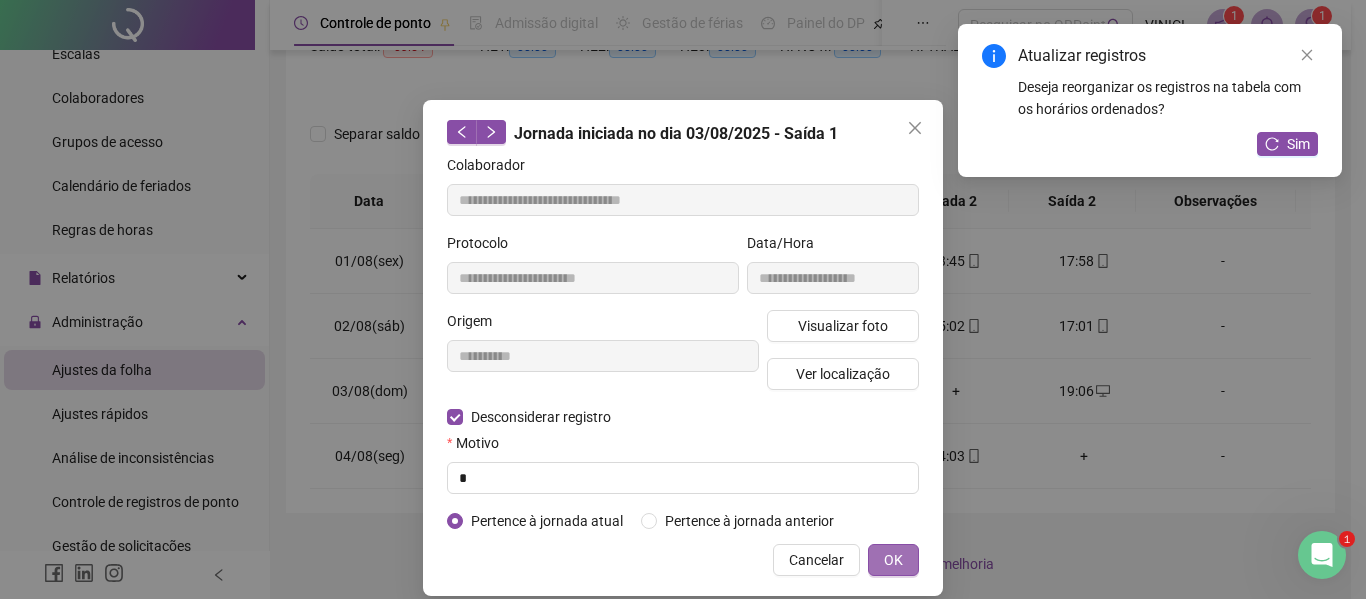 click on "OK" at bounding box center (893, 560) 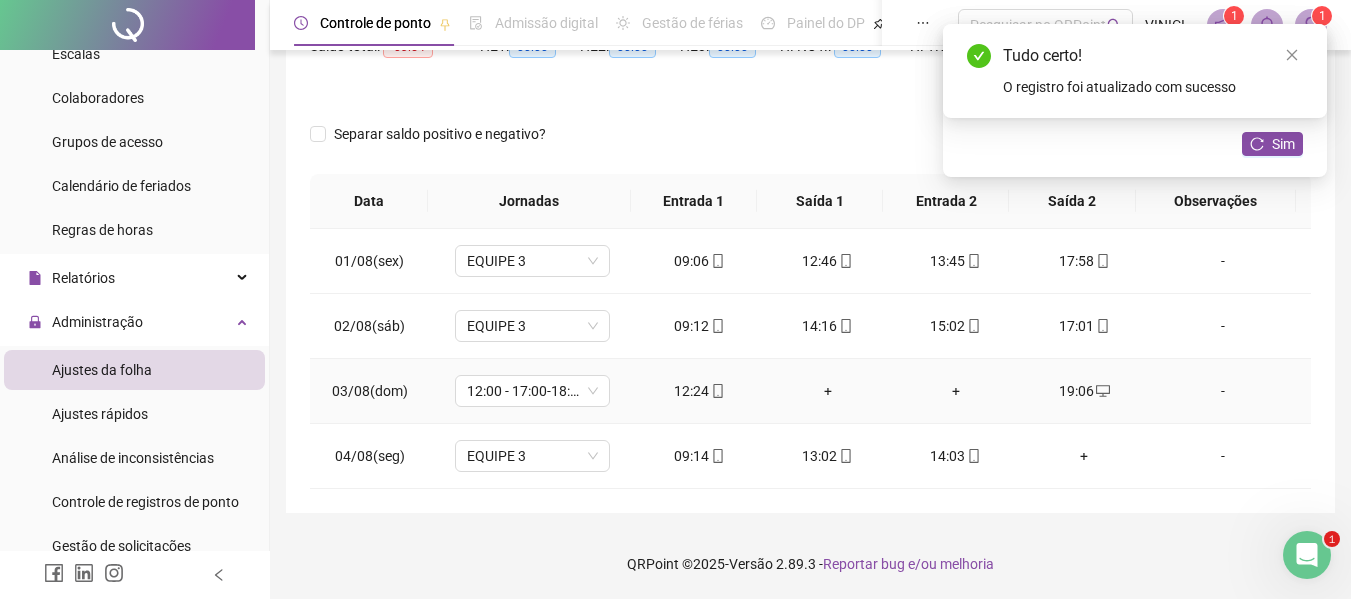 click on "+" at bounding box center (828, 391) 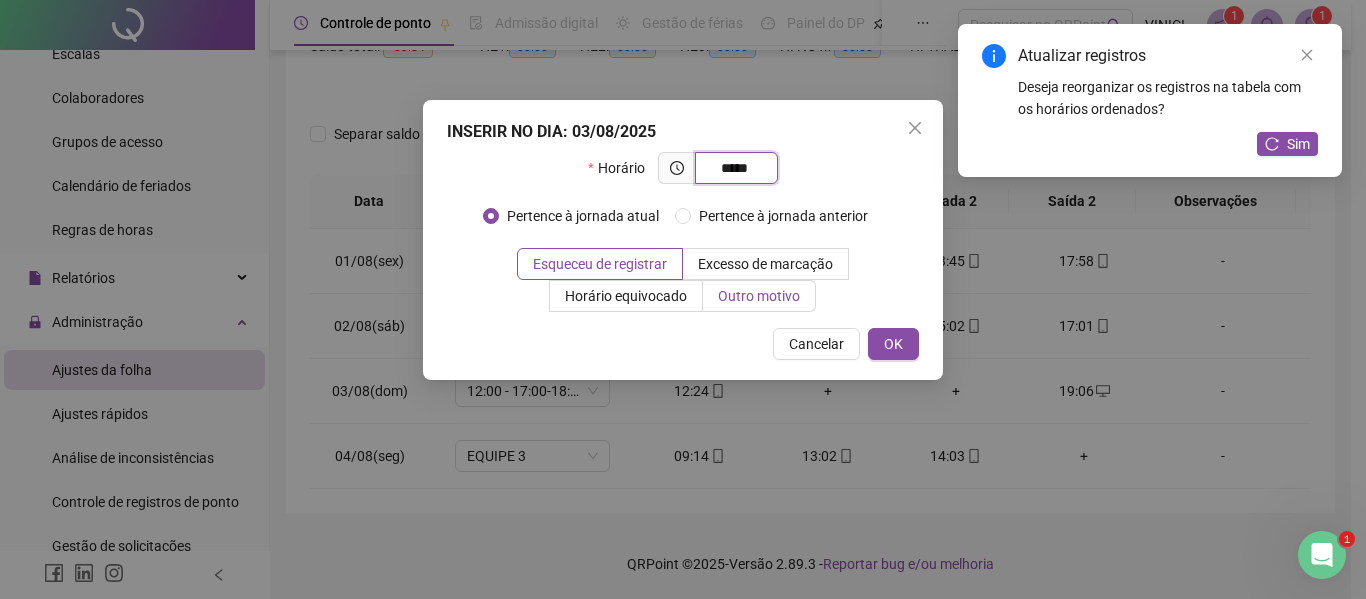 type on "*****" 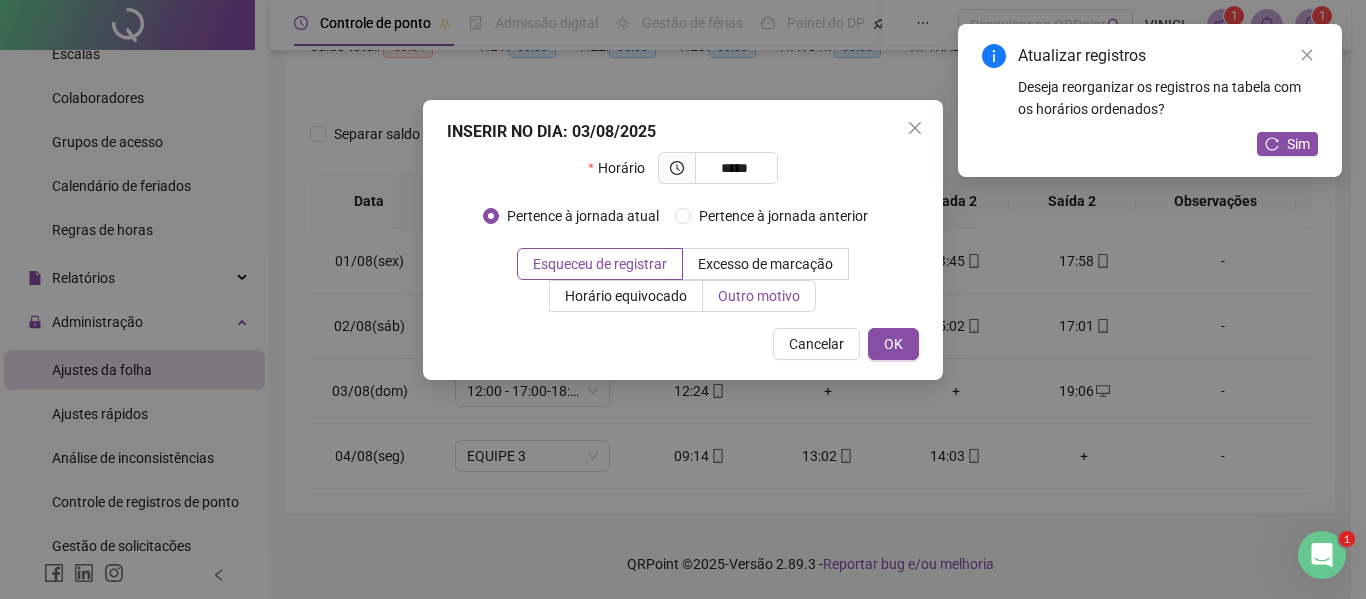 click on "Outro motivo" at bounding box center [759, 296] 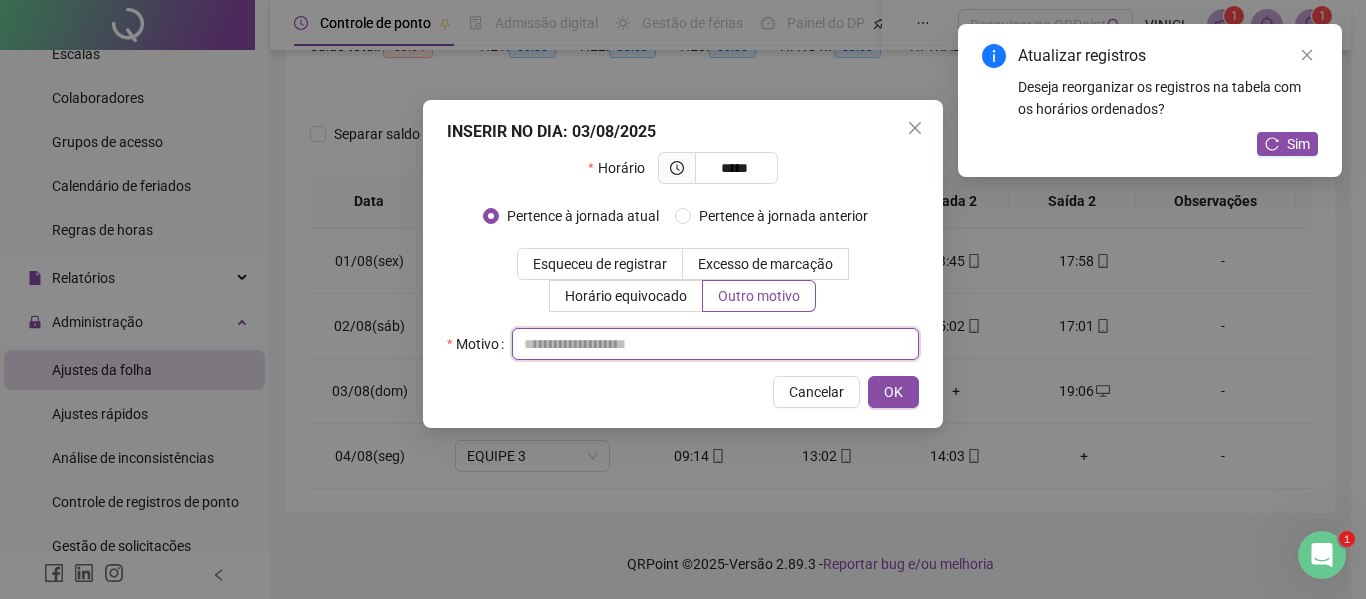 click at bounding box center [715, 344] 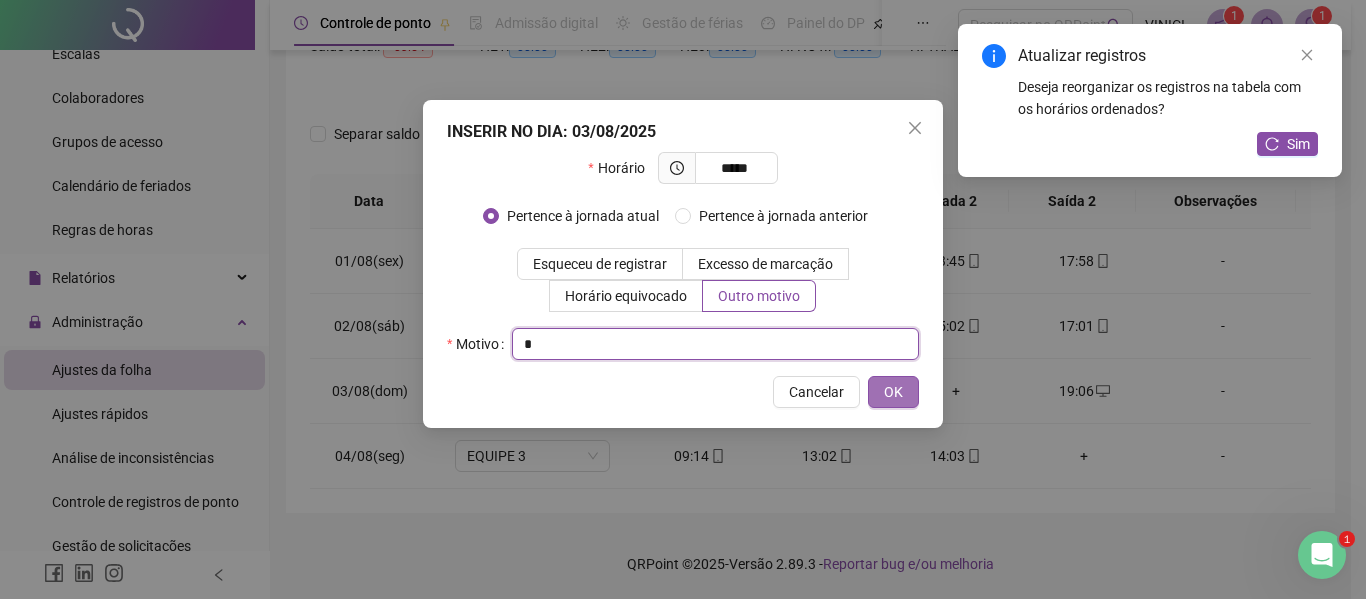 type on "*" 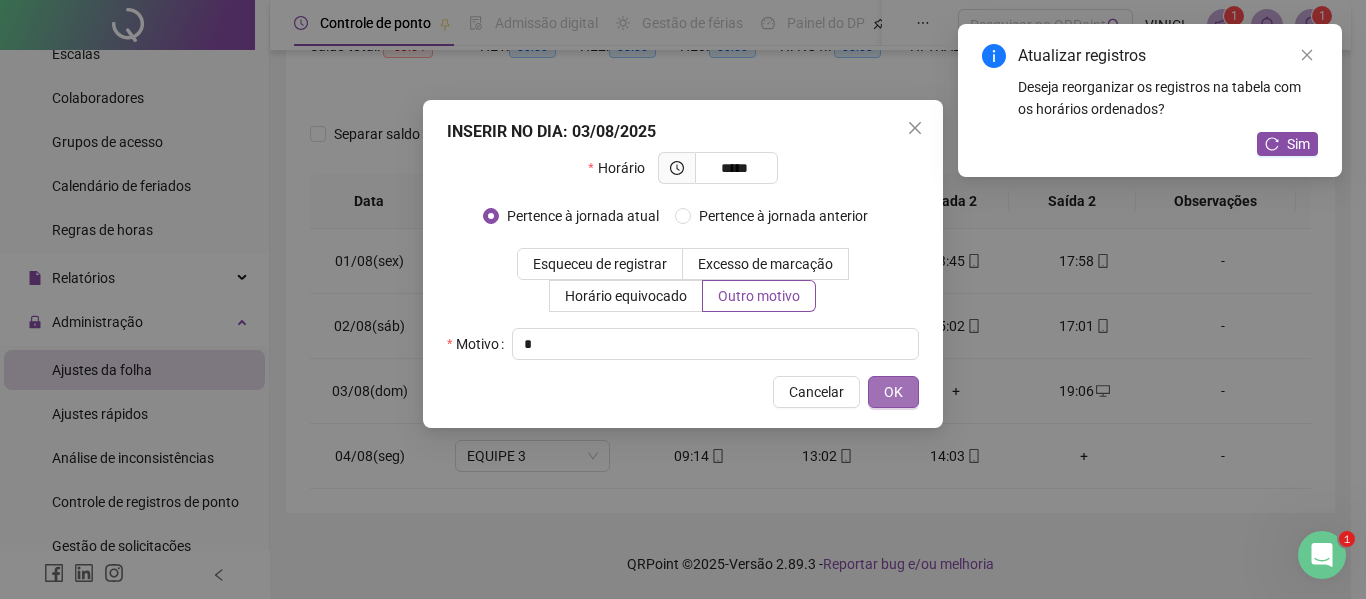 click on "OK" at bounding box center [893, 392] 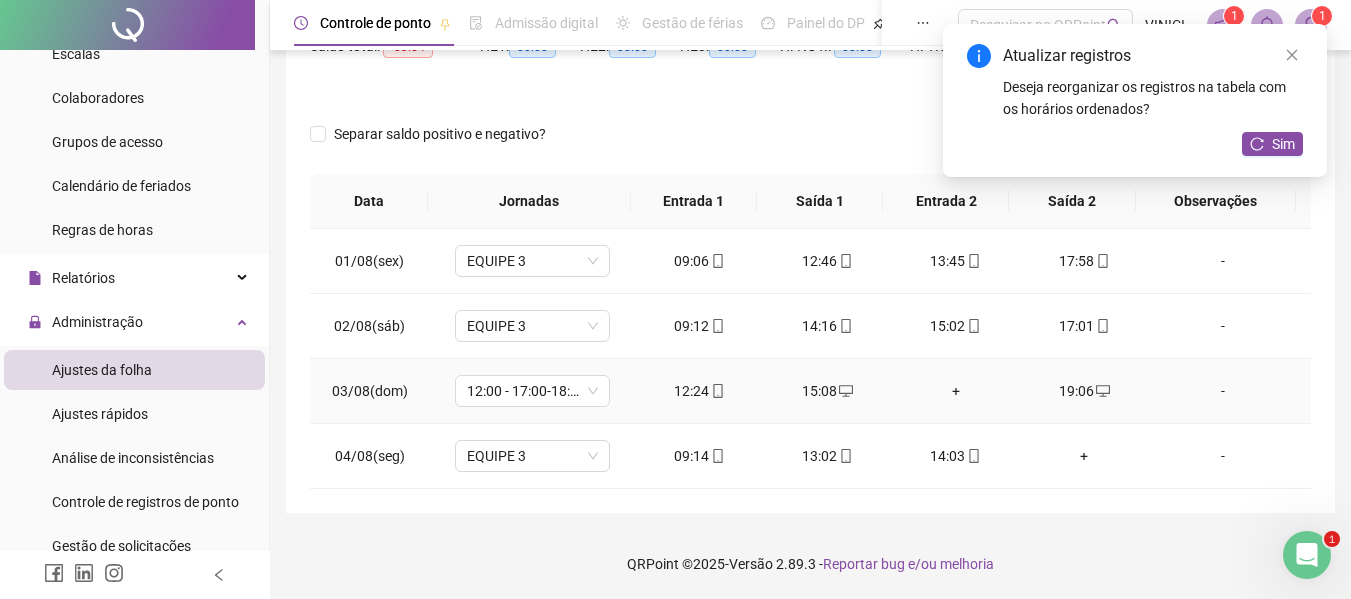 click on "+" at bounding box center (956, 391) 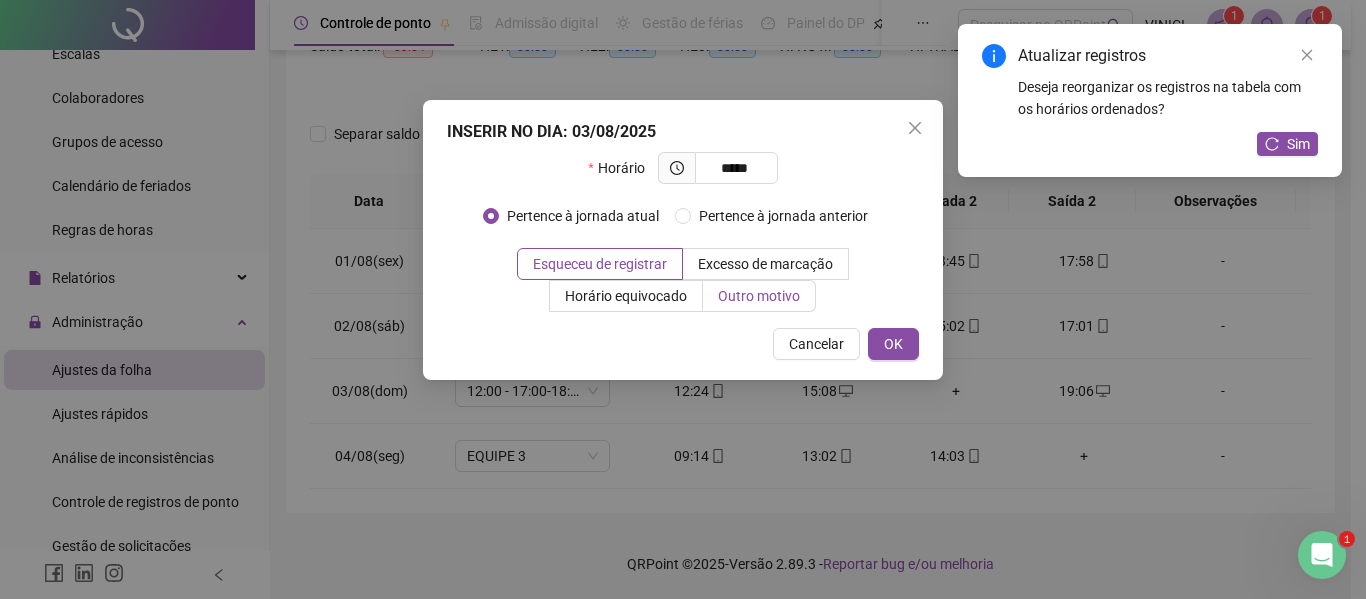 type on "*****" 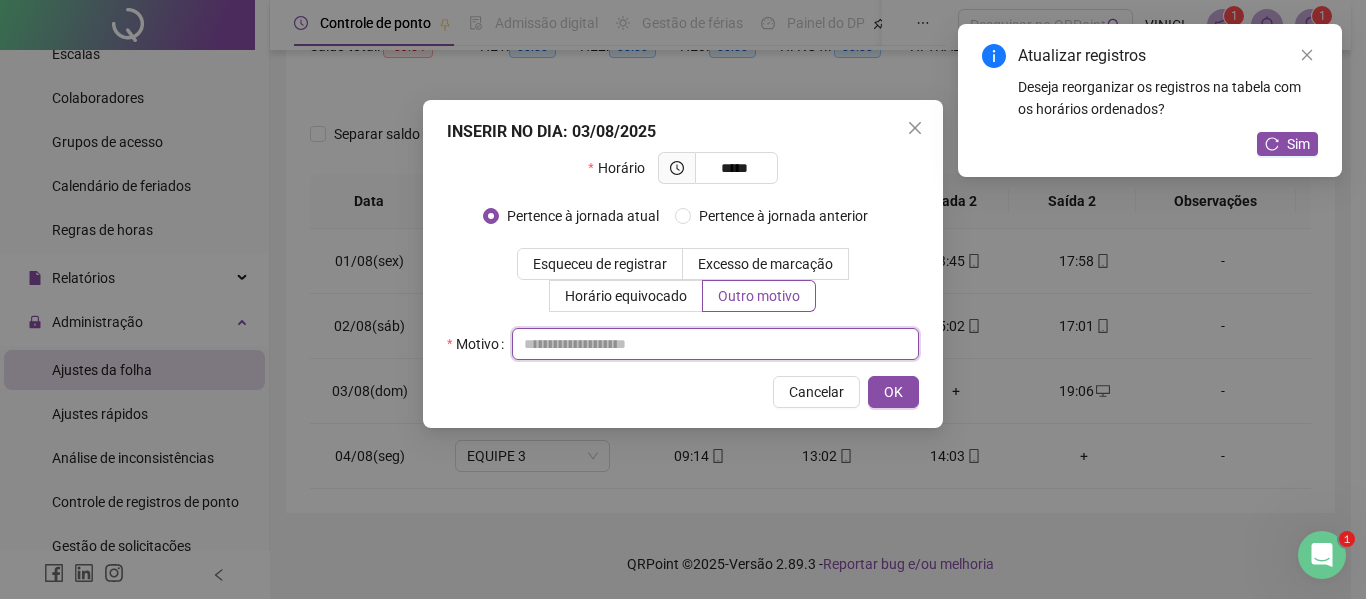 click at bounding box center [715, 344] 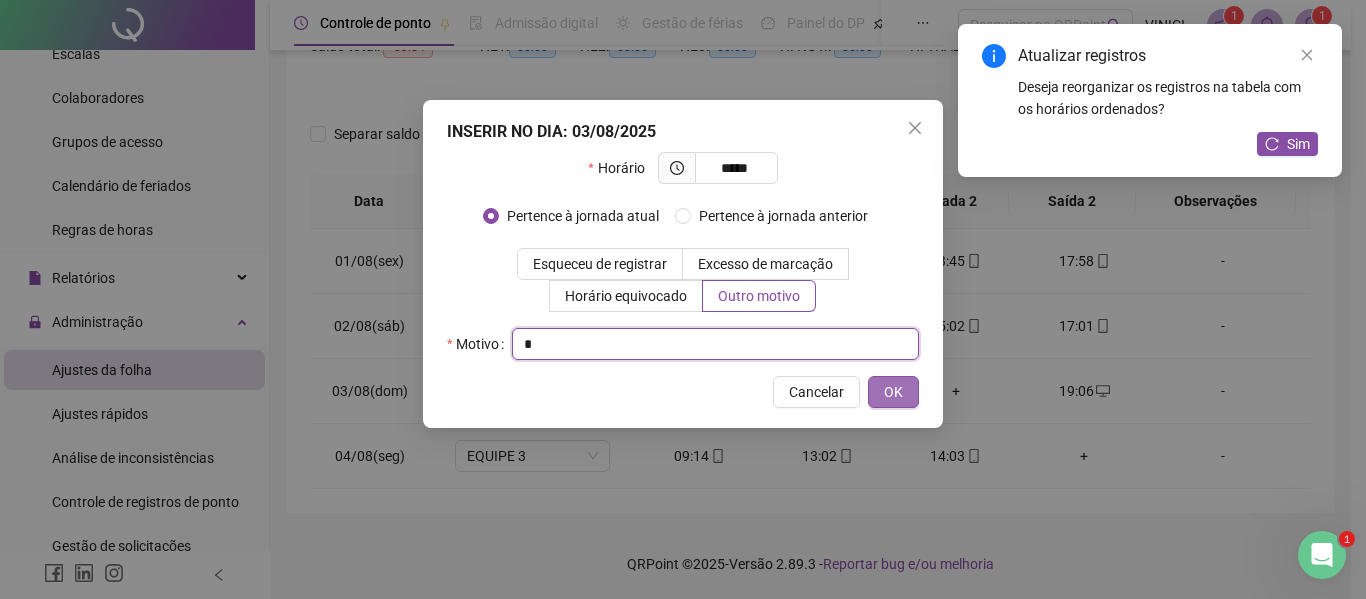 type on "*" 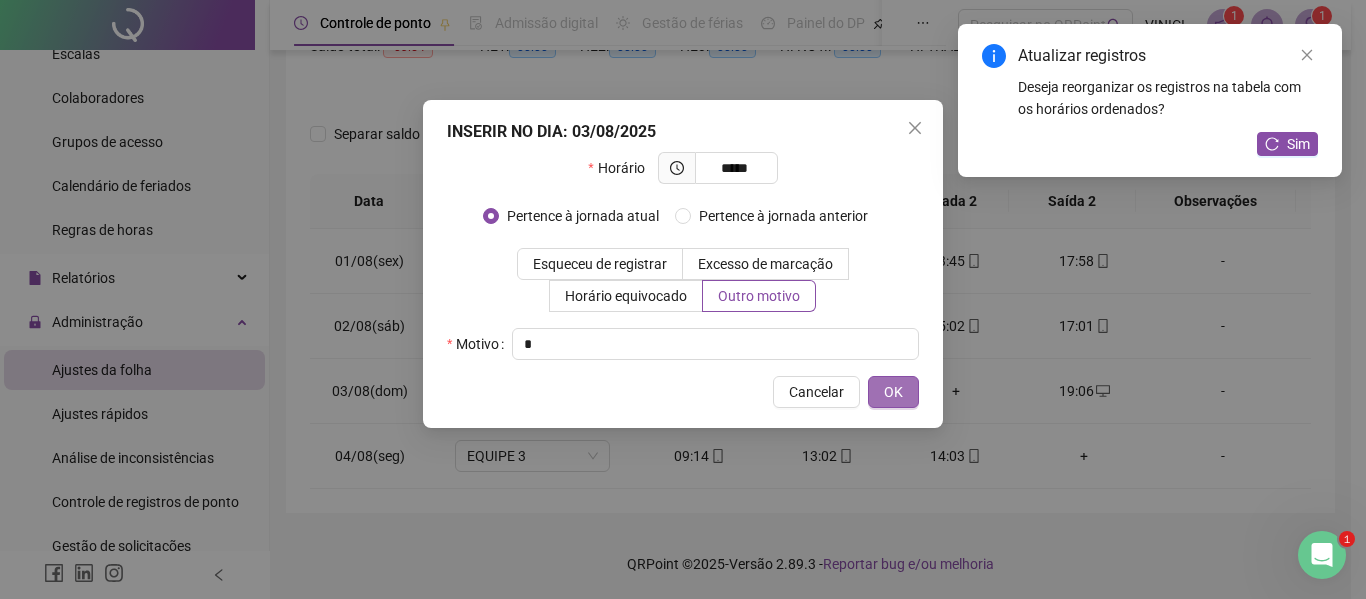 click on "OK" at bounding box center [893, 392] 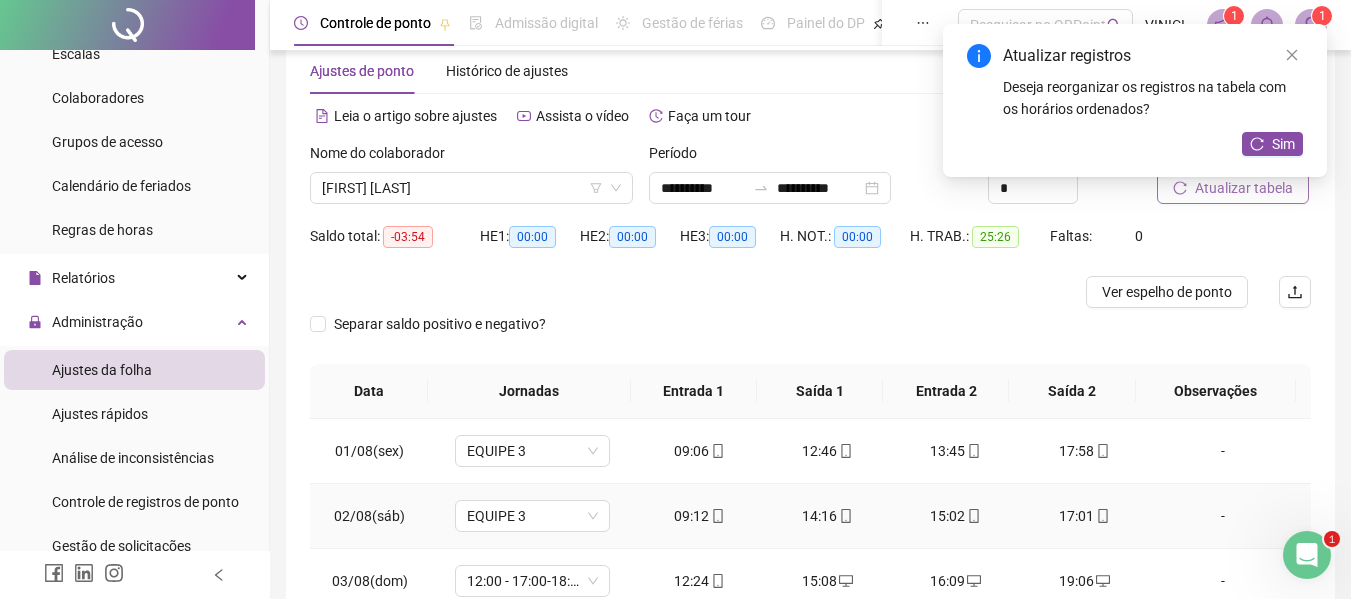 scroll, scrollTop: 0, scrollLeft: 0, axis: both 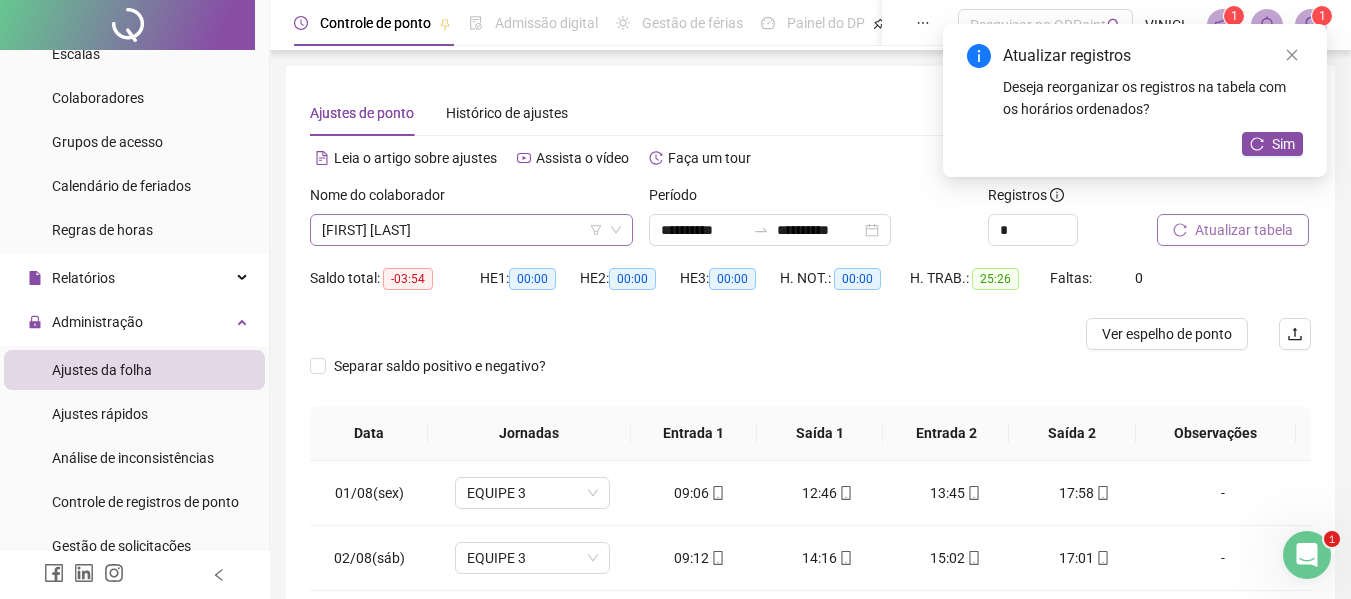 click on "[FIRST] [LAST]" at bounding box center (471, 230) 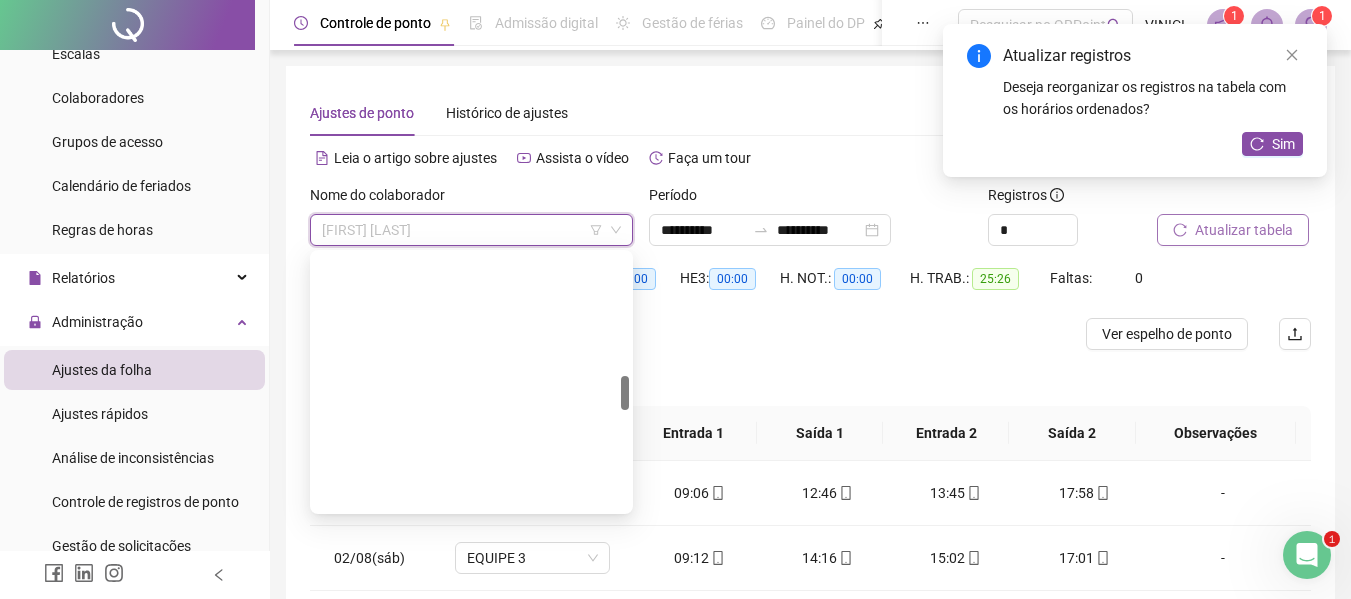 scroll, scrollTop: 896, scrollLeft: 0, axis: vertical 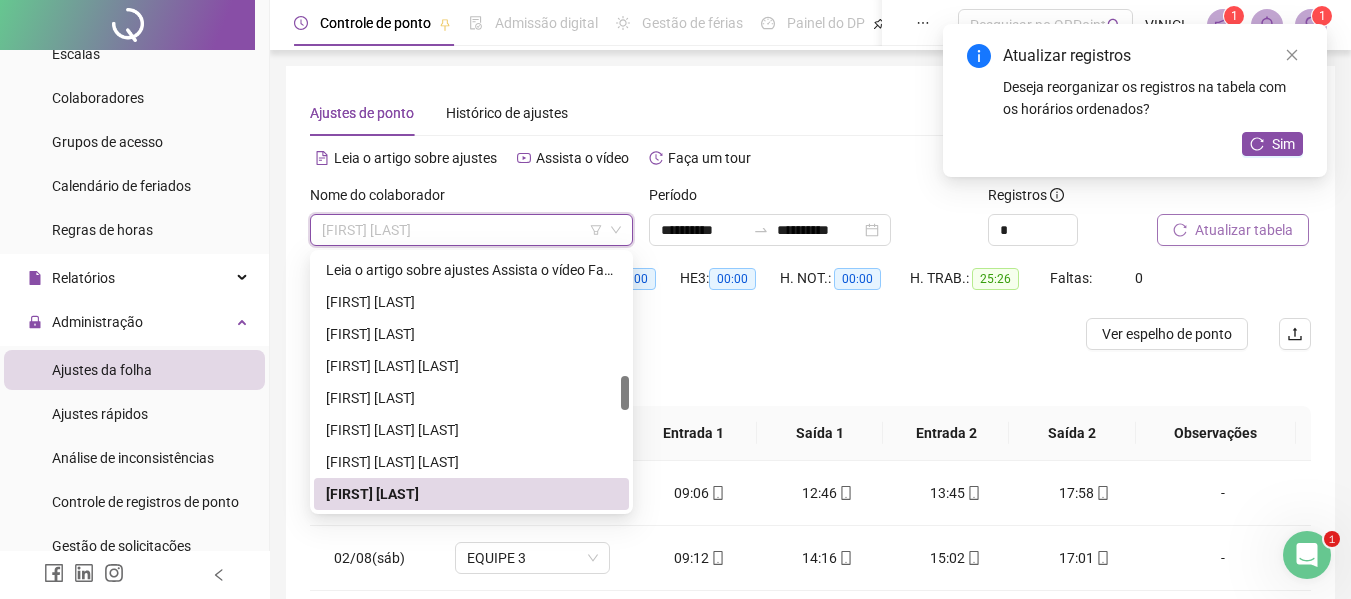 paste on "**********" 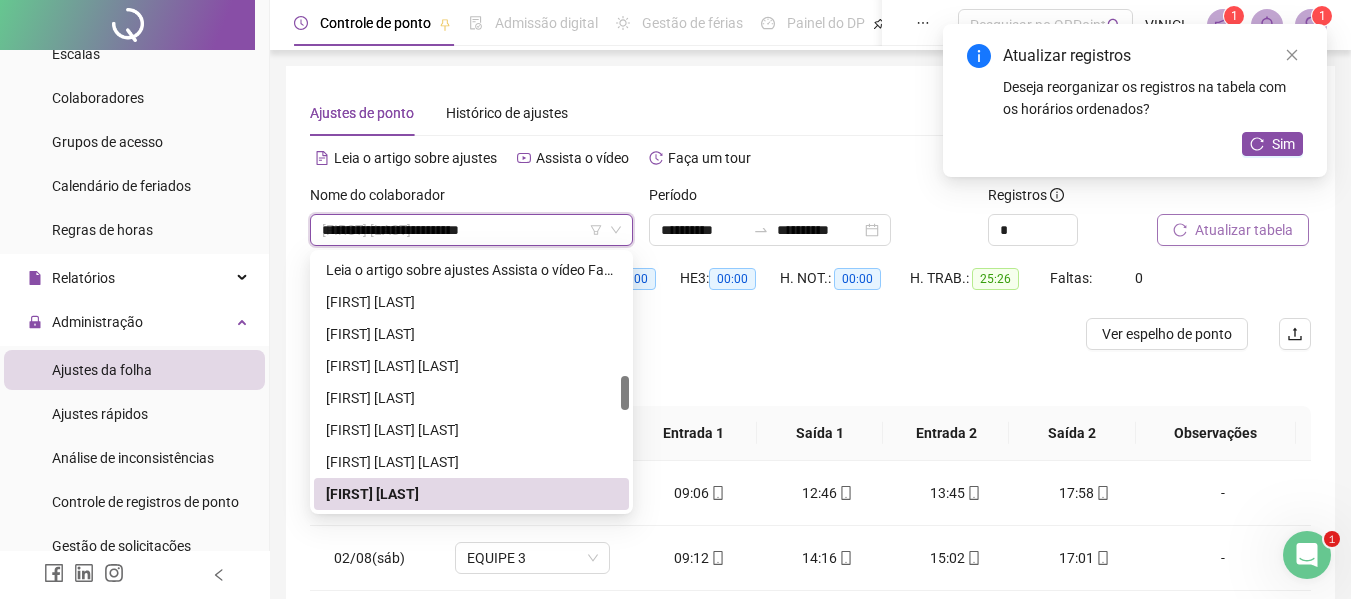 scroll, scrollTop: 0, scrollLeft: 0, axis: both 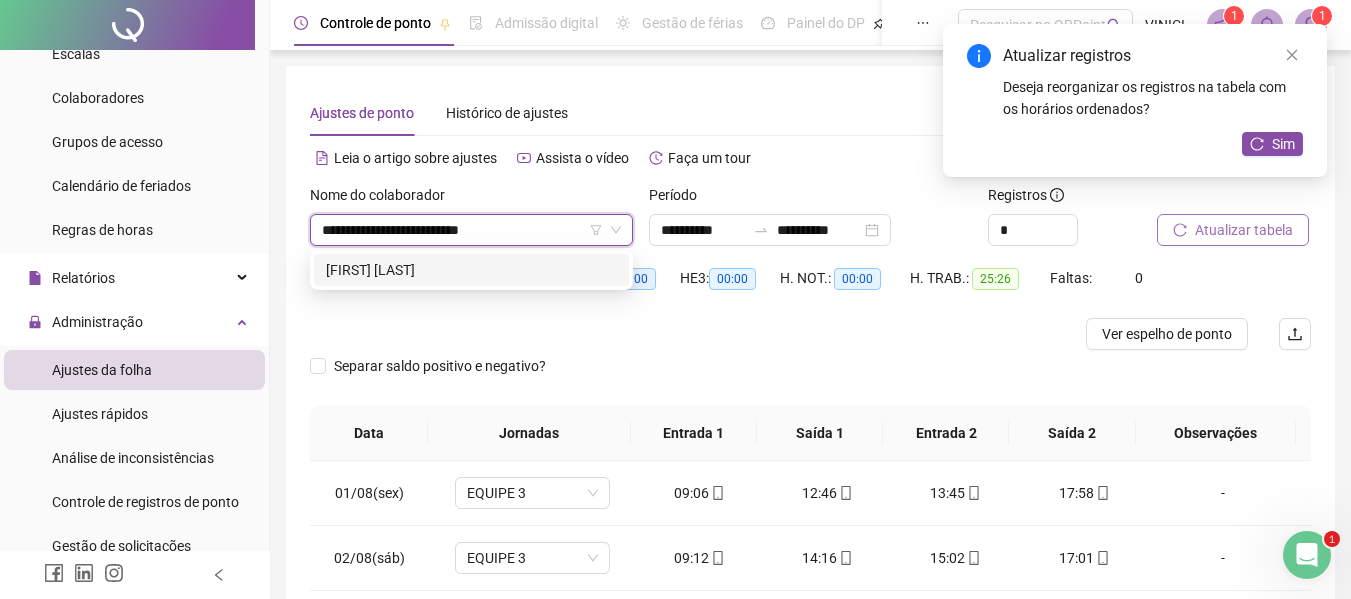 click on "[FIRST] [LAST]" at bounding box center [471, 270] 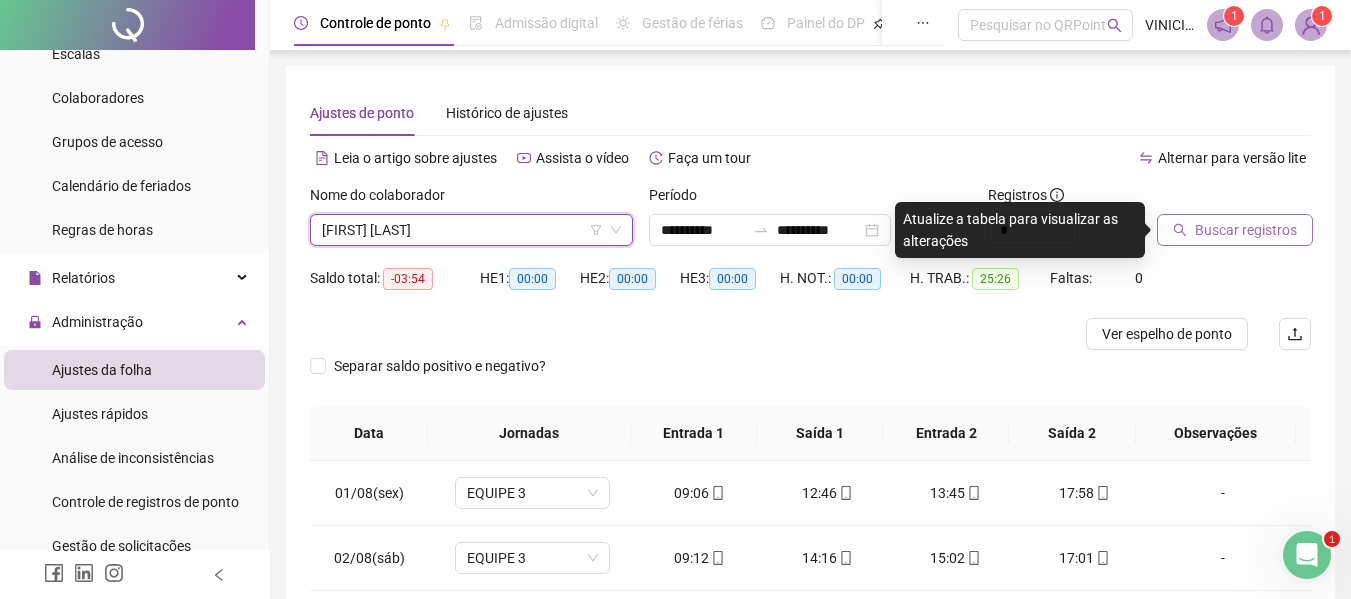 click on "Buscar registros" at bounding box center (1246, 230) 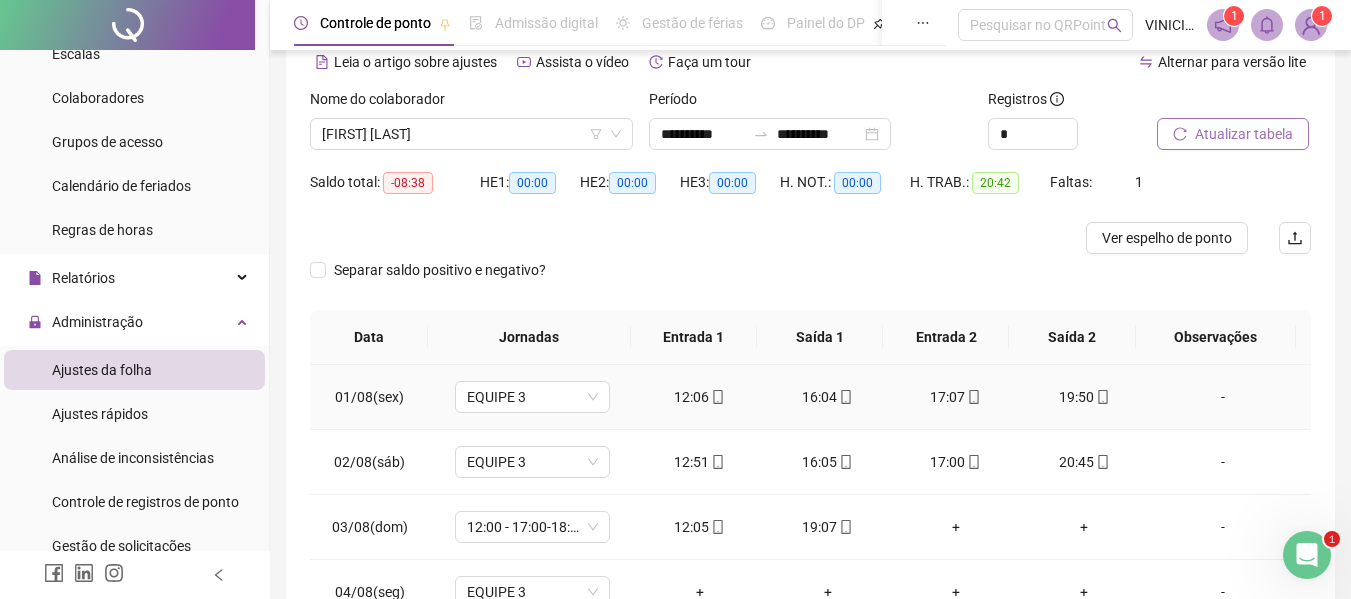 scroll, scrollTop: 232, scrollLeft: 0, axis: vertical 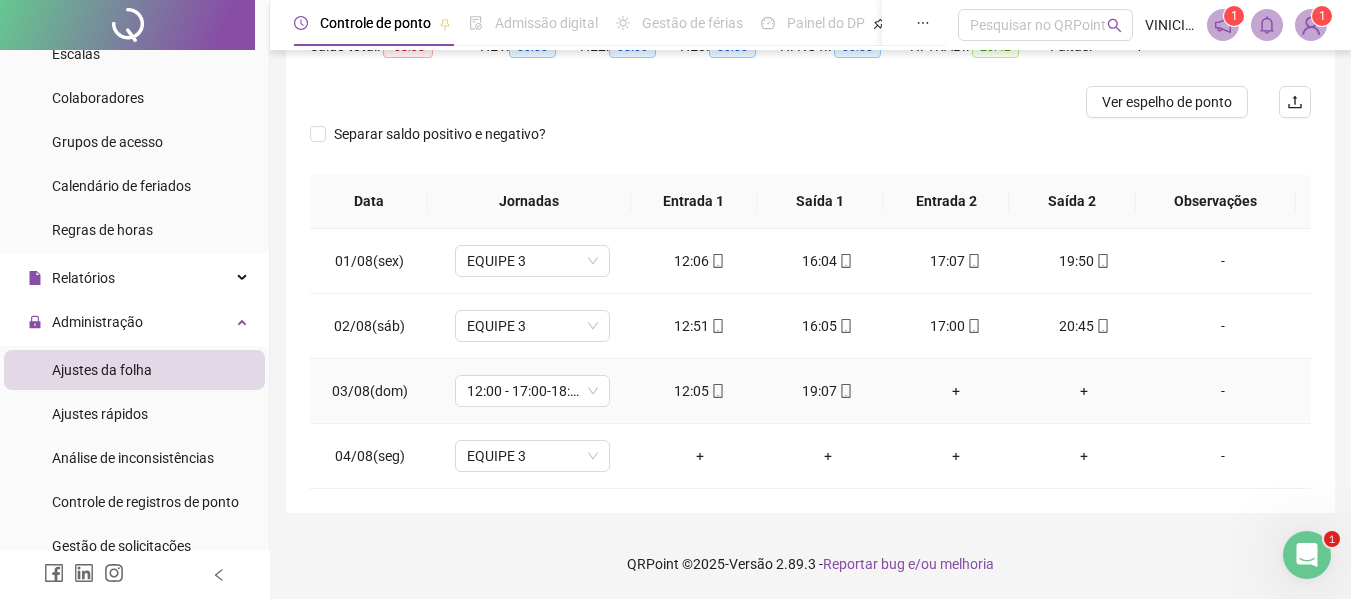 click on "+" at bounding box center [1084, 391] 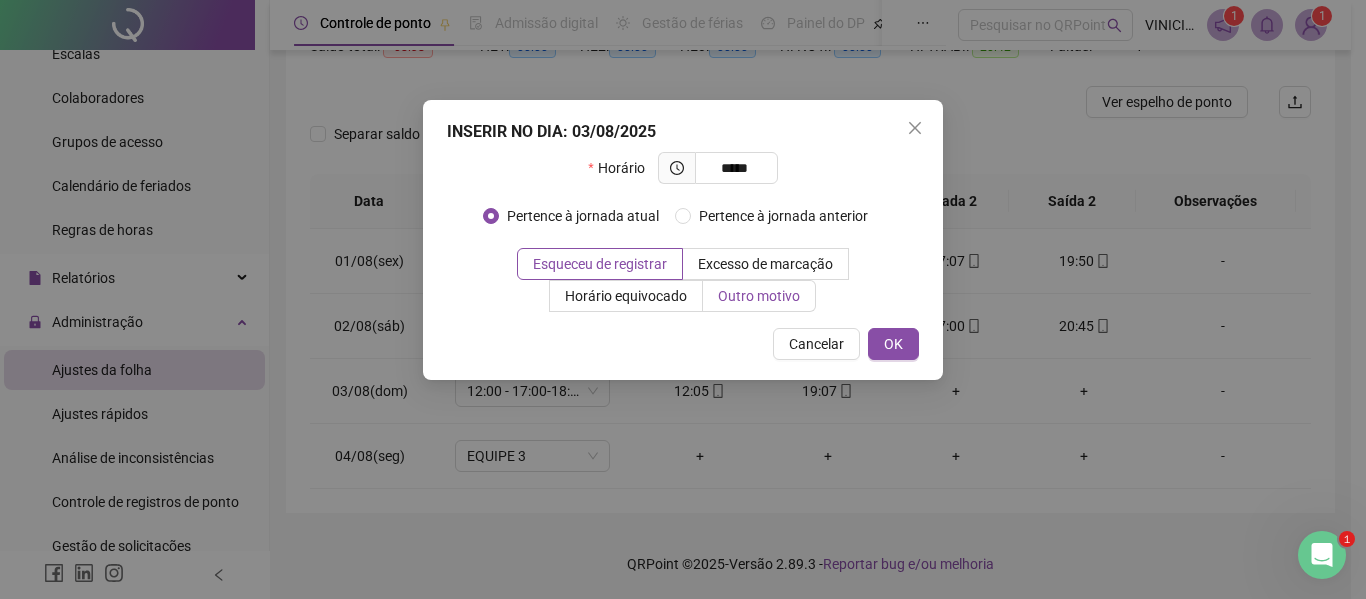 type on "*****" 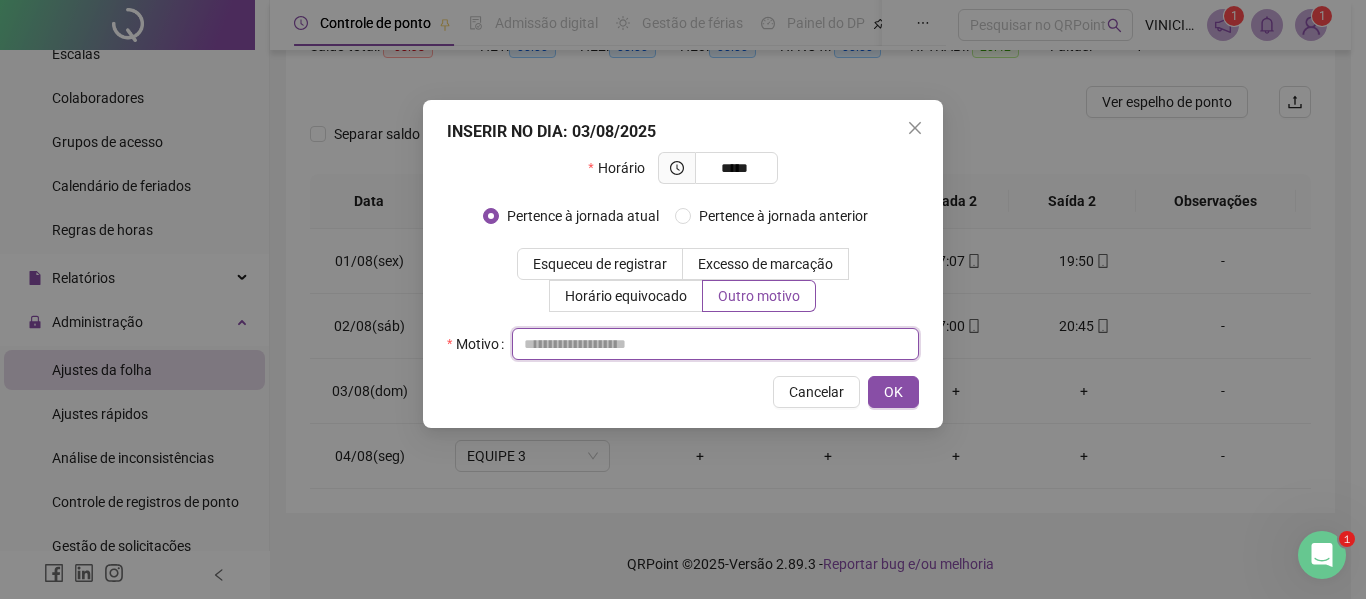 click at bounding box center [715, 344] 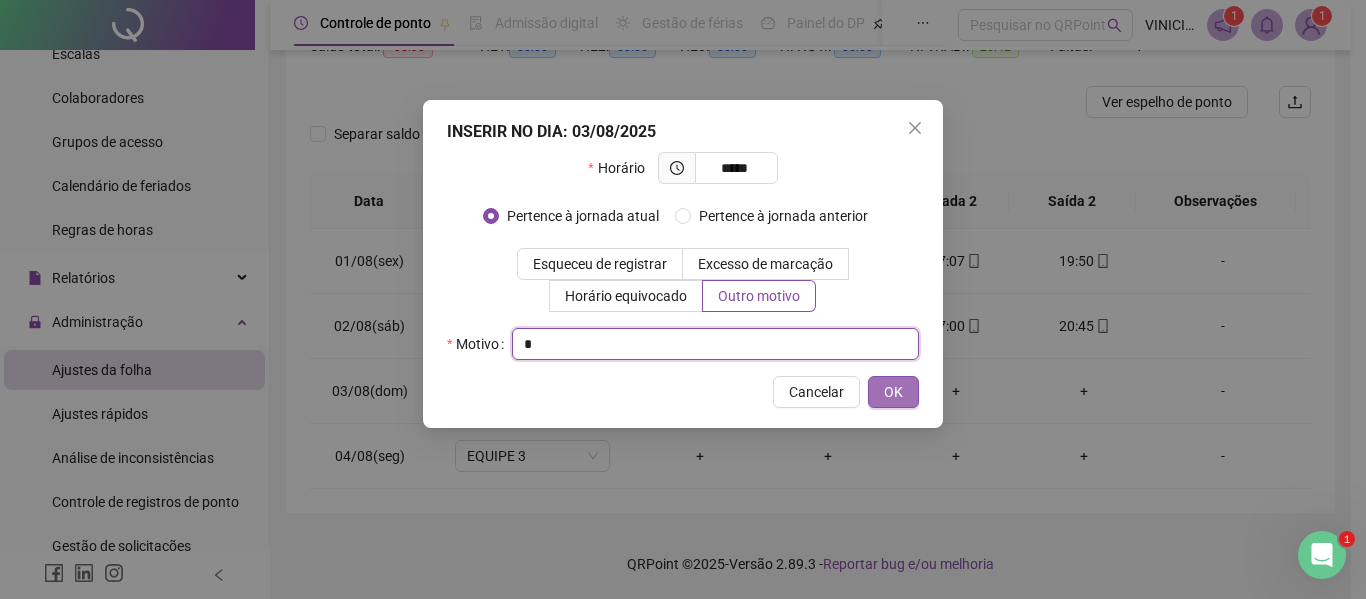 type on "*" 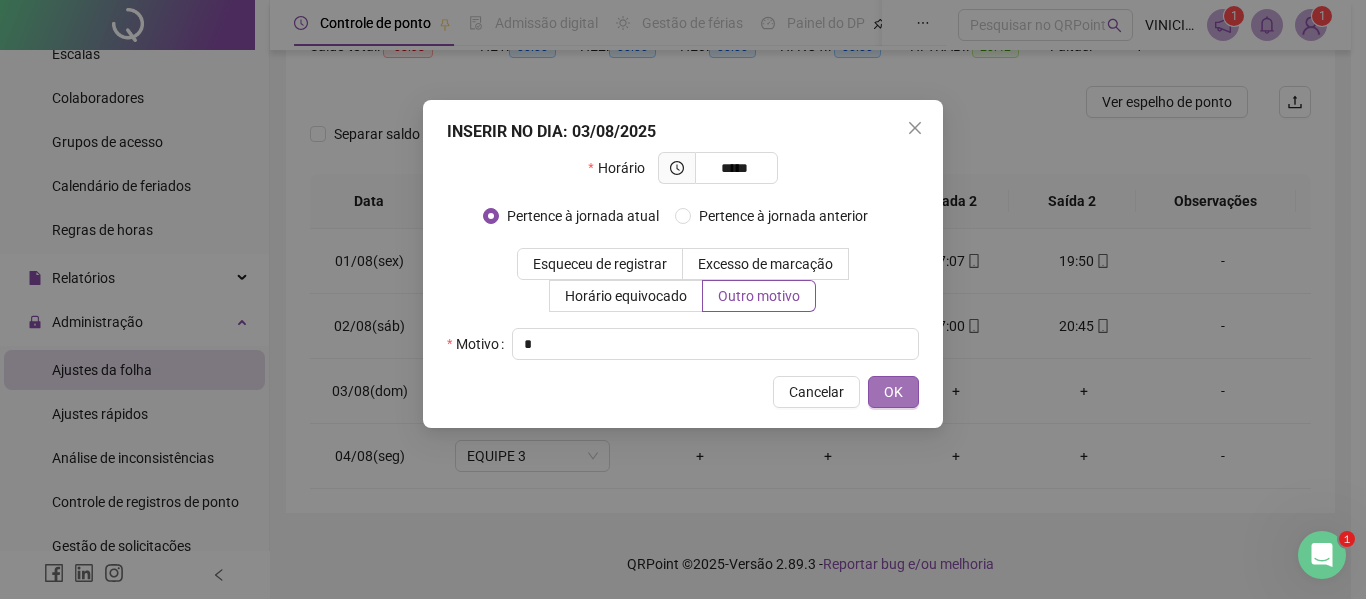 click on "OK" at bounding box center [893, 392] 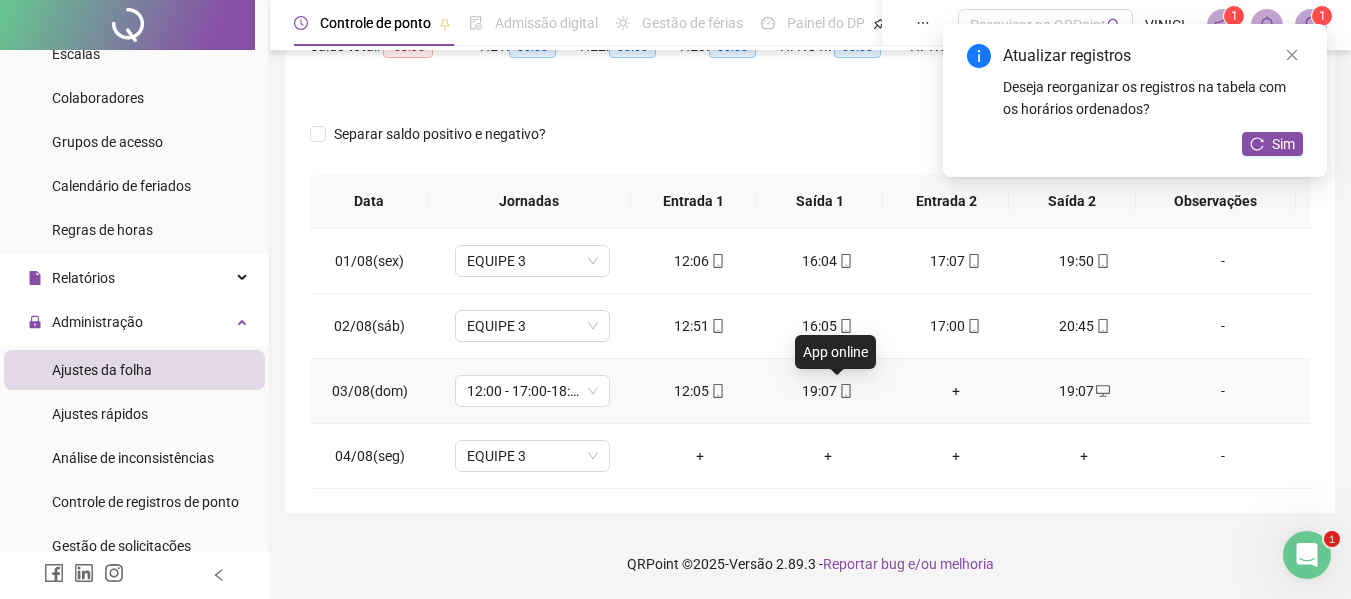 click 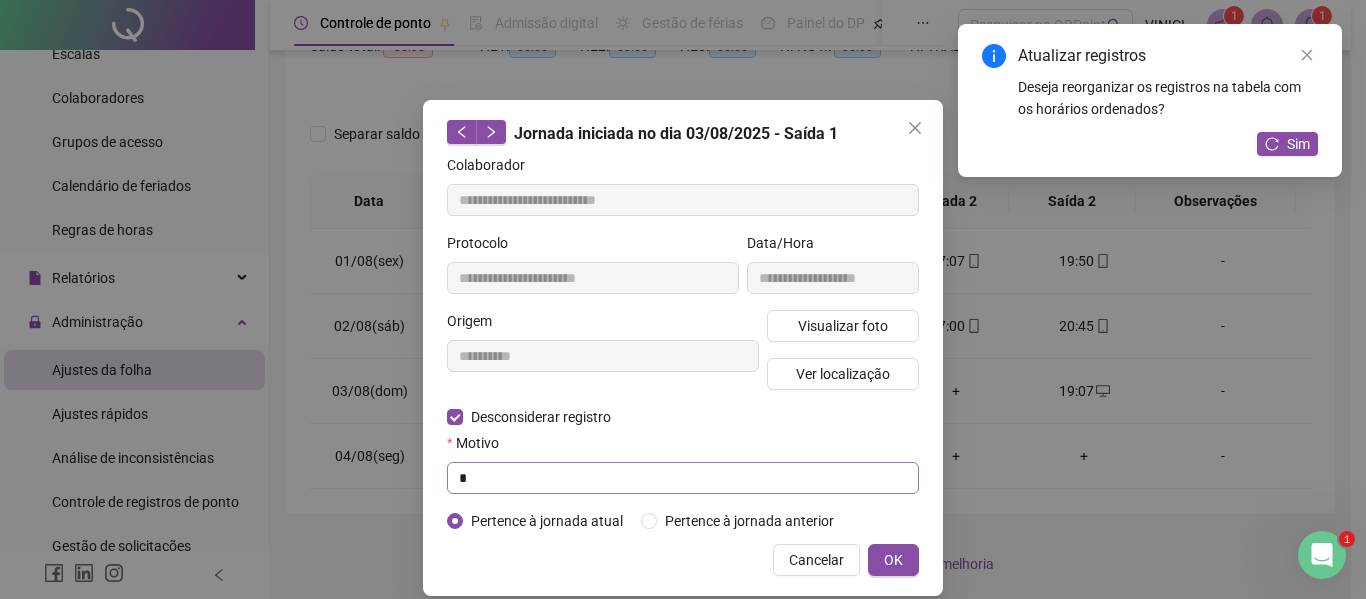 type on "**********" 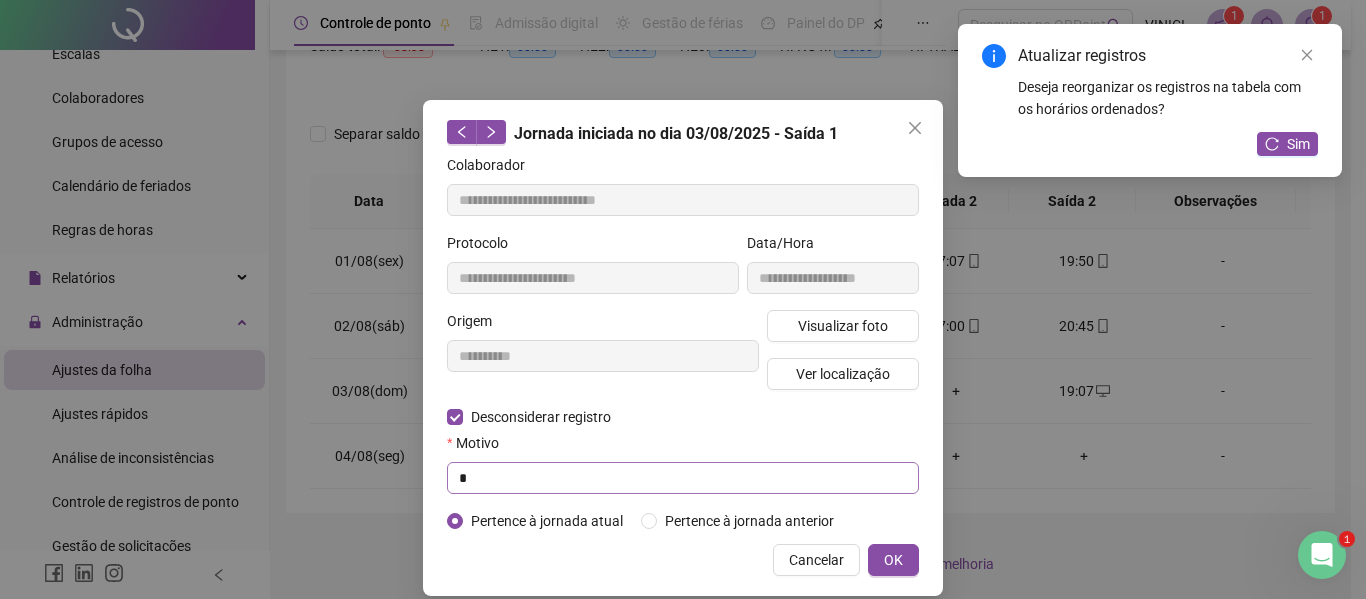 type on "**********" 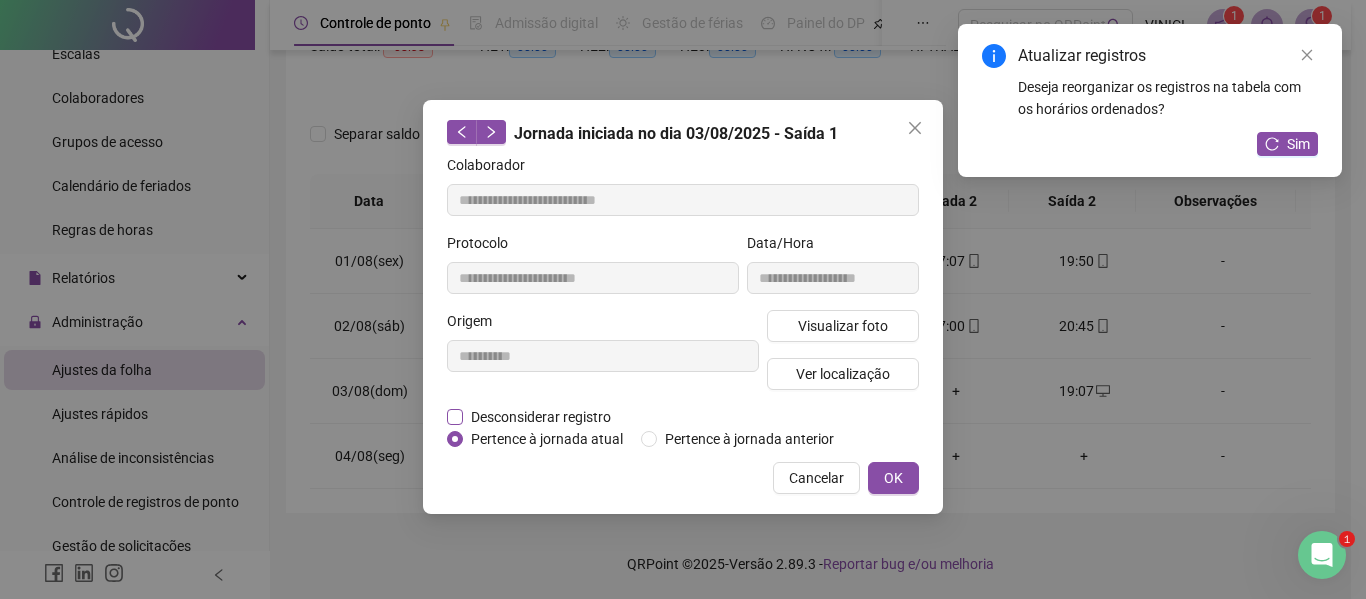 click on "Desconsiderar registro" at bounding box center [541, 417] 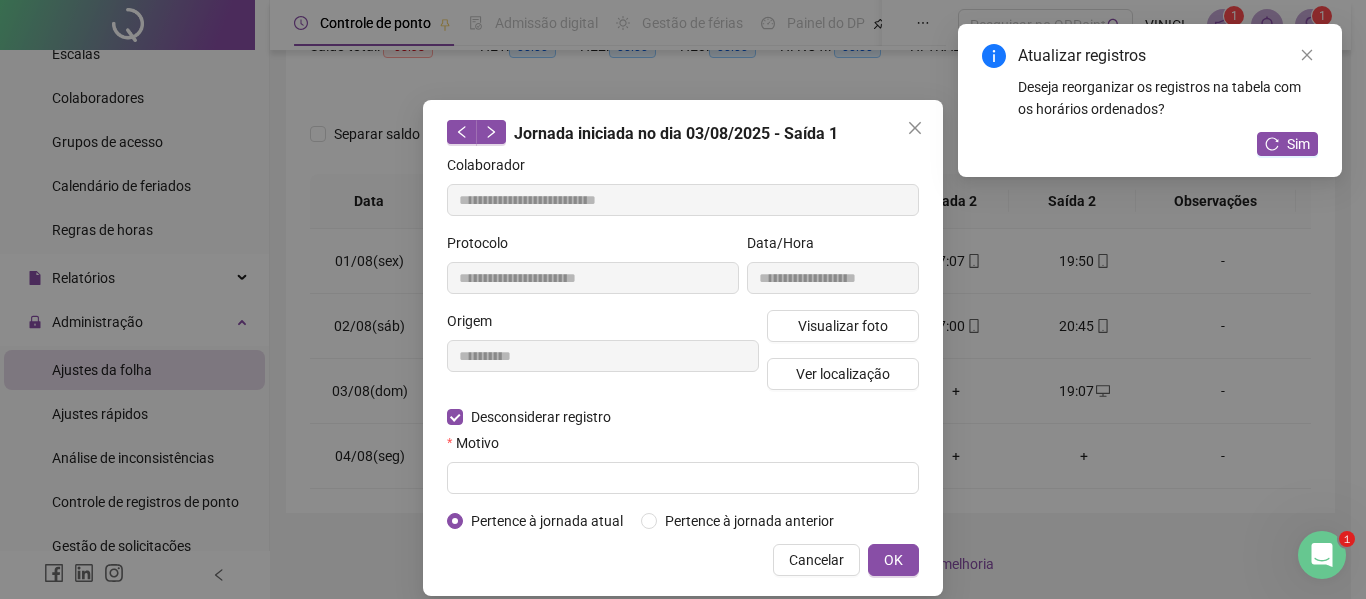 click on "Motivo" at bounding box center (683, 447) 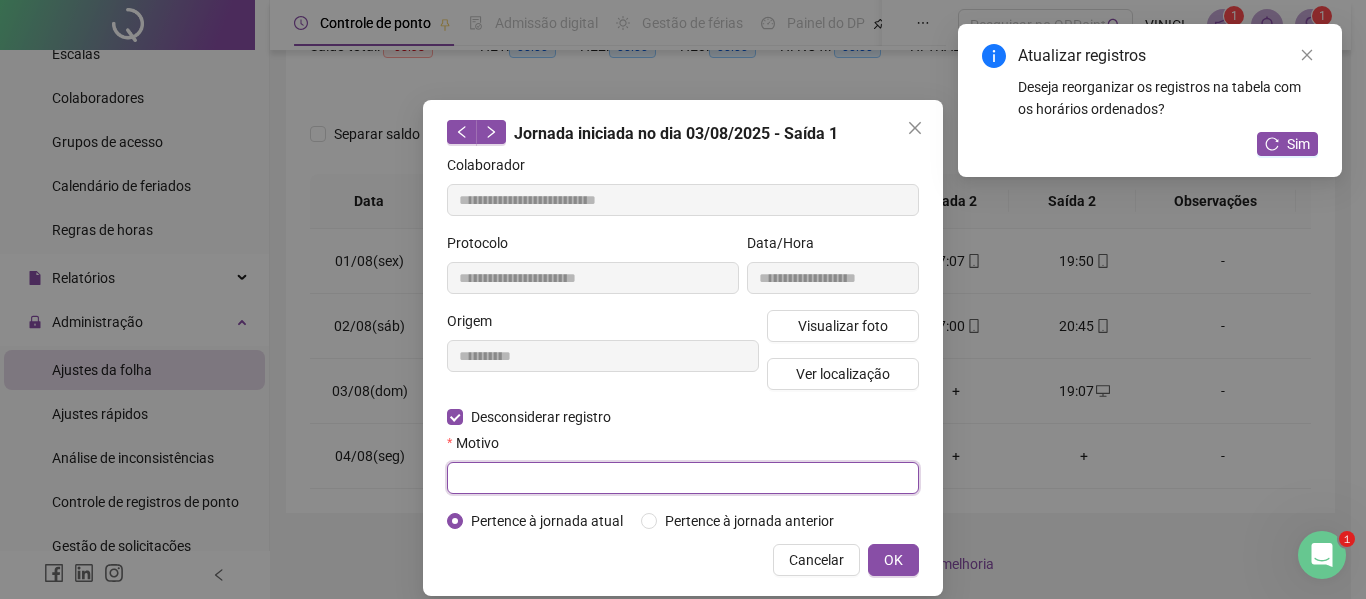 click at bounding box center (683, 478) 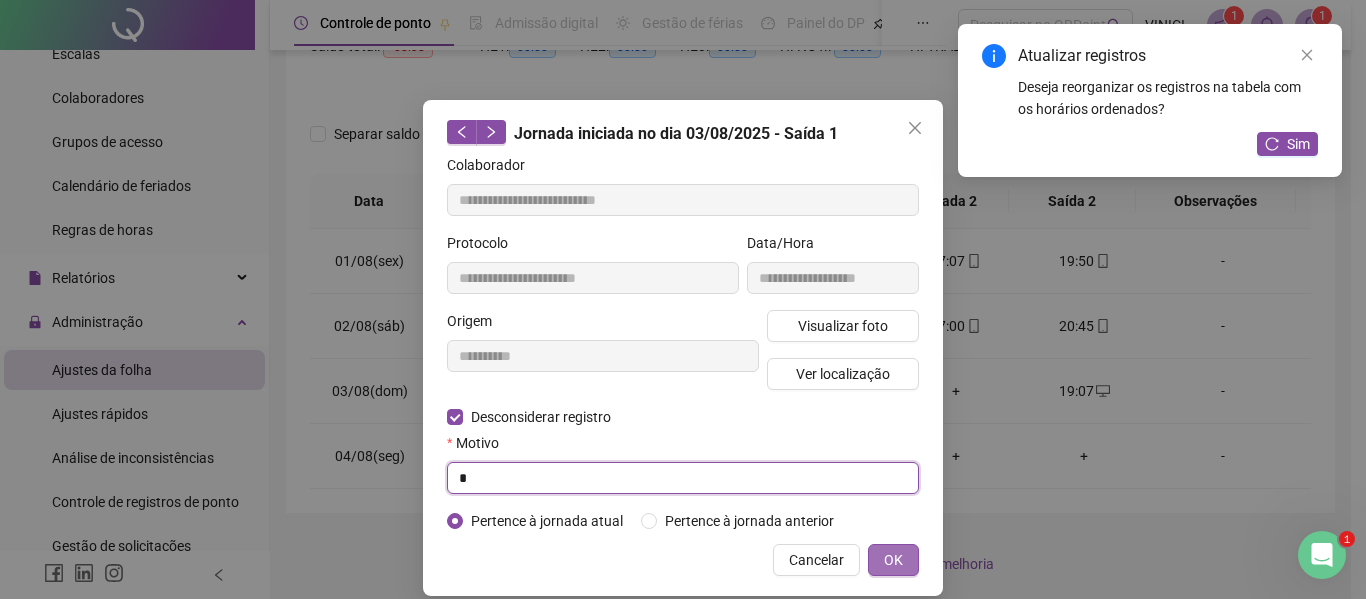 type on "*" 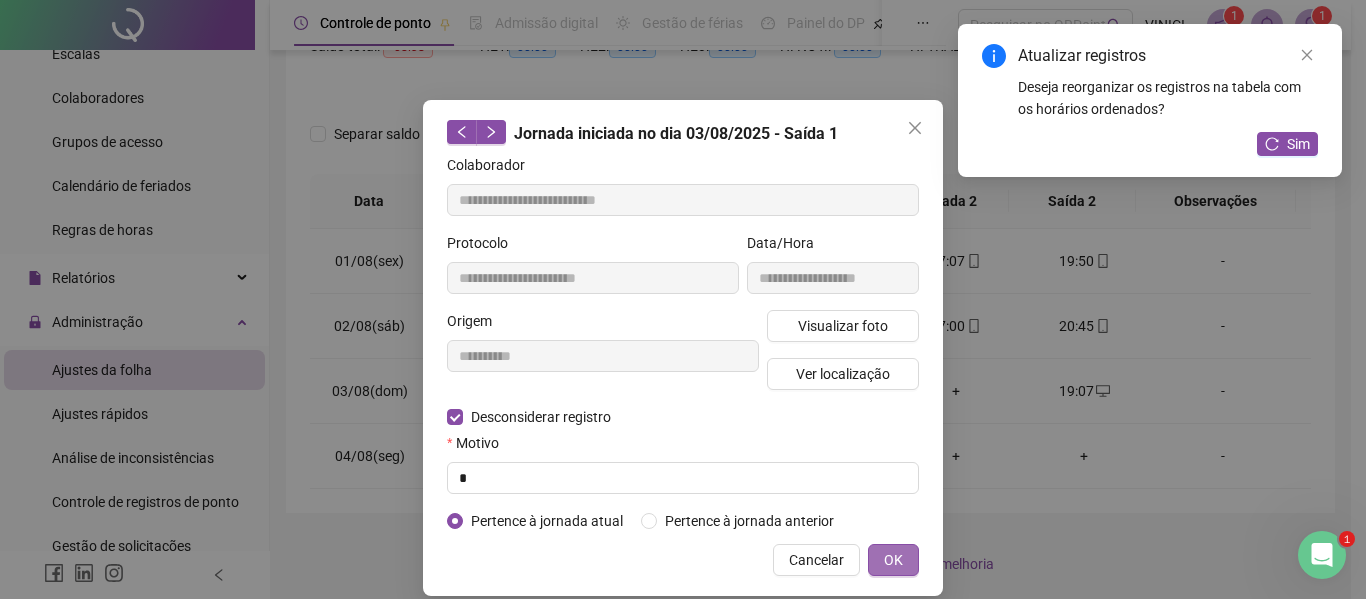 click on "OK" at bounding box center (893, 560) 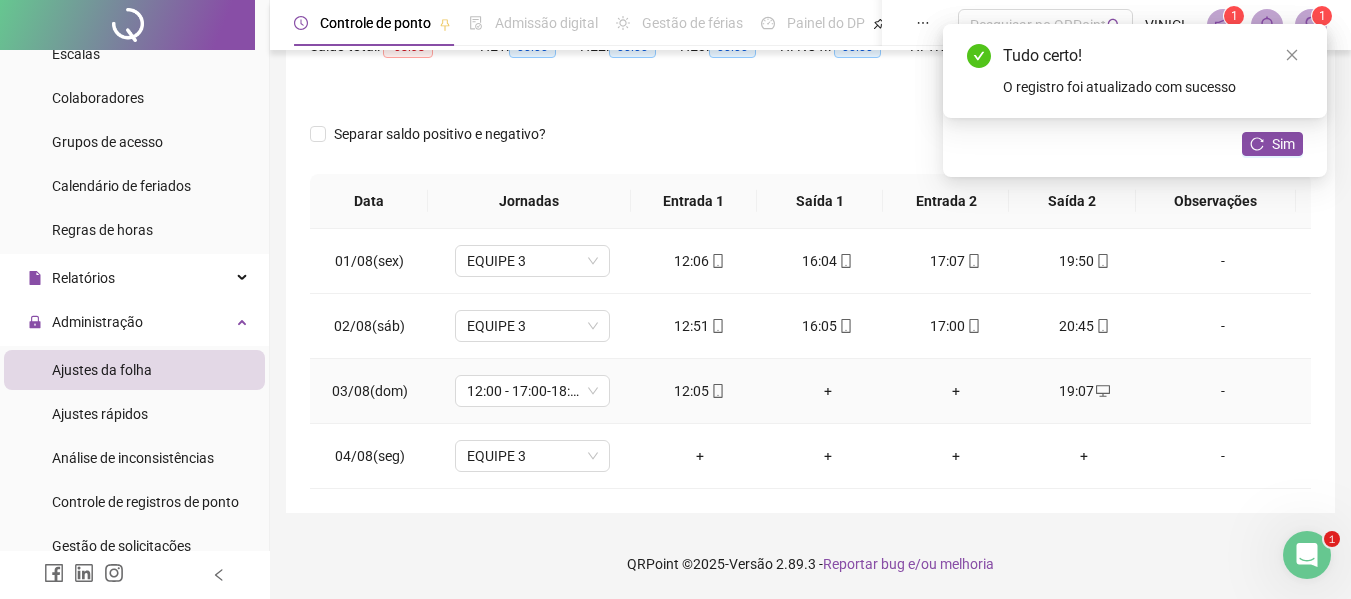 click on "+" at bounding box center [828, 391] 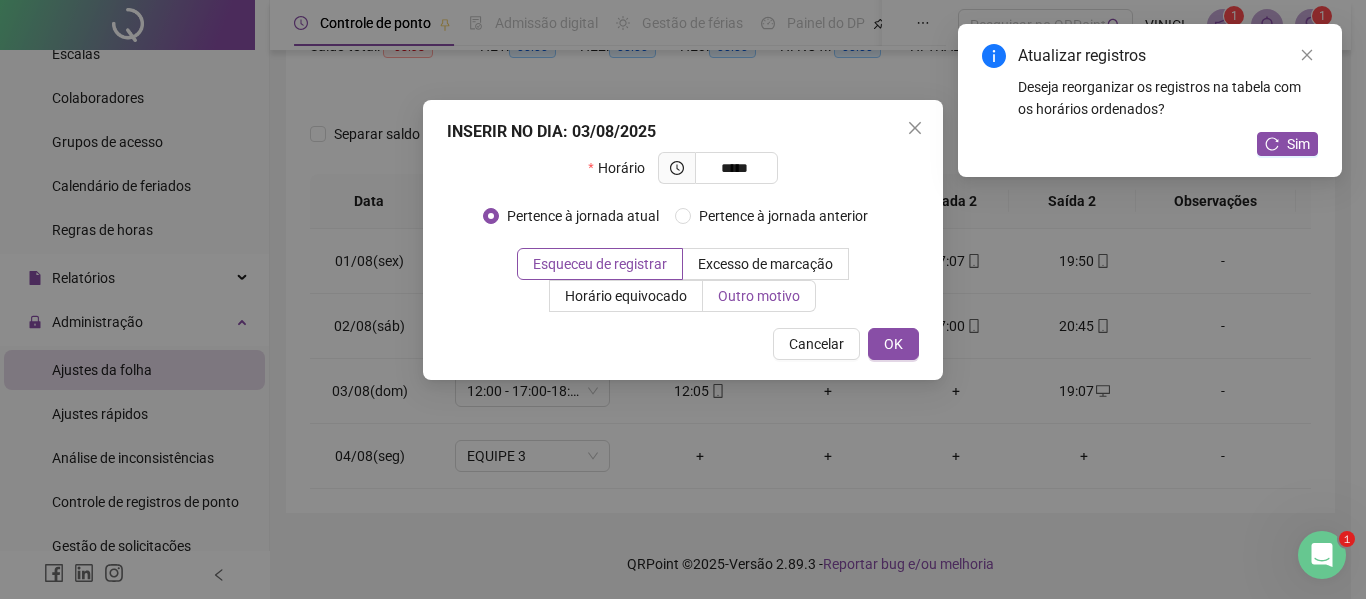 type on "*****" 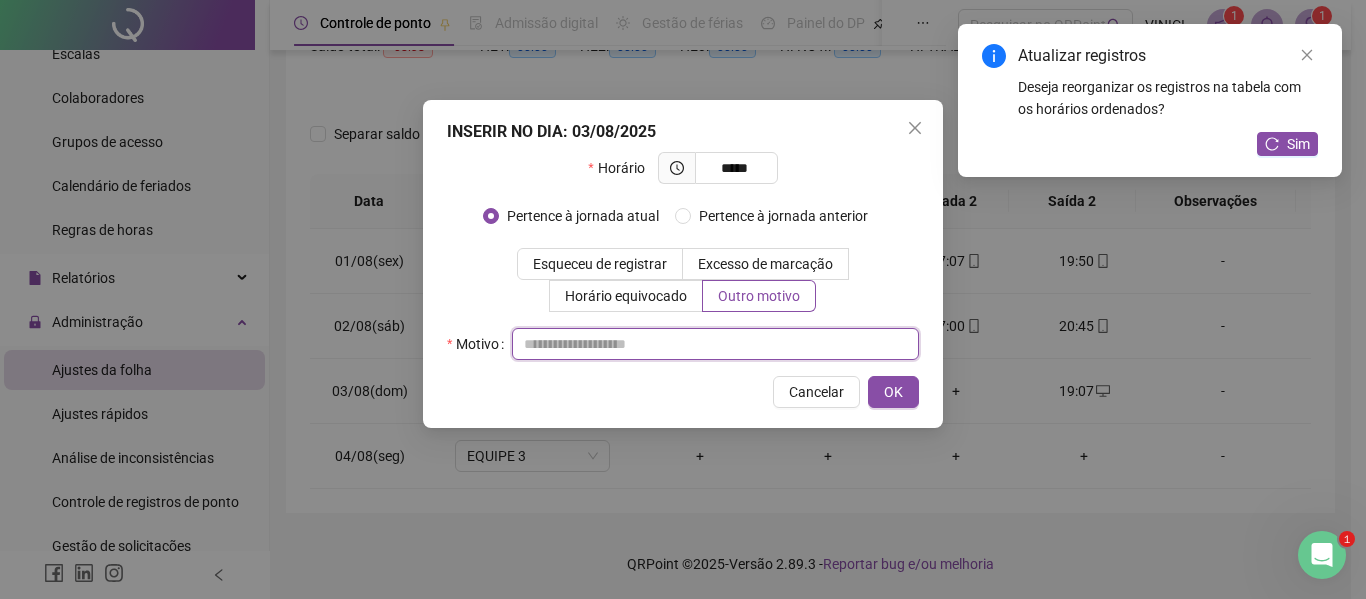 click at bounding box center (715, 344) 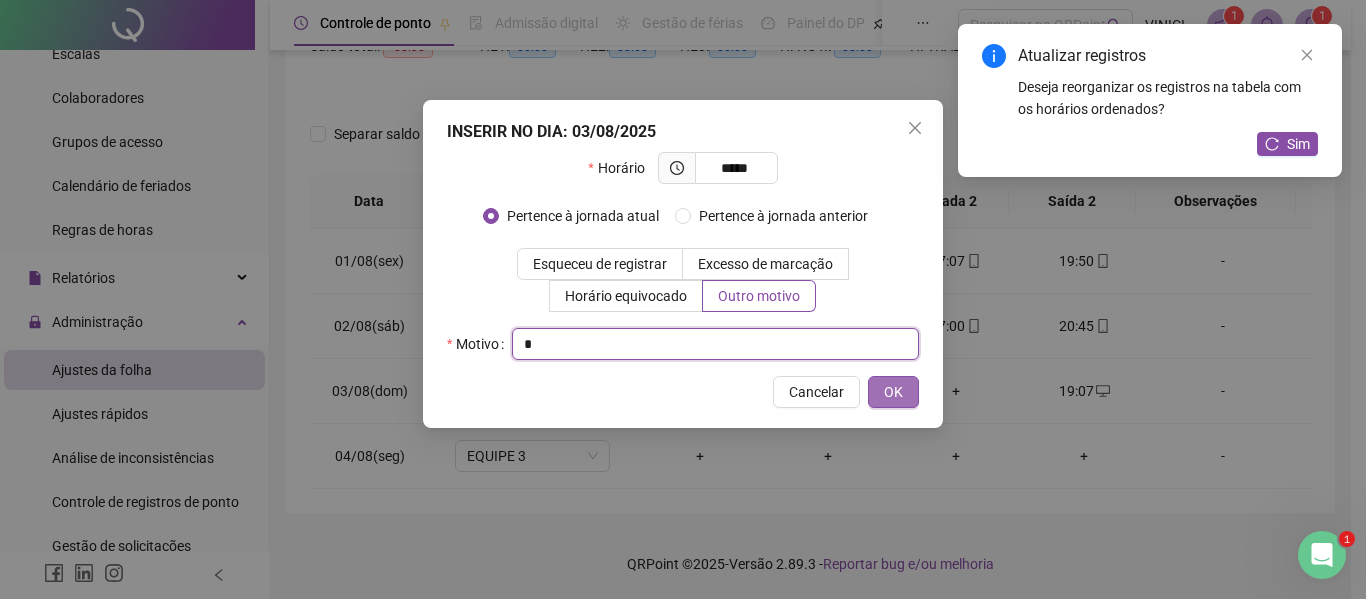 type on "*" 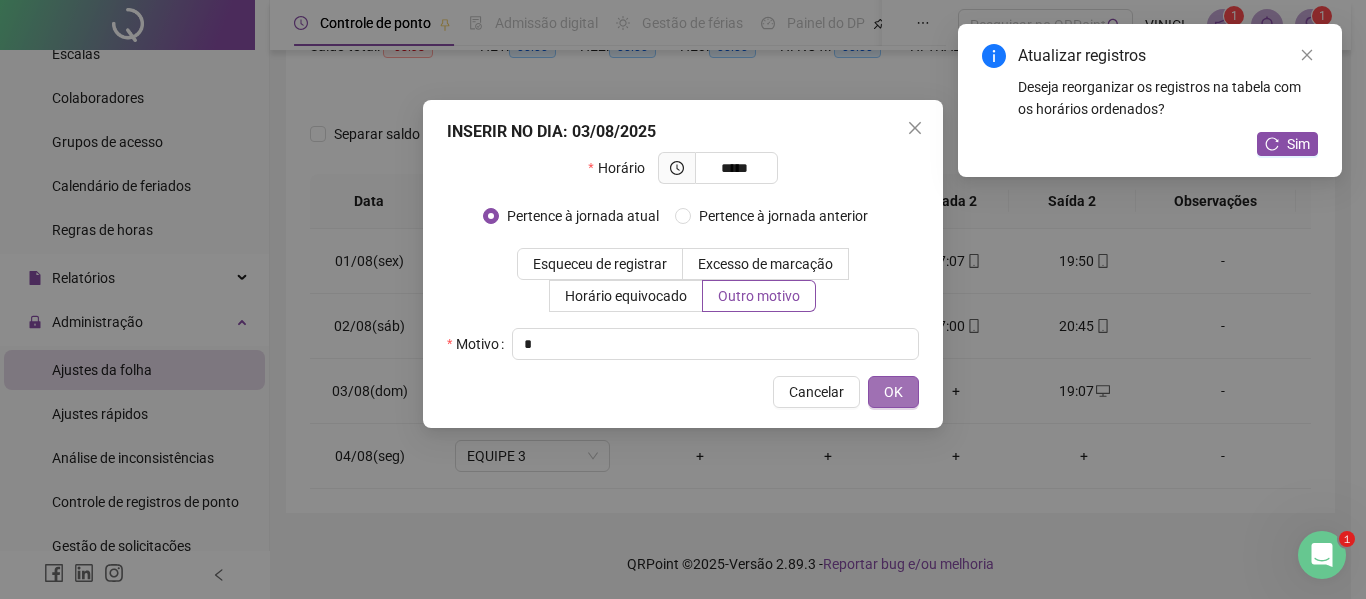 click on "OK" at bounding box center (893, 392) 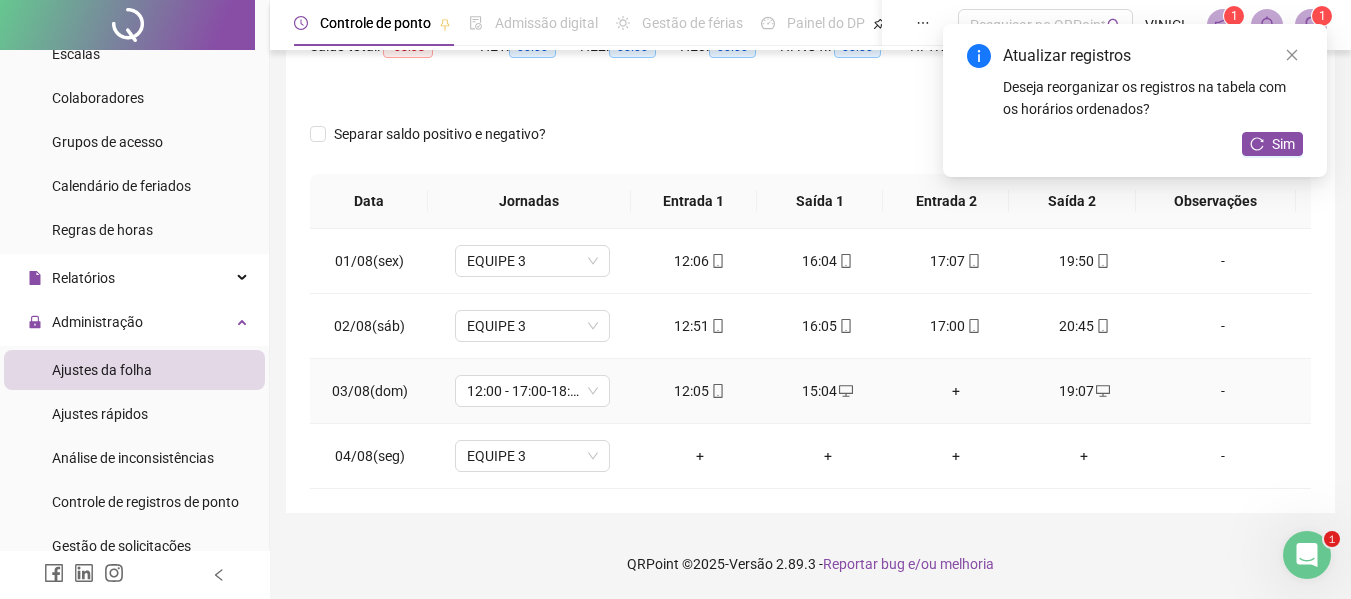 click on "+" at bounding box center [956, 391] 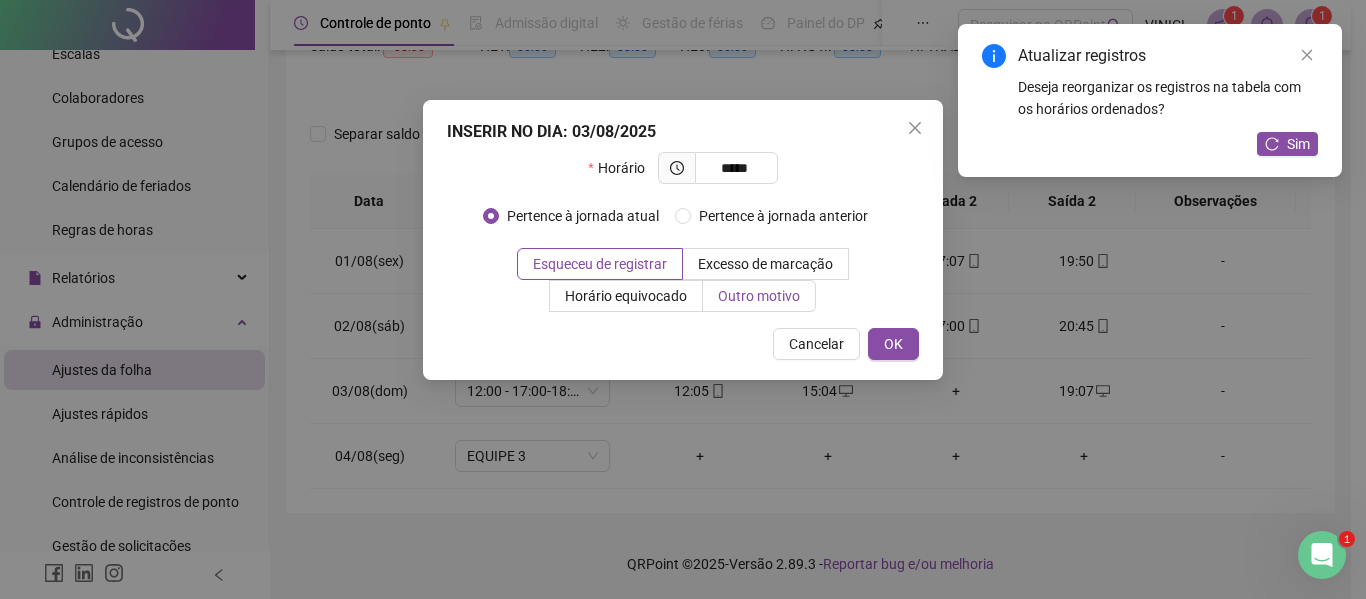 type on "*****" 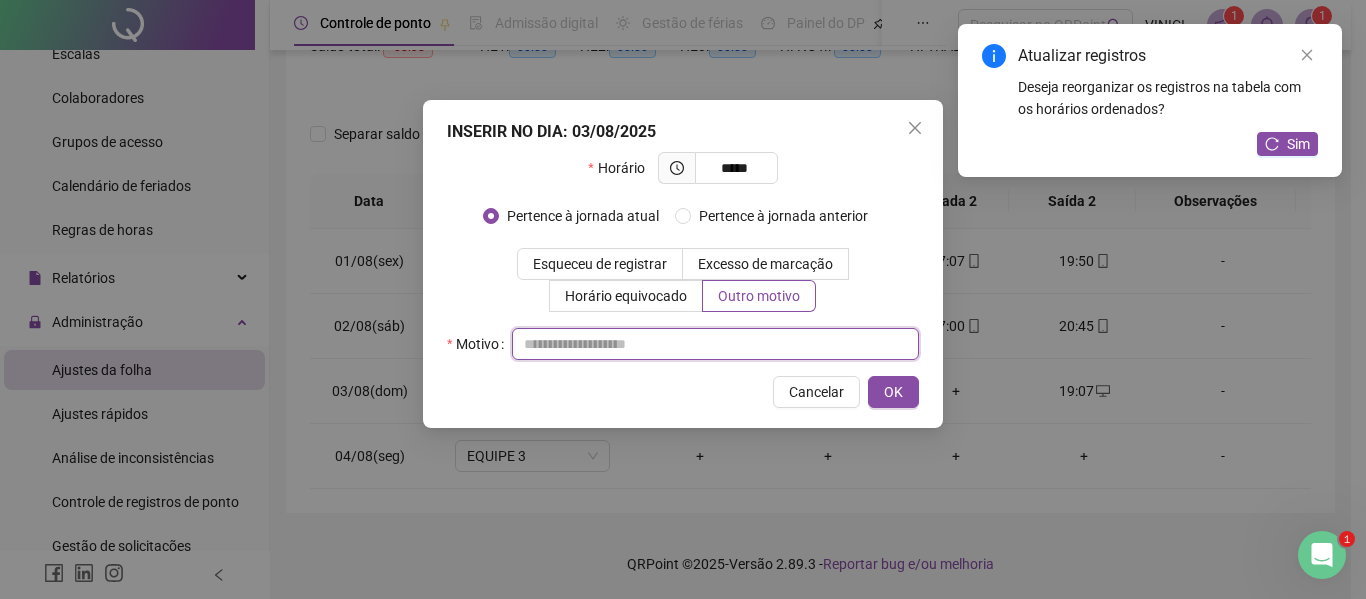 click at bounding box center [715, 344] 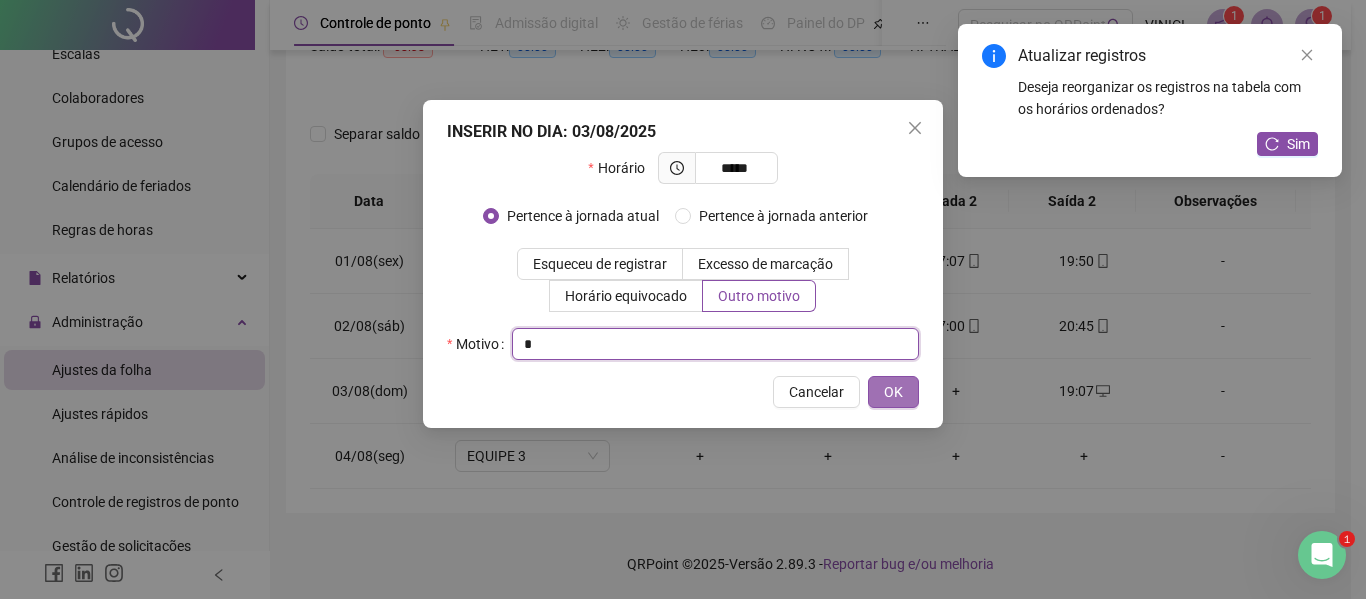 type on "*" 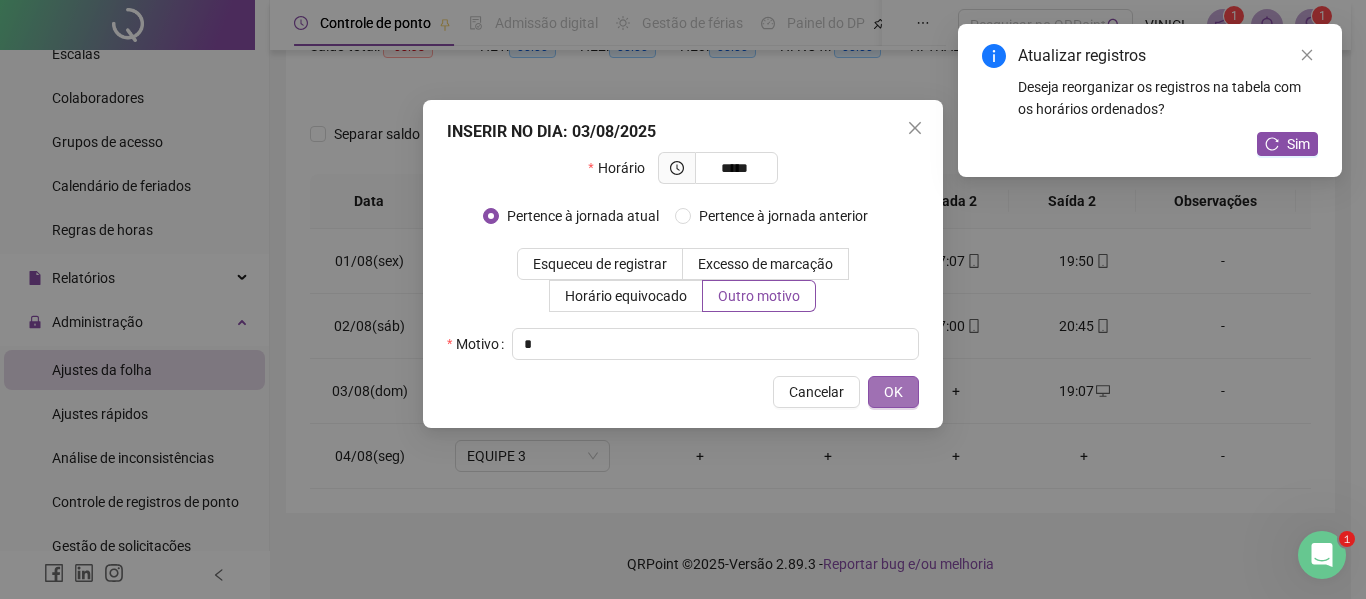 click on "OK" at bounding box center [893, 392] 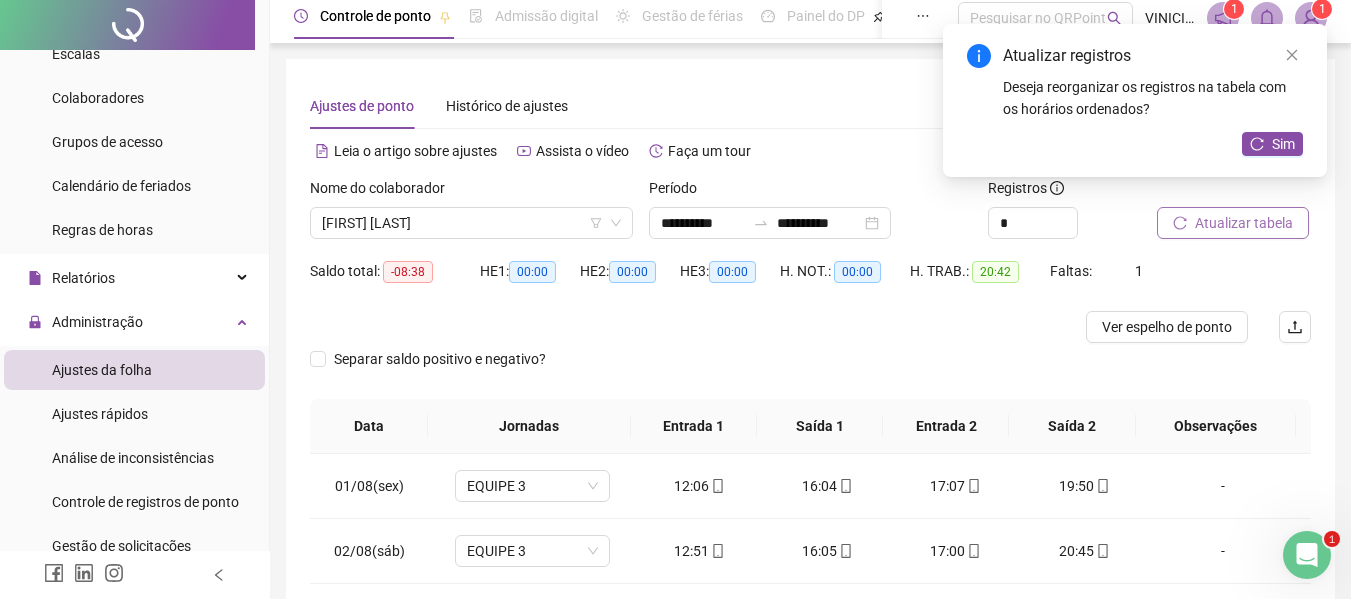 scroll, scrollTop: 0, scrollLeft: 0, axis: both 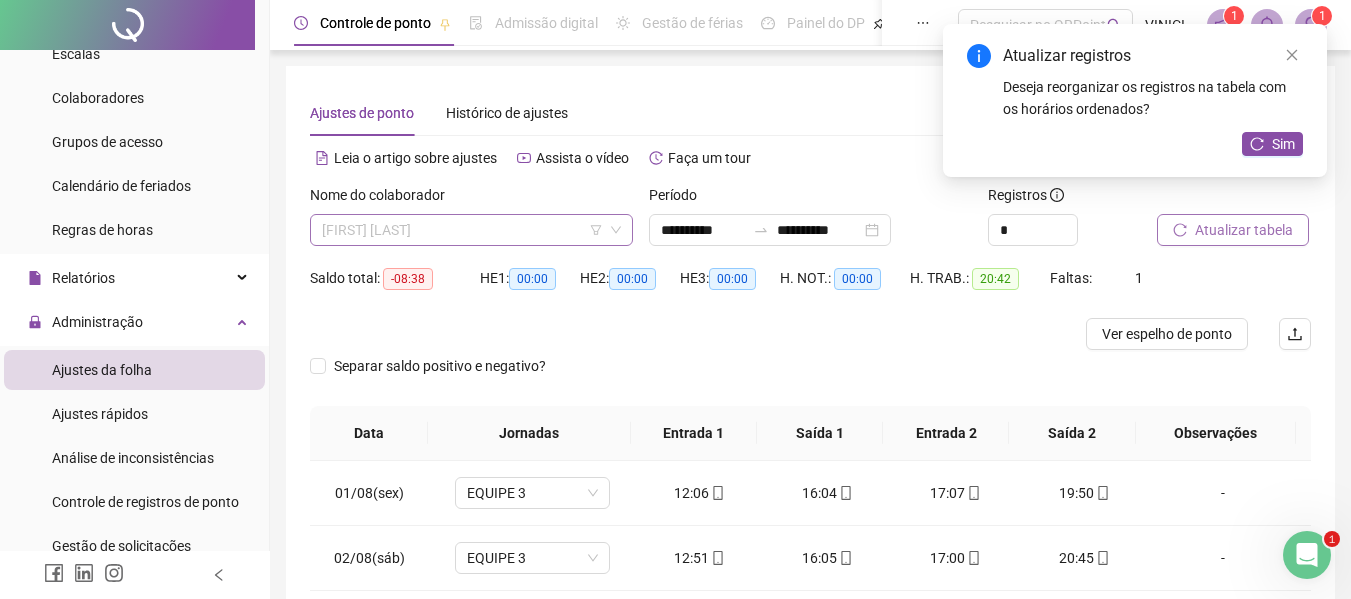 click on "[FIRST] [LAST]" at bounding box center (471, 230) 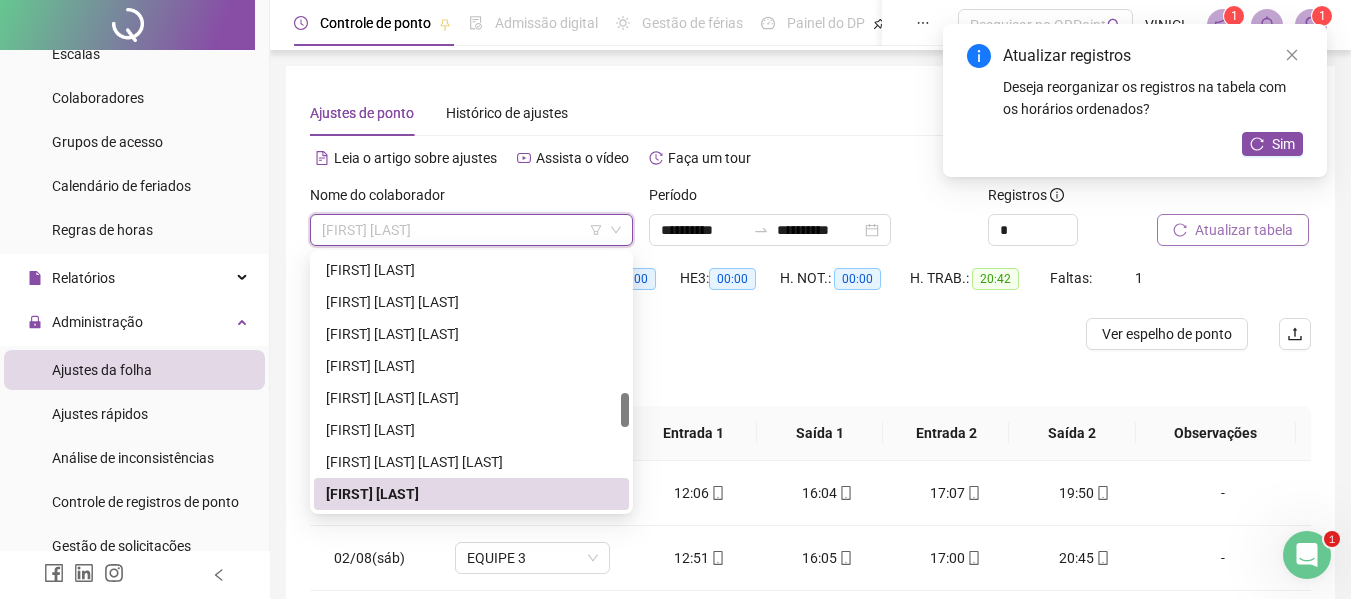 paste on "**********" 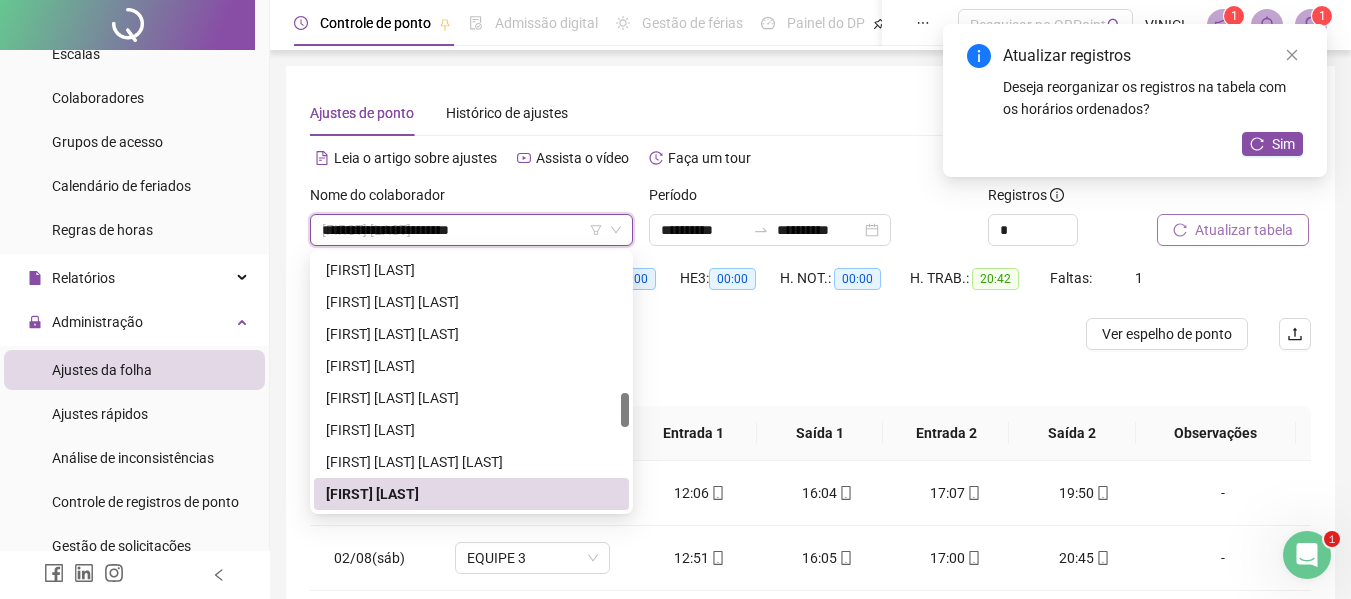 scroll, scrollTop: 0, scrollLeft: 0, axis: both 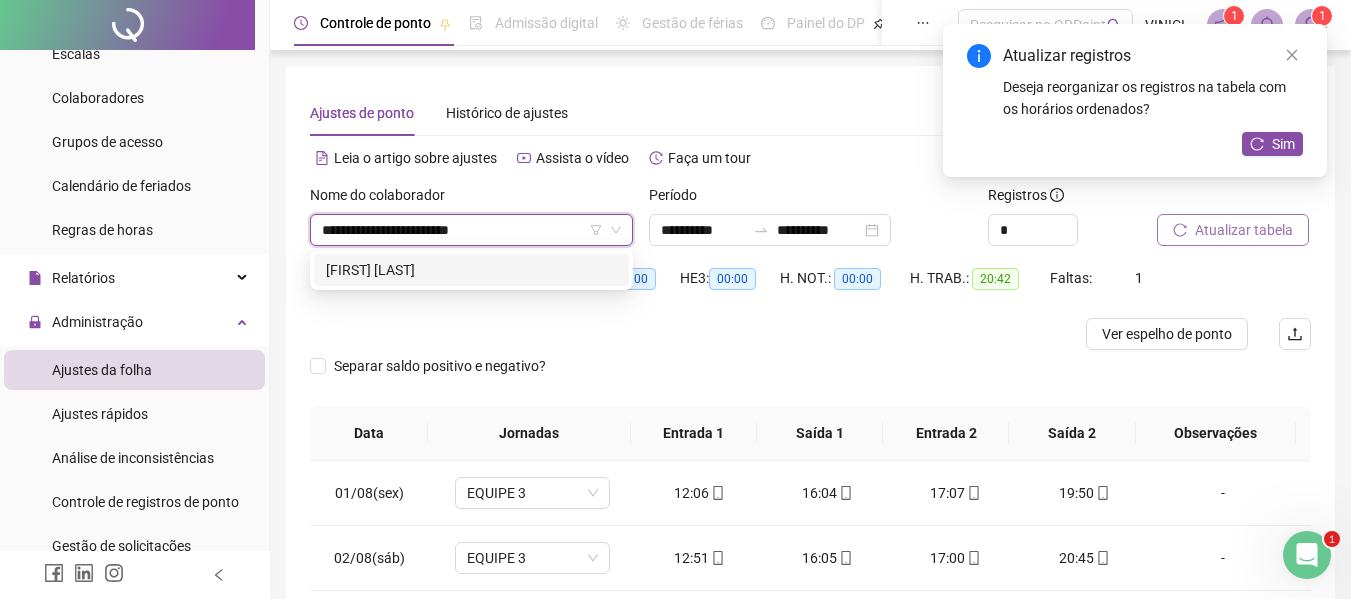 click on "[FIRST] [LAST]" at bounding box center (471, 270) 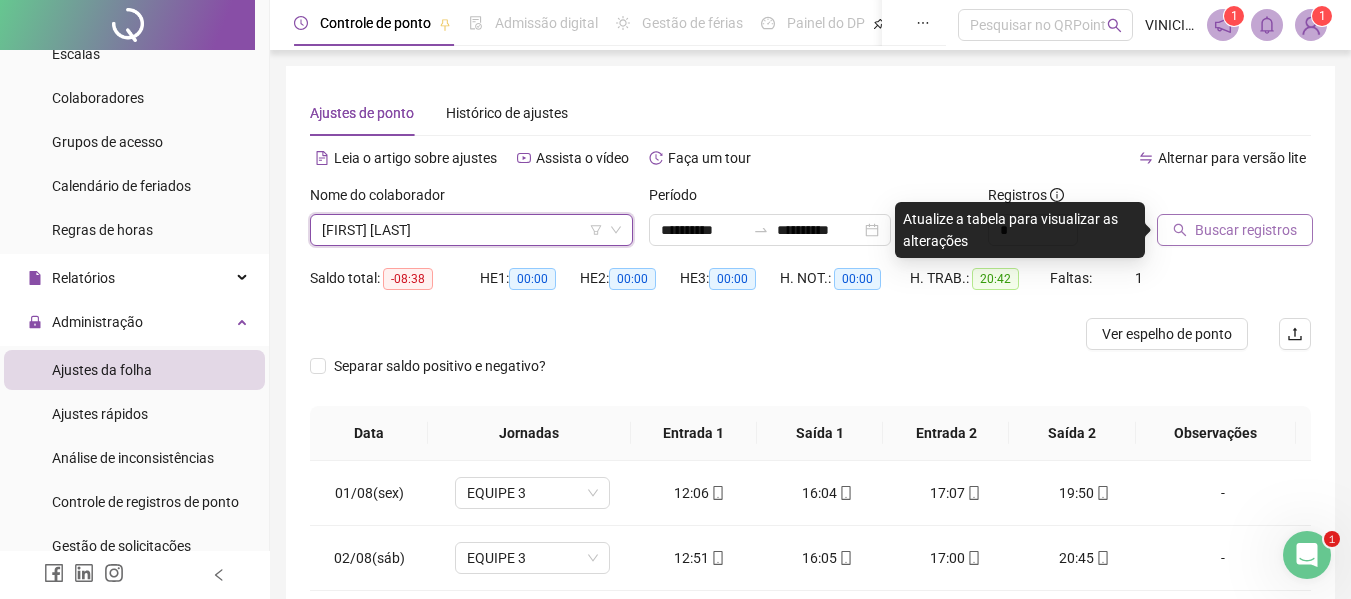 click on "Buscar registros" at bounding box center [1246, 230] 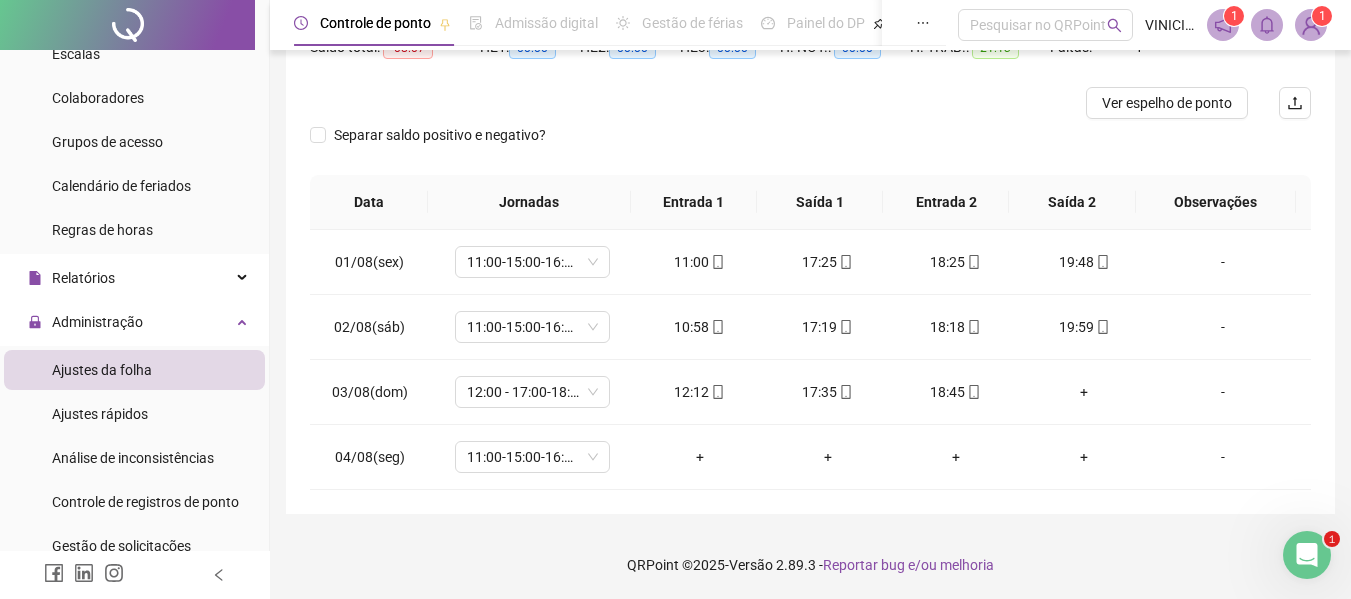 scroll, scrollTop: 232, scrollLeft: 0, axis: vertical 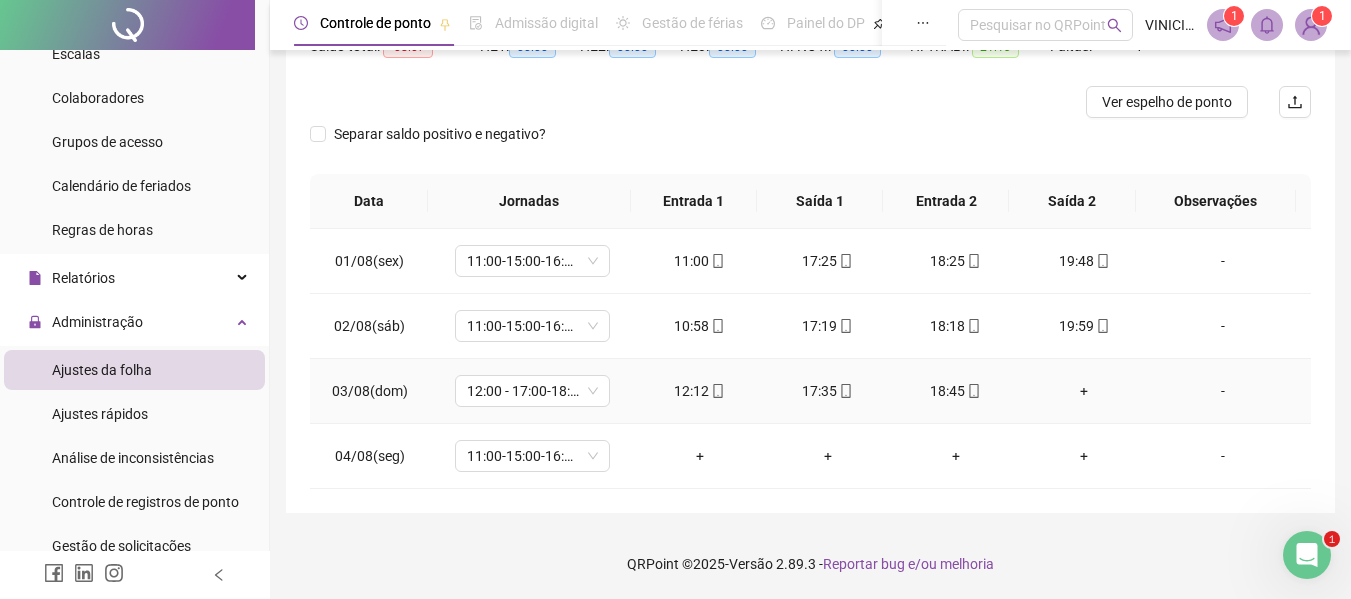 click on "+" at bounding box center (1084, 391) 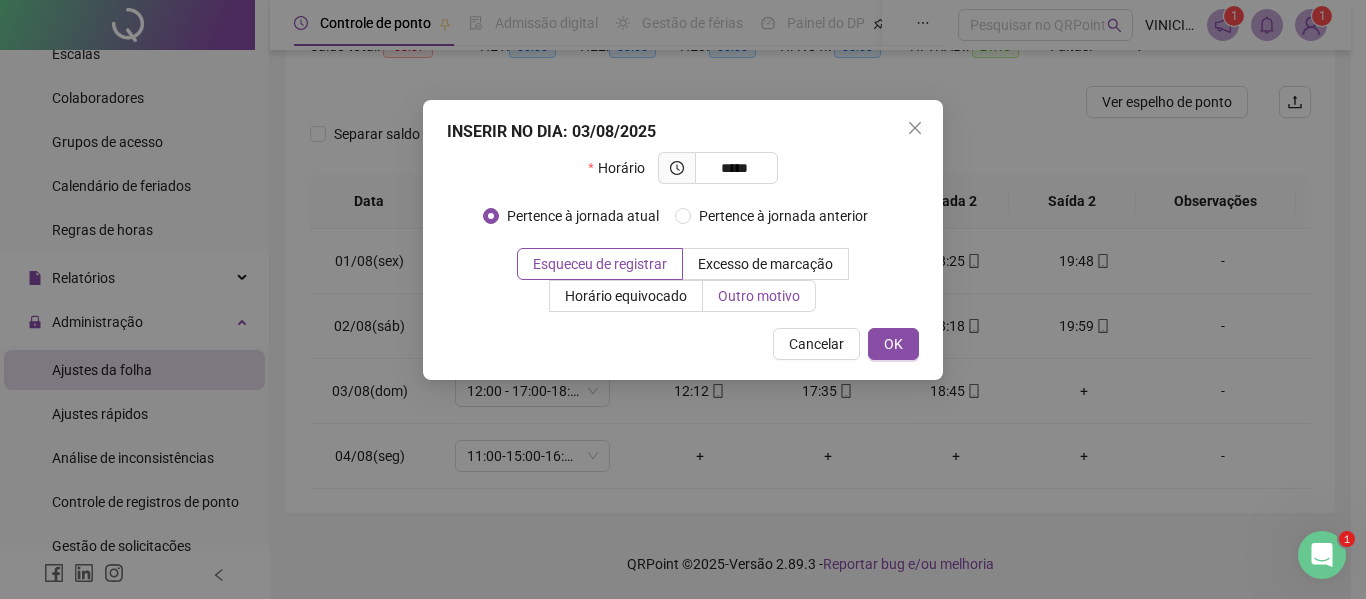 type on "*****" 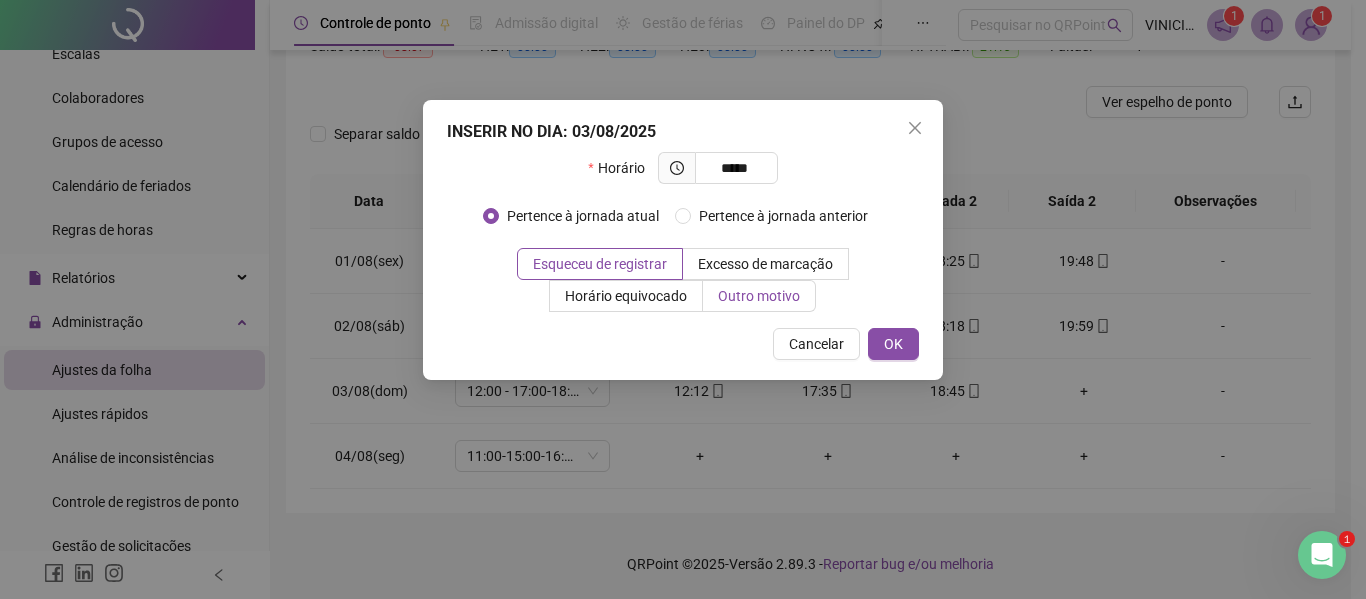 click on "Outro motivo" at bounding box center (759, 296) 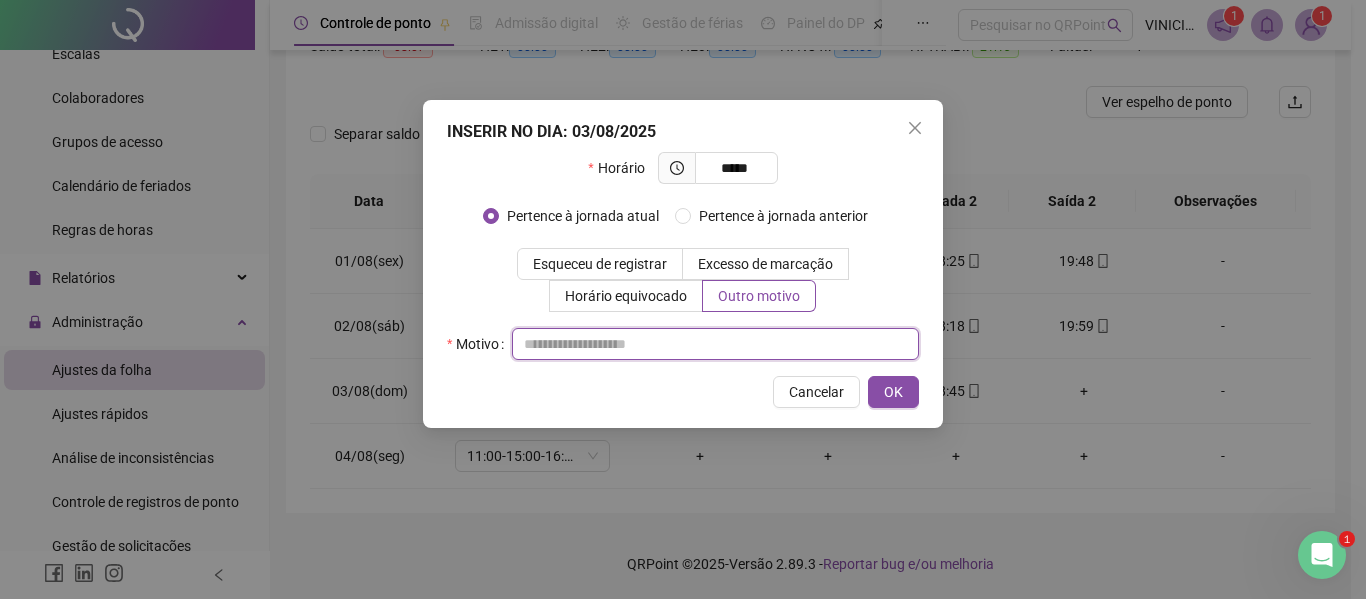 click at bounding box center [715, 344] 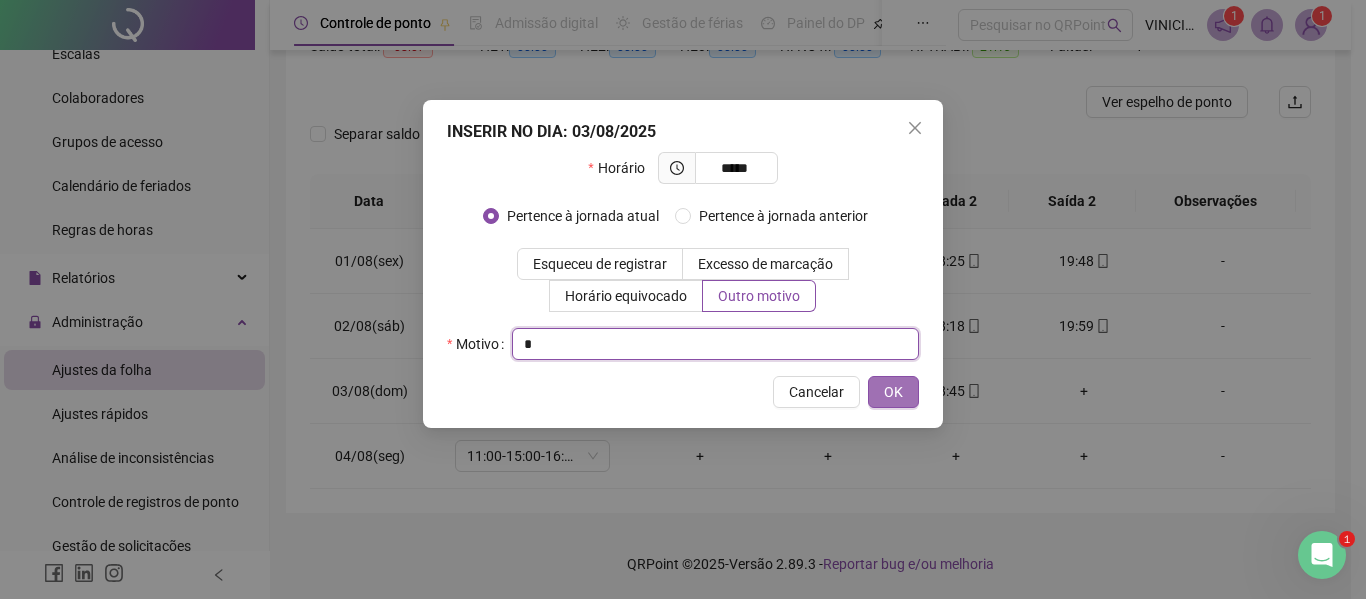 type on "*" 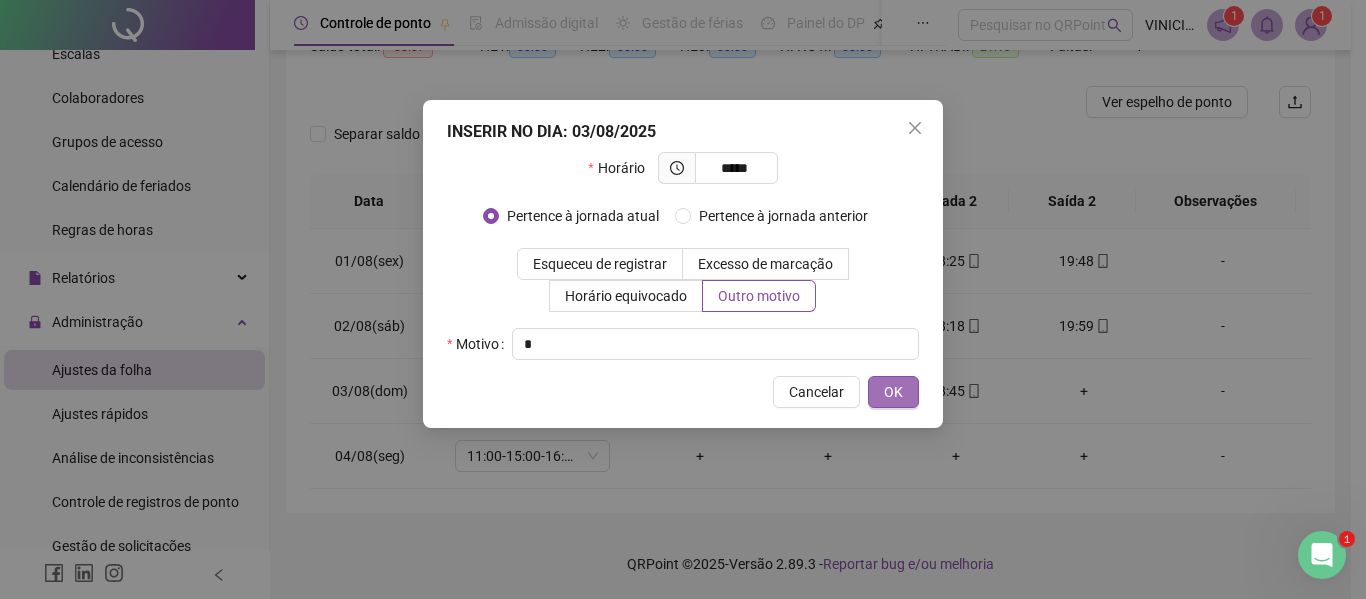 click on "OK" at bounding box center [893, 392] 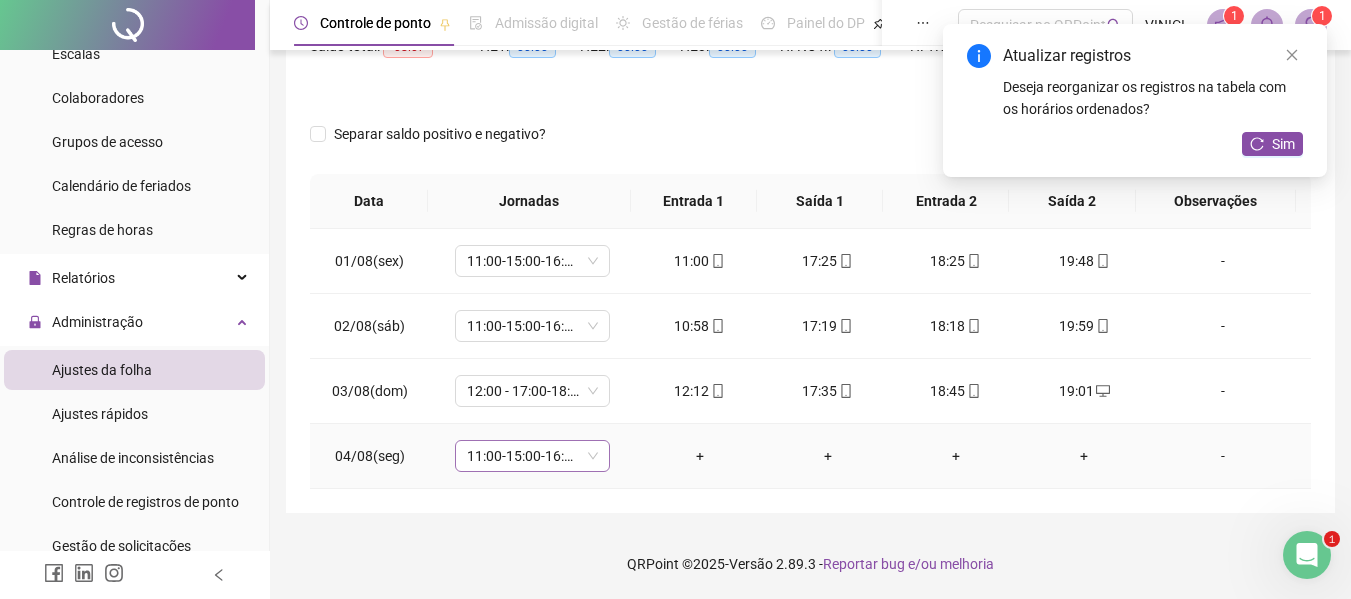click on "11:00-15:00-16:00-19:20" at bounding box center [532, 456] 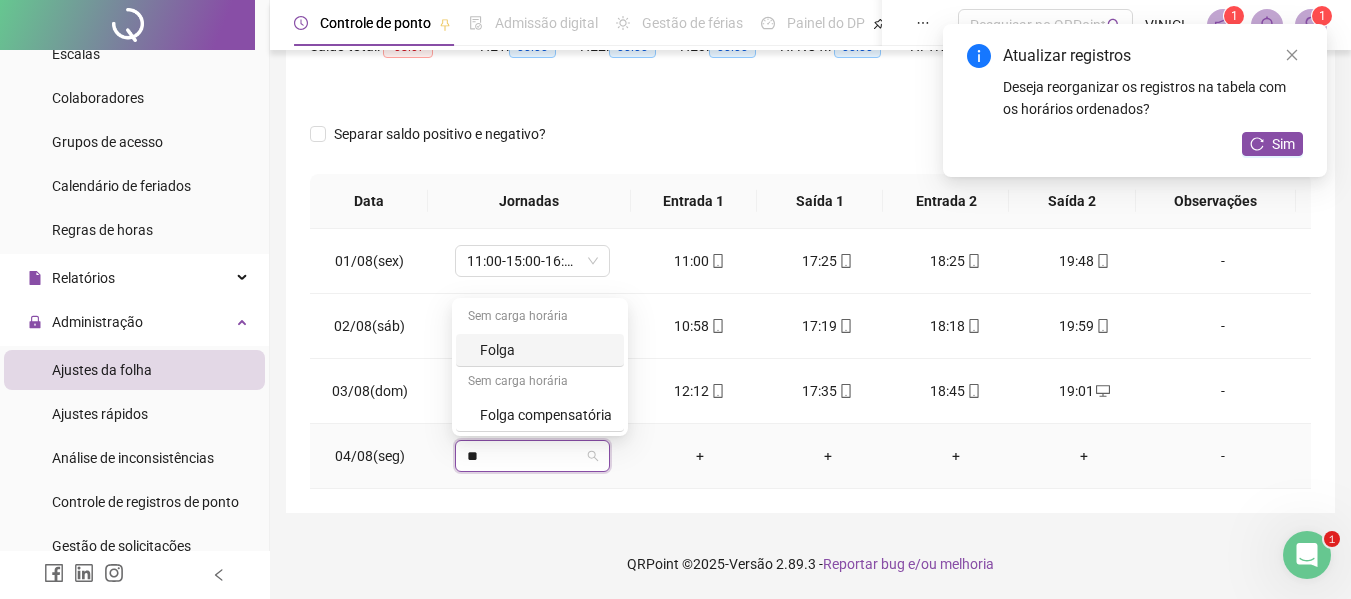 type on "***" 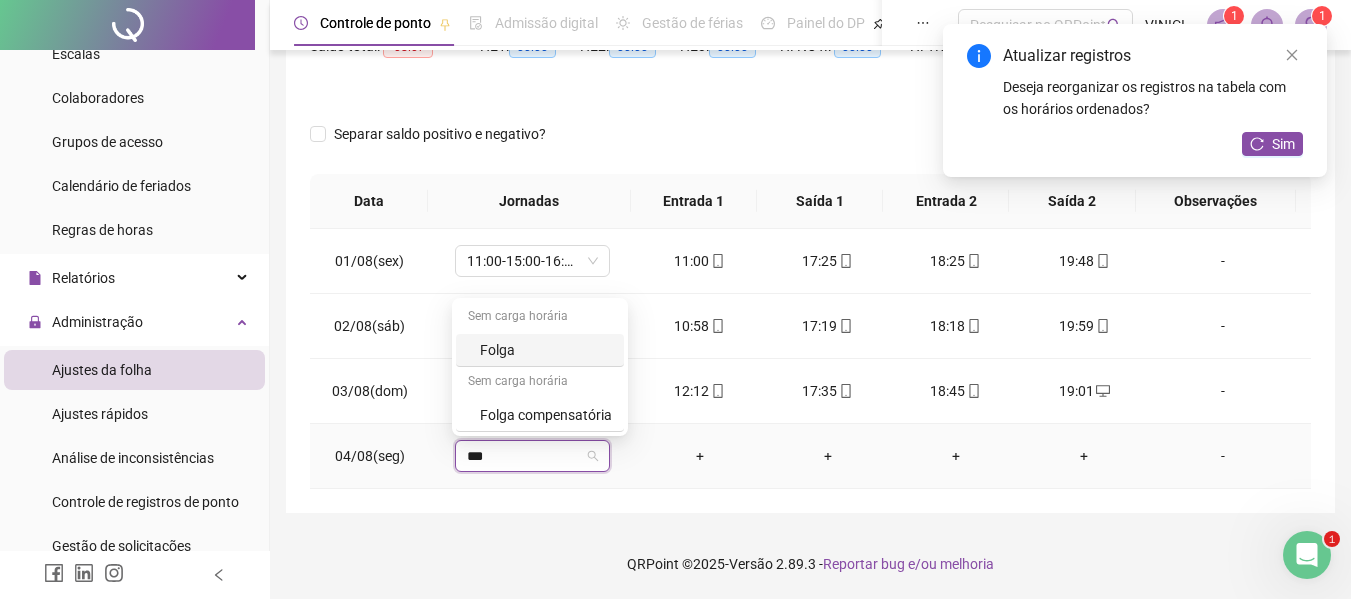 click on "Folga" at bounding box center [546, 350] 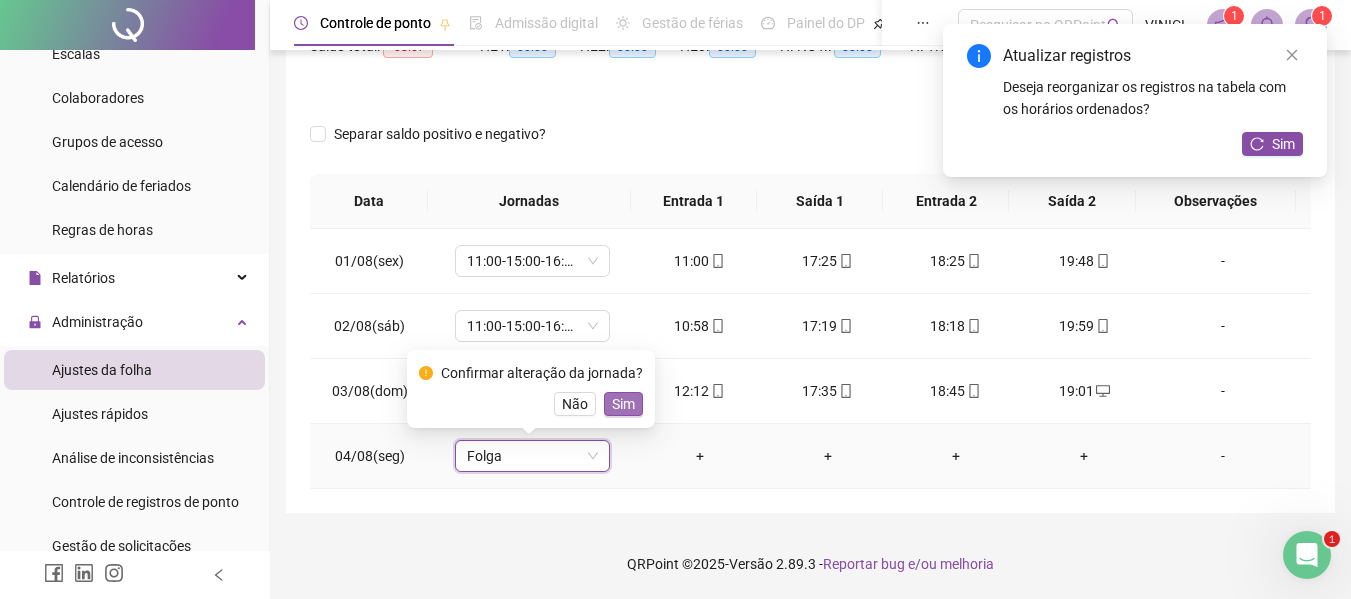 click on "Sim" at bounding box center (623, 404) 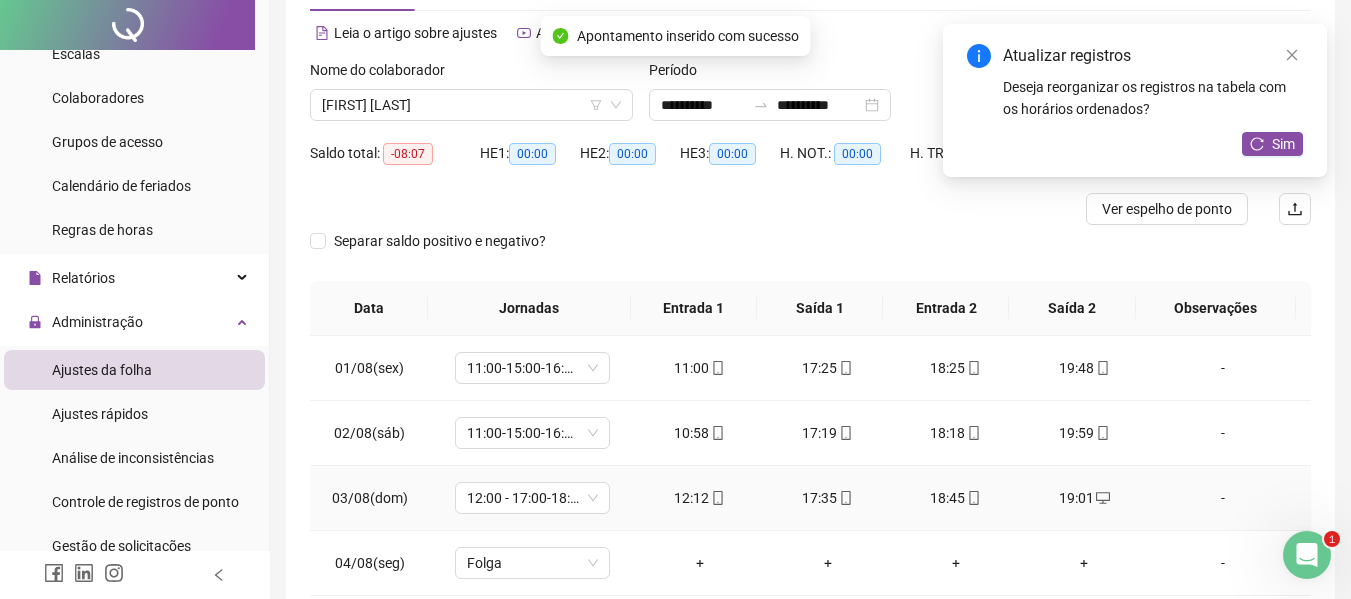 scroll, scrollTop: 0, scrollLeft: 0, axis: both 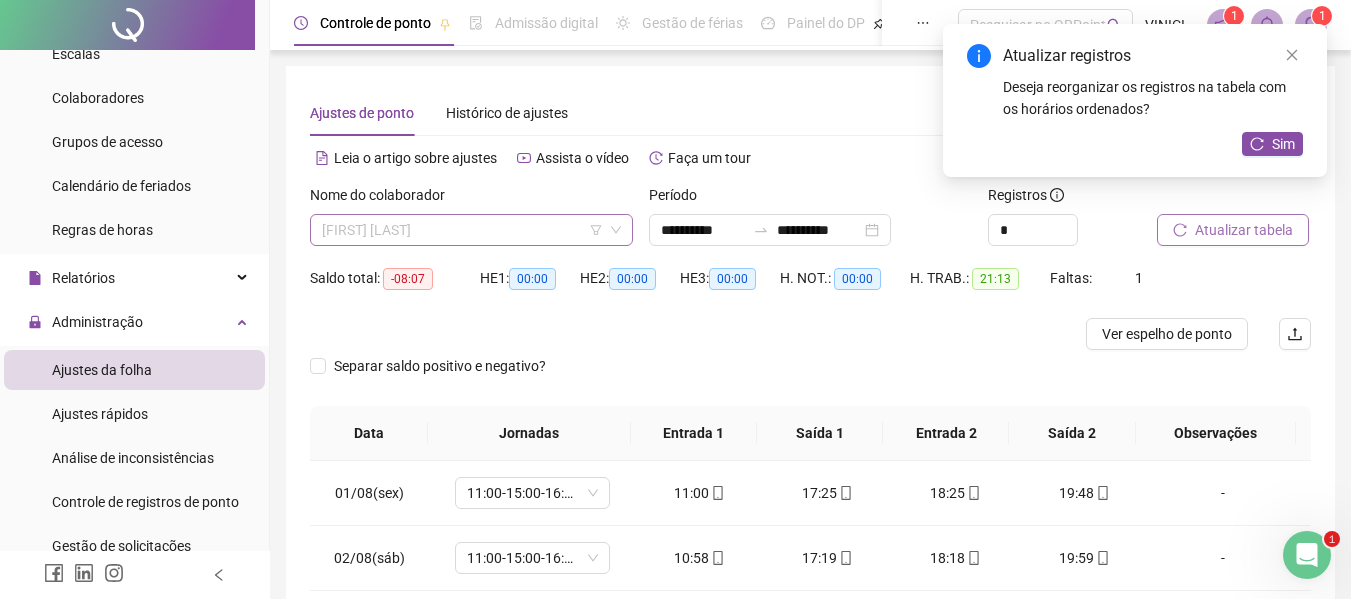 click on "[FIRST] [LAST]" at bounding box center [471, 230] 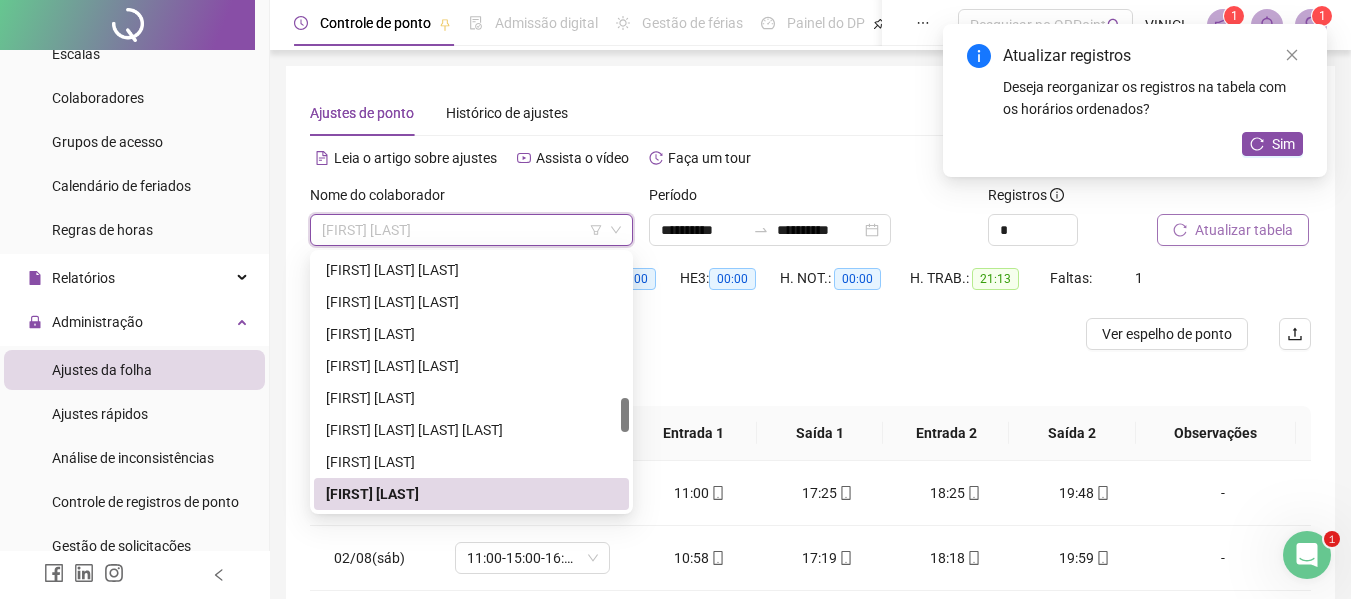 paste on "**********" 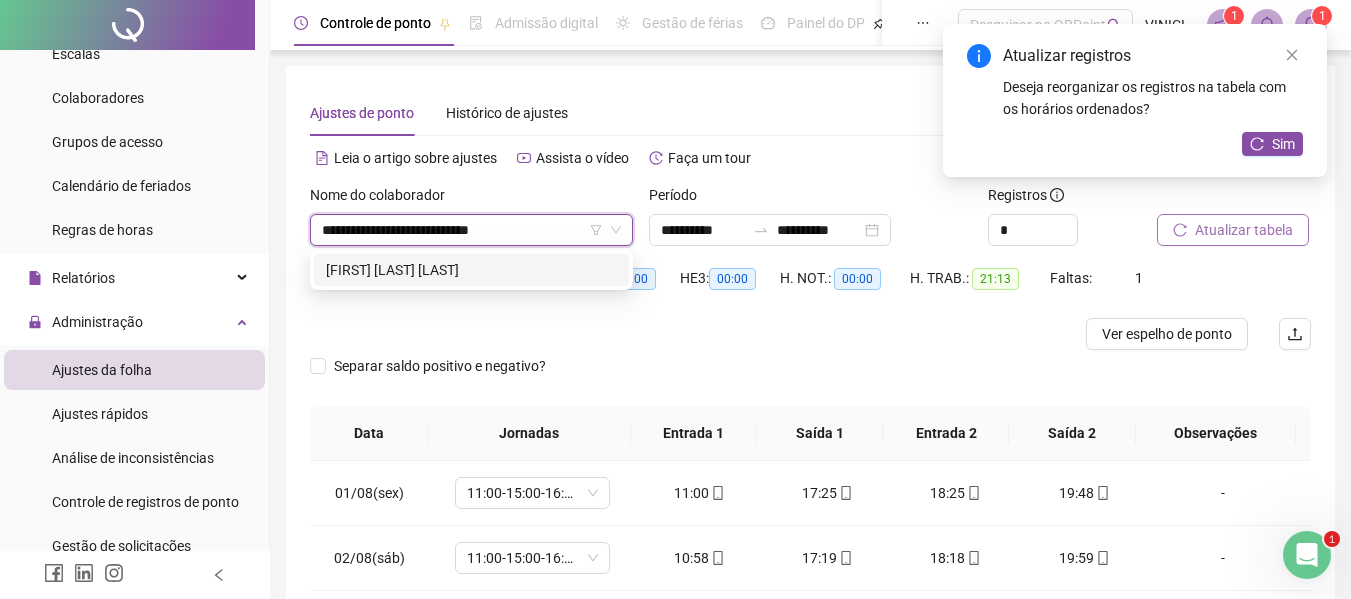 scroll, scrollTop: 0, scrollLeft: 0, axis: both 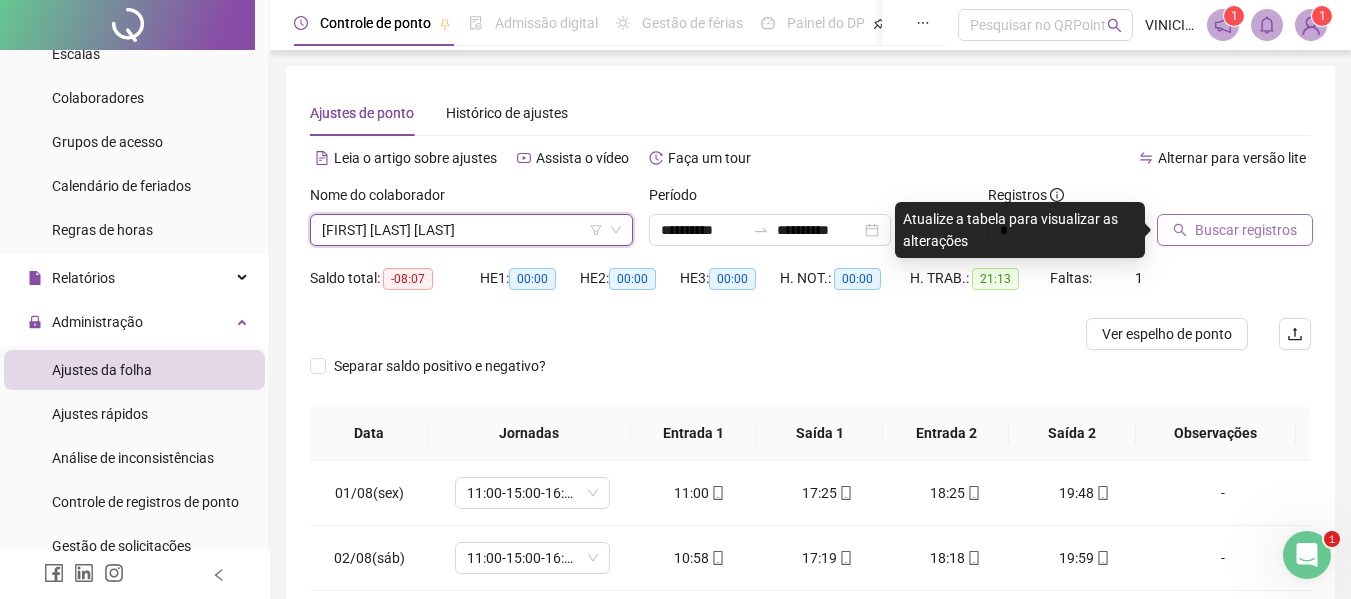 click on "Buscar registros" at bounding box center (1246, 230) 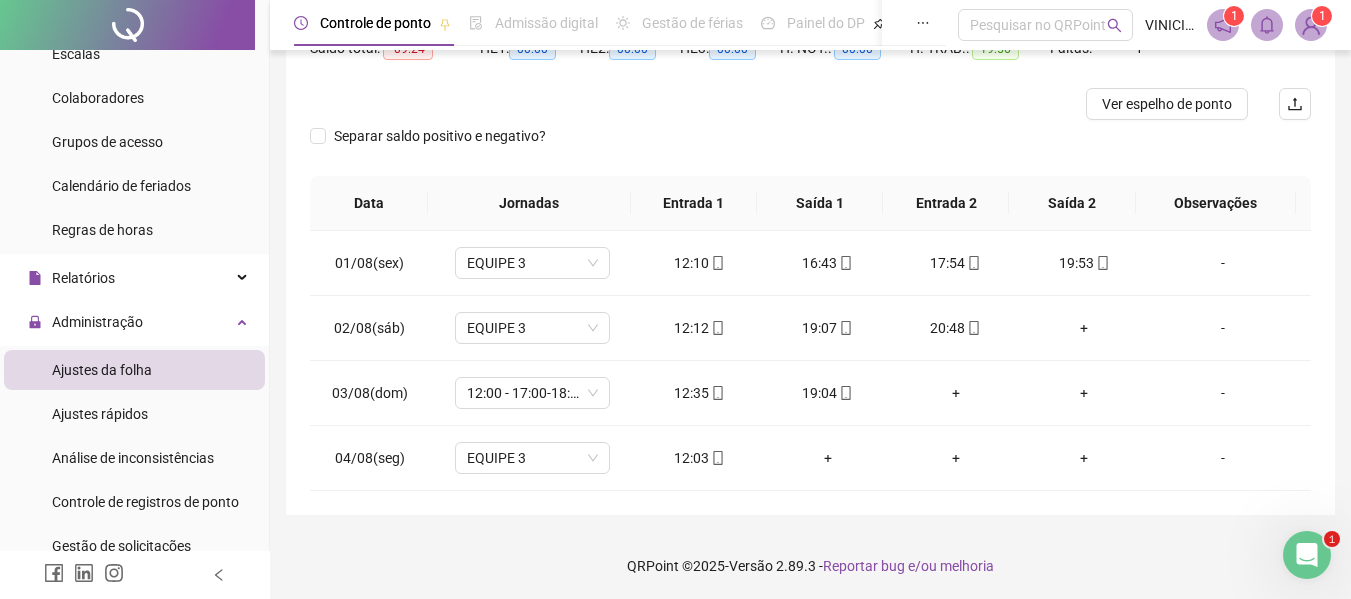 scroll, scrollTop: 232, scrollLeft: 0, axis: vertical 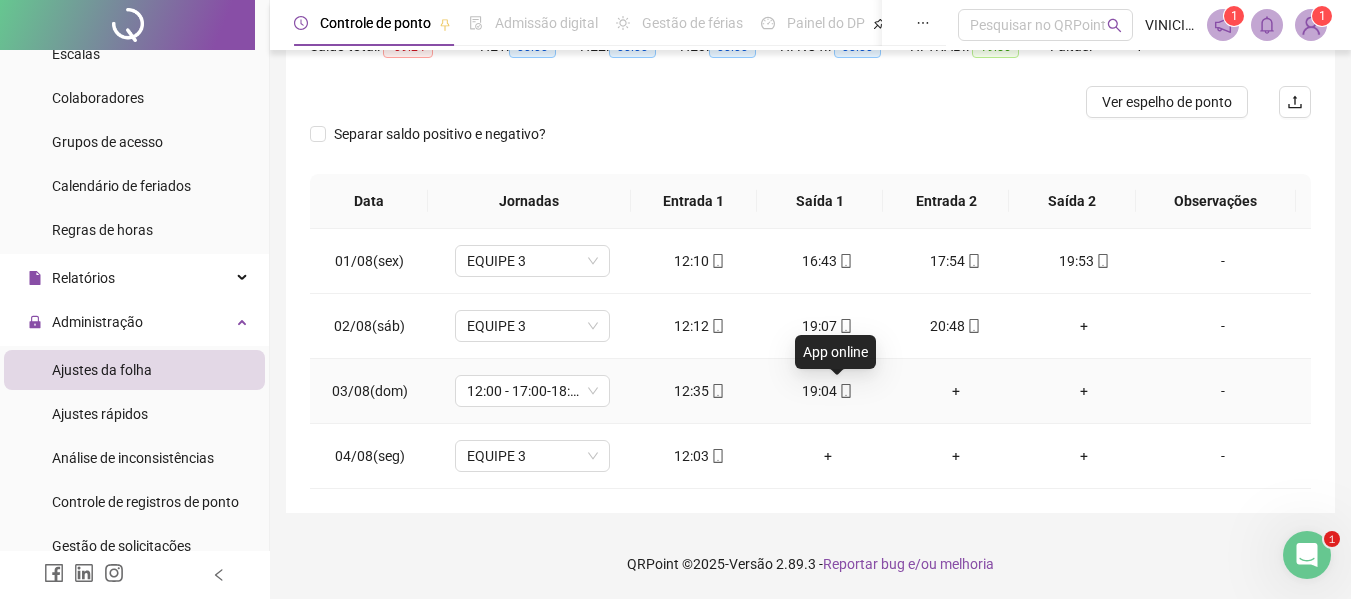 click 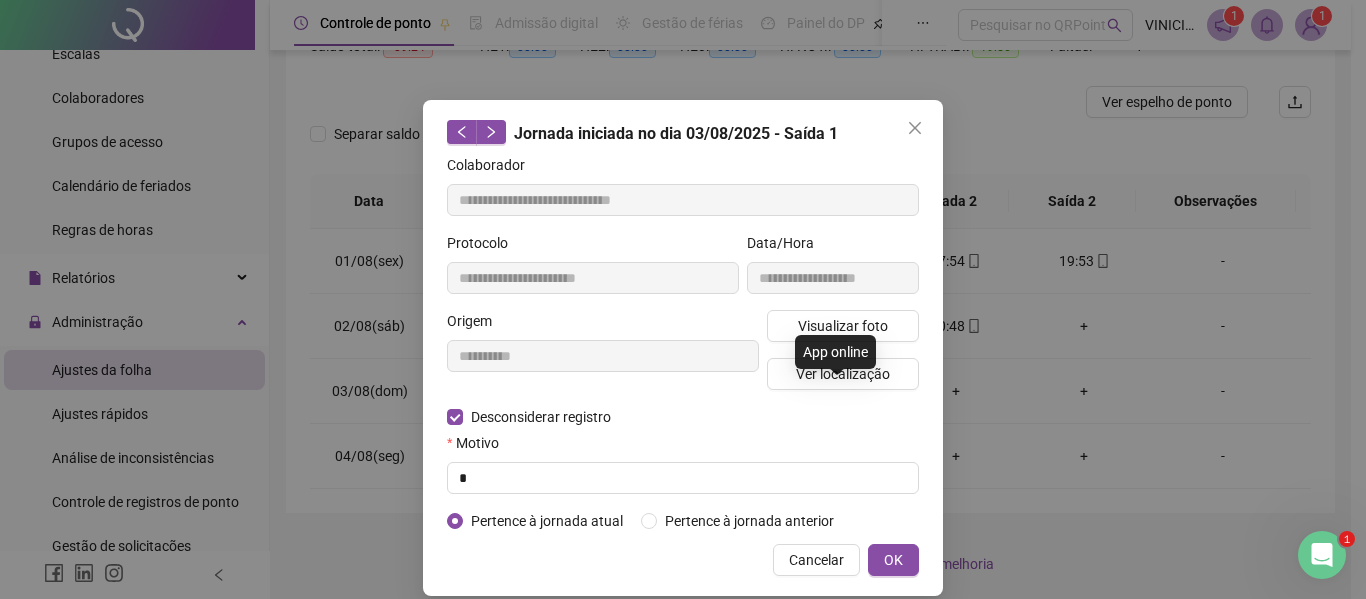 type on "**********" 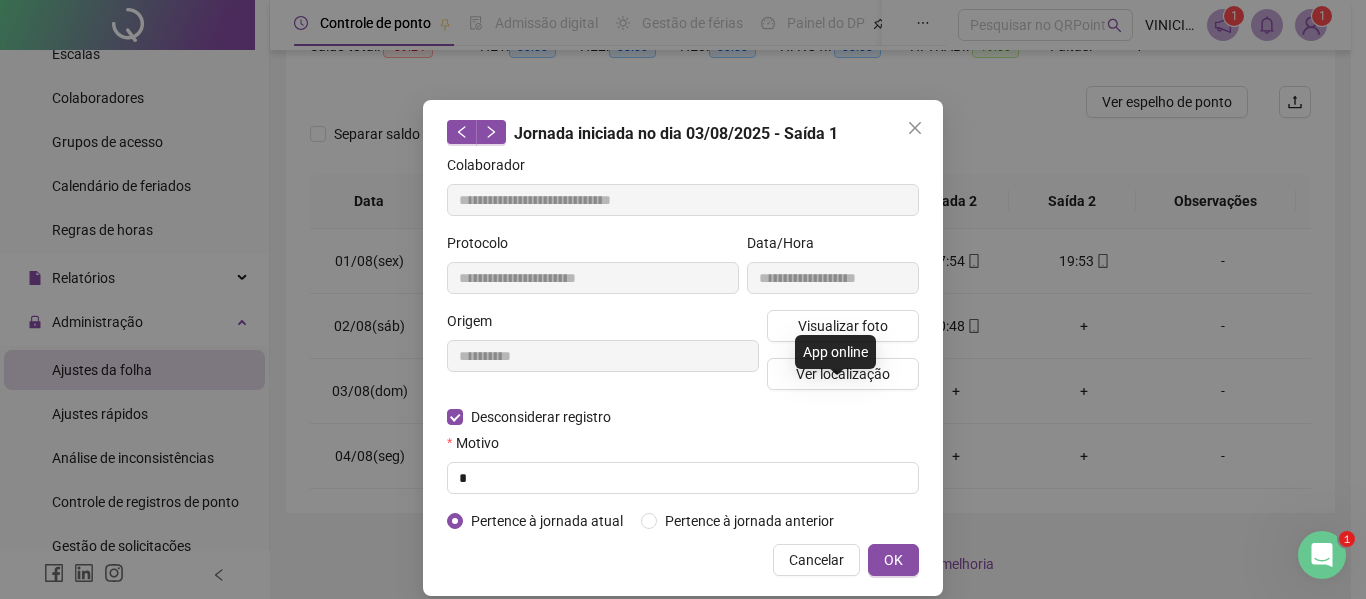 type on "**********" 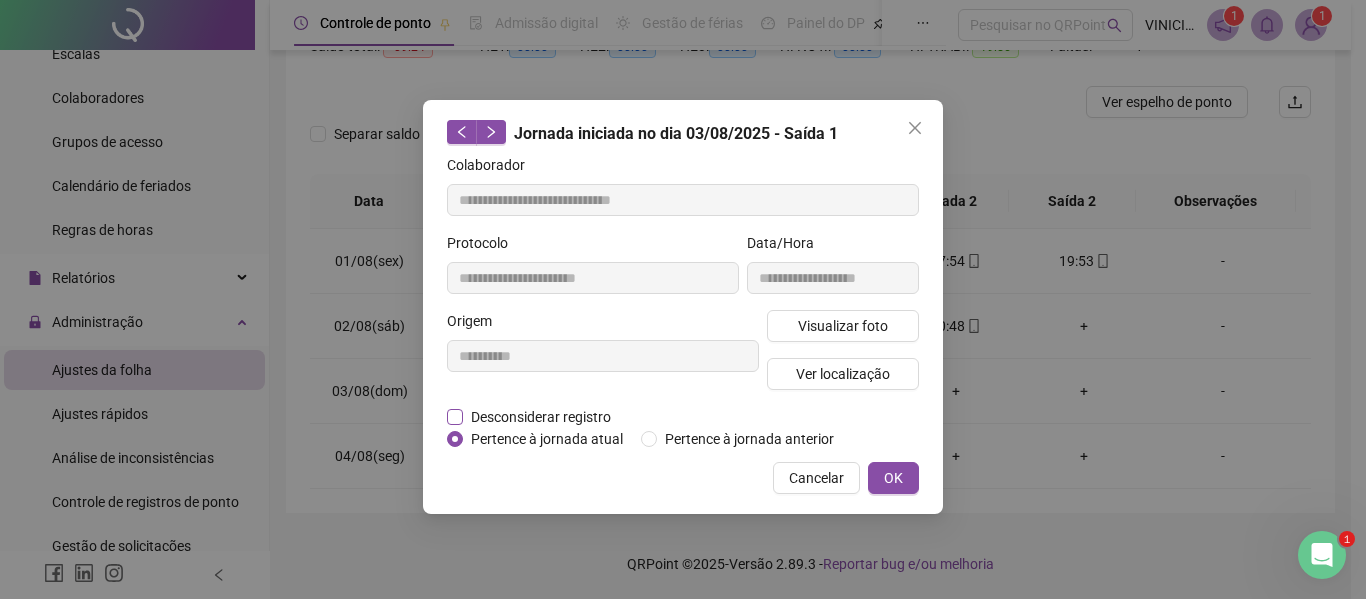 click on "Desconsiderar registro" at bounding box center [541, 417] 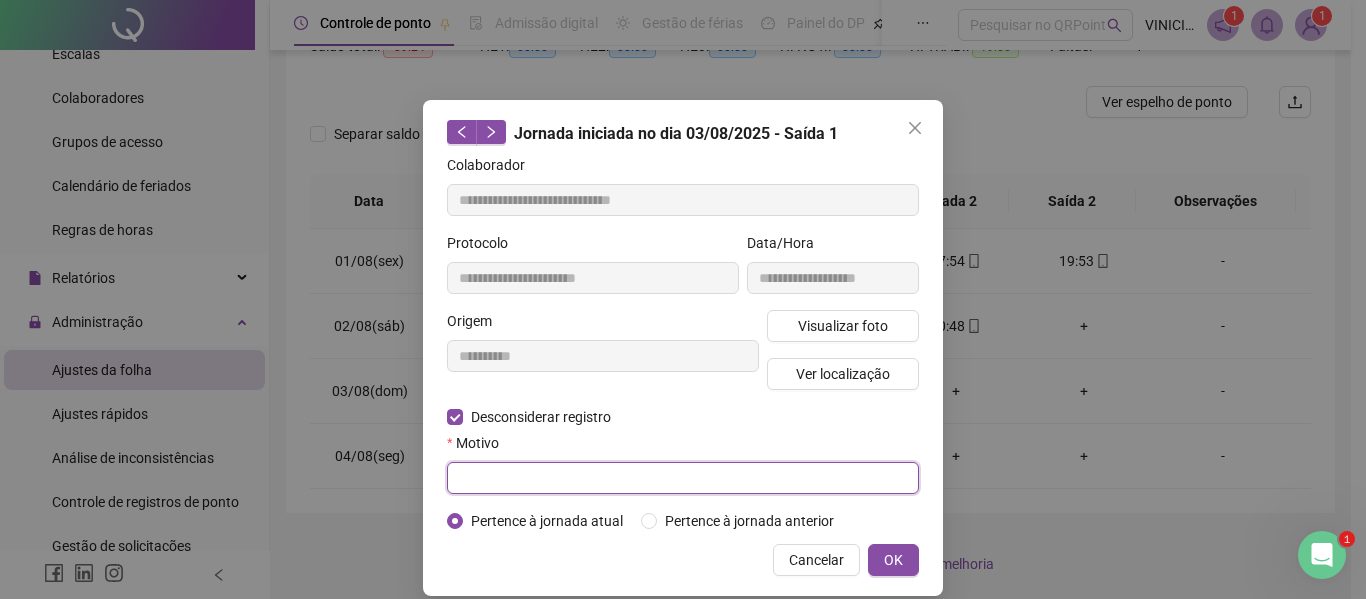 click at bounding box center [683, 478] 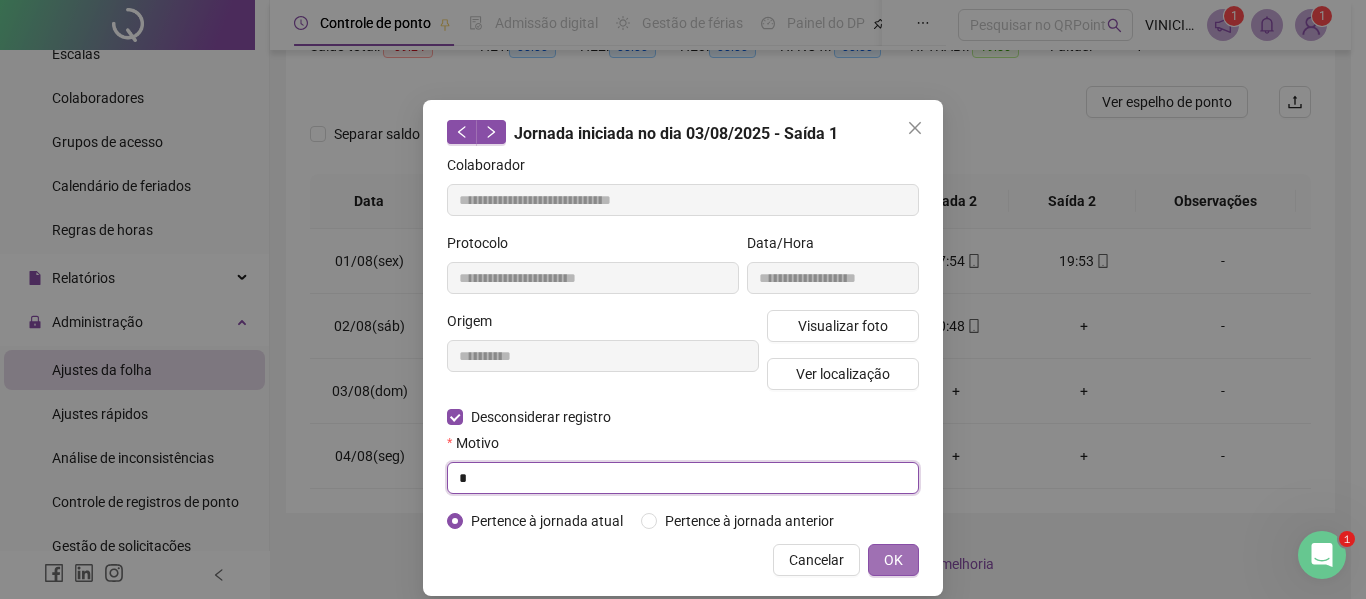 type on "*" 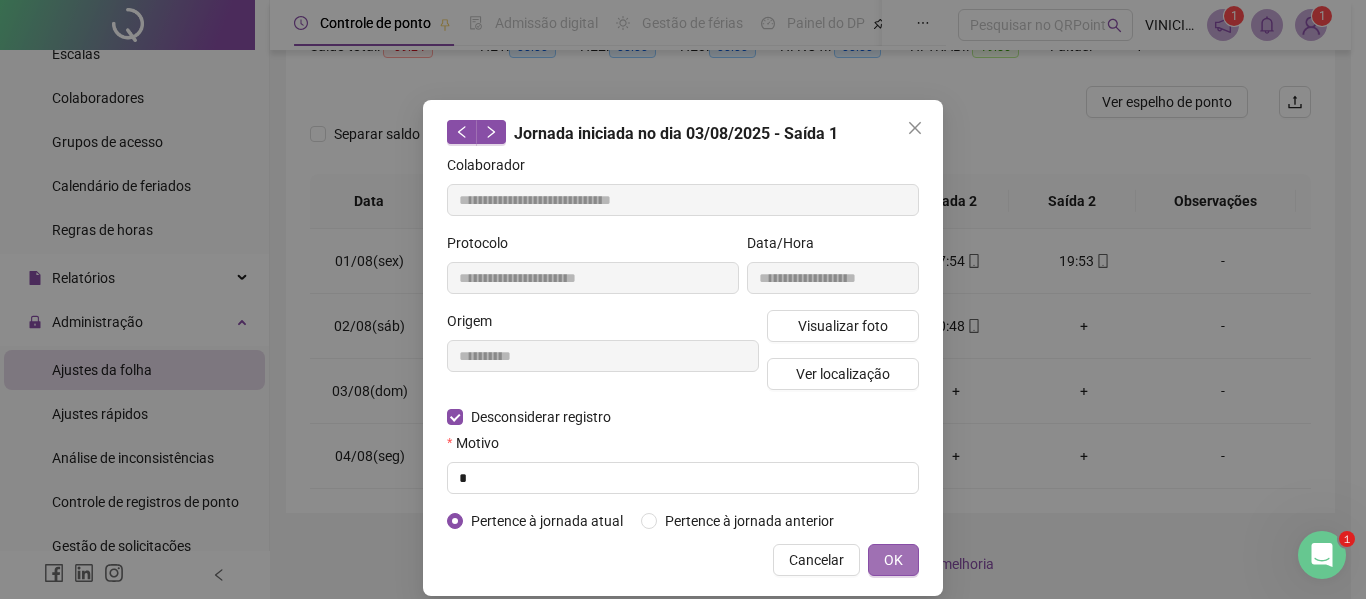 click on "OK" at bounding box center (893, 560) 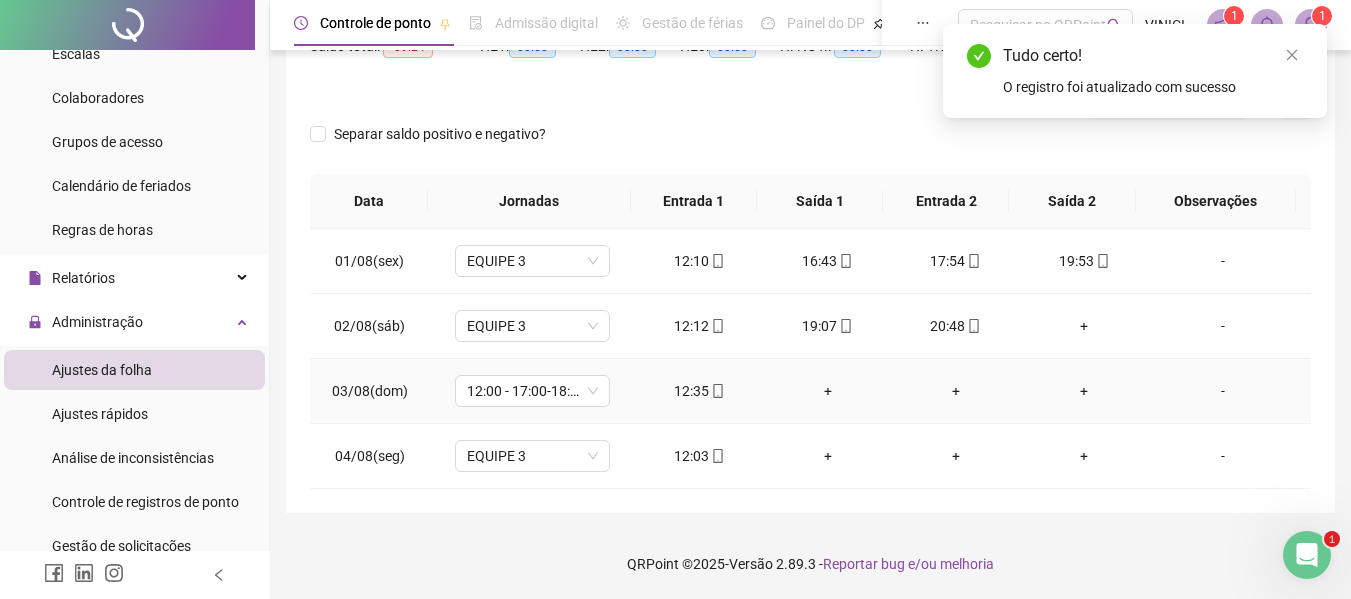 click on "+" at bounding box center (1084, 391) 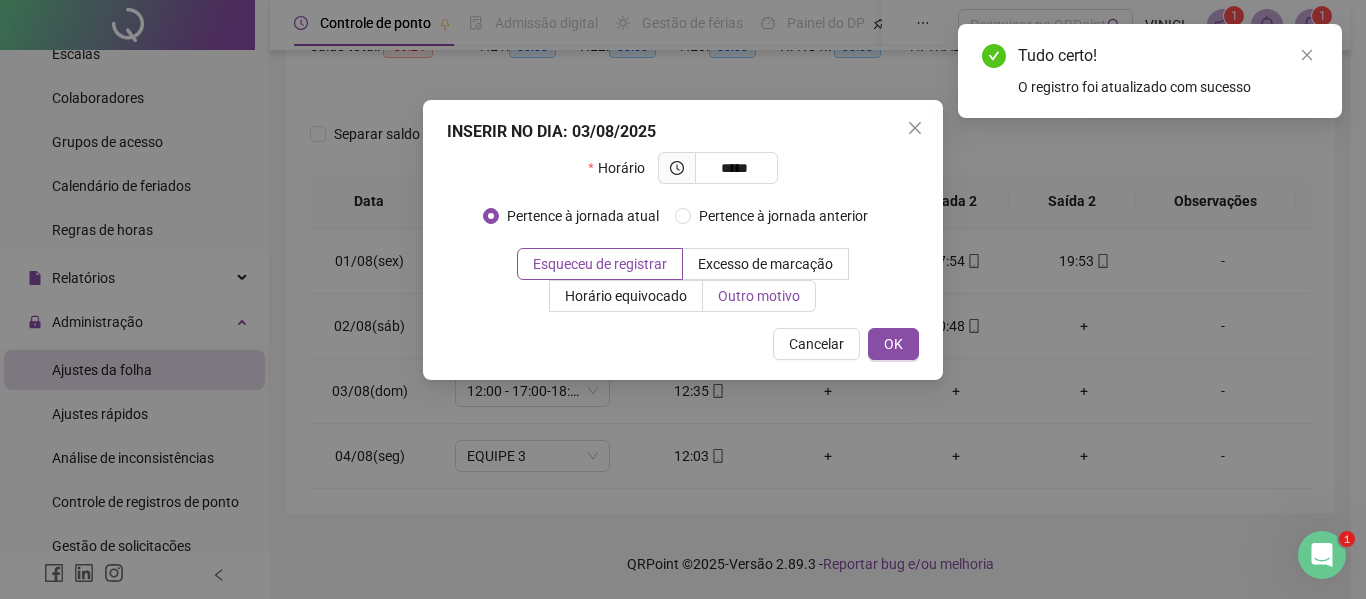 type on "*****" 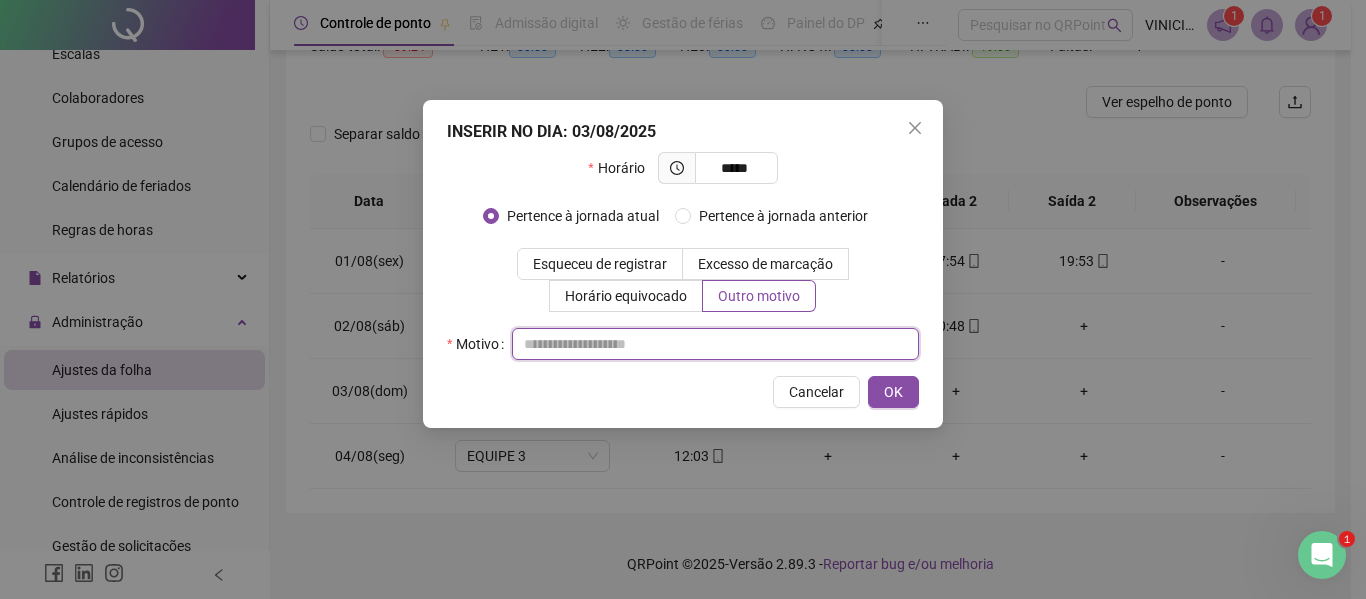 click at bounding box center [715, 344] 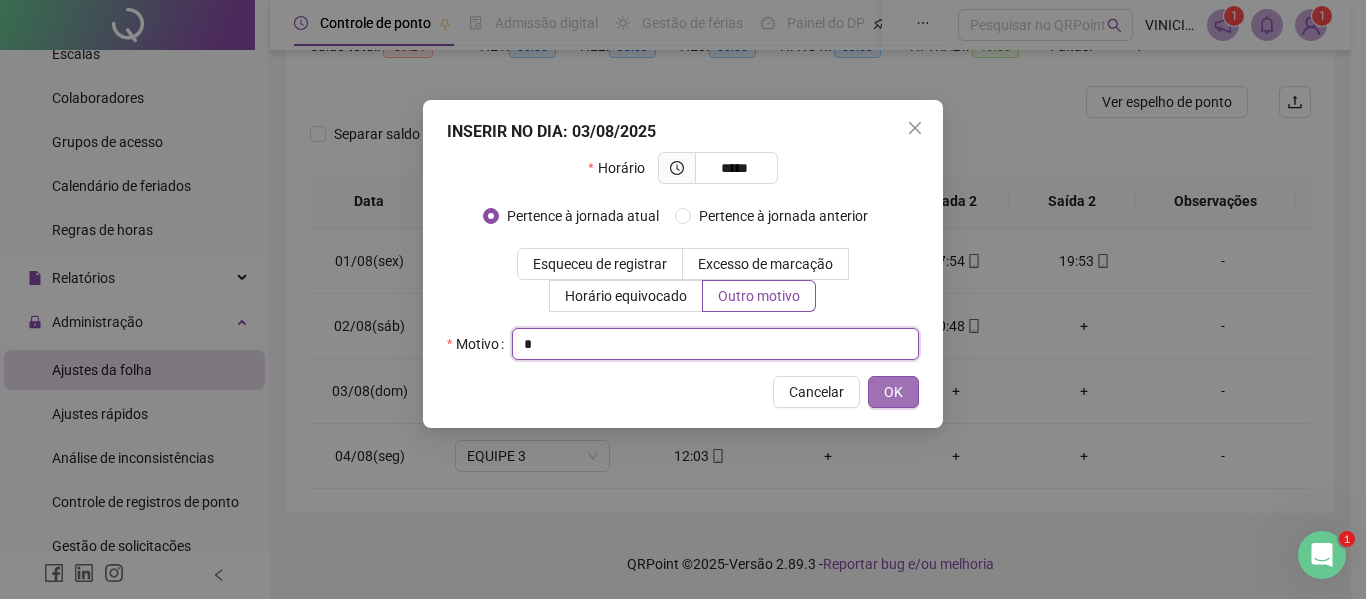 type on "*" 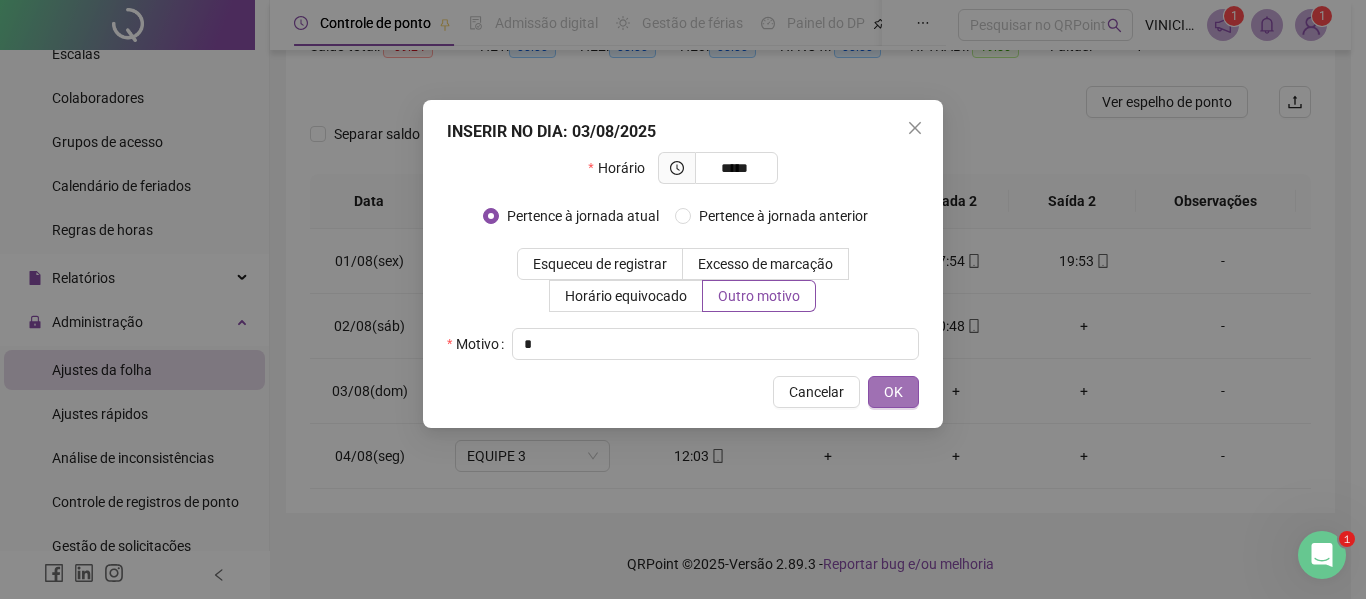click on "OK" at bounding box center [893, 392] 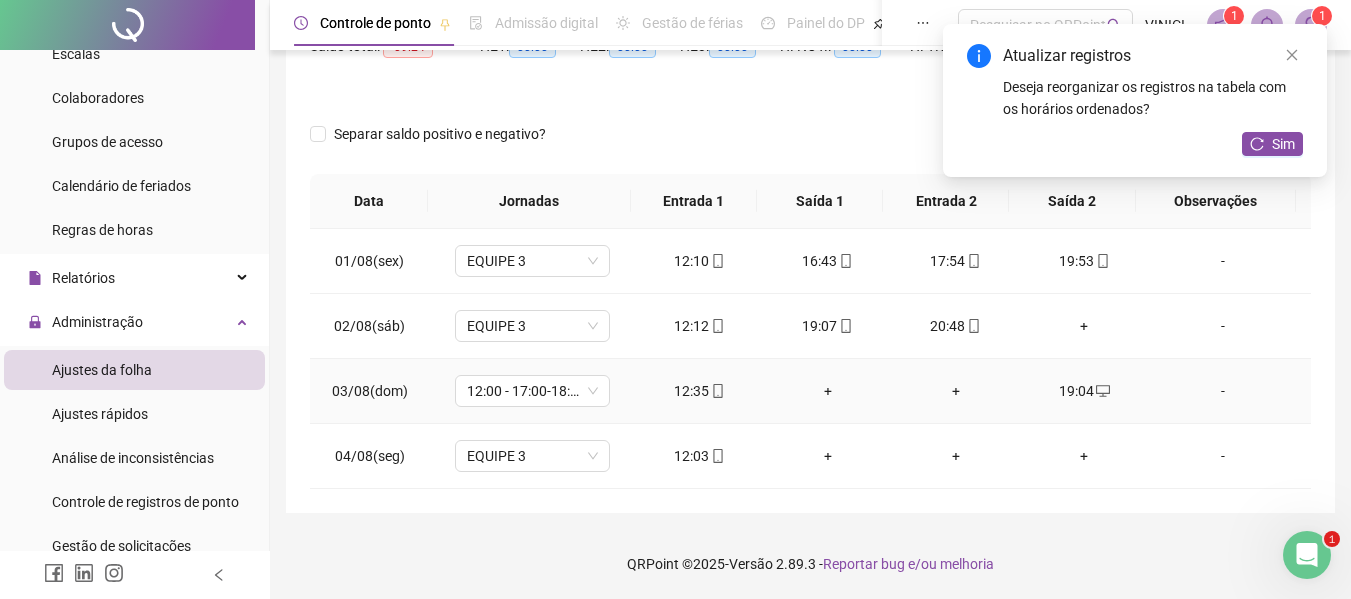 click on "+" at bounding box center (828, 391) 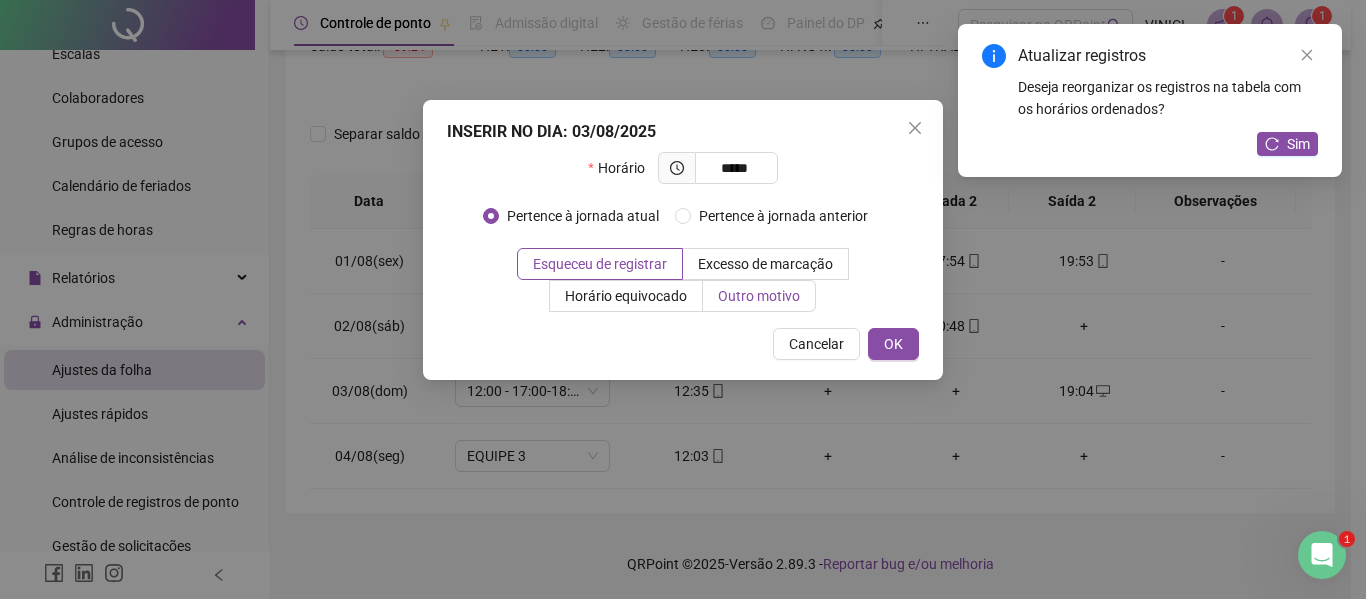 type on "*****" 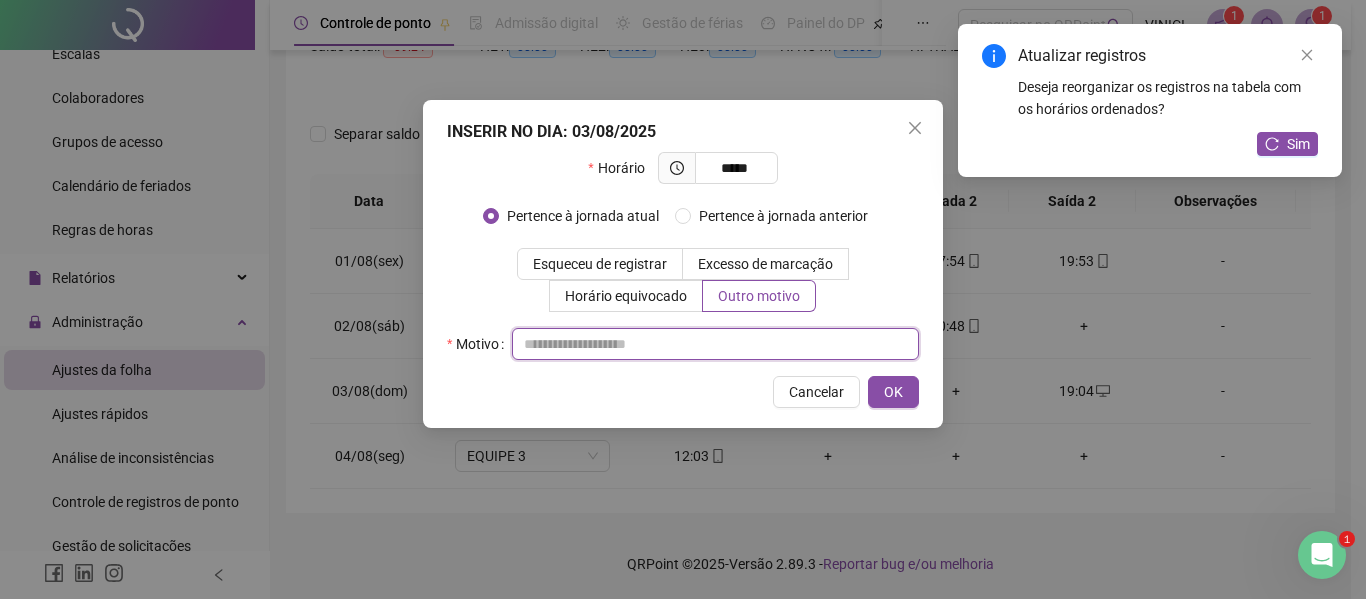 click at bounding box center (715, 344) 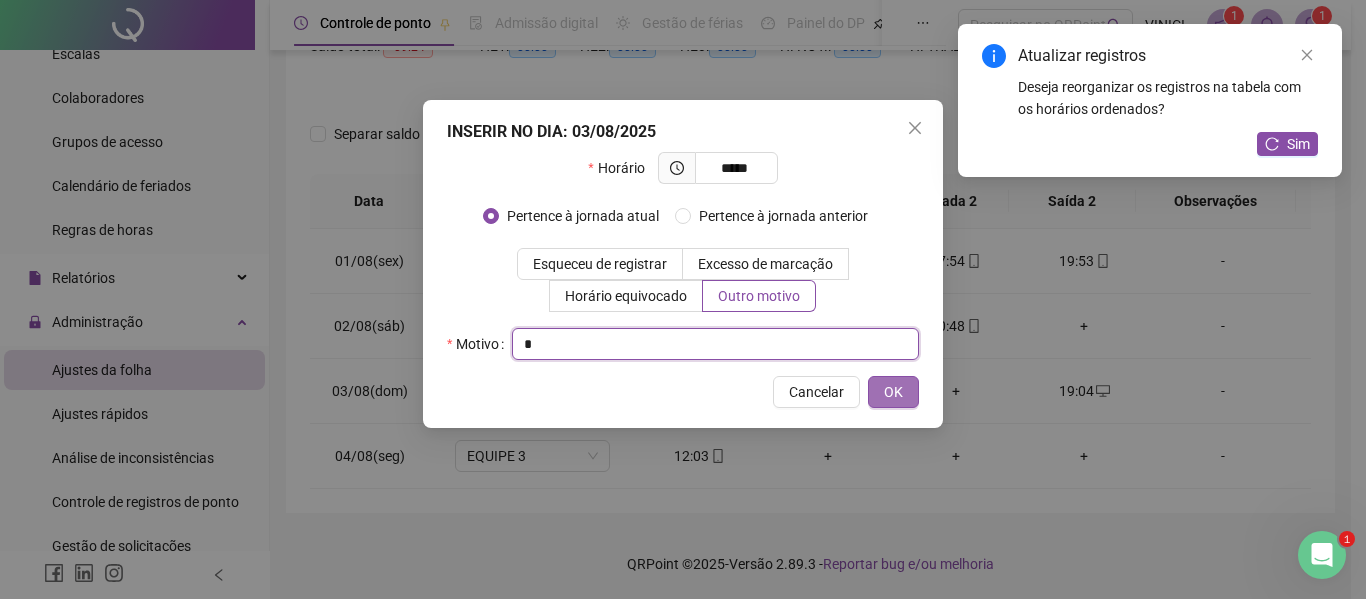 type on "*" 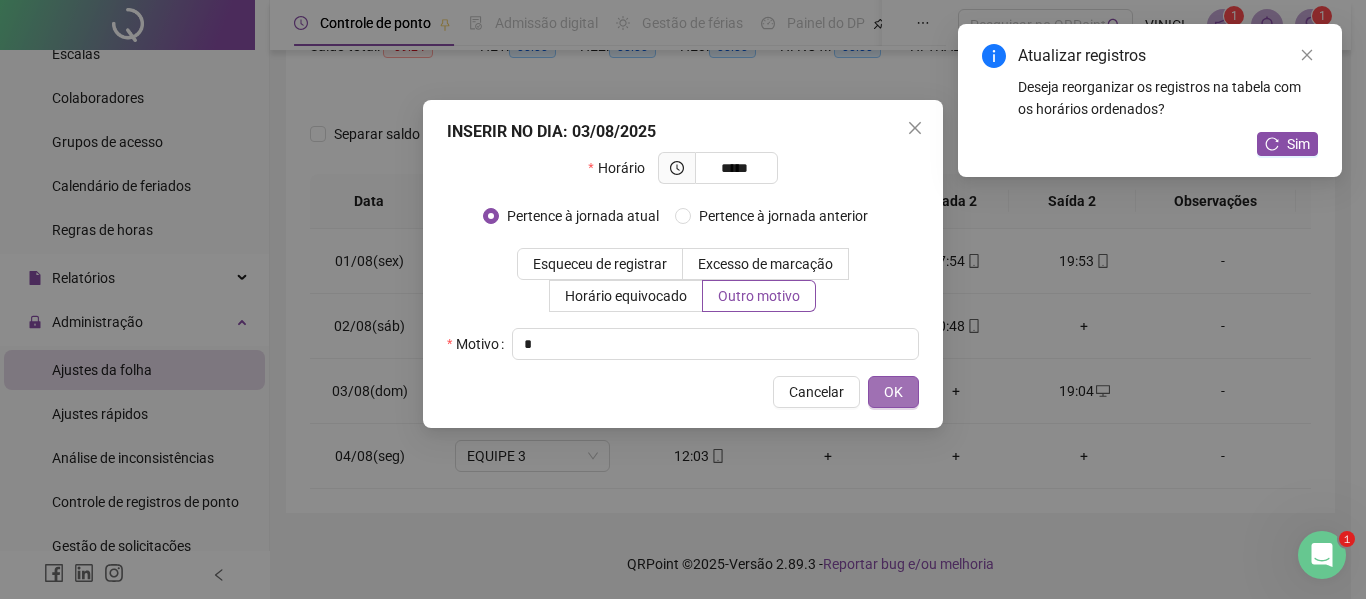 click on "OK" at bounding box center (893, 392) 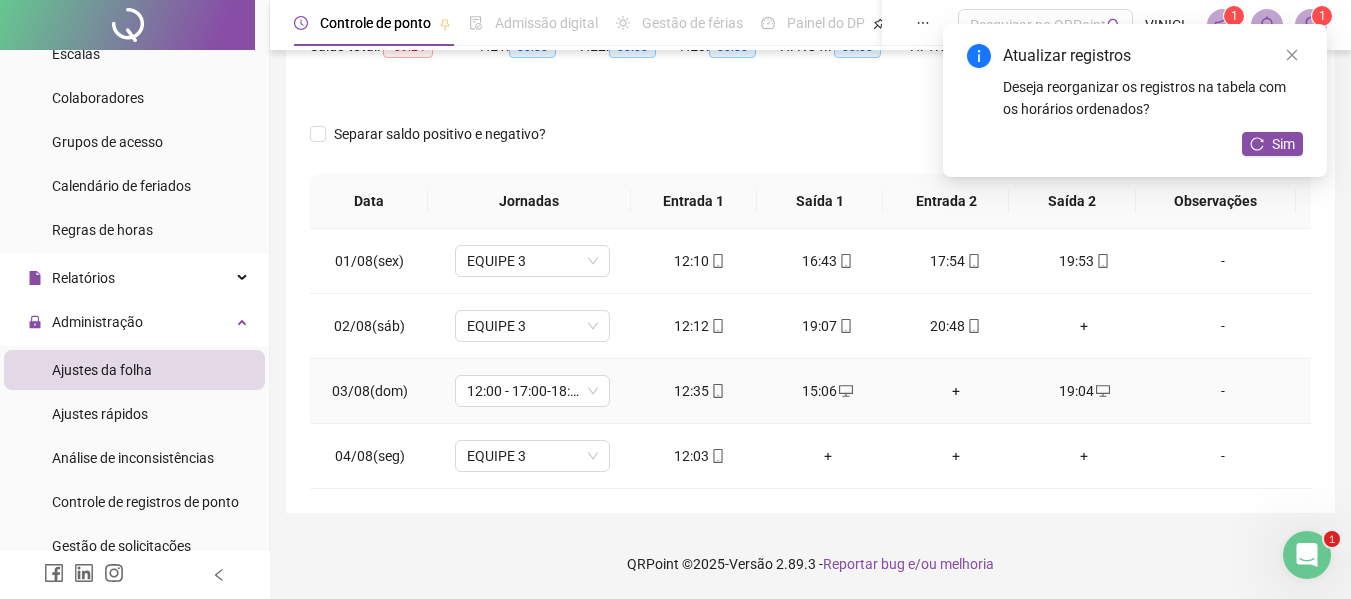 click on "+" at bounding box center [956, 391] 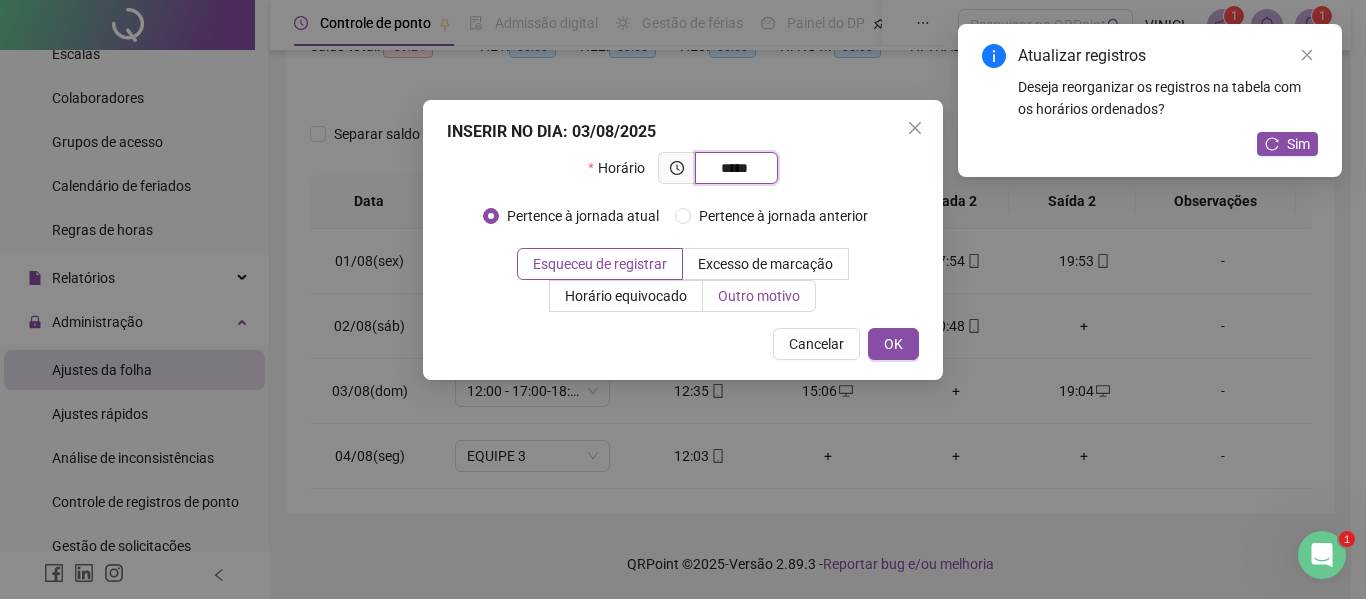 type on "*****" 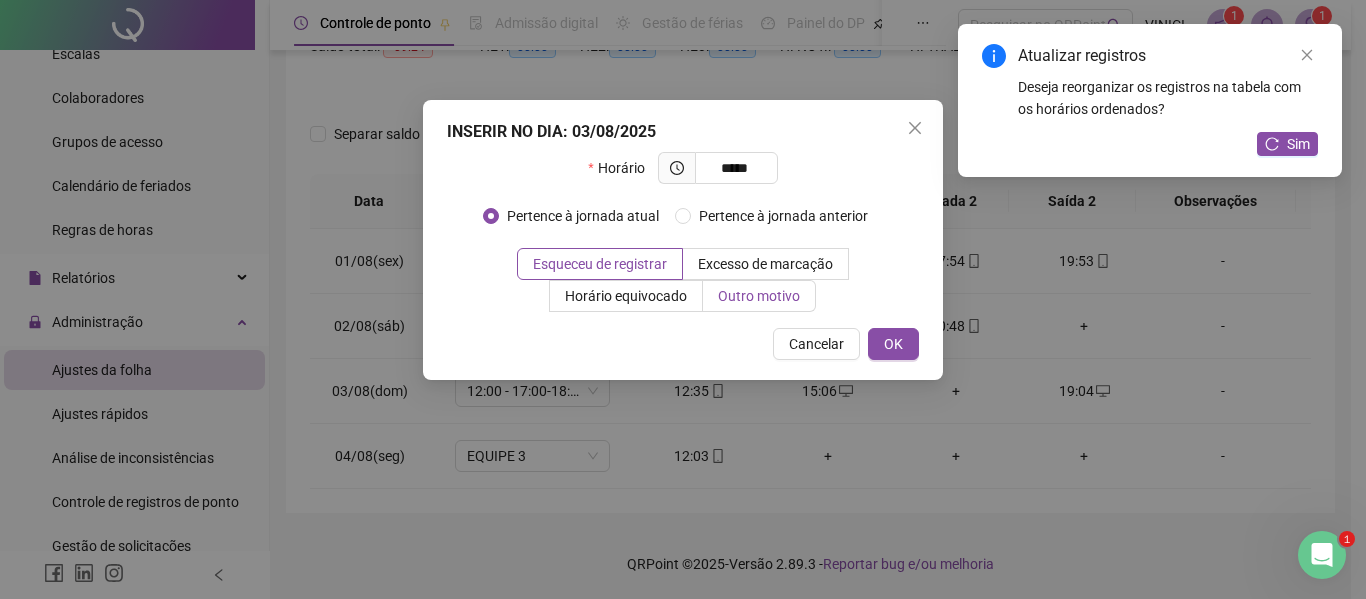 click on "Outro motivo" at bounding box center [759, 296] 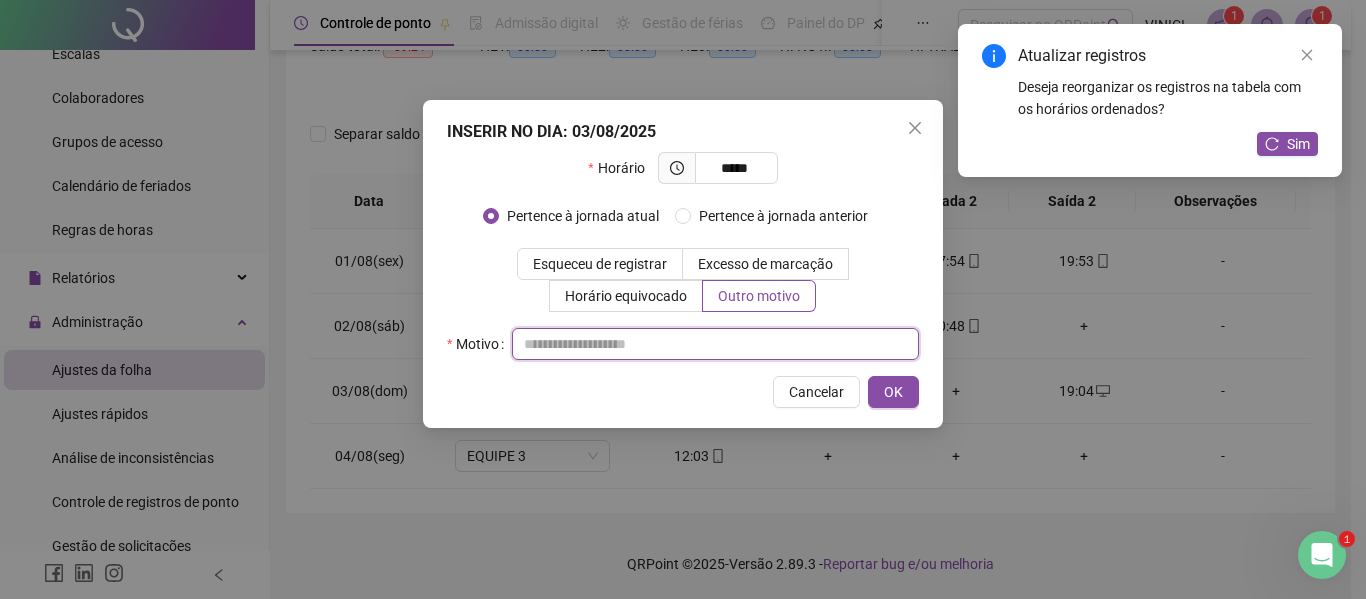 click at bounding box center (715, 344) 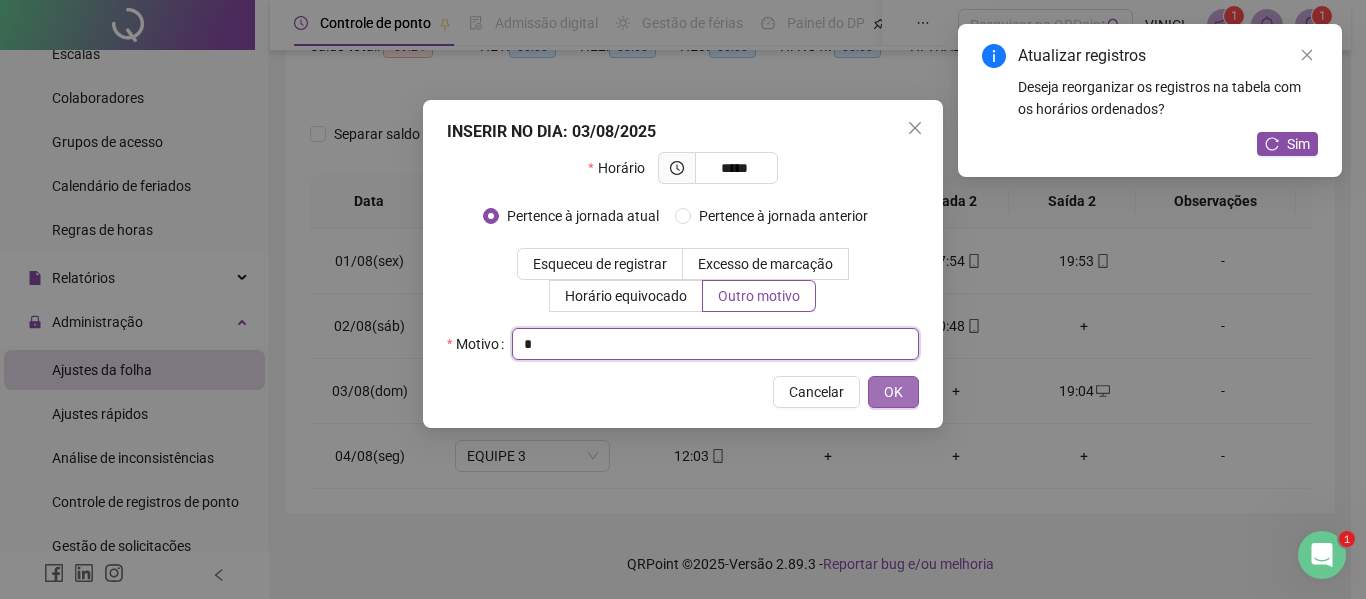 type on "*" 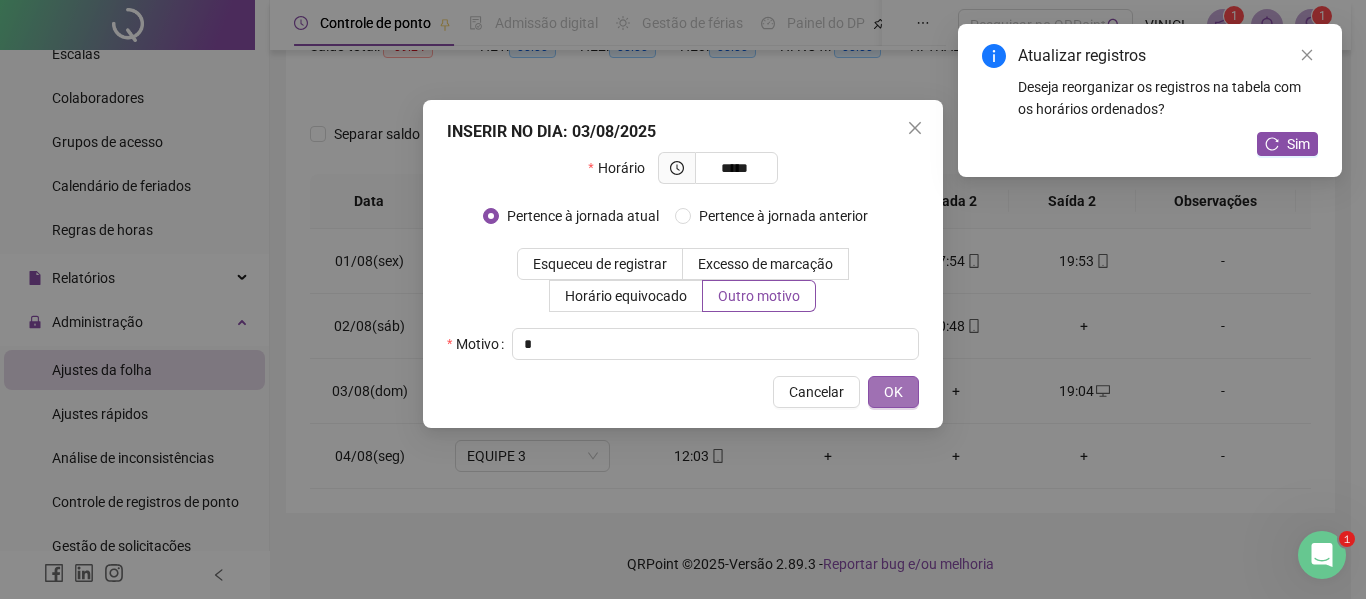 click on "OK" at bounding box center (893, 392) 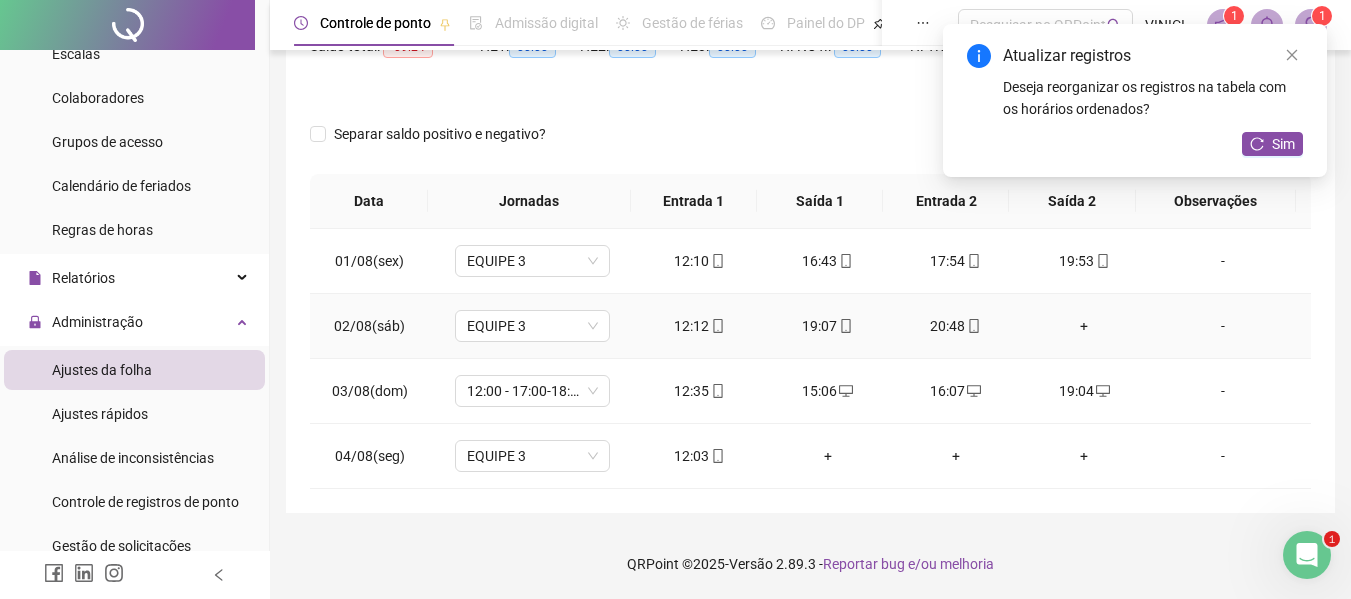 click on "+" at bounding box center [1084, 326] 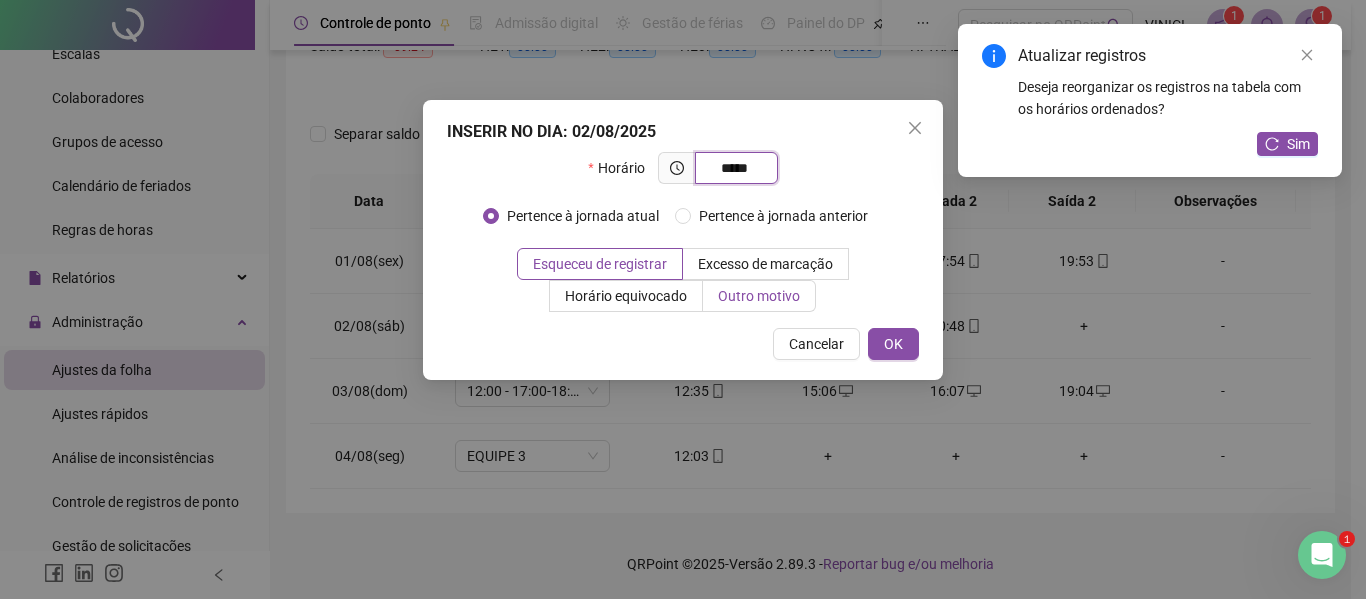 type on "*****" 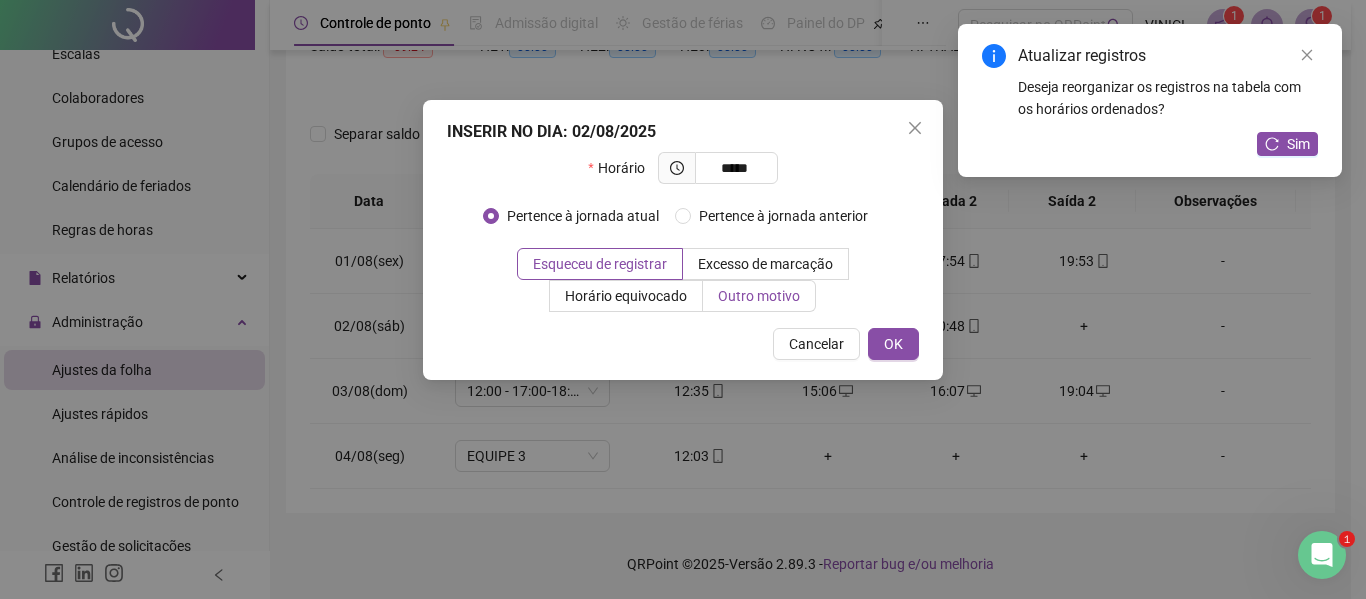click on "Outro motivo" at bounding box center [759, 296] 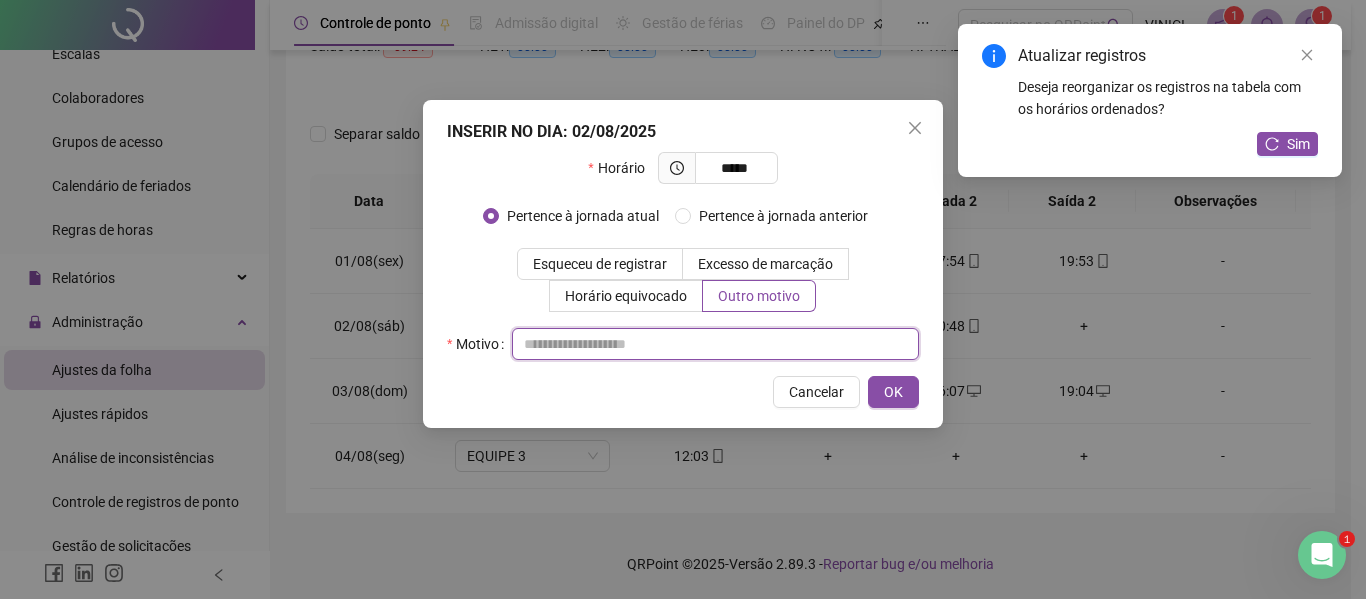click at bounding box center [715, 344] 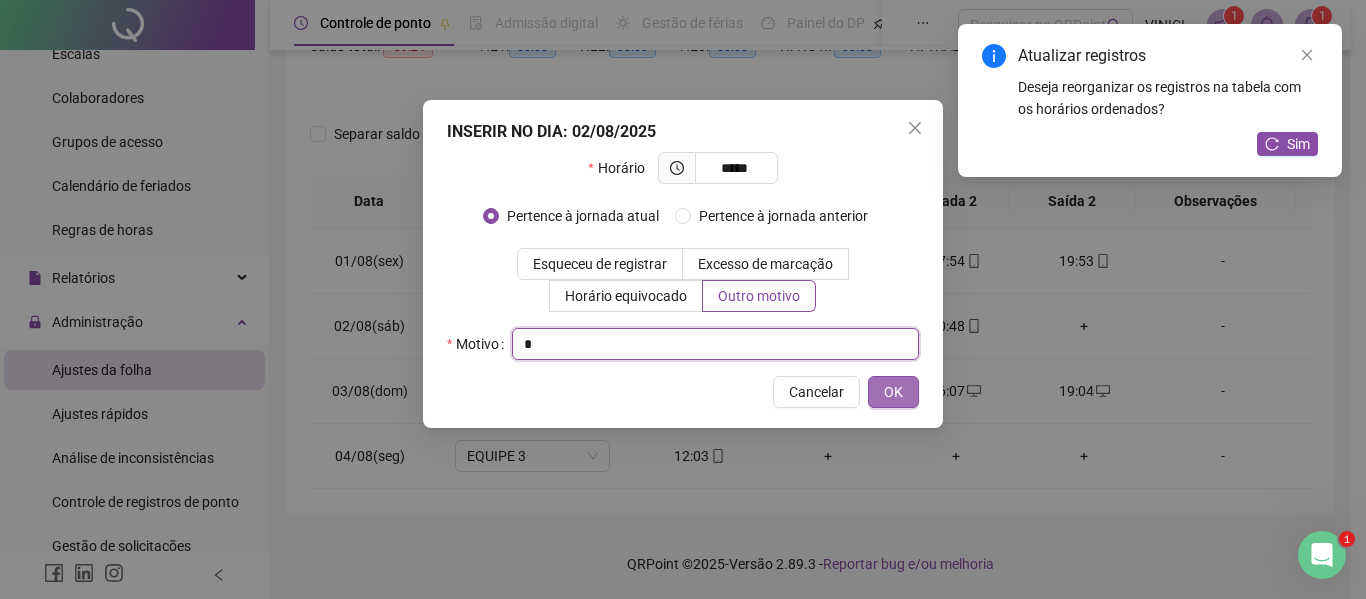 type on "*" 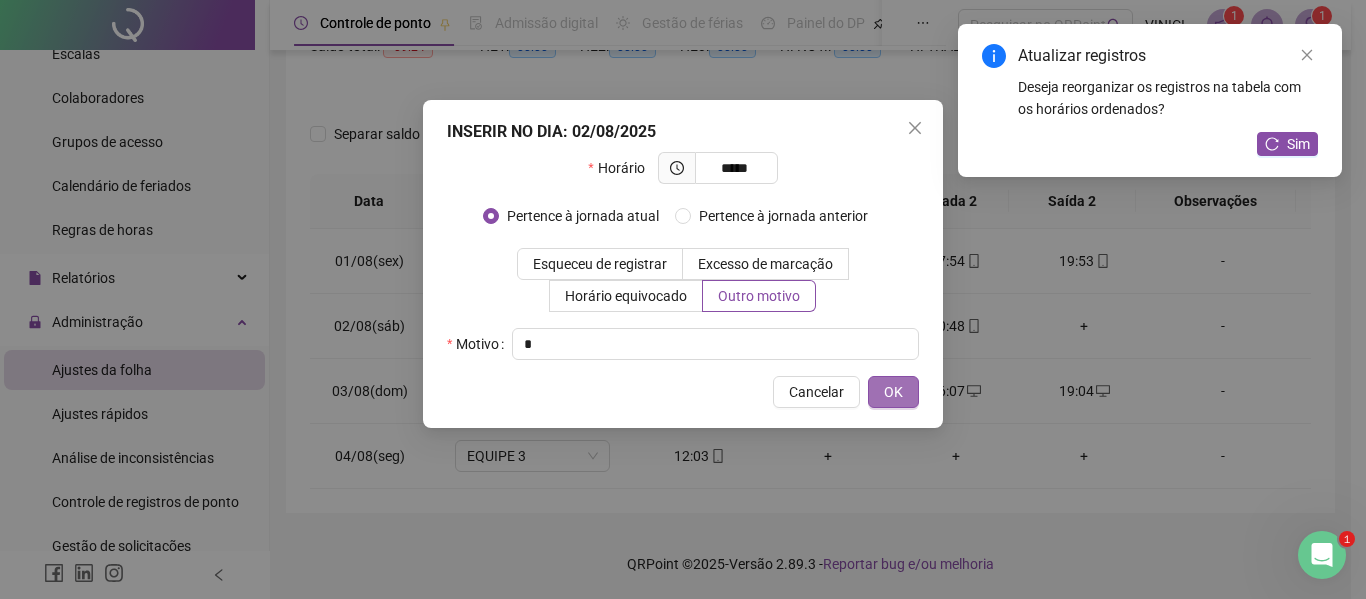 click on "OK" at bounding box center (893, 392) 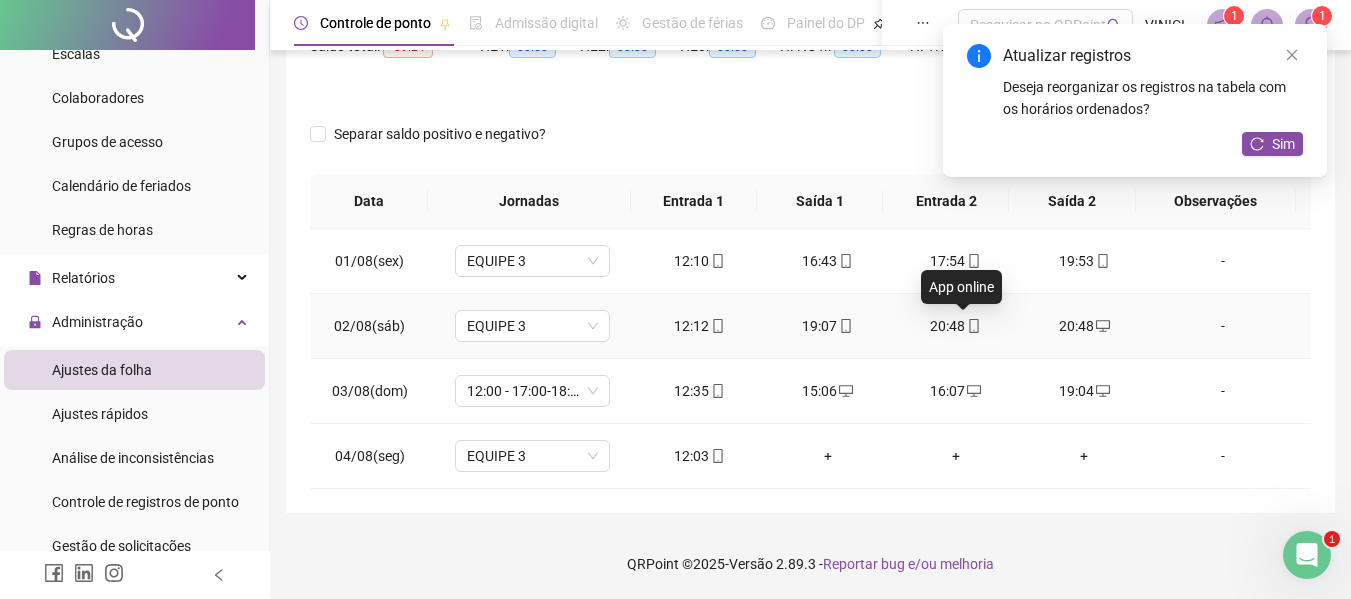 click at bounding box center [973, 326] 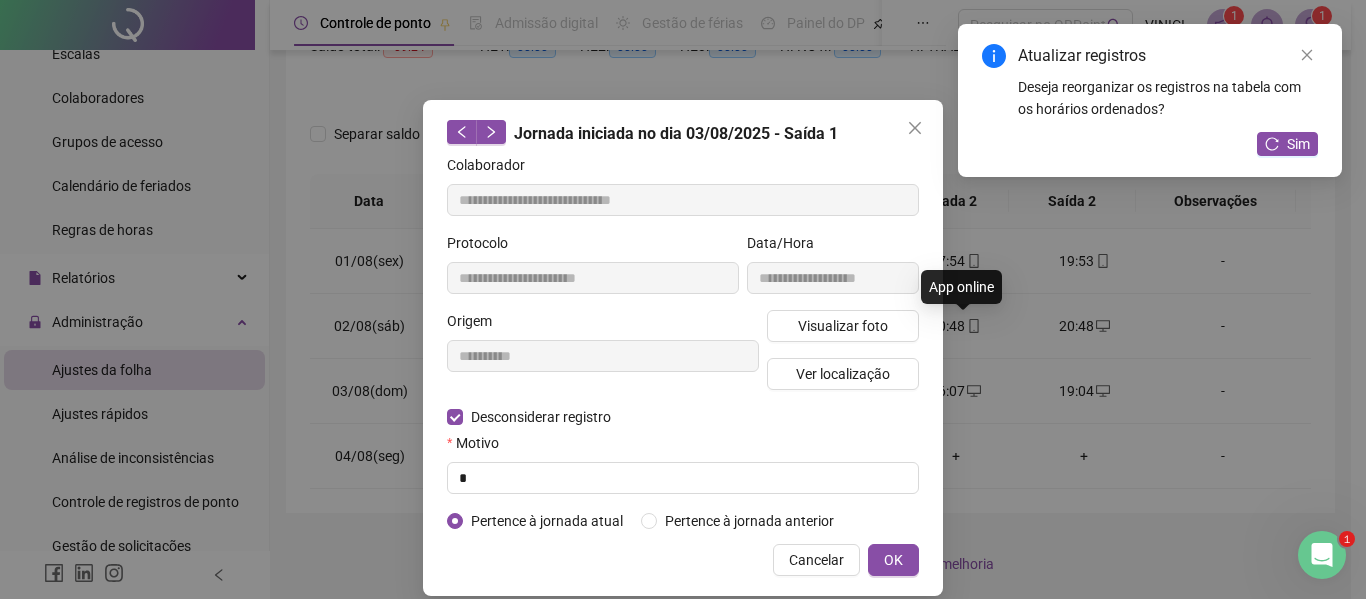 type on "**********" 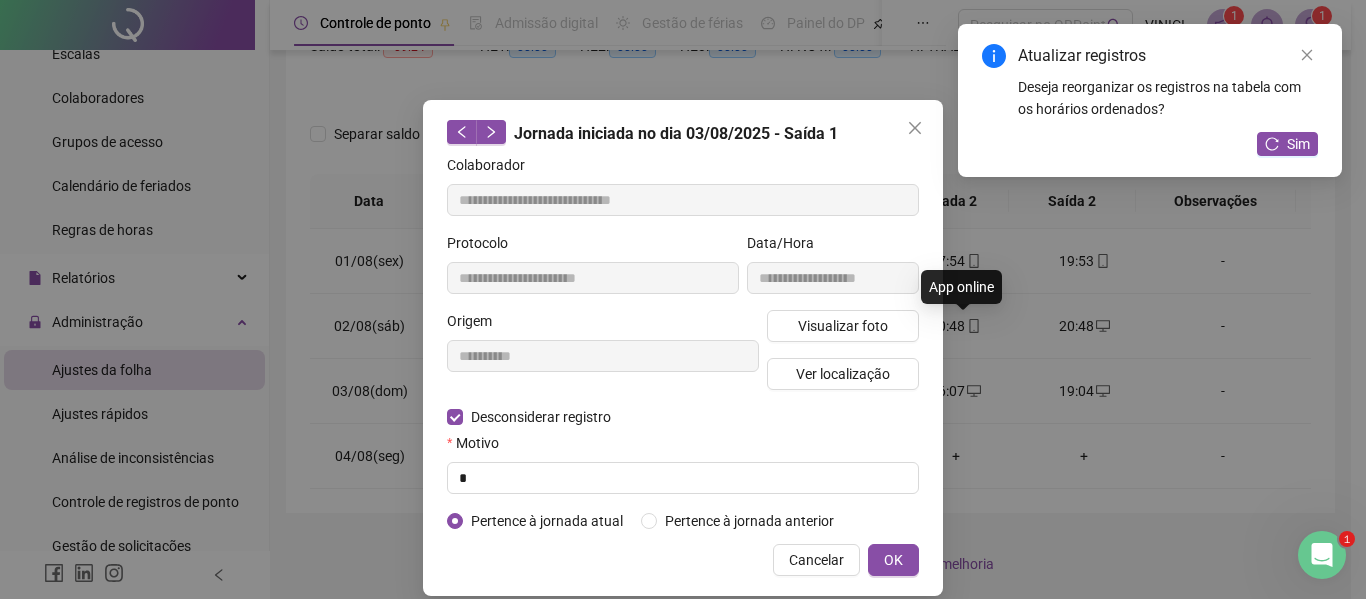 type on "**********" 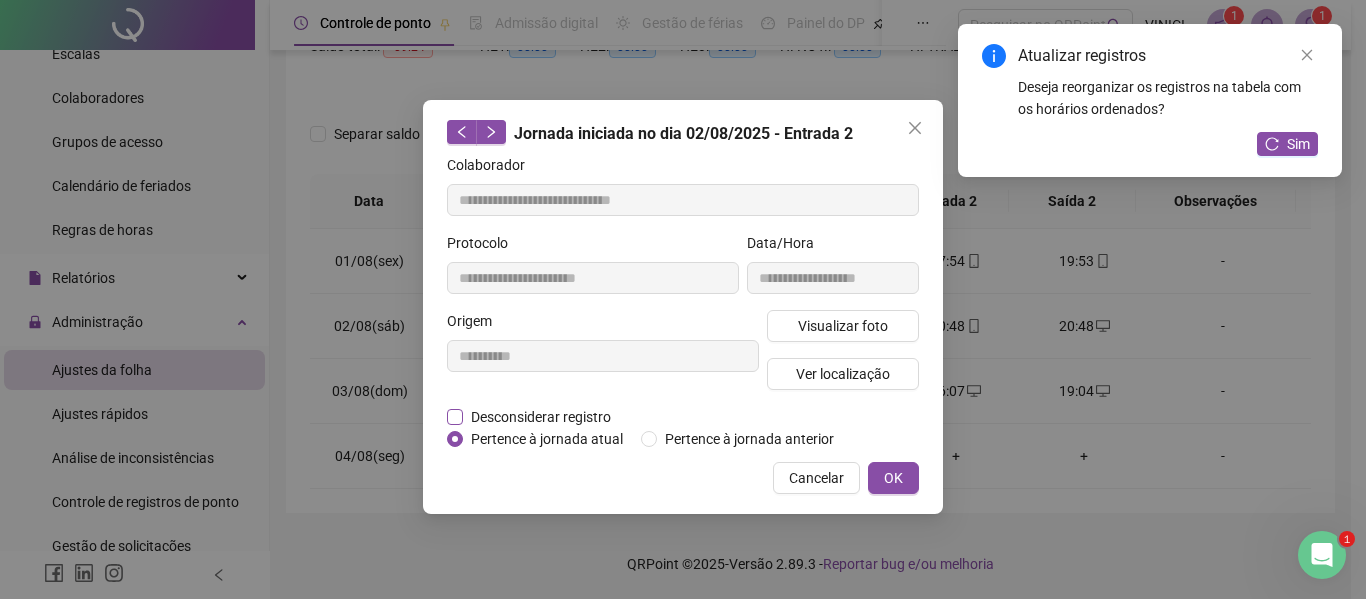 click on "Desconsiderar registro" at bounding box center (541, 417) 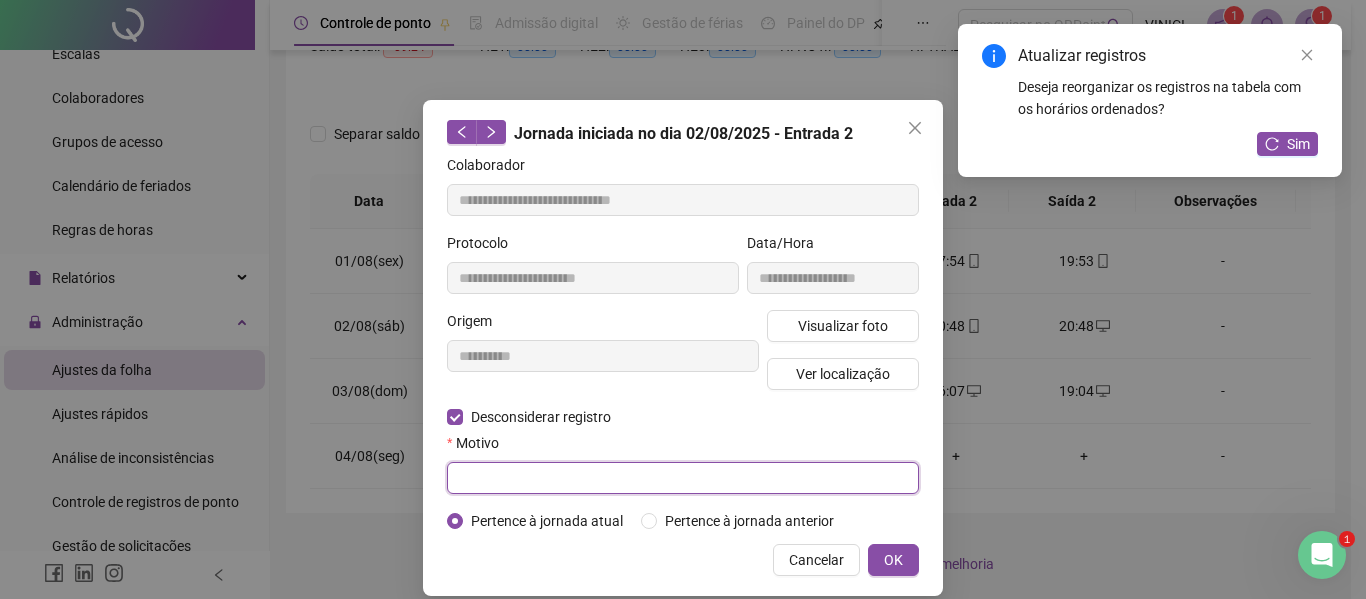 click at bounding box center (683, 478) 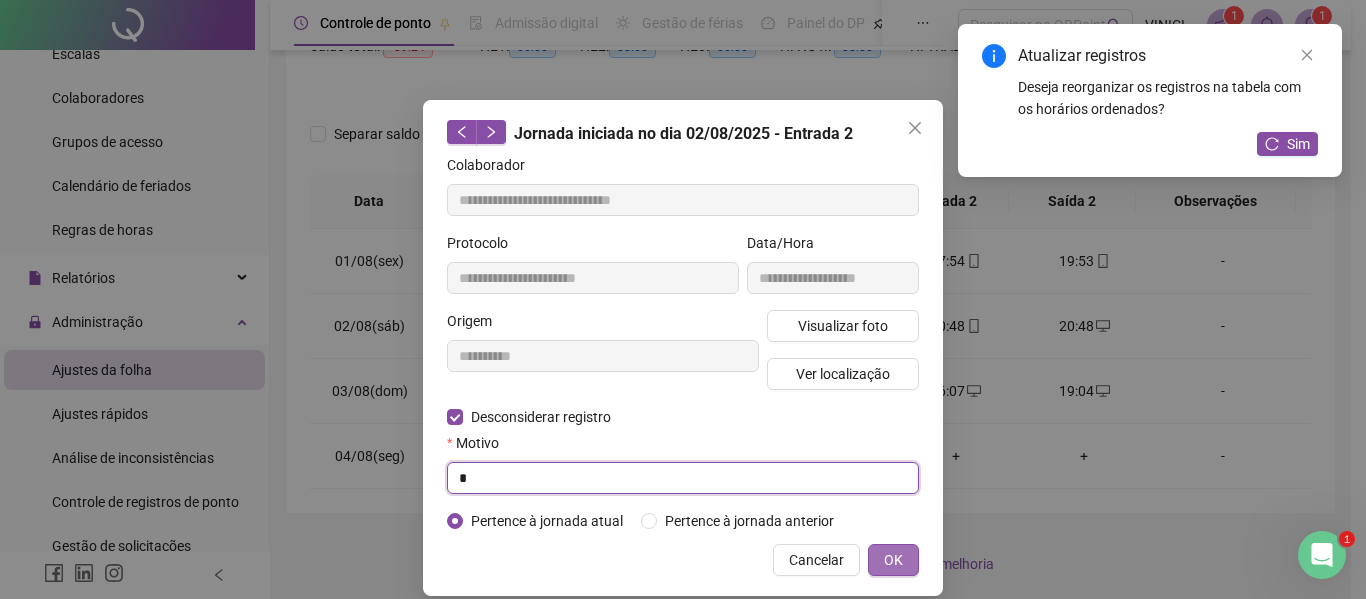 type on "*" 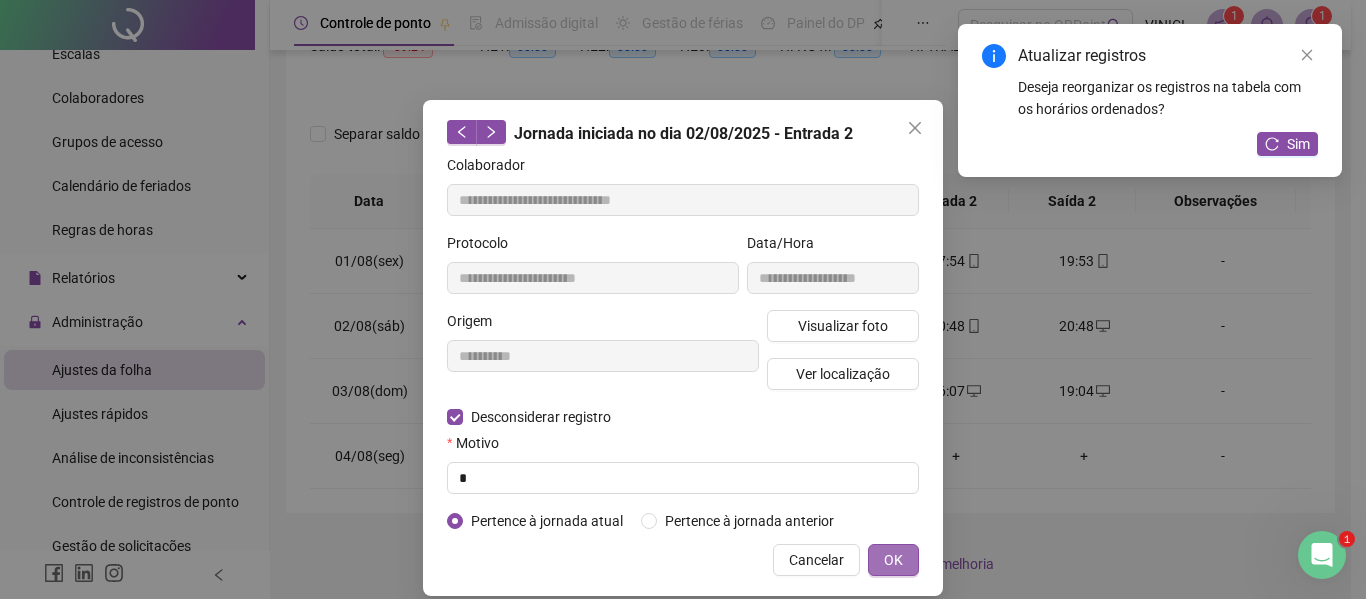 click on "OK" at bounding box center [893, 560] 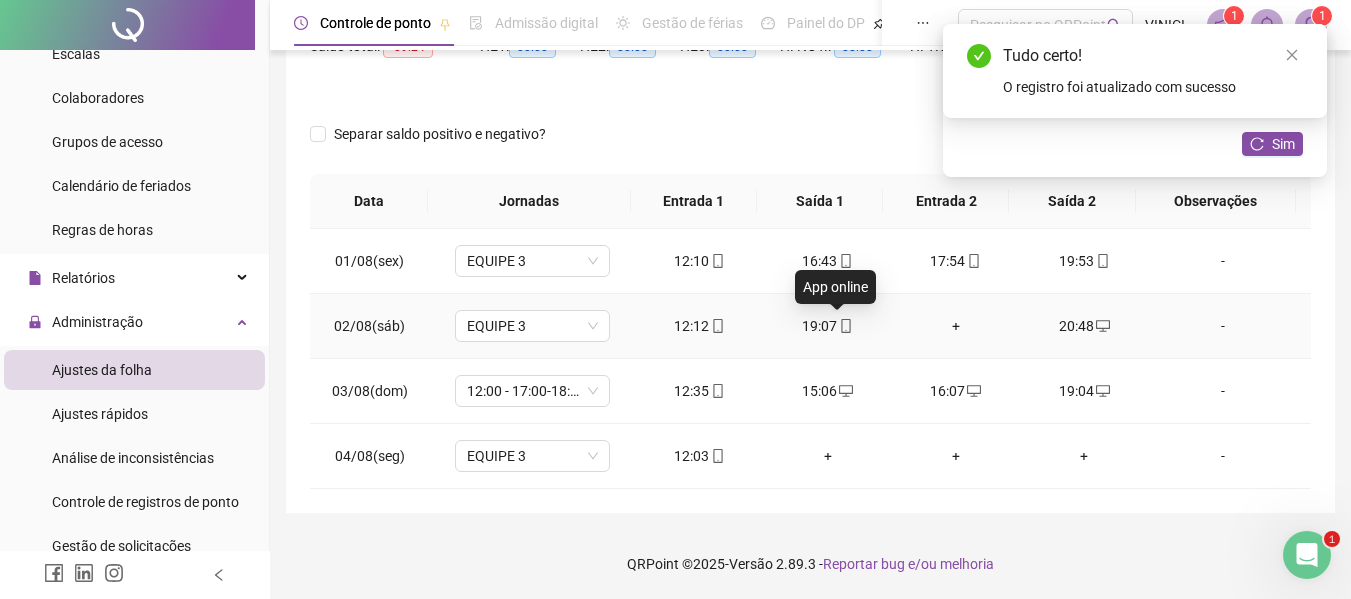 click 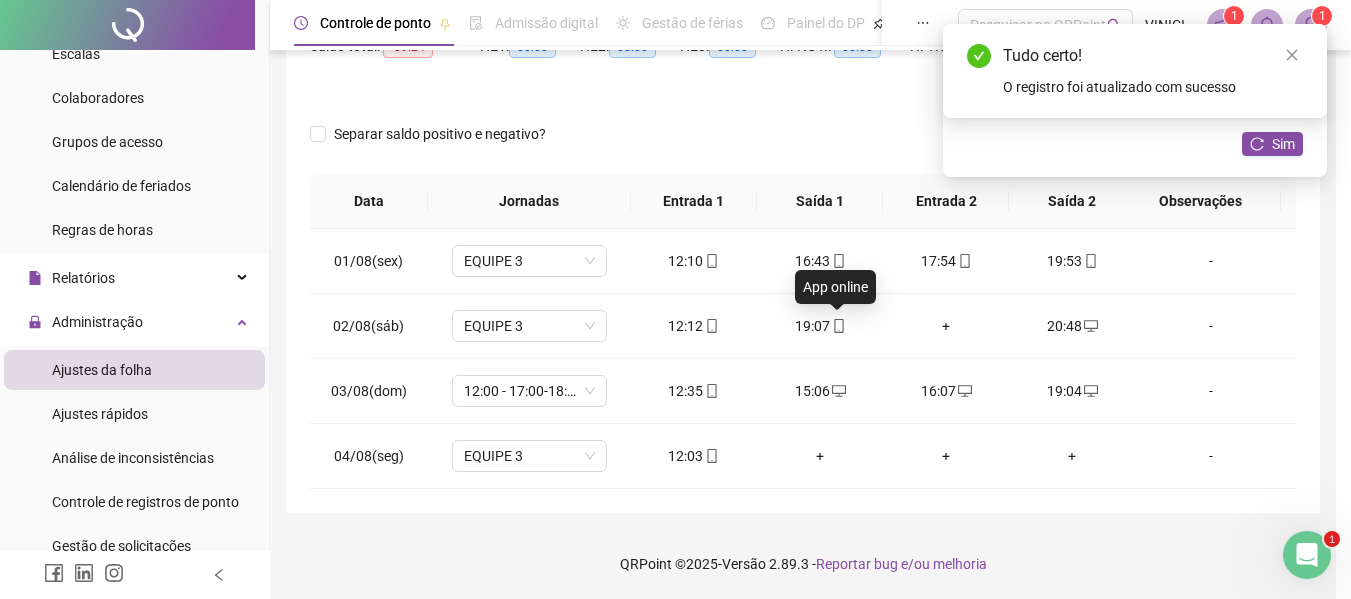 type on "**********" 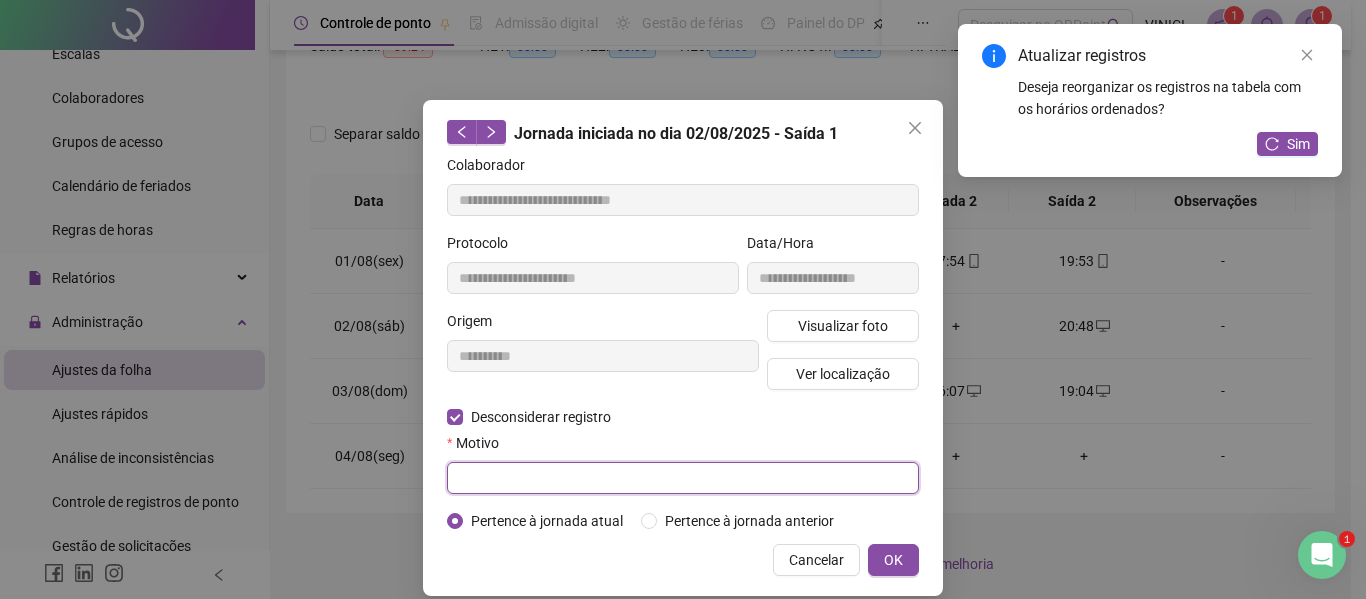 click at bounding box center [683, 478] 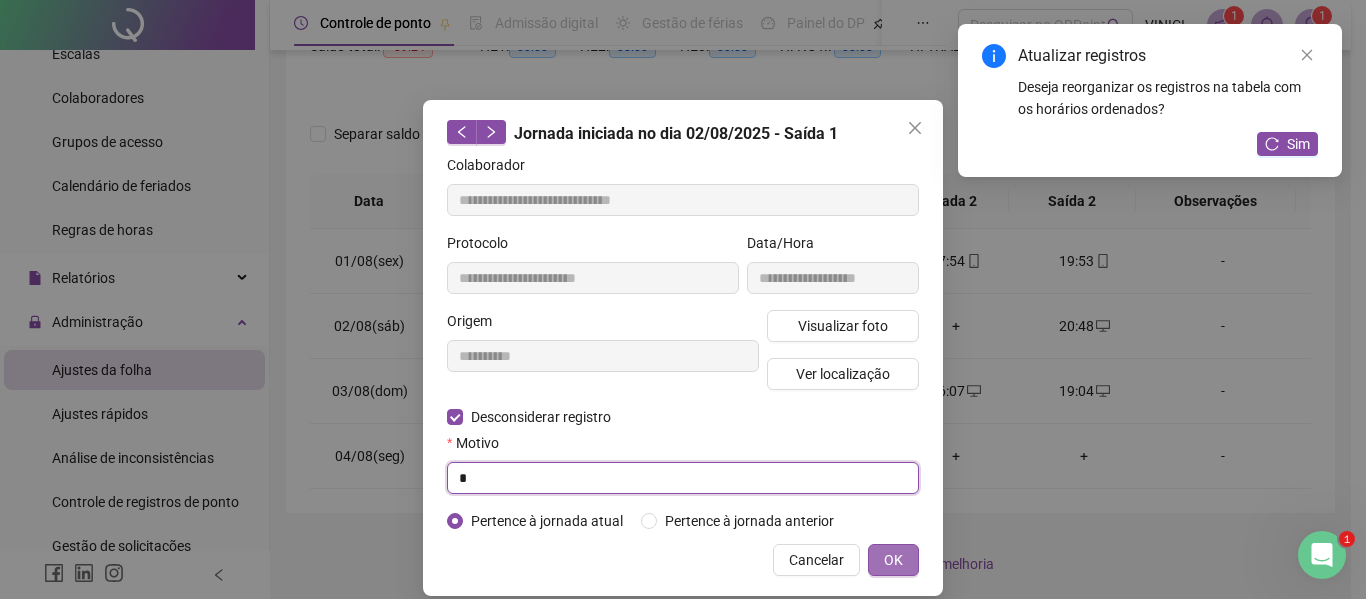 type on "*" 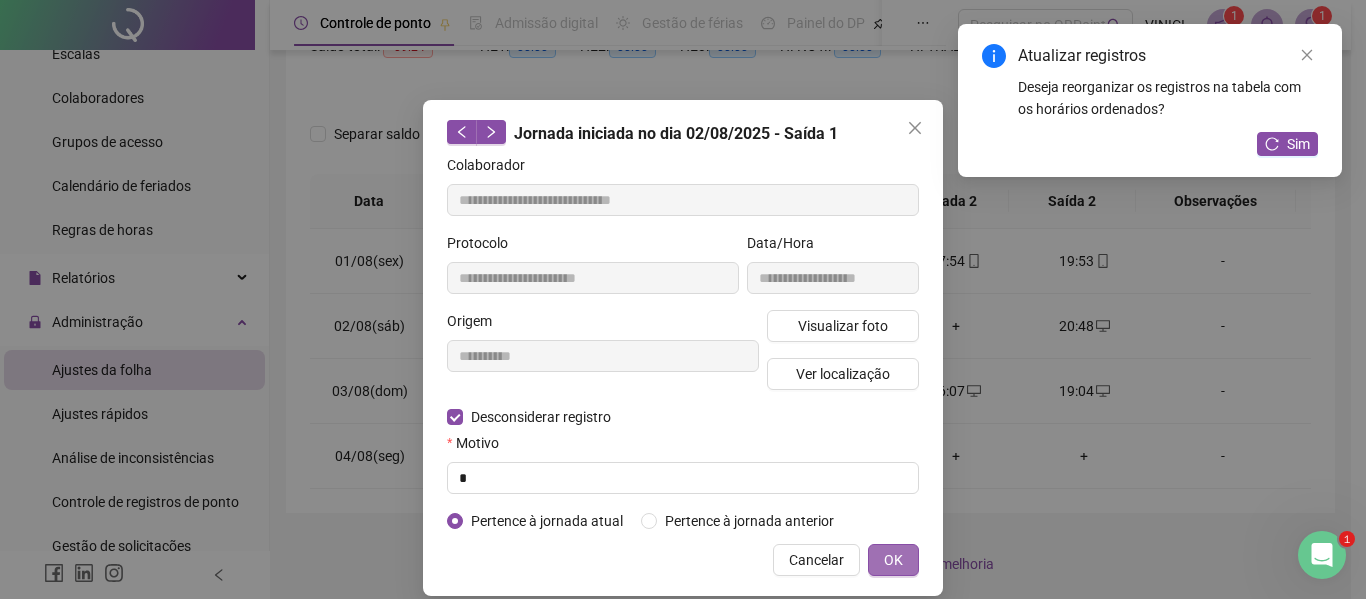 click on "OK" at bounding box center [893, 560] 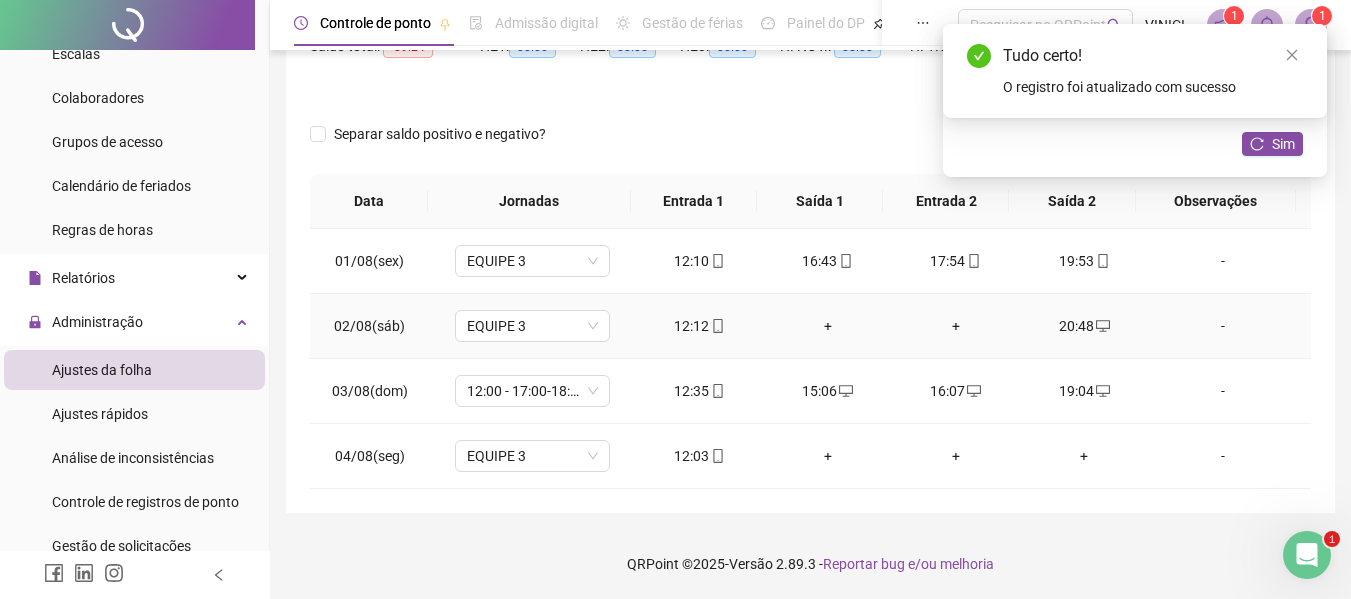 click on "+" at bounding box center [828, 326] 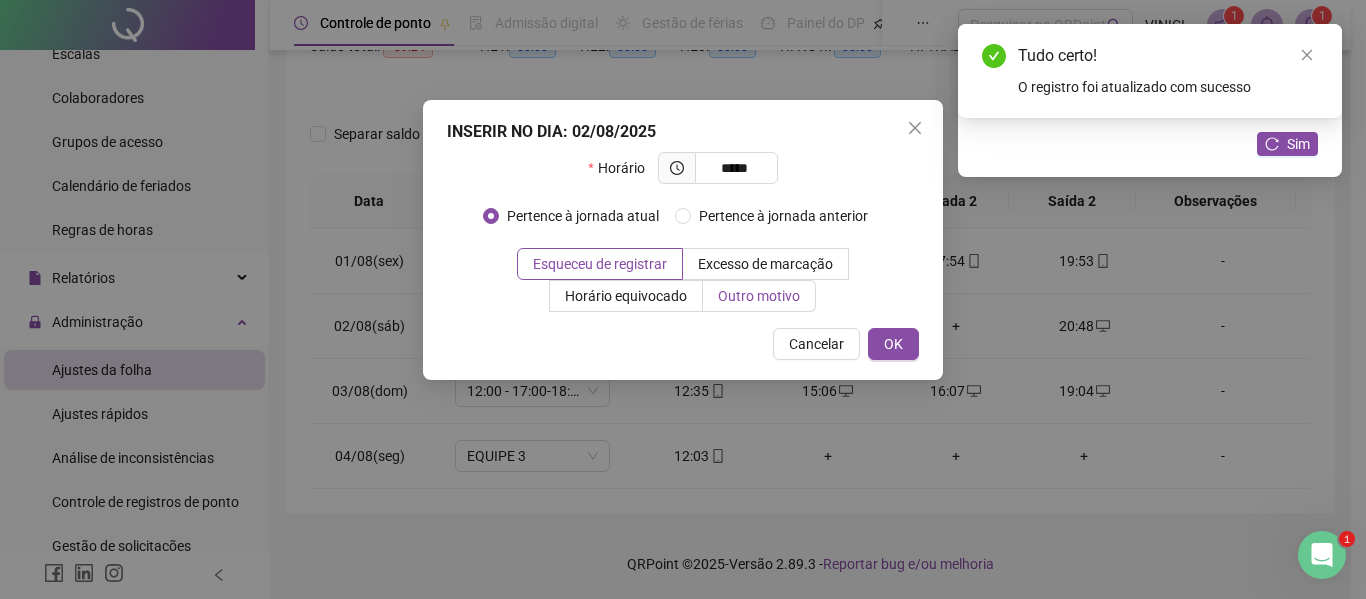 type on "*****" 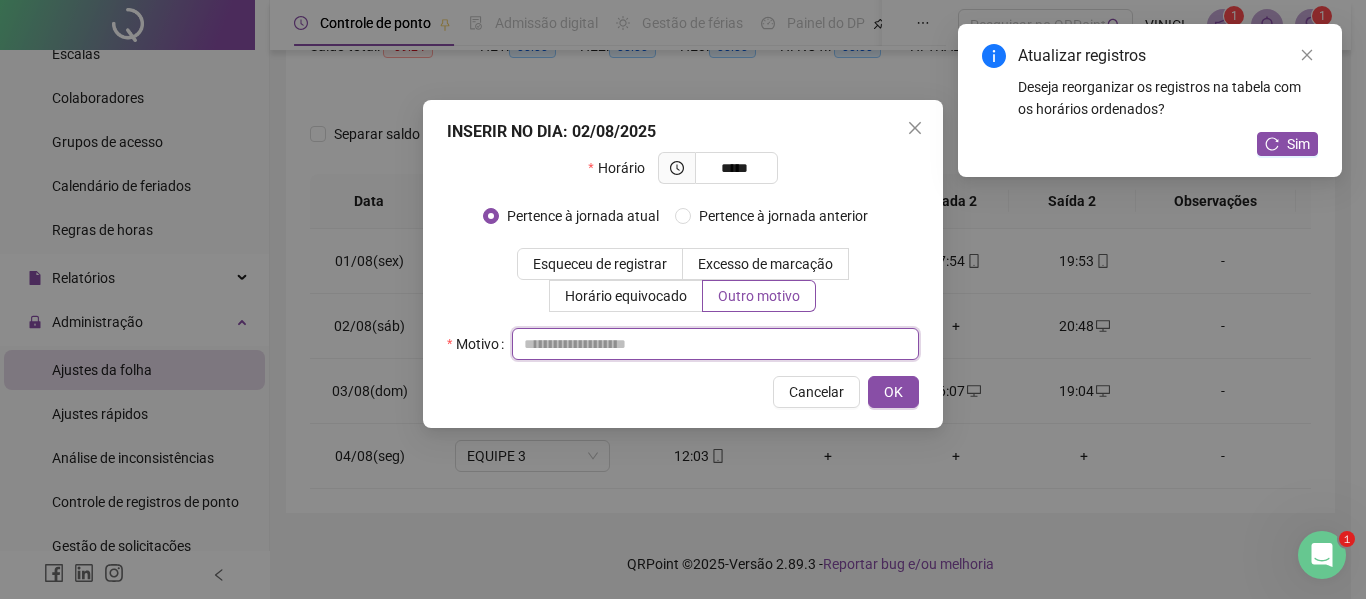 click at bounding box center [715, 344] 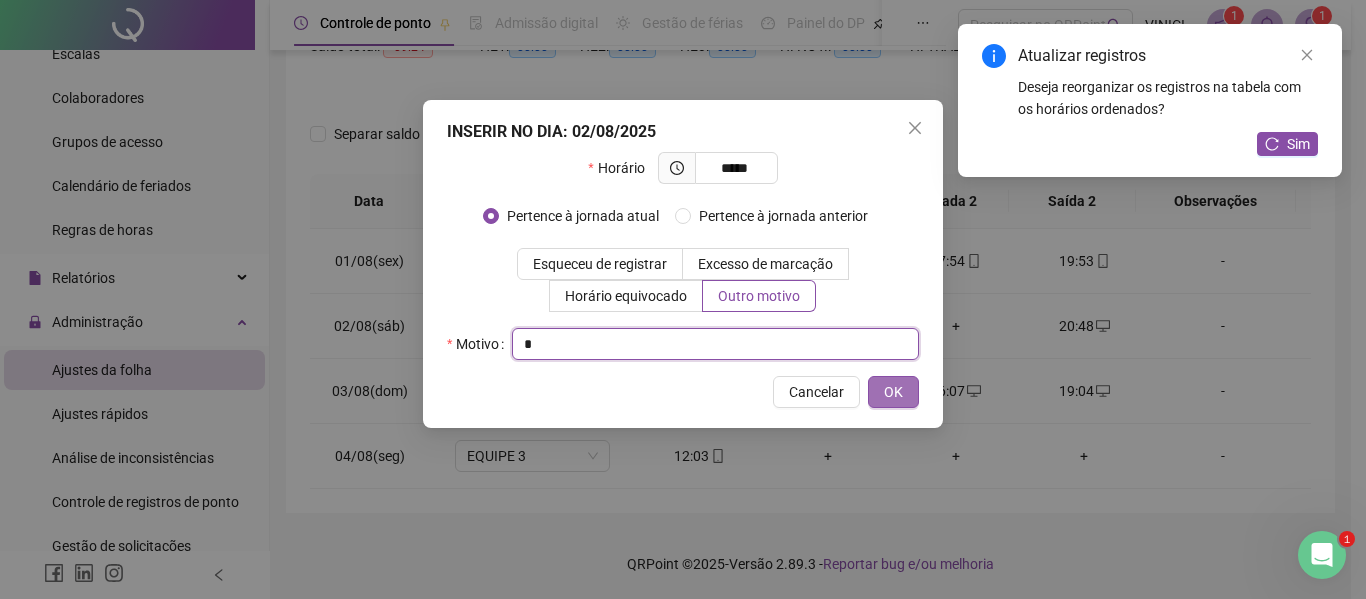 type on "*" 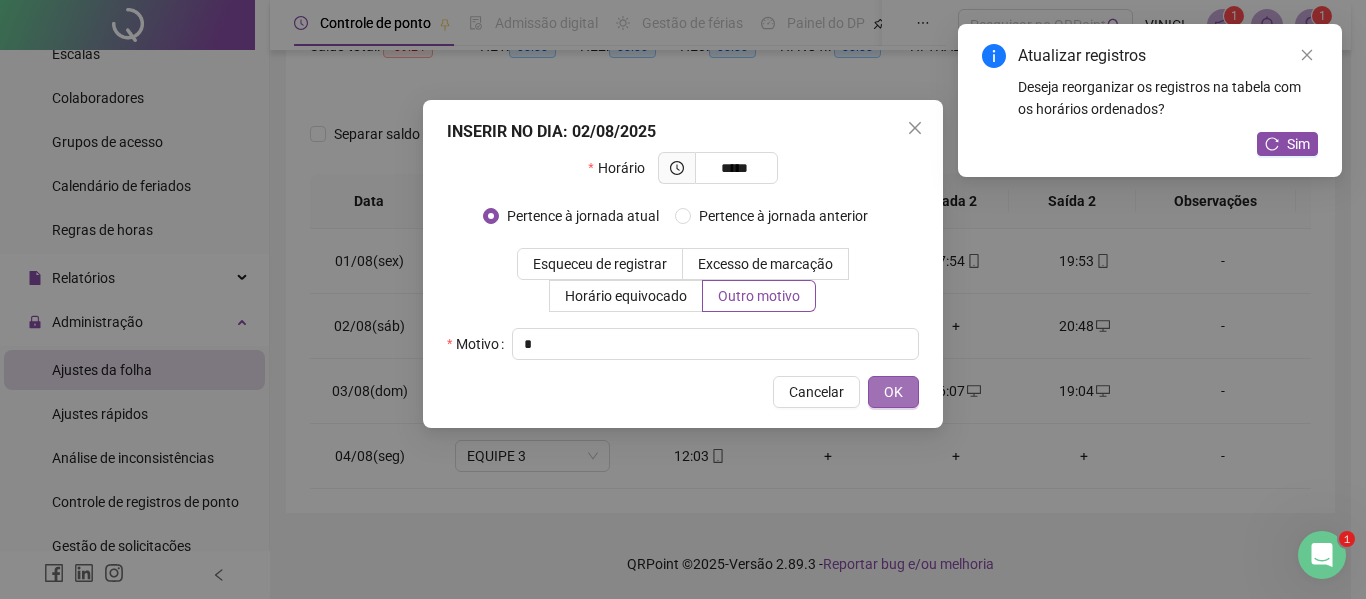 click on "OK" at bounding box center [893, 392] 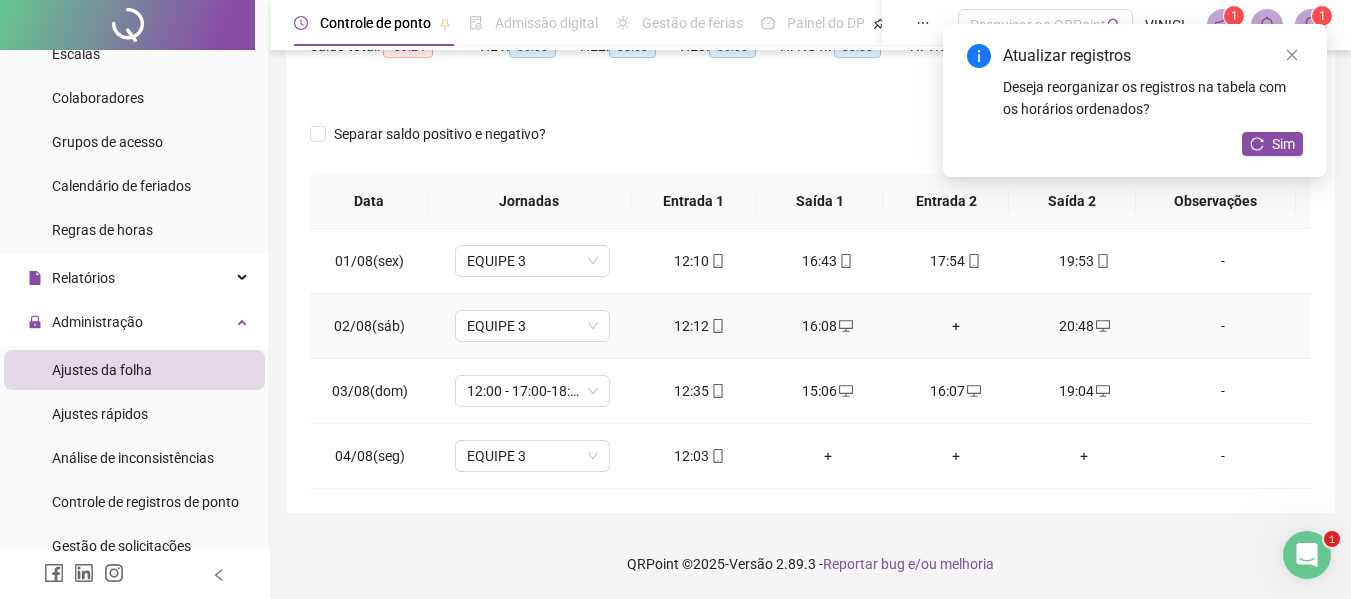 click on "+" at bounding box center [956, 326] 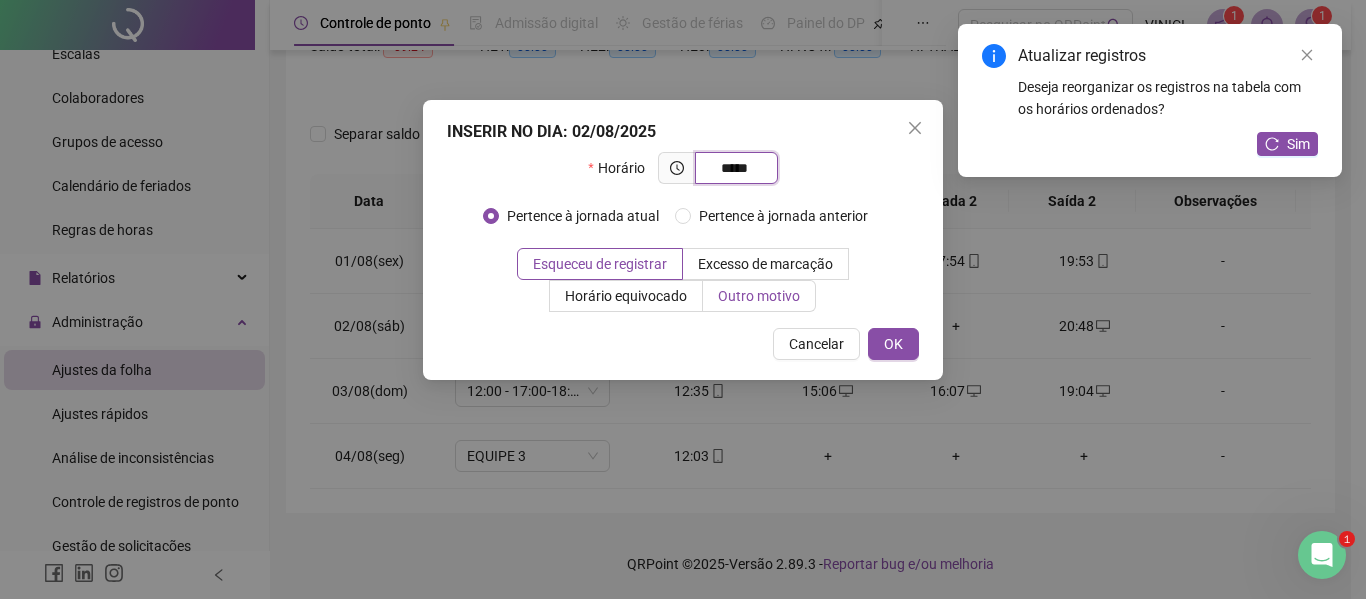 type on "*****" 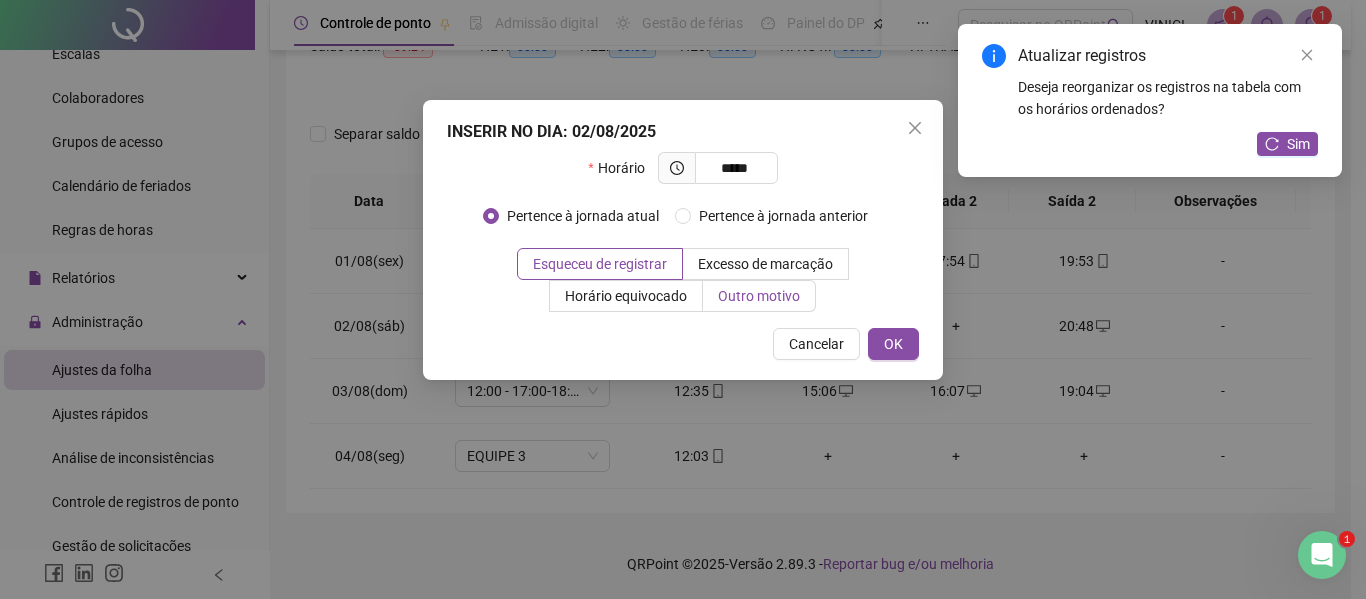 click on "Outro motivo" at bounding box center [759, 296] 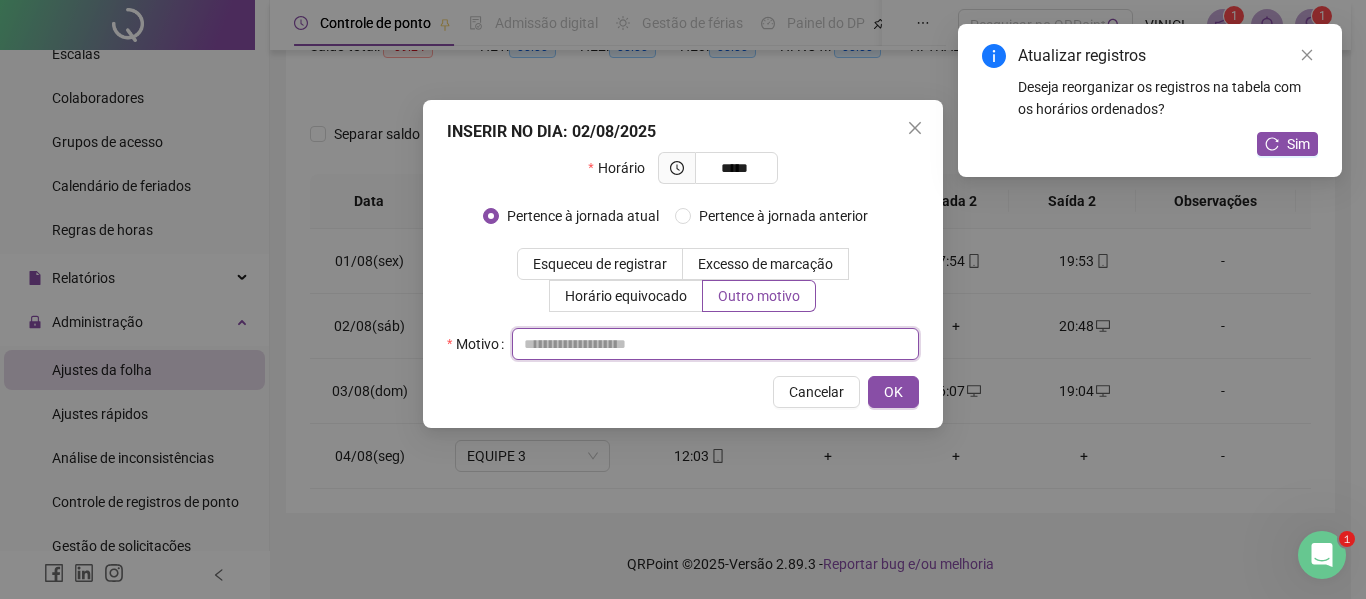 click at bounding box center (715, 344) 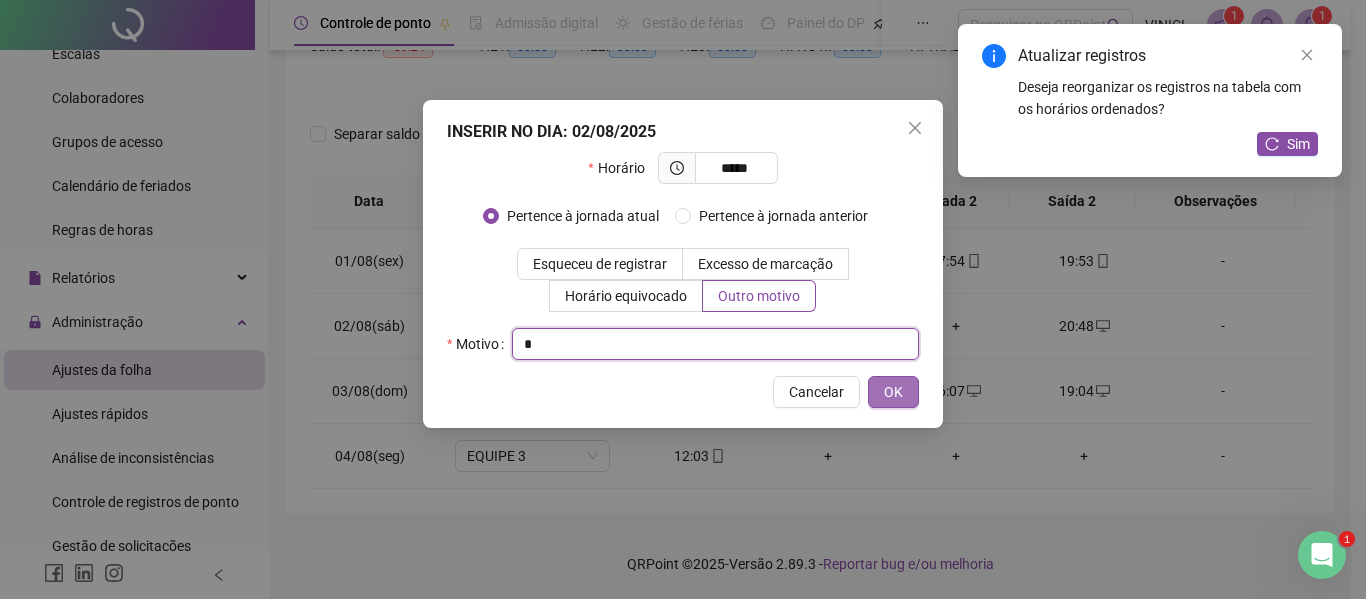 type on "*" 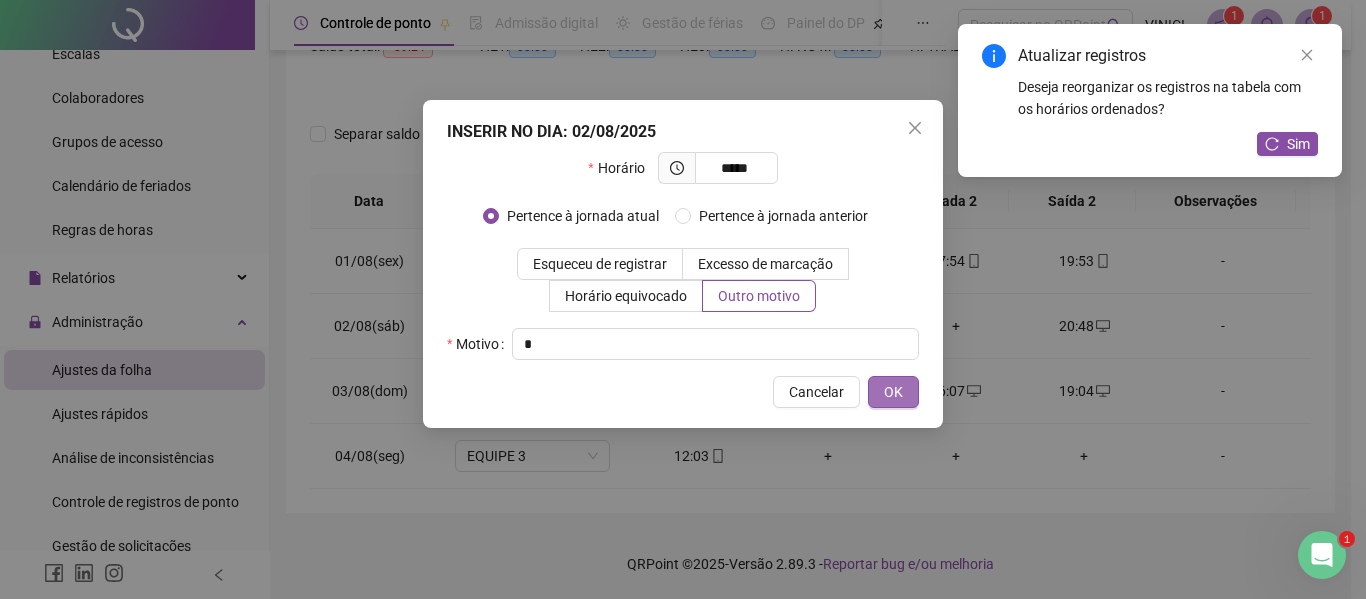 click on "OK" at bounding box center [893, 392] 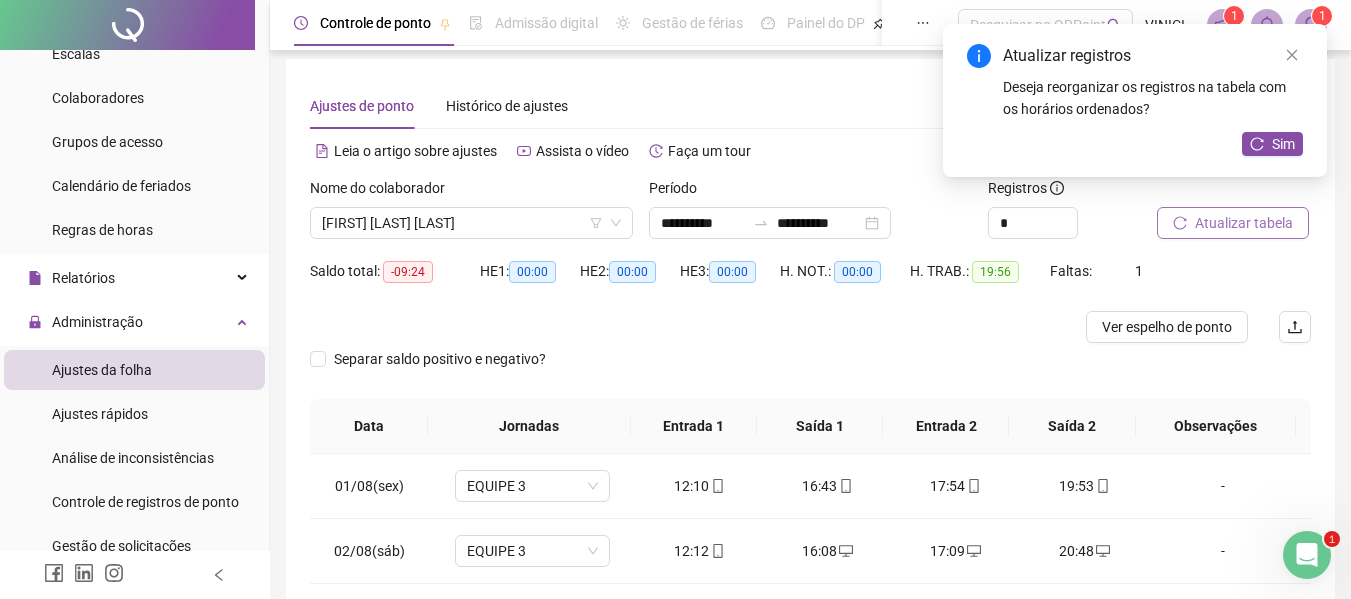 scroll, scrollTop: 0, scrollLeft: 0, axis: both 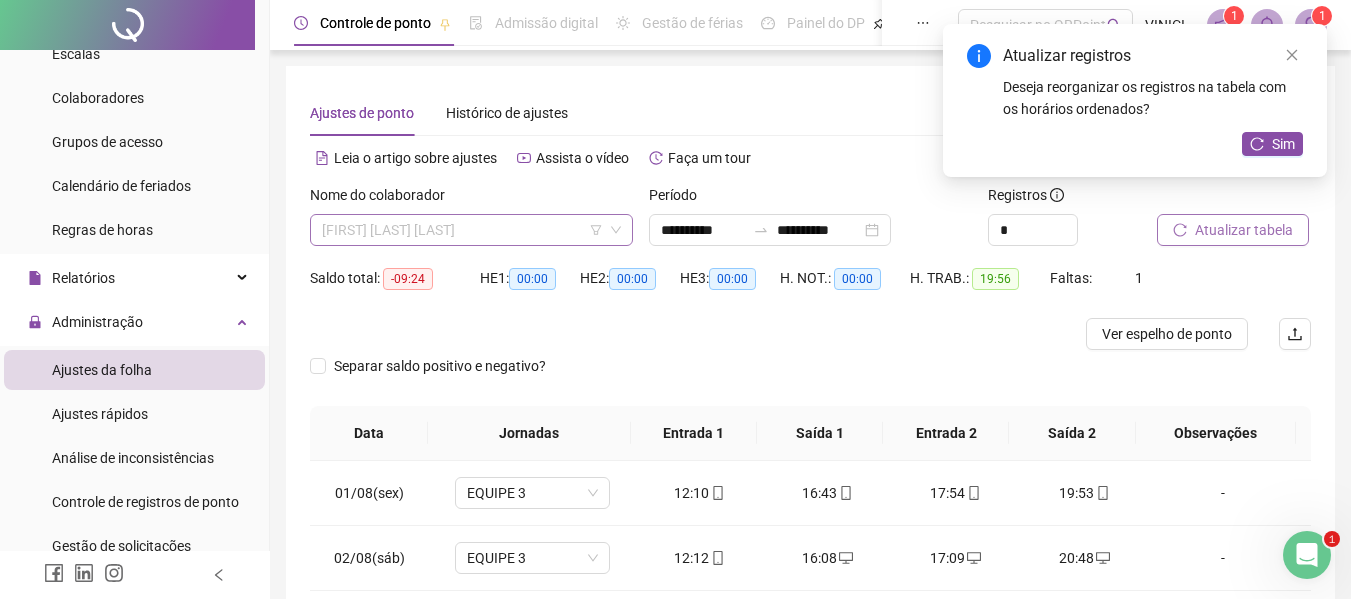 click on "[FIRST] [LAST] [LAST]" at bounding box center (471, 230) 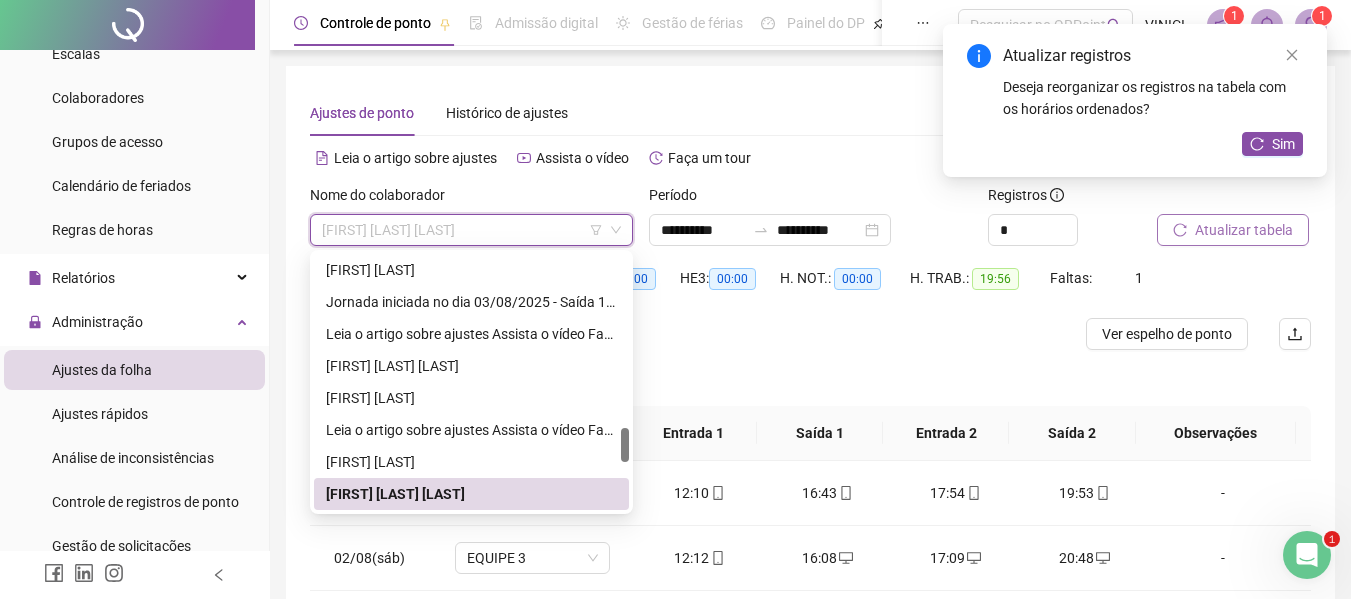 paste on "**********" 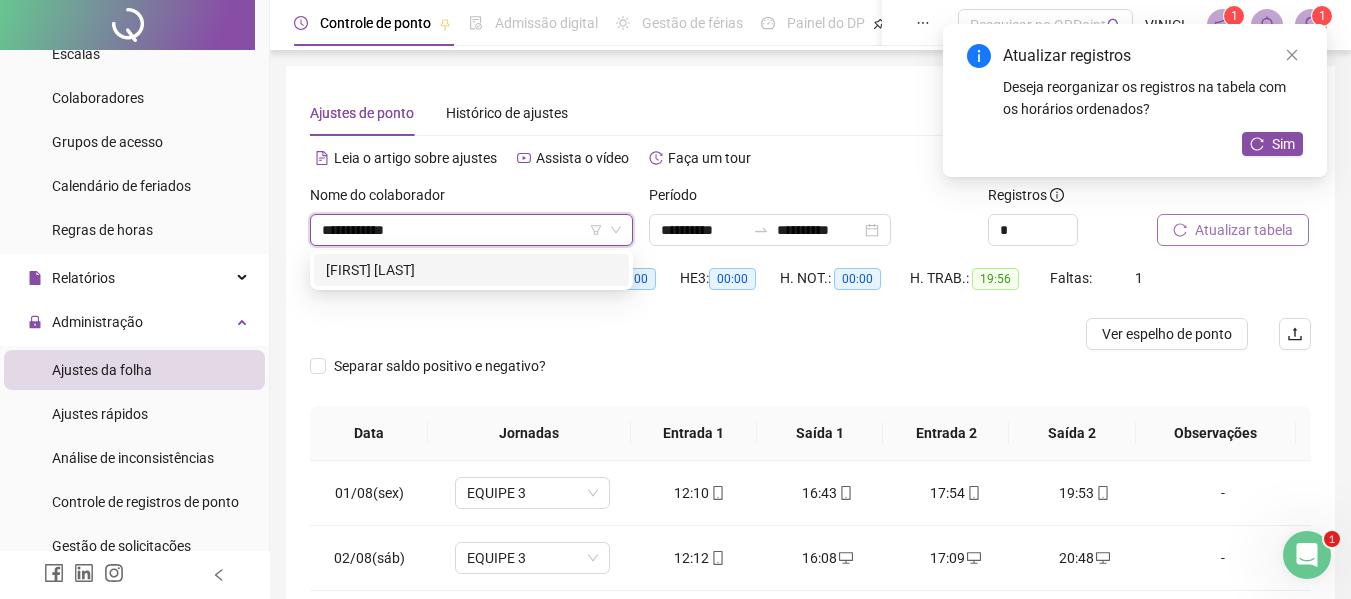 type on "**********" 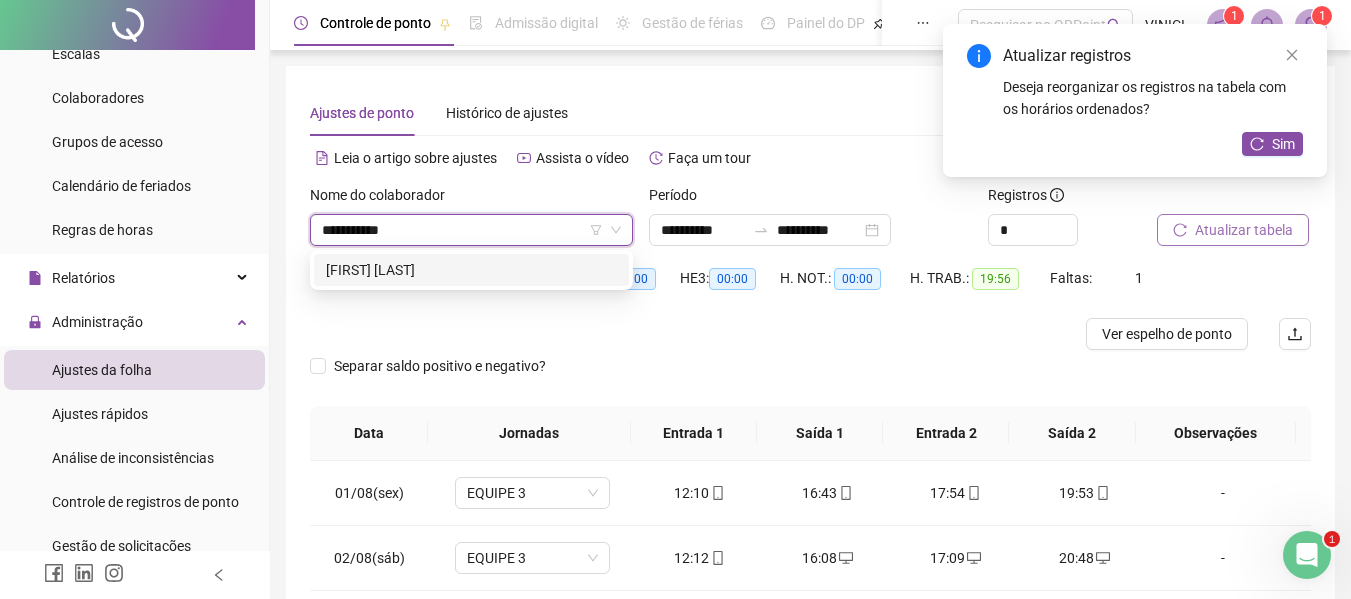 click on "[FIRST] [LAST]" at bounding box center [471, 270] 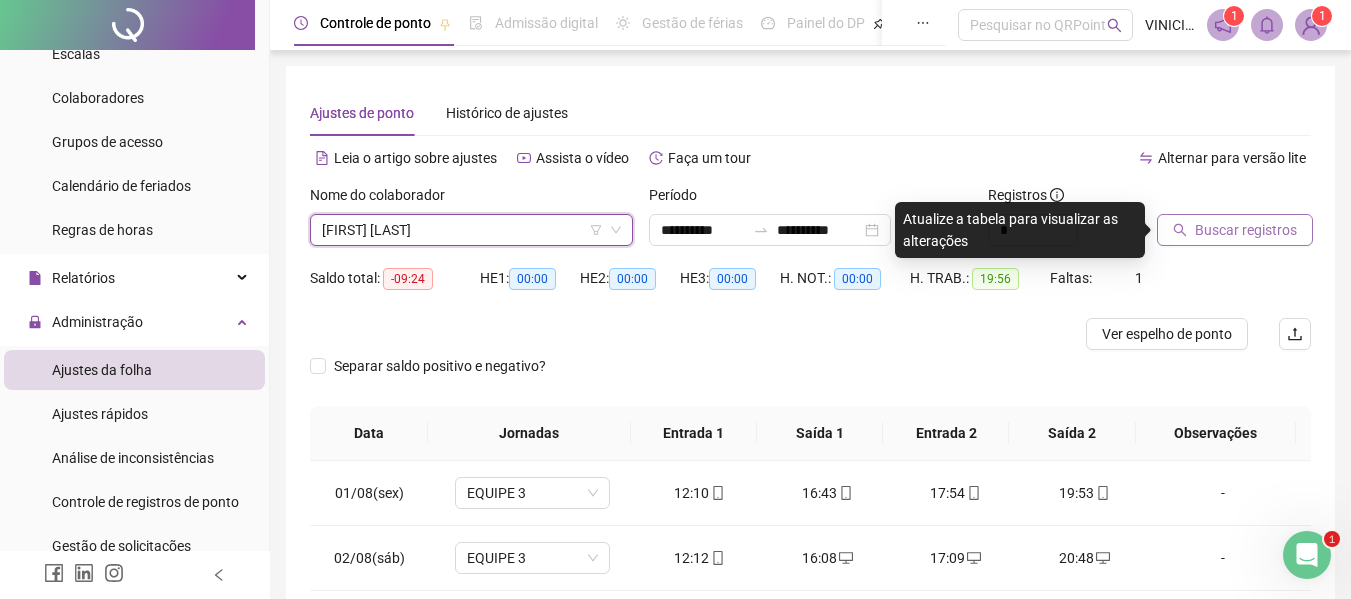 click on "Buscar registros" at bounding box center (1246, 230) 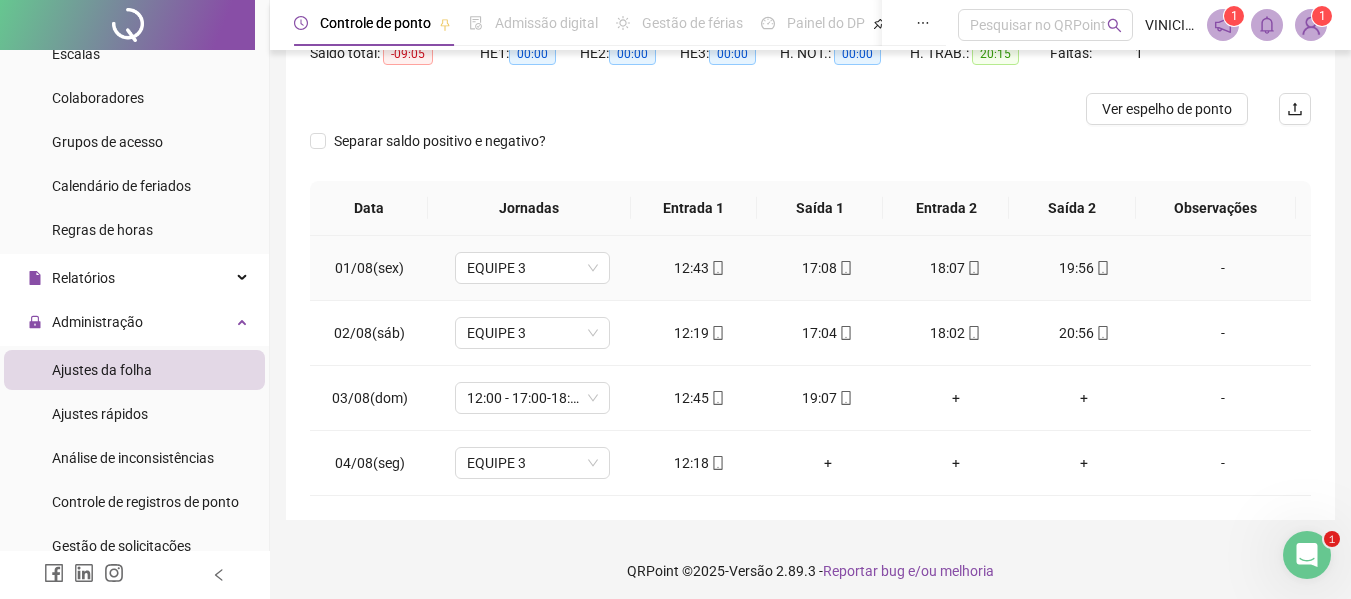 scroll, scrollTop: 232, scrollLeft: 0, axis: vertical 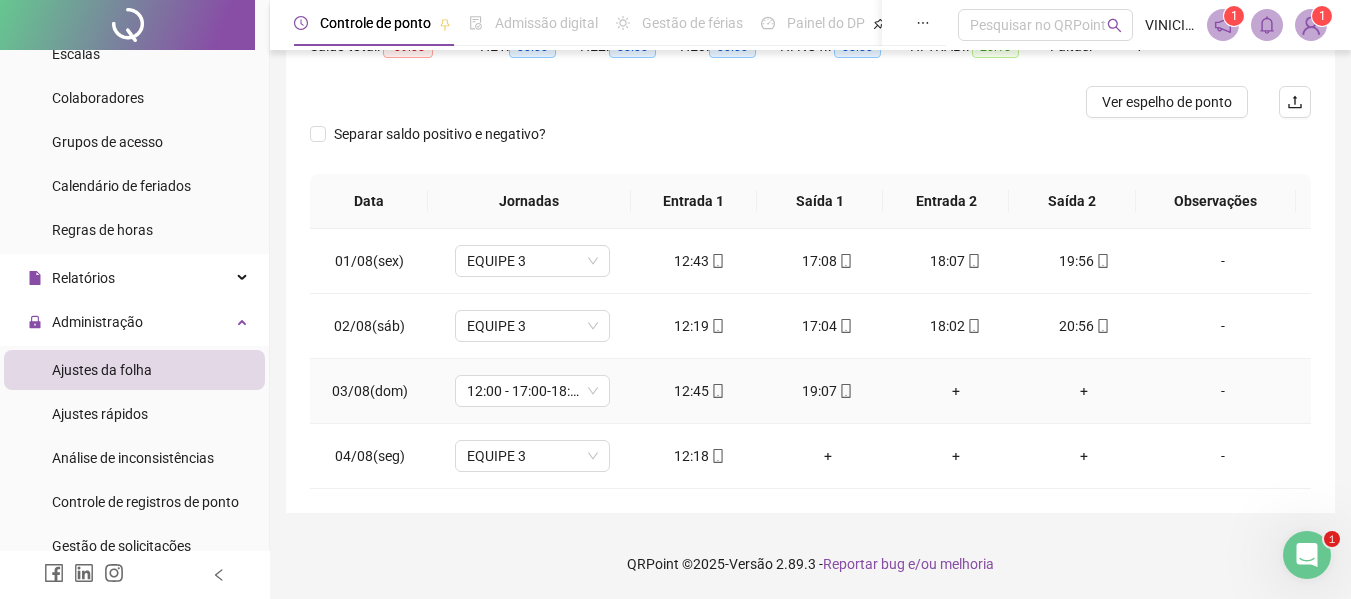 click on "+" at bounding box center [1084, 391] 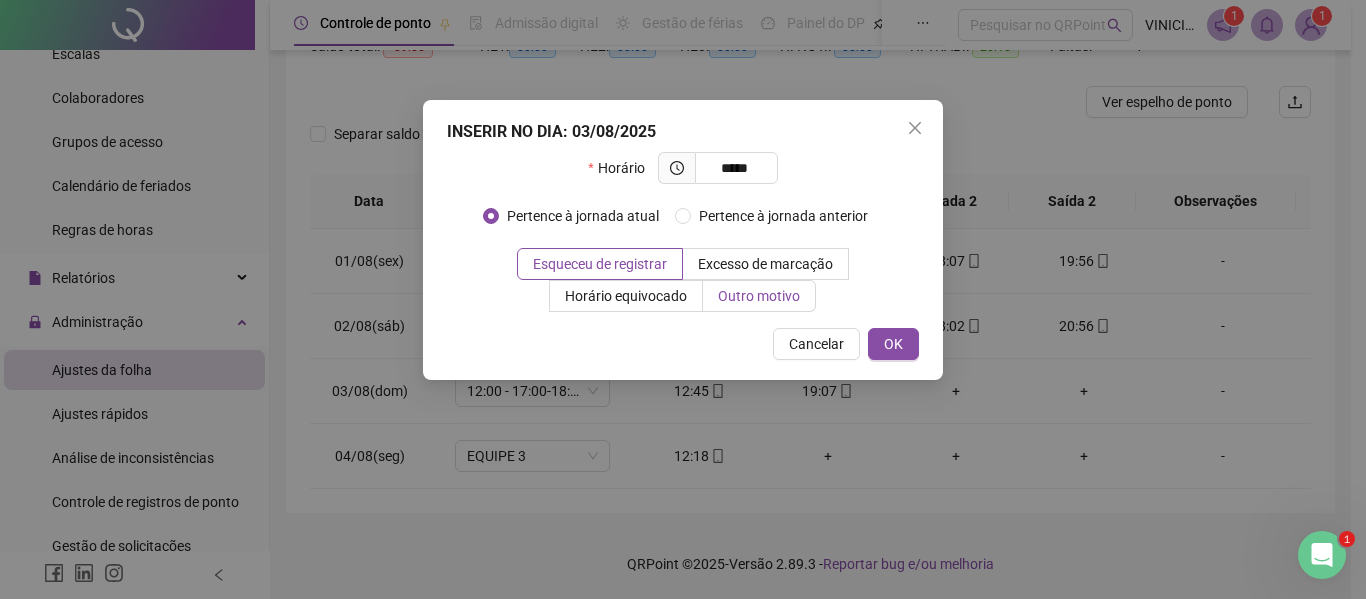 type on "*****" 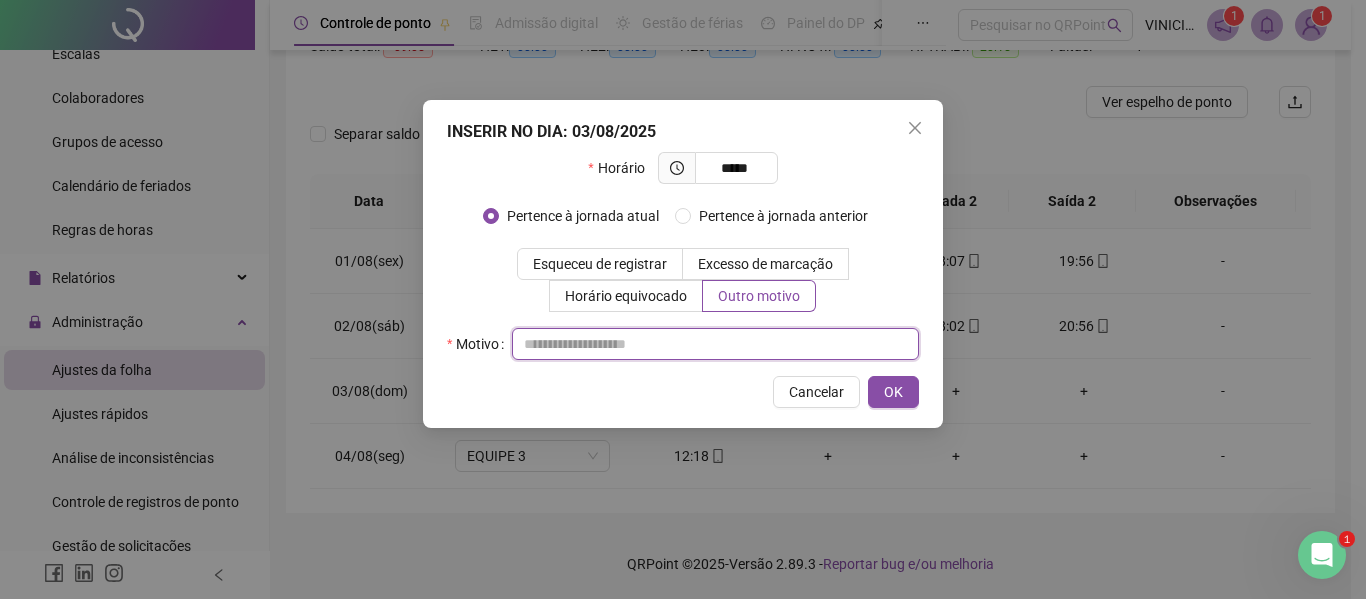 click at bounding box center (715, 344) 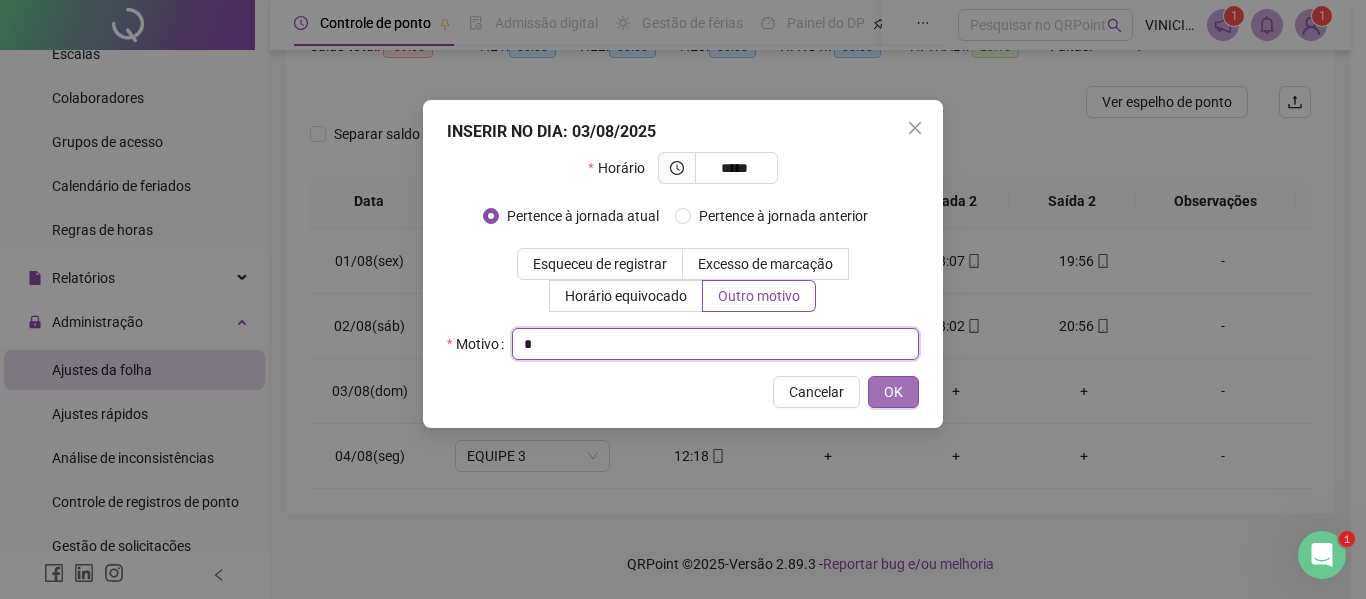 type on "*" 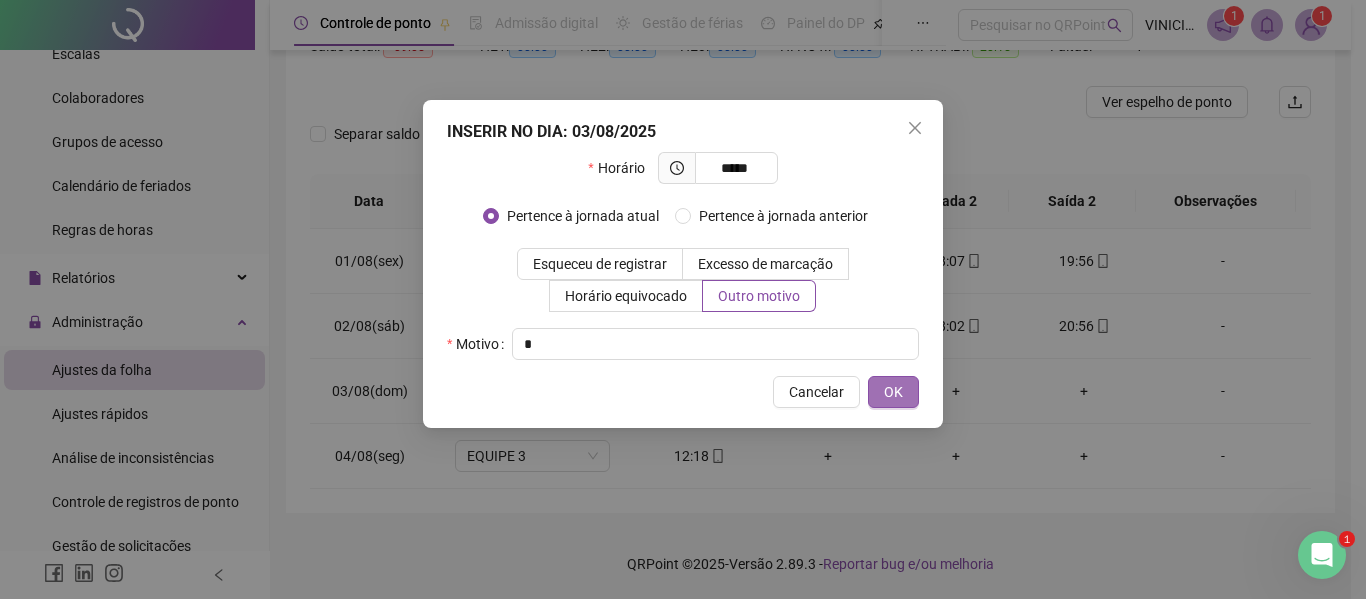 click on "OK" at bounding box center [893, 392] 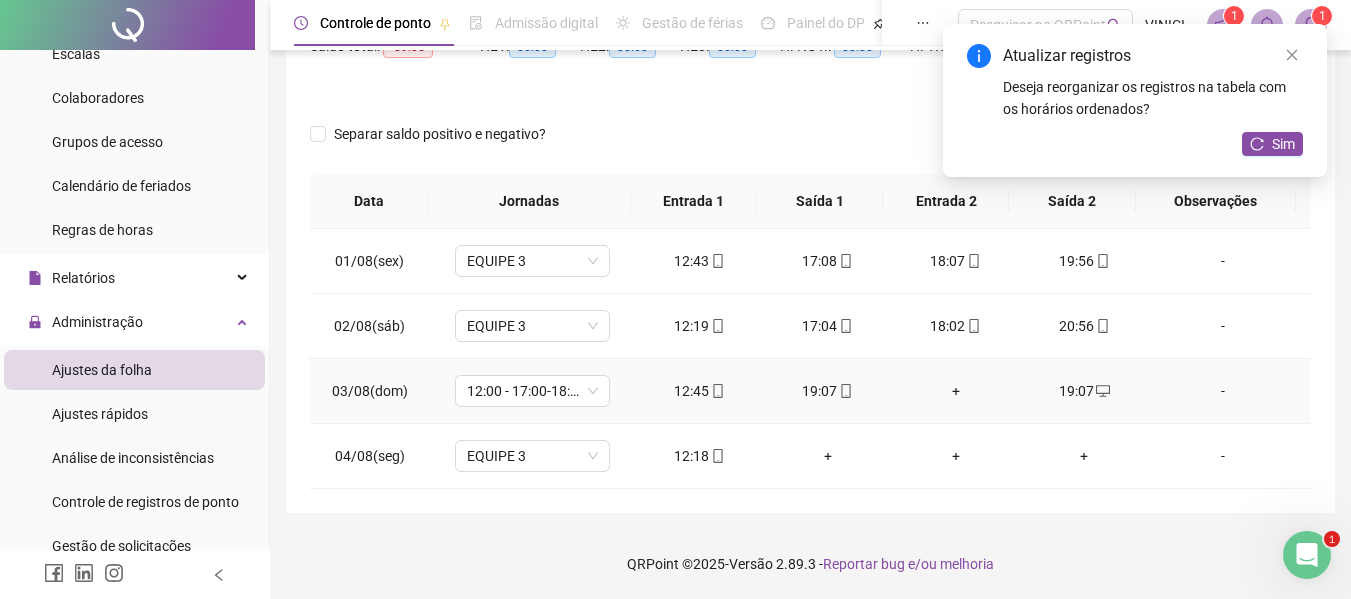 click 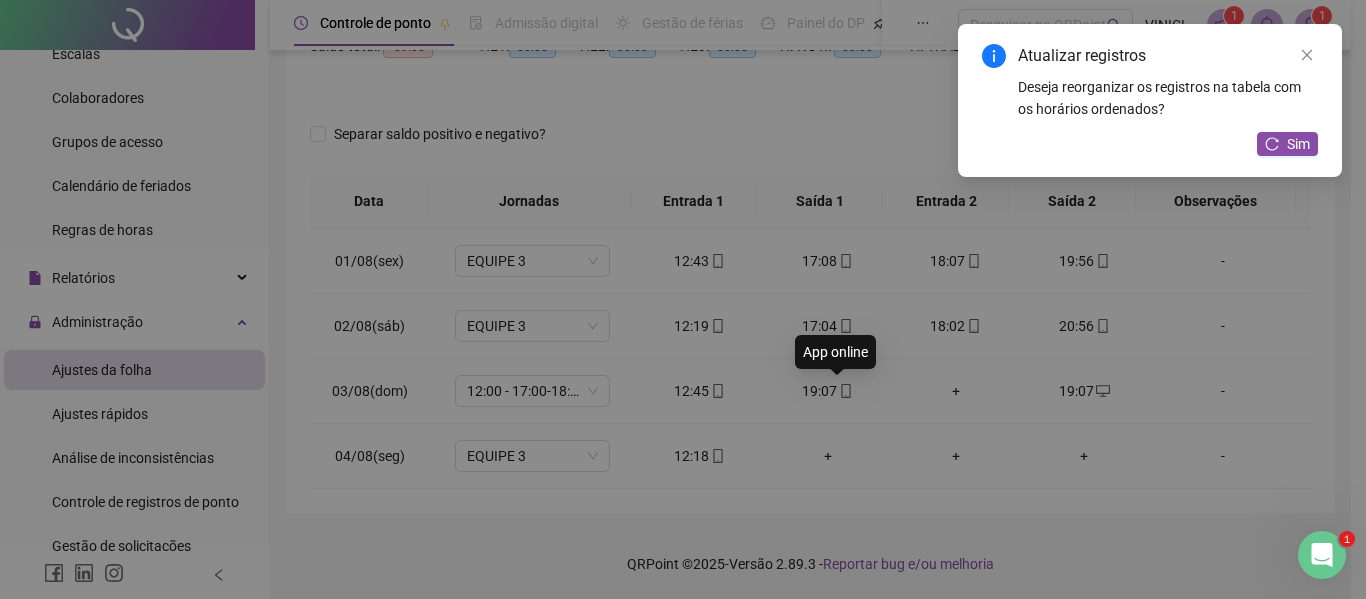 type on "**********" 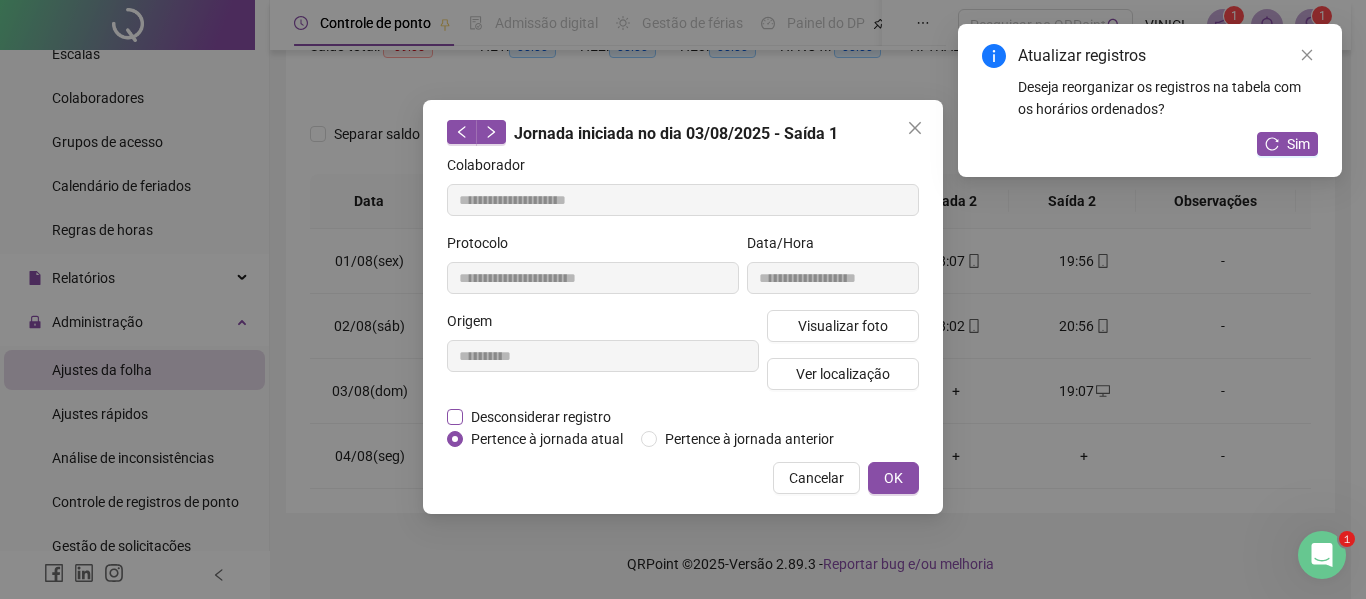 click on "Desconsiderar registro" at bounding box center (541, 417) 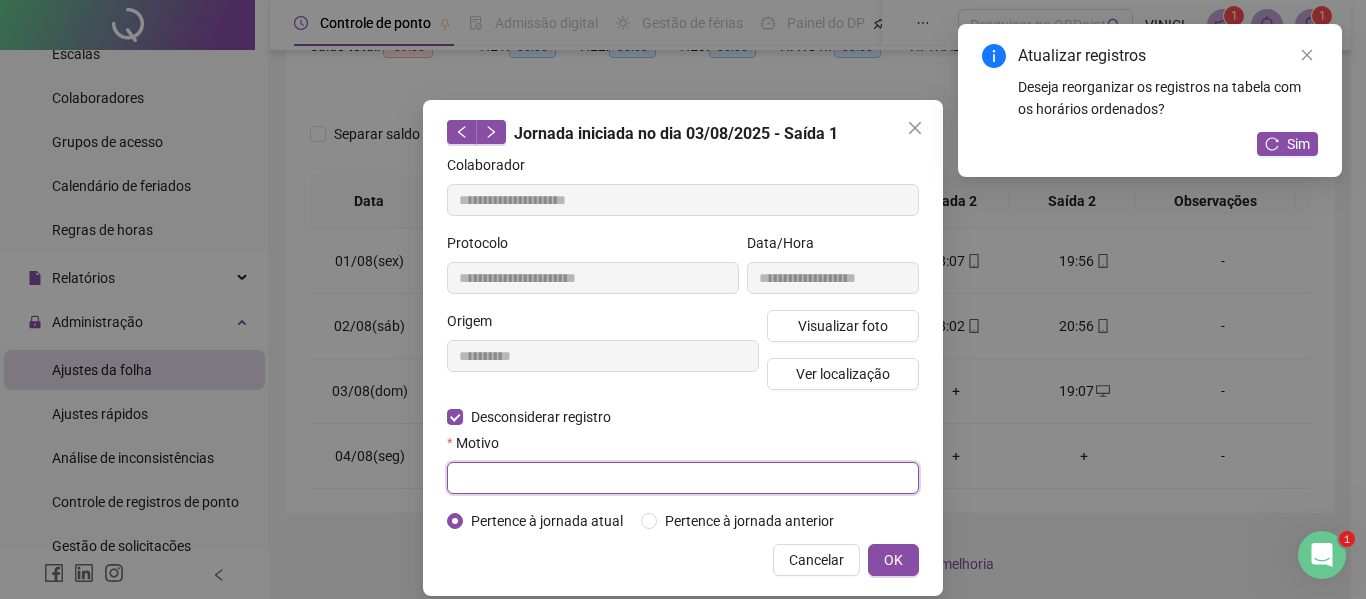 click at bounding box center [683, 478] 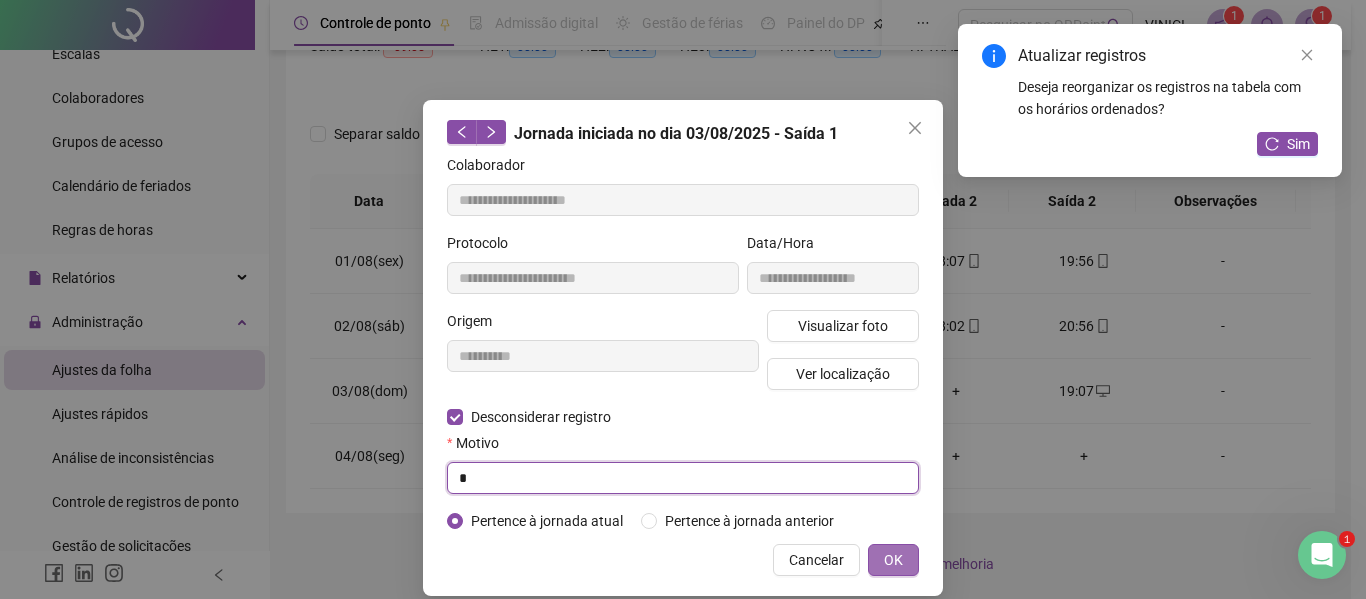 type on "*" 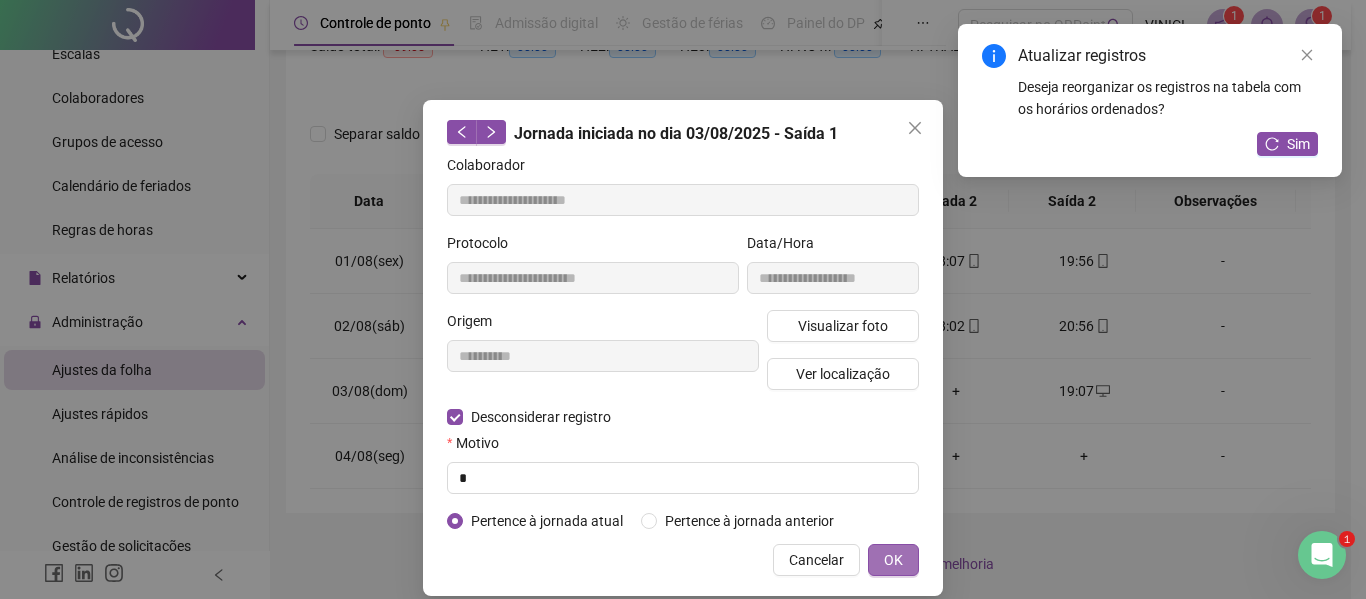 click on "OK" at bounding box center (893, 560) 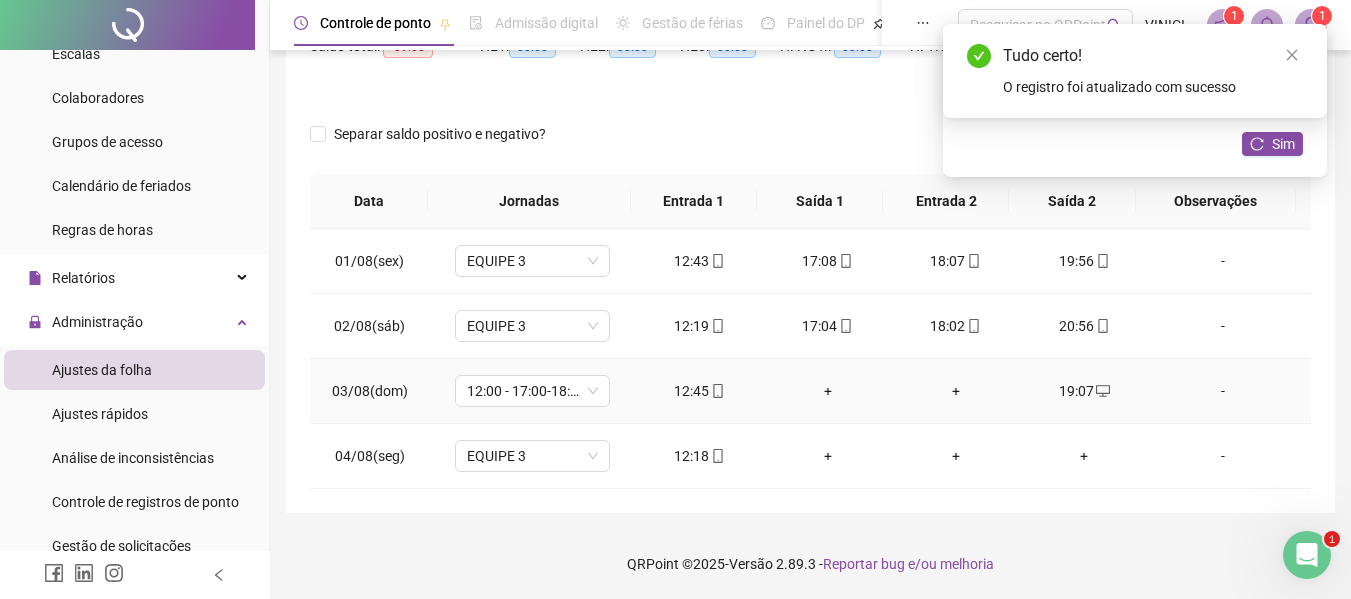 click on "+" at bounding box center [828, 391] 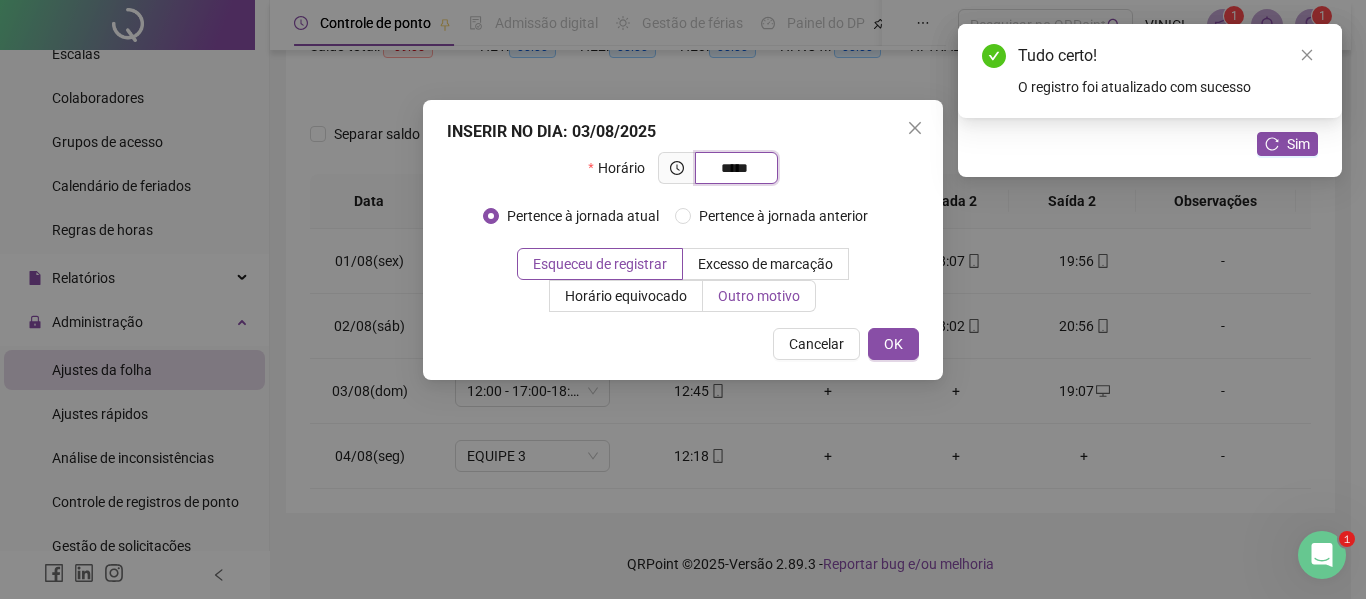 type on "*****" 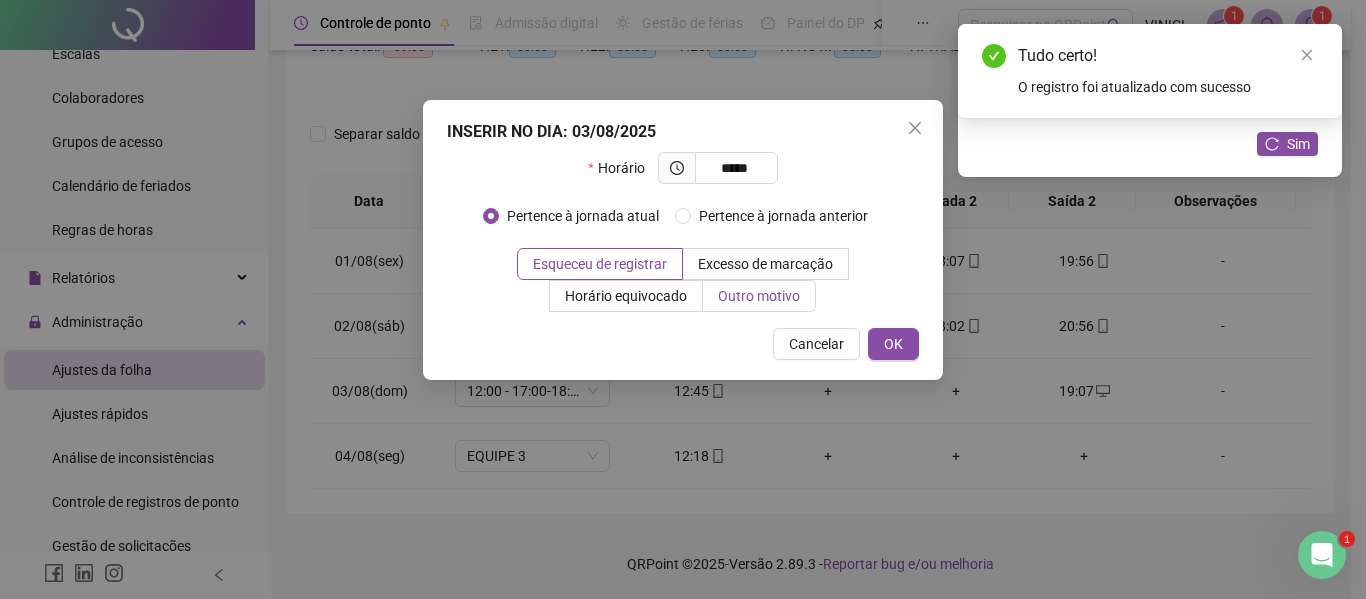 click on "Outro motivo" at bounding box center (759, 296) 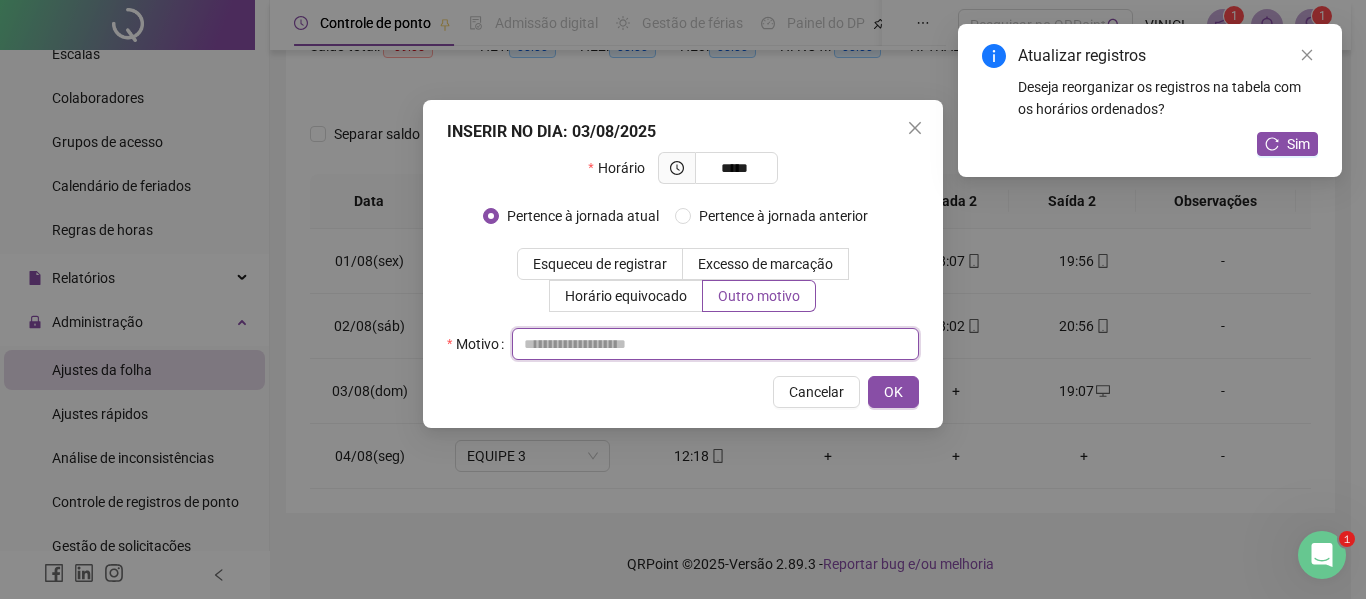 click at bounding box center (715, 344) 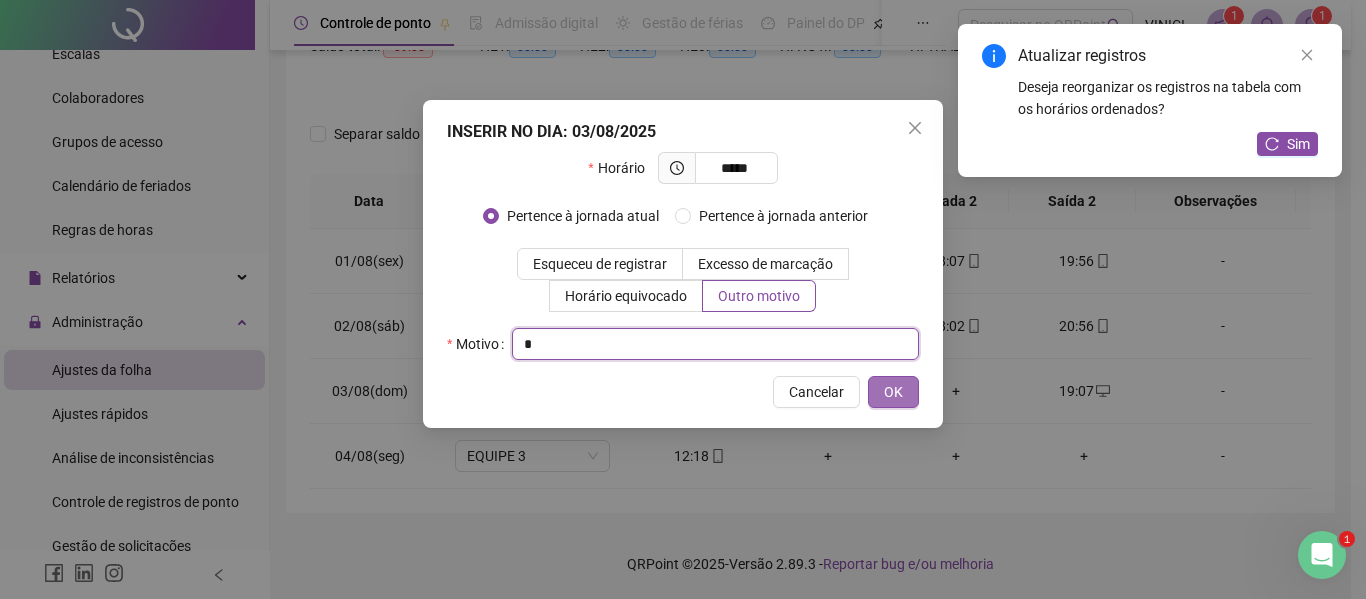 type on "*" 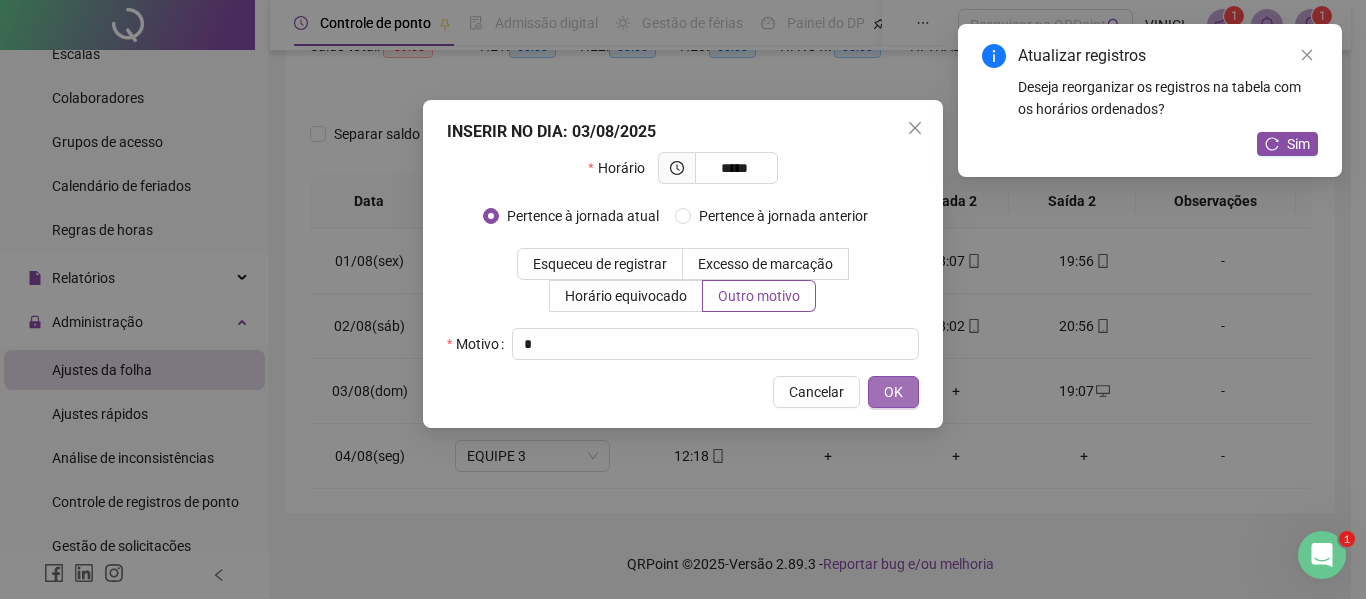 click on "OK" at bounding box center (893, 392) 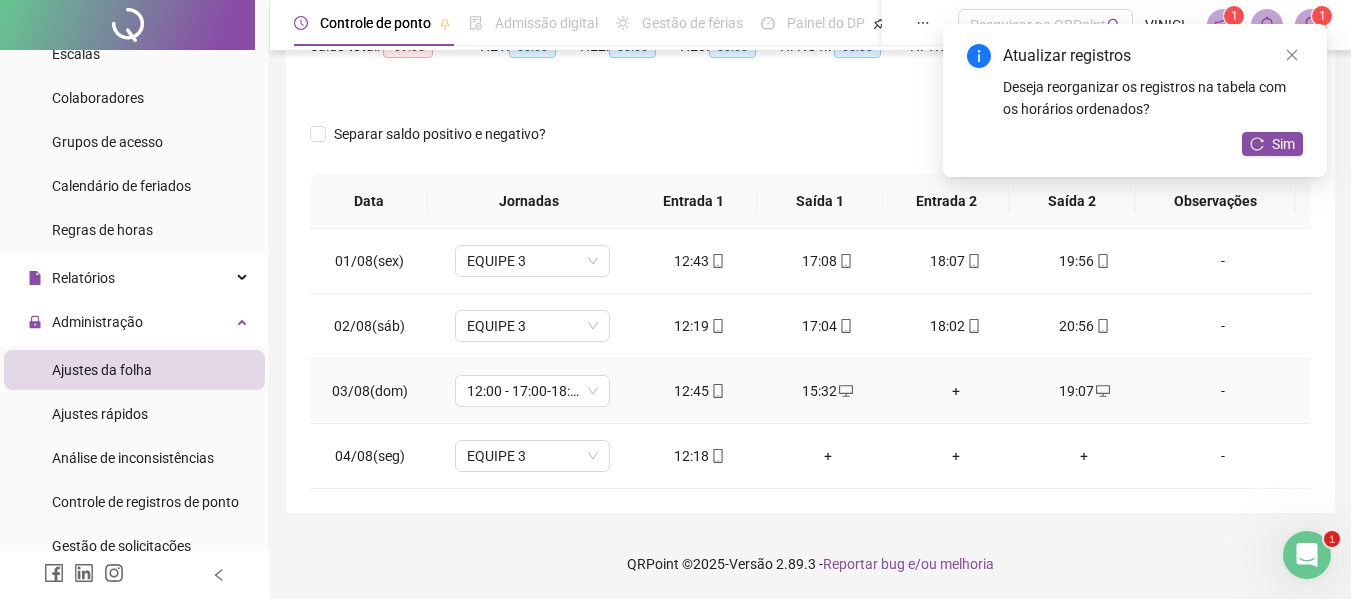 click on "+" at bounding box center (956, 391) 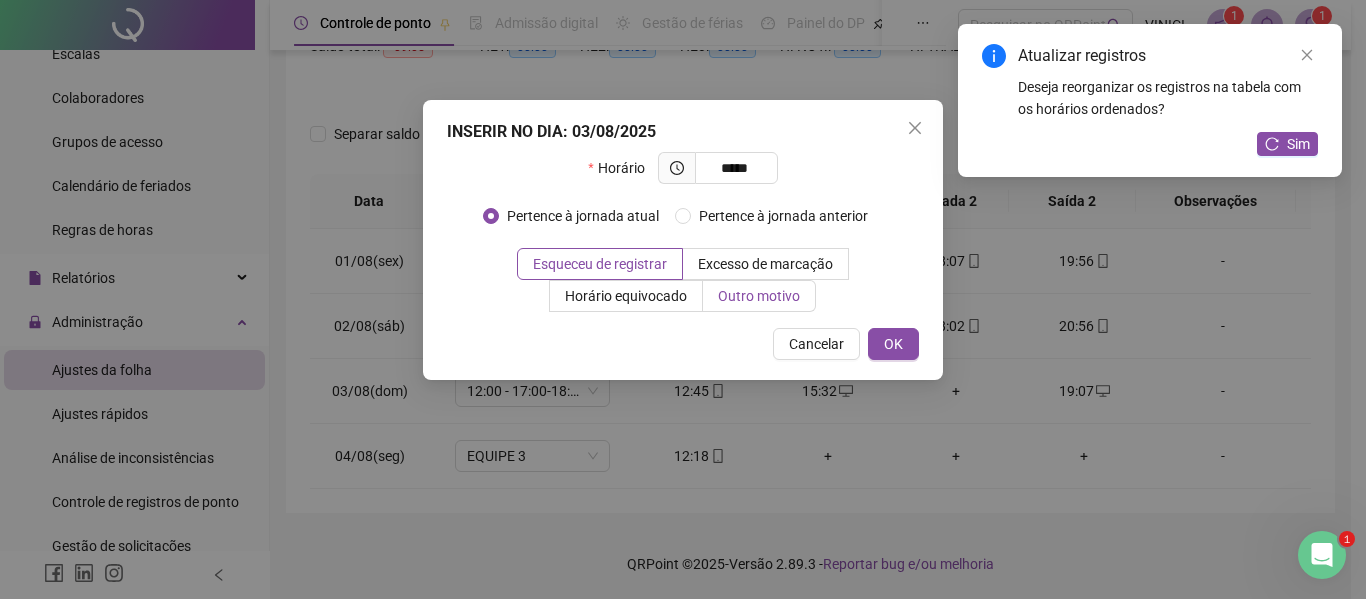 type on "*****" 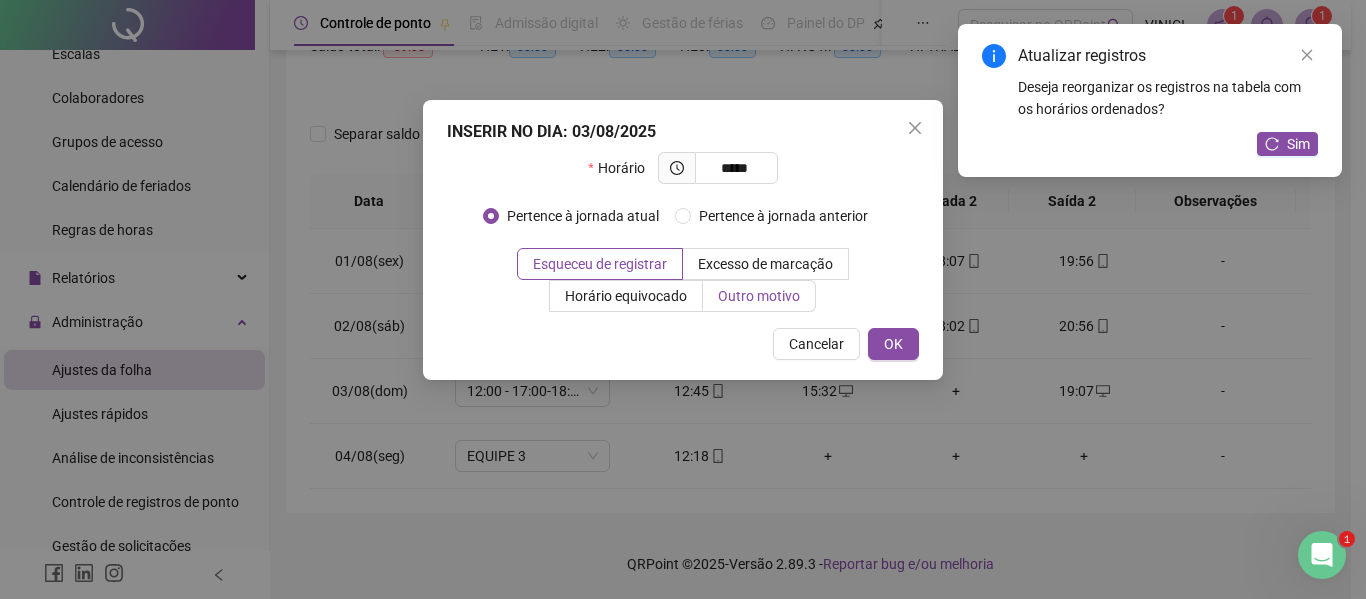 click on "Outro motivo" at bounding box center (759, 296) 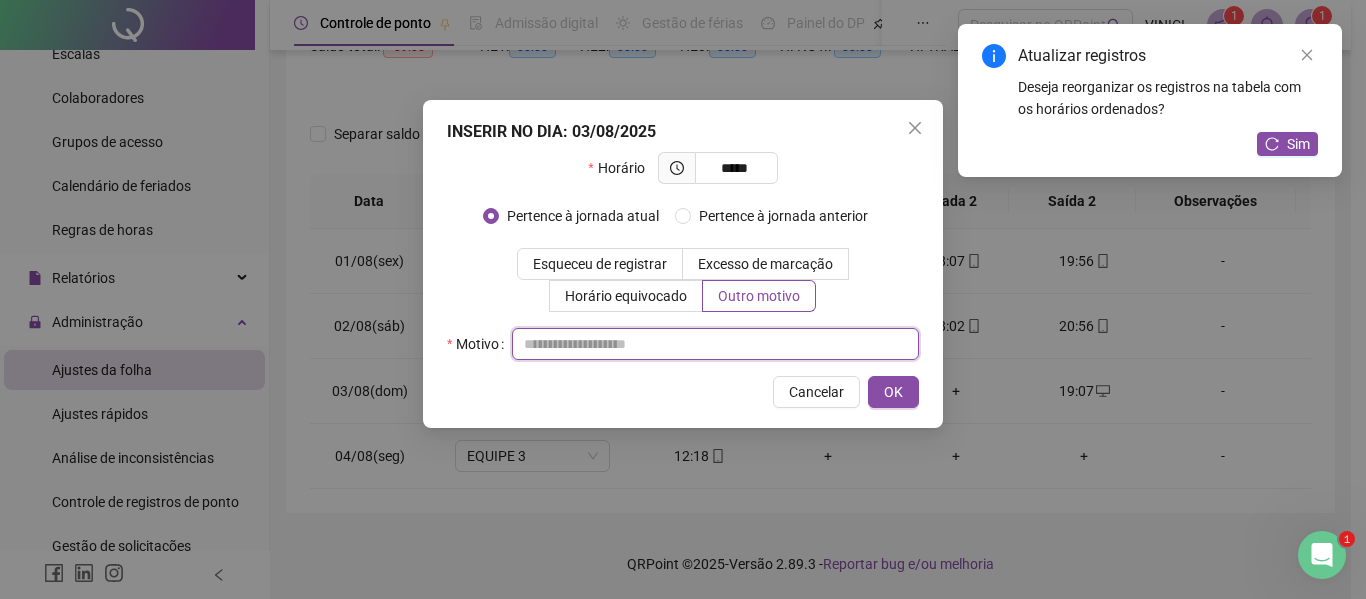 click at bounding box center (715, 344) 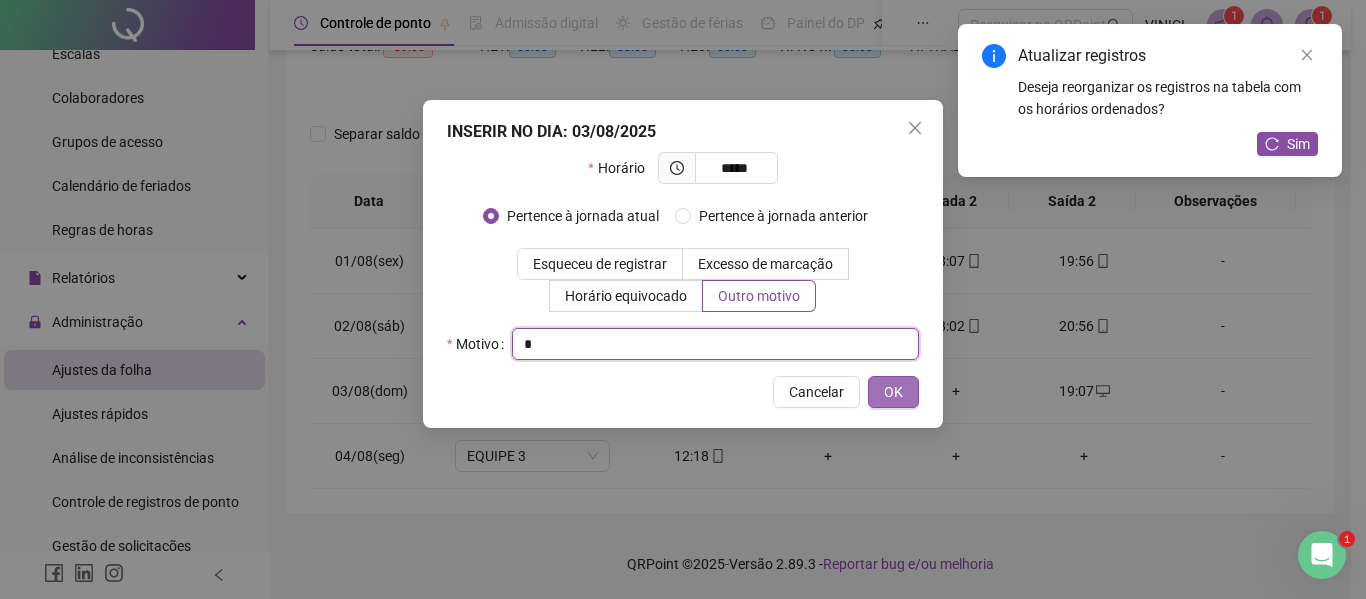 type on "*" 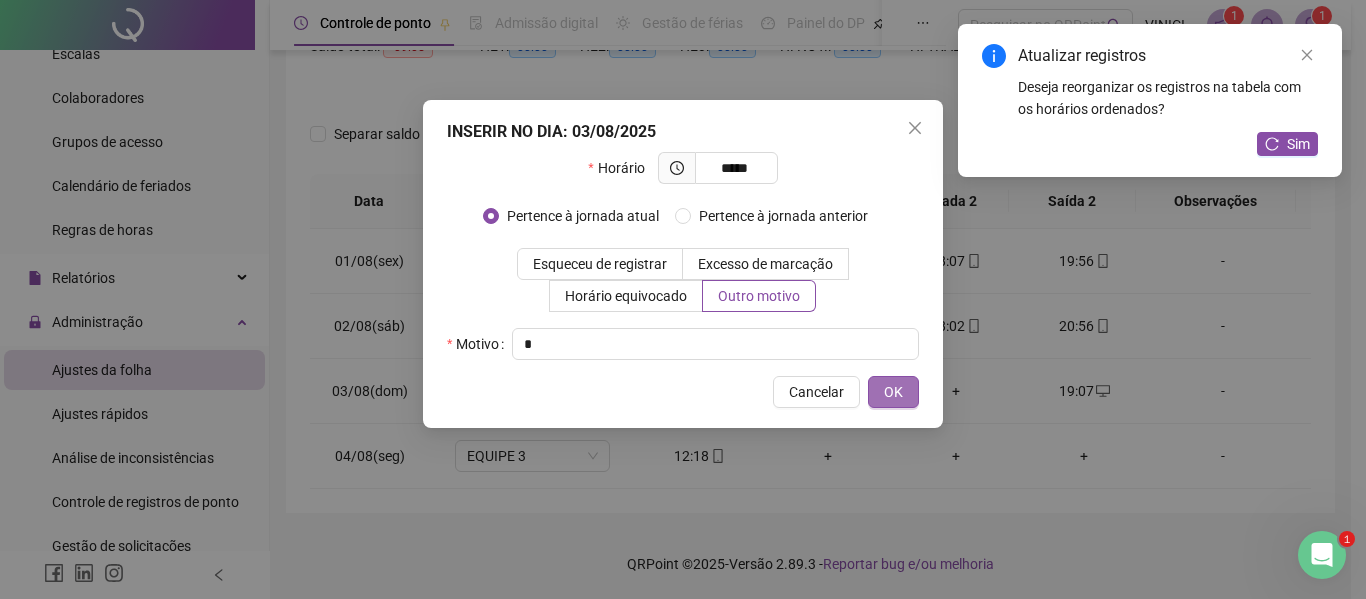 click on "OK" at bounding box center (893, 392) 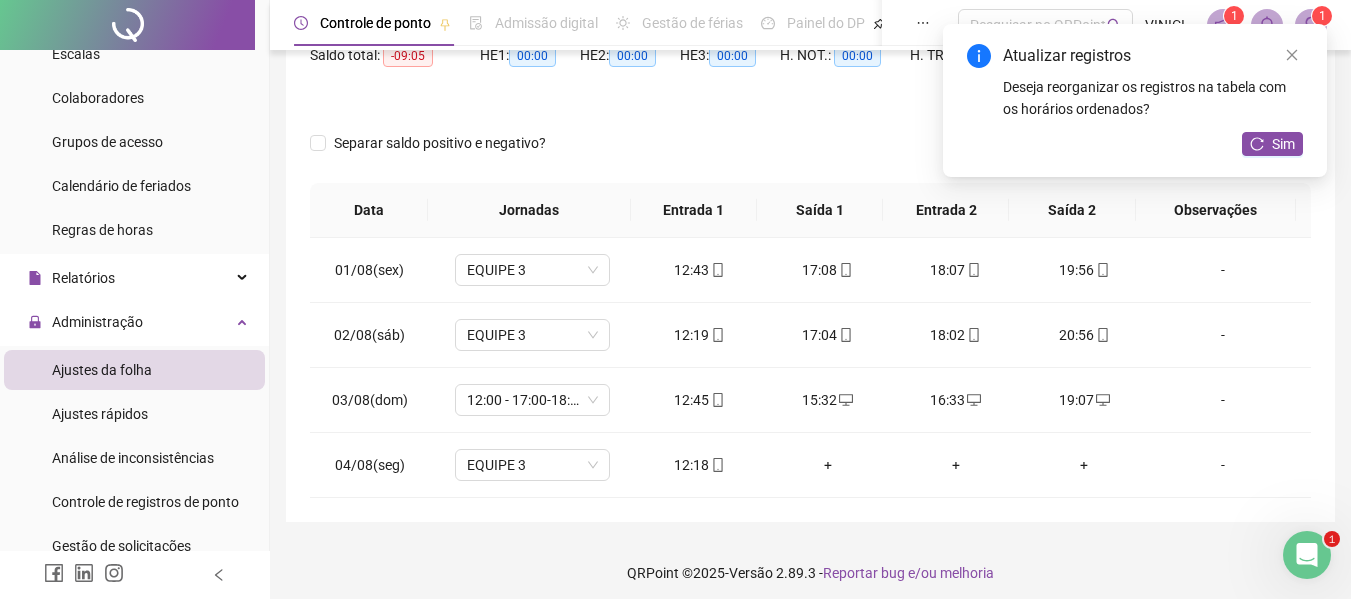 scroll, scrollTop: 232, scrollLeft: 0, axis: vertical 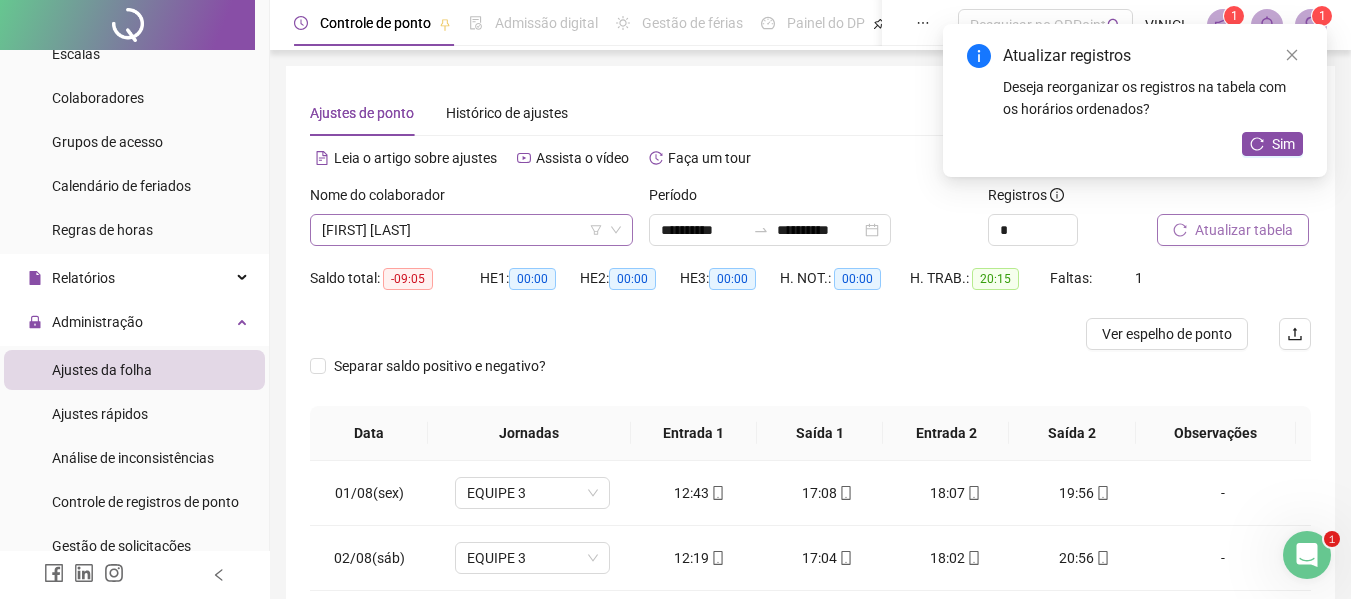 click on "[FIRST] [LAST]" at bounding box center [471, 230] 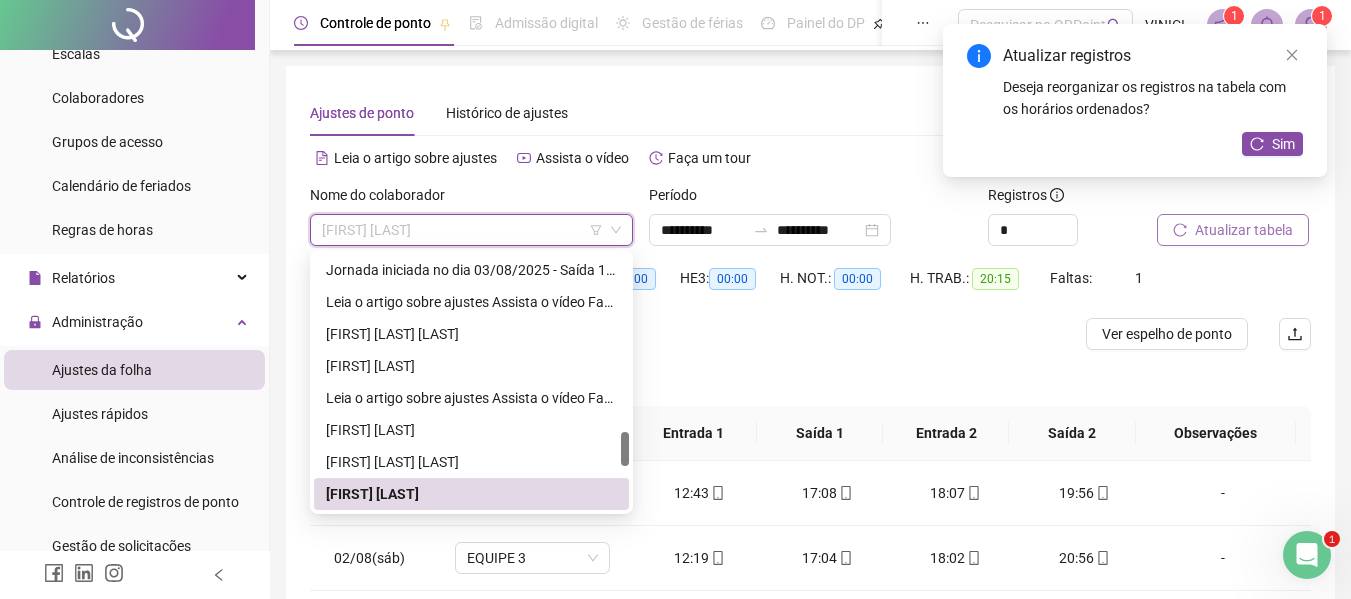 paste on "**********" 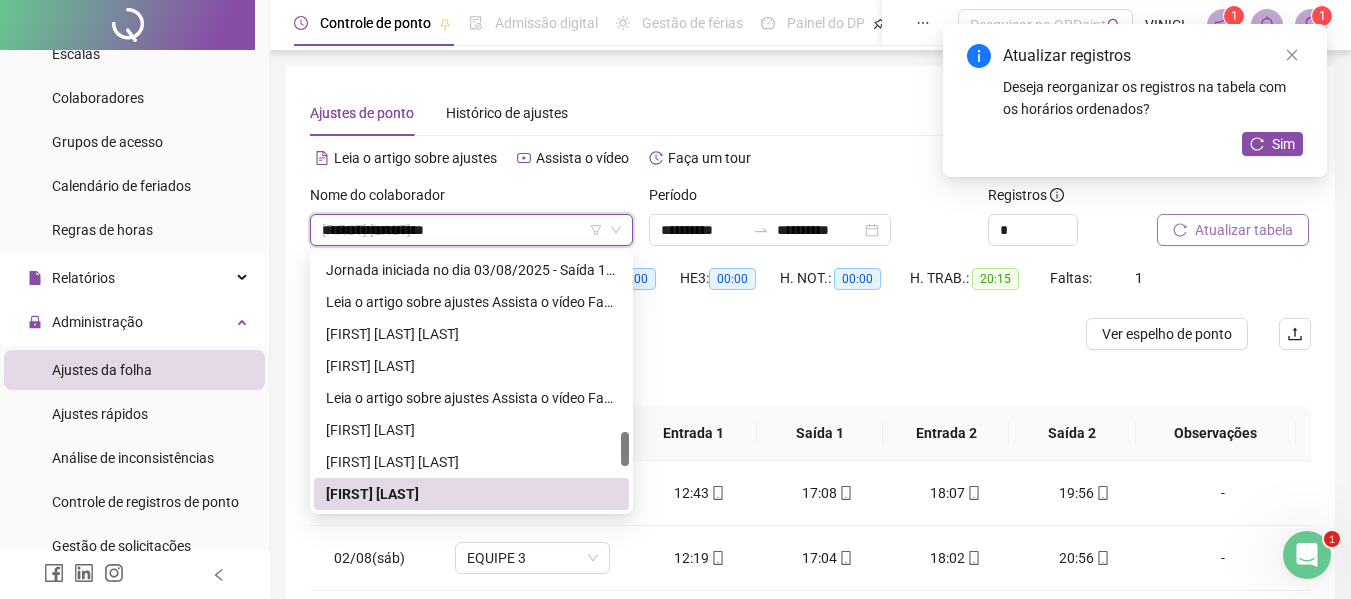 scroll, scrollTop: 0, scrollLeft: 0, axis: both 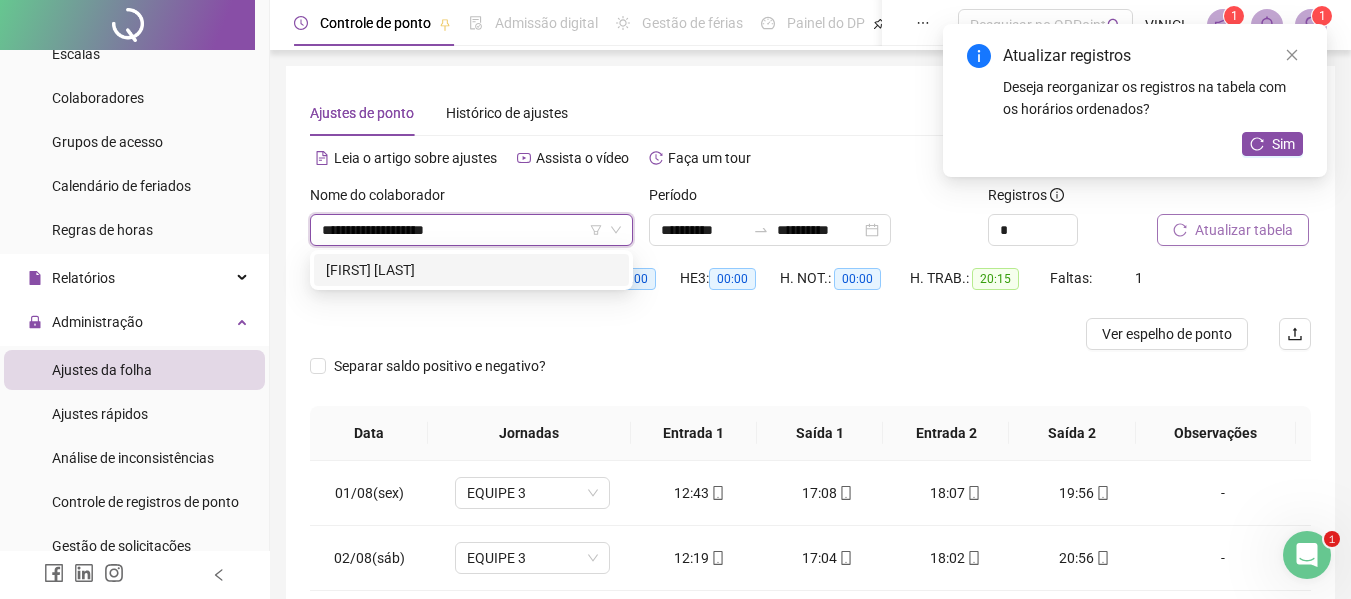 click on "[FIRST] [LAST]" at bounding box center [471, 270] 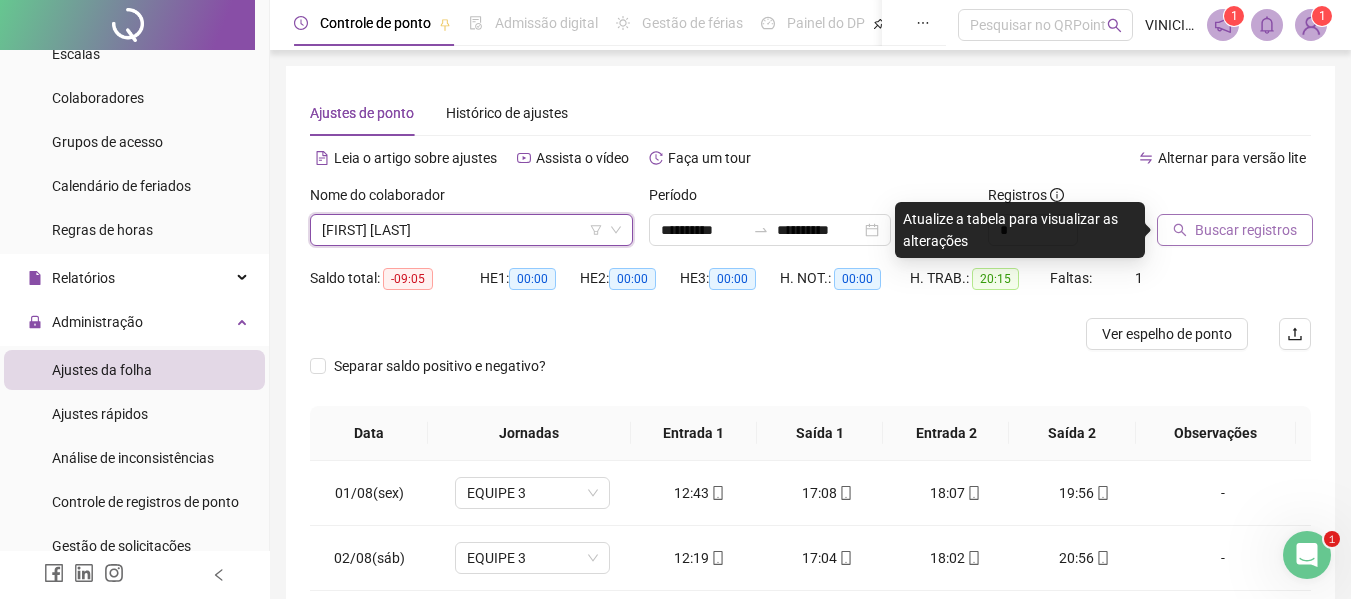 click on "Buscar registros" at bounding box center (1246, 230) 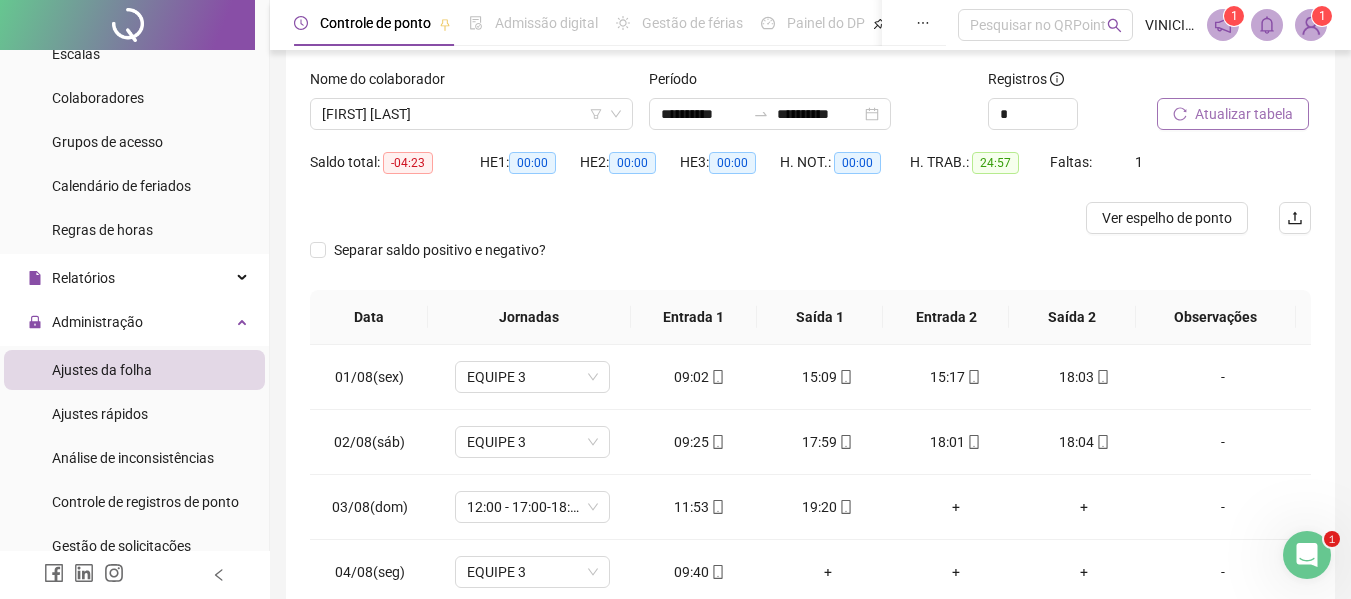 scroll, scrollTop: 232, scrollLeft: 0, axis: vertical 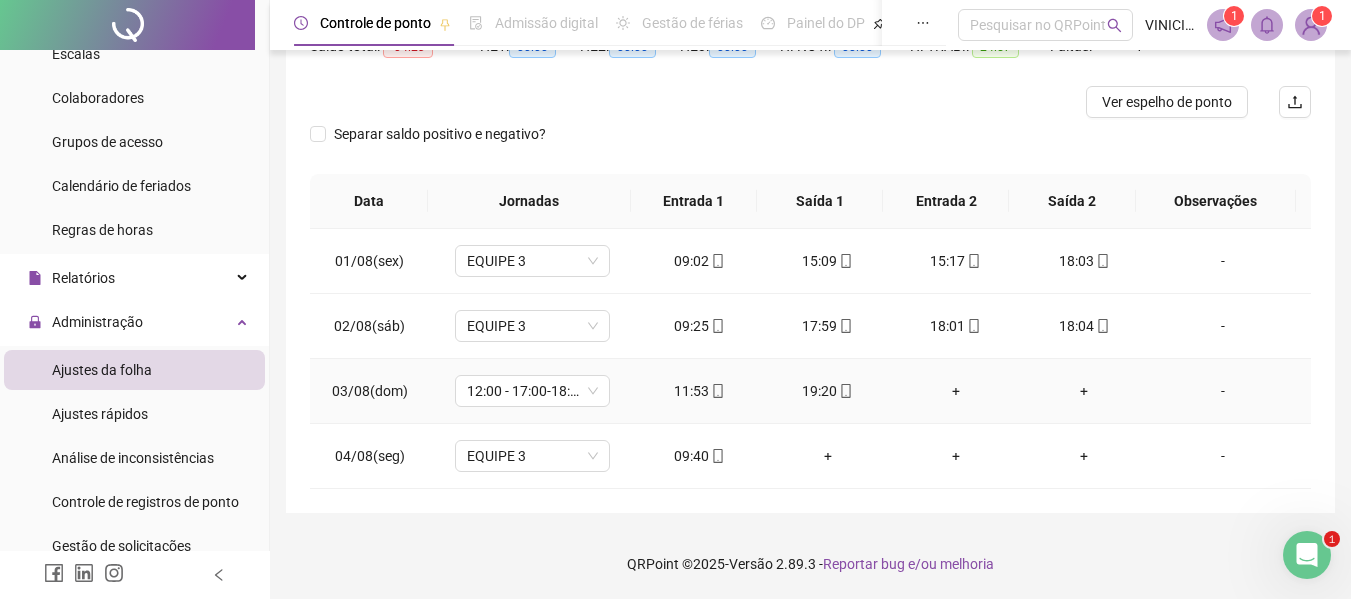 click on "+" at bounding box center [1084, 391] 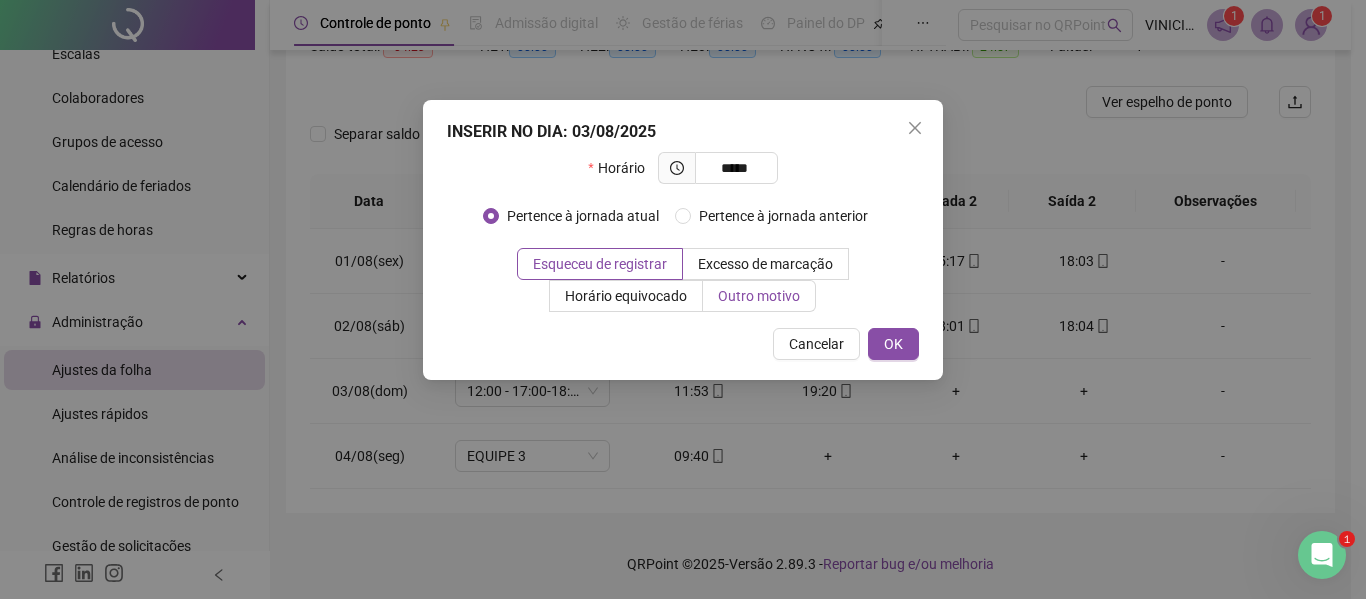 type on "*****" 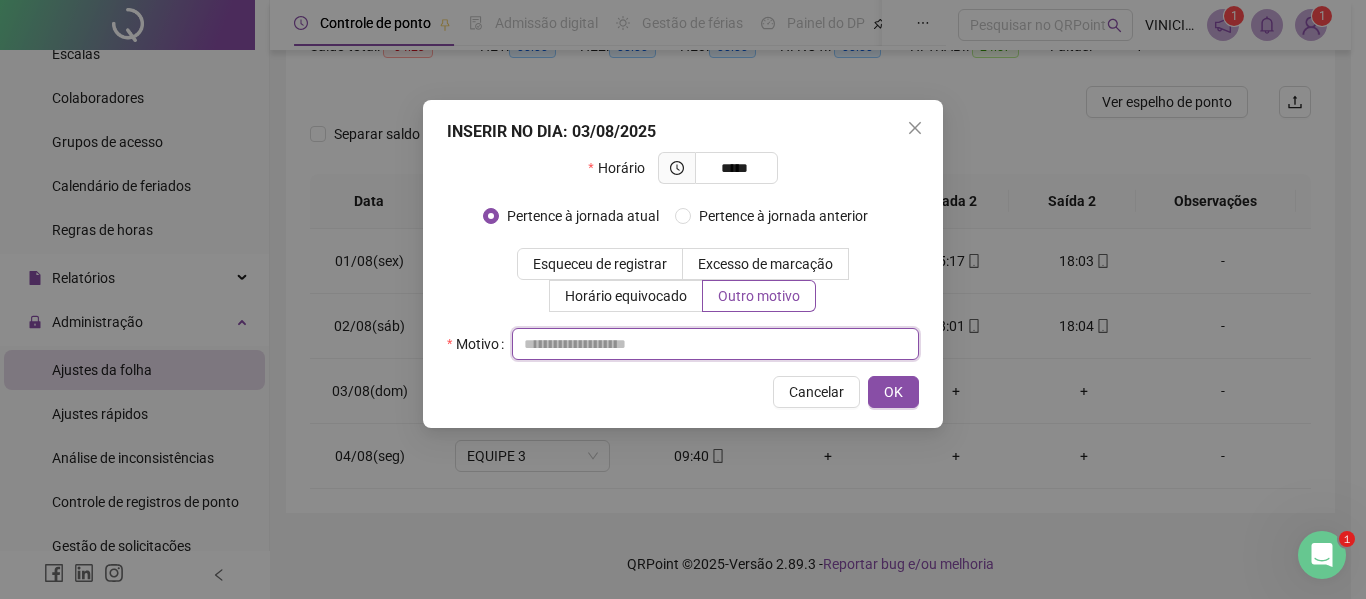 click at bounding box center (715, 344) 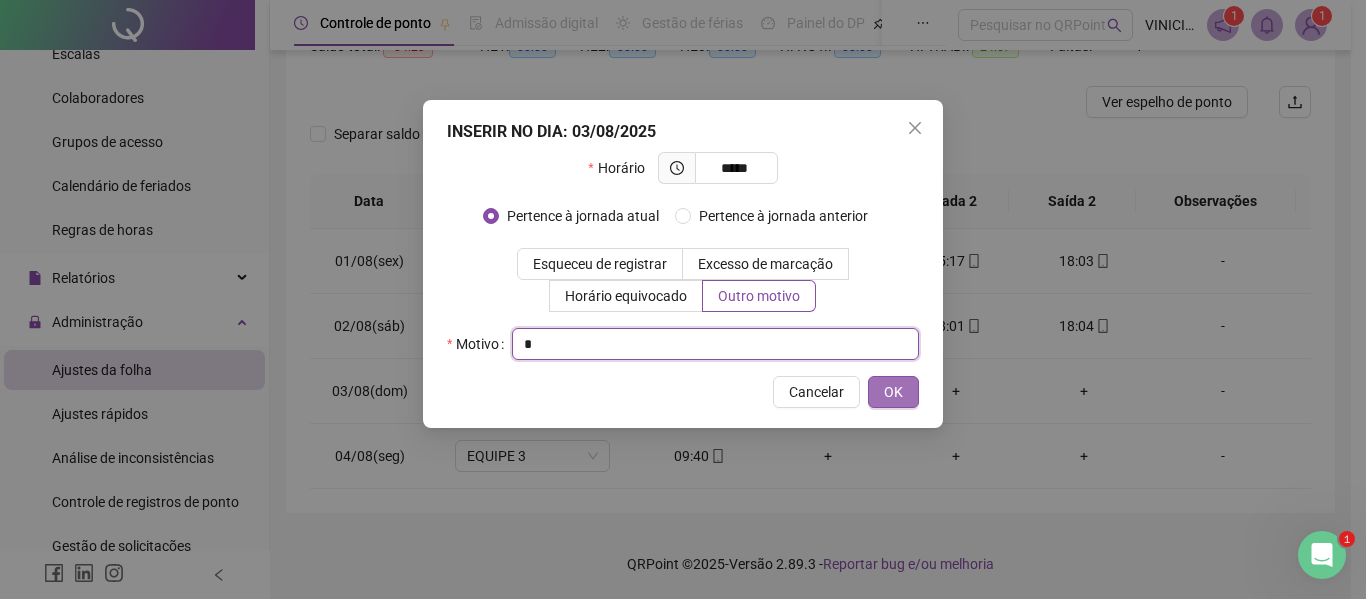 type on "*" 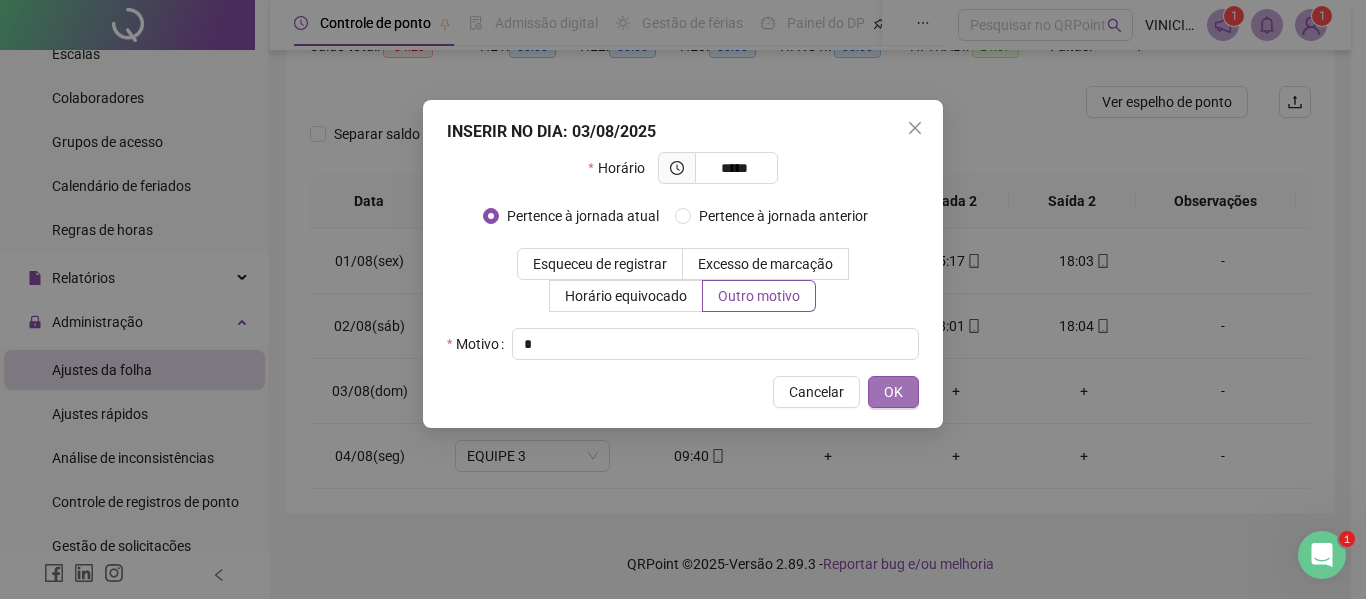 click on "OK" at bounding box center (893, 392) 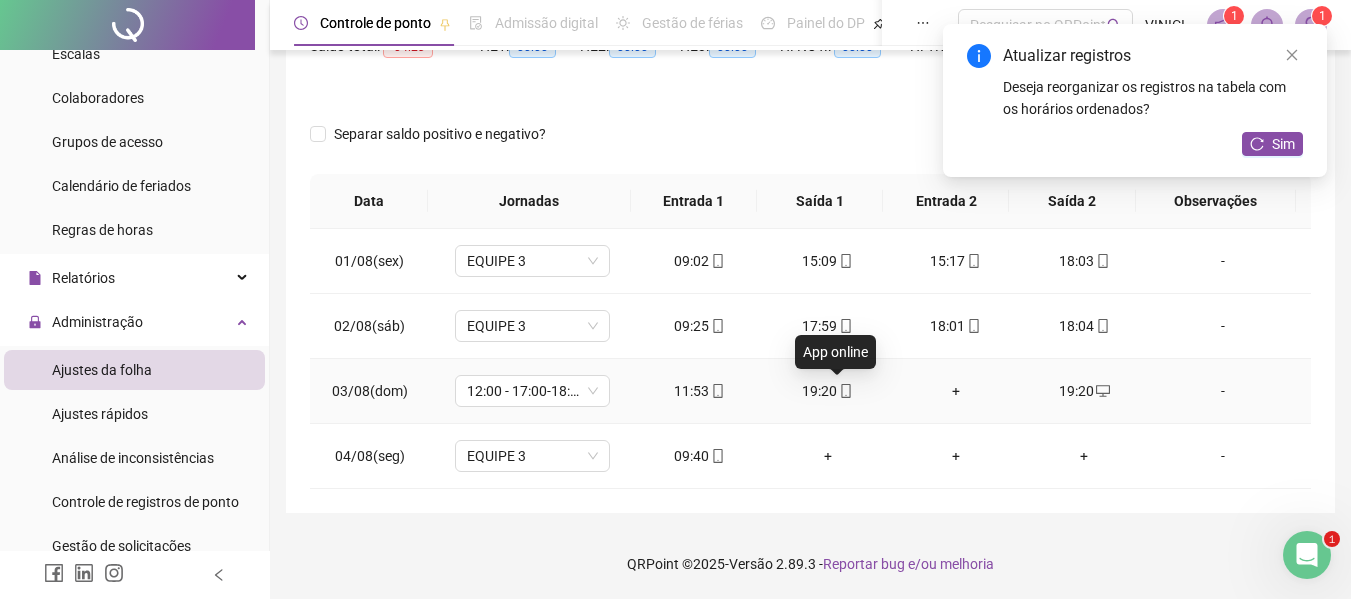 click 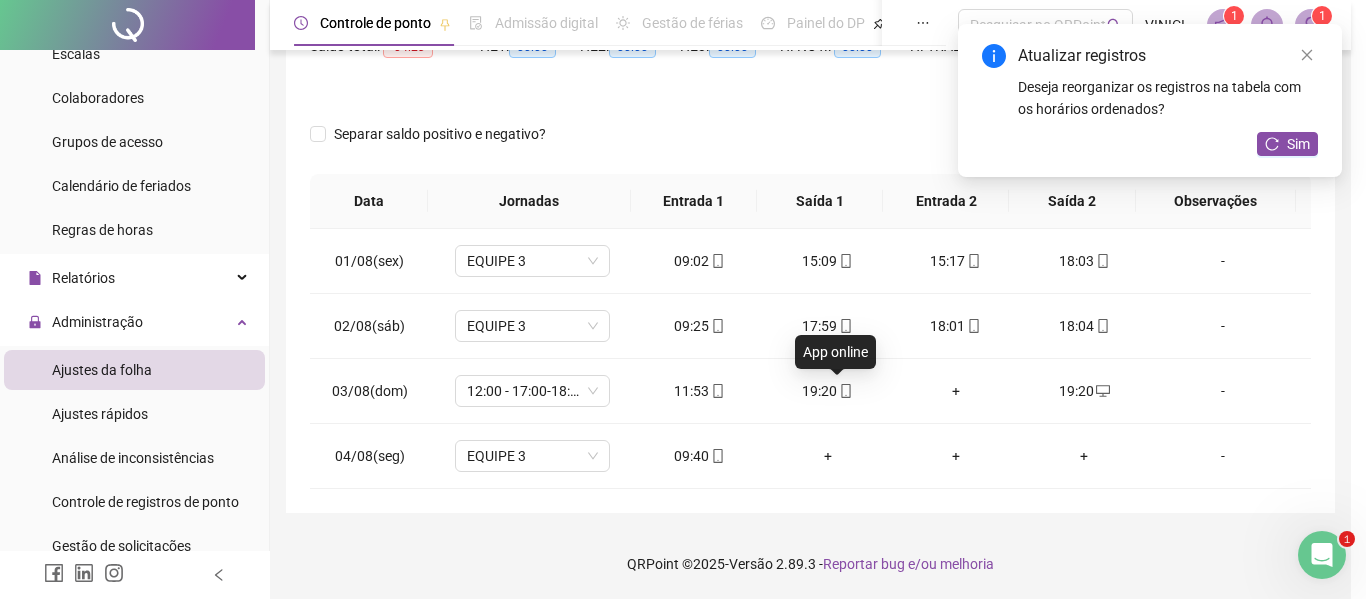 type on "**********" 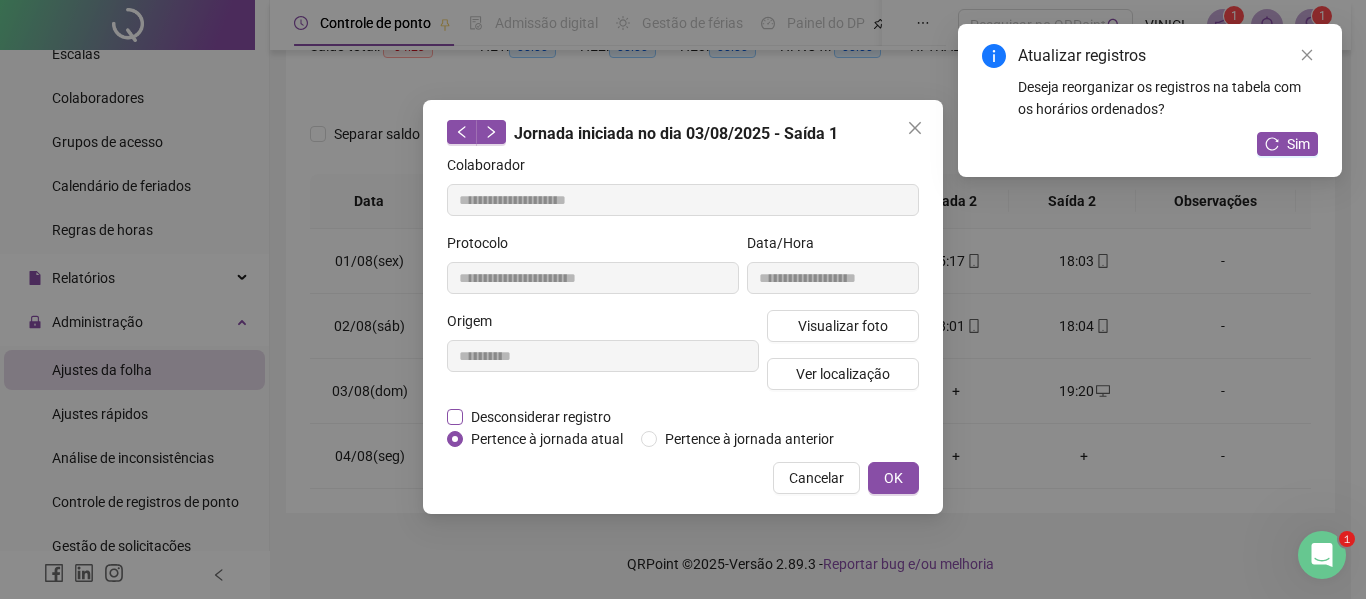 click on "Desconsiderar registro" at bounding box center [541, 417] 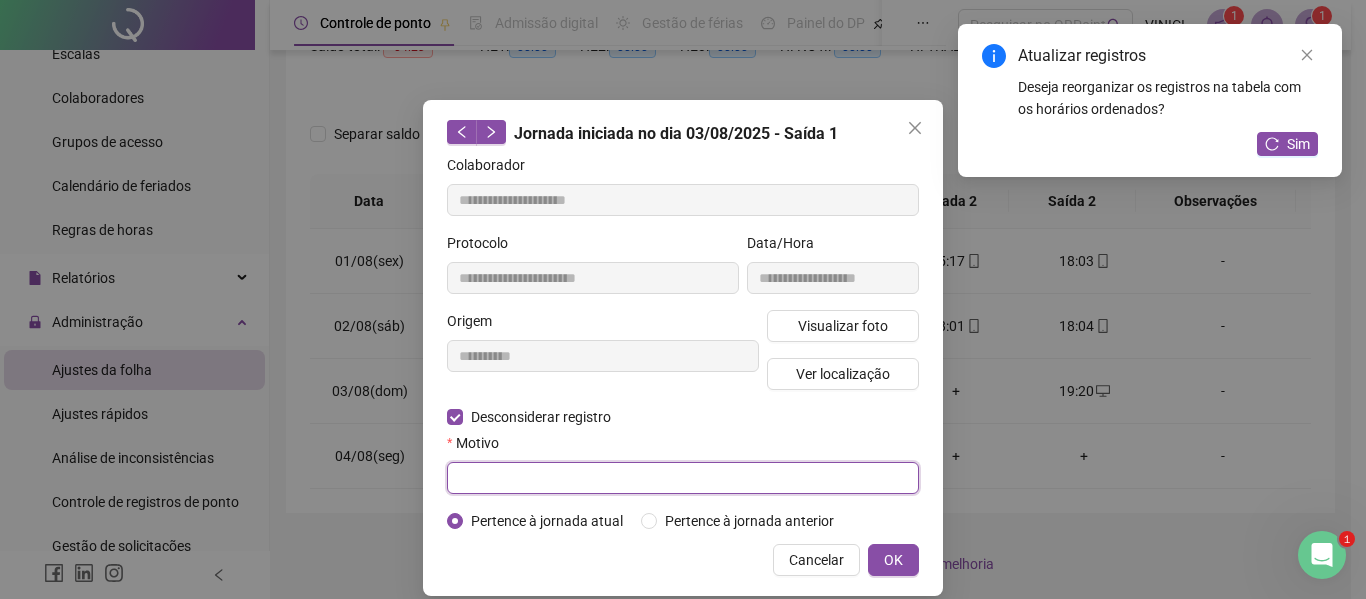 click at bounding box center (683, 478) 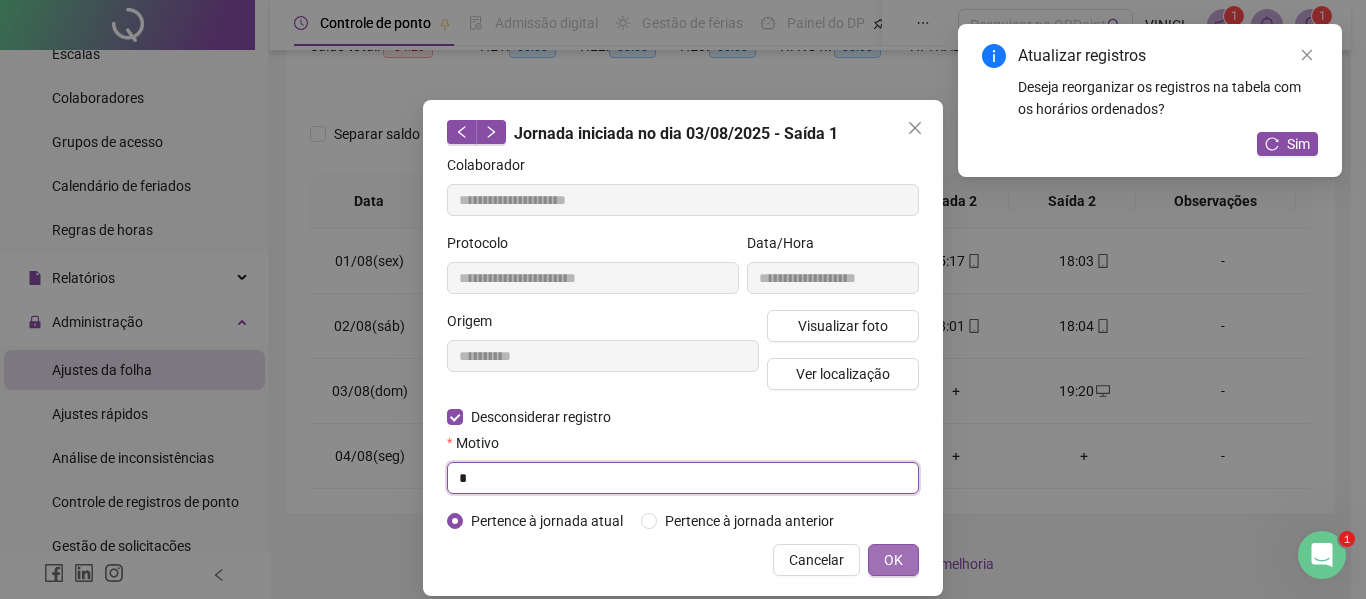 type on "*" 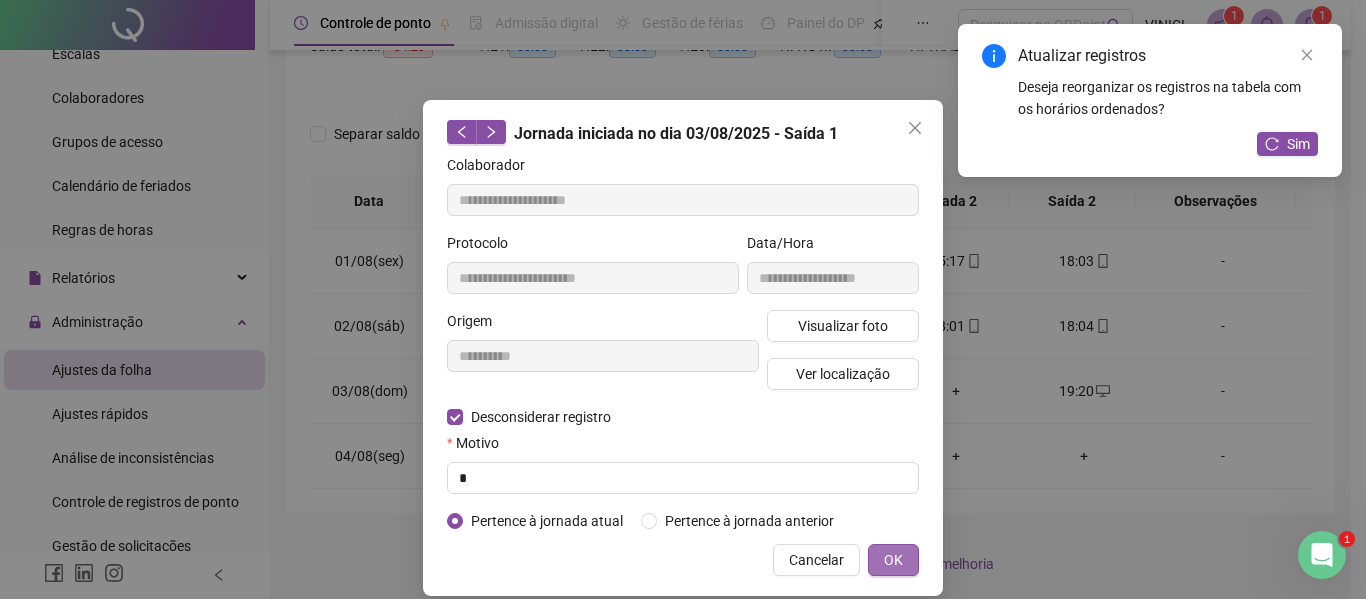 click on "OK" at bounding box center (893, 560) 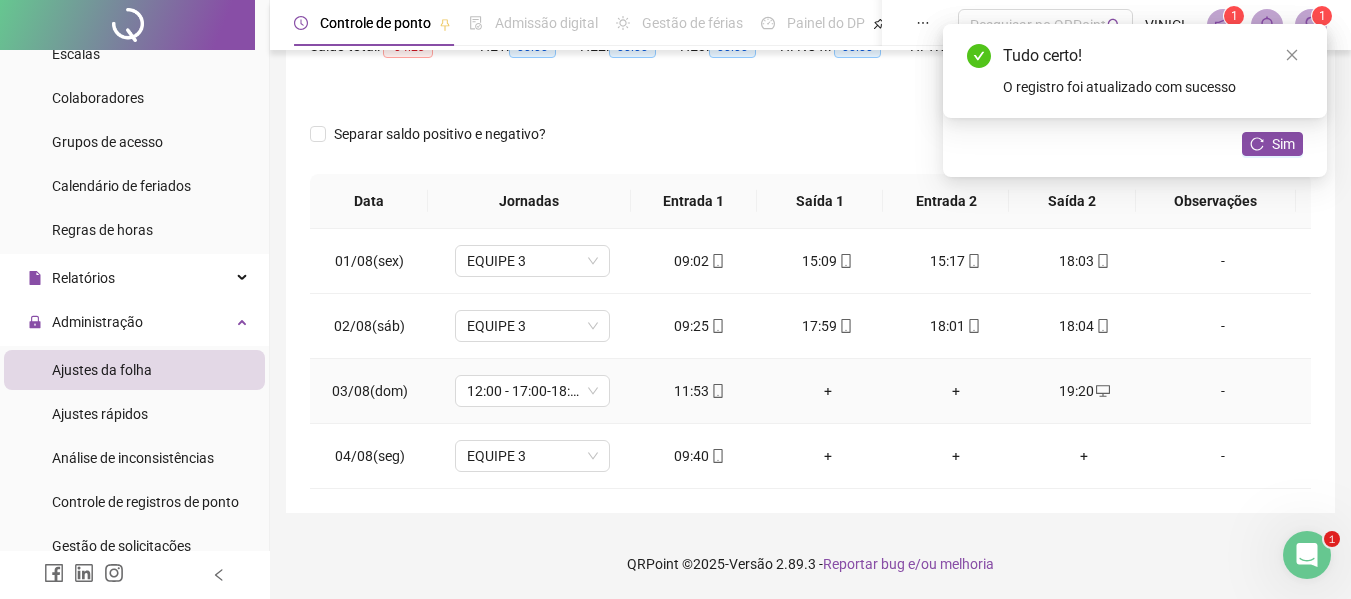 click on "+" at bounding box center (828, 391) 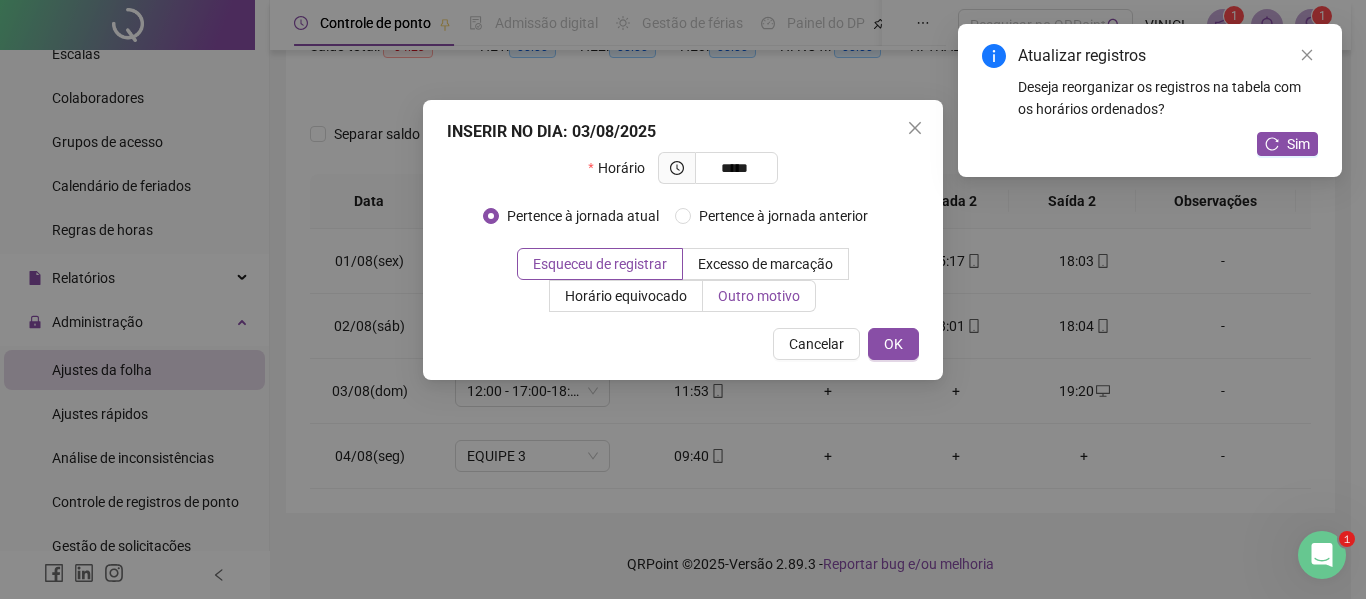 type on "*****" 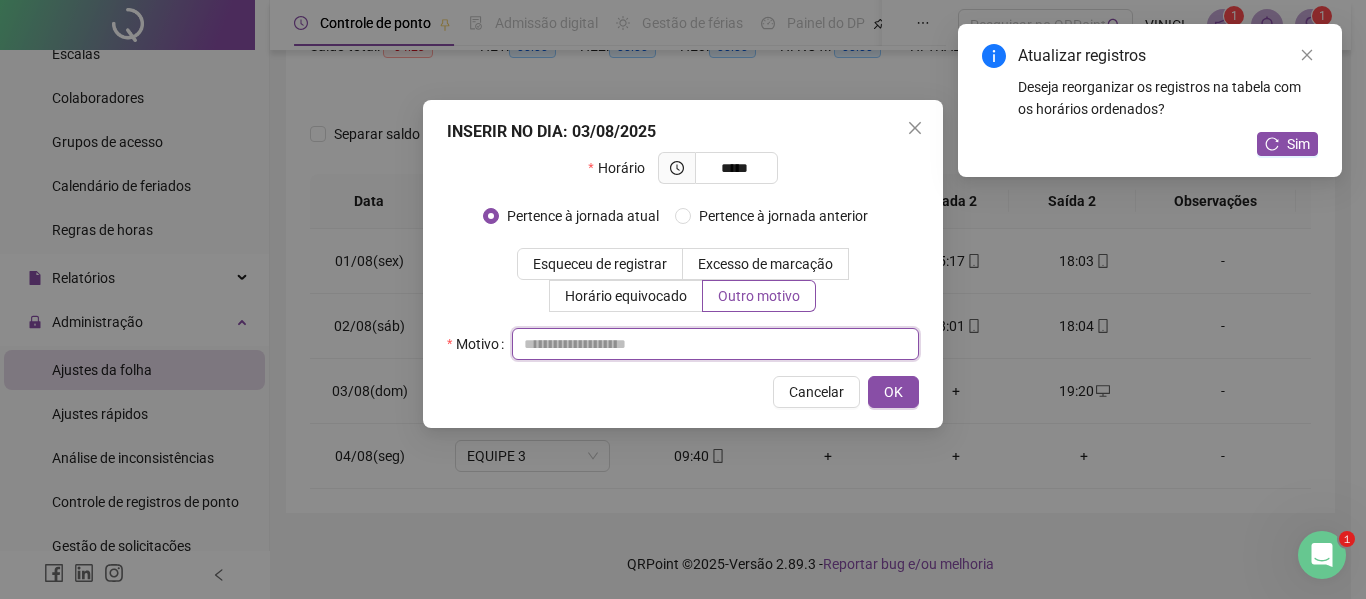 click at bounding box center [715, 344] 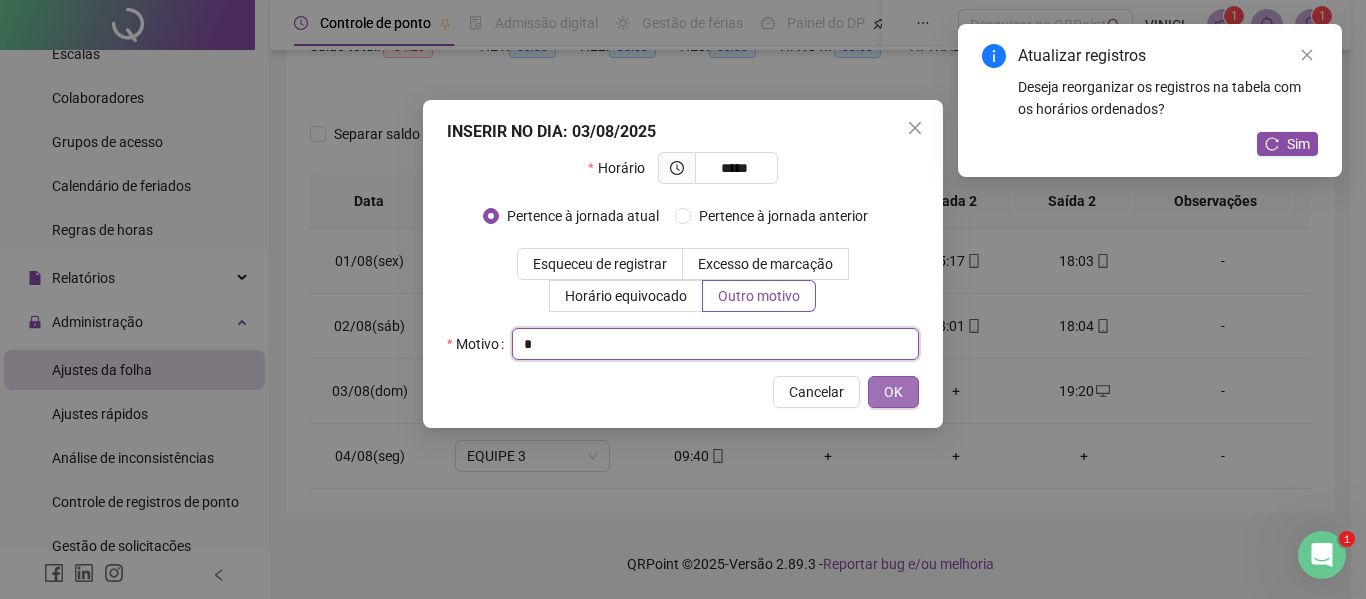 type on "*" 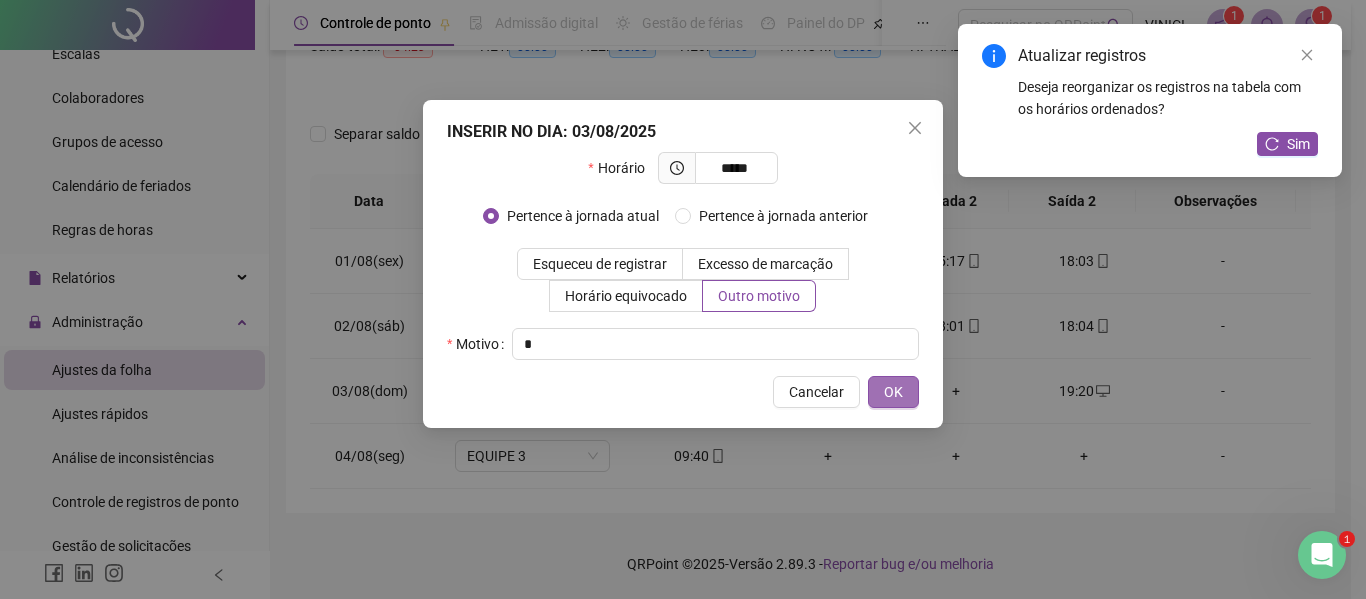 click on "OK" at bounding box center [893, 392] 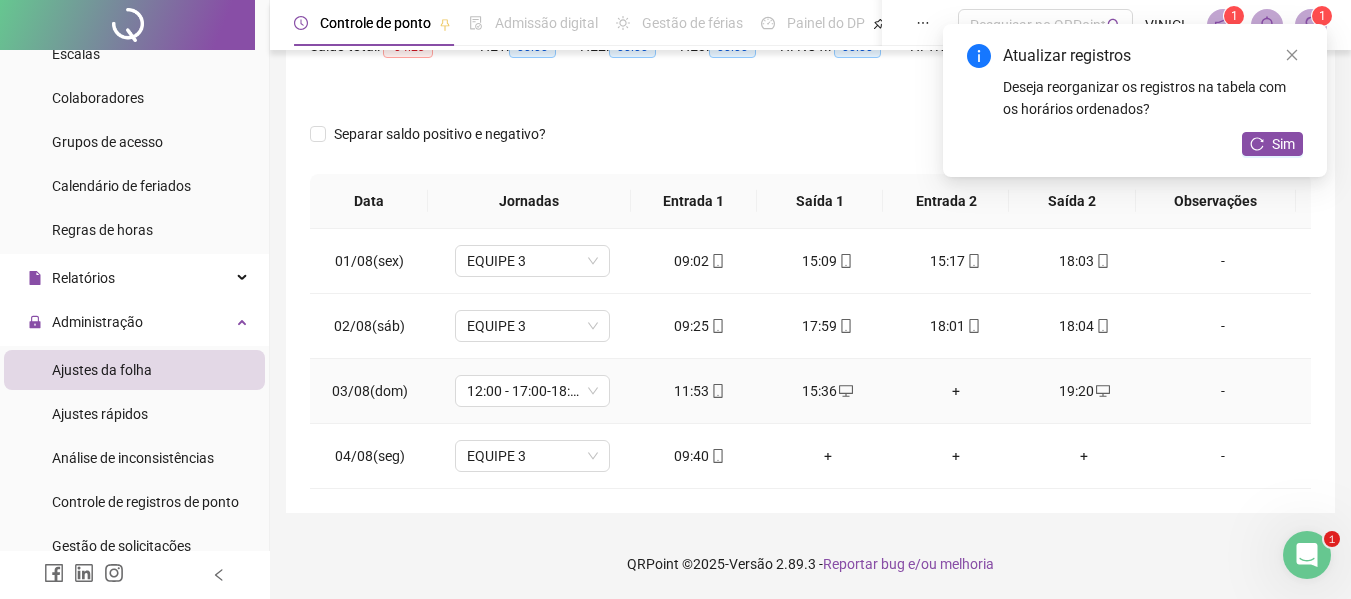 click on "+" at bounding box center [956, 391] 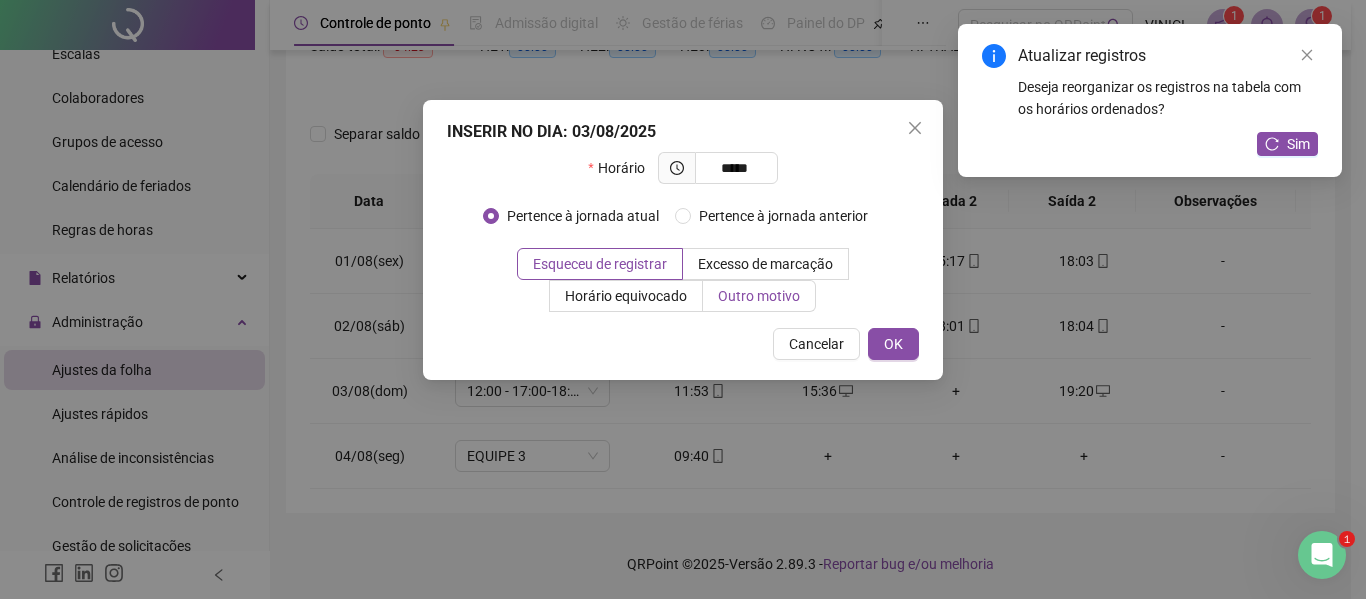 type on "*****" 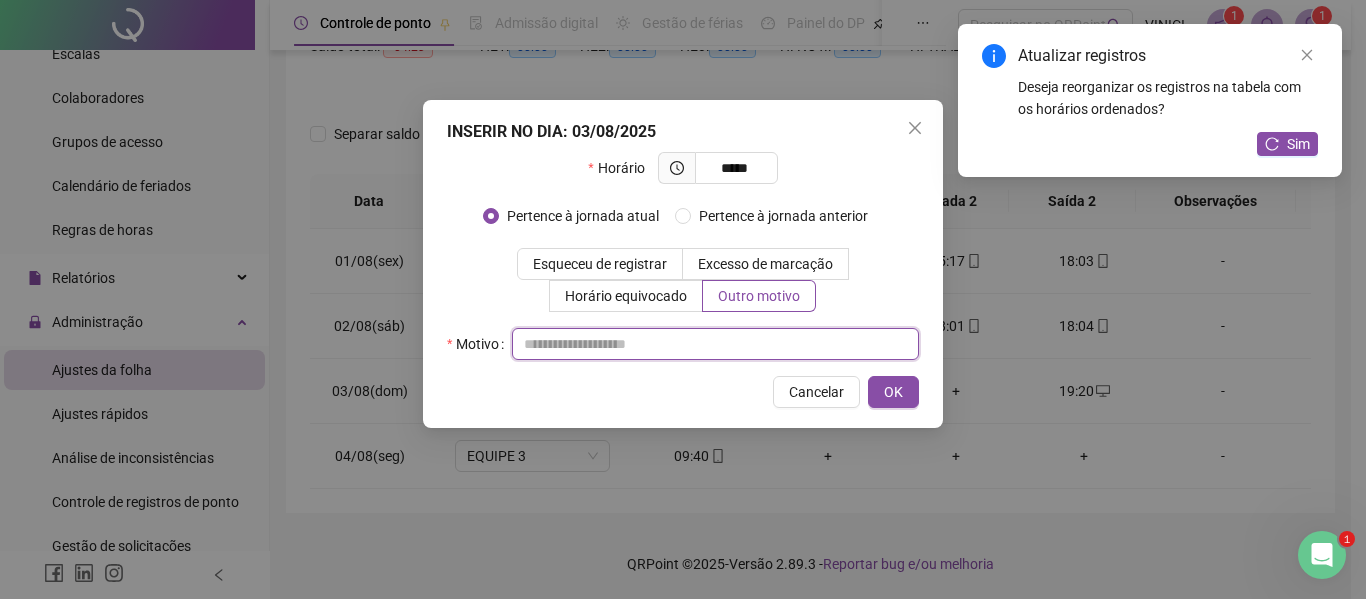 click at bounding box center [715, 344] 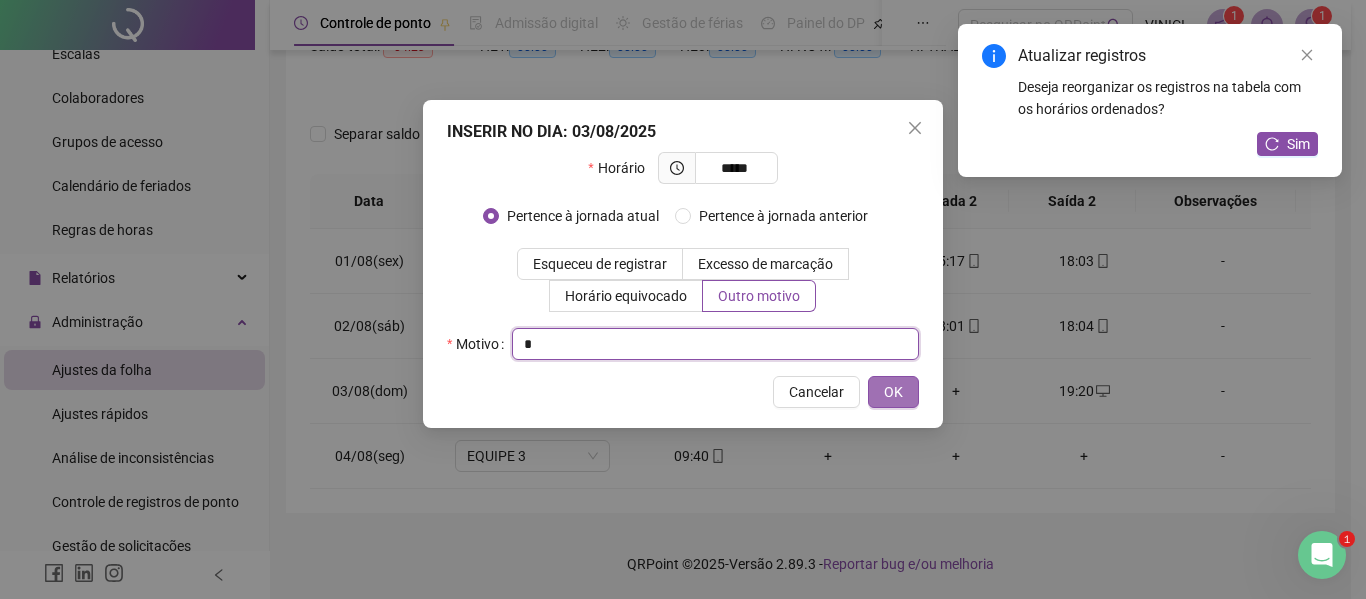 type on "*" 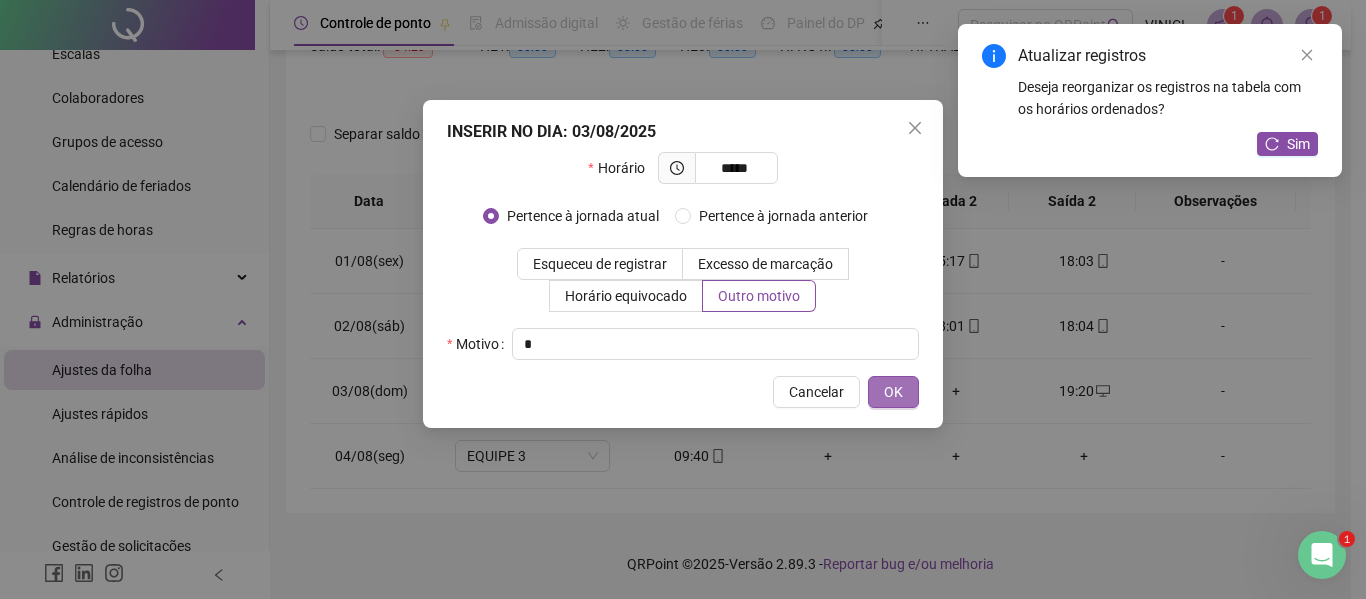 click on "OK" at bounding box center [893, 392] 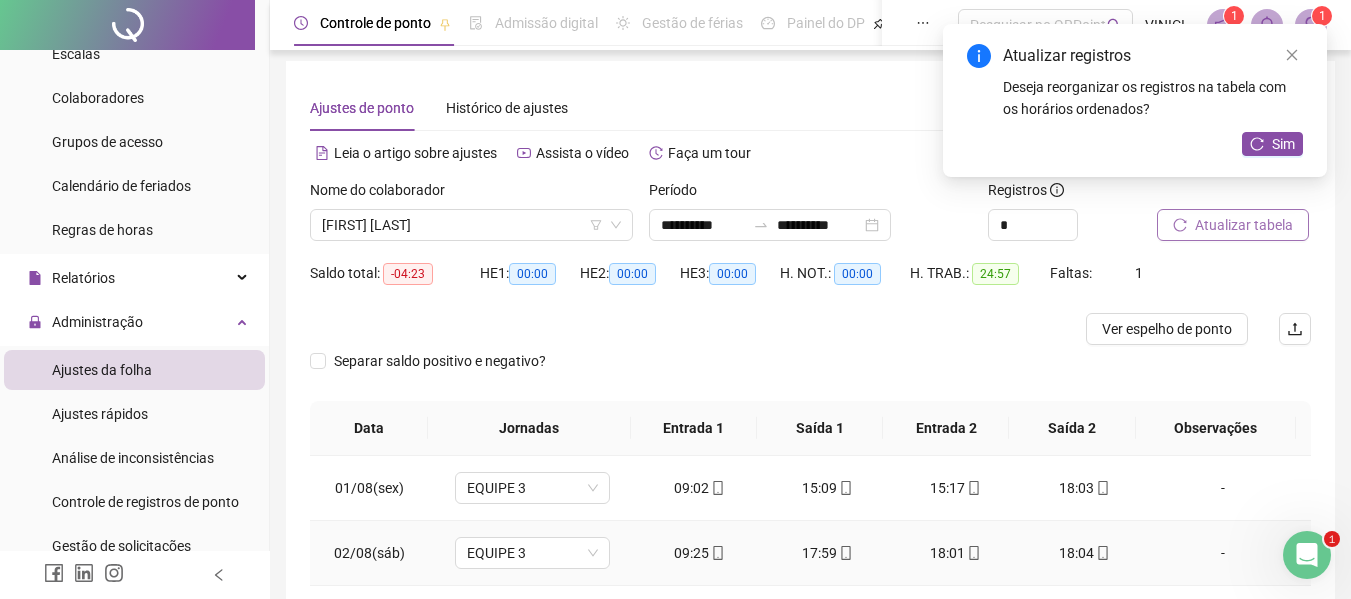 scroll, scrollTop: 0, scrollLeft: 0, axis: both 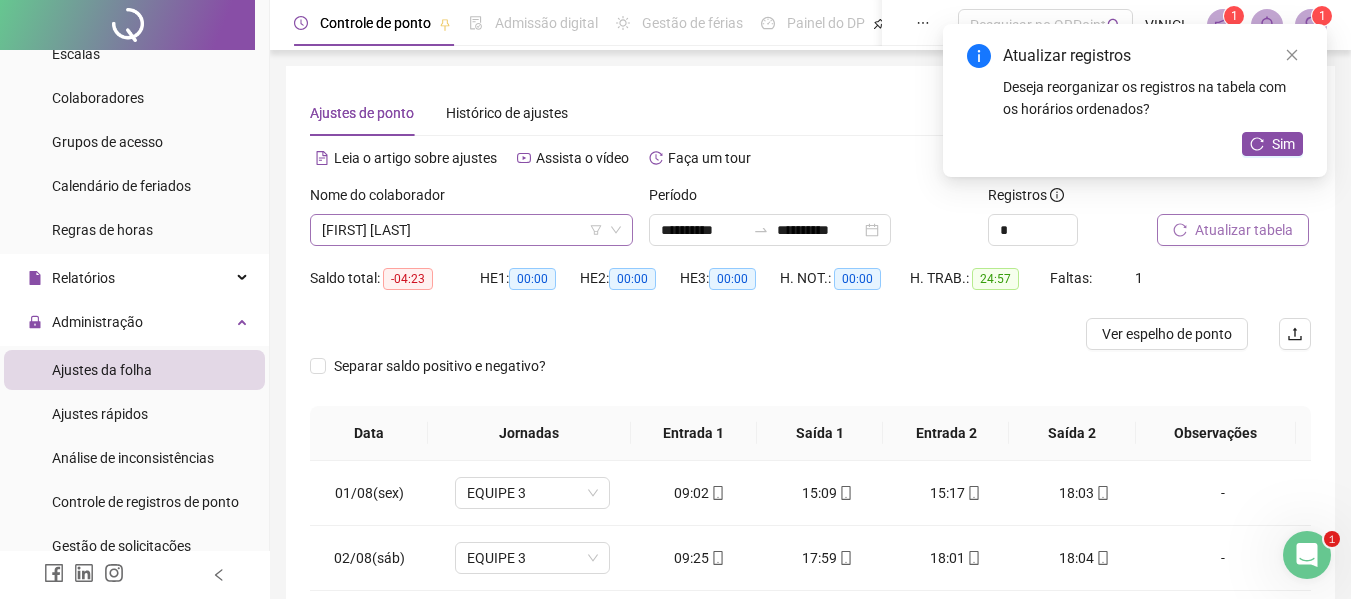 click on "[FIRST] [LAST]" at bounding box center (471, 230) 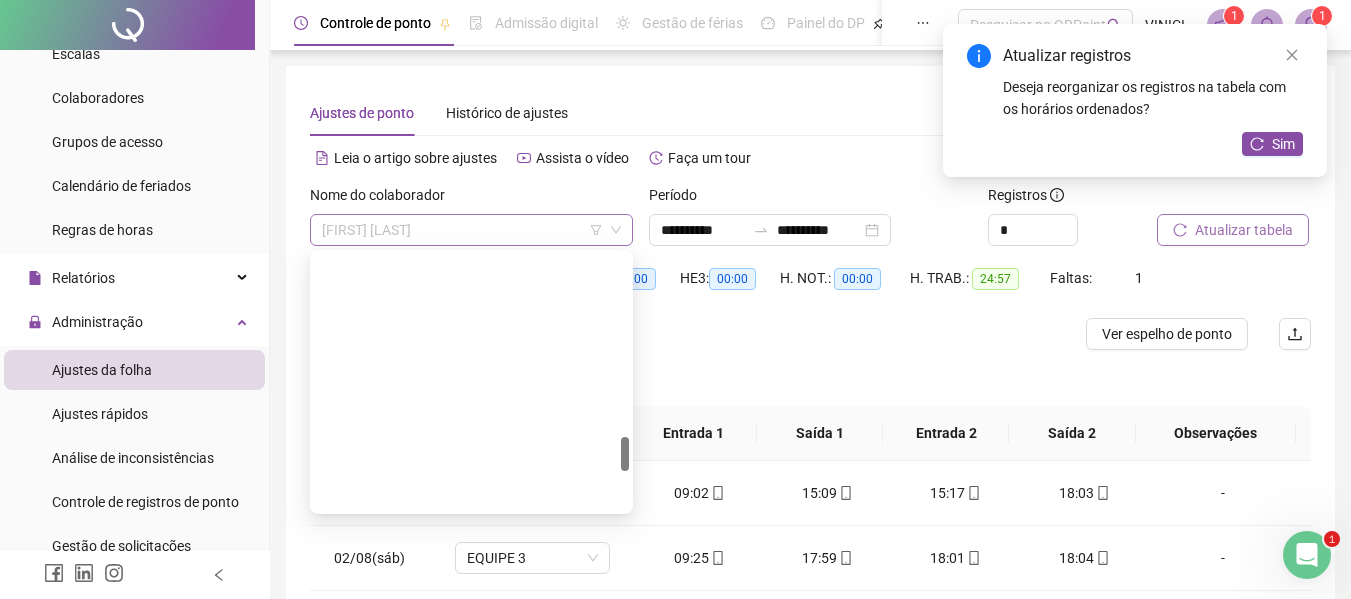 scroll, scrollTop: 1344, scrollLeft: 0, axis: vertical 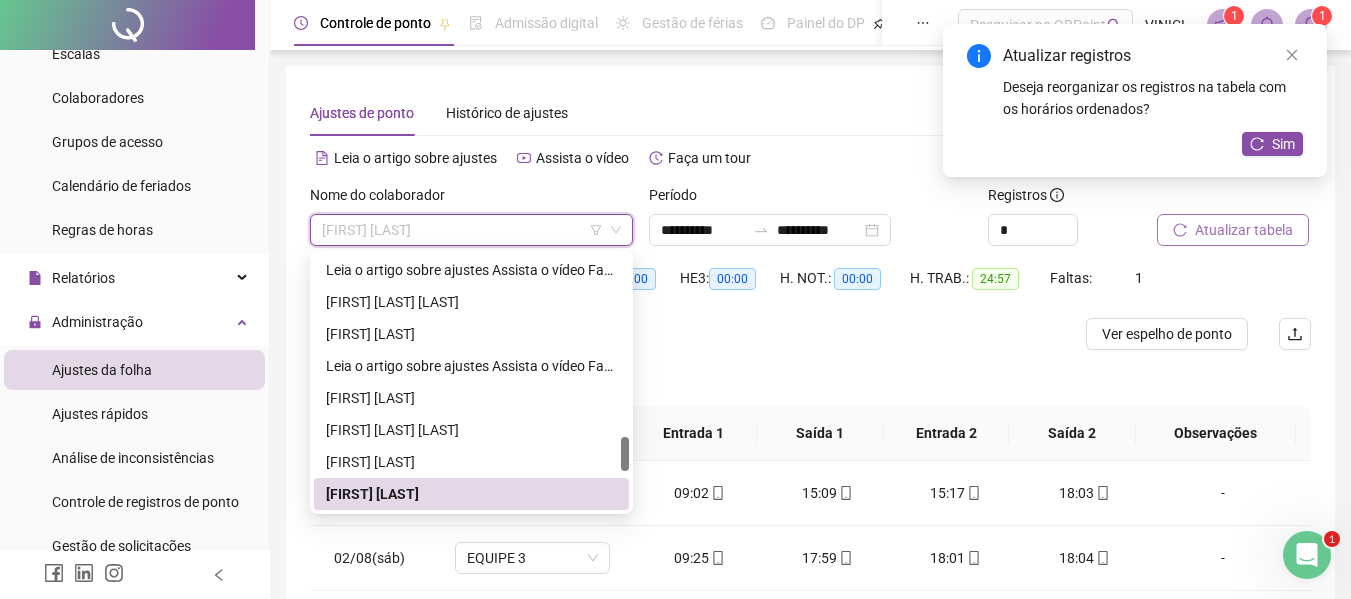 paste on "**********" 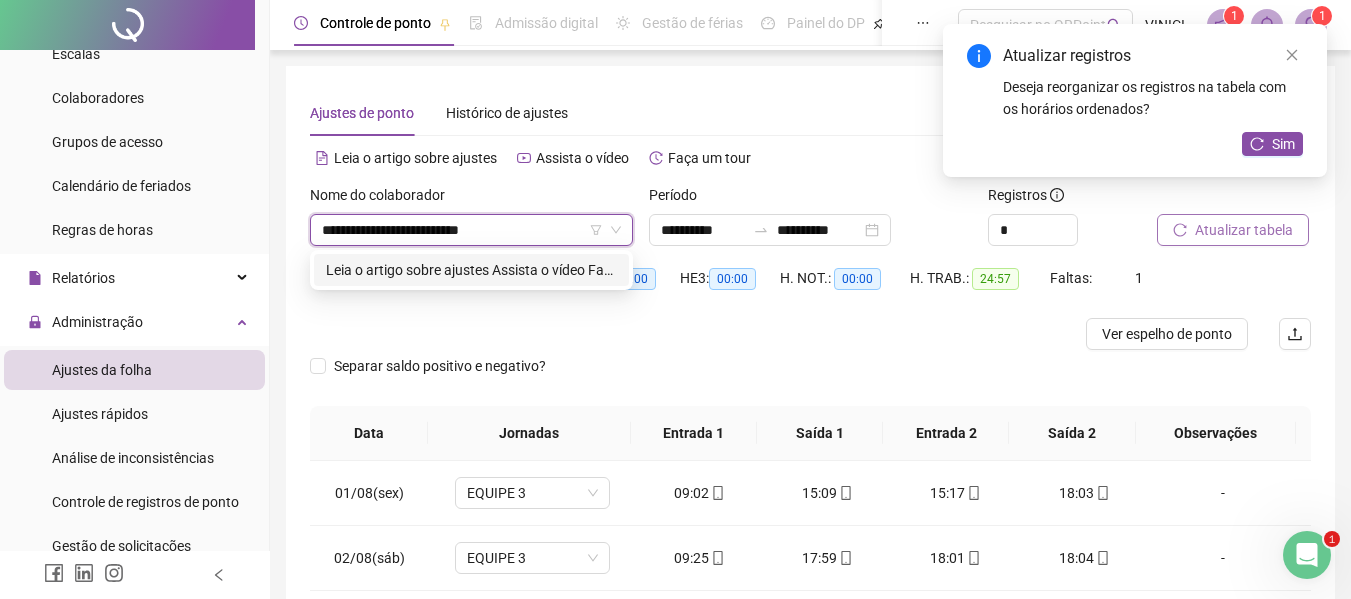 scroll, scrollTop: 0, scrollLeft: 0, axis: both 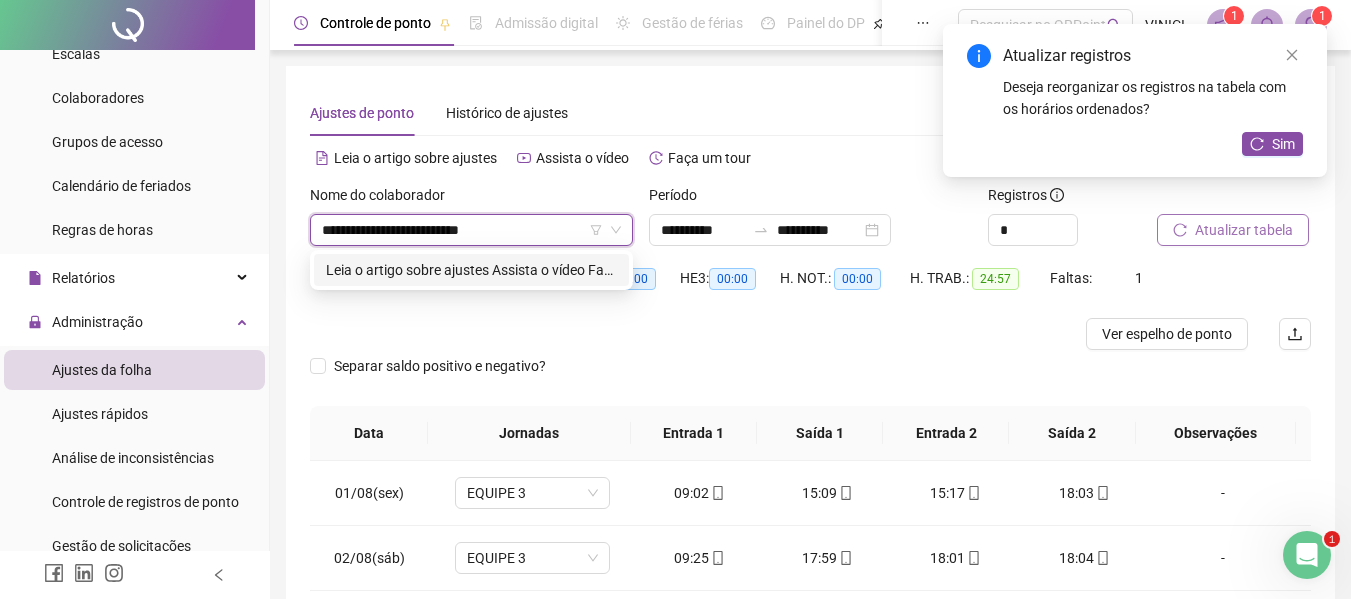 click on "**********" at bounding box center (471, 270) 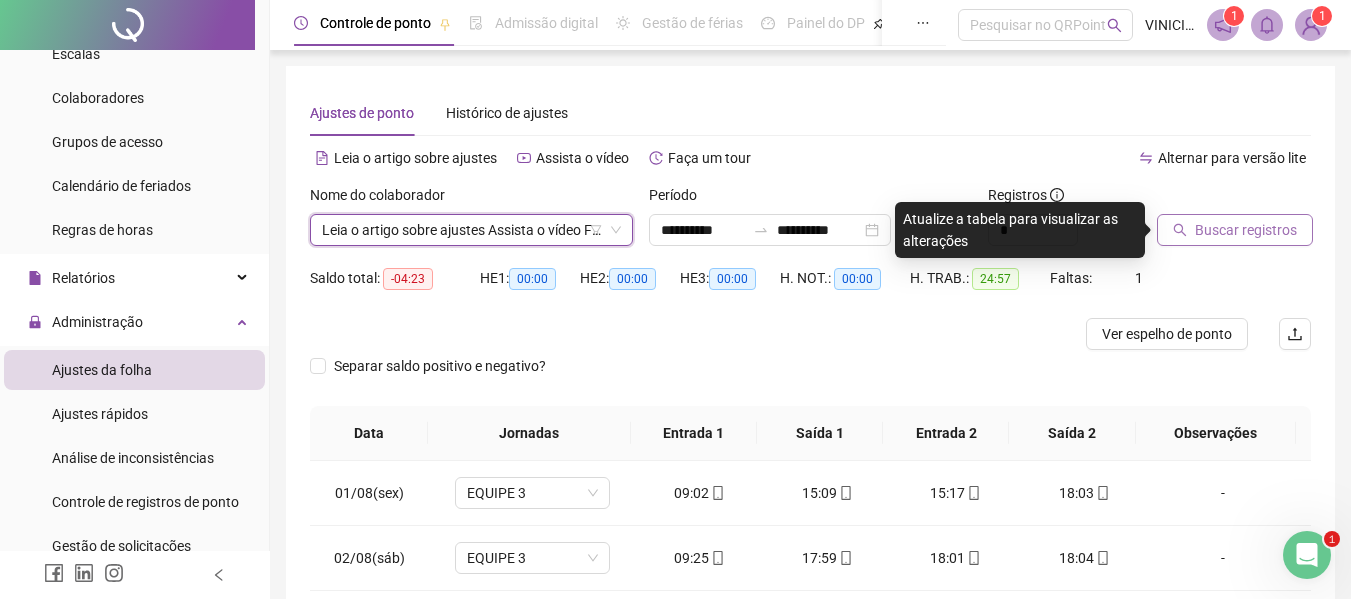 click on "Buscar registros" at bounding box center [1235, 230] 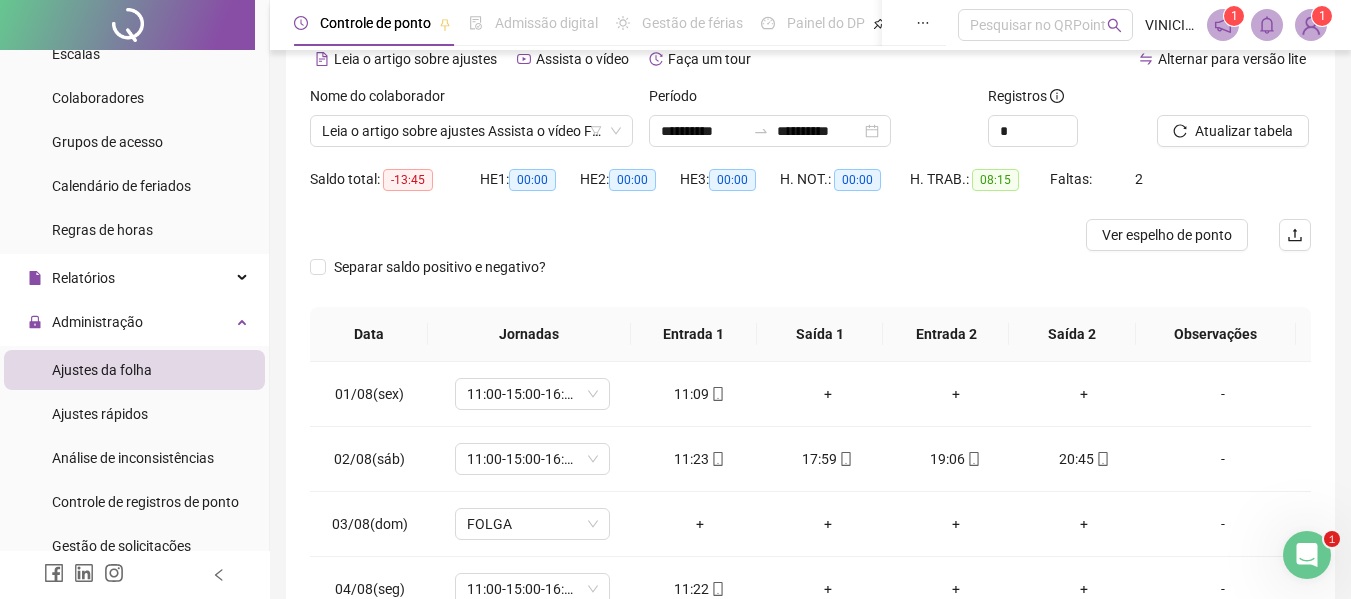 scroll, scrollTop: 232, scrollLeft: 0, axis: vertical 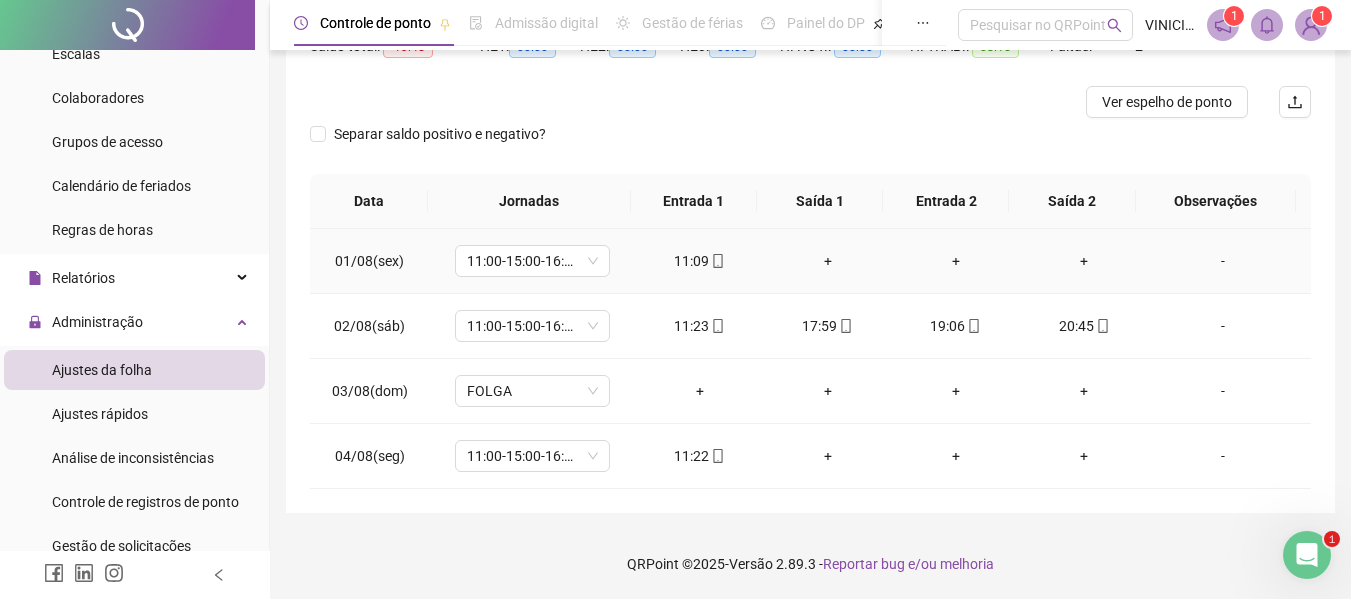 click on "+" at bounding box center [828, 261] 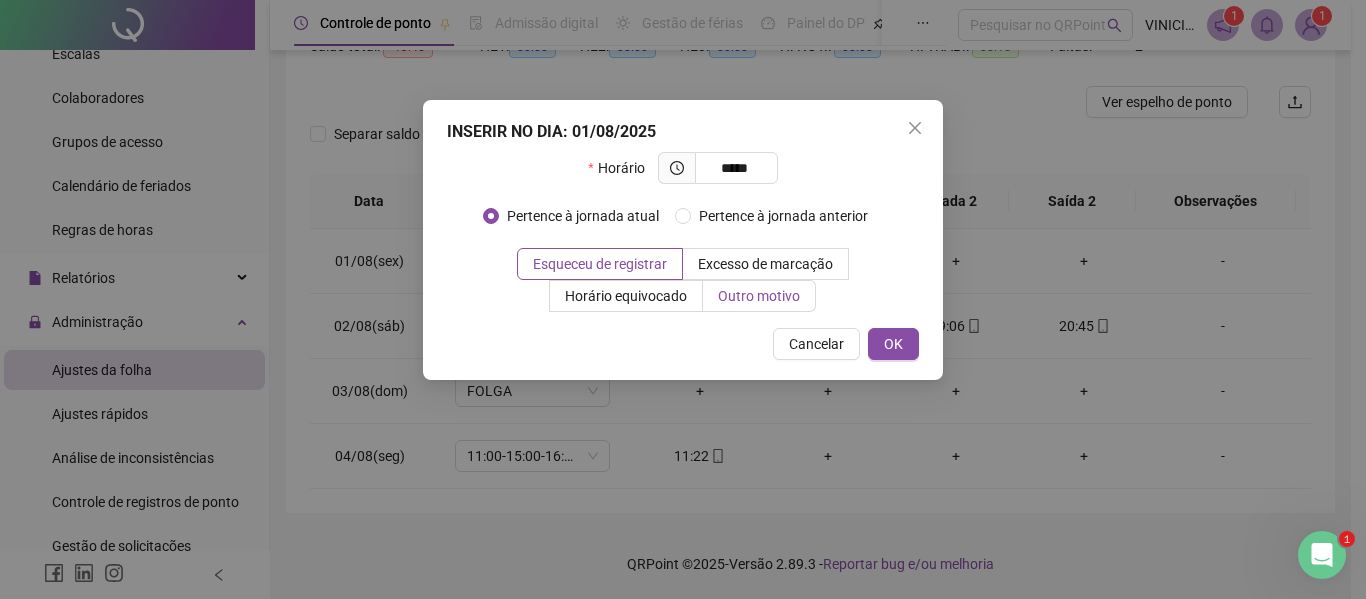 type on "*****" 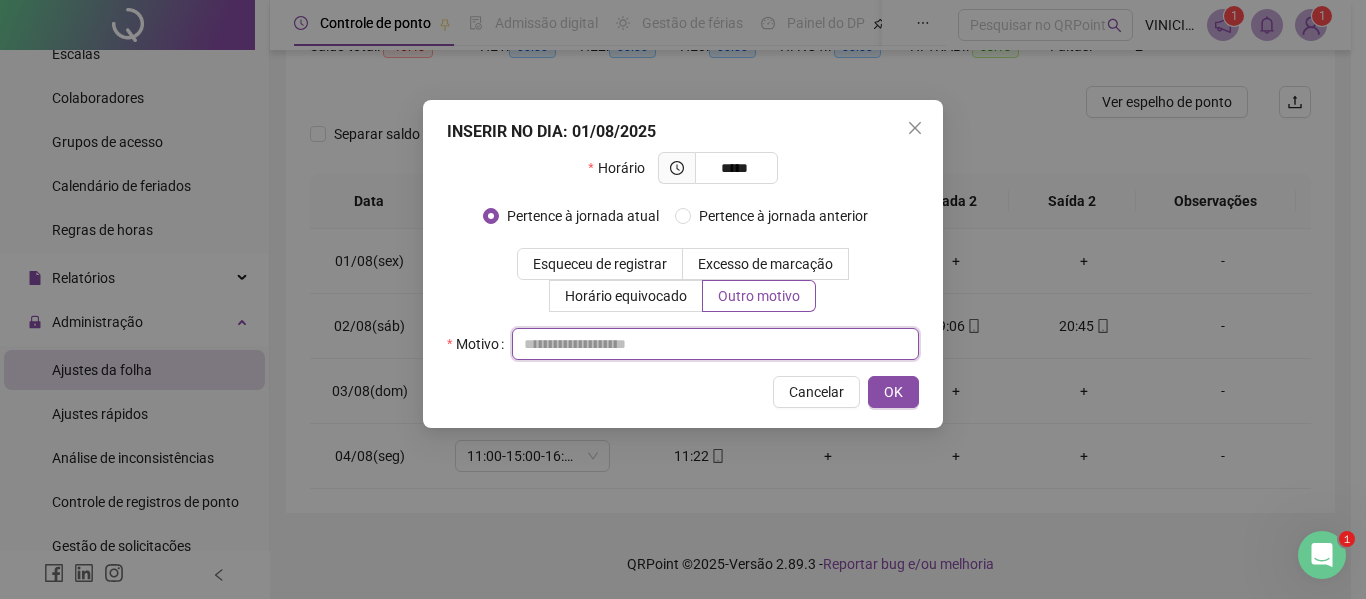 click at bounding box center [715, 344] 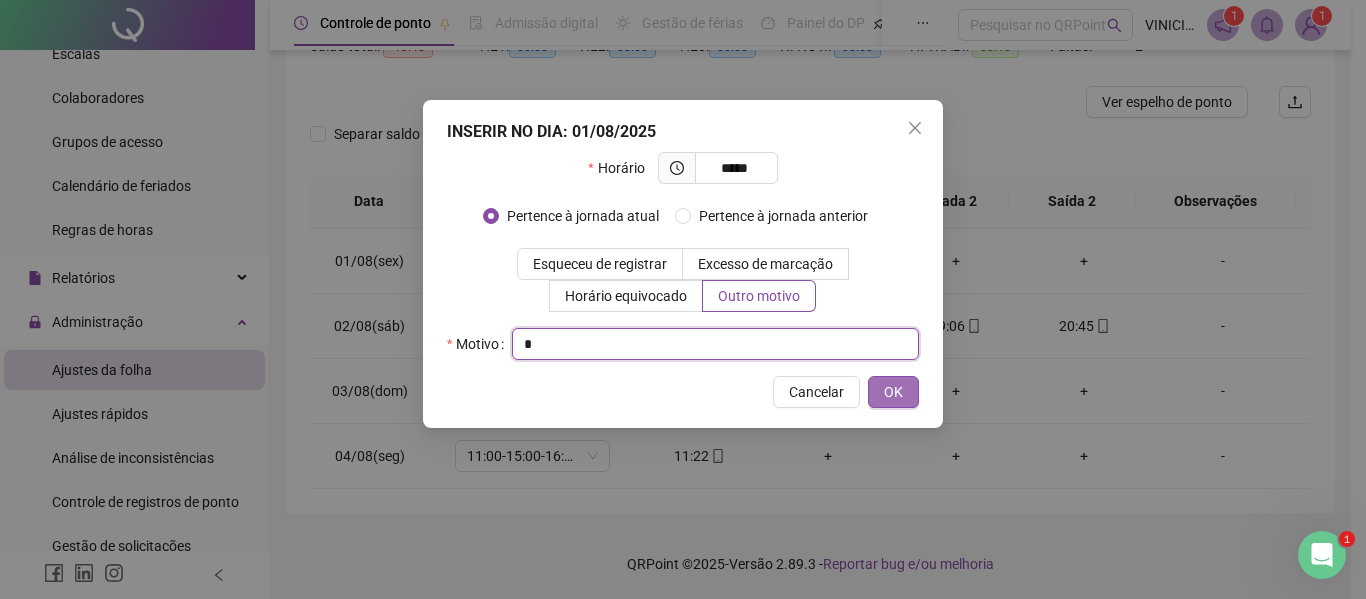 type on "*" 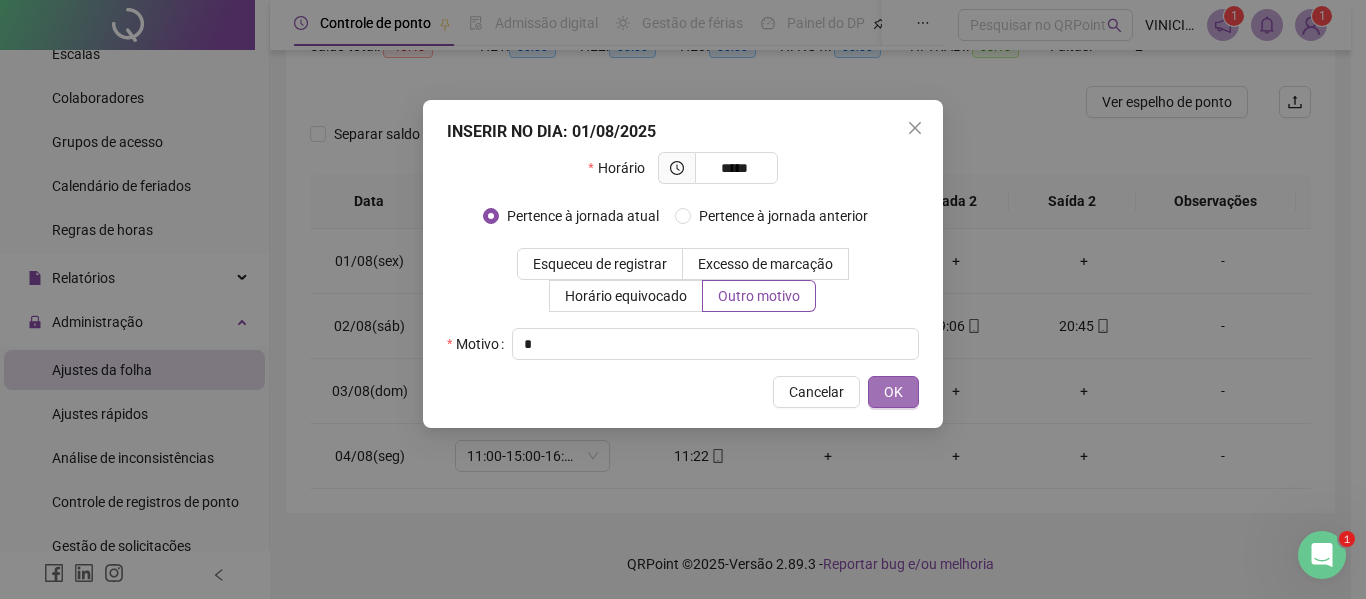 click on "OK" at bounding box center (893, 392) 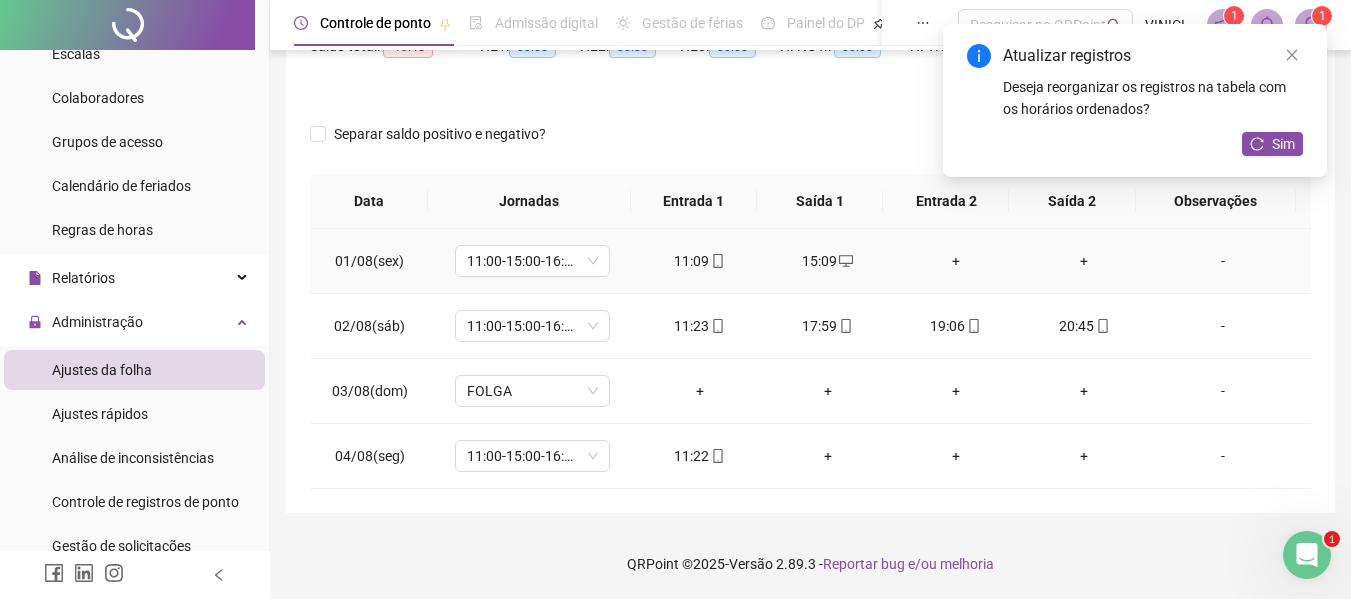 click on "+" at bounding box center (956, 261) 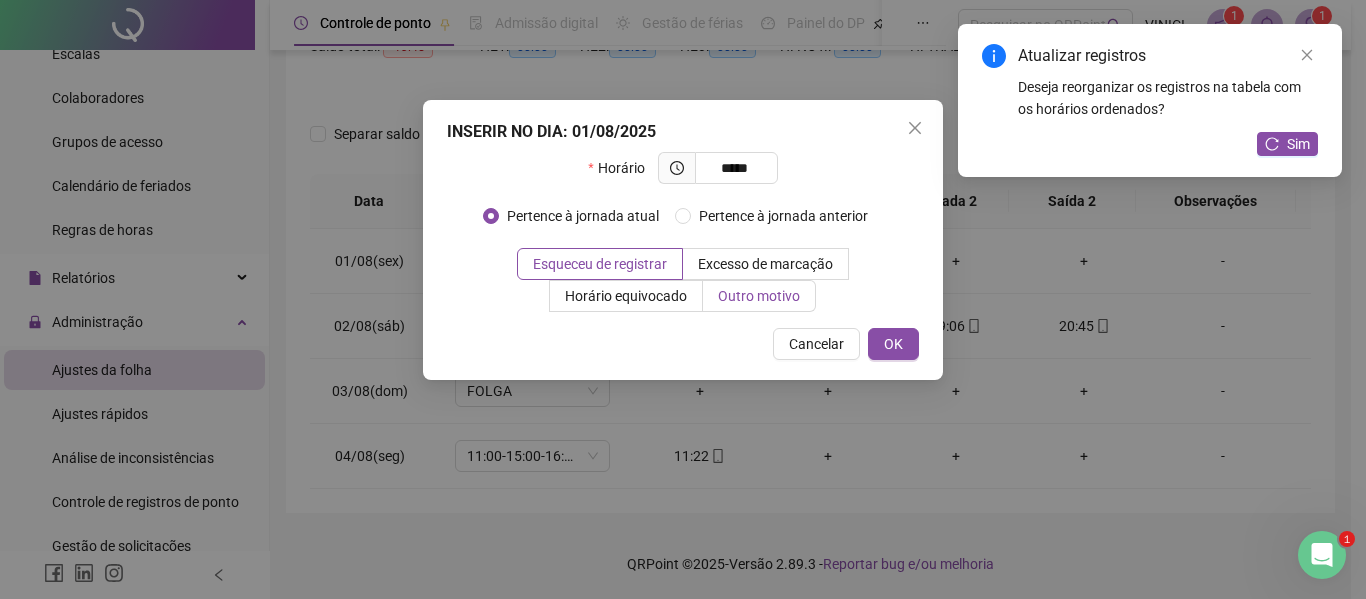 type on "*****" 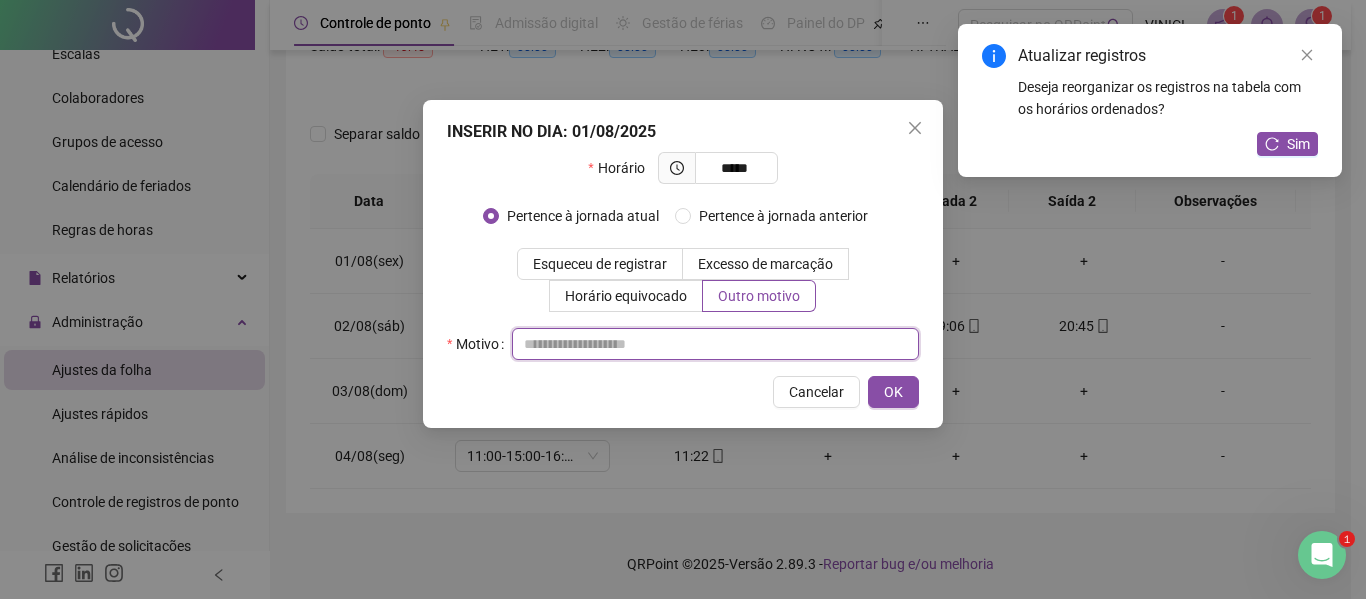 click at bounding box center (715, 344) 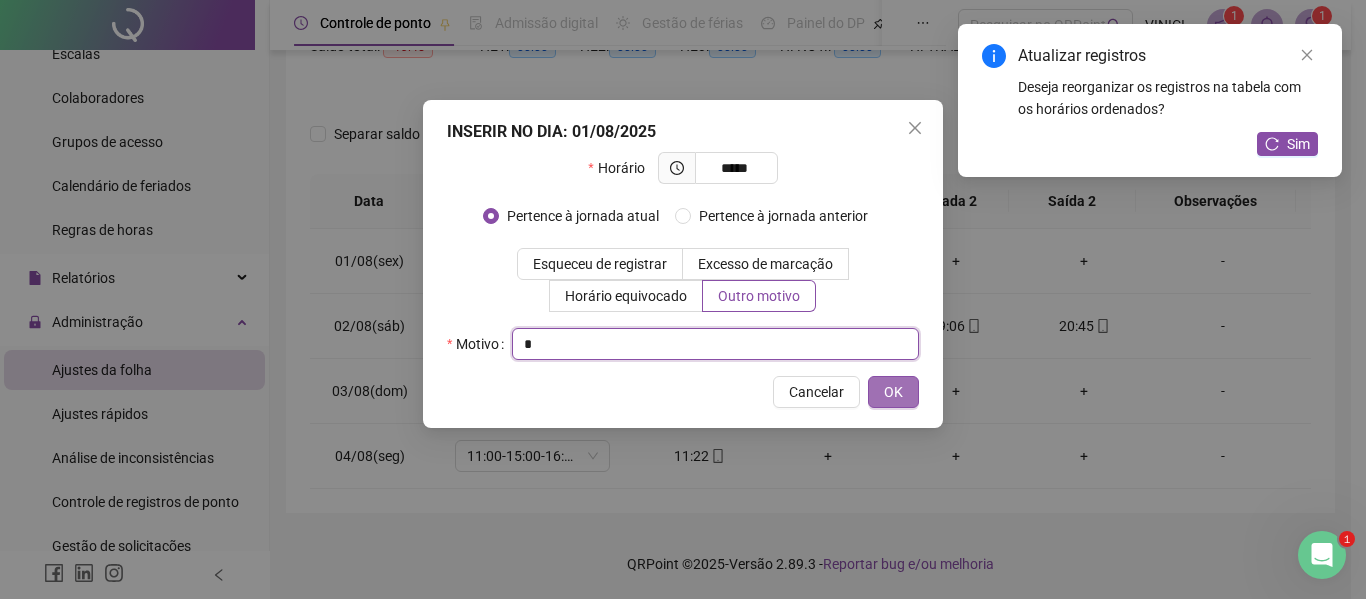 type on "*" 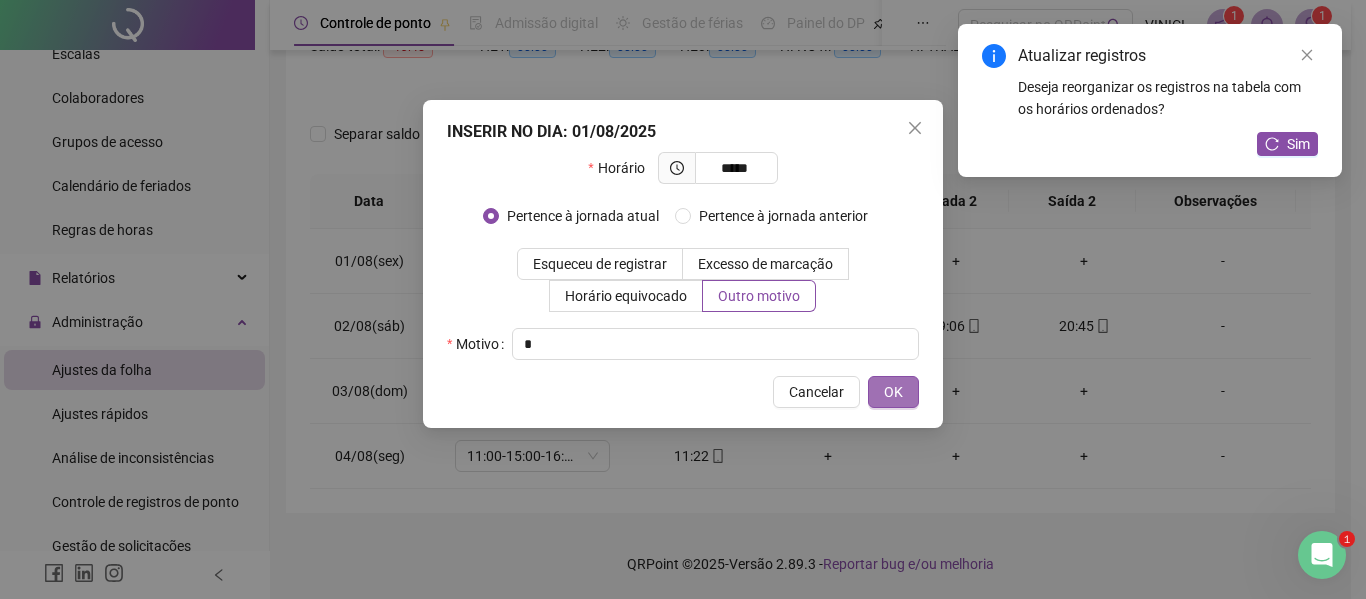 click on "OK" at bounding box center (893, 392) 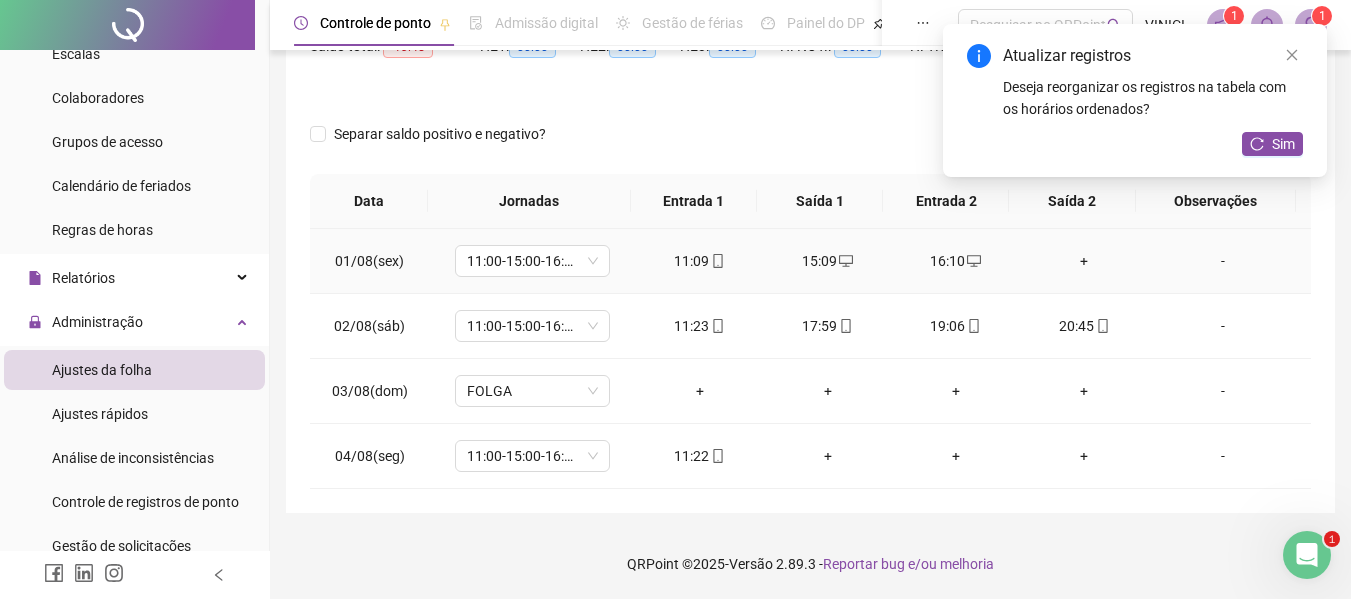 click on "+" at bounding box center (1084, 261) 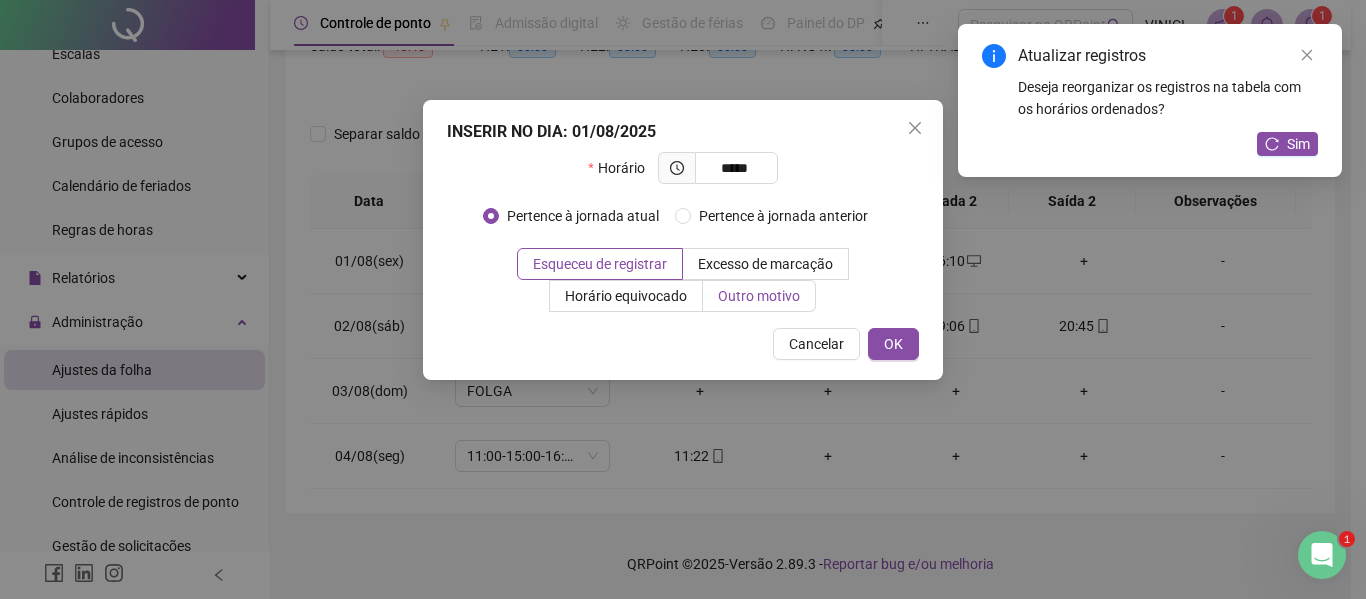 type on "*****" 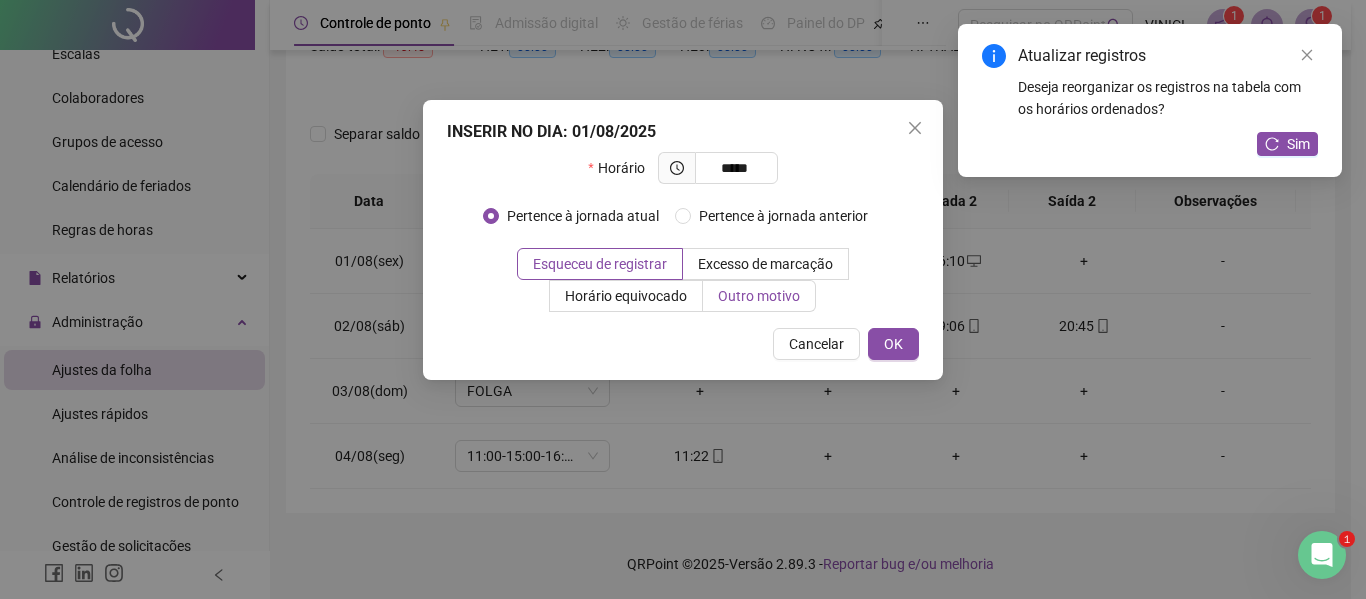 click on "Outro motivo" at bounding box center (759, 296) 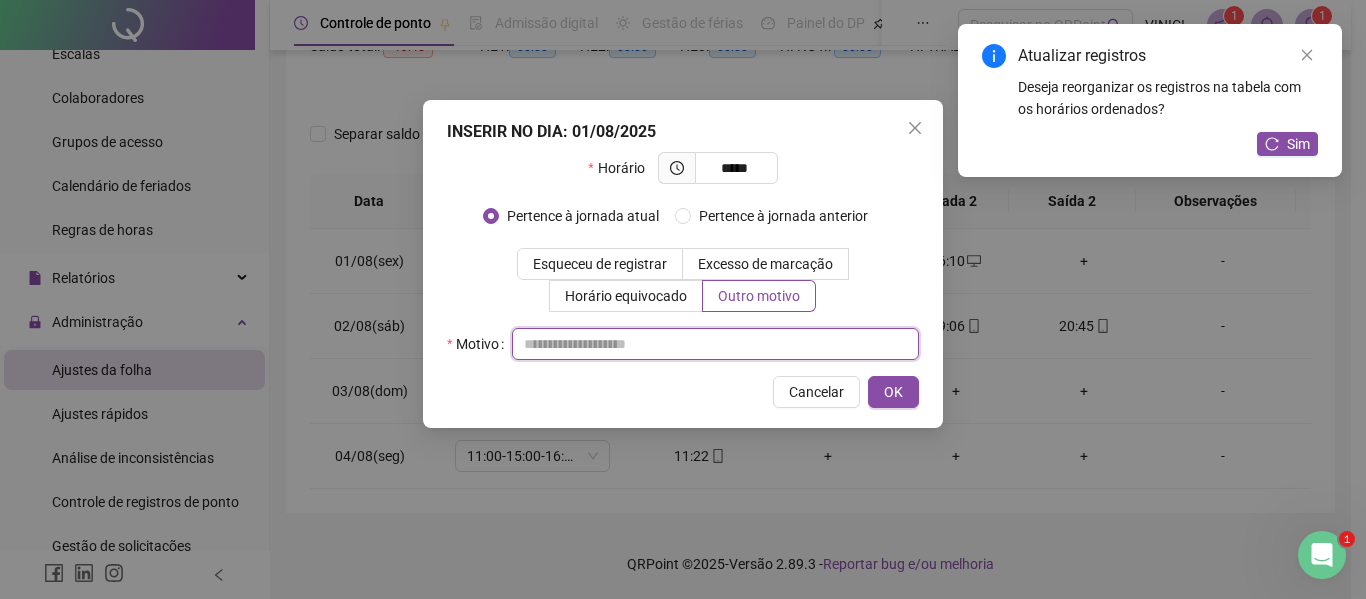 click at bounding box center (715, 344) 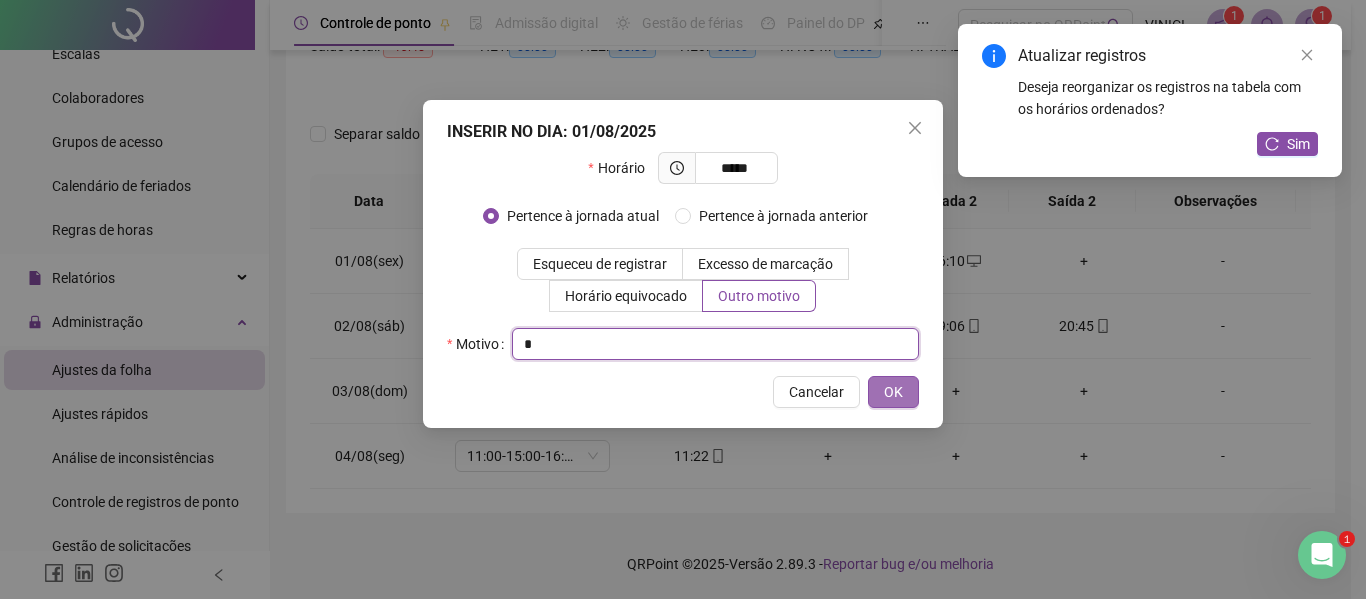 type on "*" 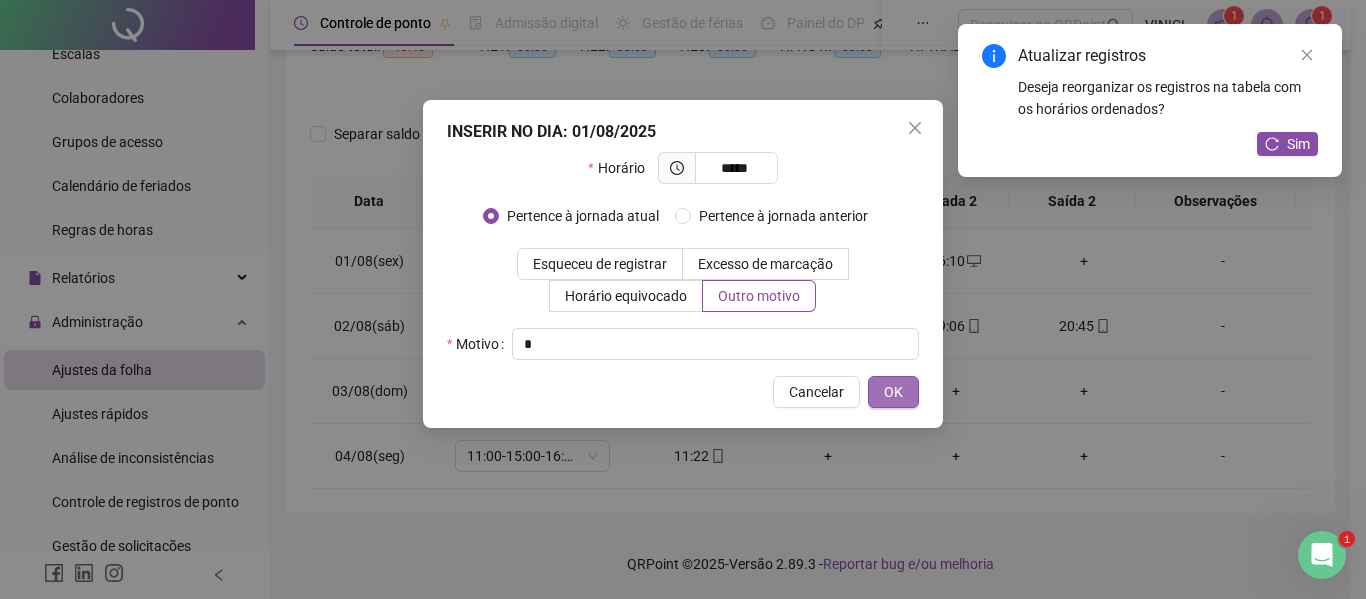click on "OK" at bounding box center (893, 392) 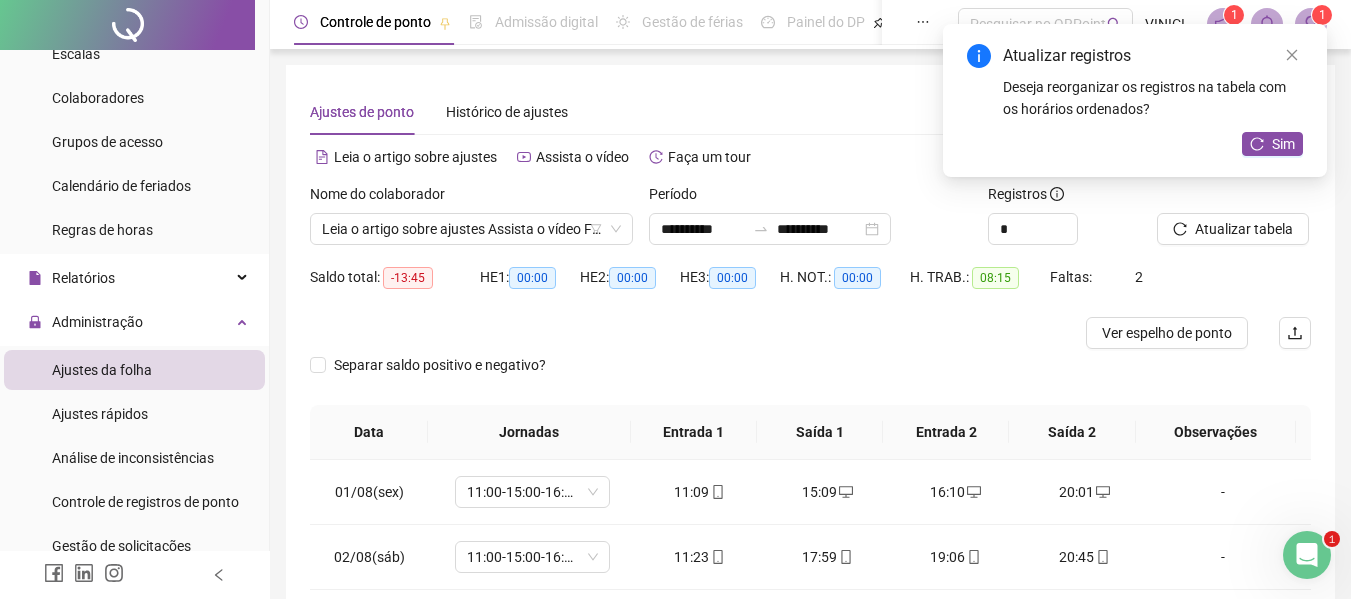 scroll, scrollTop: 0, scrollLeft: 0, axis: both 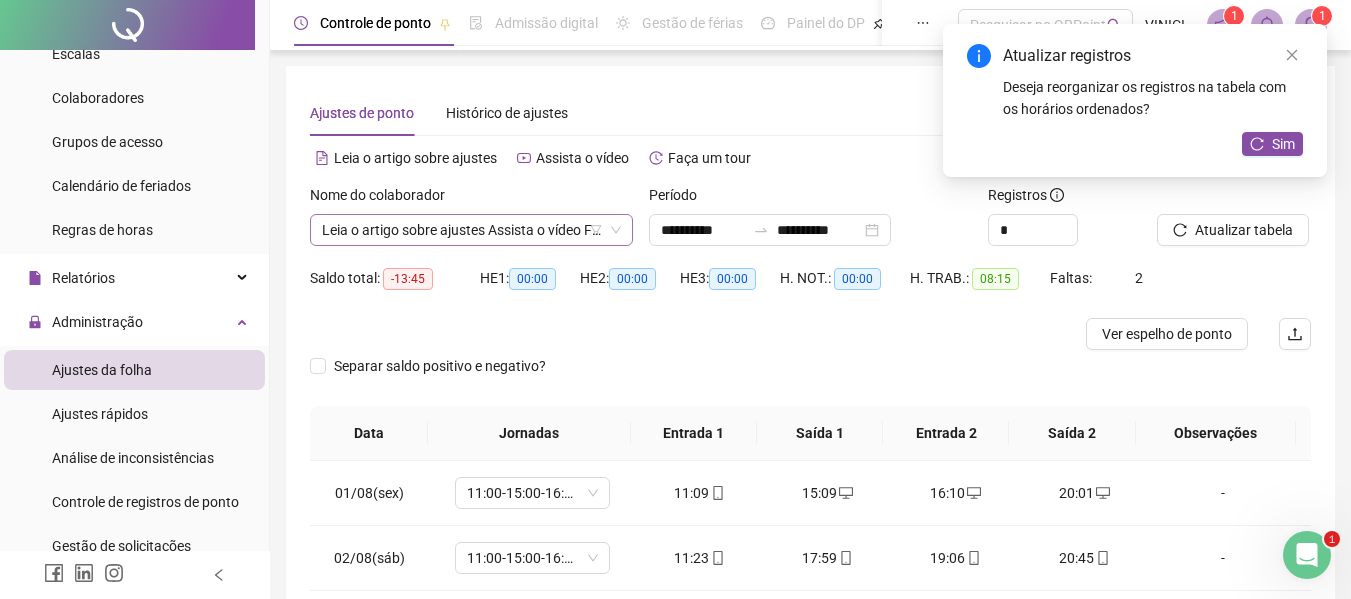 click on "**********" at bounding box center [471, 230] 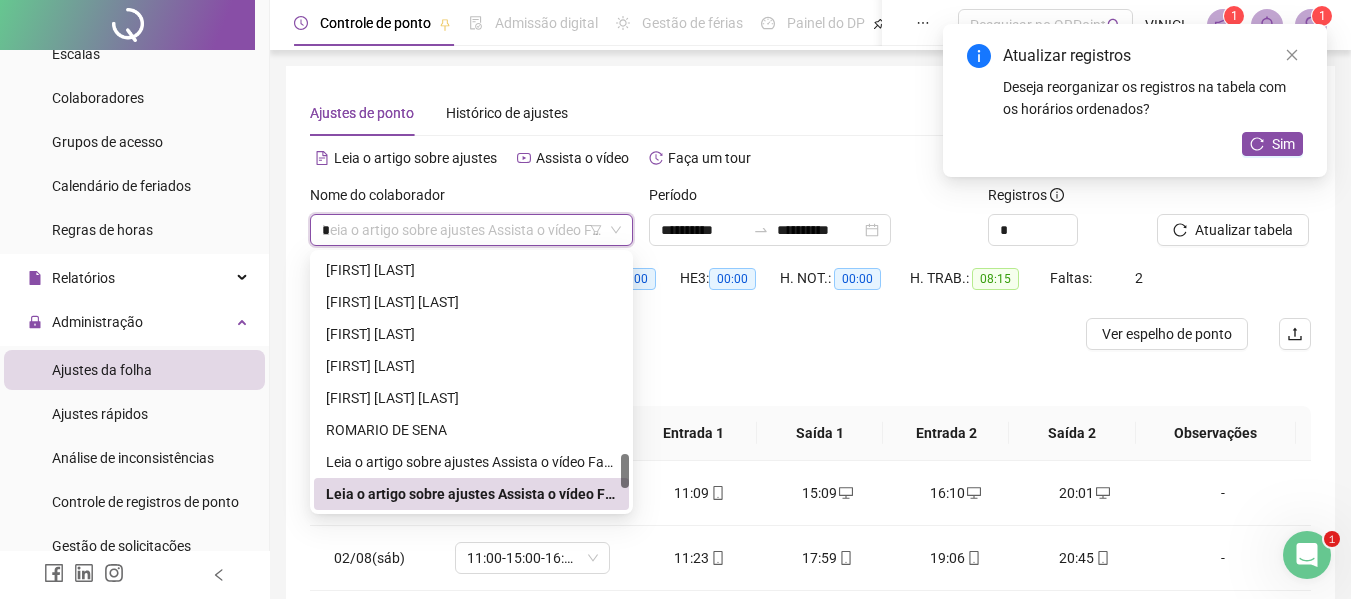 scroll, scrollTop: 864, scrollLeft: 0, axis: vertical 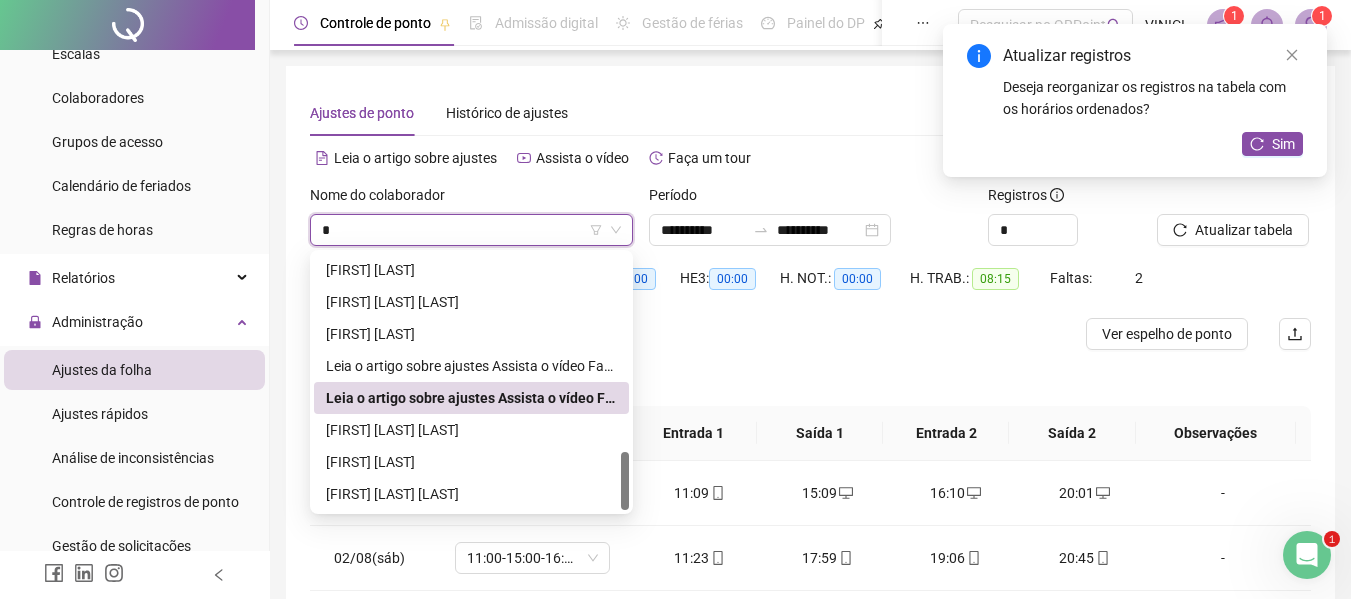 type on "**" 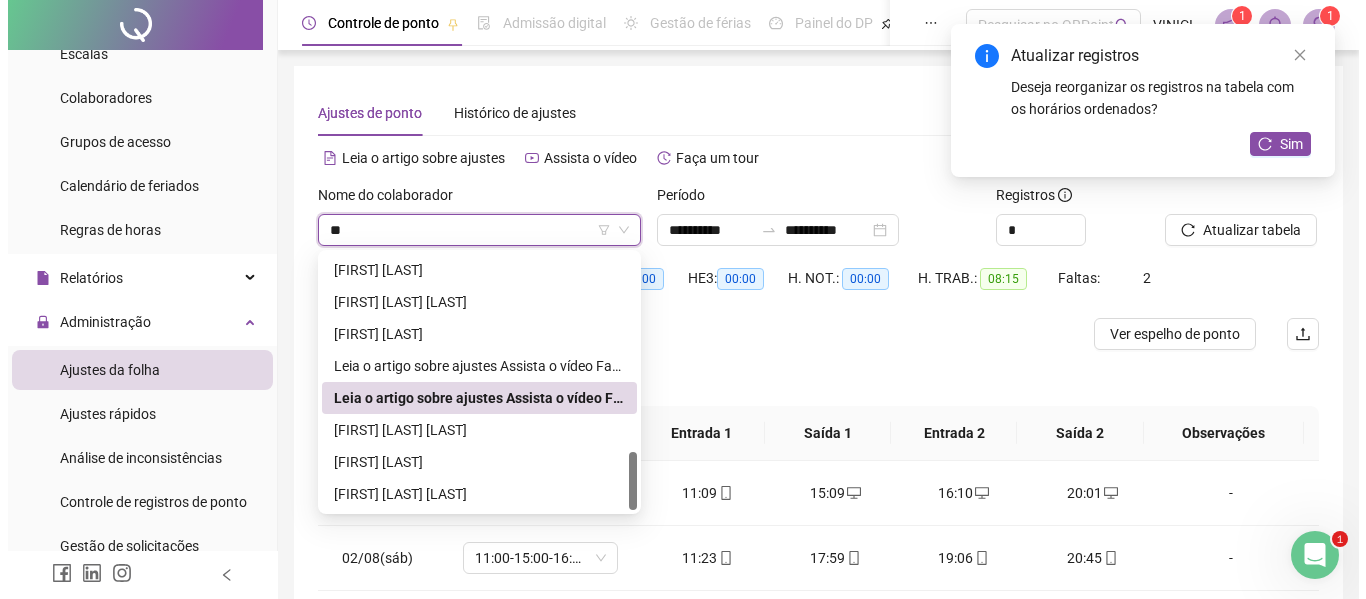 scroll, scrollTop: 0, scrollLeft: 0, axis: both 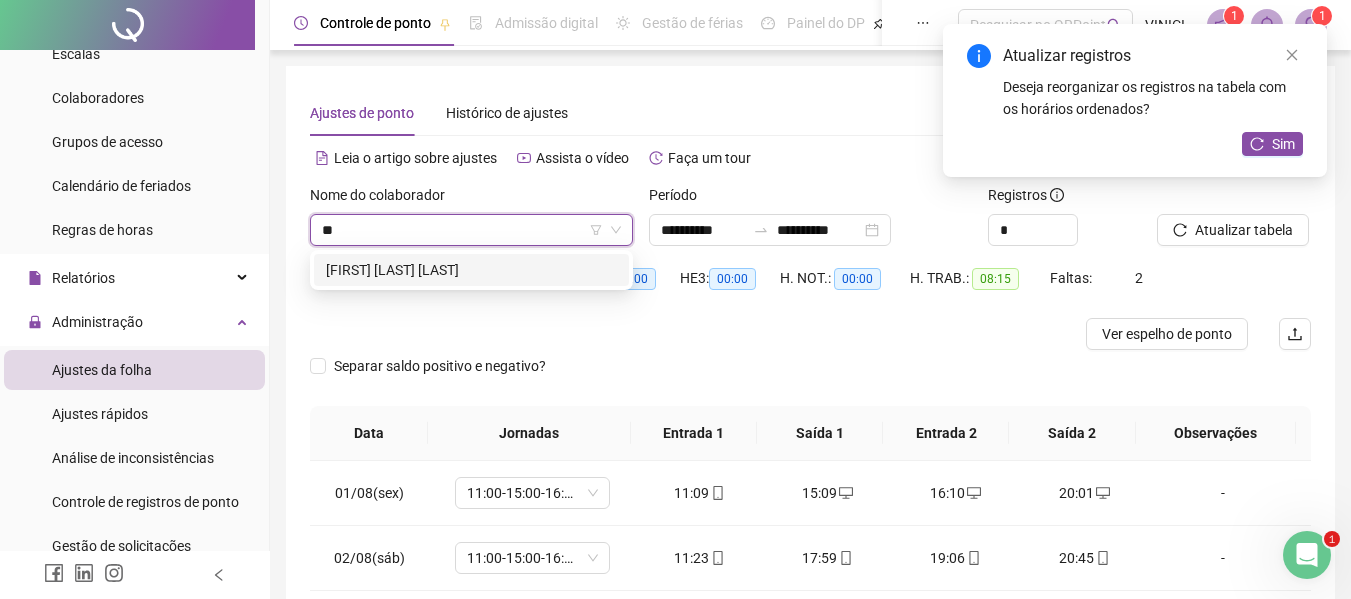 click on "[FIRST] [LAST] [LAST]" at bounding box center (471, 270) 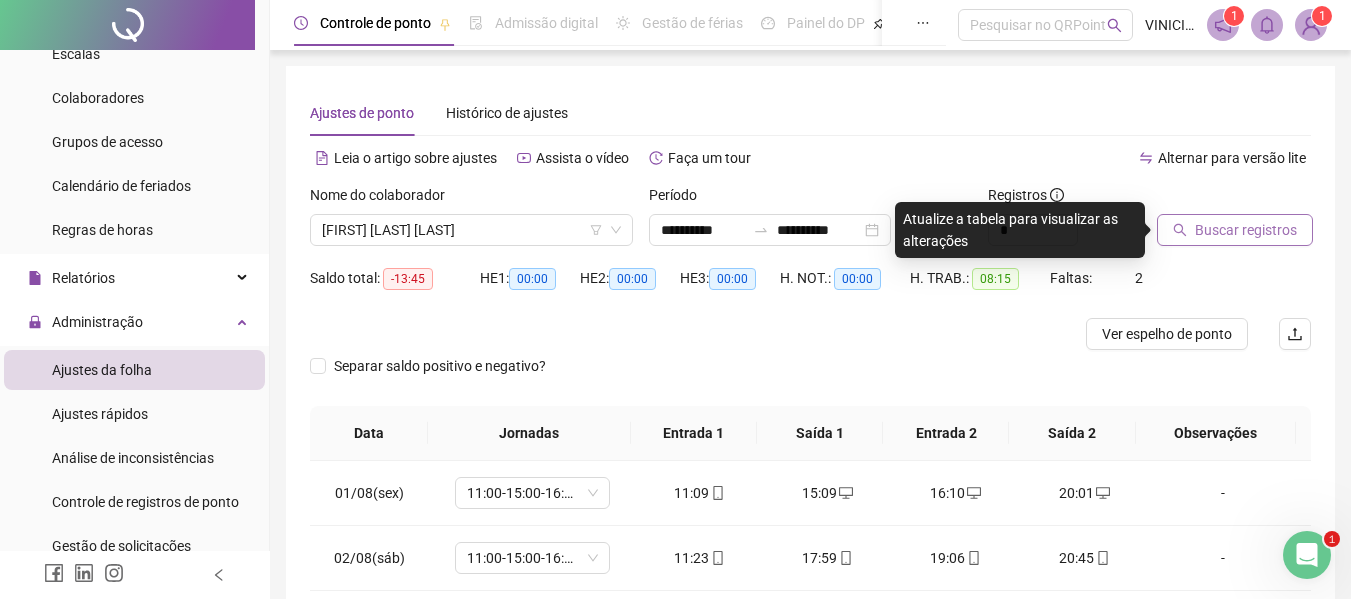 click on "Buscar registros" at bounding box center (1246, 230) 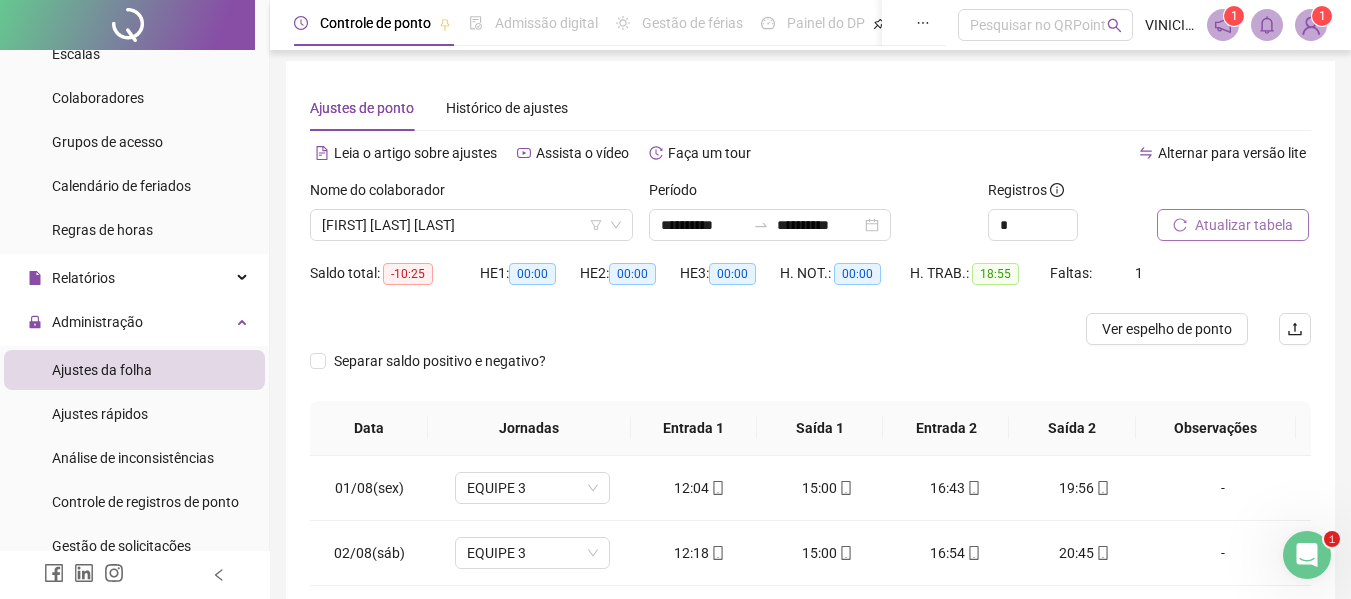 scroll, scrollTop: 0, scrollLeft: 0, axis: both 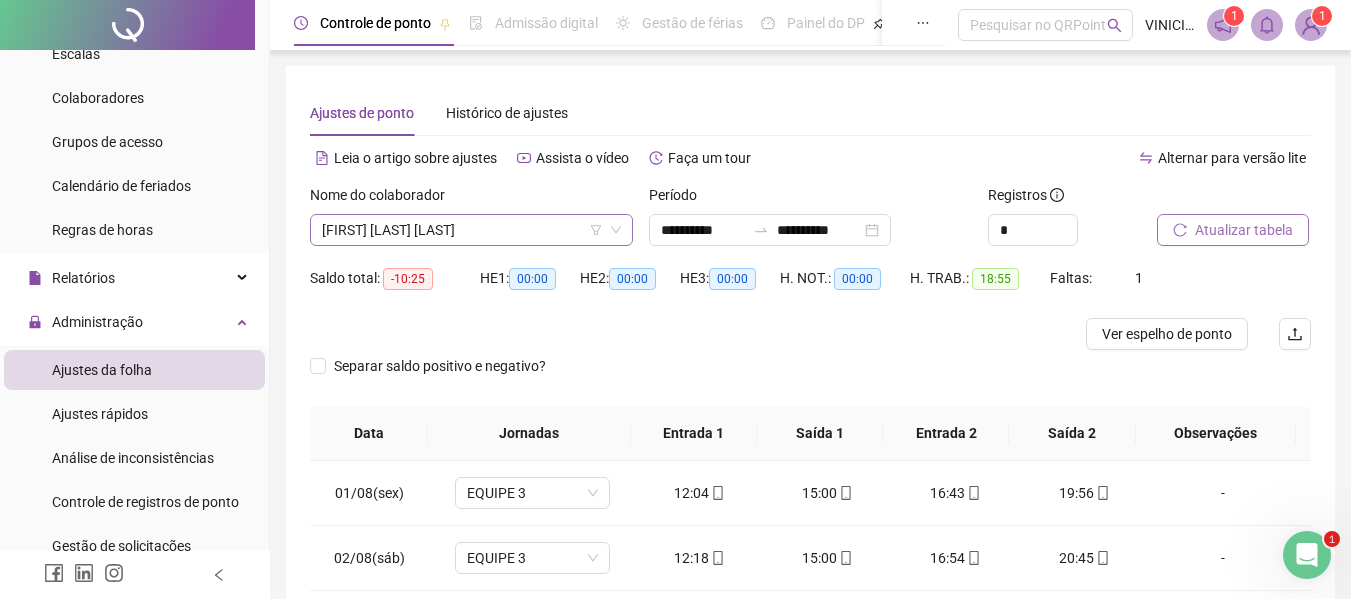 click on "[FIRST] [LAST] [LAST]" at bounding box center (471, 230) 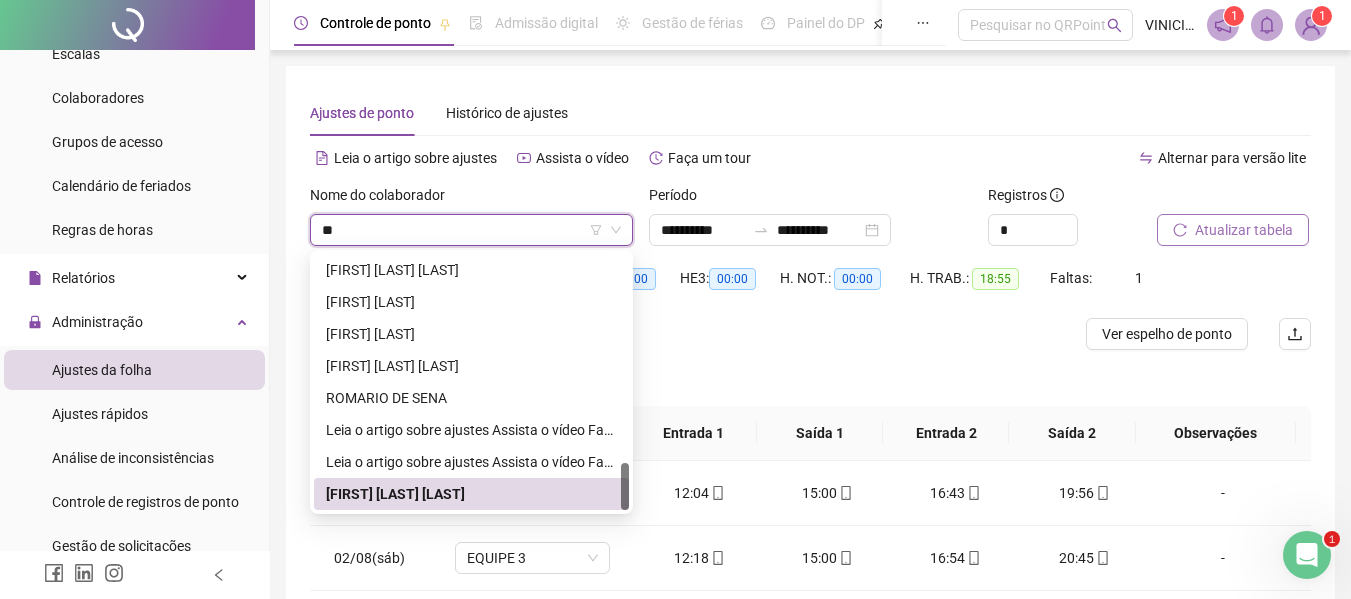 scroll, scrollTop: 96, scrollLeft: 0, axis: vertical 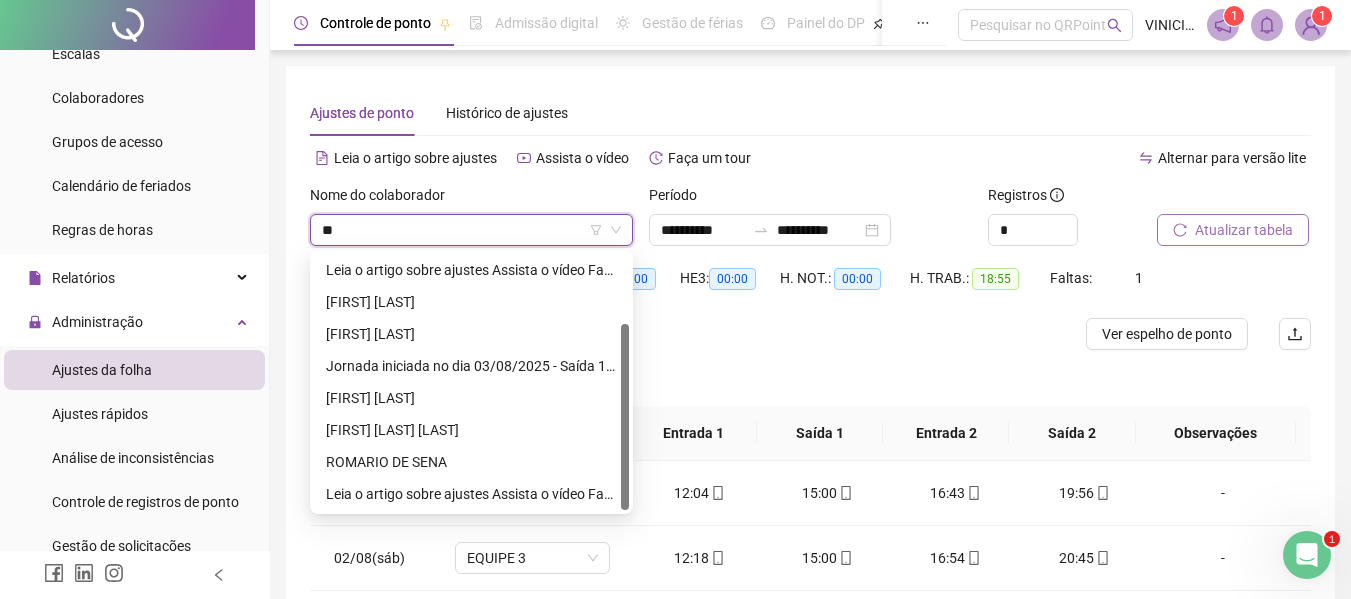 type on "***" 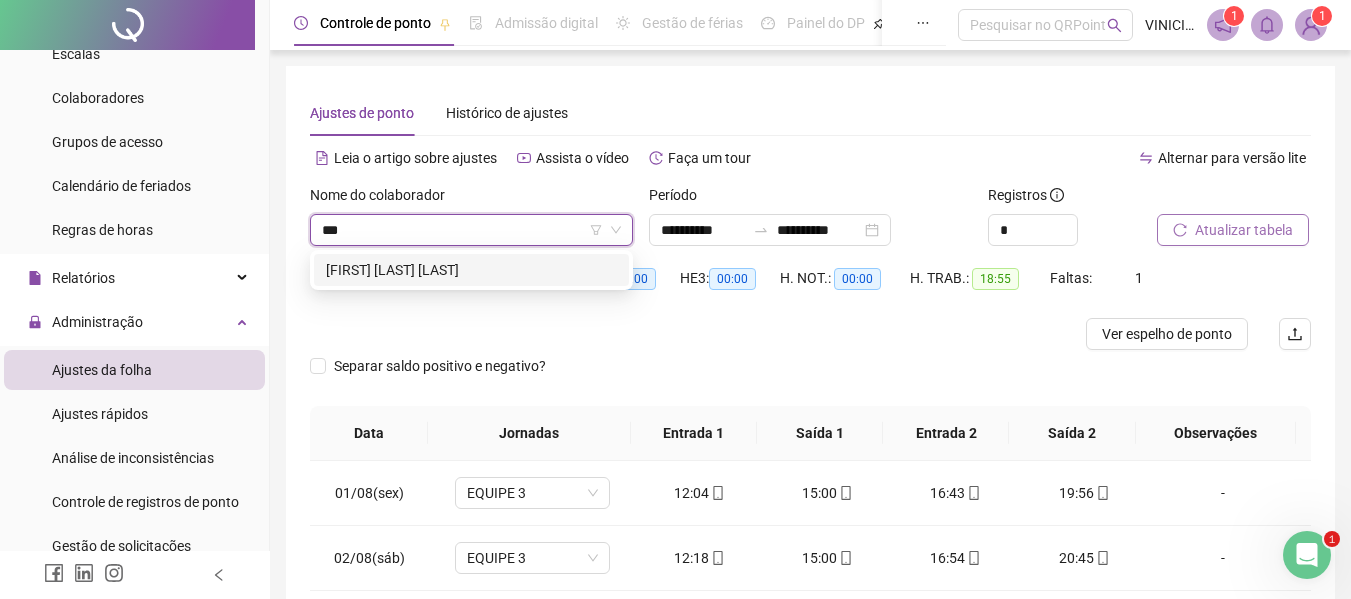 scroll, scrollTop: 0, scrollLeft: 0, axis: both 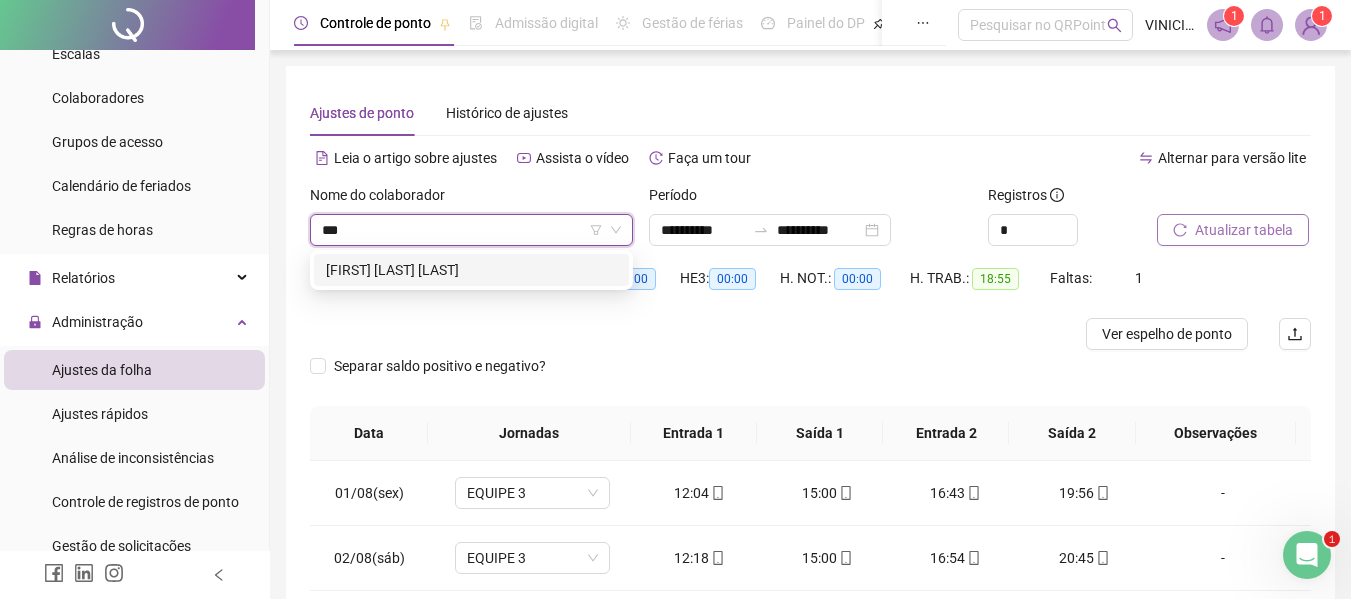 click on "[FIRST] [LAST] [LAST]" at bounding box center [471, 270] 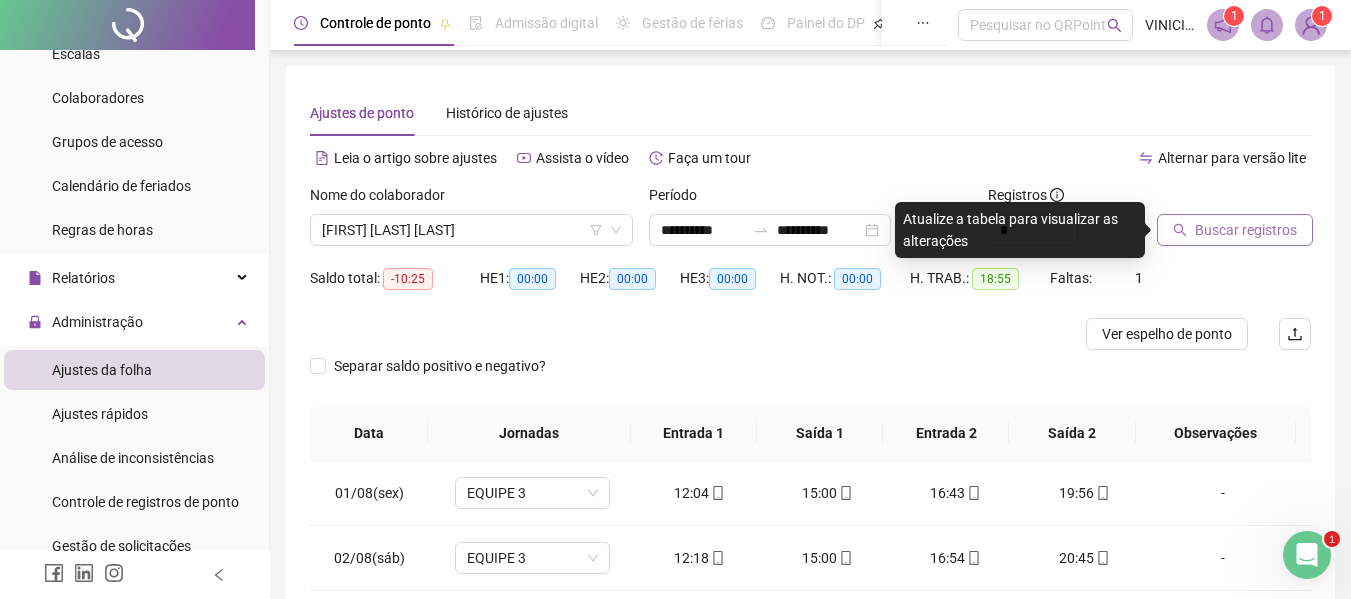 click on "Buscar registros" at bounding box center [1235, 230] 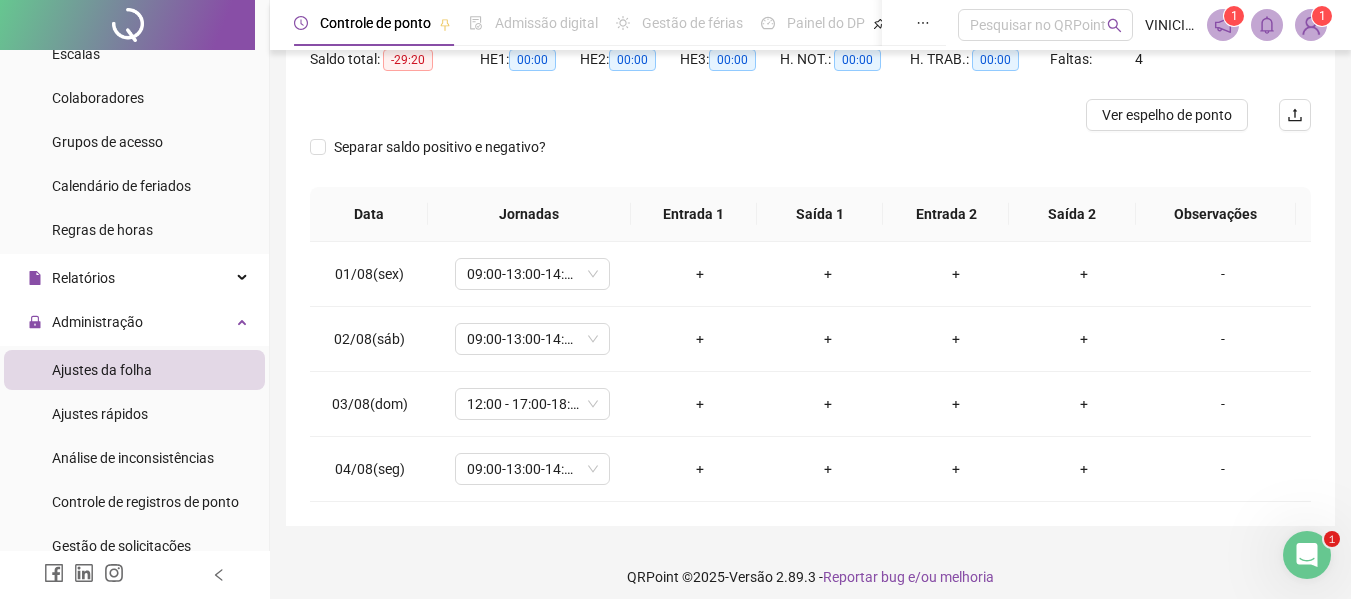 scroll, scrollTop: 232, scrollLeft: 0, axis: vertical 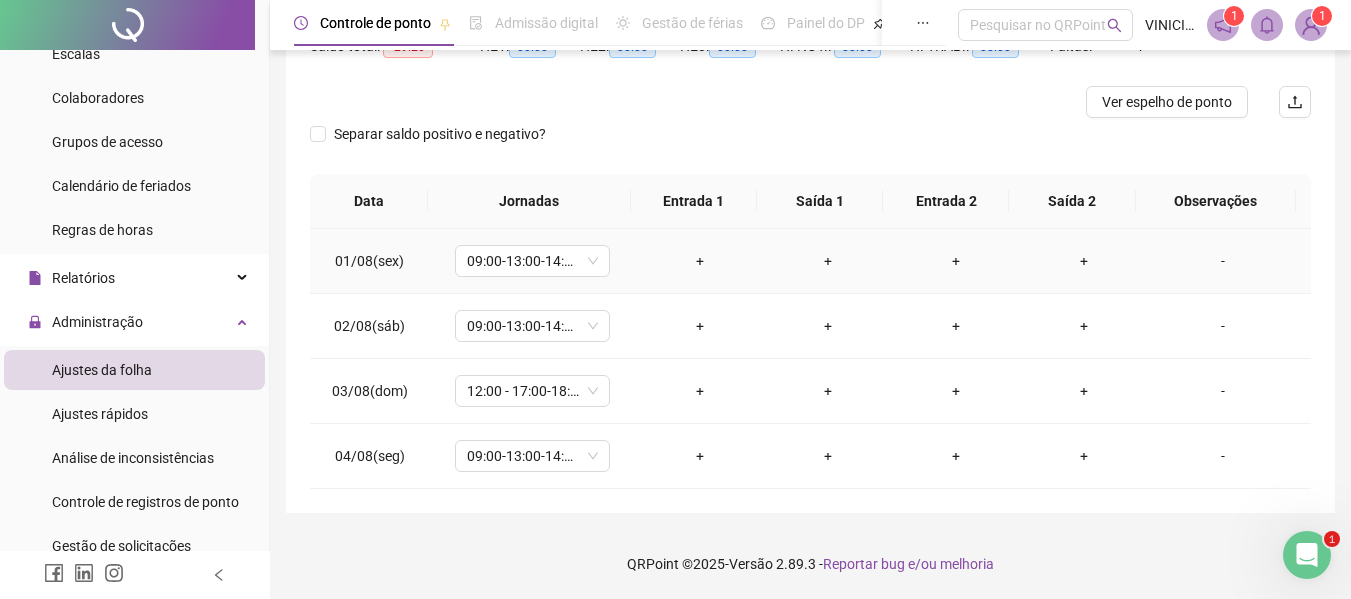 click on "+" at bounding box center (700, 261) 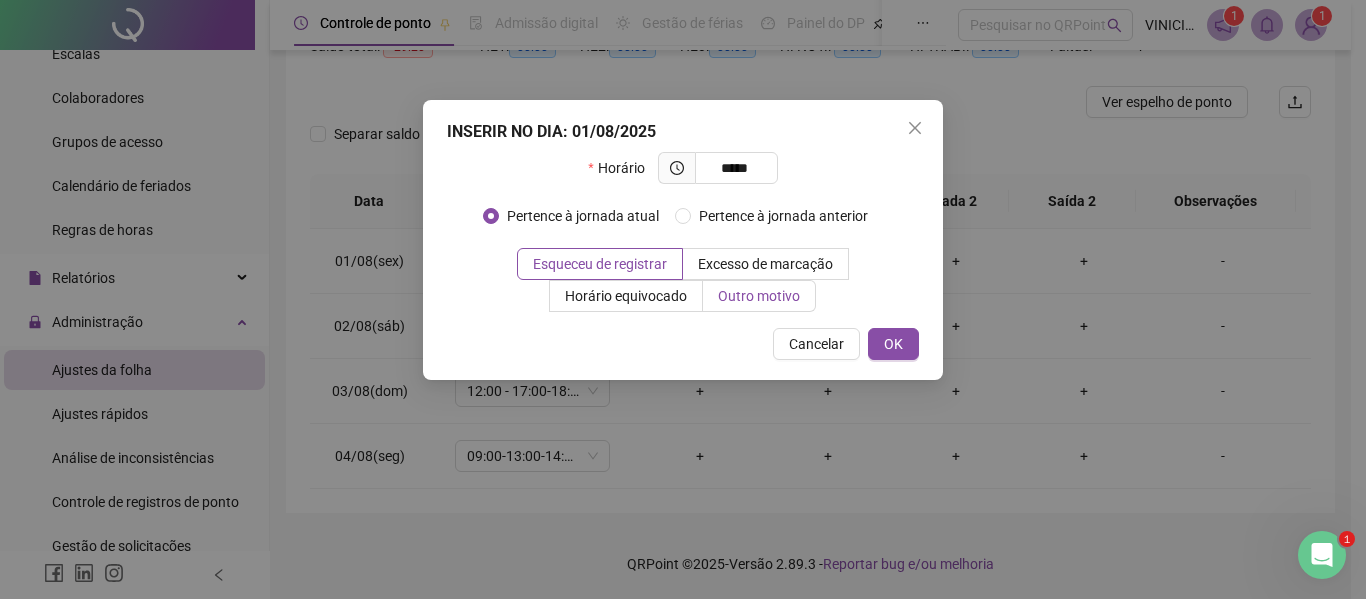 type on "*****" 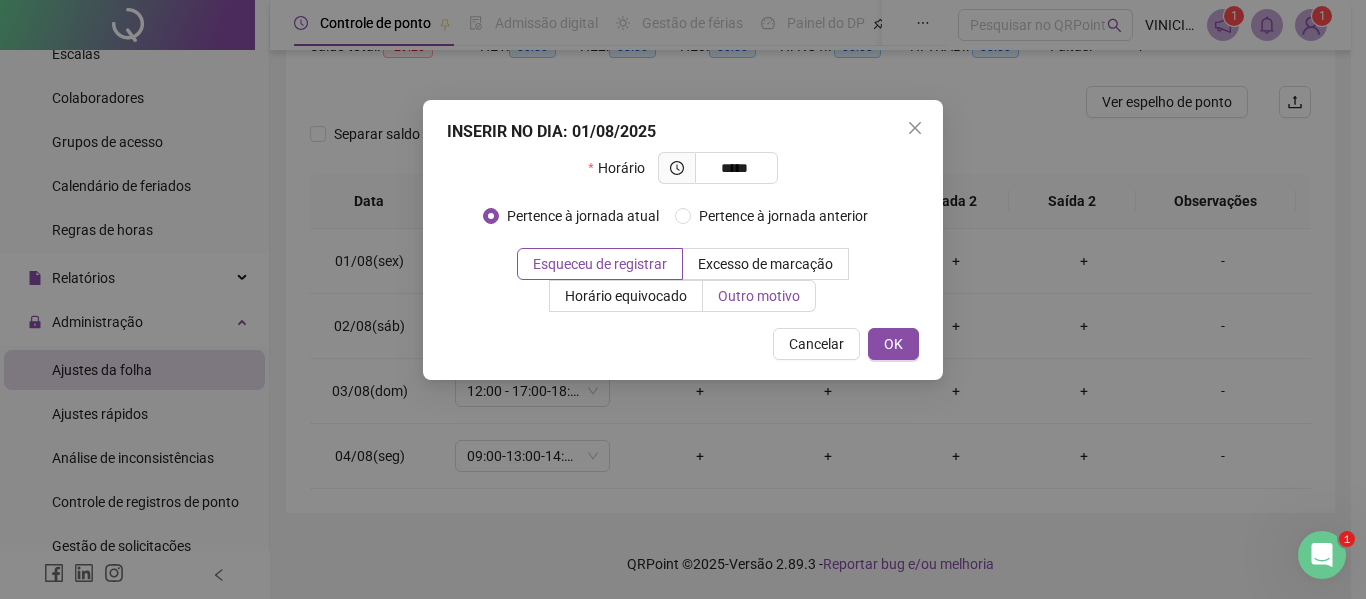 click on "Outro motivo" at bounding box center [759, 296] 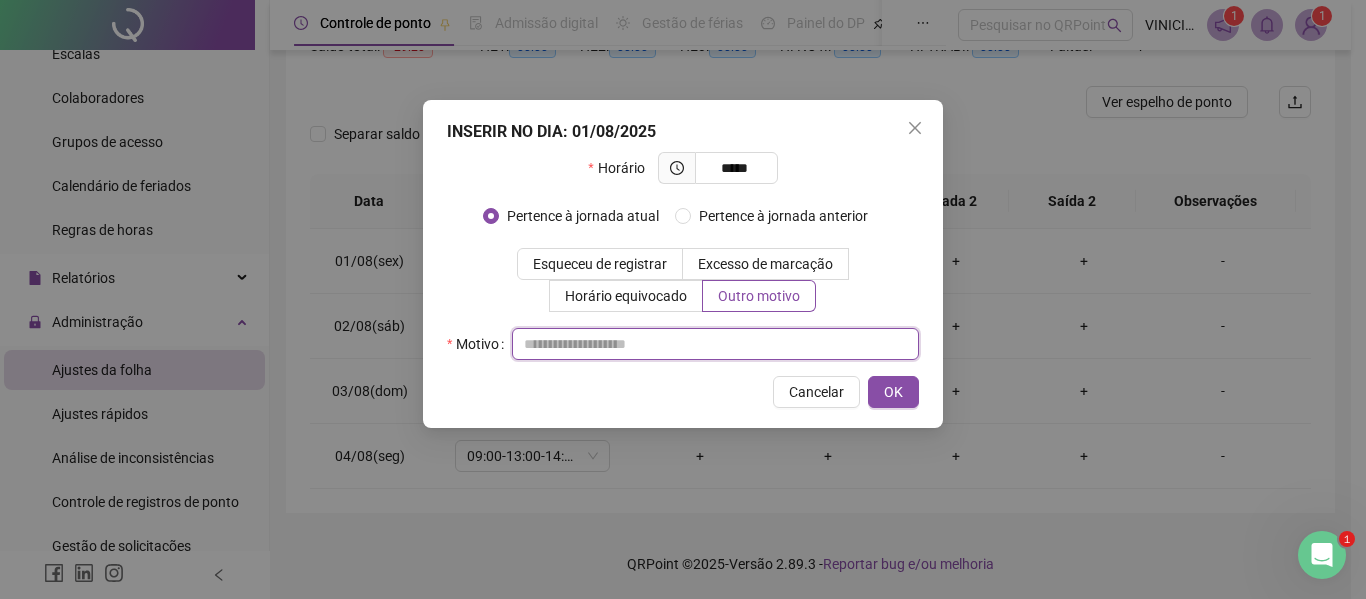 click at bounding box center (715, 344) 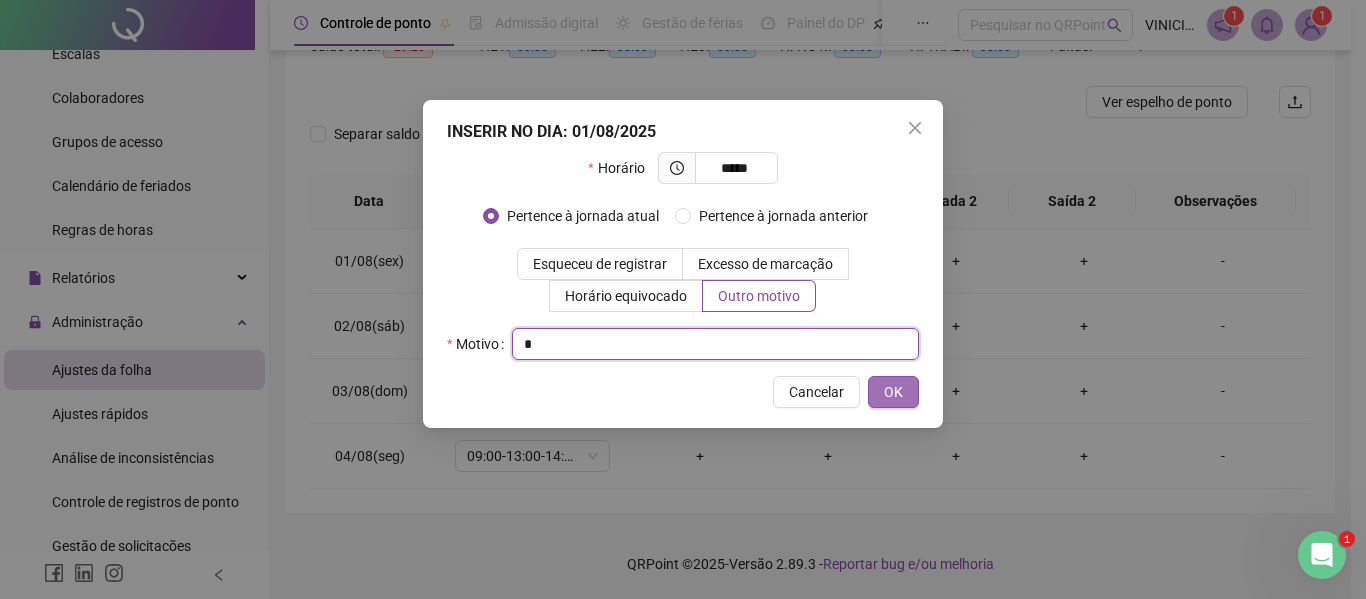 type on "*" 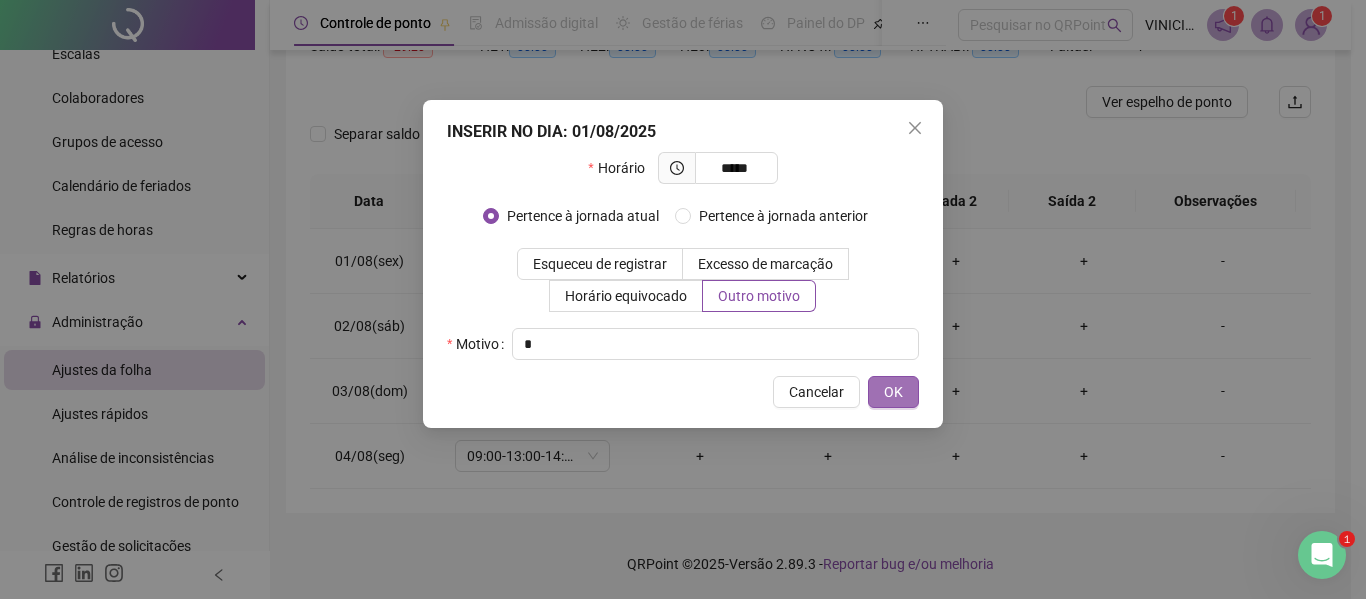 click on "OK" at bounding box center (893, 392) 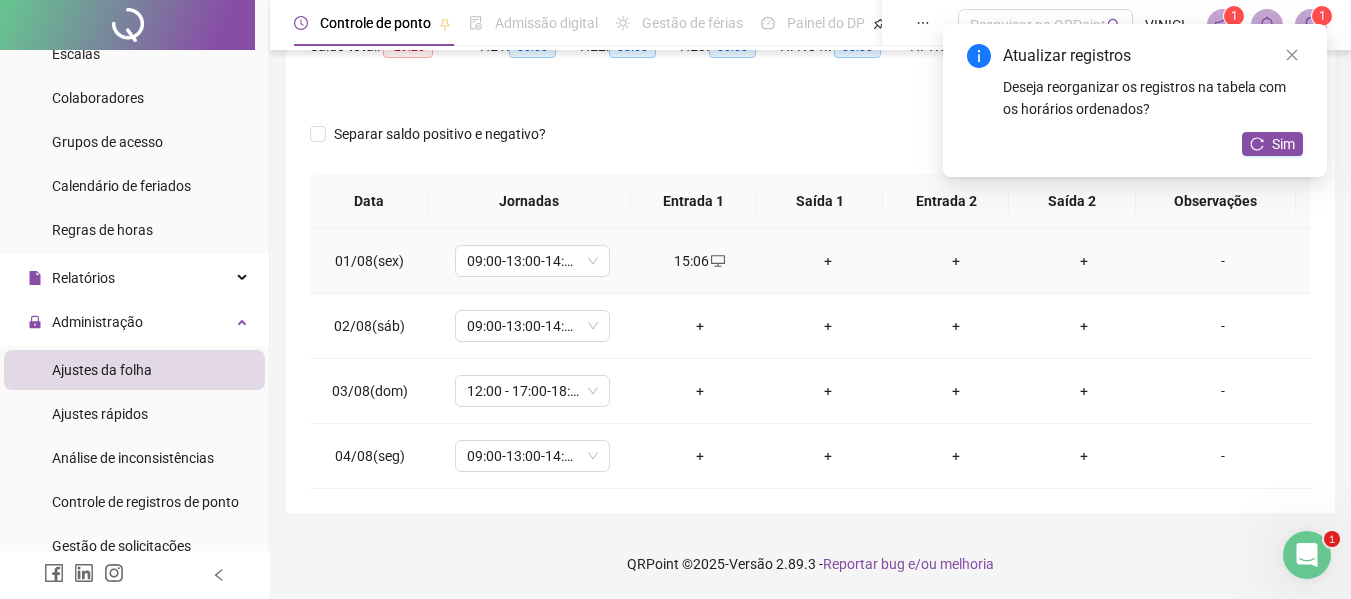 click on "+" at bounding box center [828, 261] 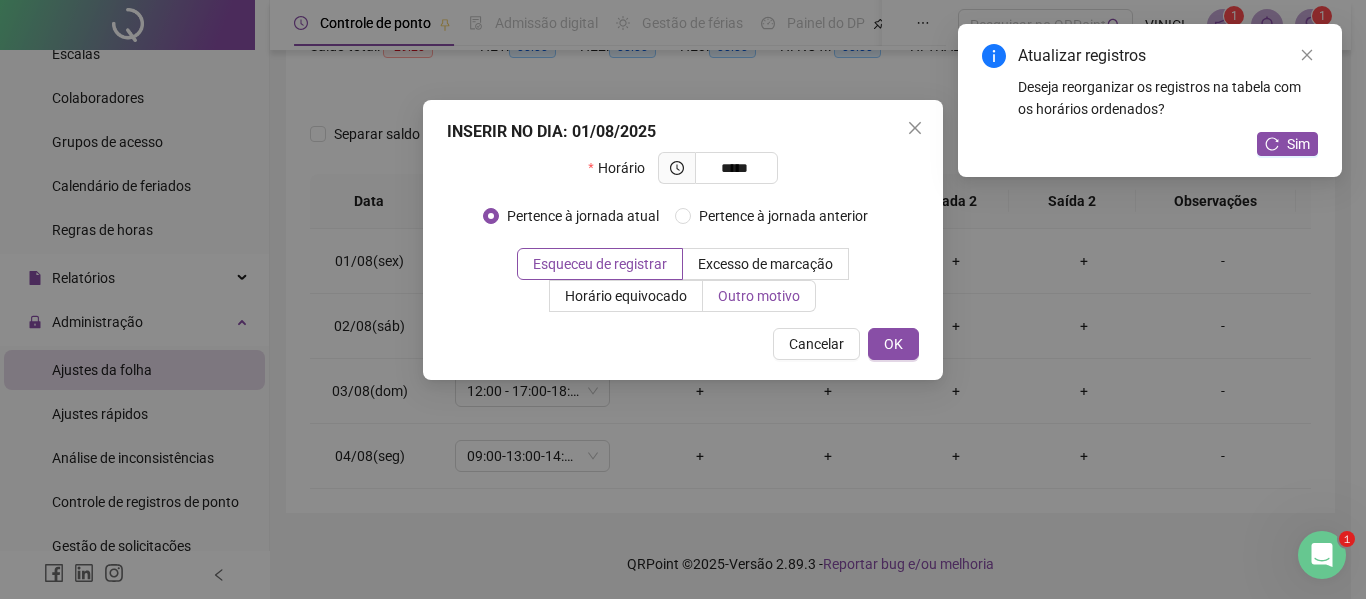 type on "*****" 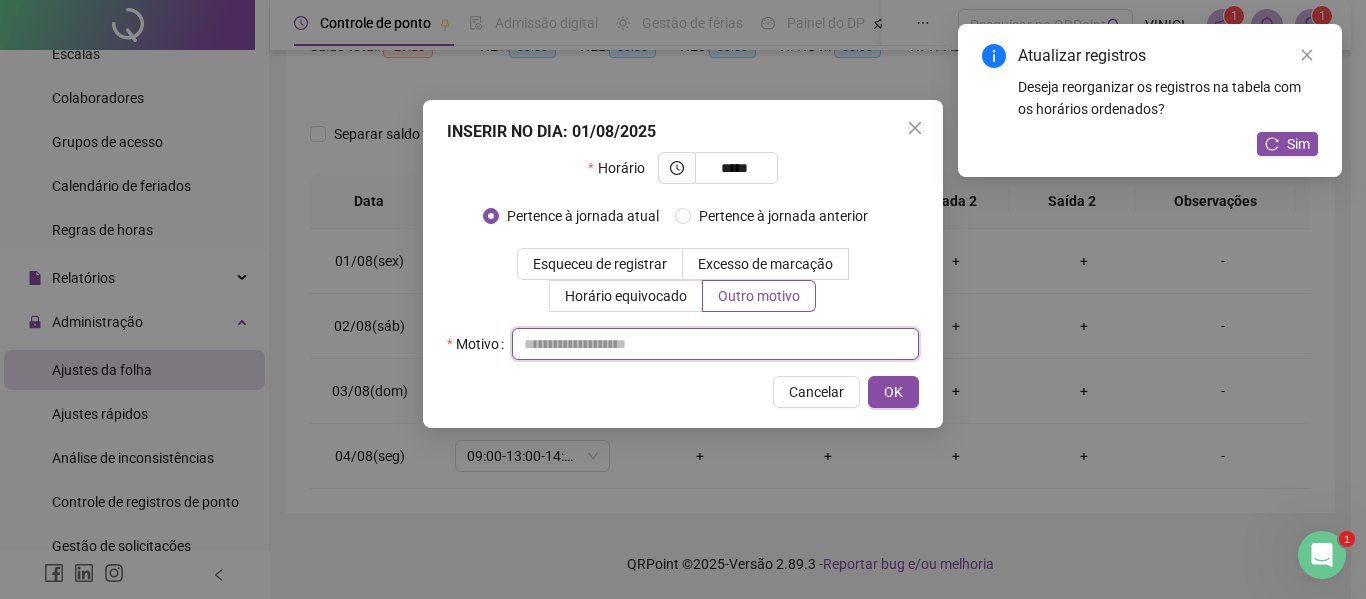 click at bounding box center [715, 344] 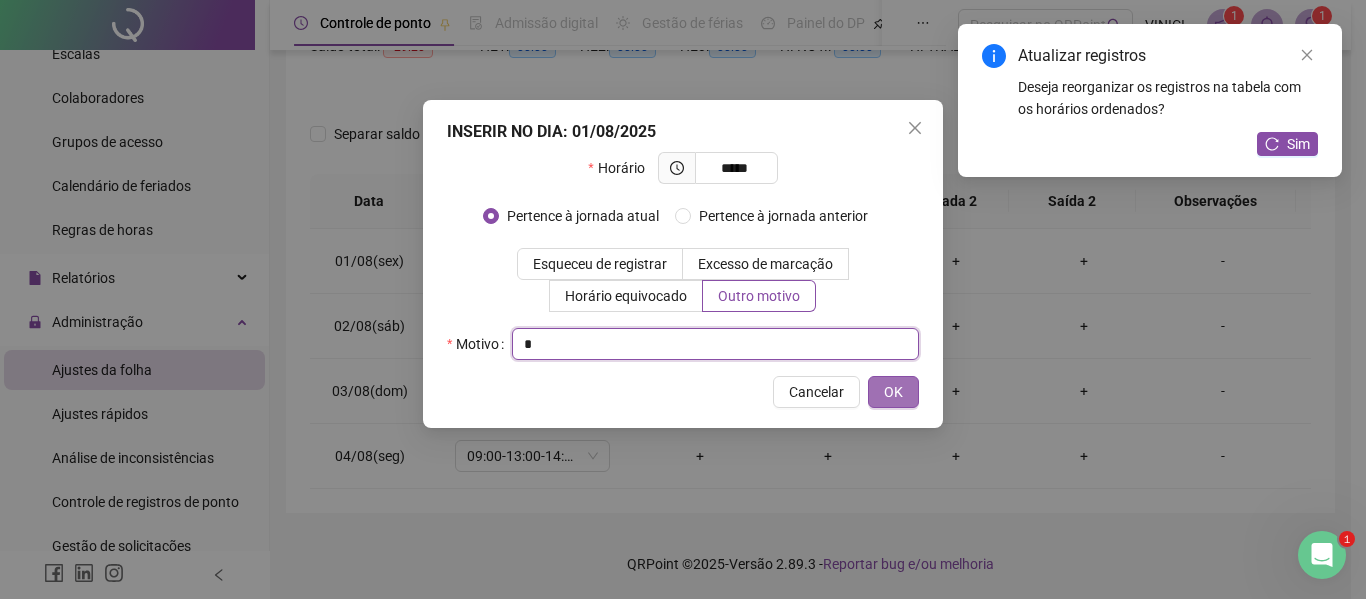 type on "*" 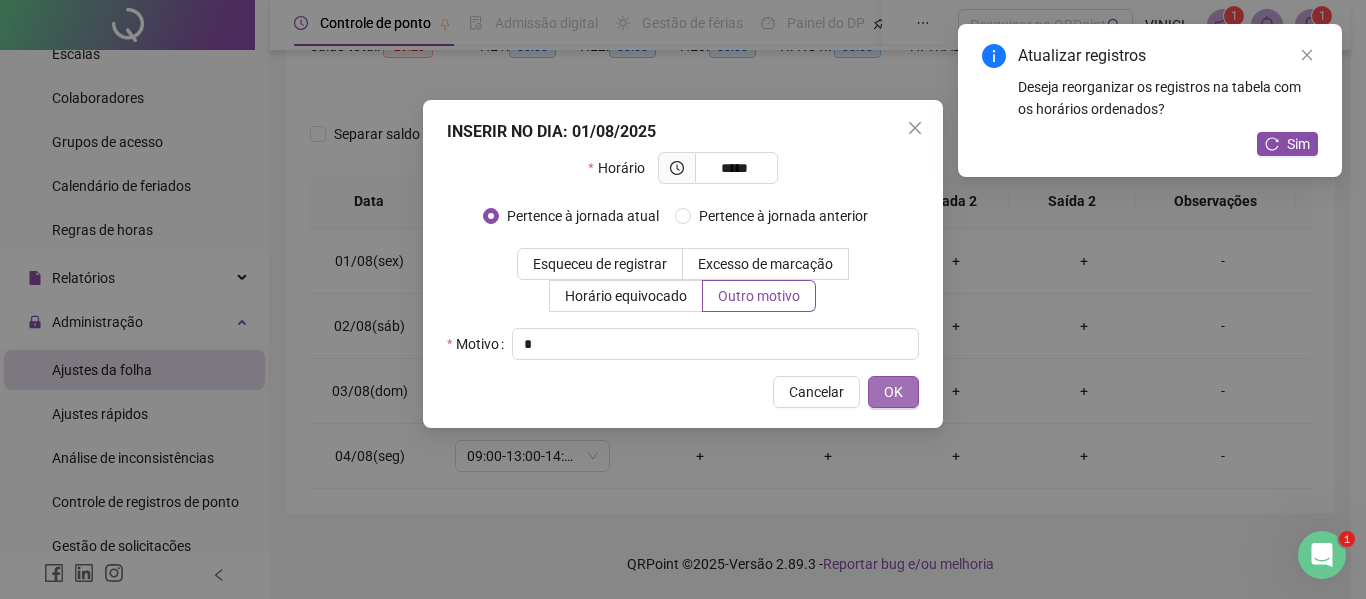 click on "OK" at bounding box center (893, 392) 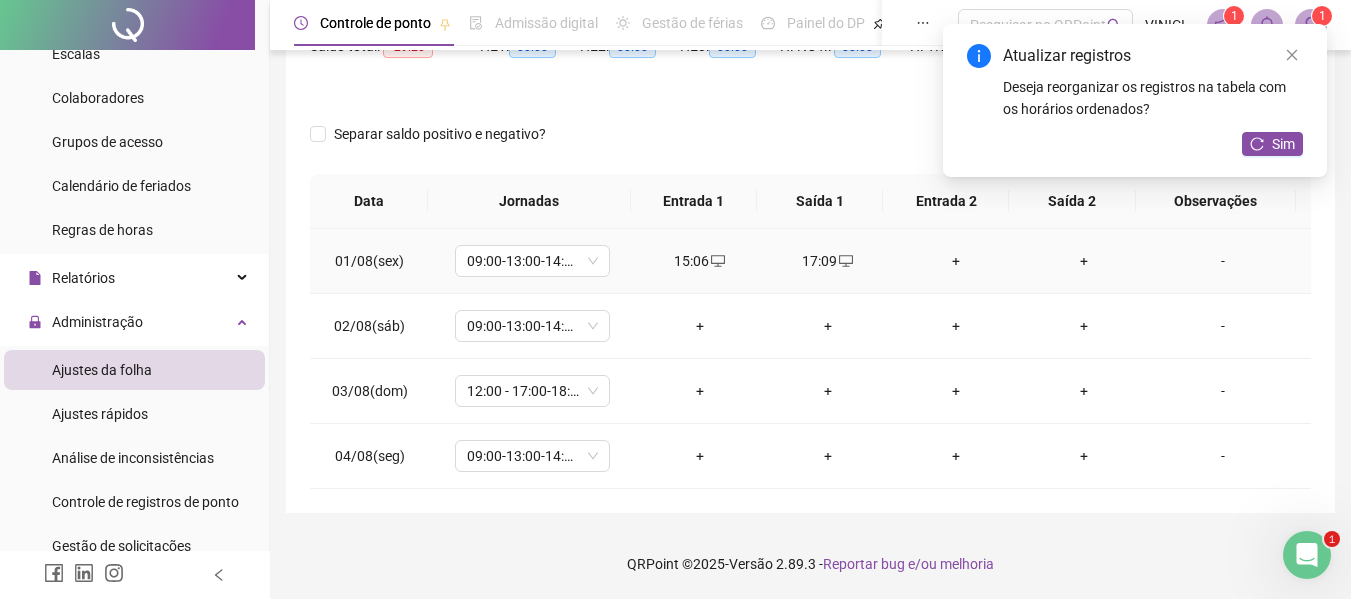 click on "+" at bounding box center [956, 261] 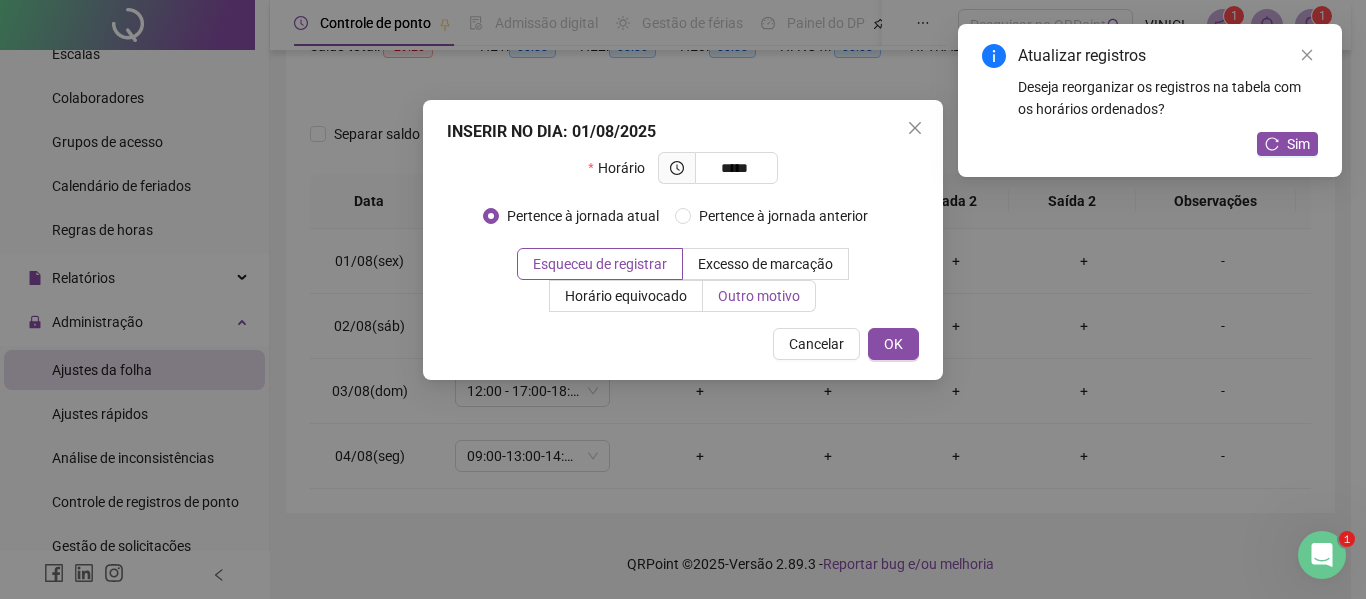 type on "*****" 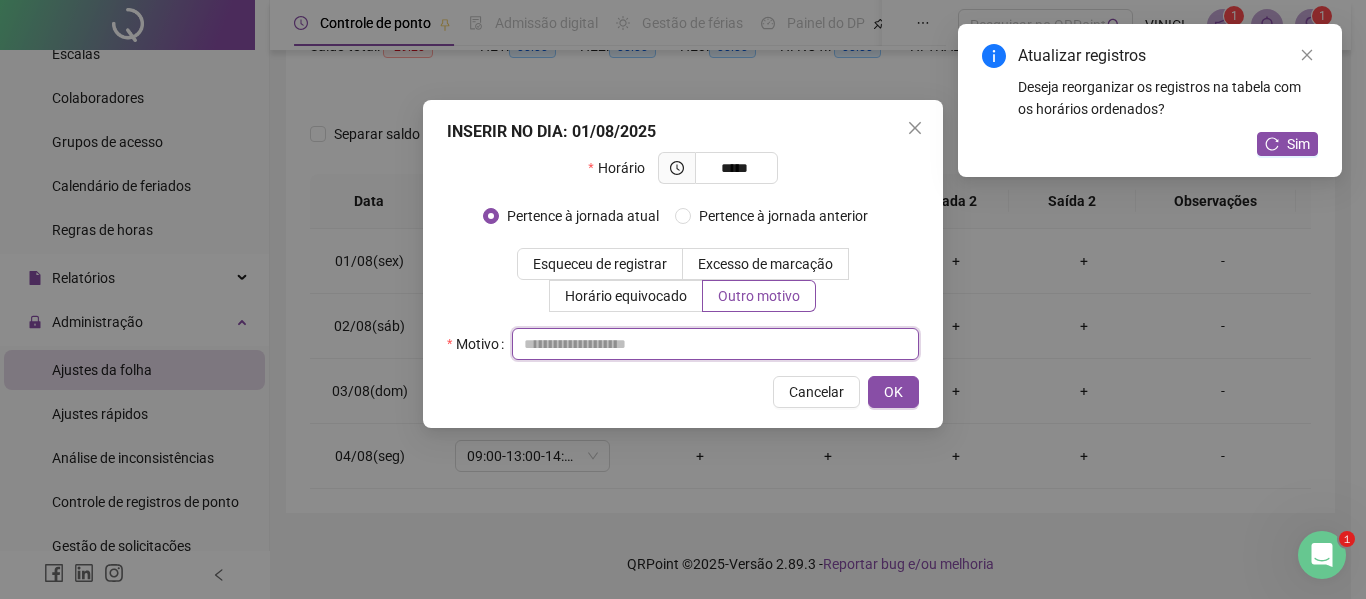 click at bounding box center (715, 344) 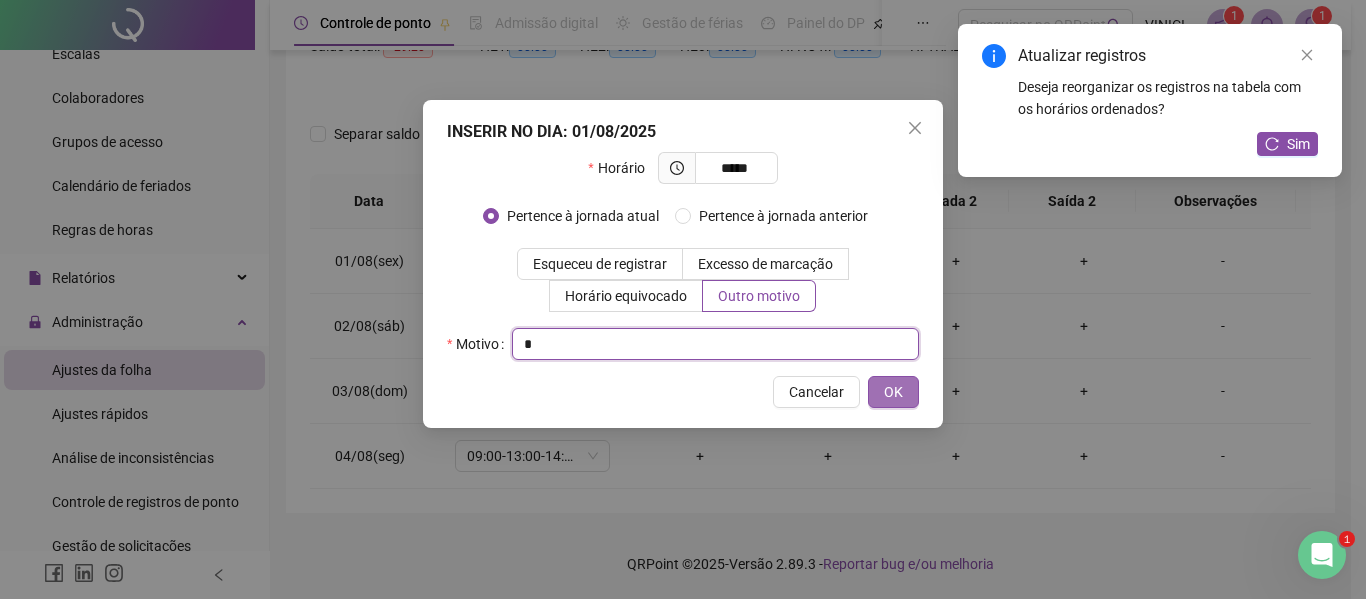 type on "*" 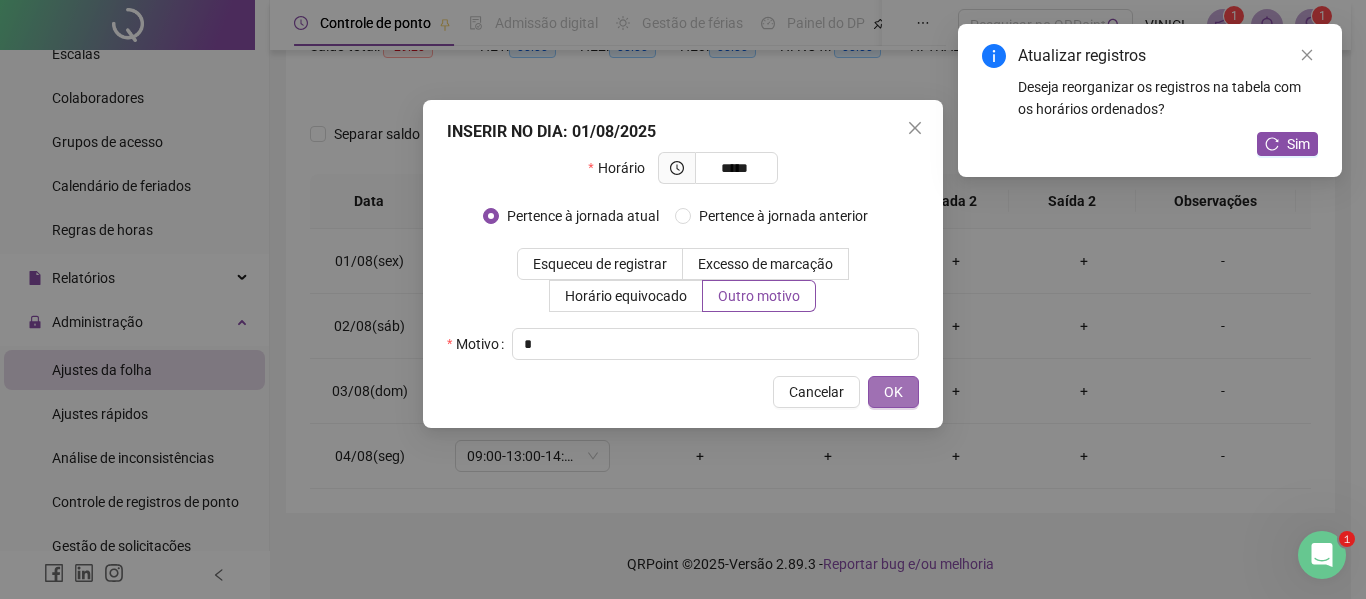 click on "OK" at bounding box center (893, 392) 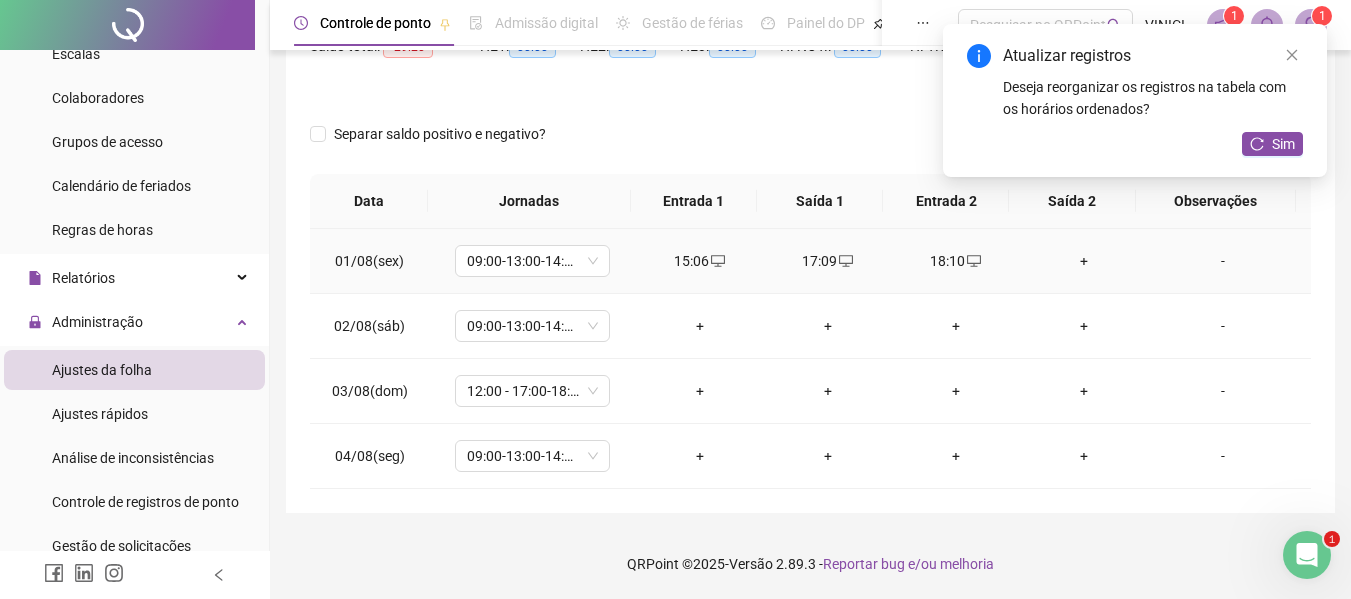 click on "+" at bounding box center (1084, 261) 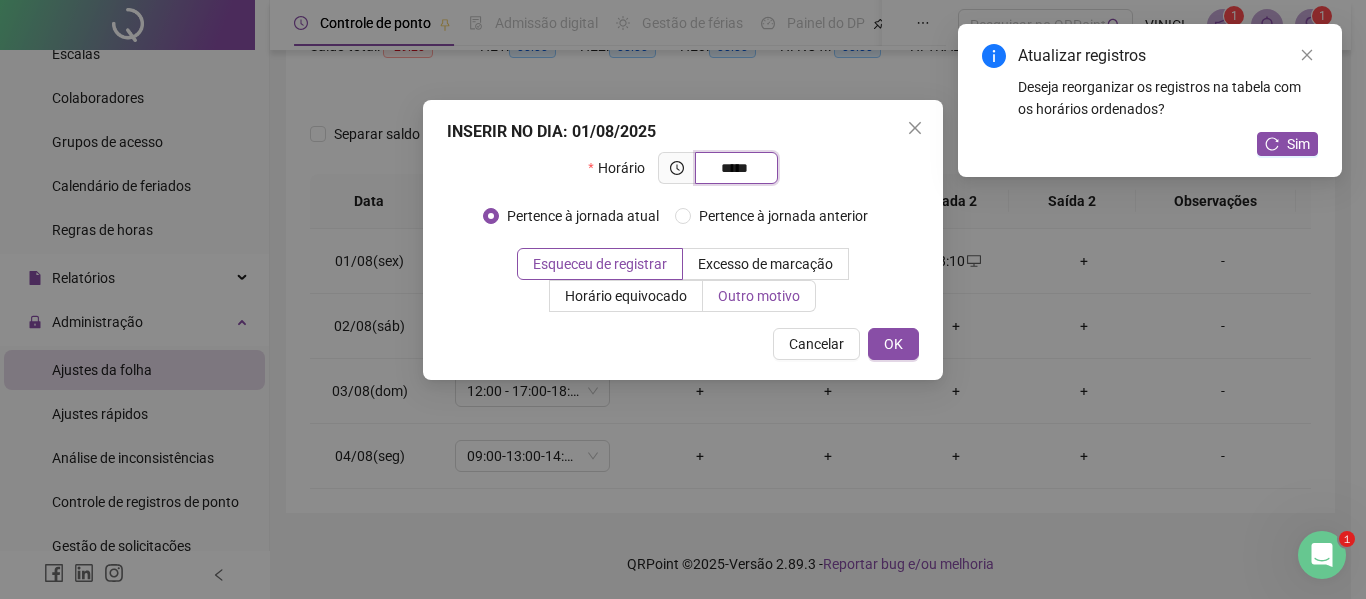 type on "*****" 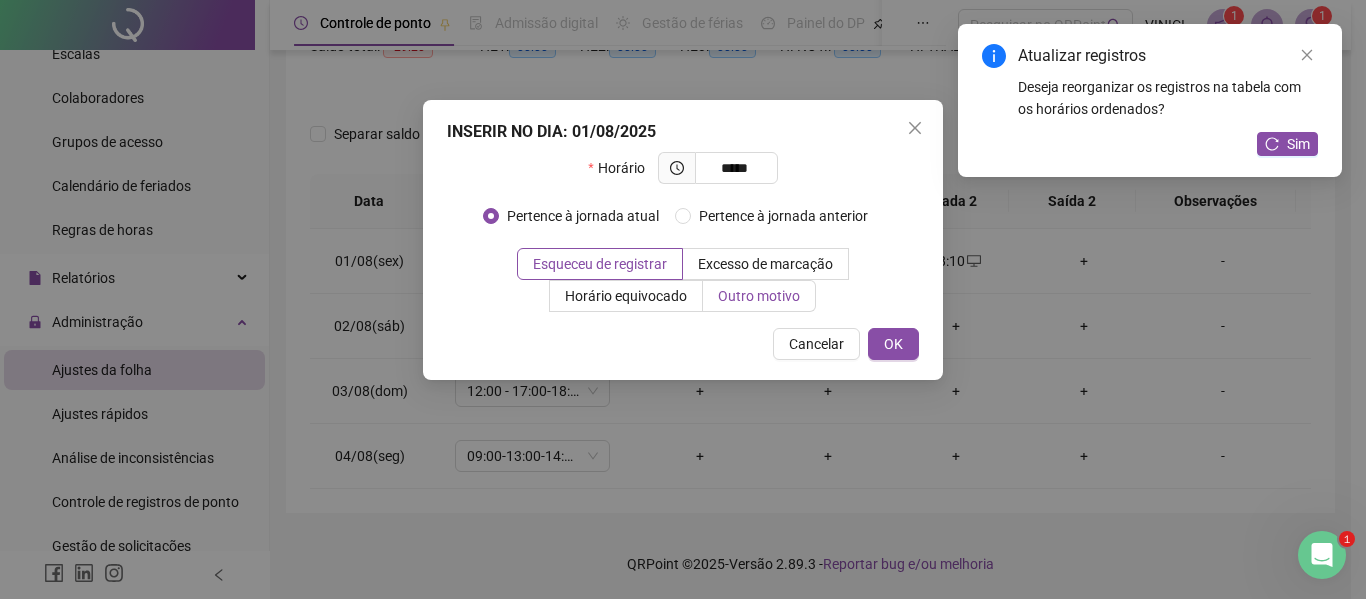 click on "Outro motivo" at bounding box center [759, 296] 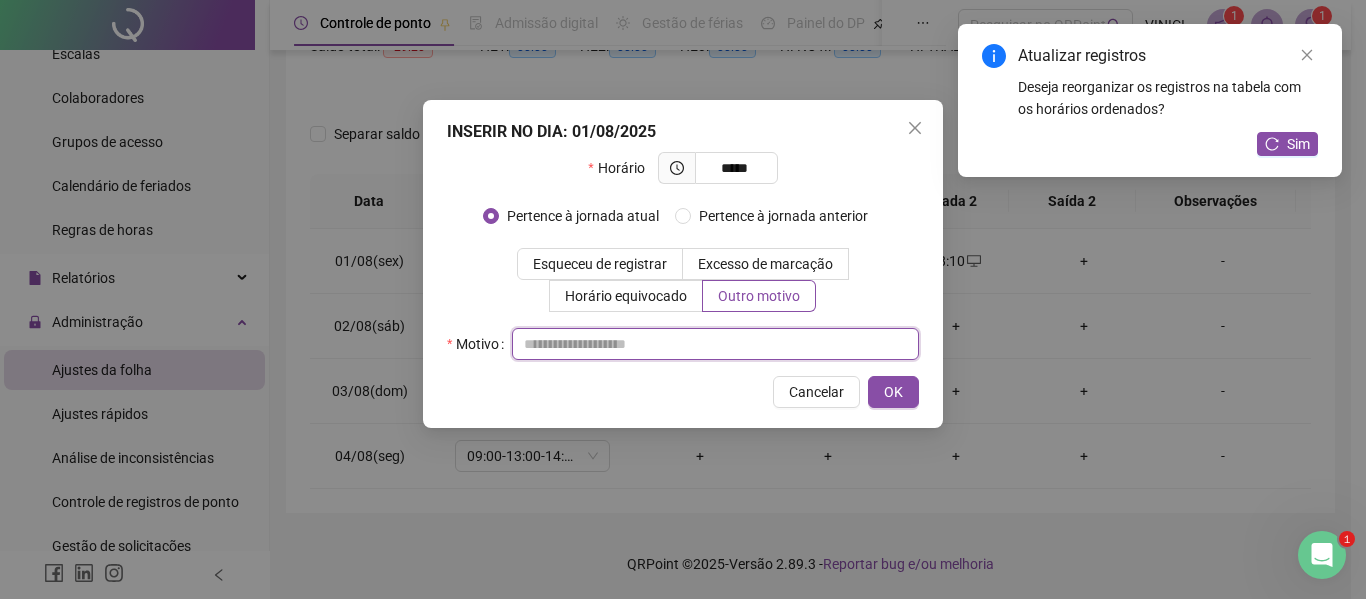 click at bounding box center (715, 344) 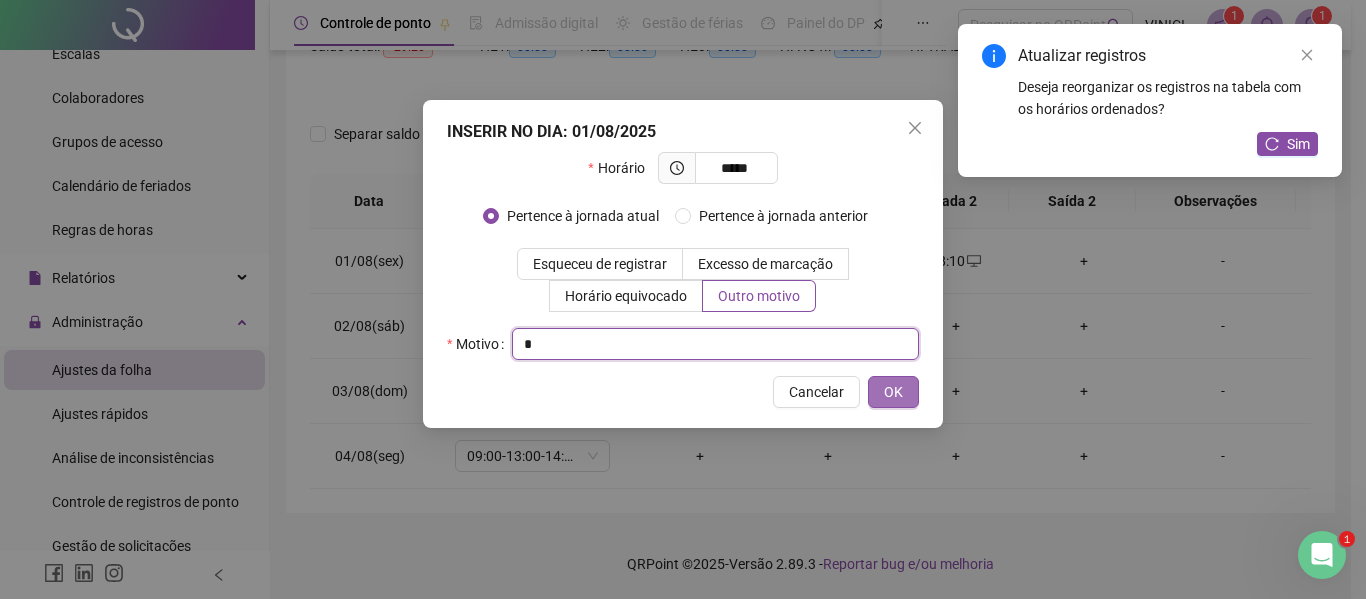 type on "*" 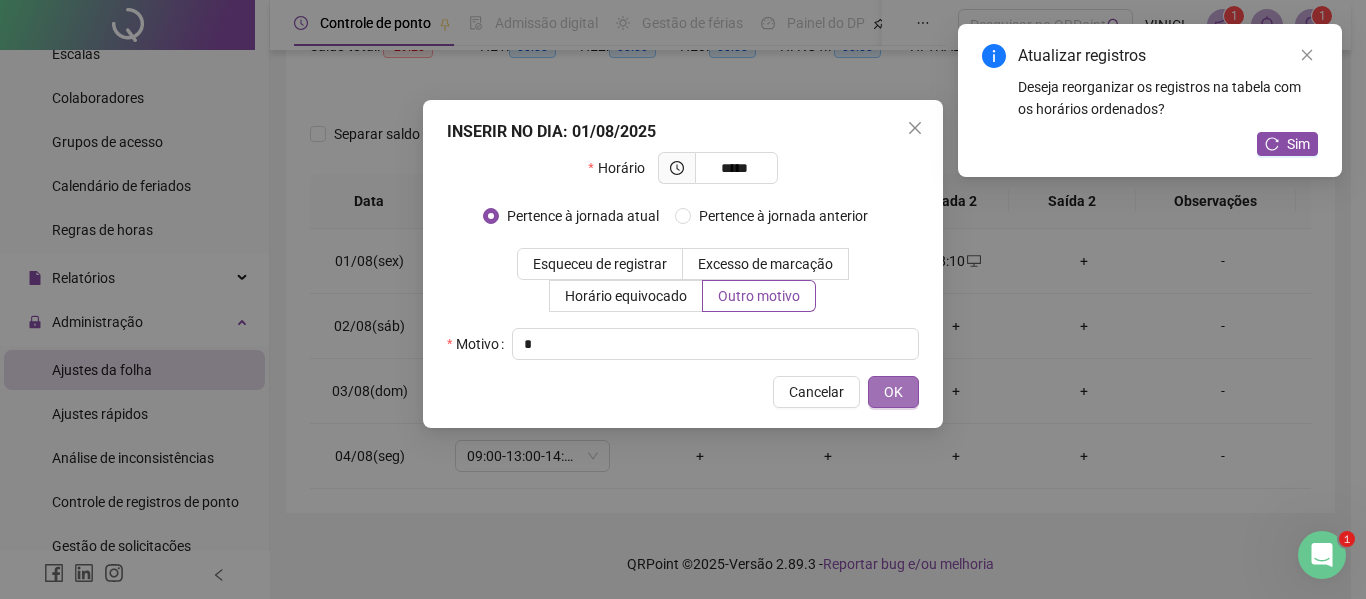 click on "OK" at bounding box center [893, 392] 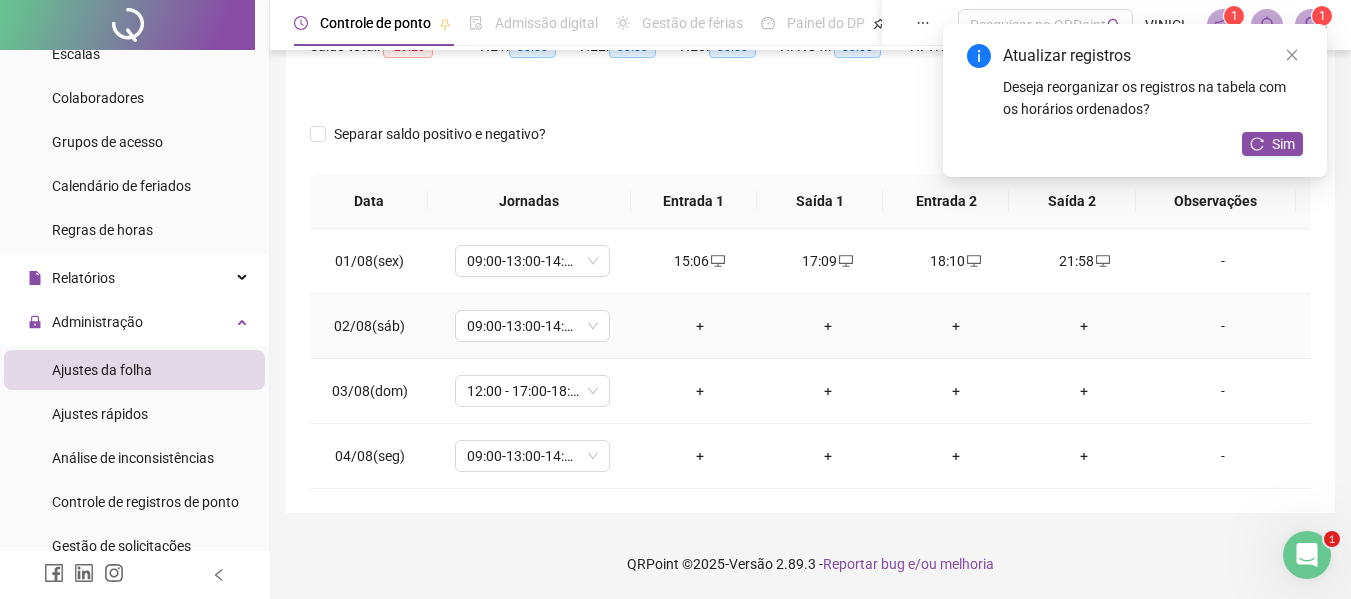 click on "+" at bounding box center (700, 326) 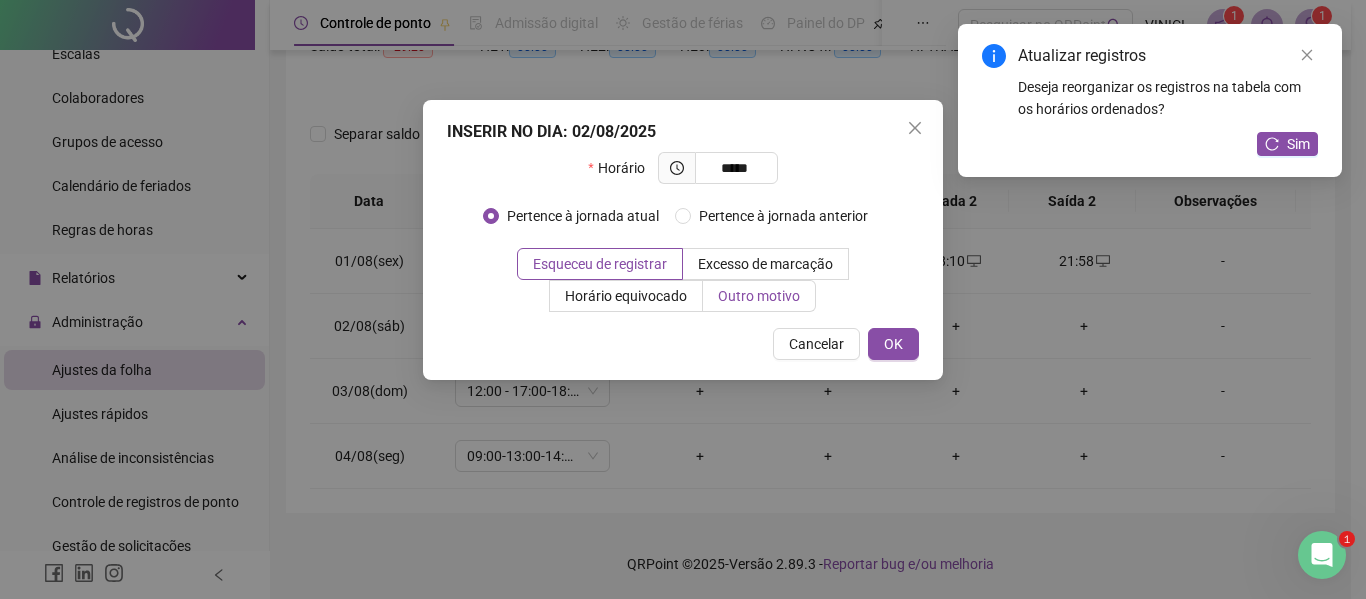 type on "*****" 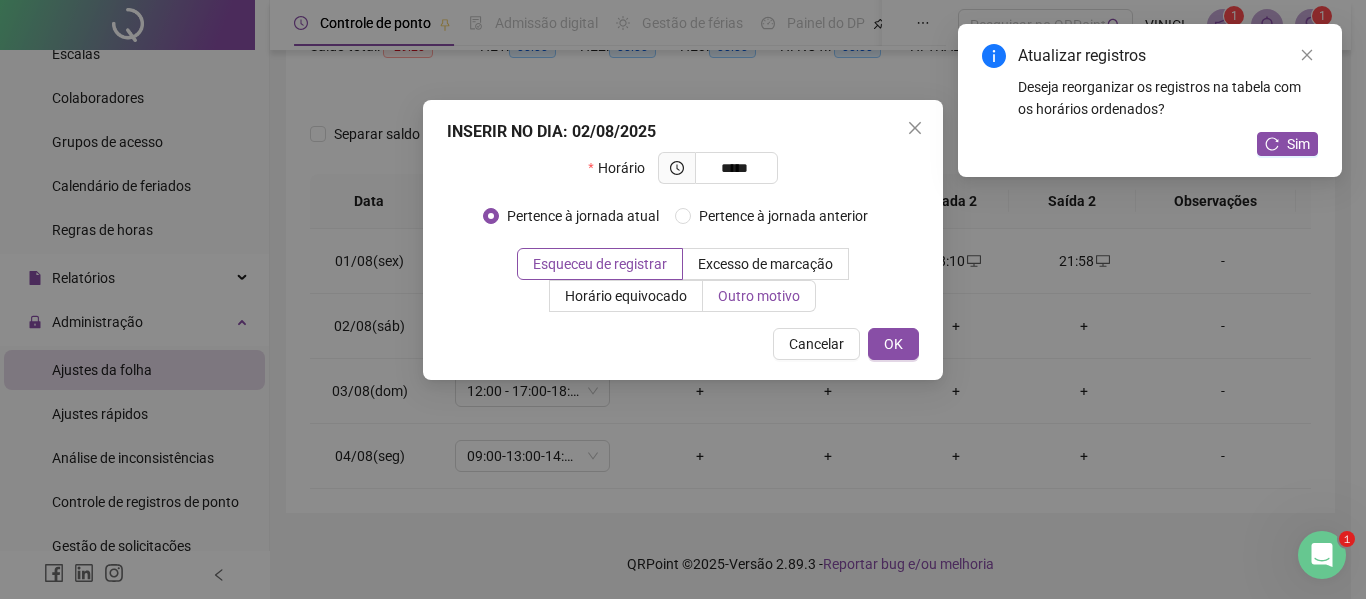 click on "Outro motivo" at bounding box center [759, 296] 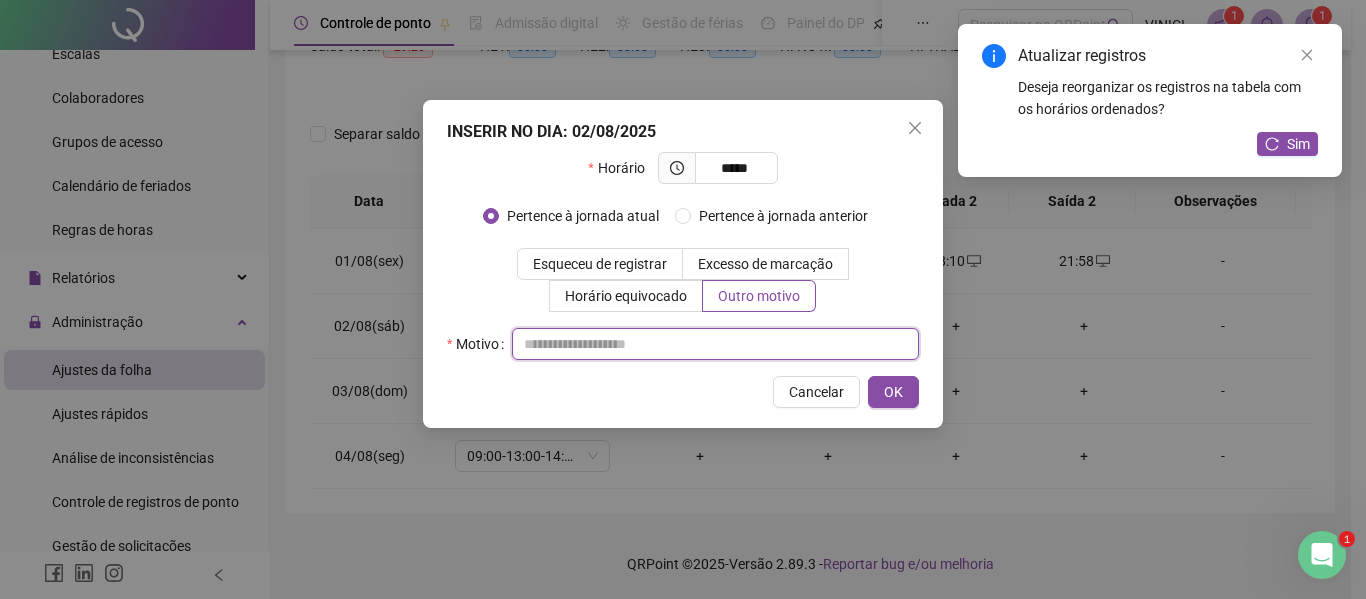 click at bounding box center (715, 344) 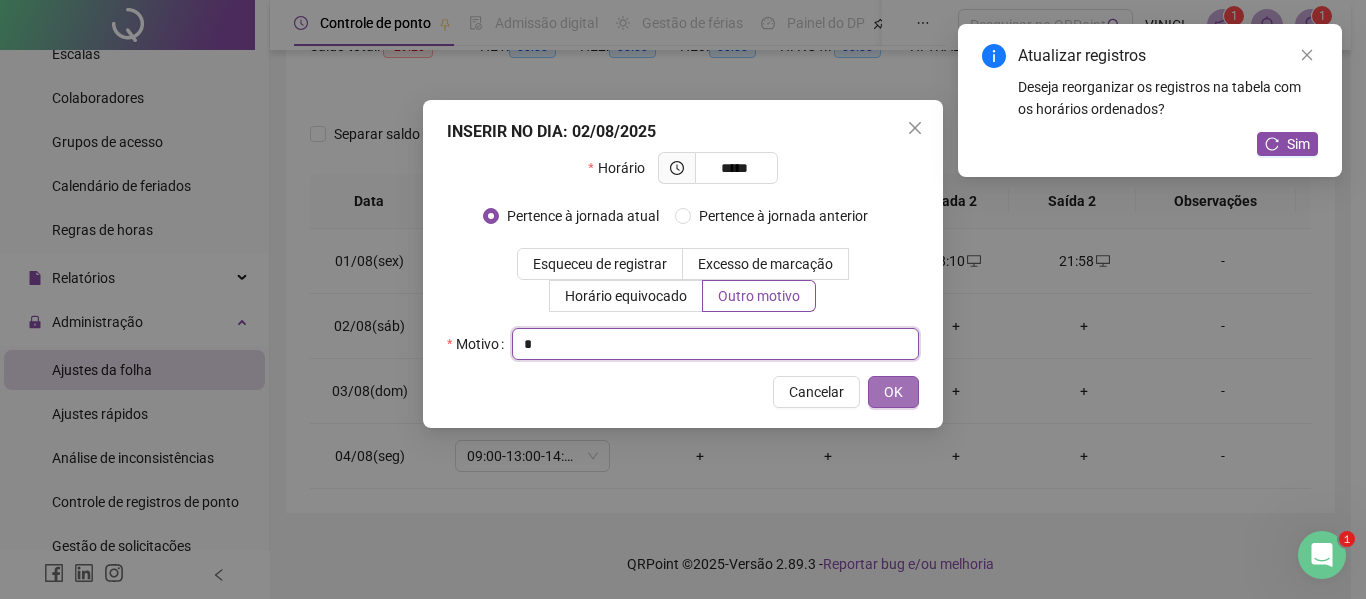 type on "*" 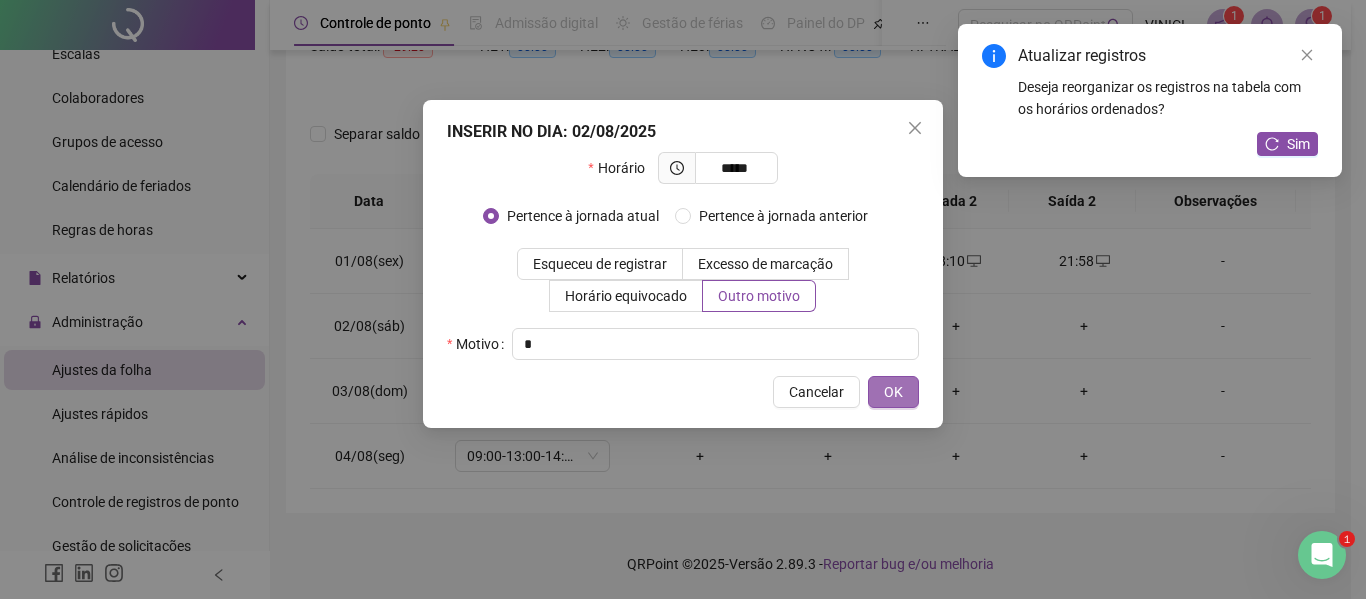 click on "OK" at bounding box center (893, 392) 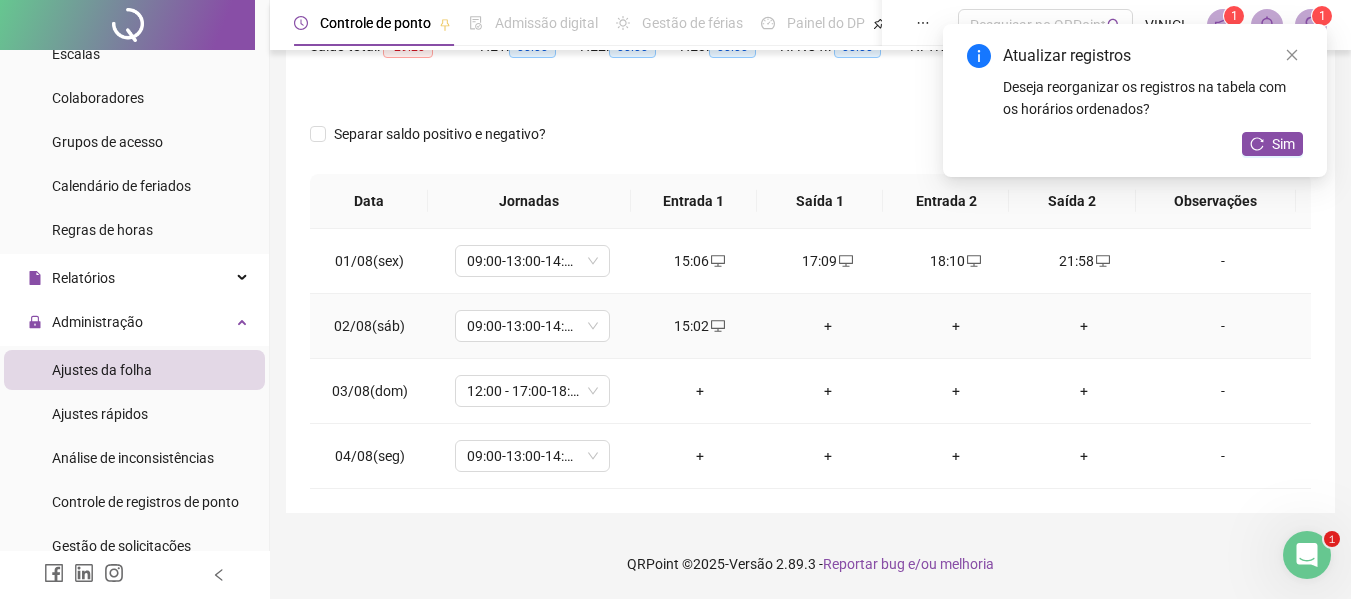 click on "+" at bounding box center (828, 326) 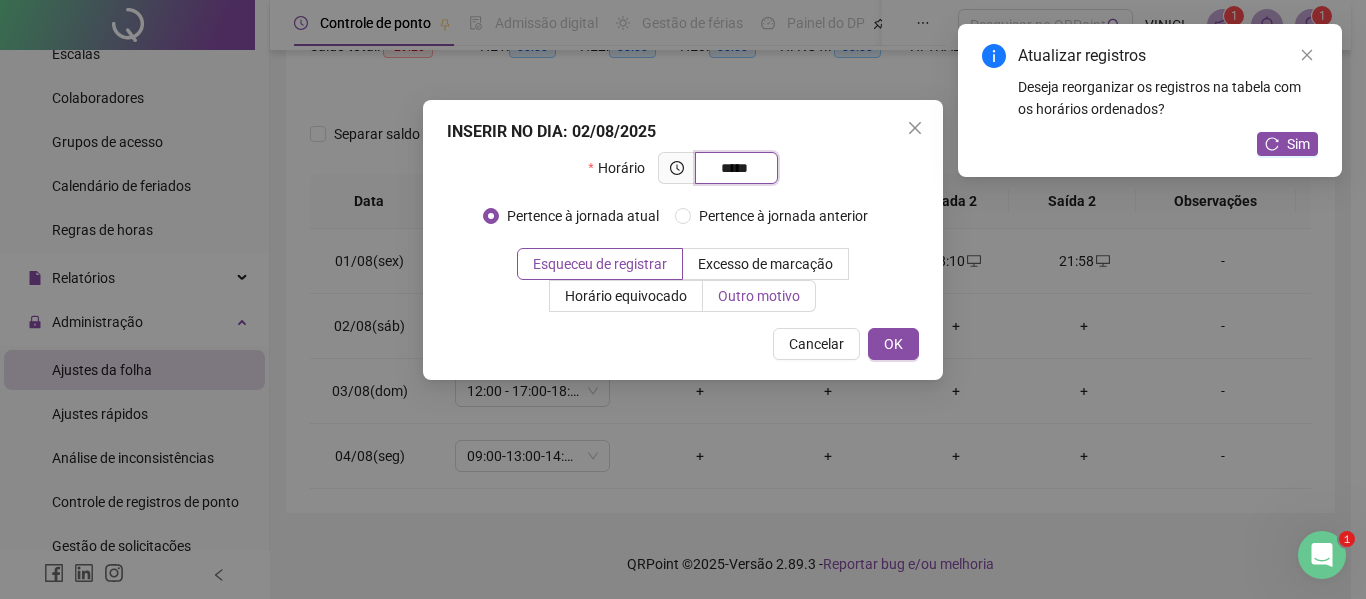 type on "*****" 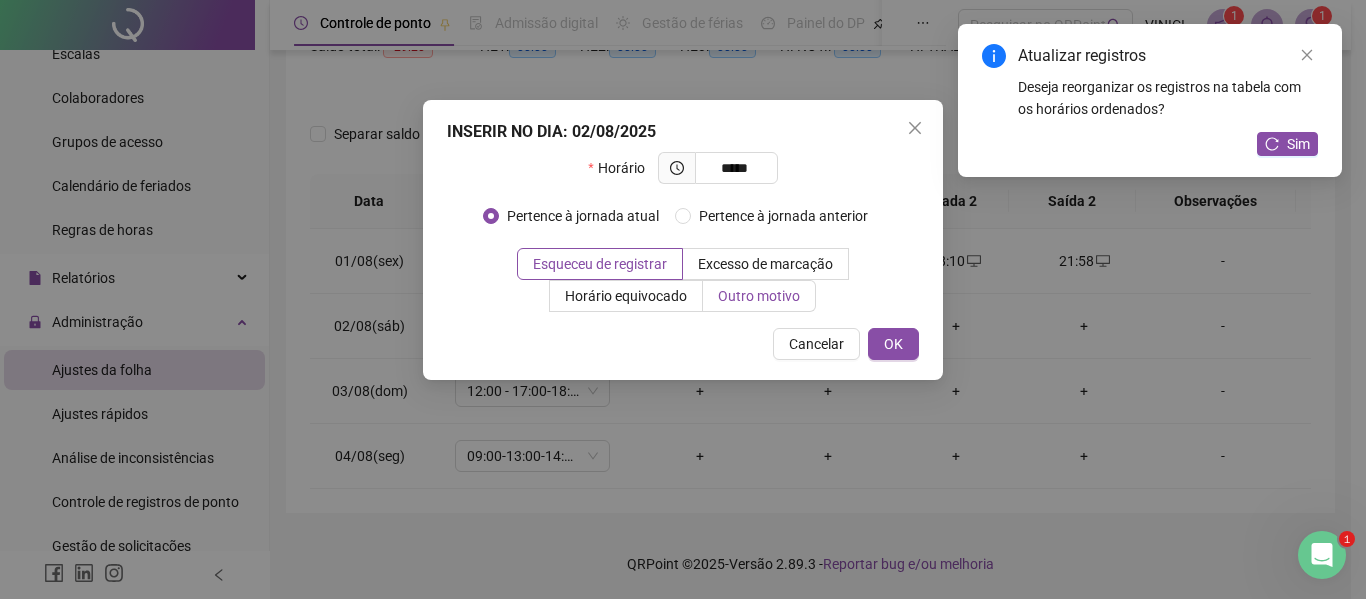 click on "Outro motivo" at bounding box center [759, 296] 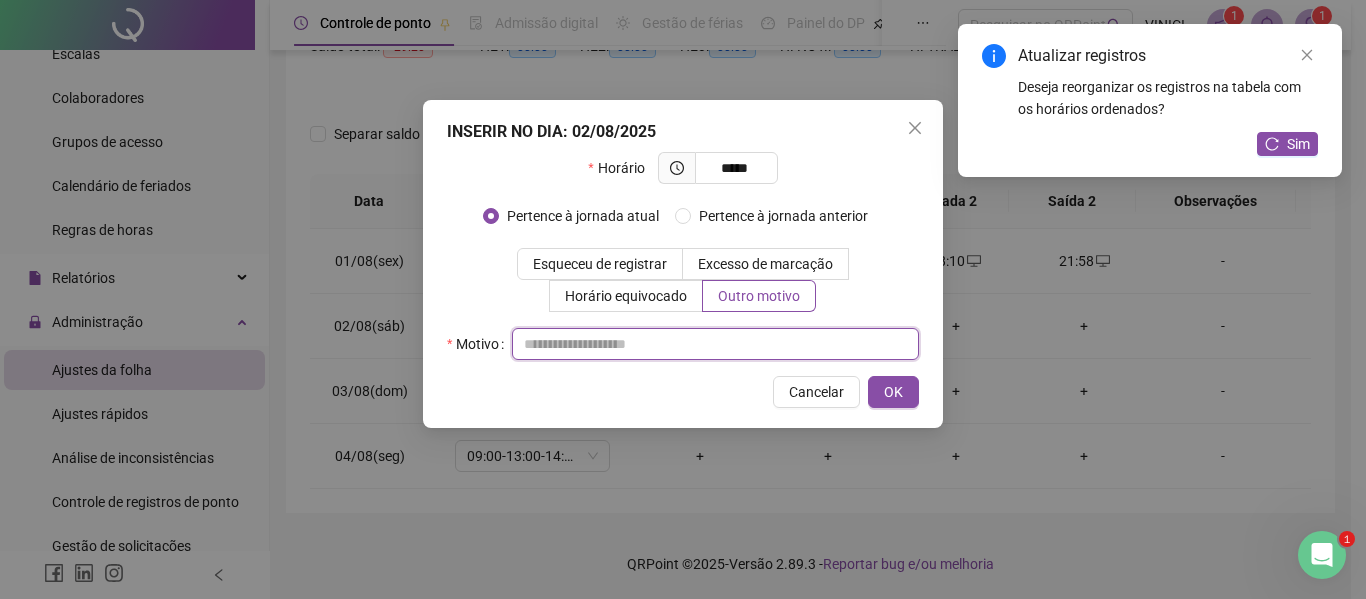 click at bounding box center [715, 344] 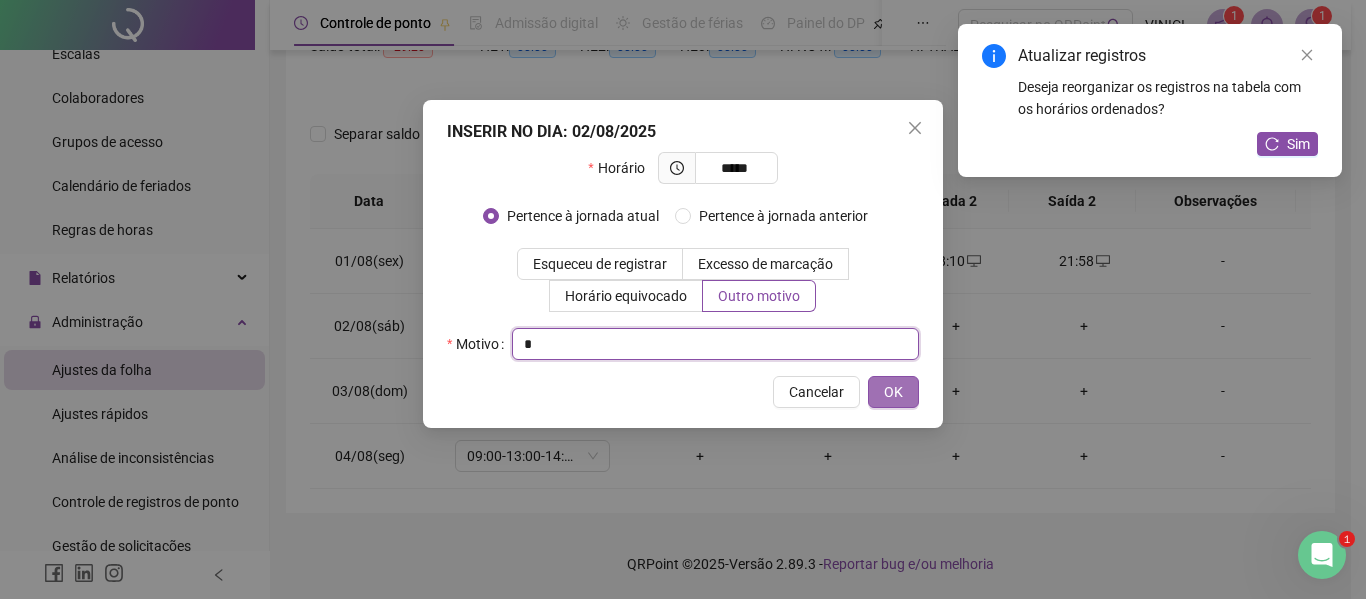 type on "*" 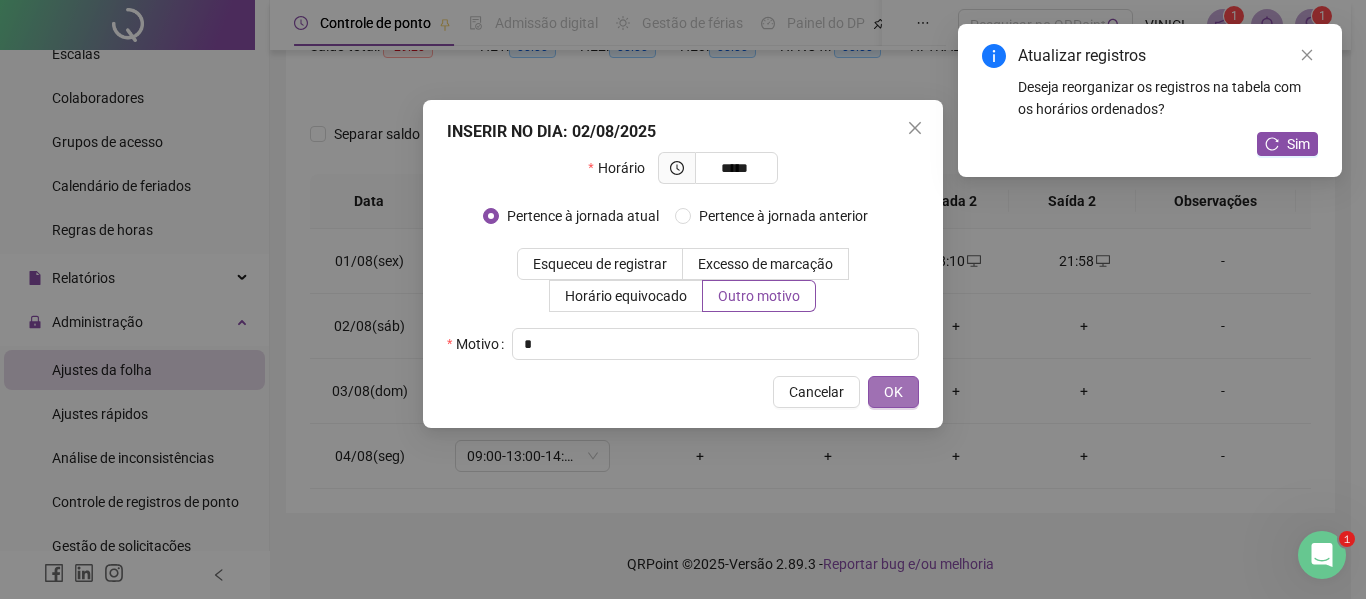 click on "OK" at bounding box center [893, 392] 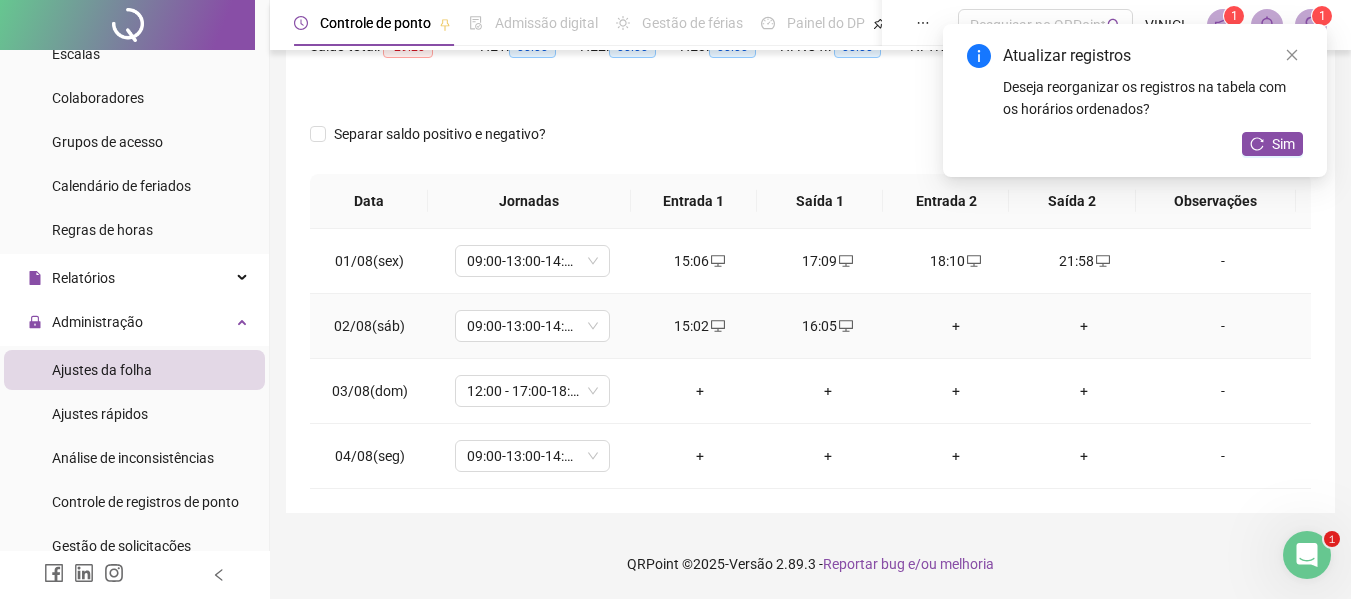click on "+" at bounding box center [956, 326] 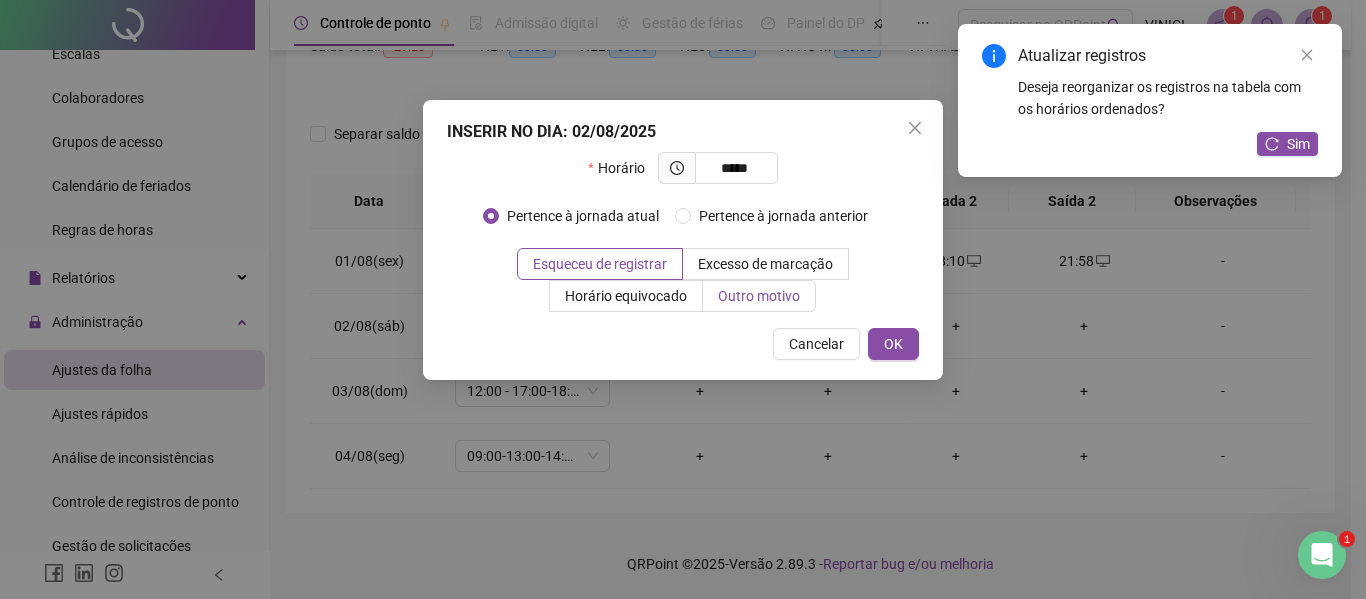 type on "*****" 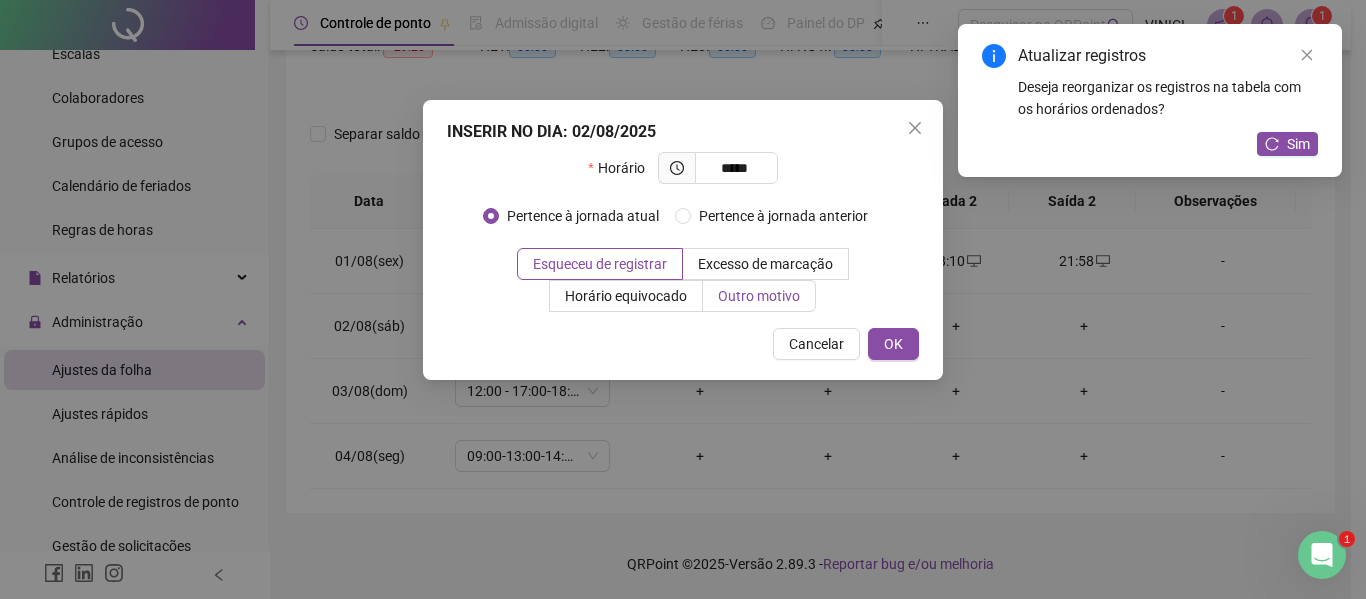 click on "Outro motivo" at bounding box center [759, 296] 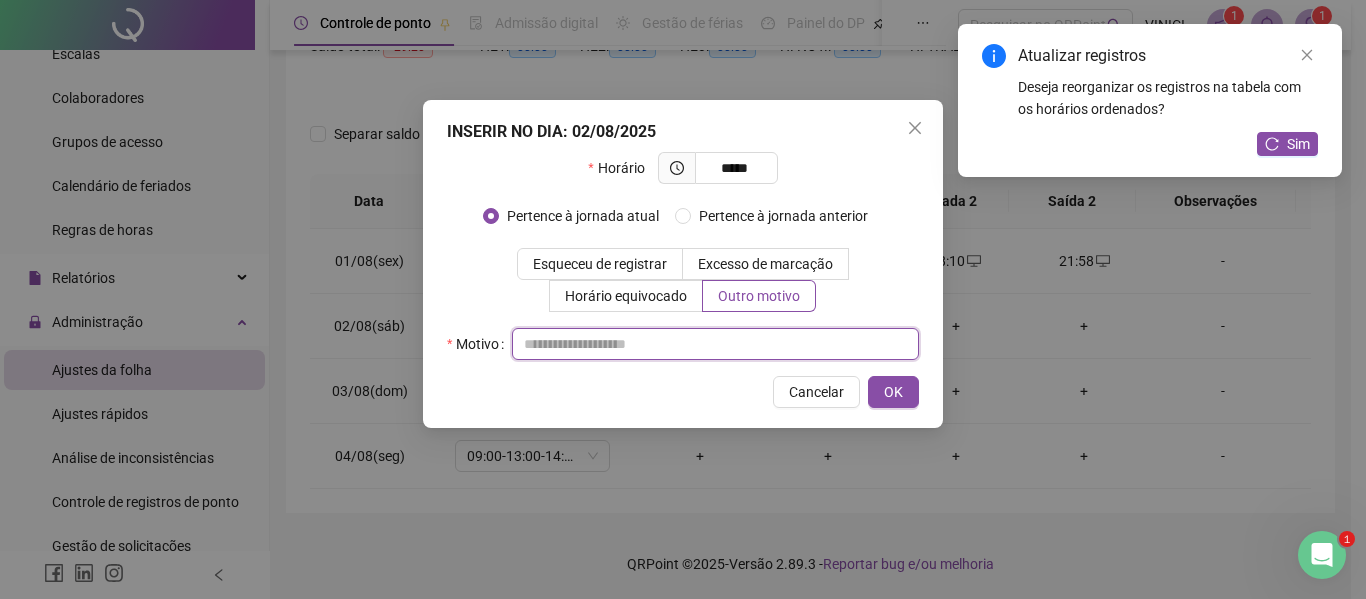 click at bounding box center (715, 344) 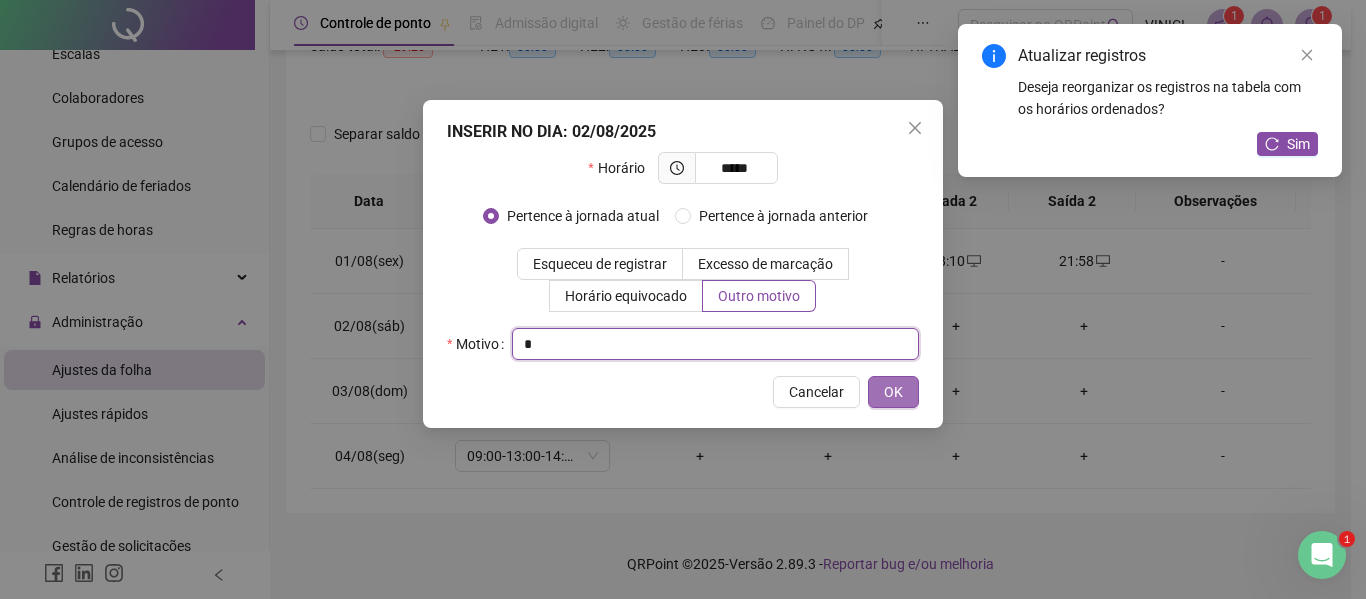 type on "*" 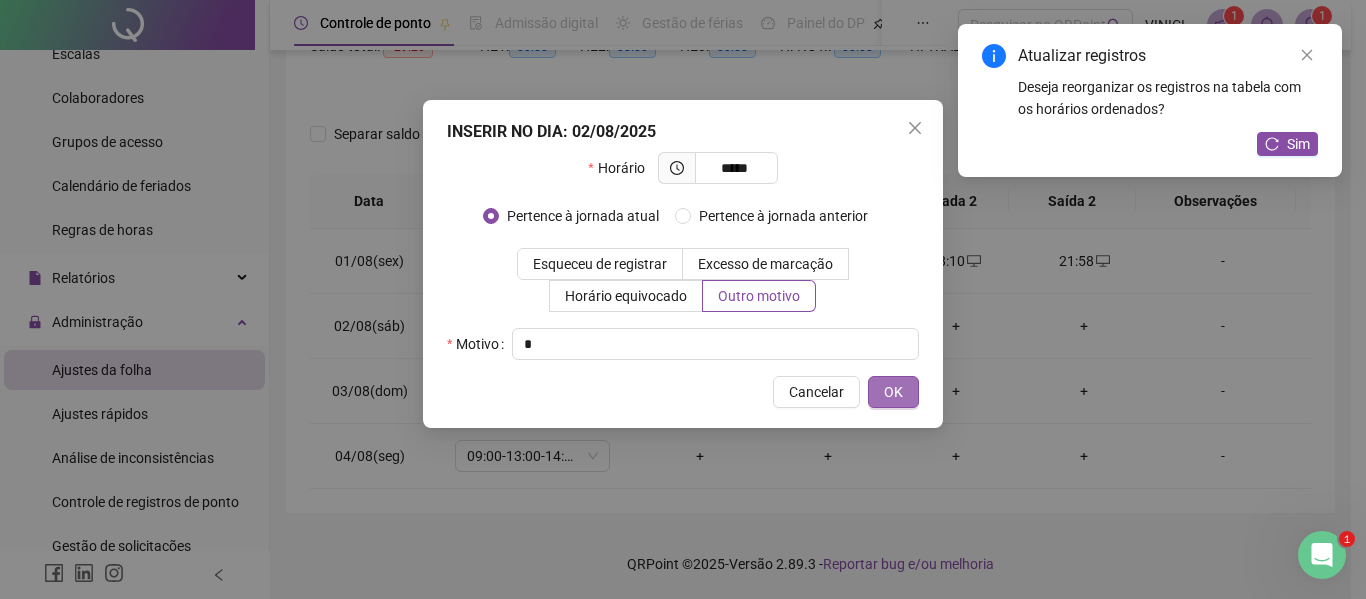 click on "OK" at bounding box center (893, 392) 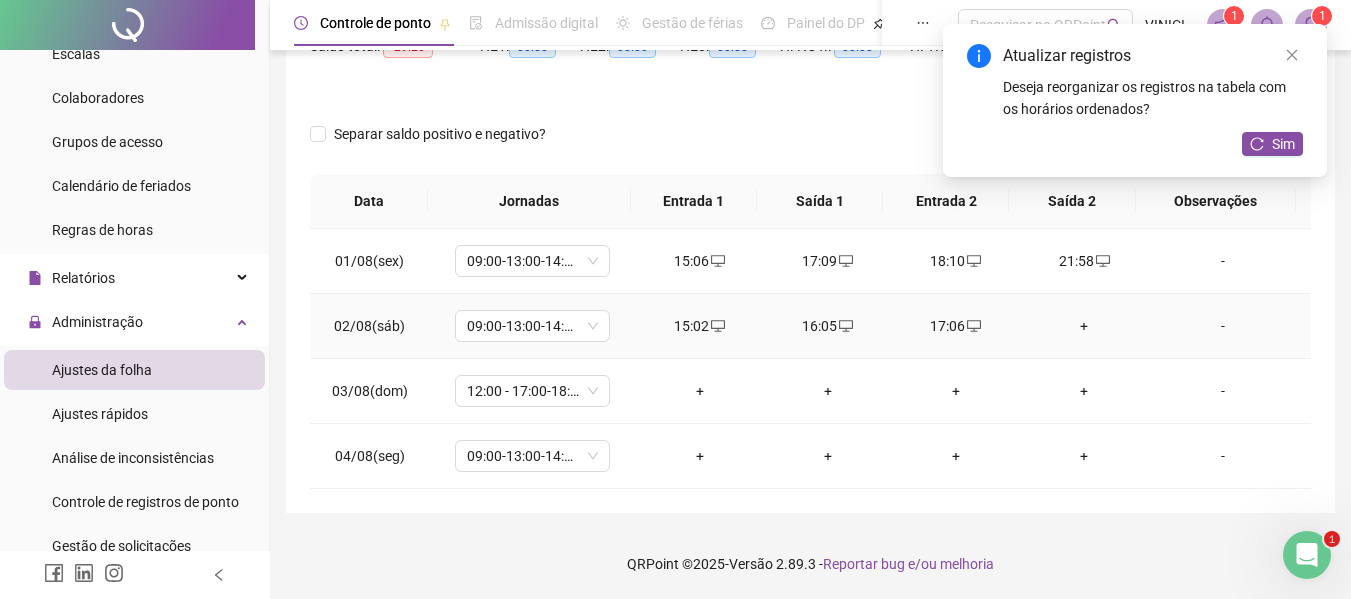 click on "+" at bounding box center [1084, 326] 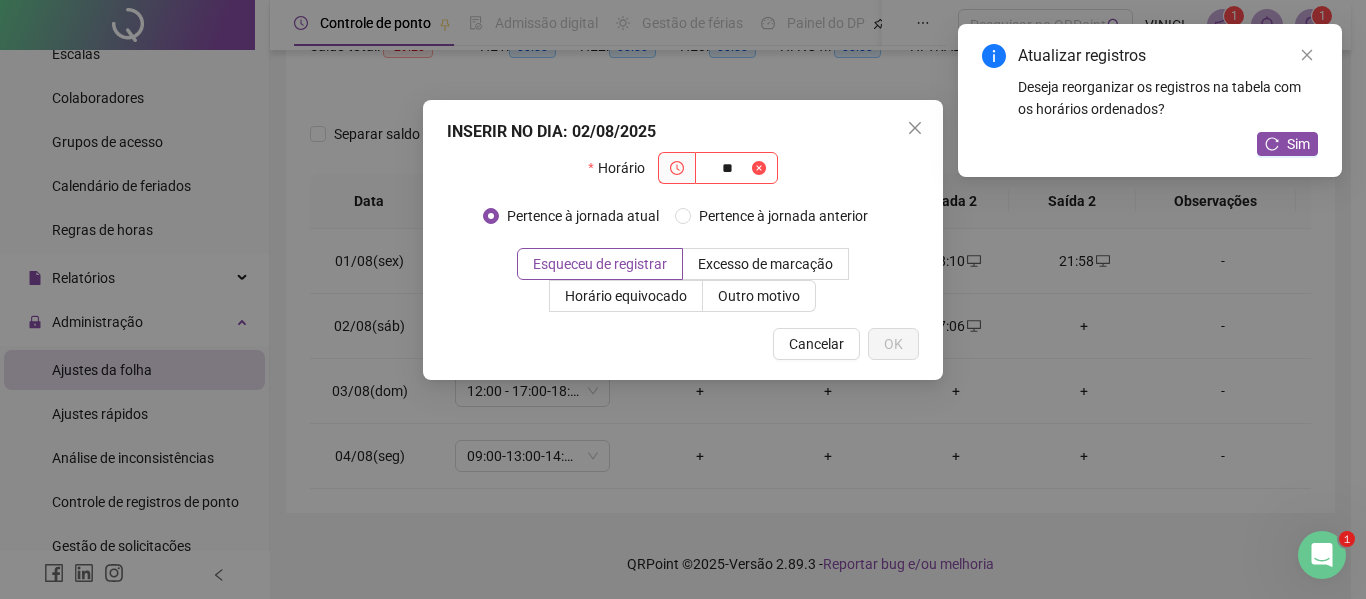 type on "*" 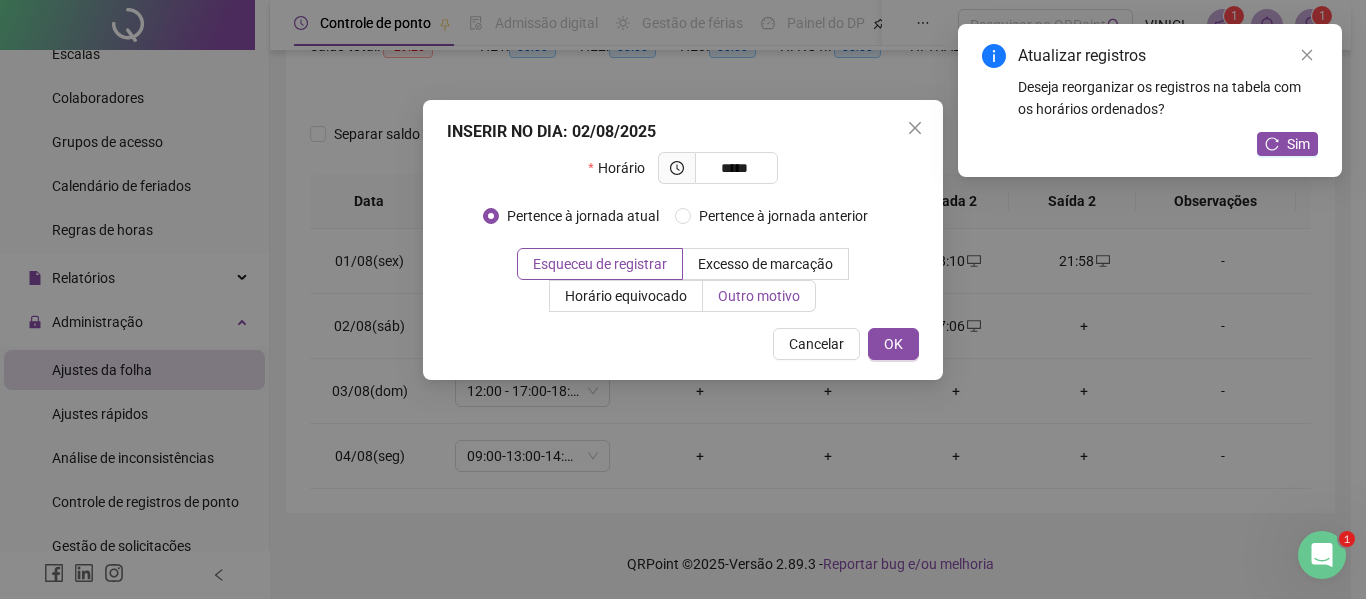type on "*****" 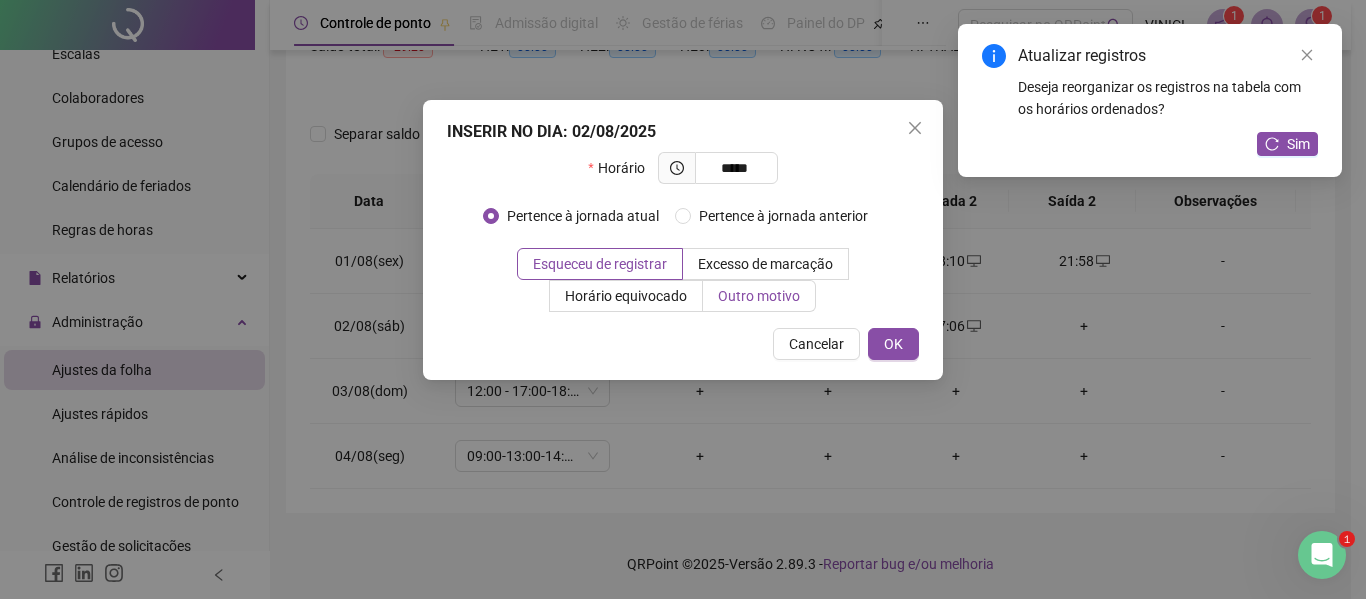 click on "Outro motivo" at bounding box center [759, 296] 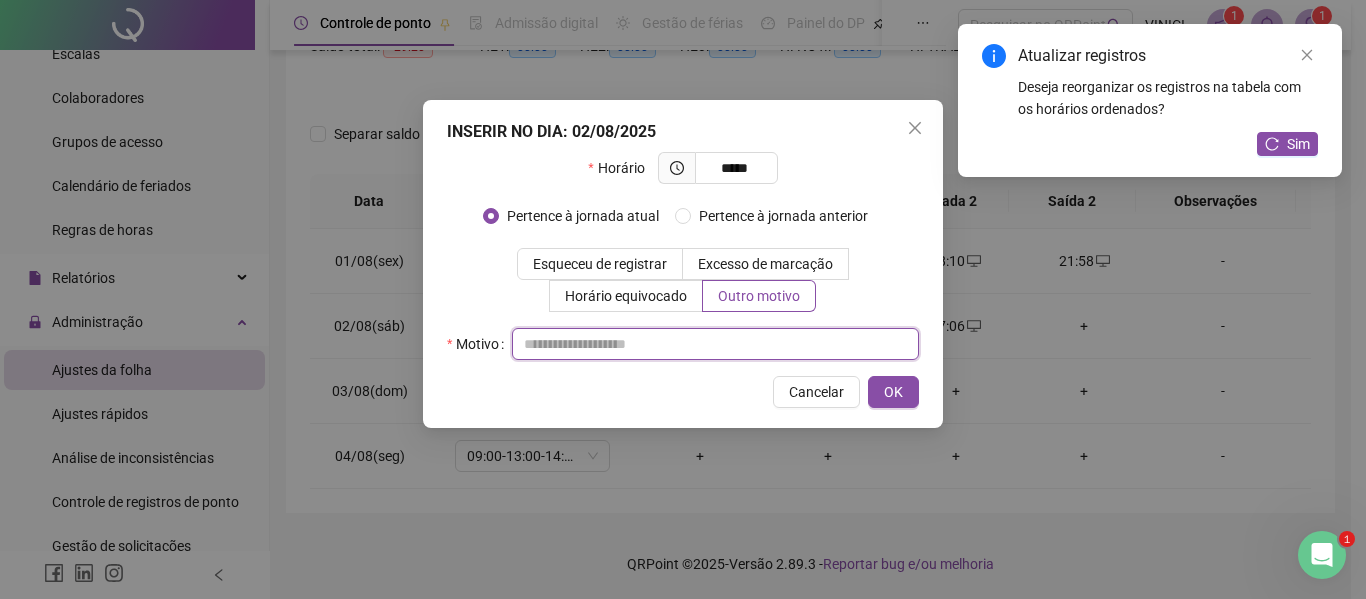 click at bounding box center (715, 344) 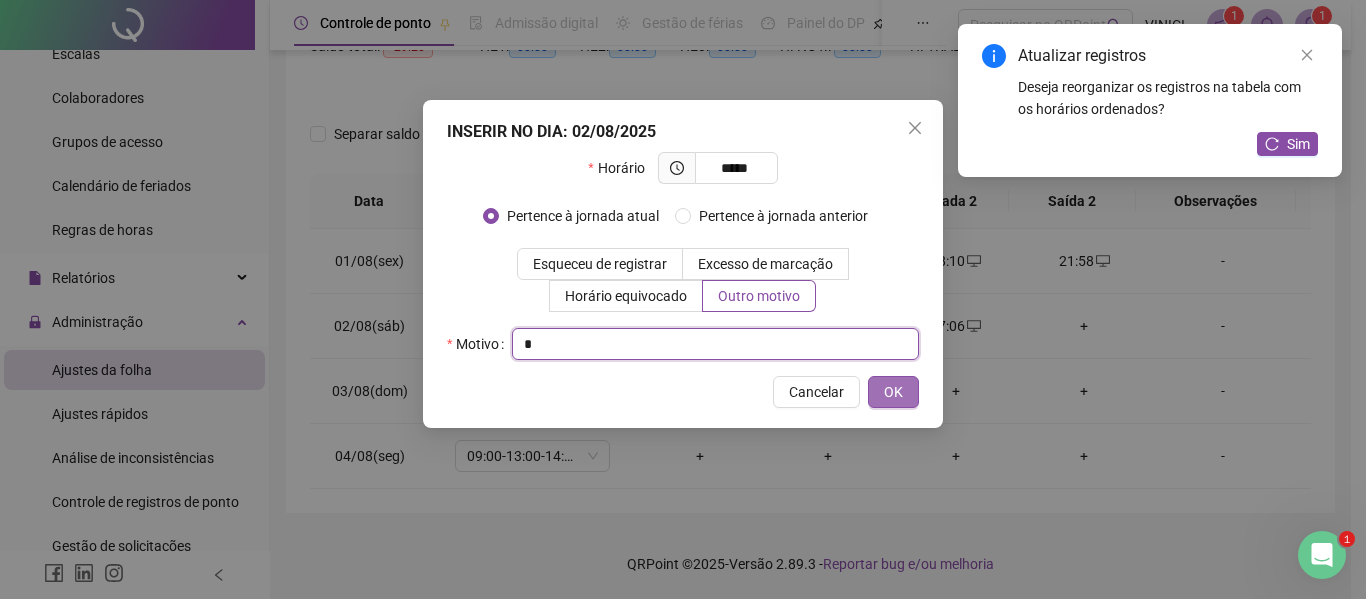 type on "*" 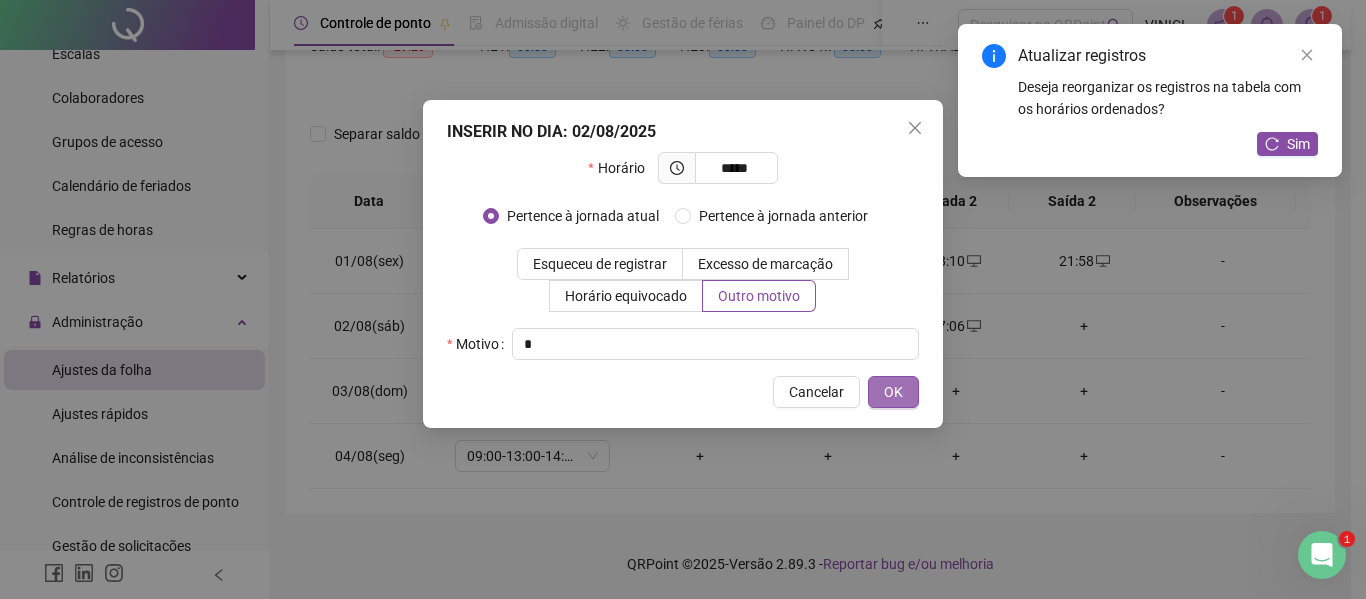 click on "OK" at bounding box center (893, 392) 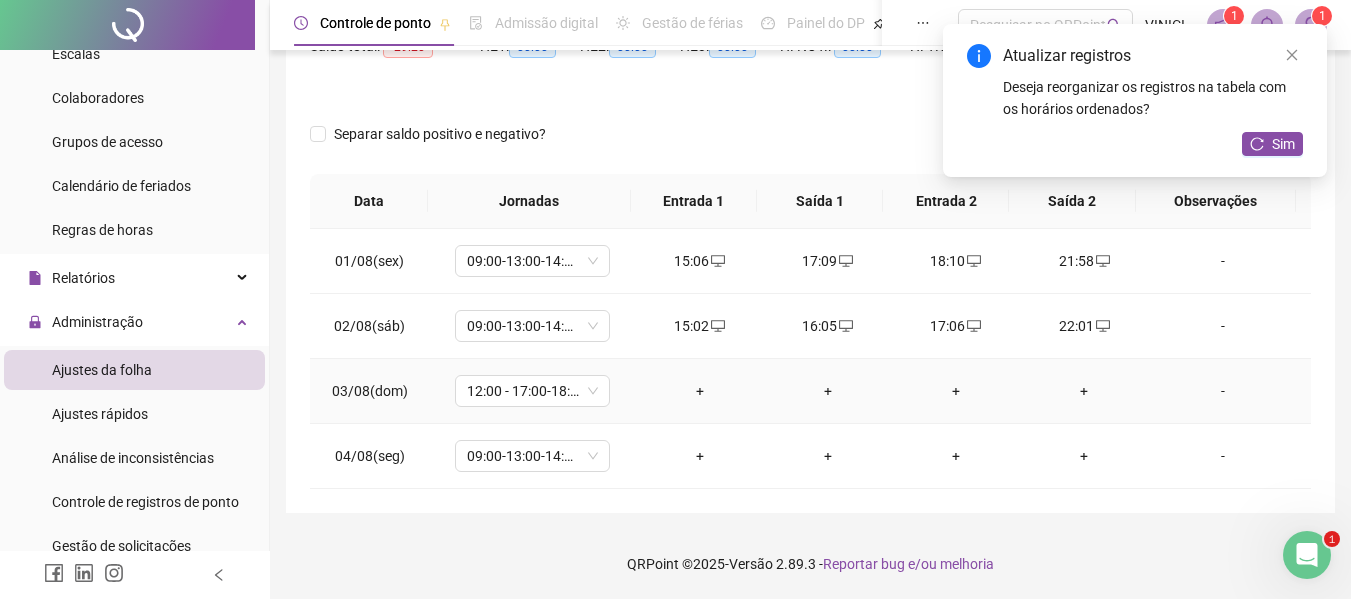 click on "+" at bounding box center [700, 391] 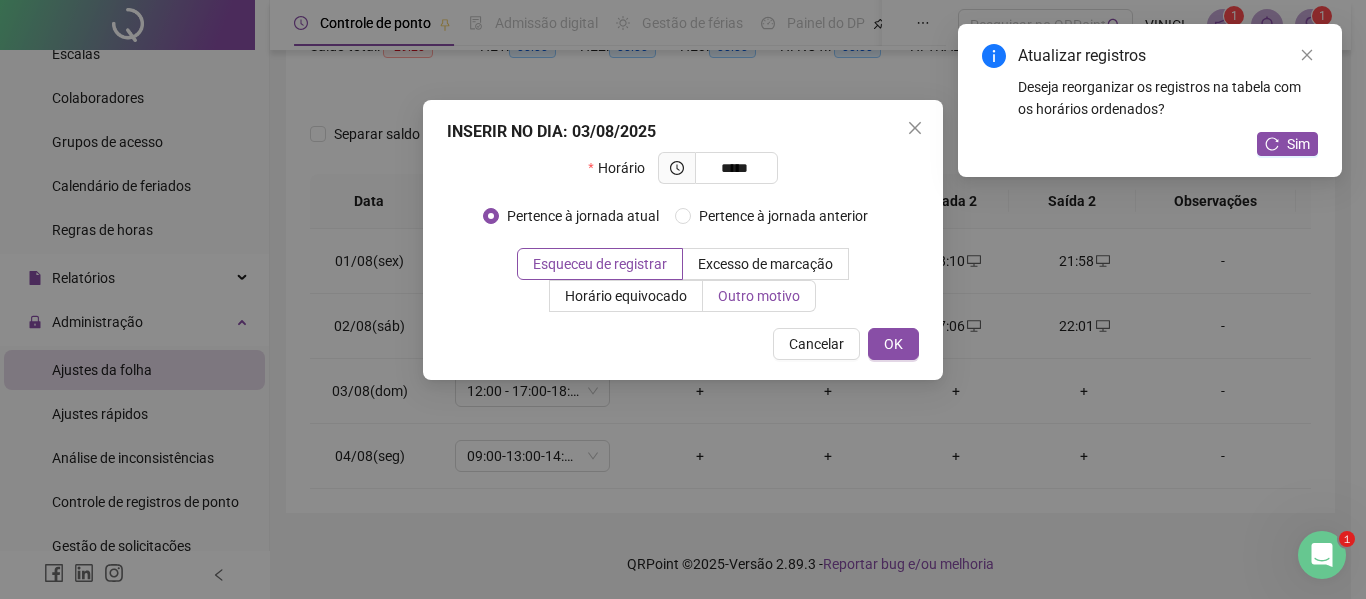 type on "*****" 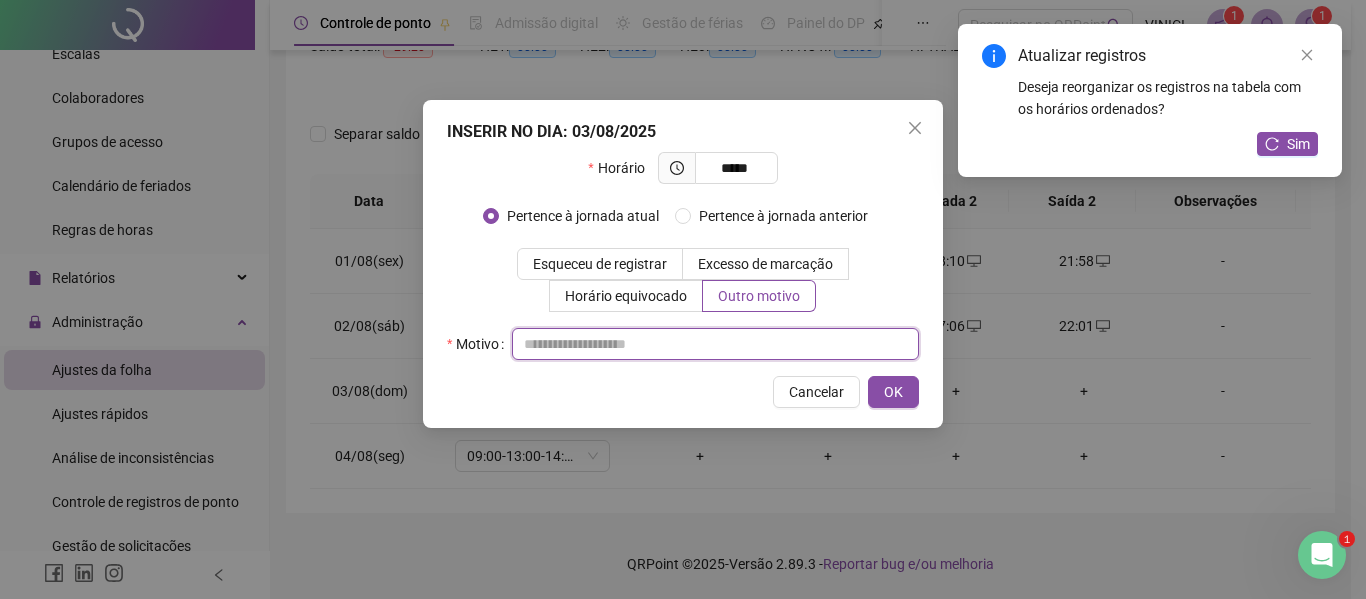 click at bounding box center [715, 344] 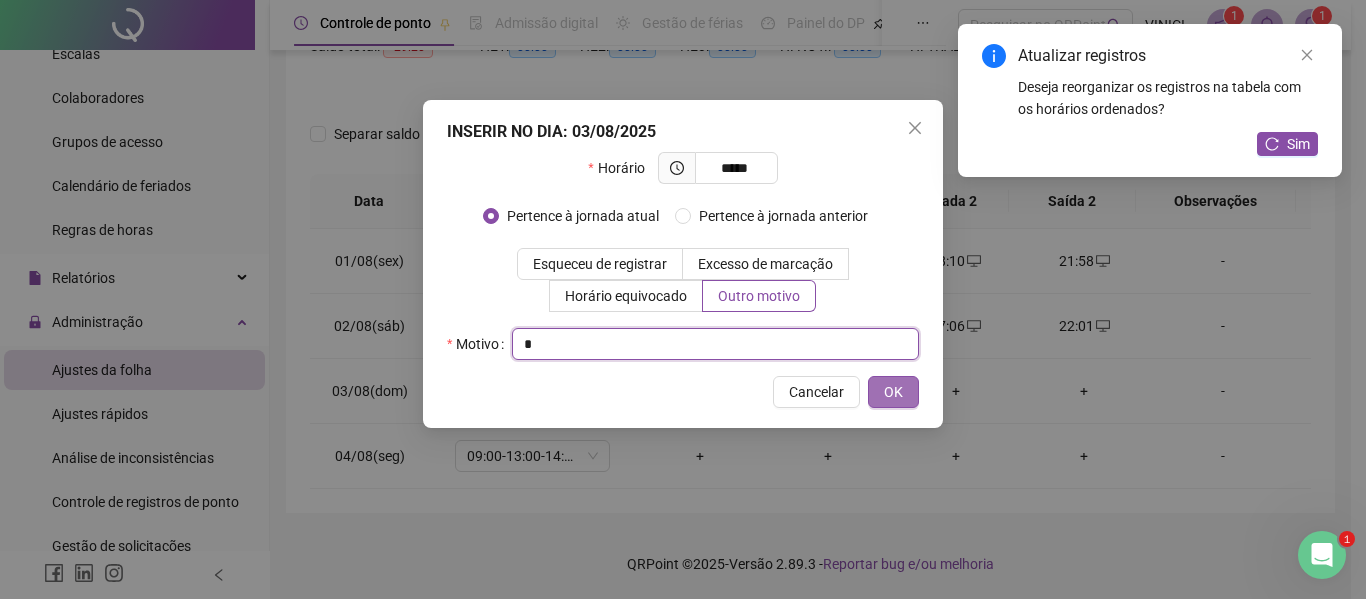 type on "*" 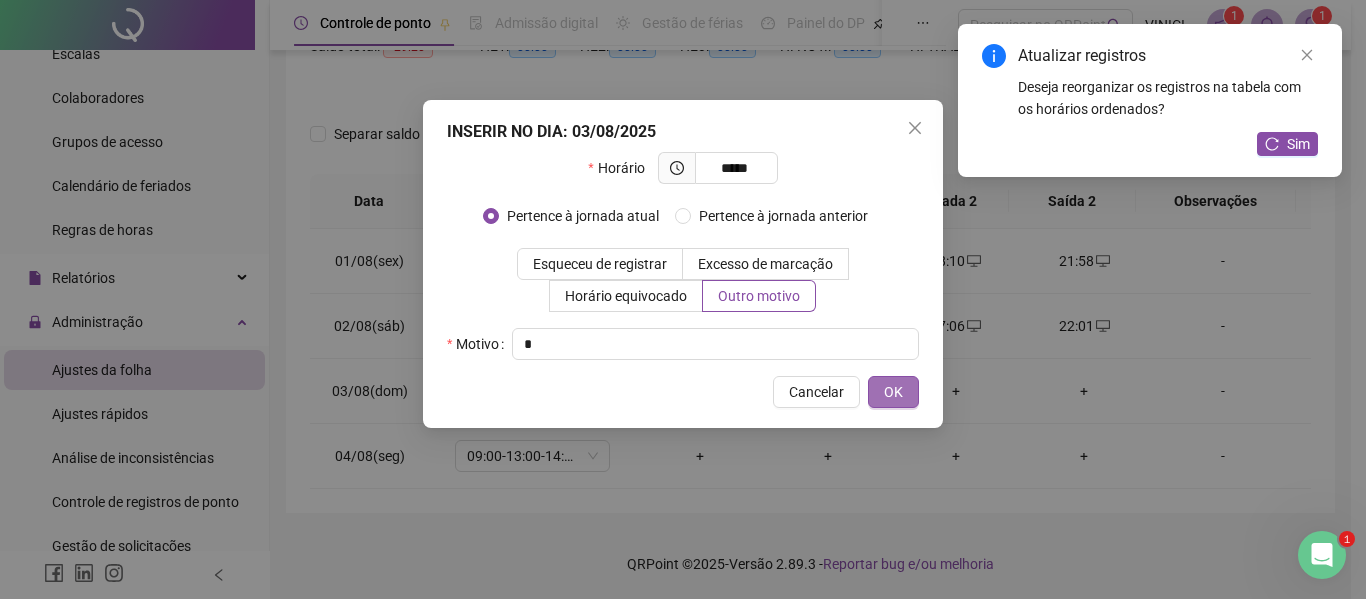 click on "OK" at bounding box center (893, 392) 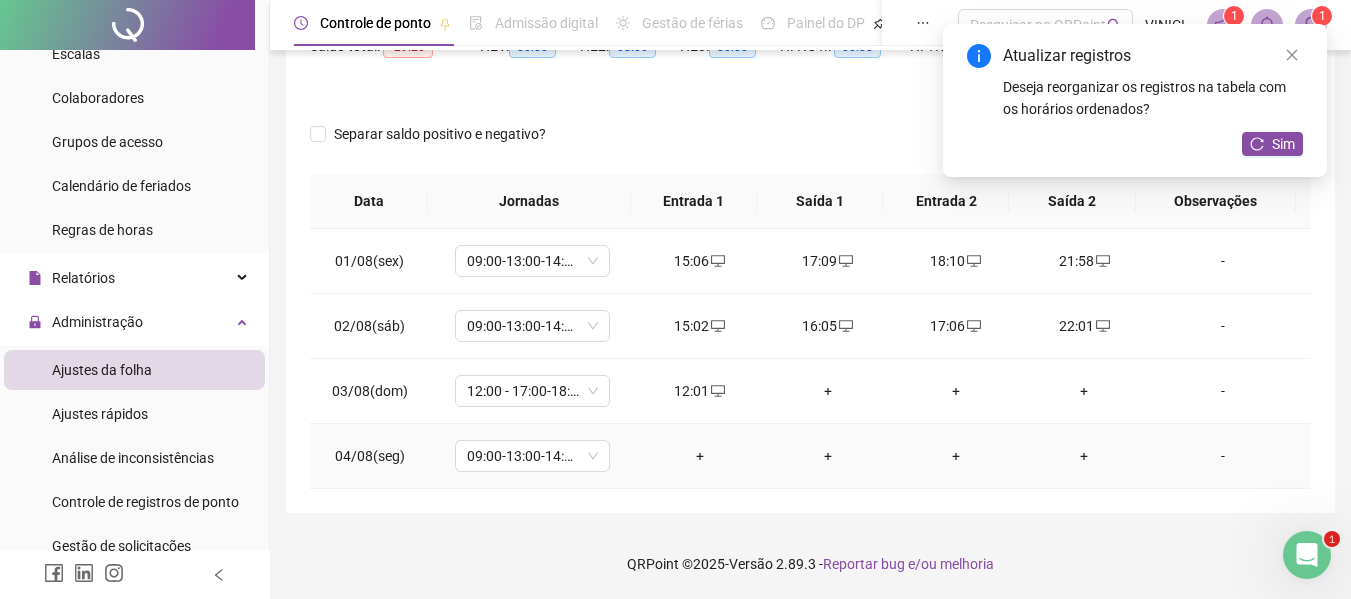 click on "+" at bounding box center [700, 456] 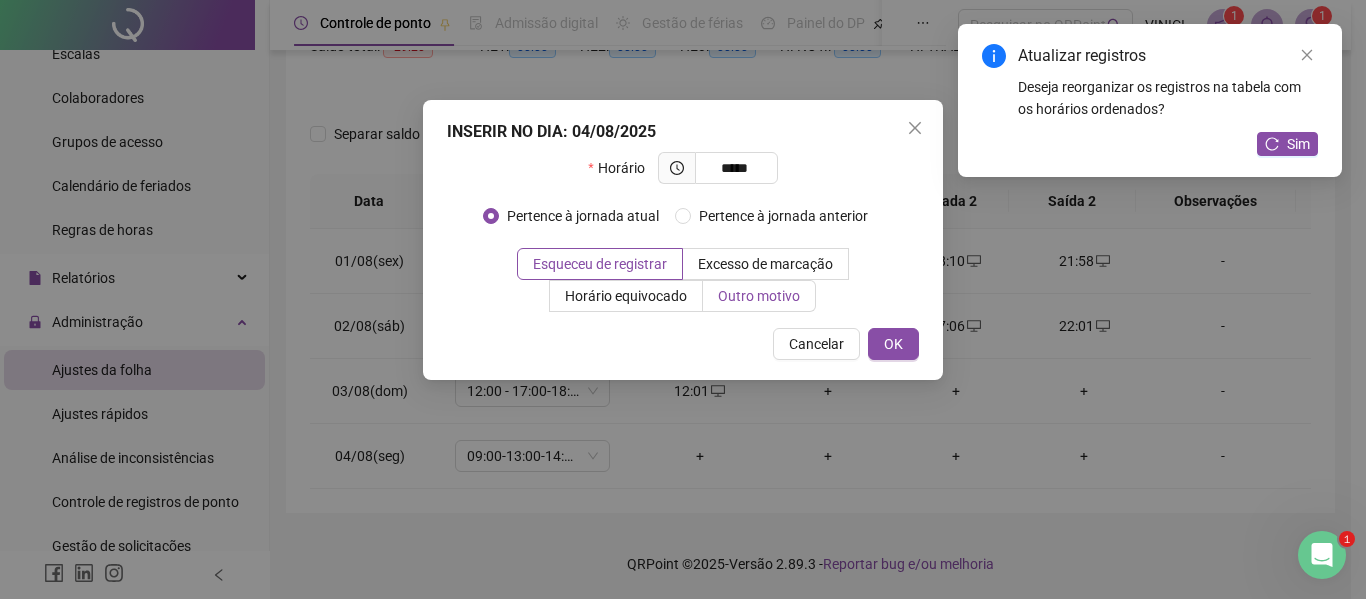 type on "*****" 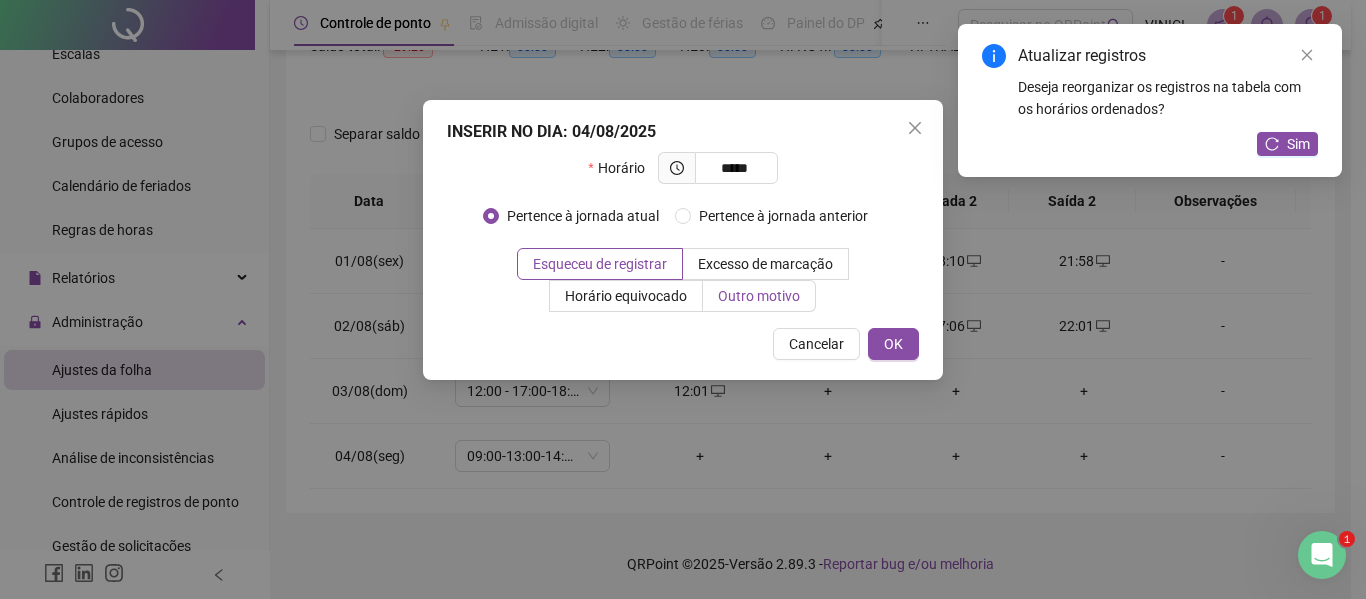 click on "Outro motivo" at bounding box center (759, 296) 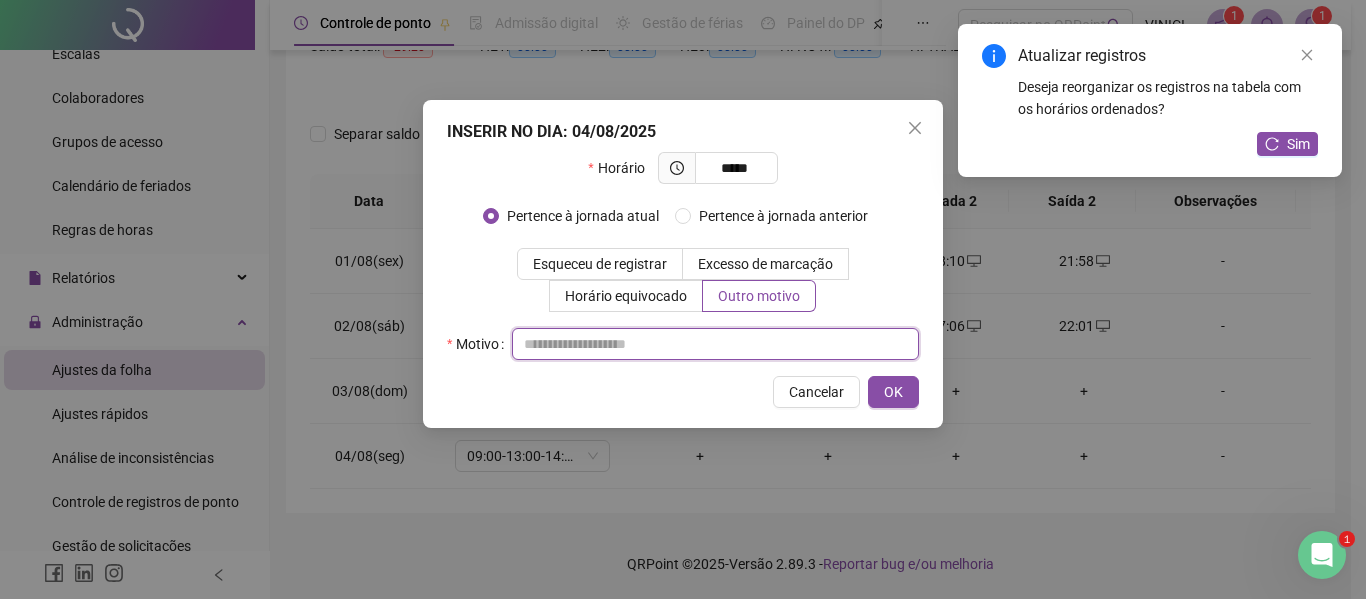click at bounding box center [715, 344] 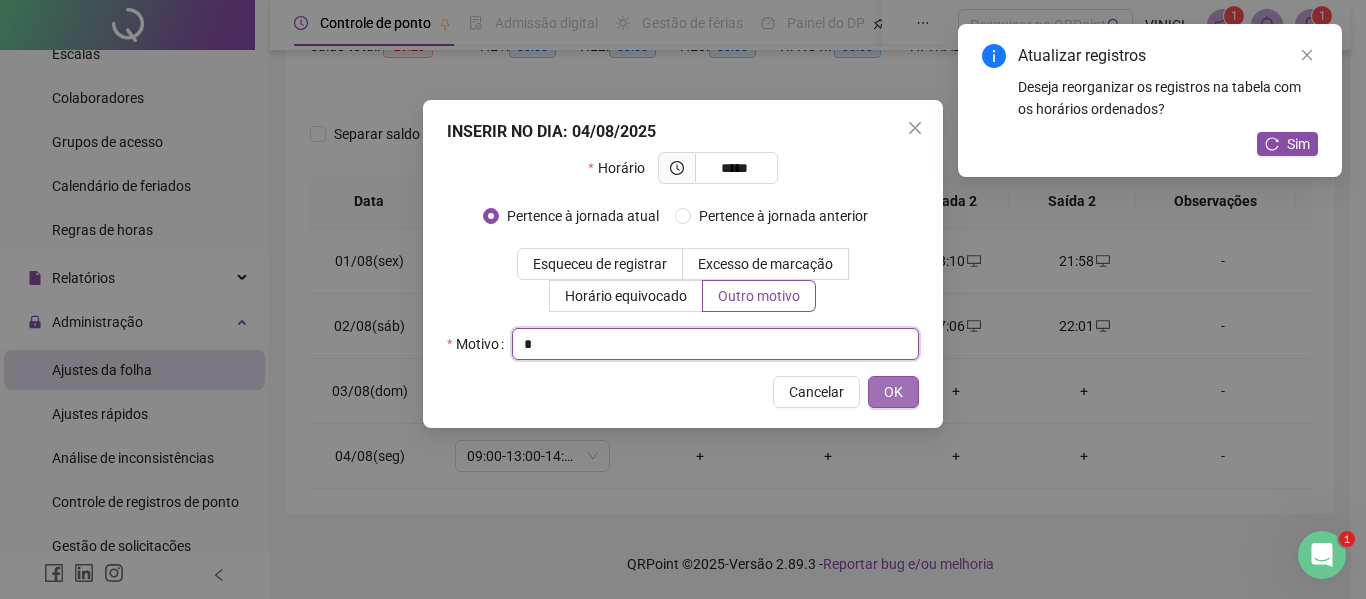 type on "*" 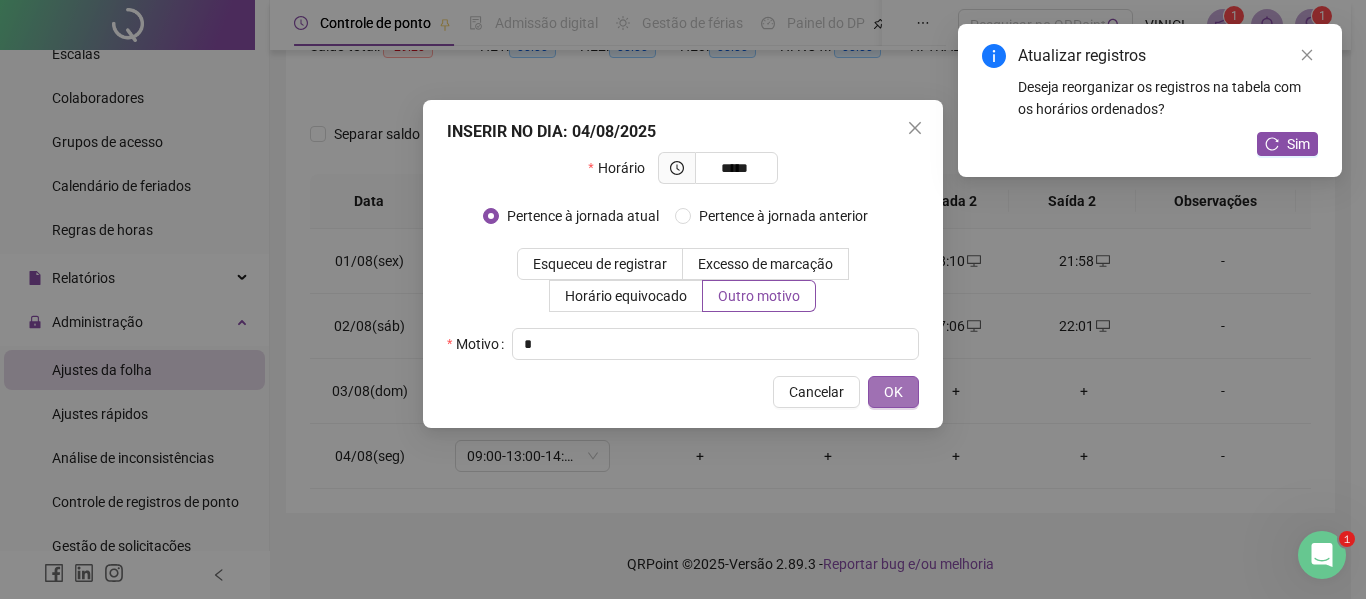 click on "OK" at bounding box center [893, 392] 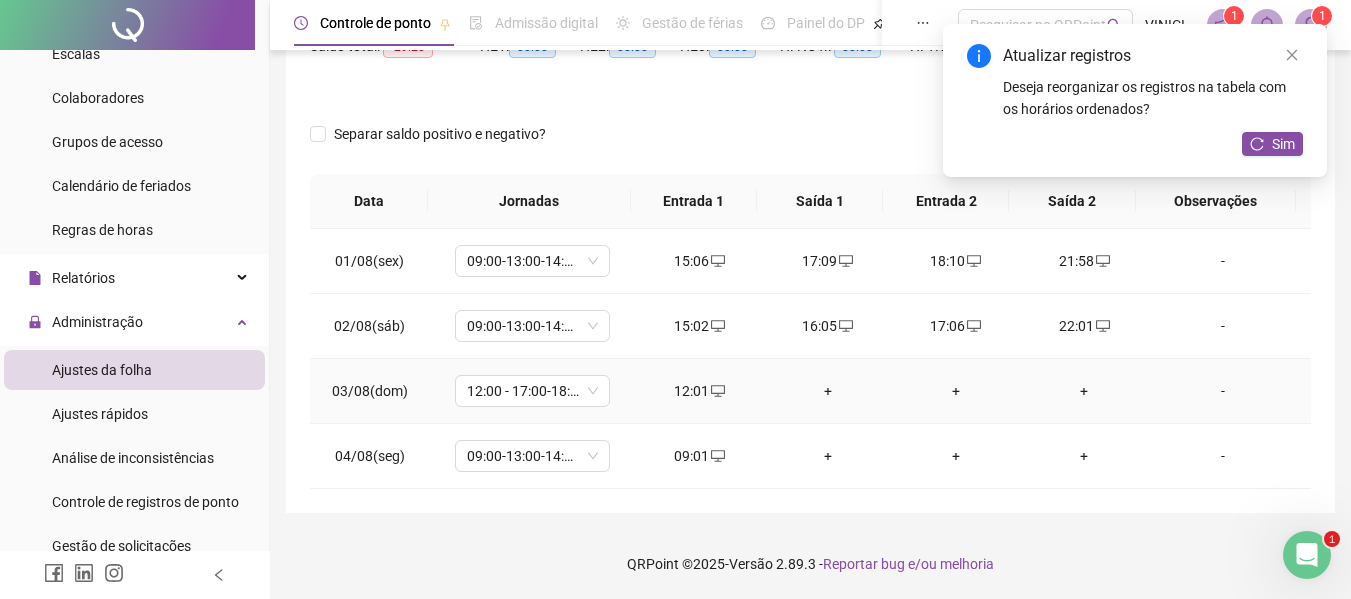 click on "+" at bounding box center (828, 391) 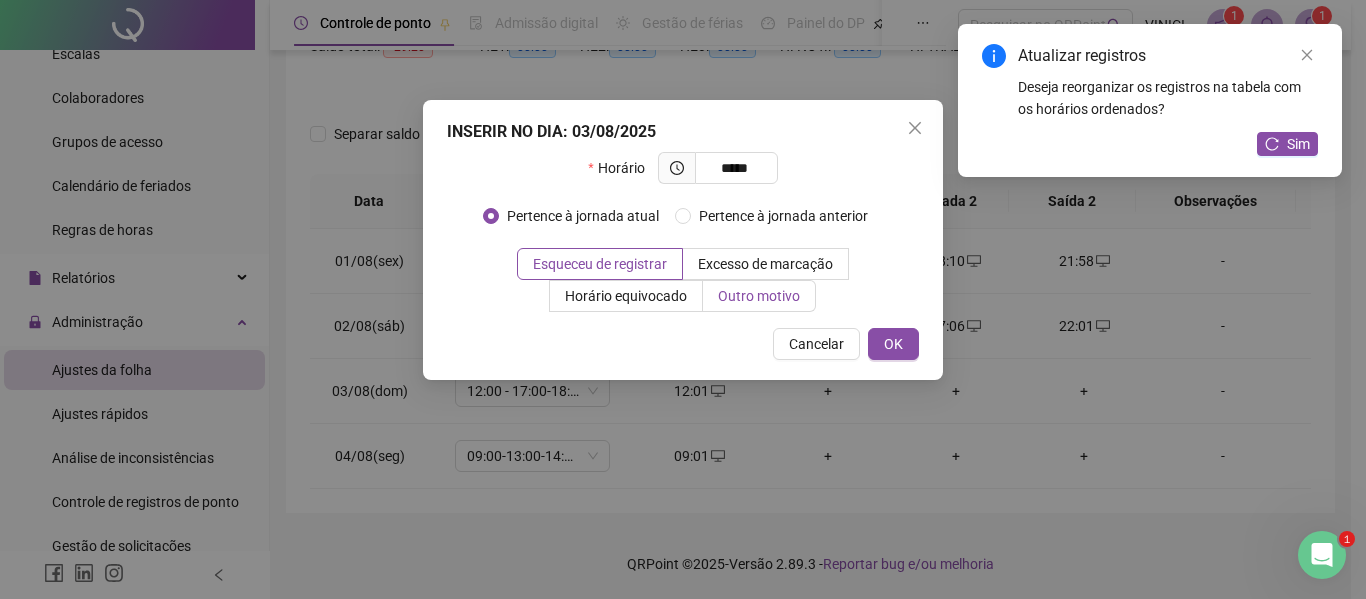 type on "*****" 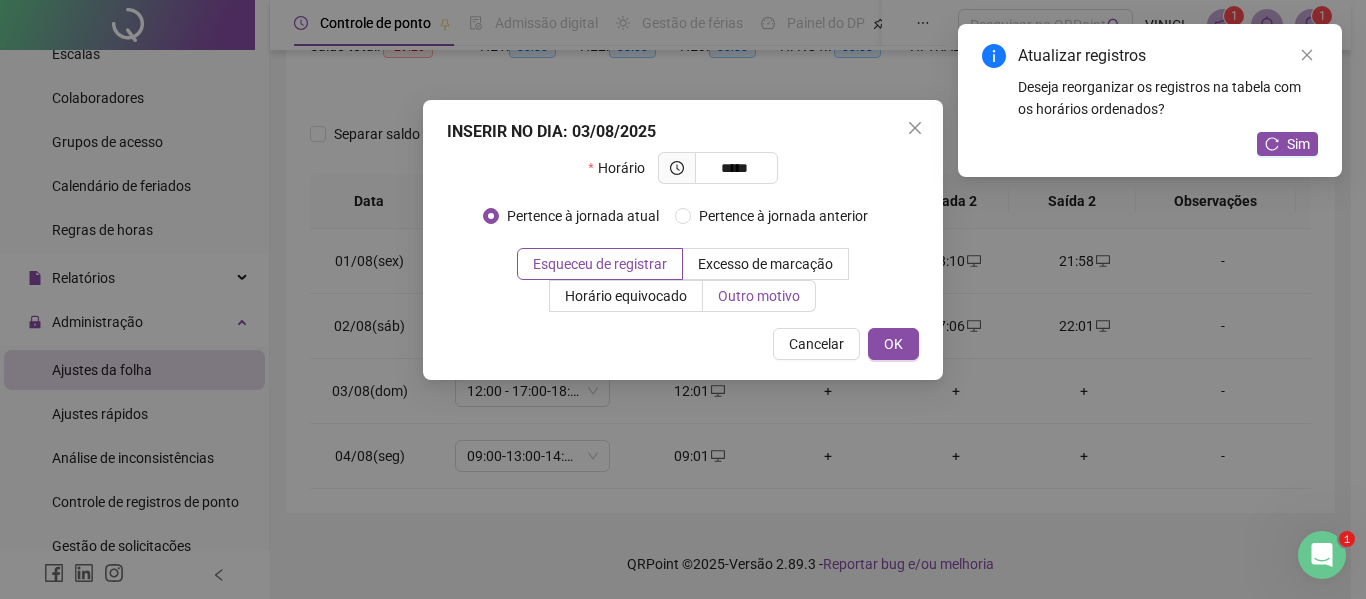 click on "Outro motivo" at bounding box center (759, 296) 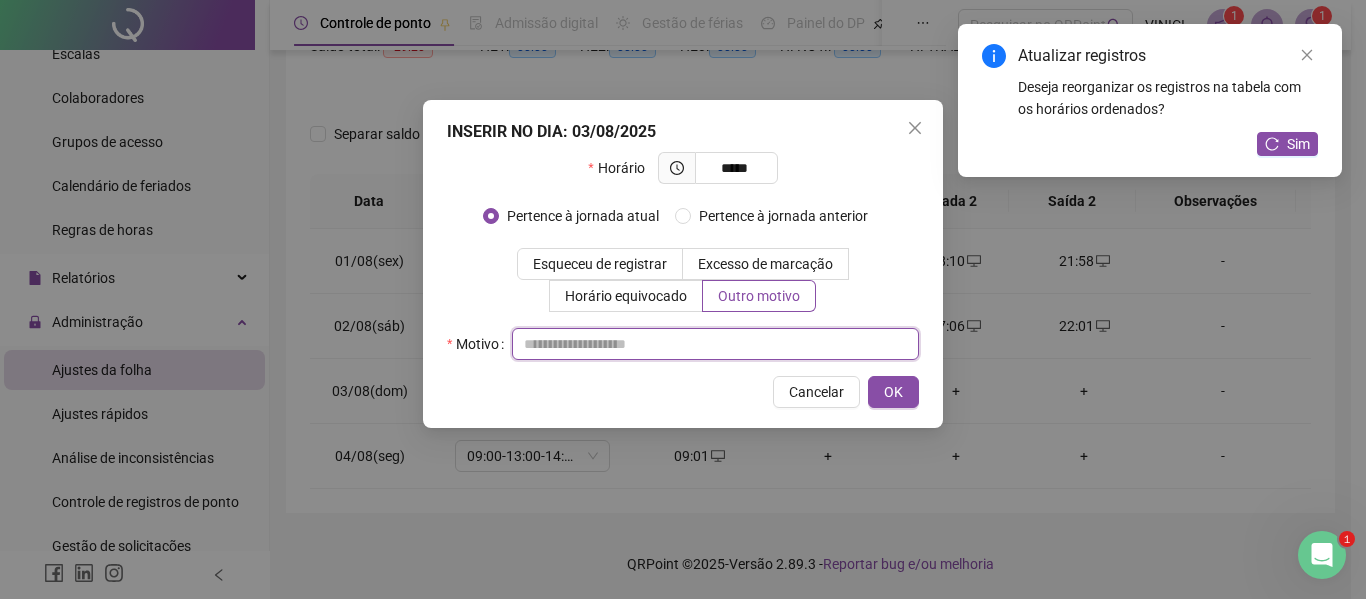 click at bounding box center (715, 344) 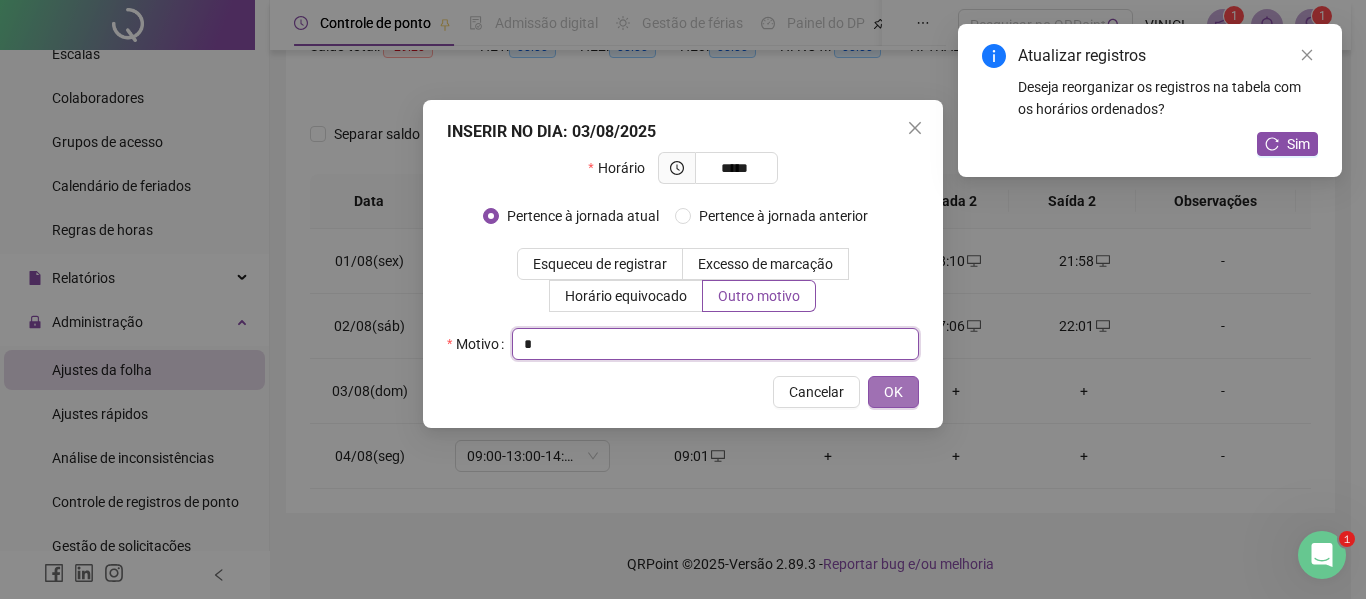 type on "*" 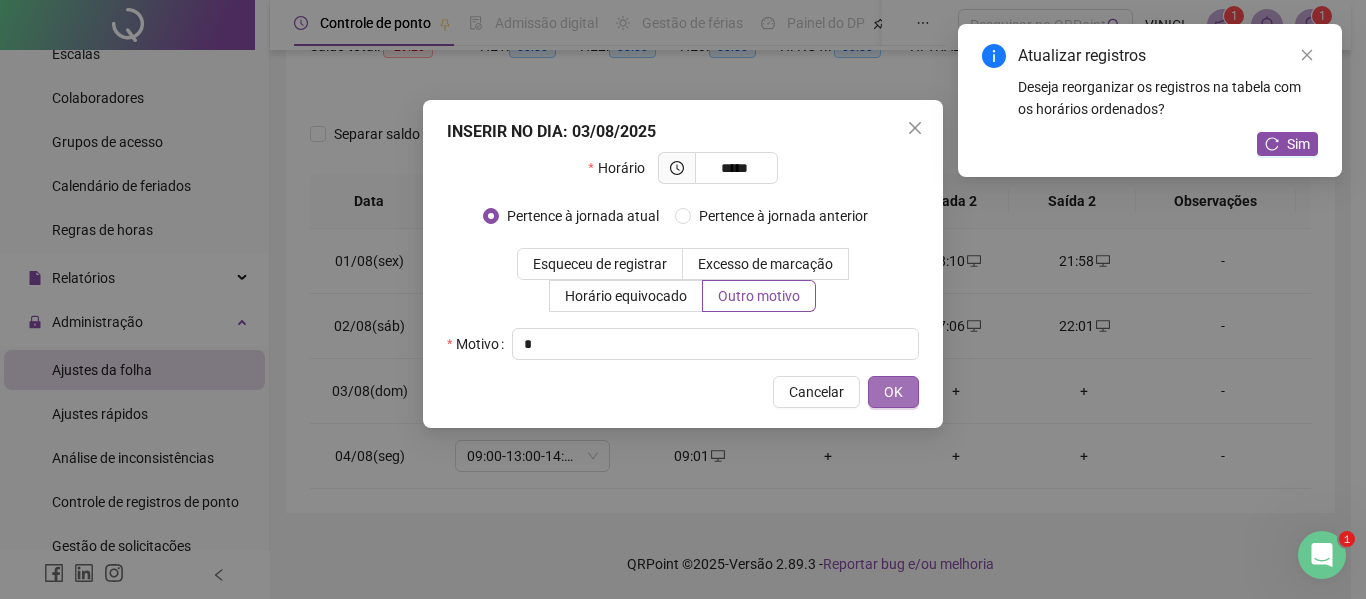 click on "OK" at bounding box center [893, 392] 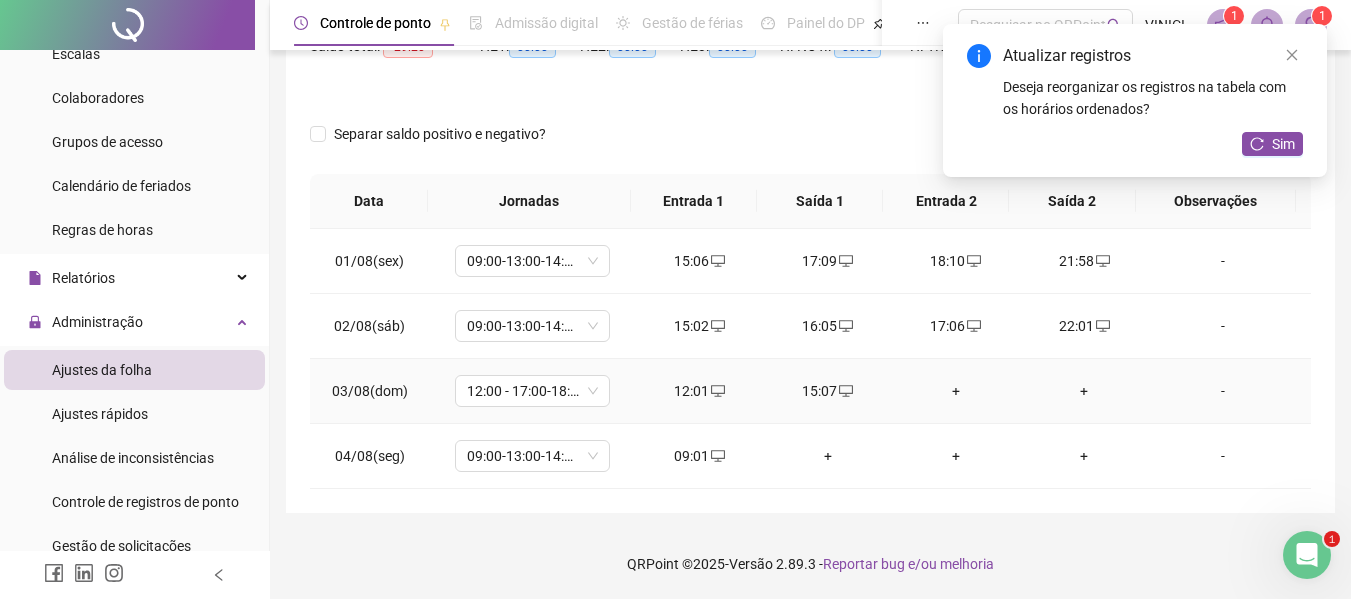 click on "+" at bounding box center (956, 391) 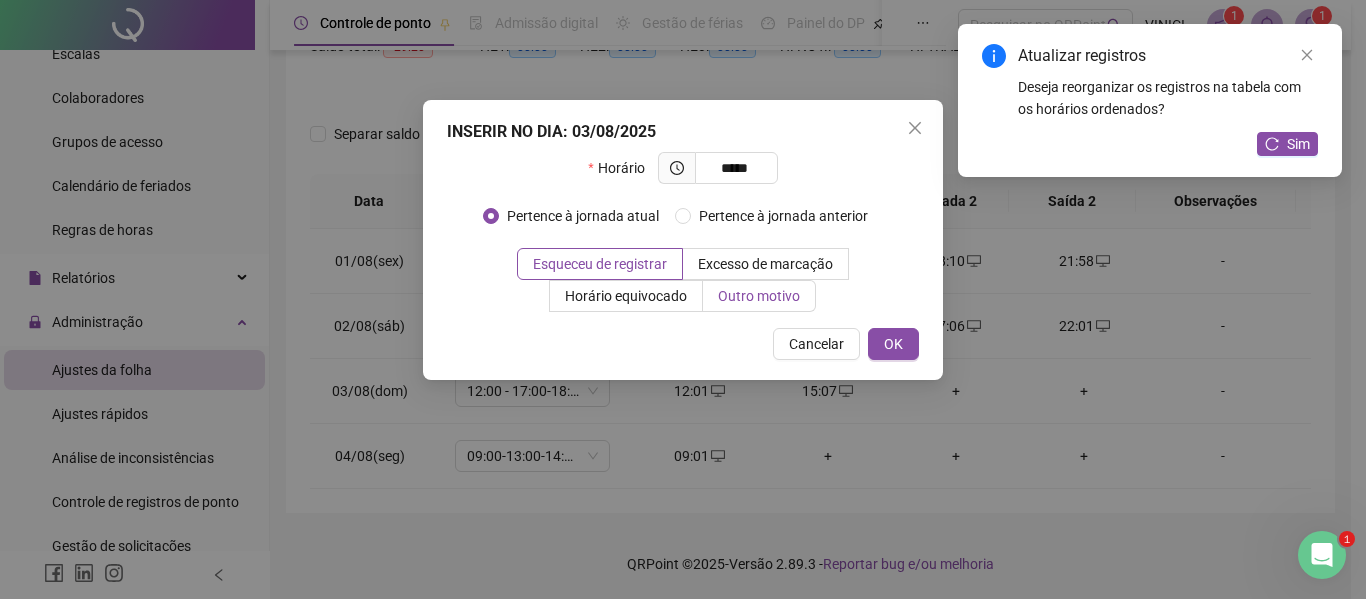 type on "*****" 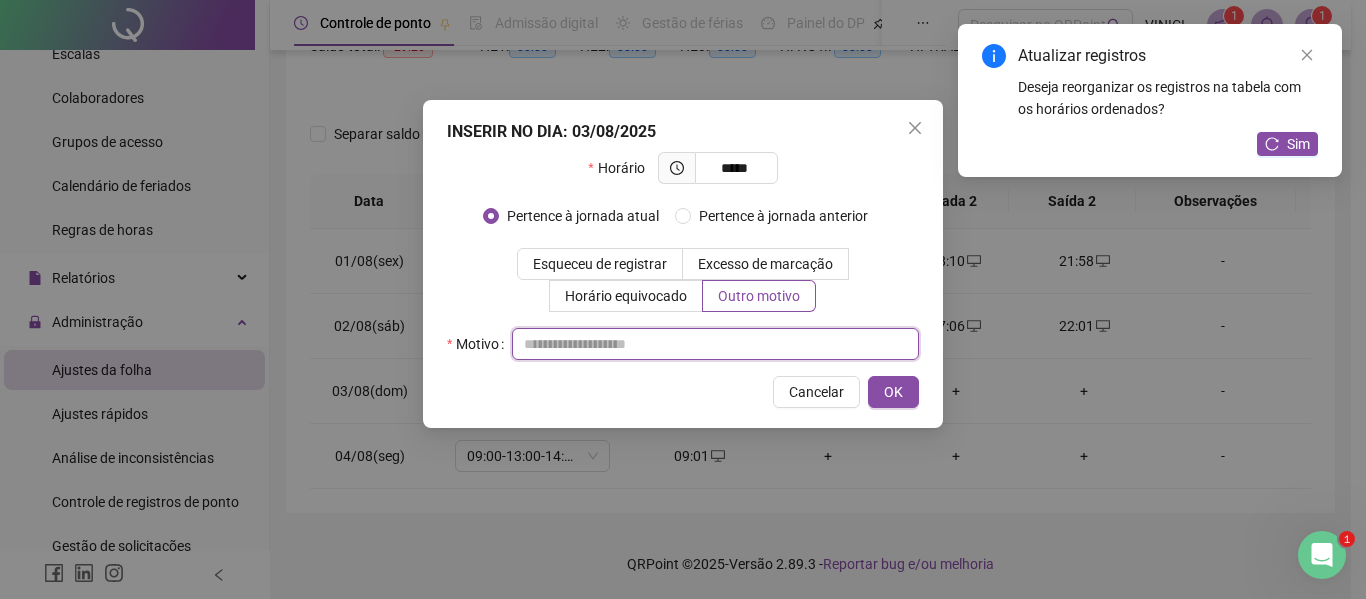 click at bounding box center [715, 344] 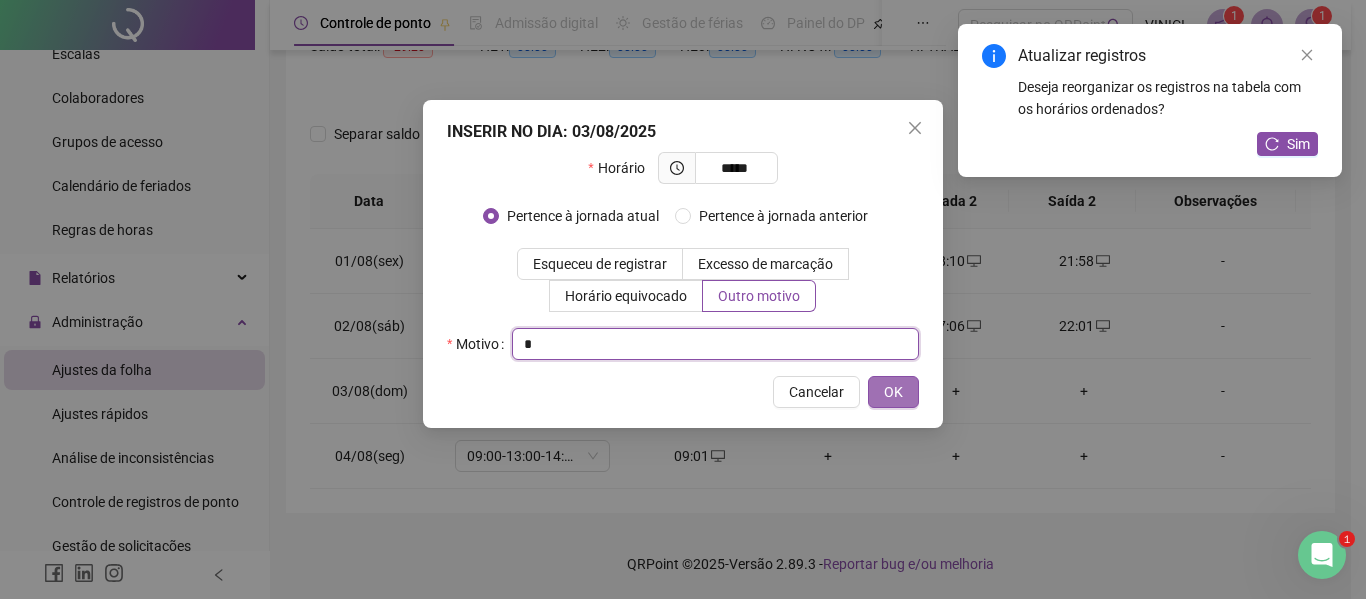 type on "*" 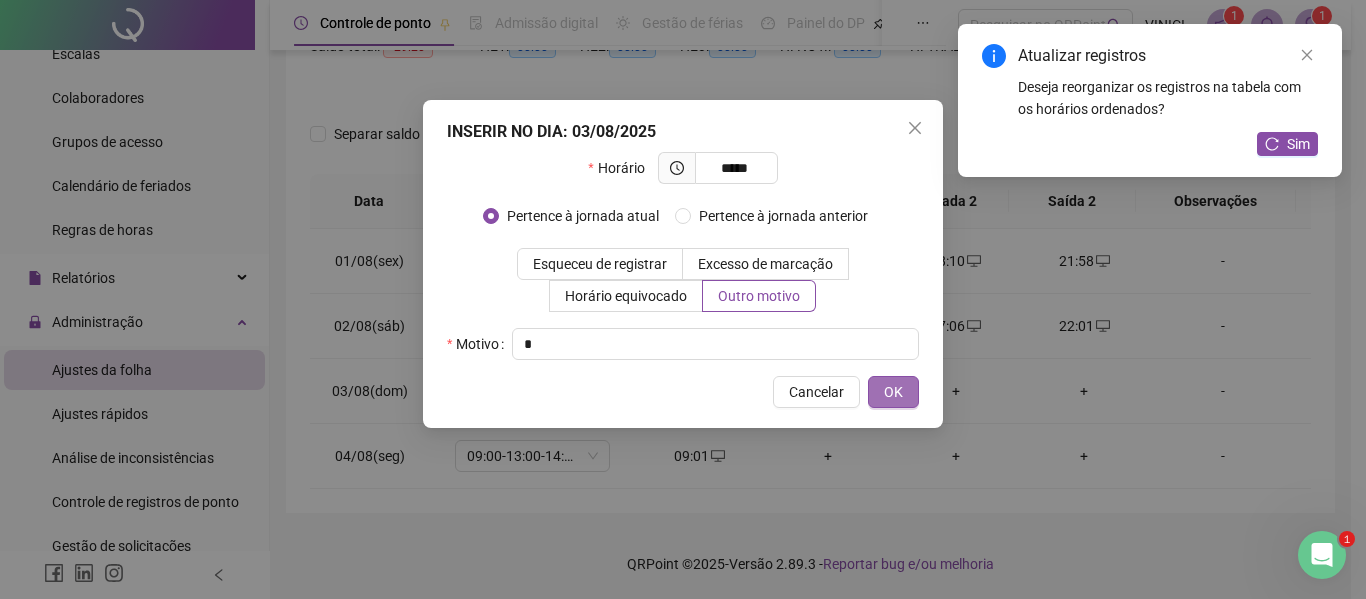 click on "OK" at bounding box center (893, 392) 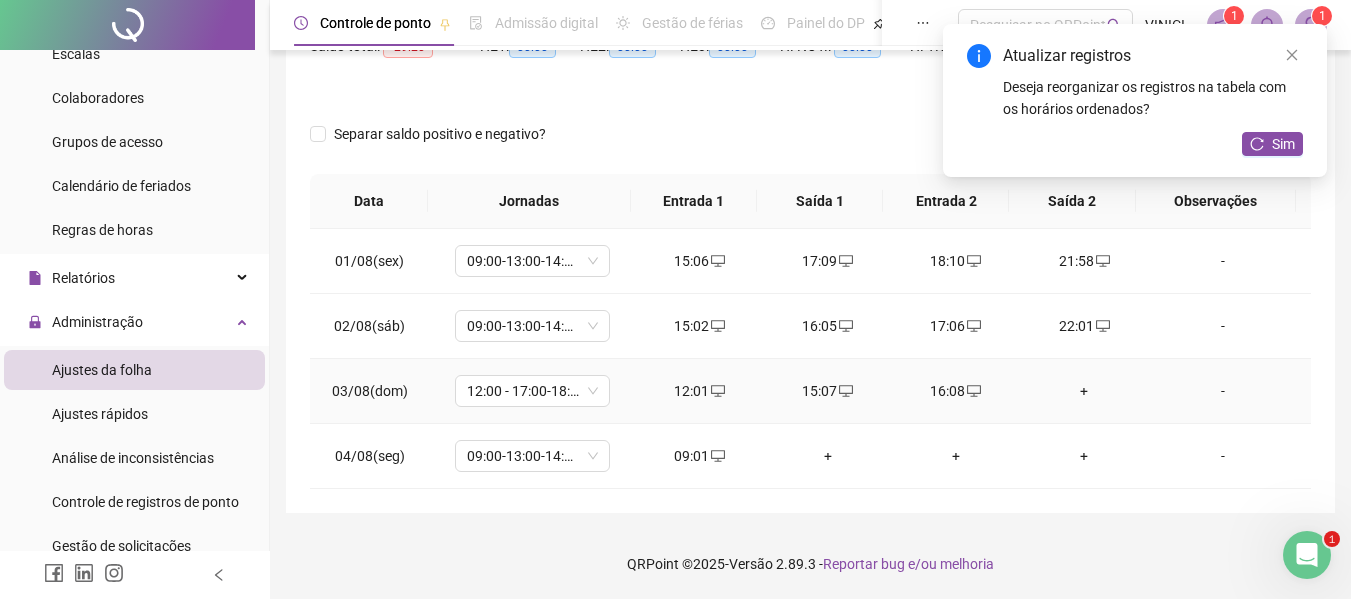 click on "+" at bounding box center [1084, 391] 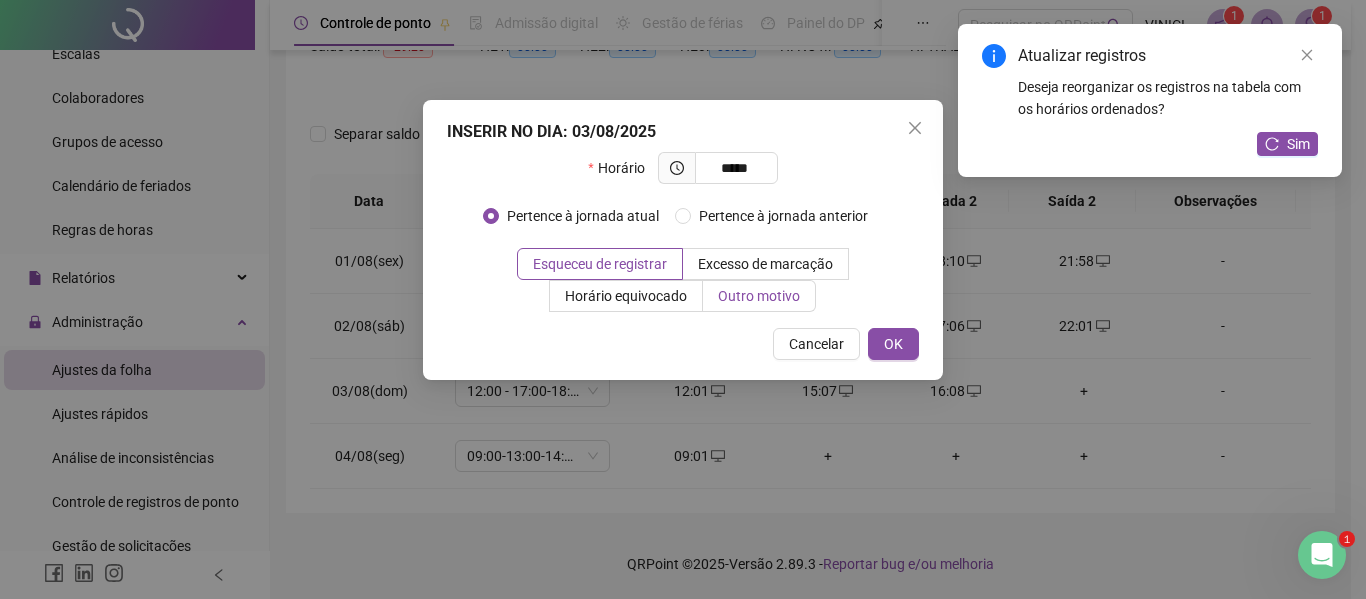 type on "*****" 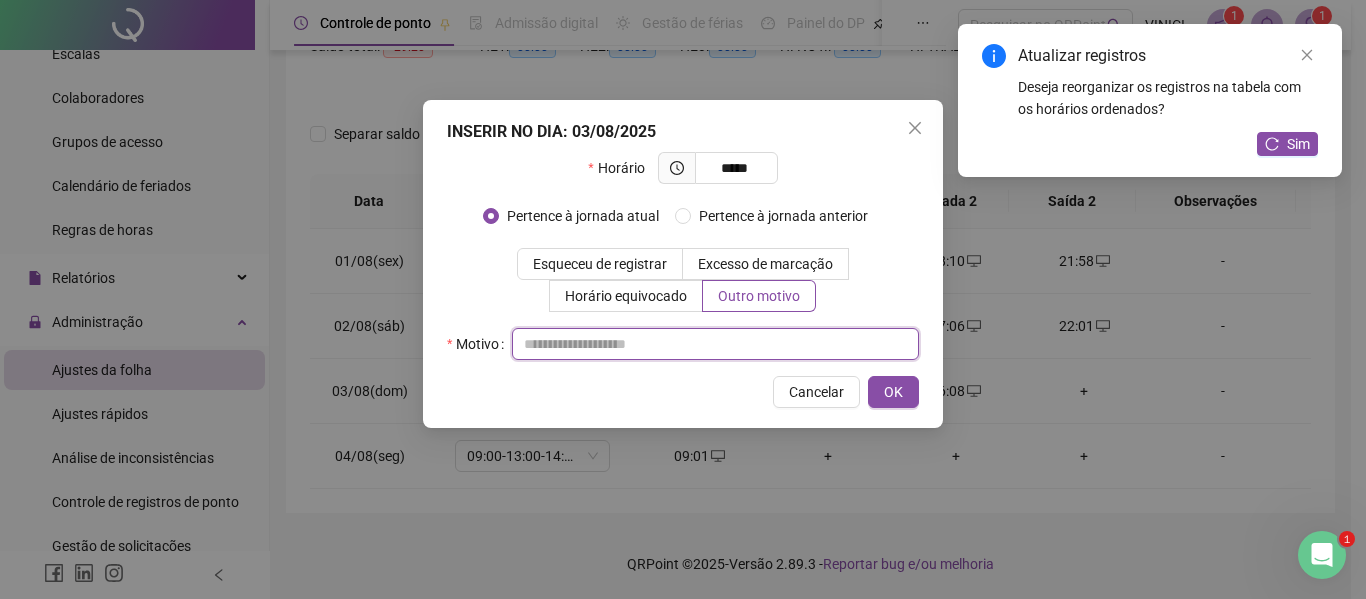 click at bounding box center [715, 344] 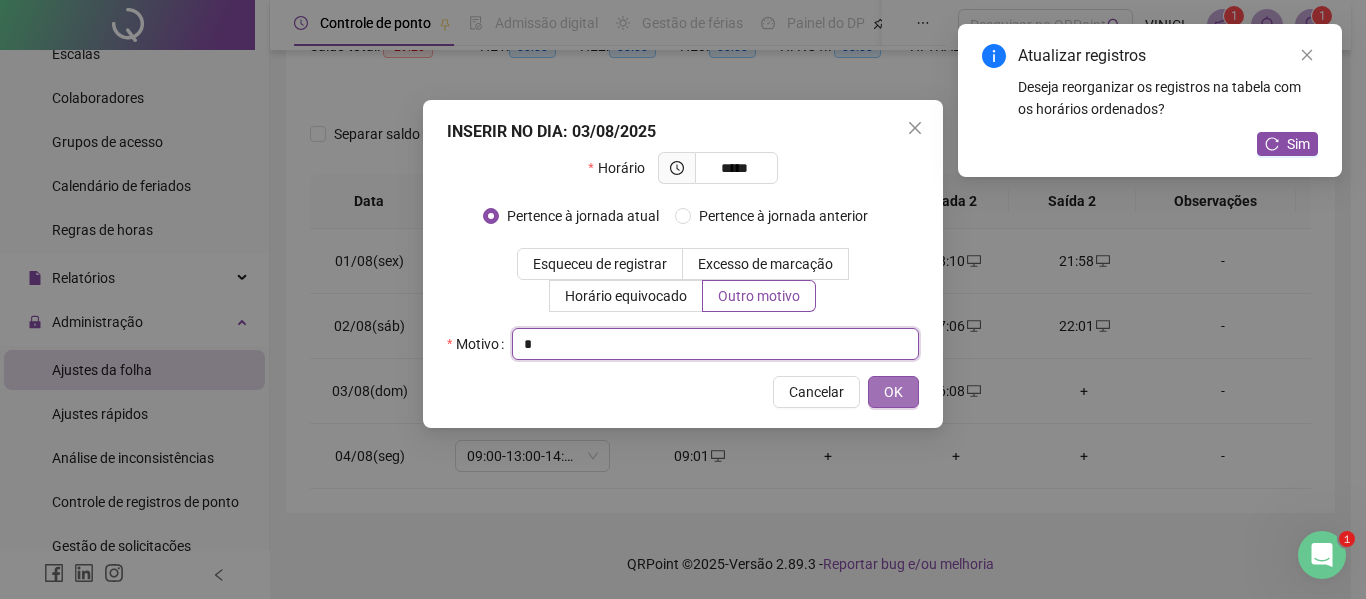 type on "*" 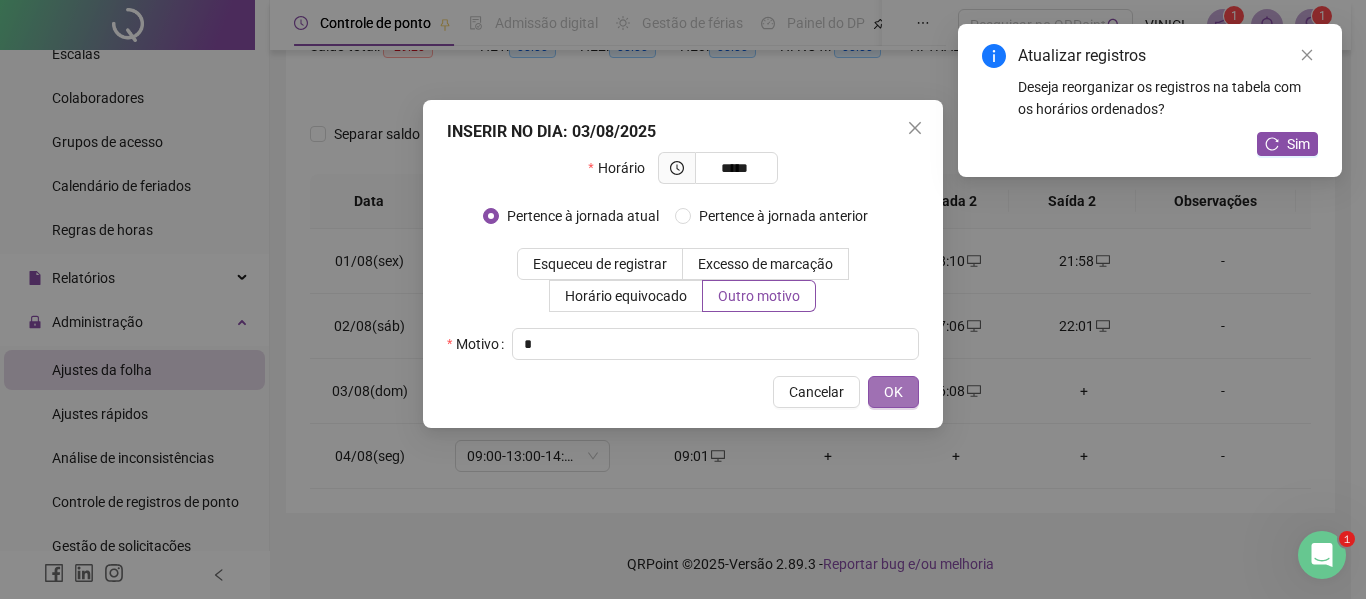click on "OK" at bounding box center [893, 392] 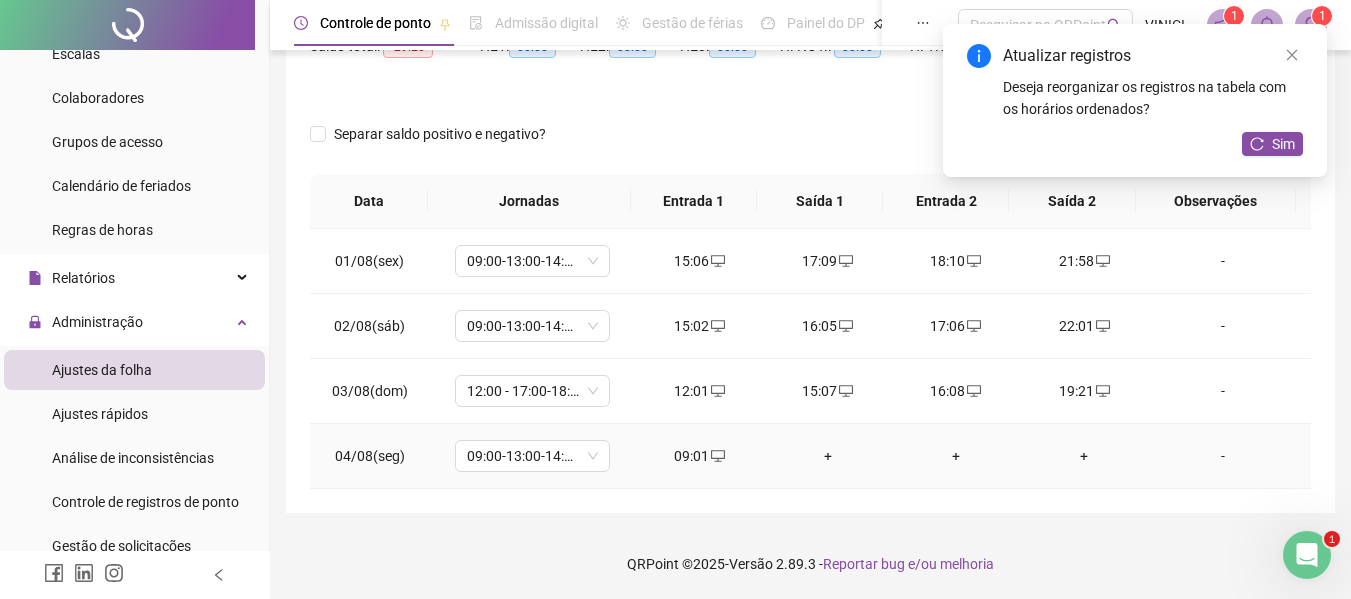 click on "+" at bounding box center [828, 456] 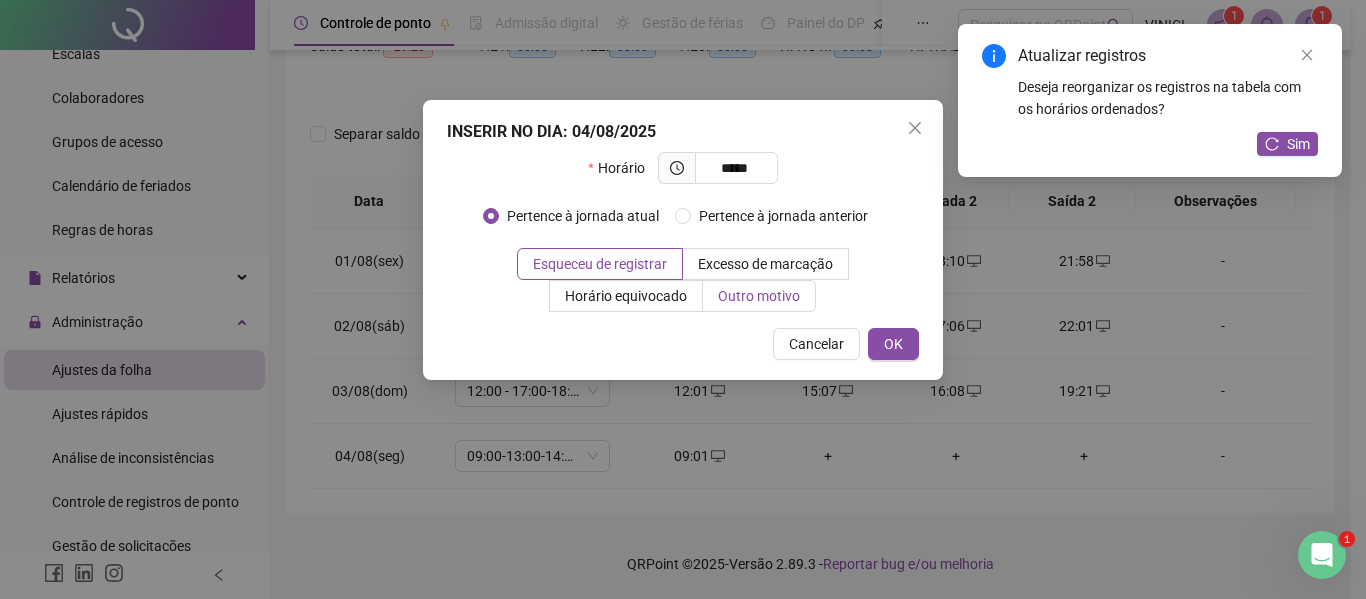 type on "*****" 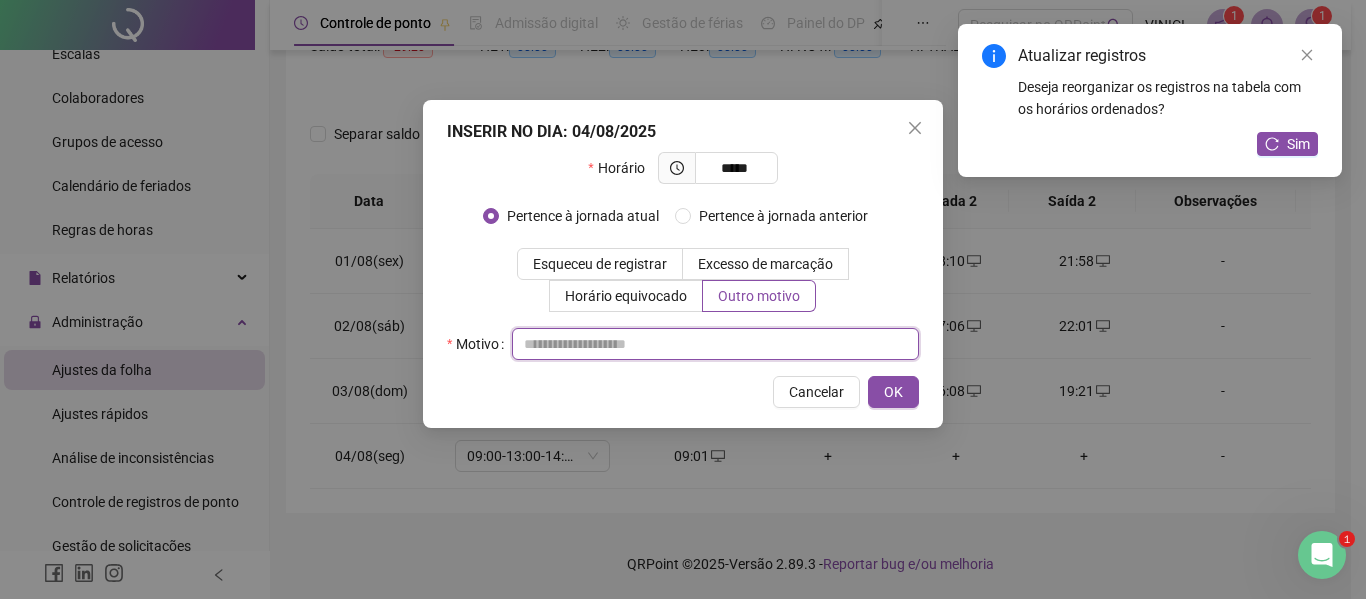 click at bounding box center (715, 344) 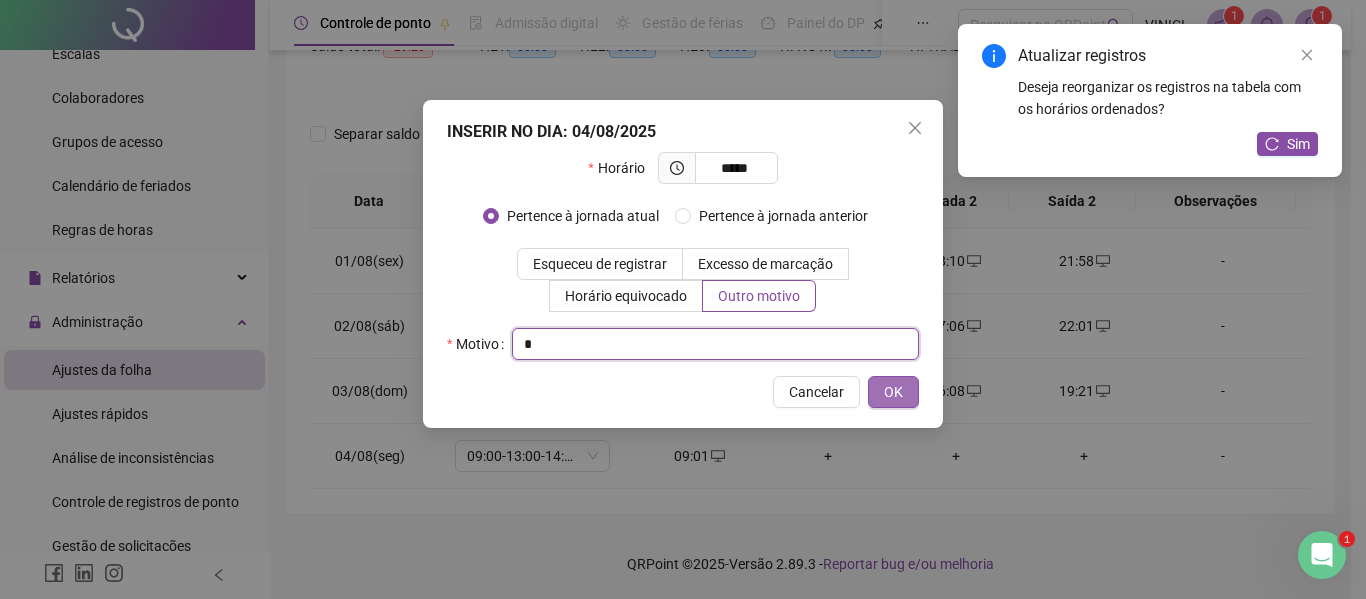 type on "*" 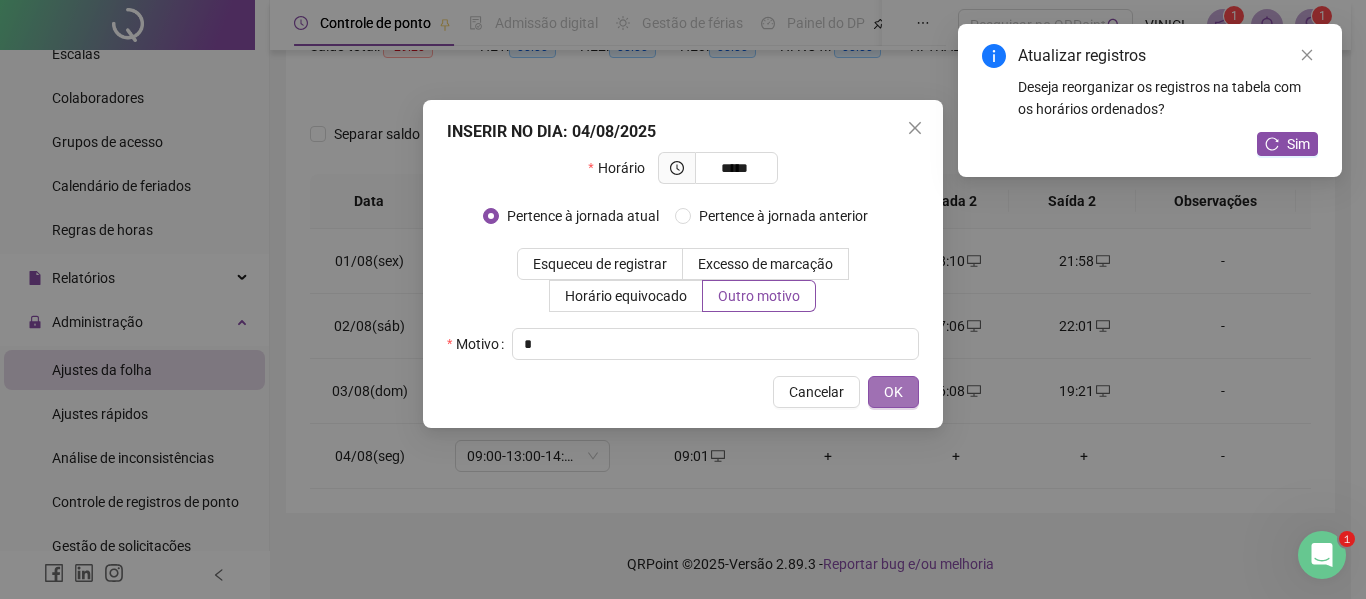 click on "OK" at bounding box center (893, 392) 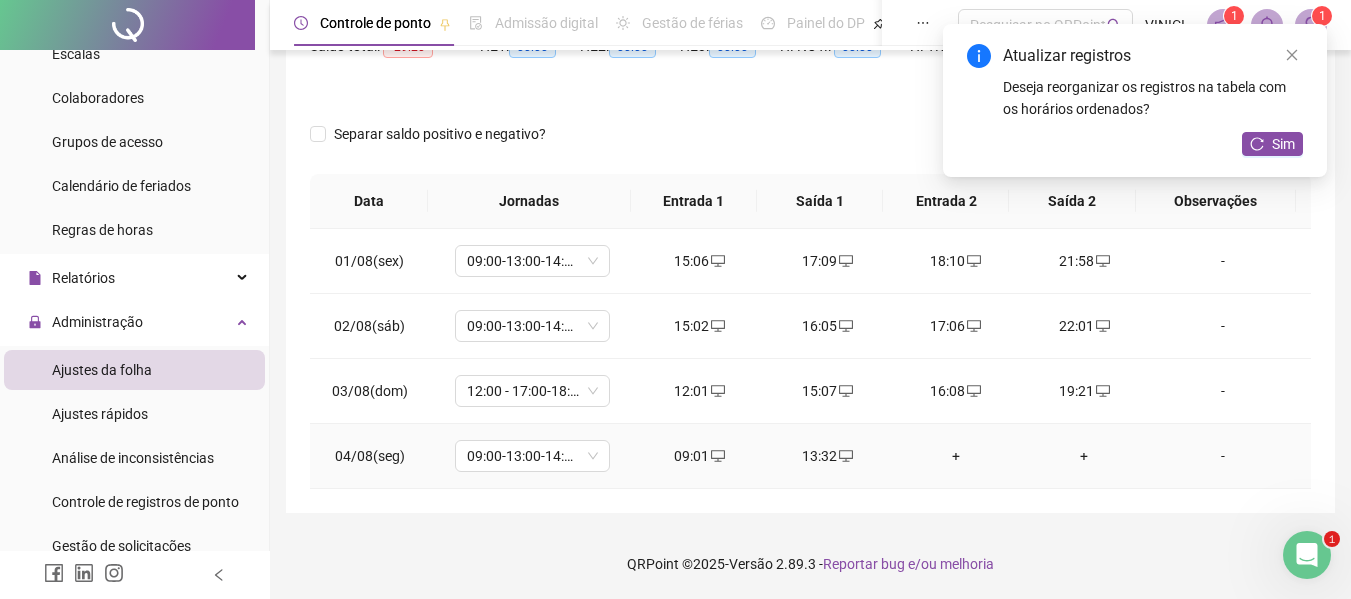 click on "+" at bounding box center [956, 456] 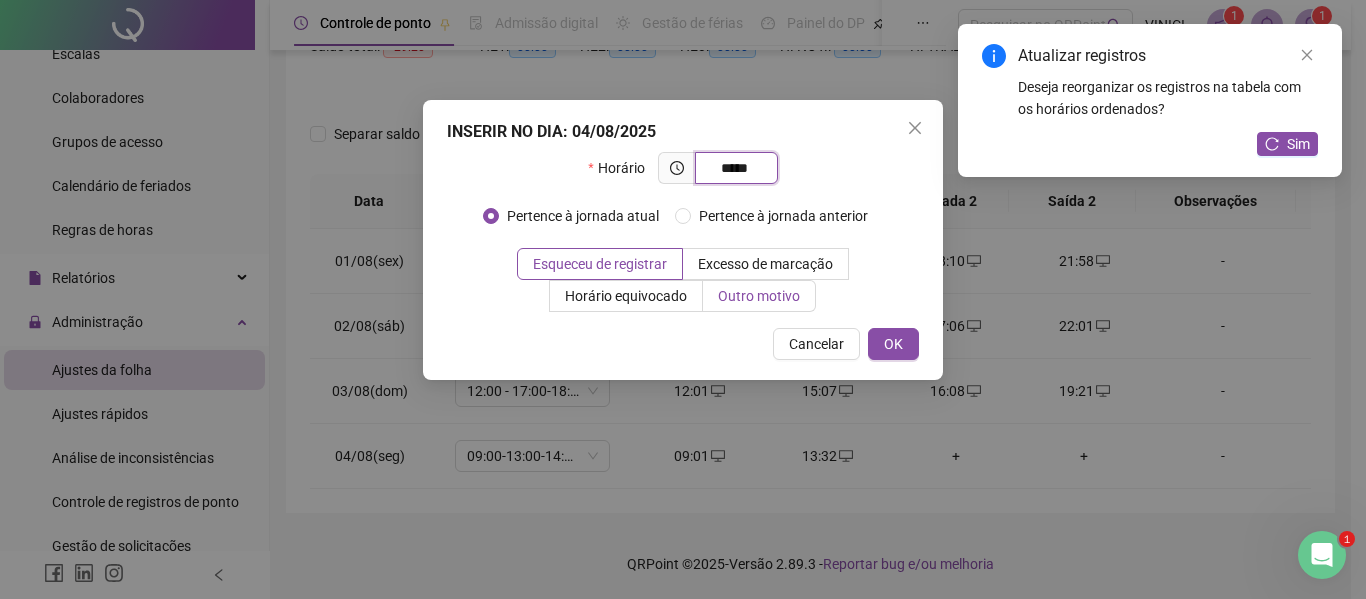 type on "*****" 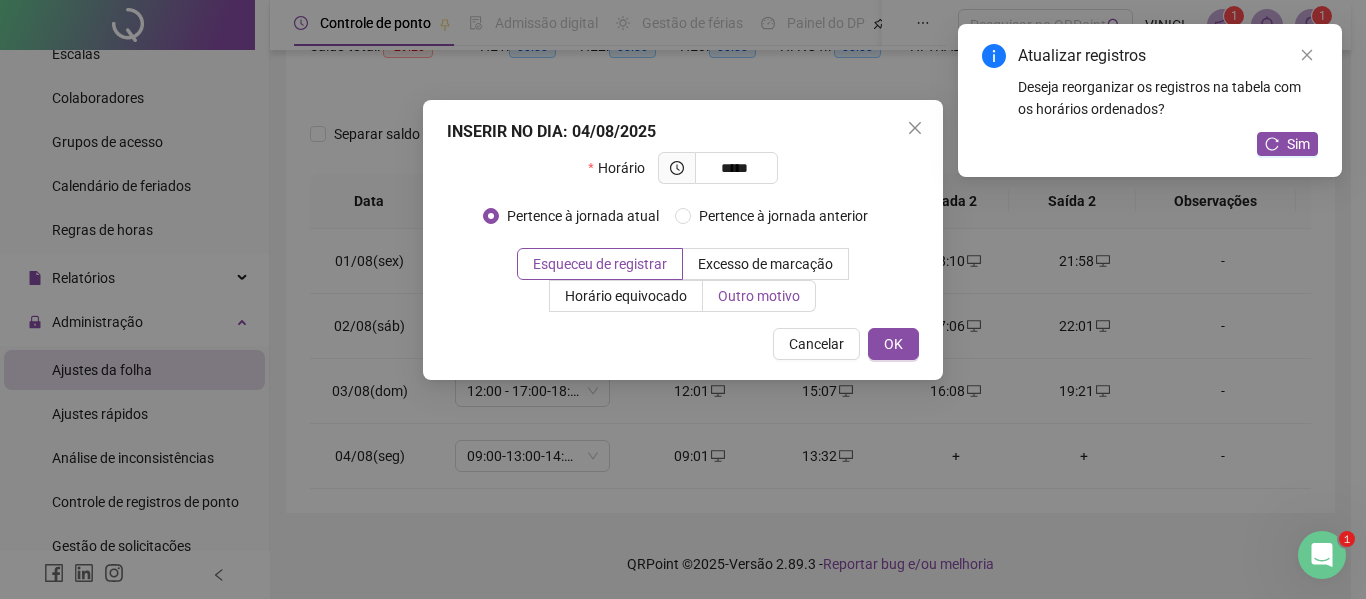 click on "Outro motivo" at bounding box center [759, 296] 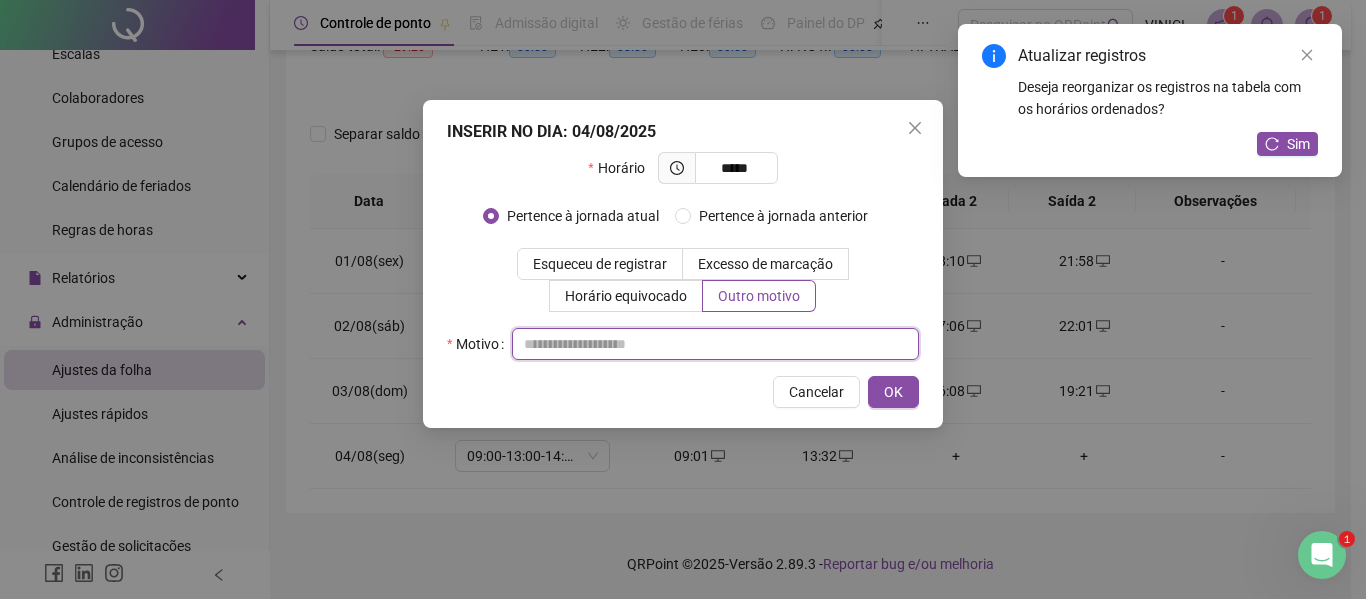 click at bounding box center (715, 344) 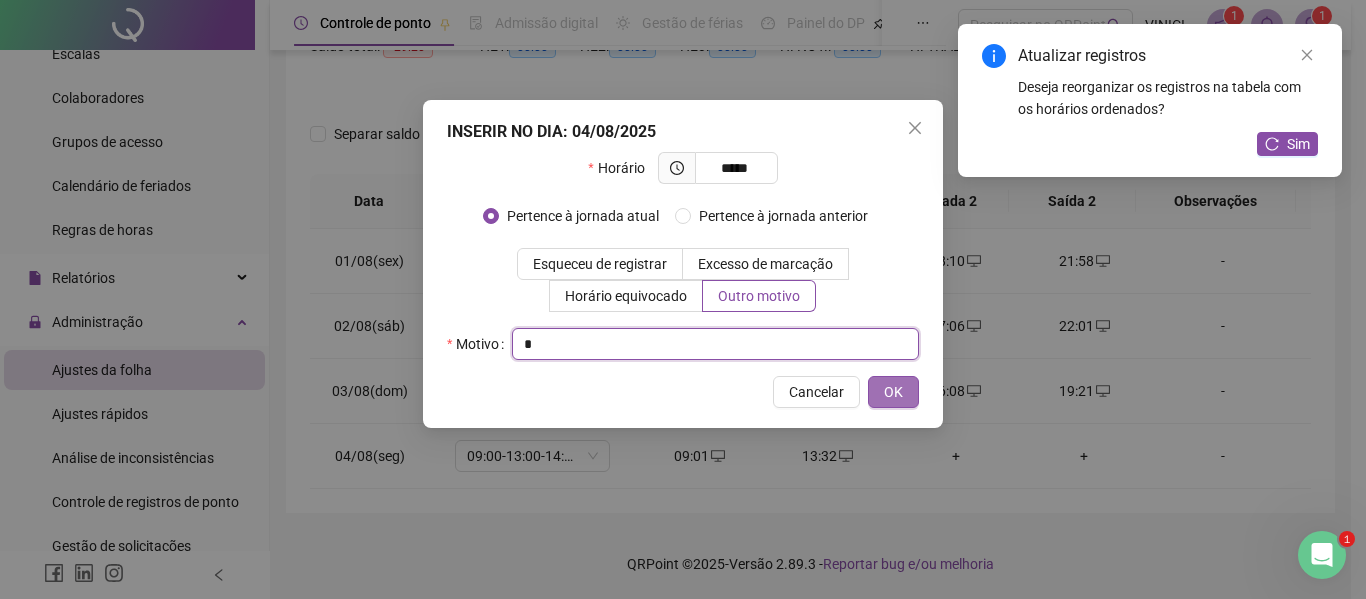 type on "*" 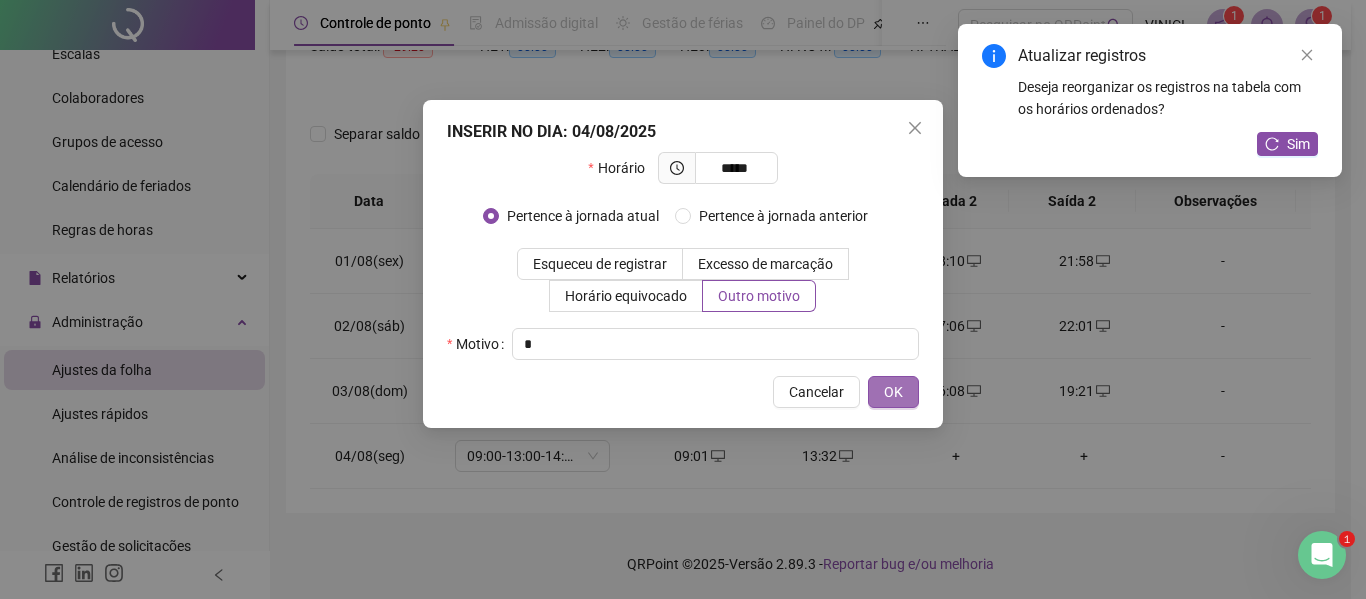 click on "OK" at bounding box center [893, 392] 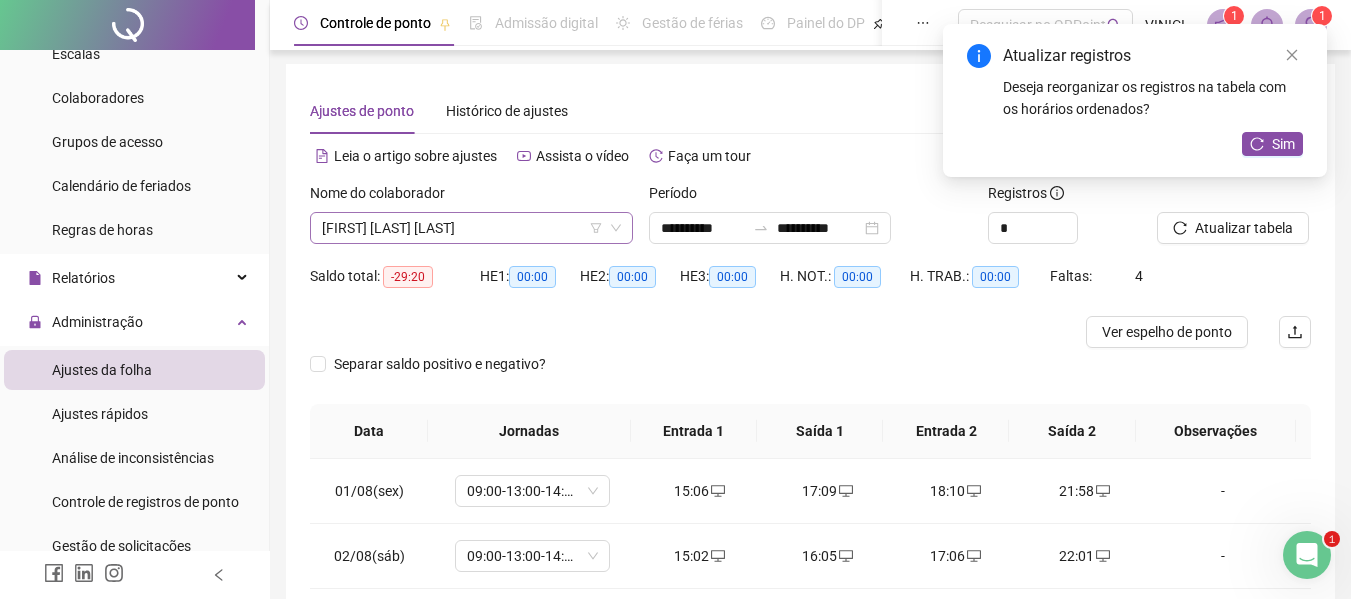 scroll, scrollTop: 0, scrollLeft: 0, axis: both 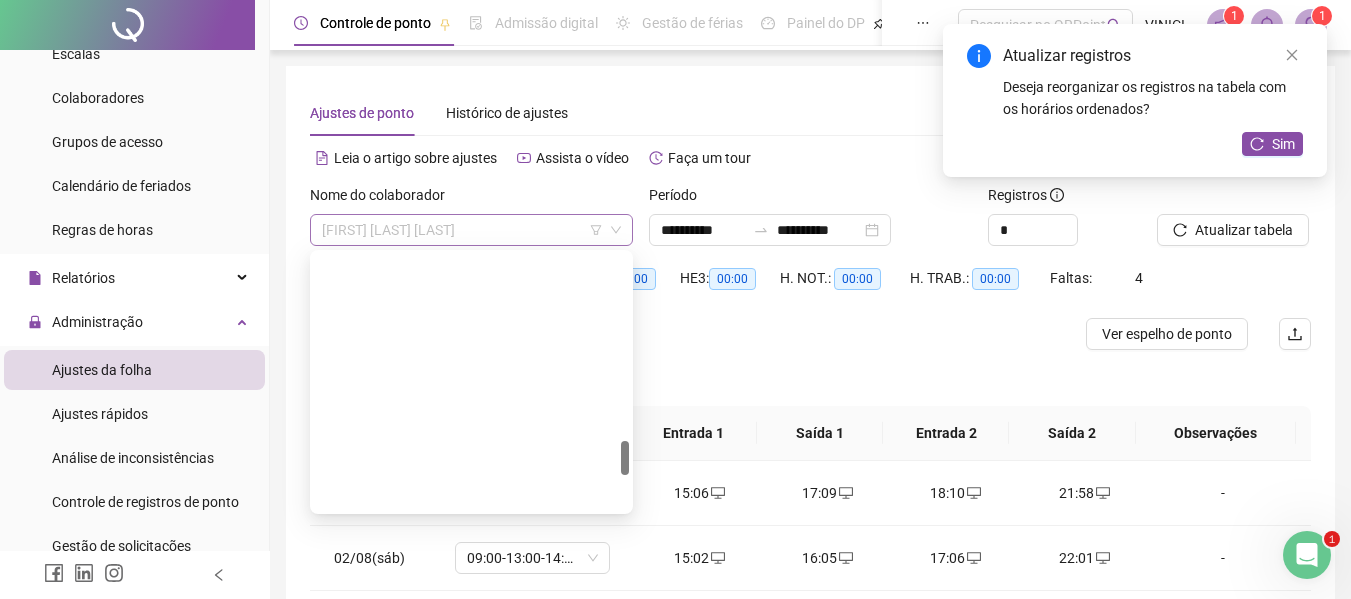 click on "[FIRST] [LAST] [LAST]" at bounding box center [471, 230] 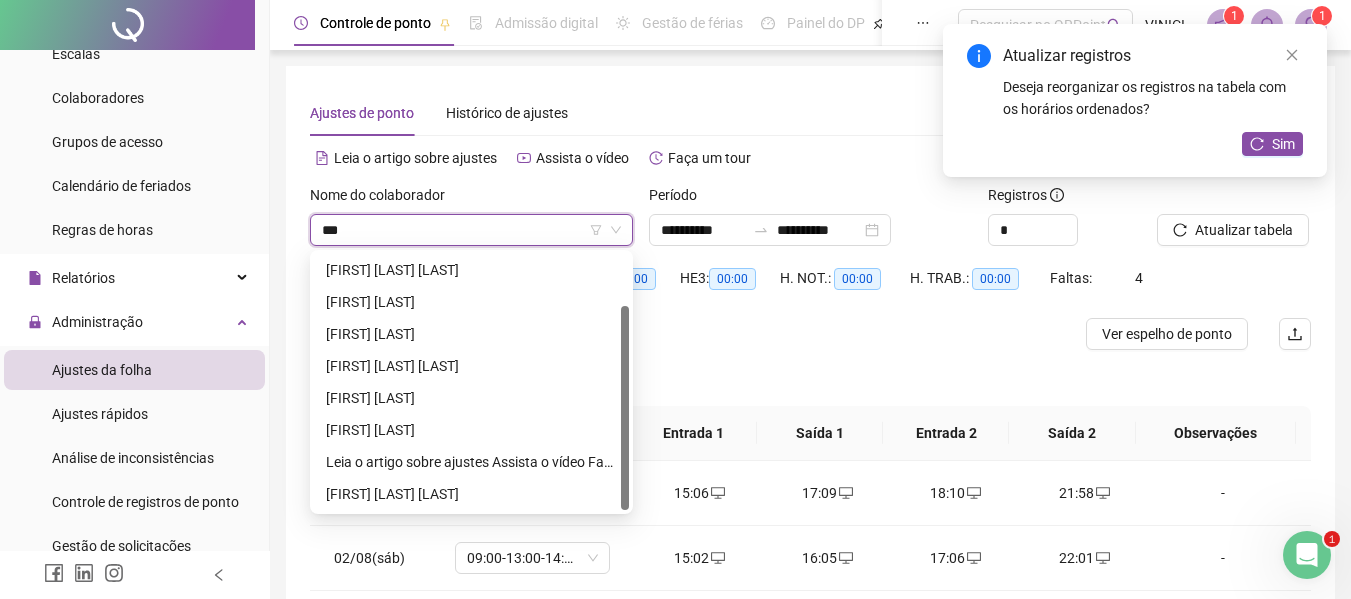 scroll, scrollTop: 0, scrollLeft: 0, axis: both 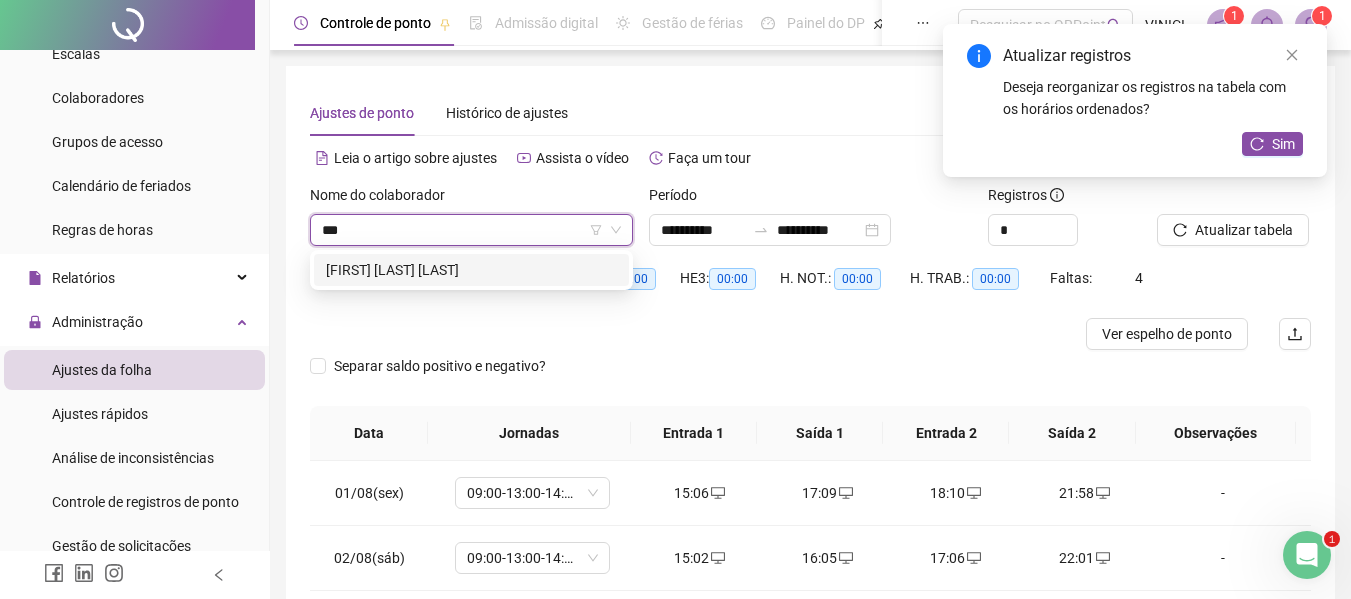 type on "****" 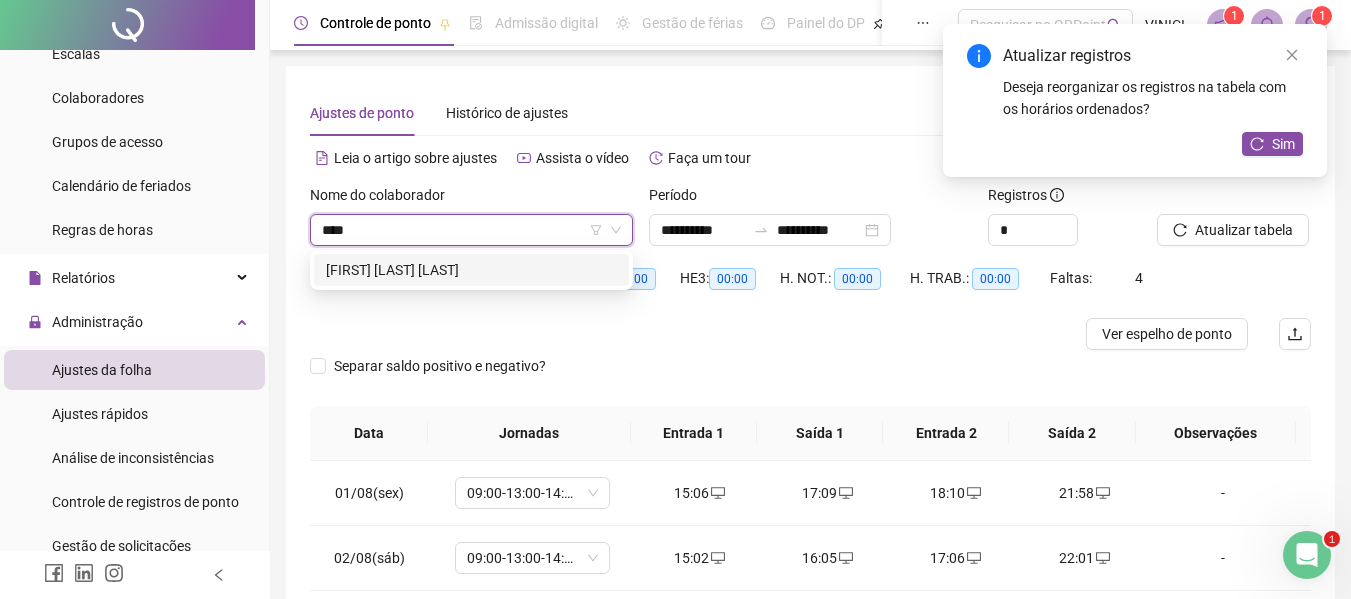 click on "[FIRST] [LAST] [LAST]" at bounding box center [471, 270] 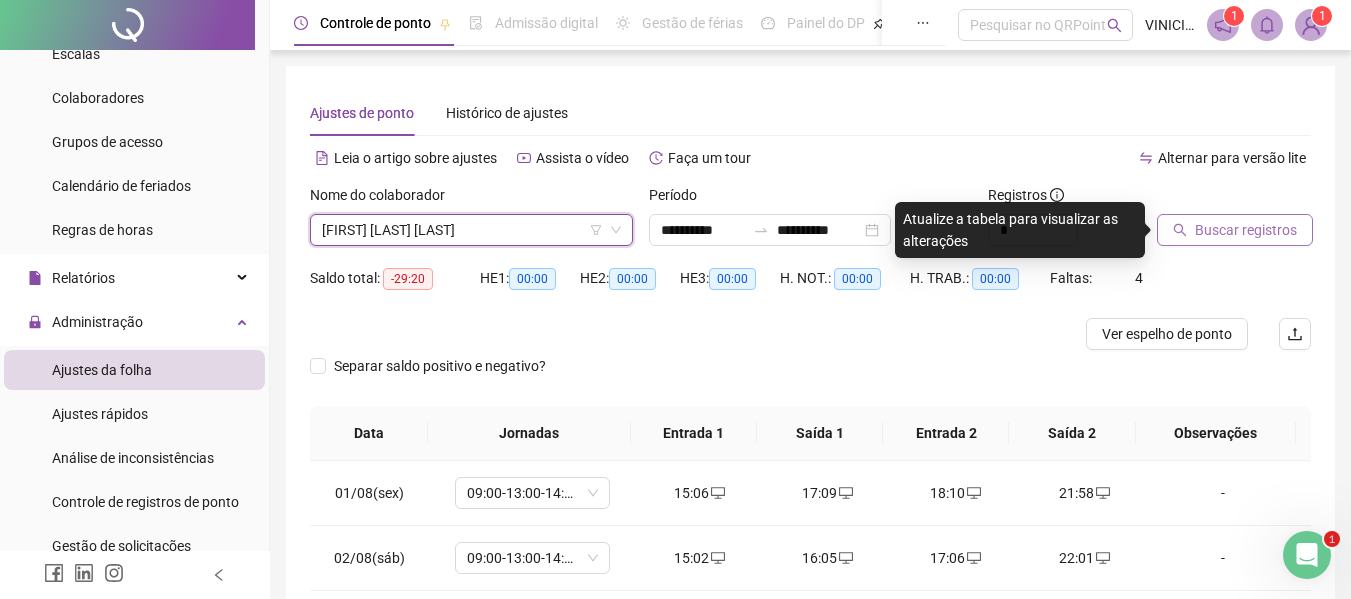 click on "Buscar registros" at bounding box center [1246, 230] 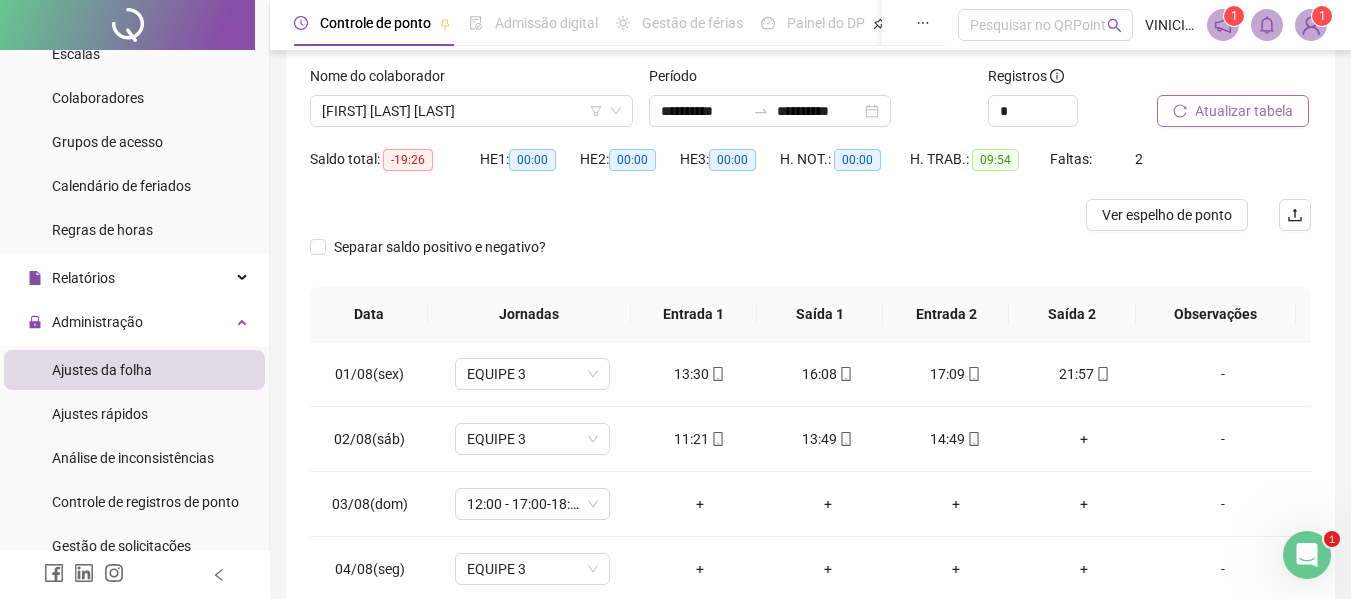 scroll, scrollTop: 232, scrollLeft: 0, axis: vertical 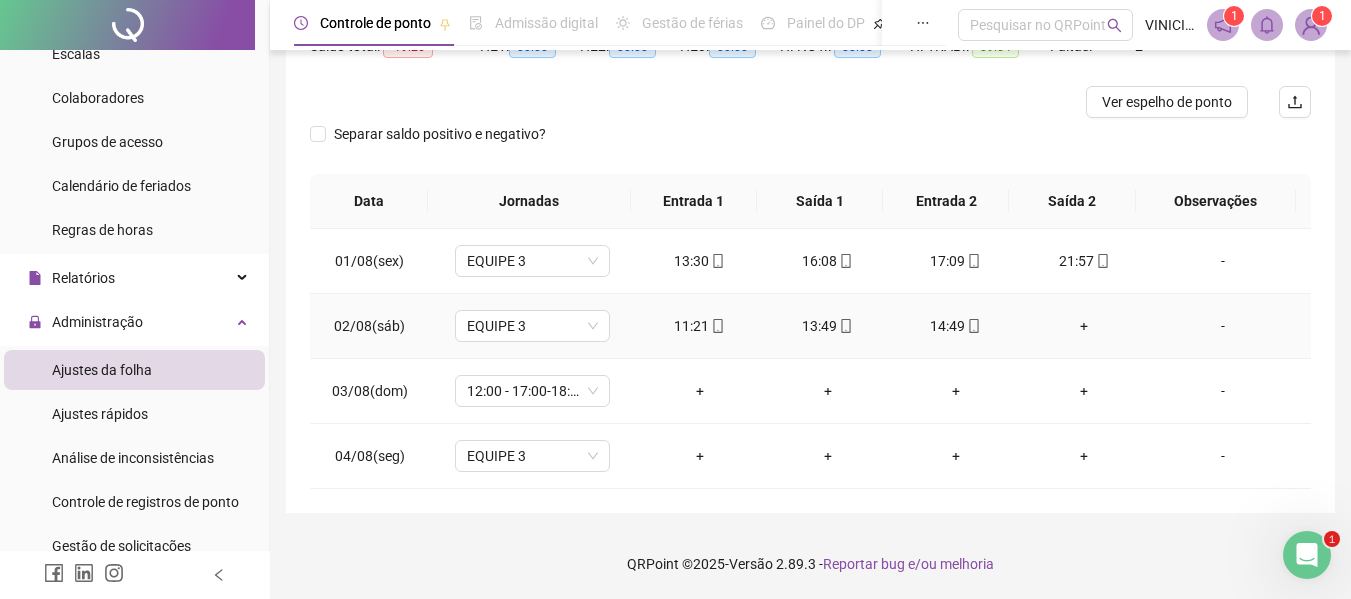 click on "+" at bounding box center [1084, 326] 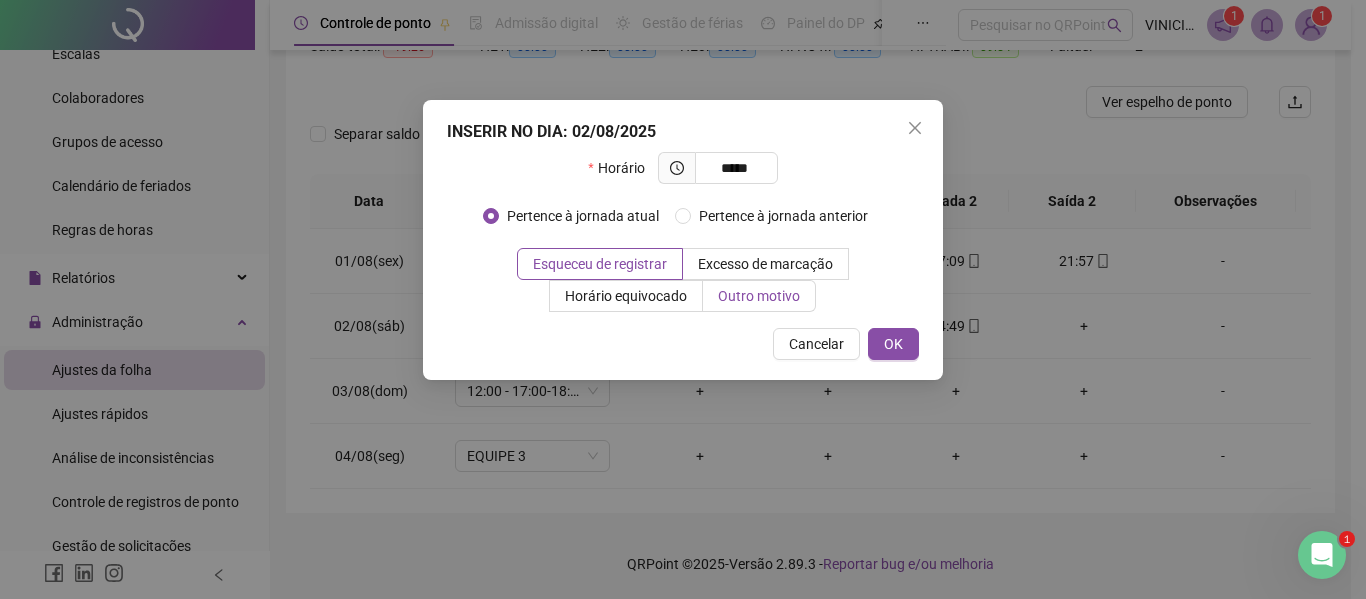 type on "*****" 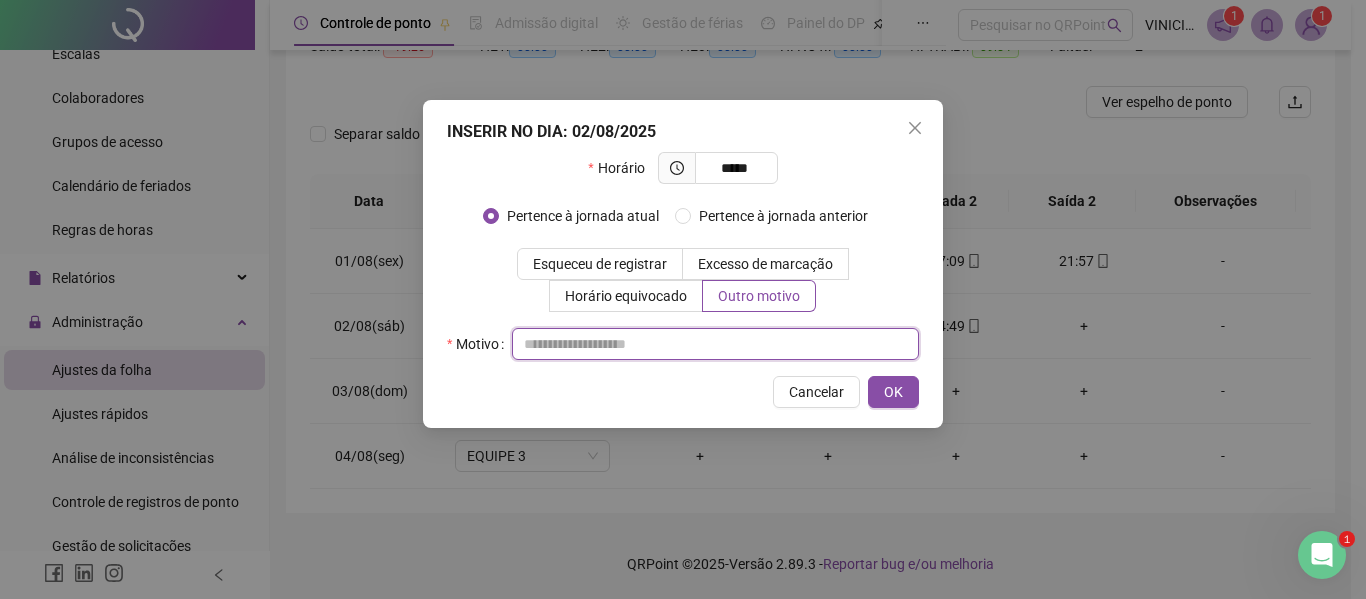 click at bounding box center [715, 344] 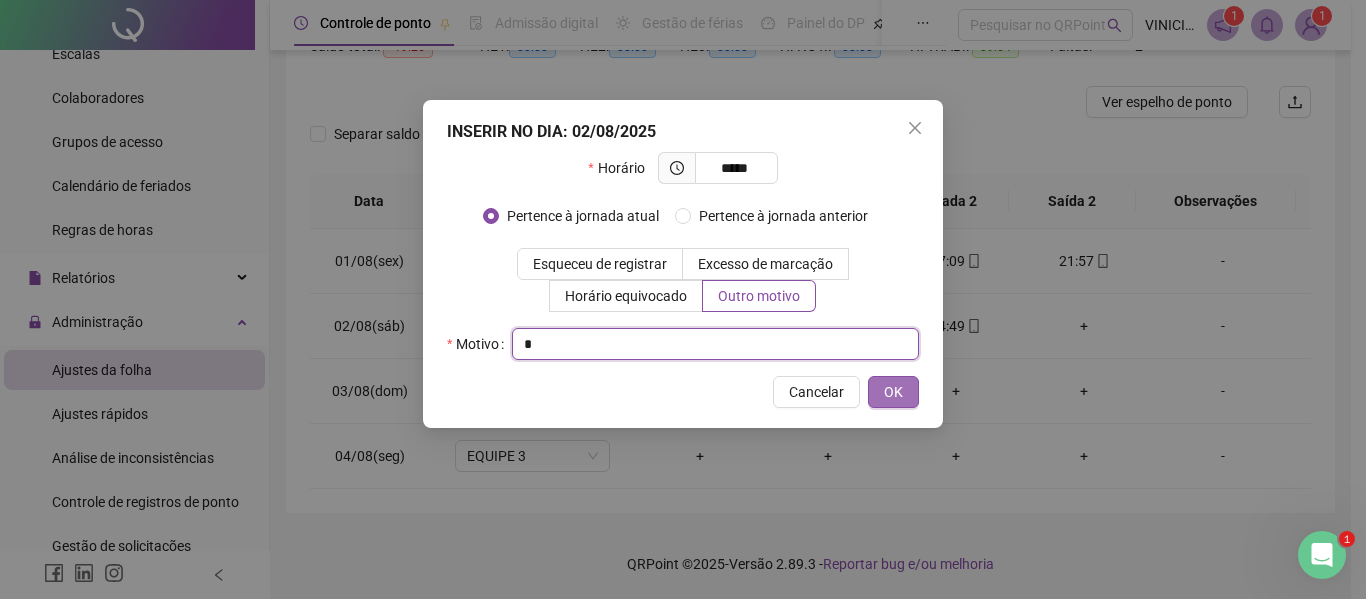 type on "*" 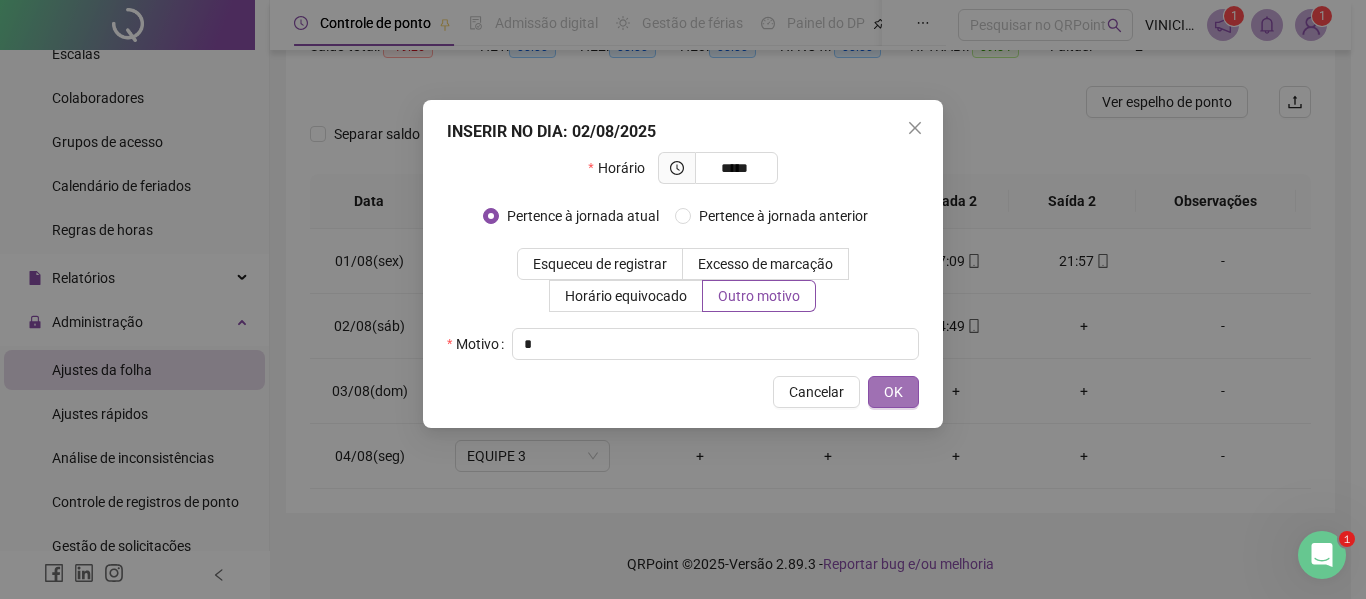 click on "OK" at bounding box center [893, 392] 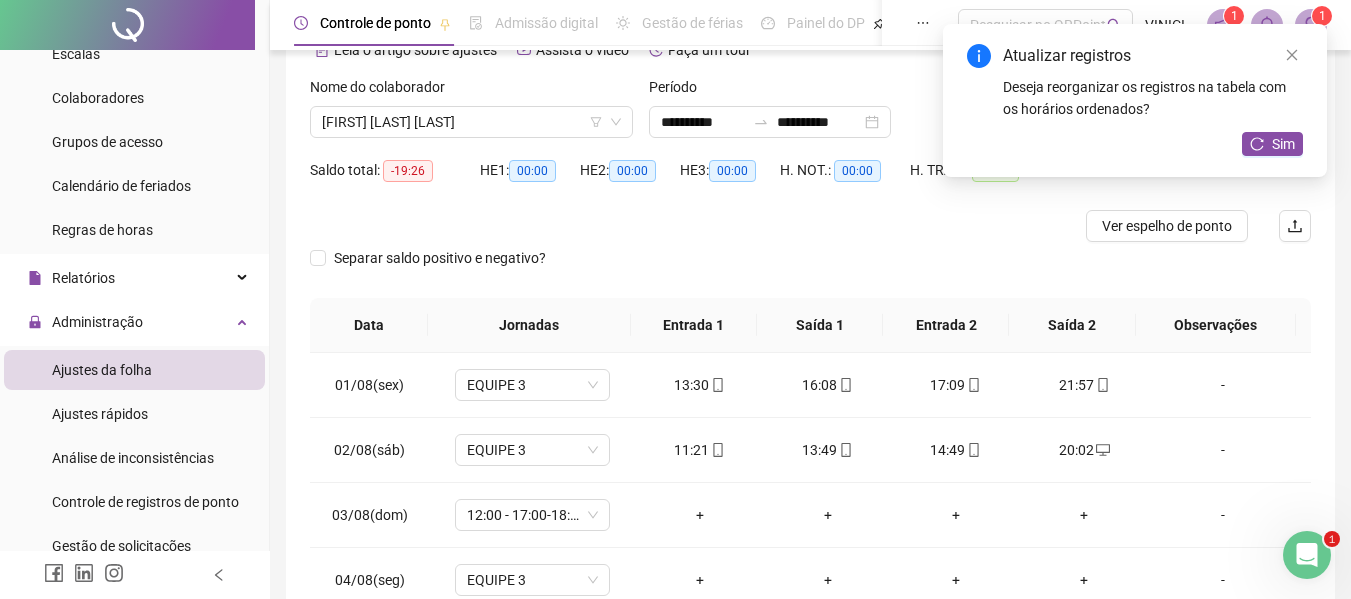 scroll, scrollTop: 0, scrollLeft: 0, axis: both 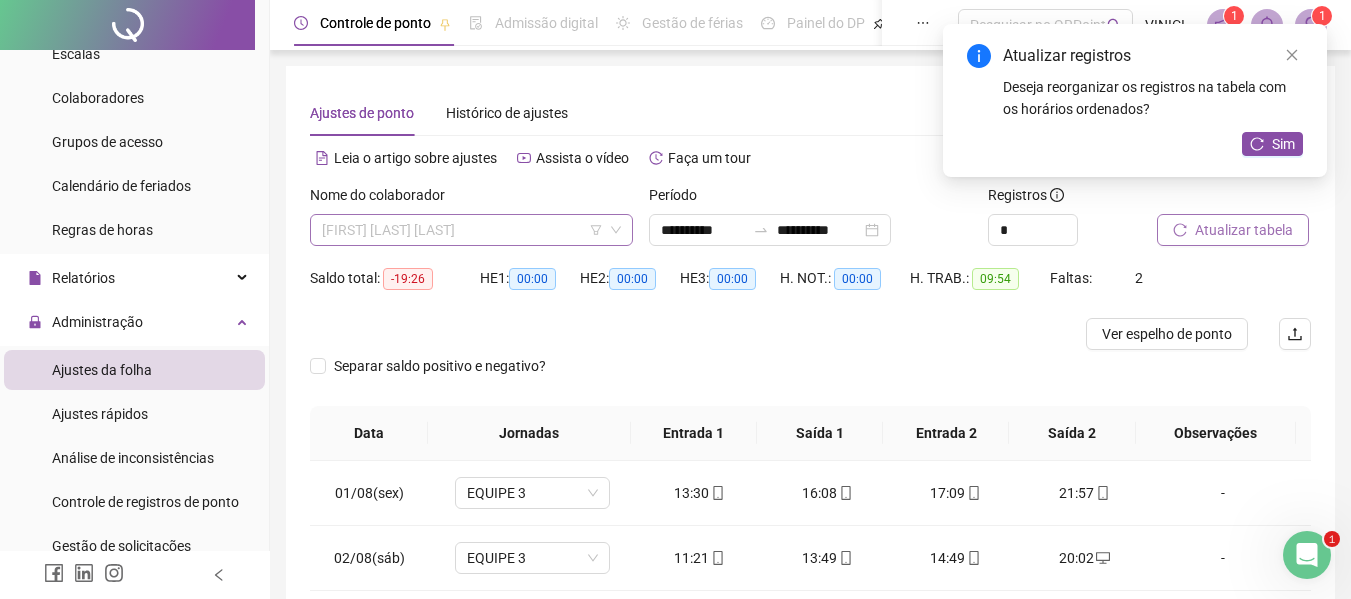 click on "[FIRST] [LAST] [LAST]" at bounding box center (471, 230) 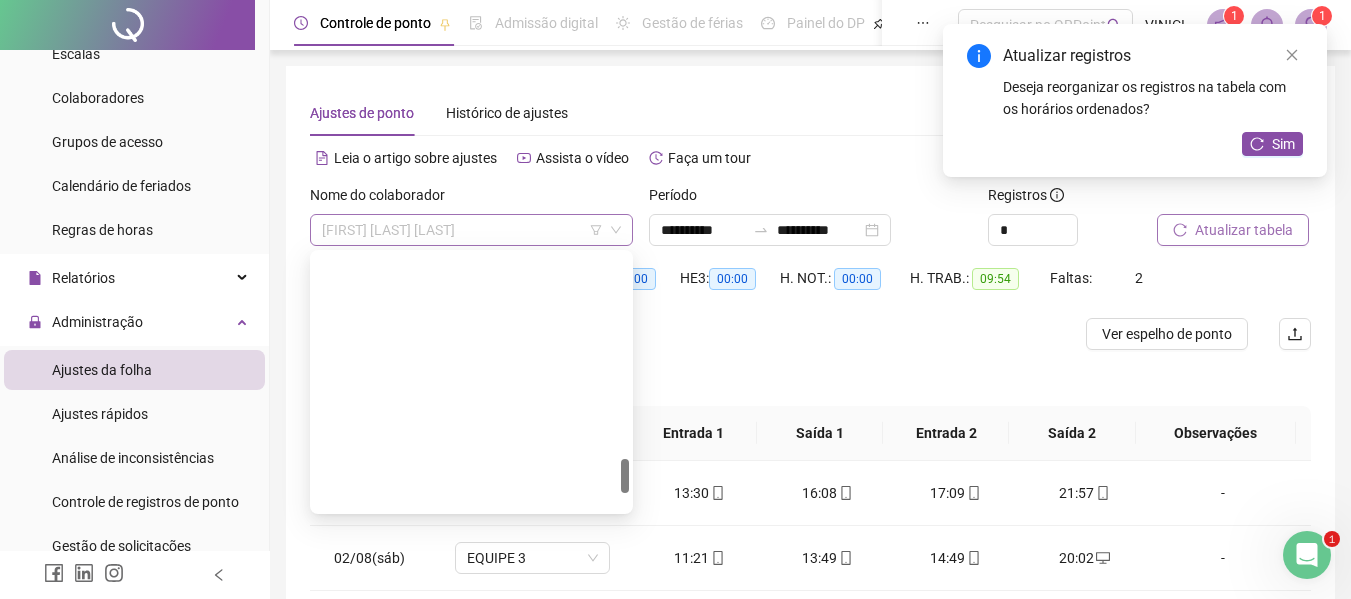 scroll, scrollTop: 1504, scrollLeft: 0, axis: vertical 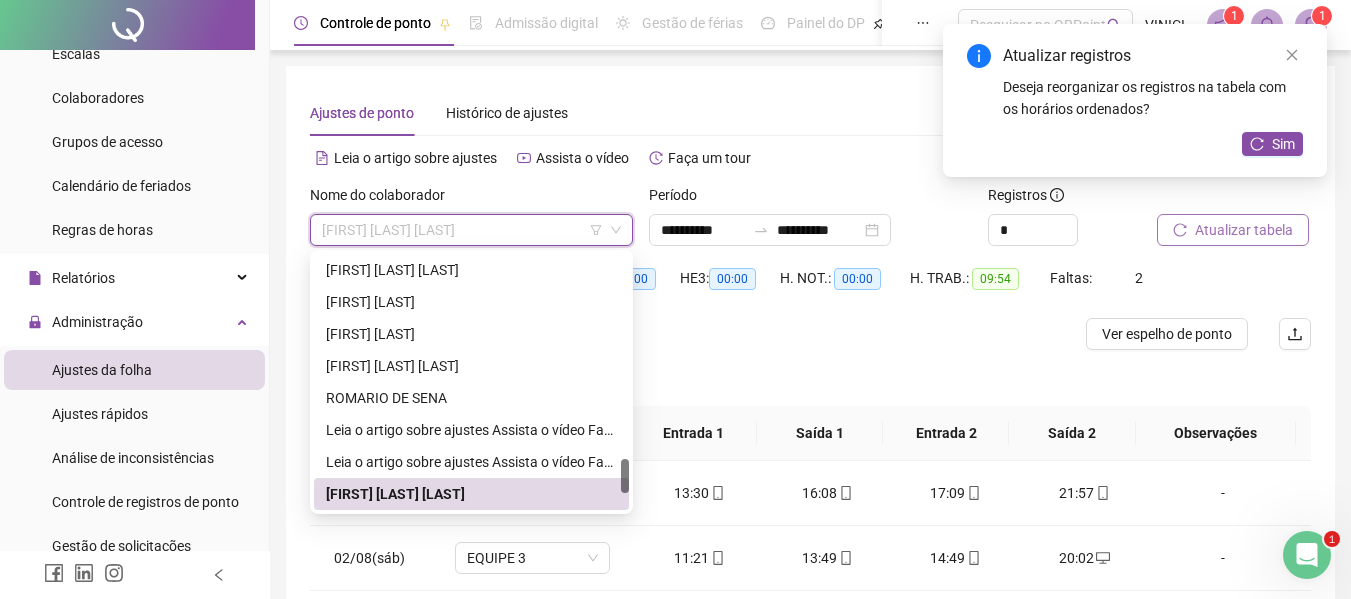 paste on "**********" 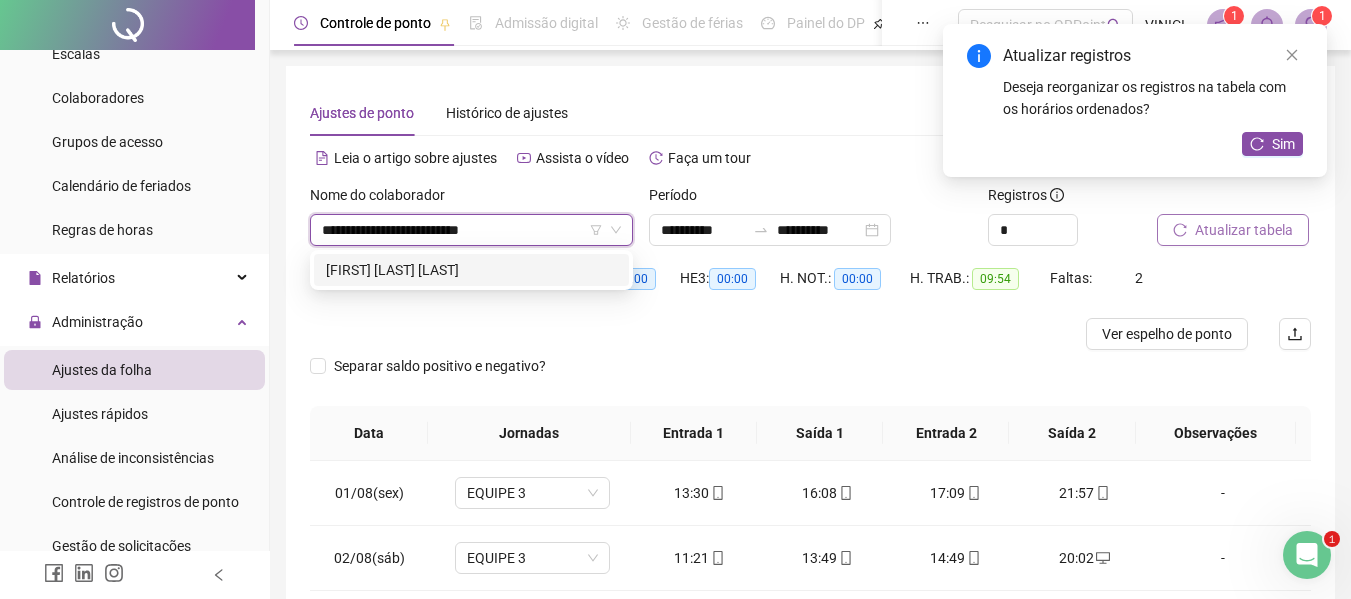 scroll, scrollTop: 0, scrollLeft: 0, axis: both 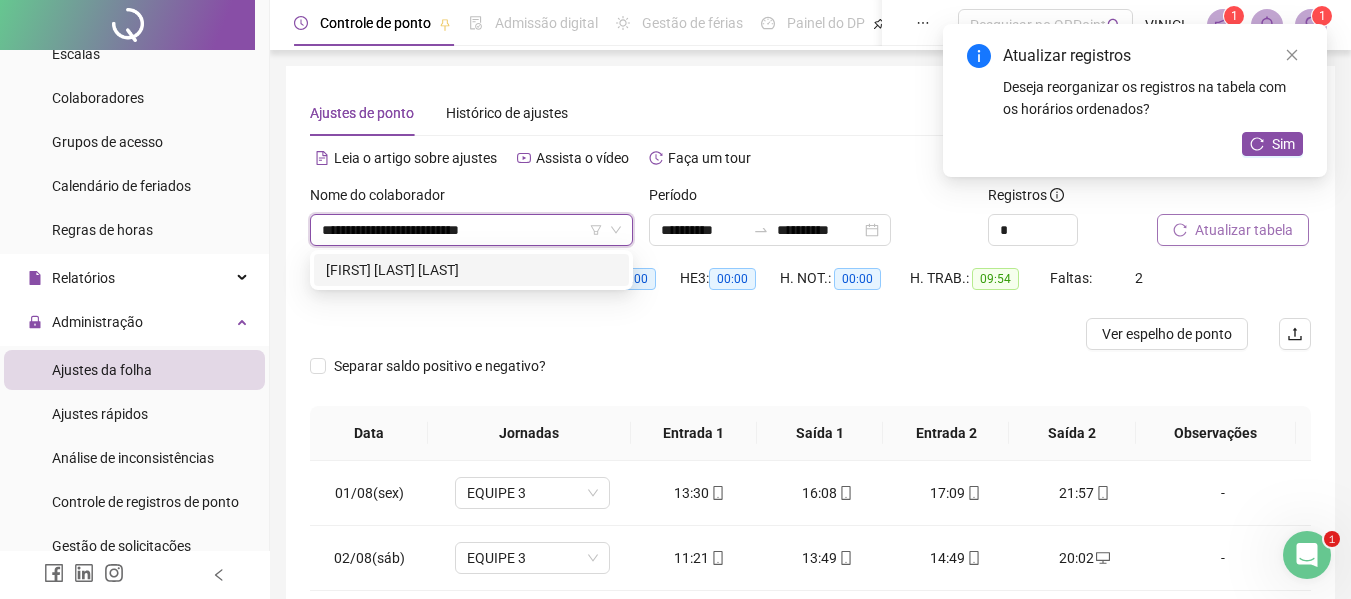 click on "[FIRST] [LAST] [LAST]" at bounding box center [471, 270] 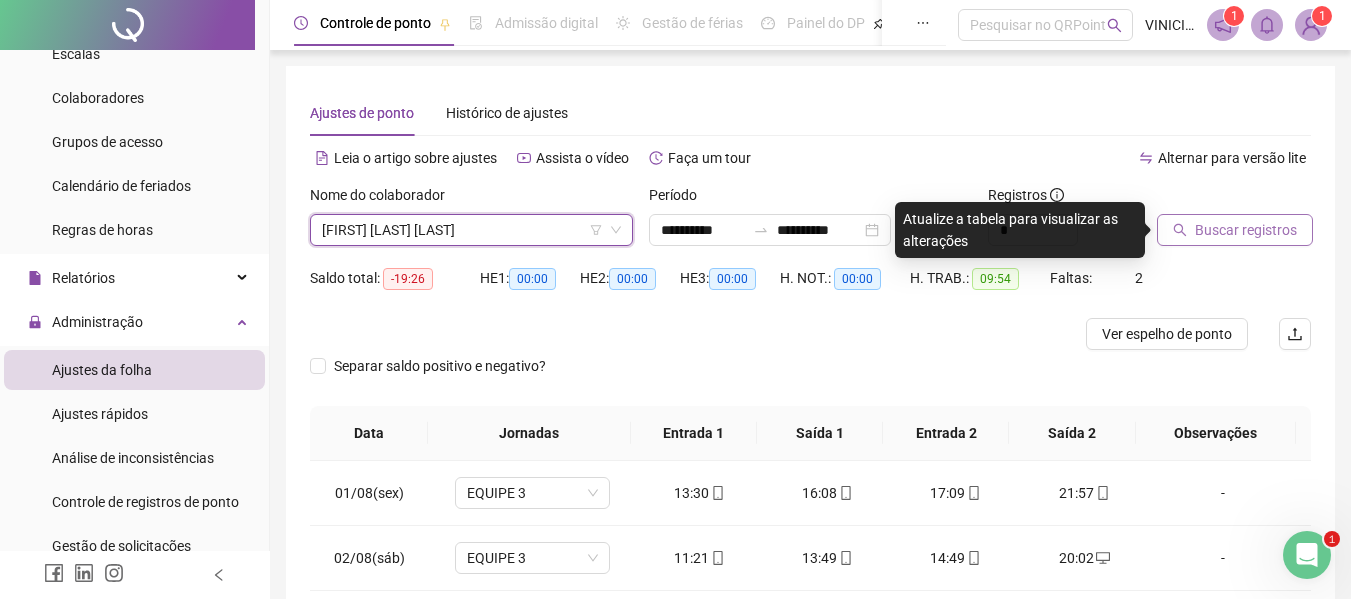 click on "Buscar registros" at bounding box center (1246, 230) 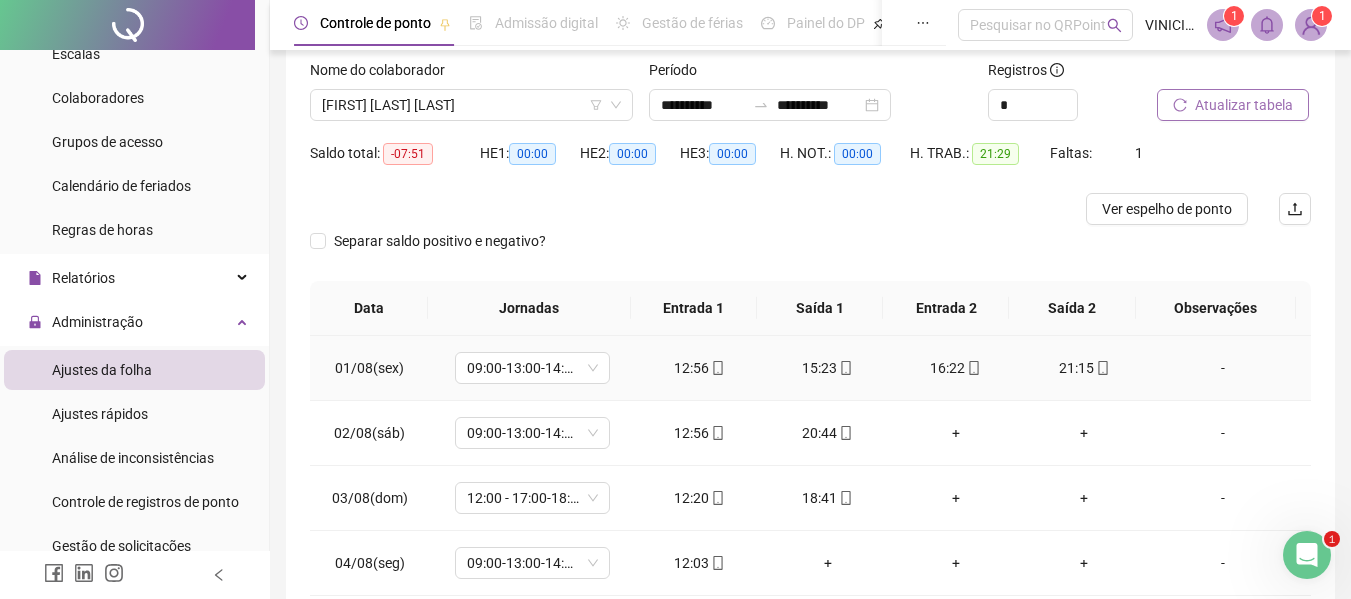 scroll, scrollTop: 0, scrollLeft: 0, axis: both 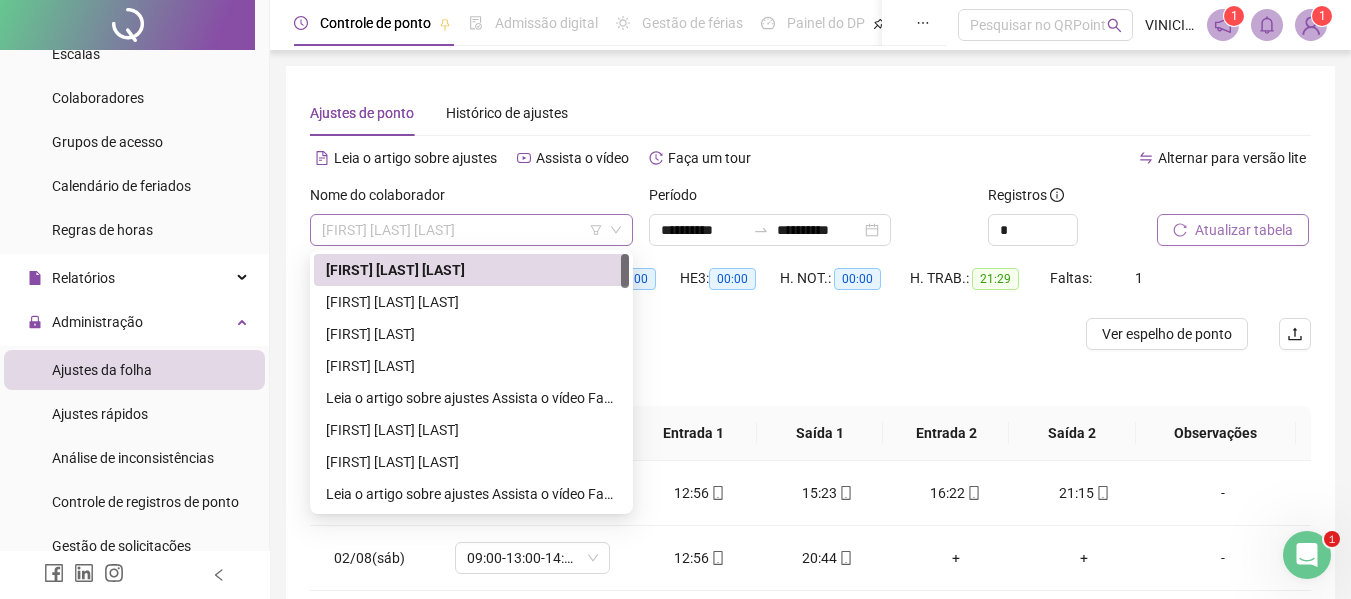 click on "[FIRST] [LAST] [LAST]" at bounding box center [471, 230] 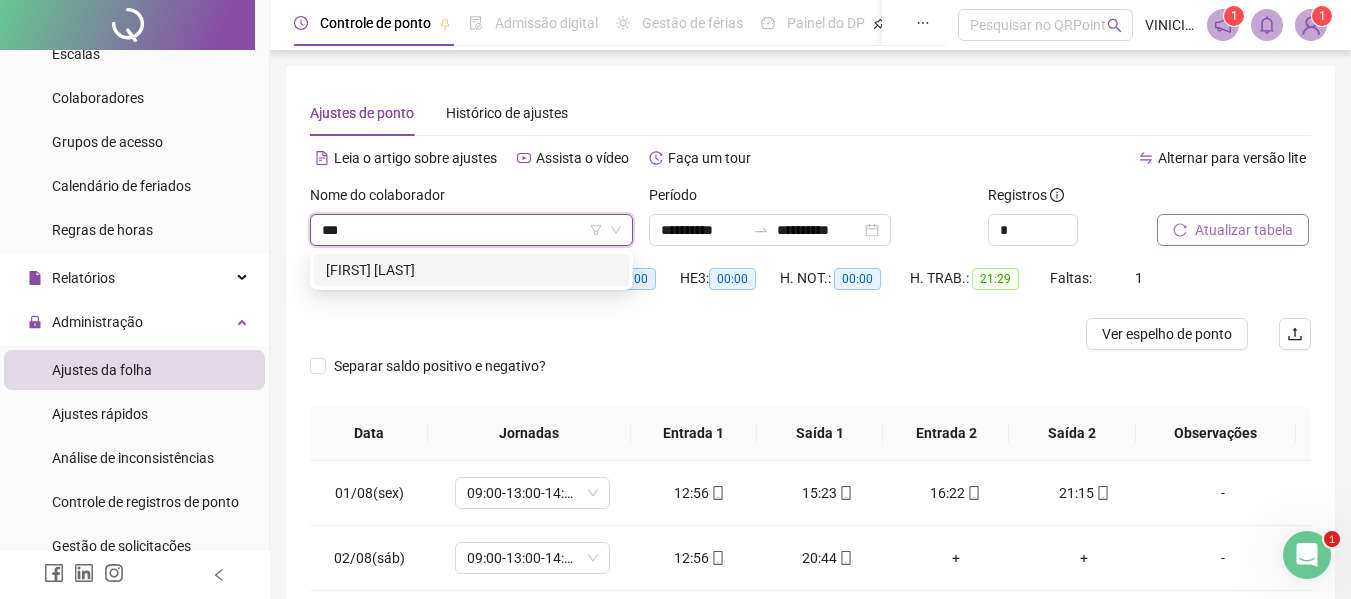 type on "****" 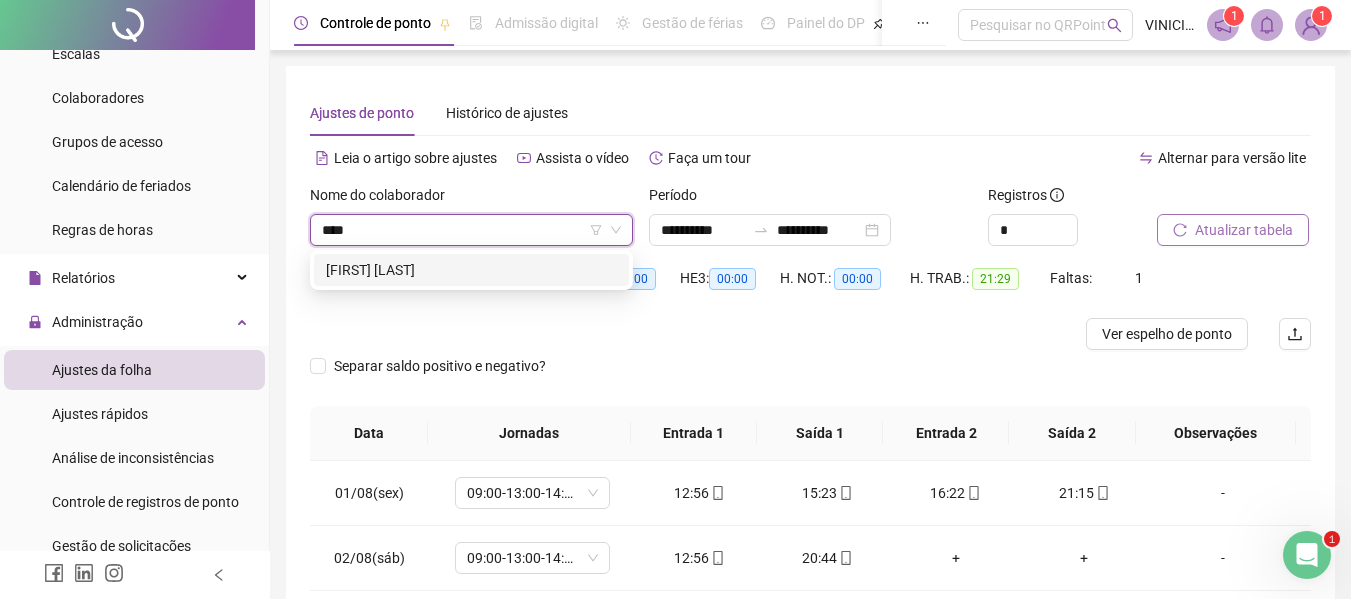 click on "[FIRST] [LAST]" at bounding box center [471, 270] 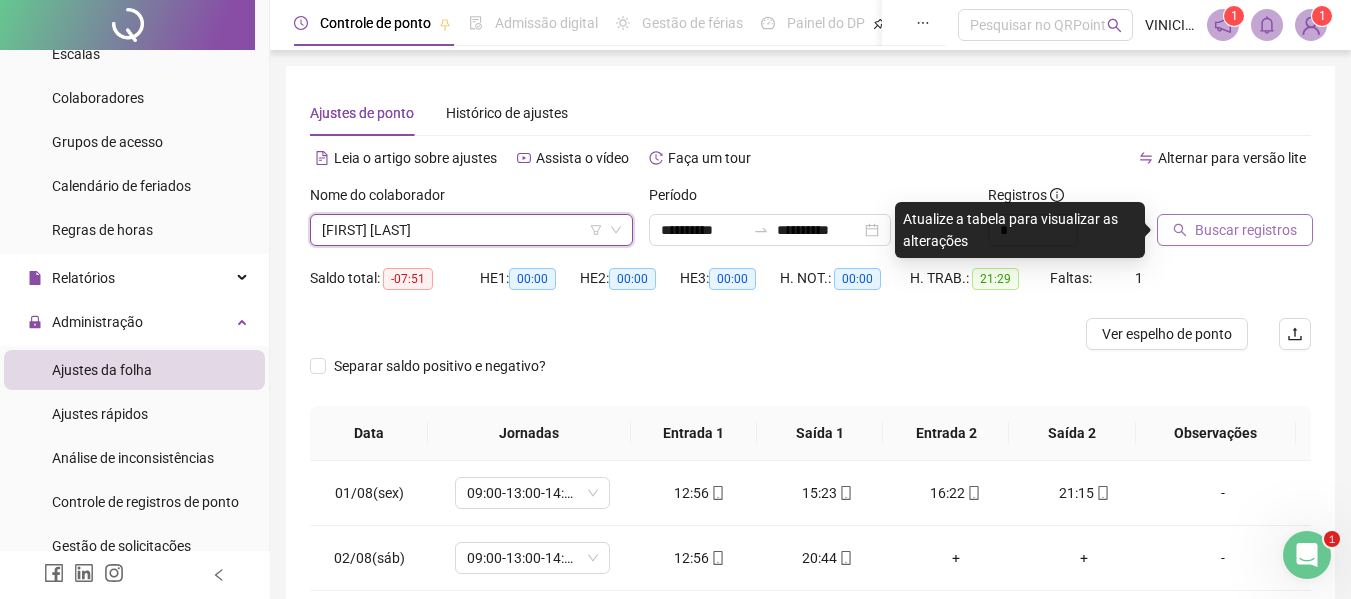 click on "Buscar registros" at bounding box center (1246, 230) 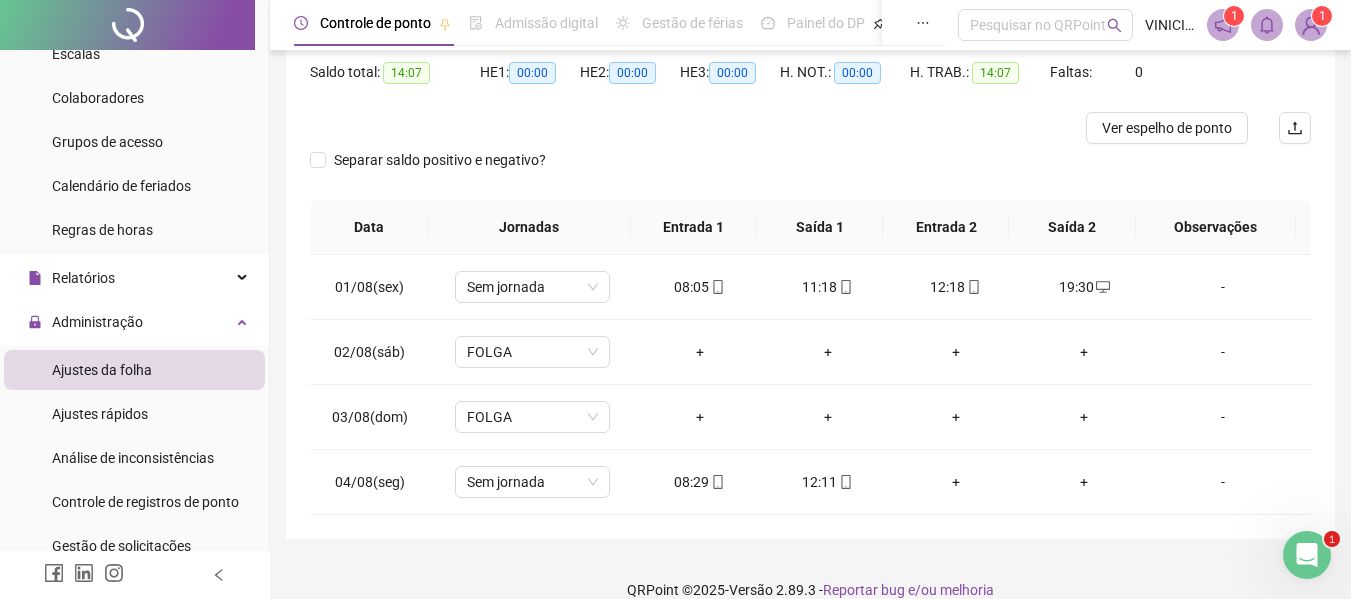 scroll, scrollTop: 232, scrollLeft: 0, axis: vertical 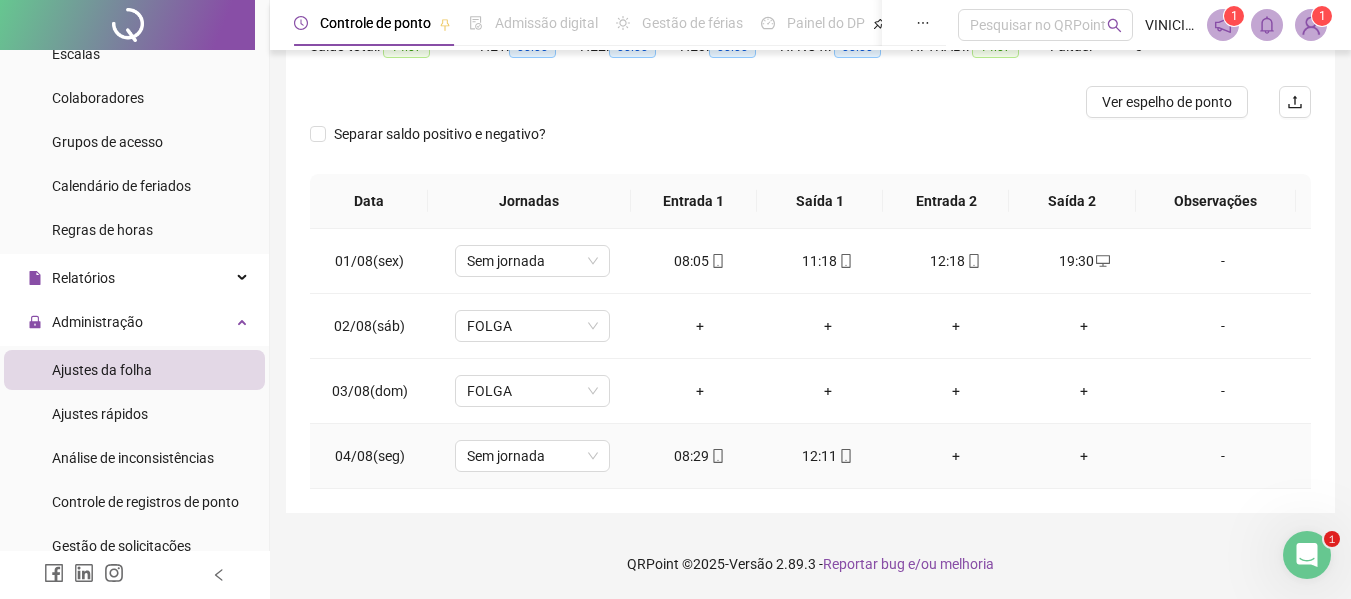 click on "+" at bounding box center [956, 456] 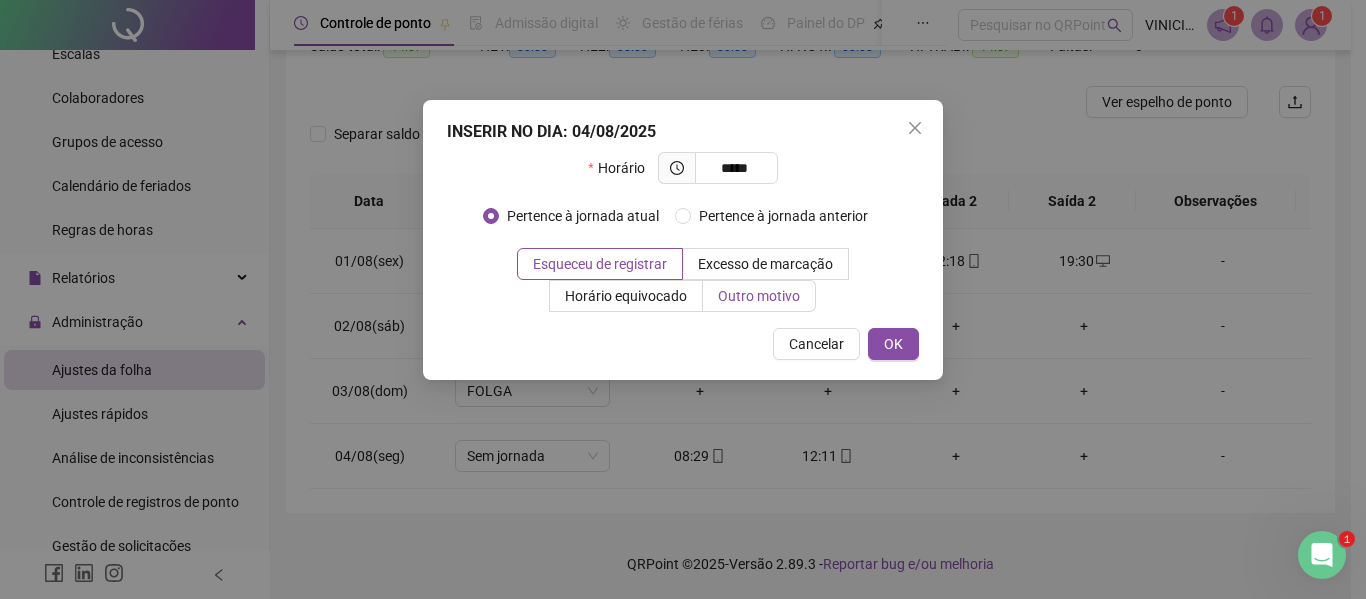 type on "*****" 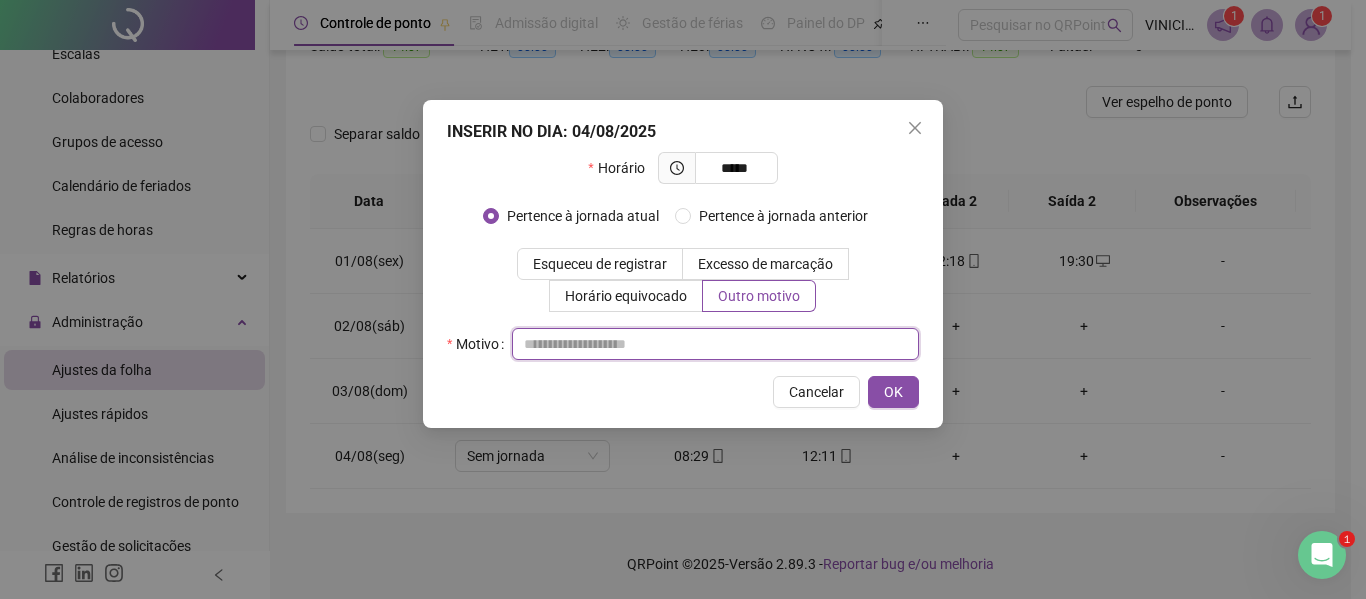 click at bounding box center [715, 344] 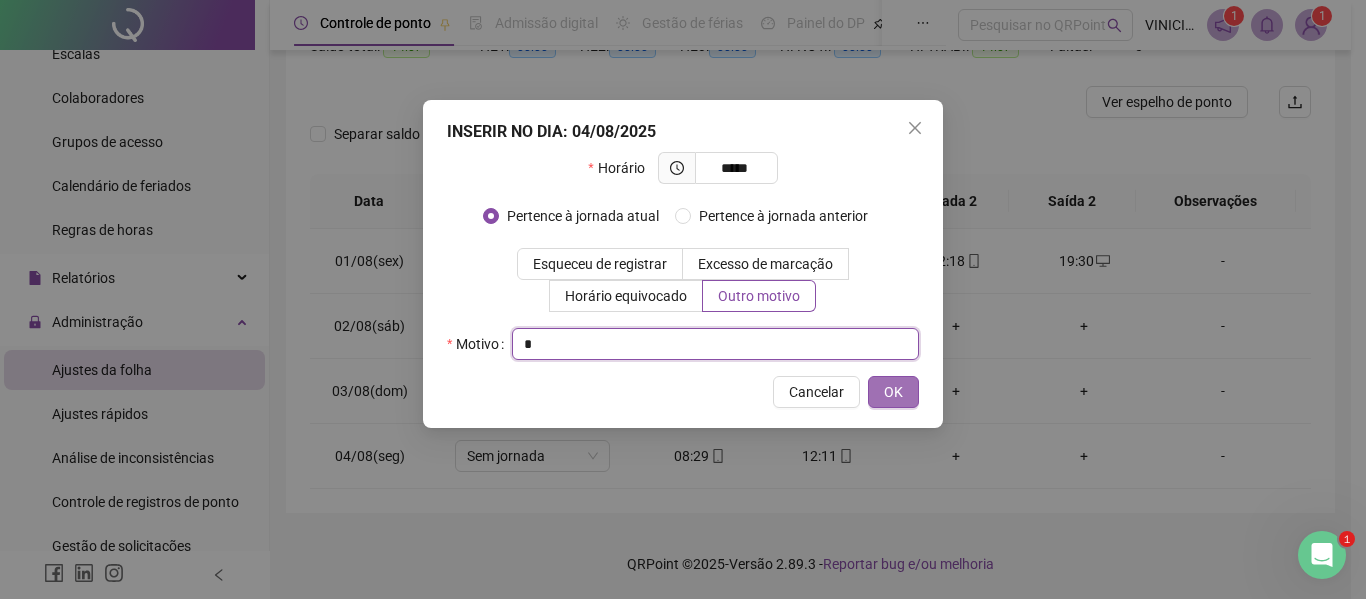type on "*" 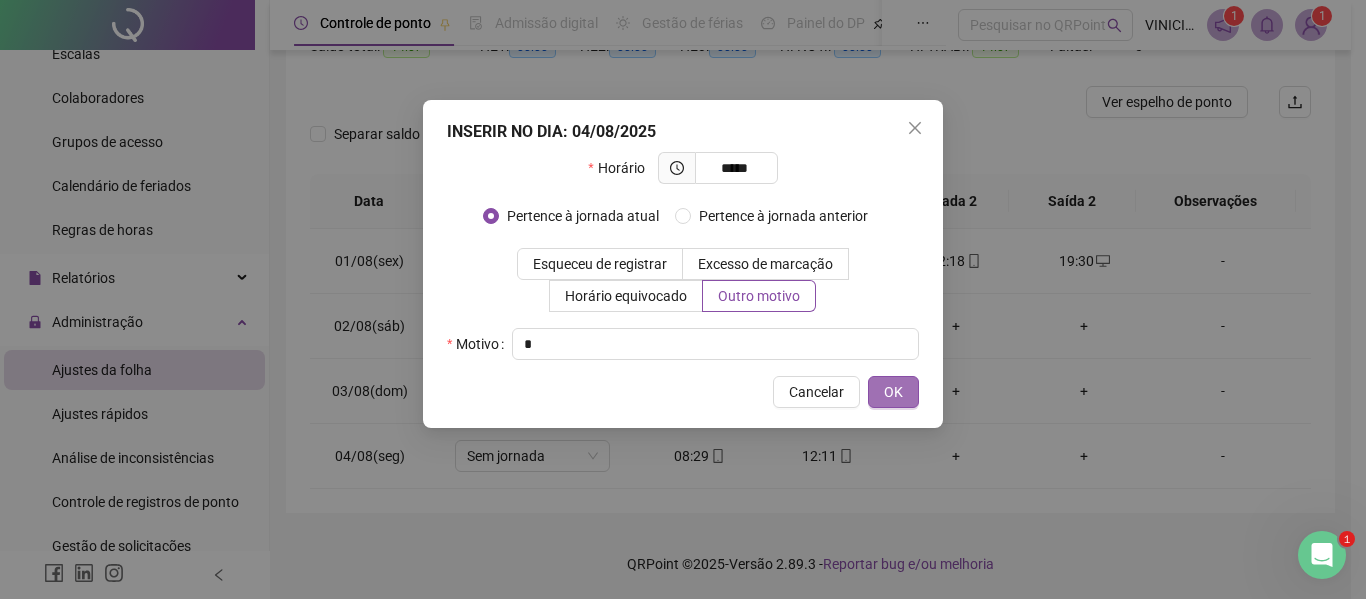 click on "OK" at bounding box center (893, 392) 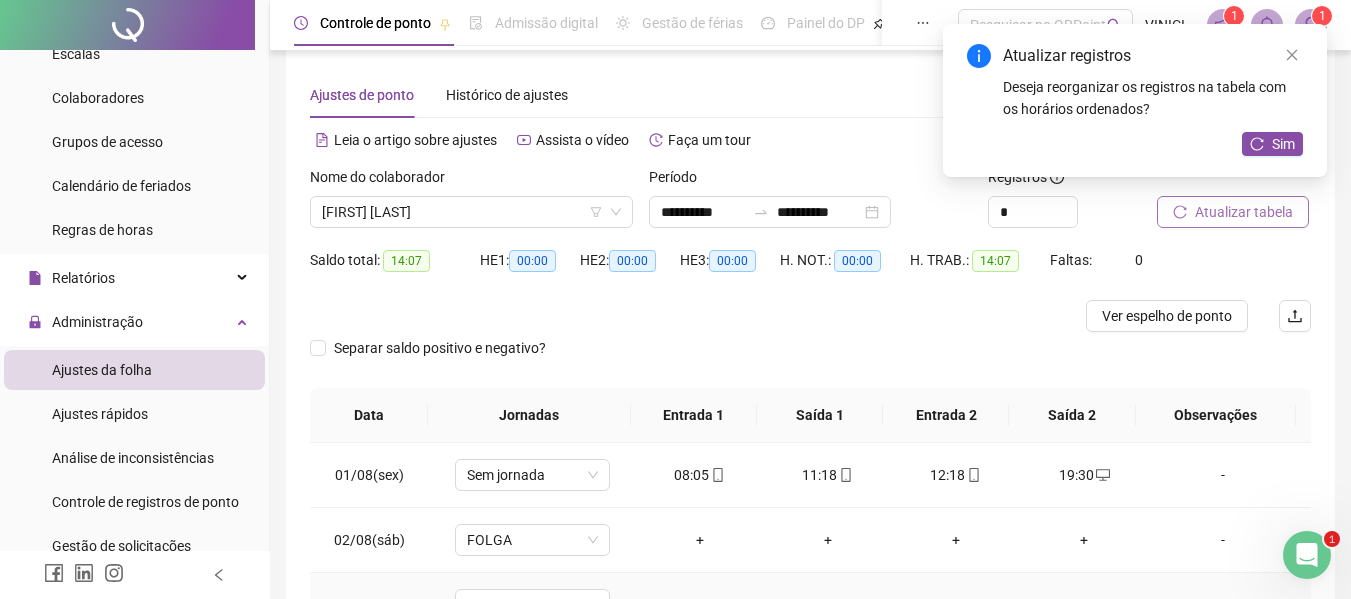 scroll, scrollTop: 0, scrollLeft: 0, axis: both 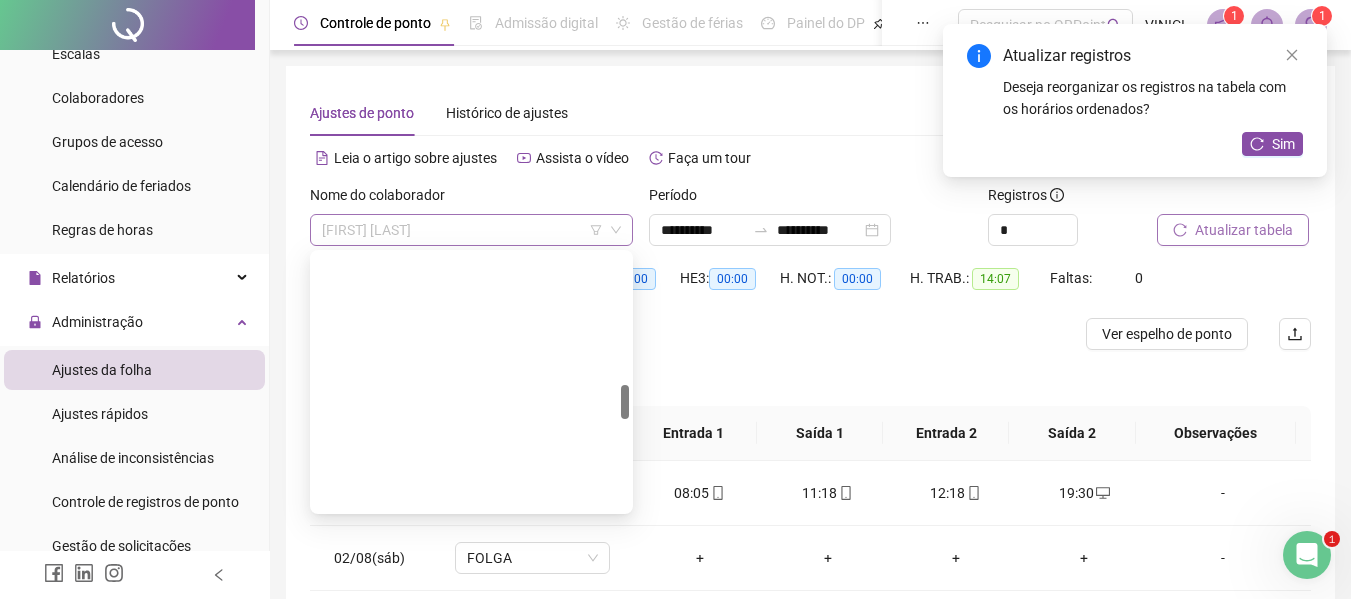 click on "[FIRST] [LAST]" at bounding box center (471, 230) 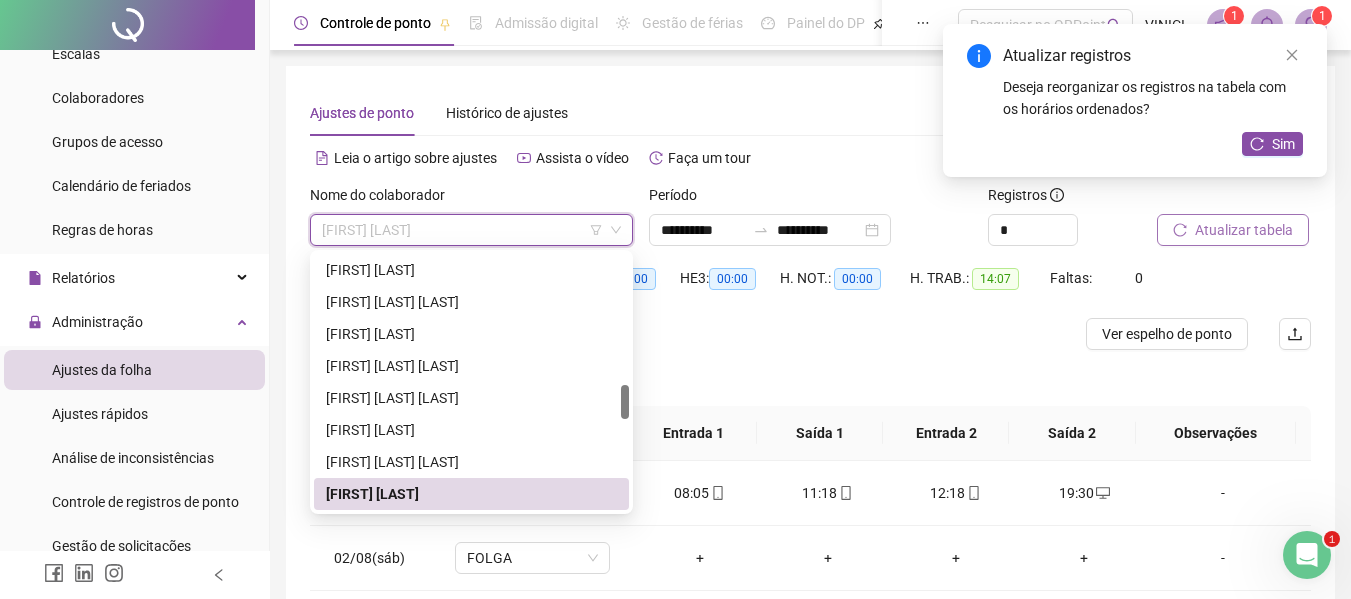 paste on "**********" 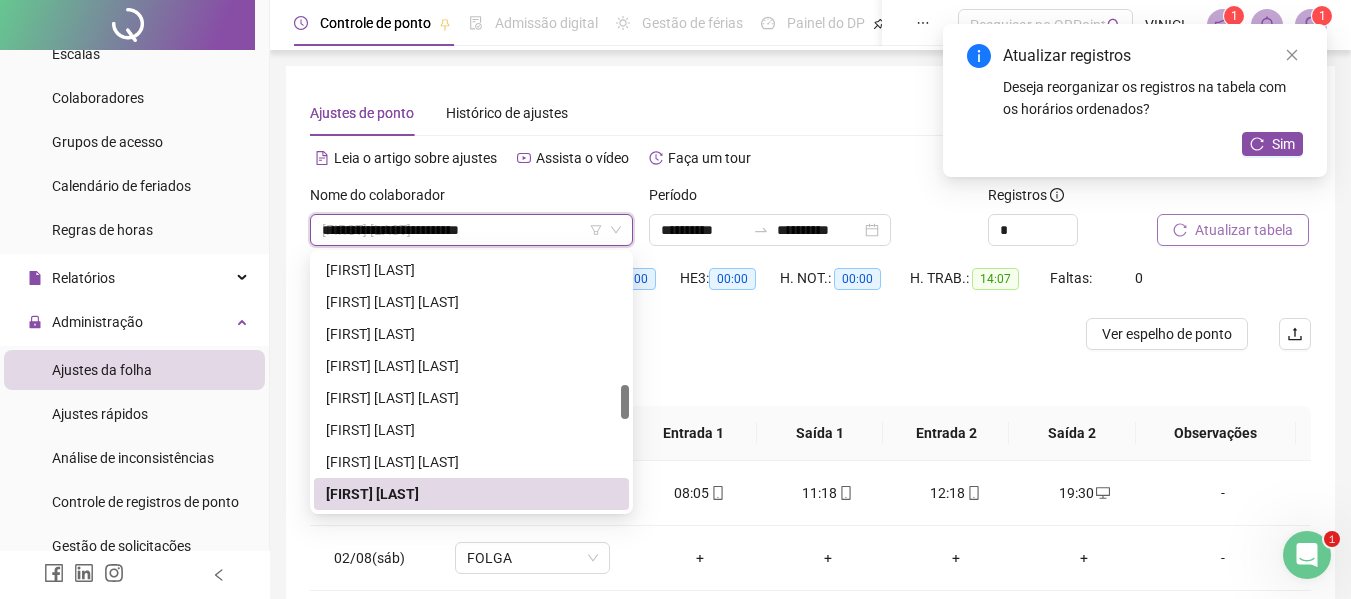 scroll, scrollTop: 0, scrollLeft: 0, axis: both 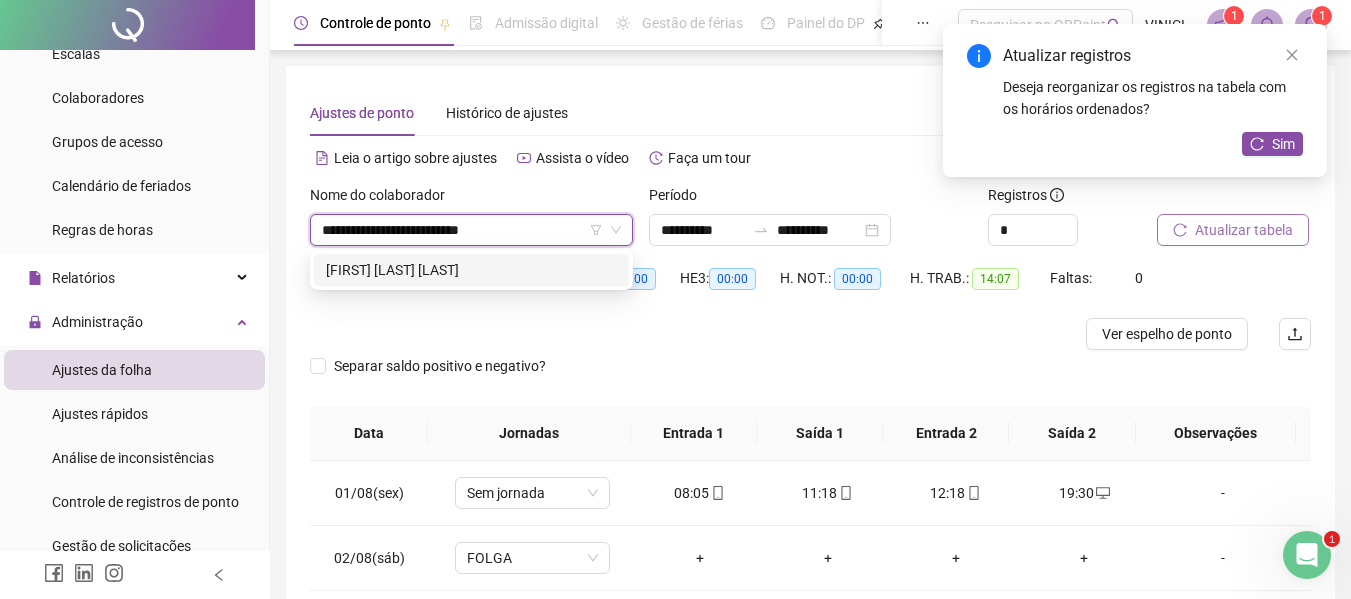click on "[FIRST] [LAST] [LAST]" at bounding box center (471, 270) 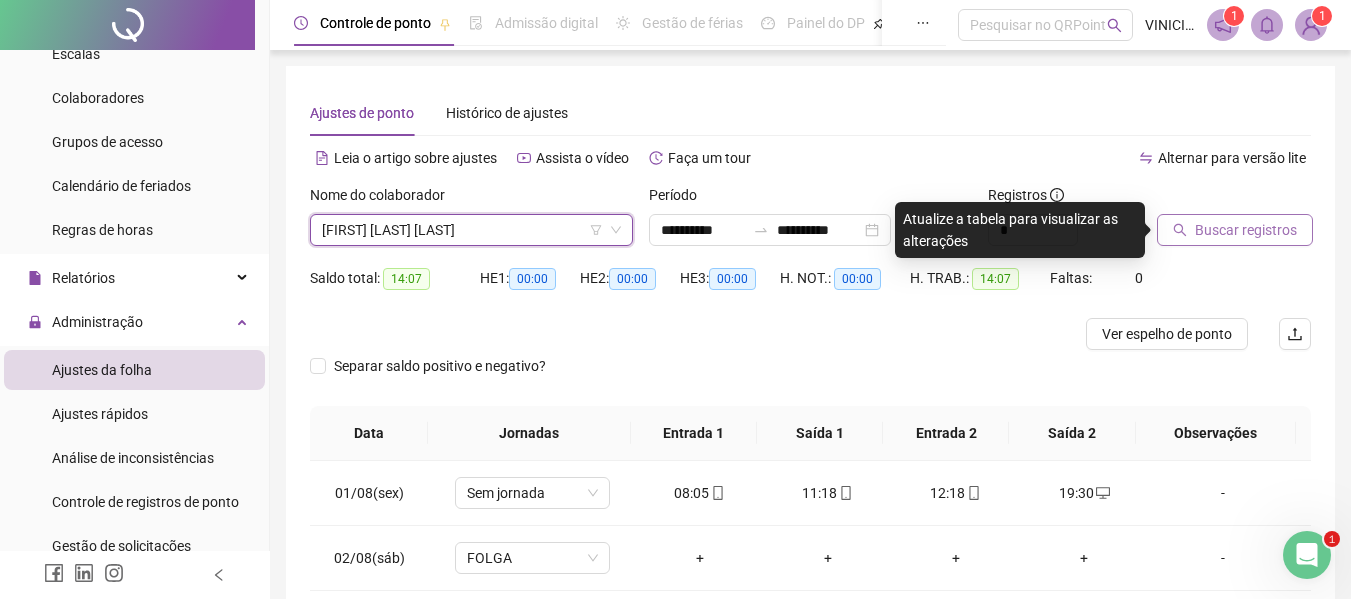 click on "Buscar registros" at bounding box center [1235, 230] 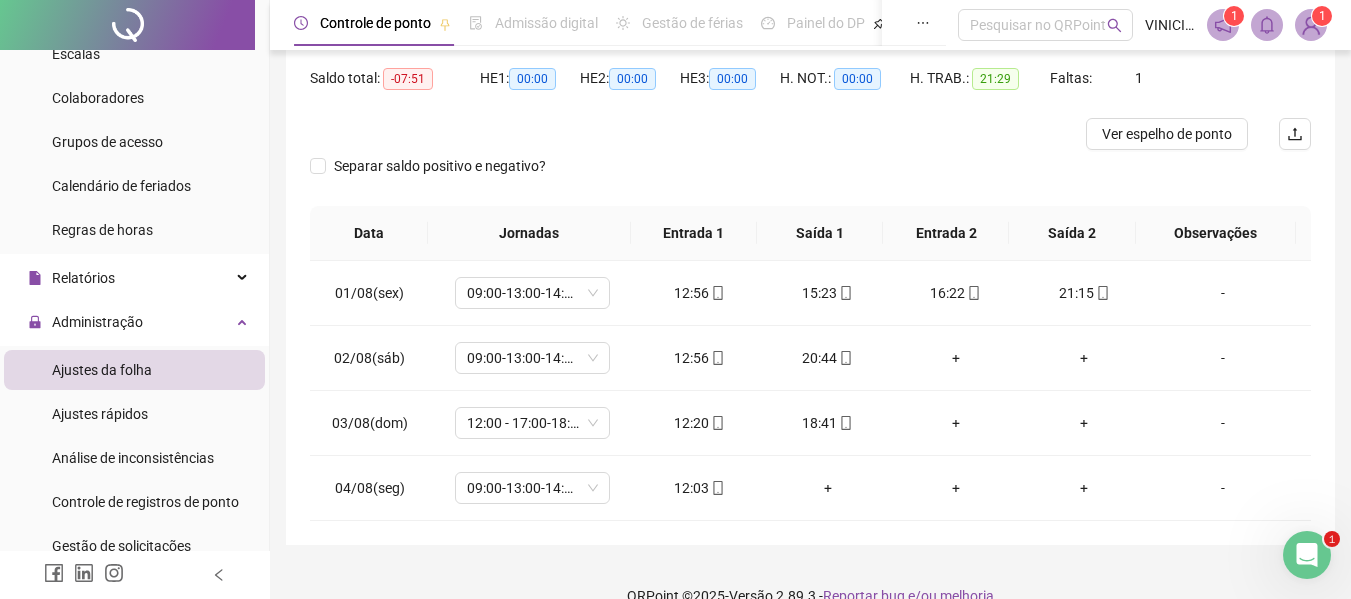 scroll, scrollTop: 232, scrollLeft: 0, axis: vertical 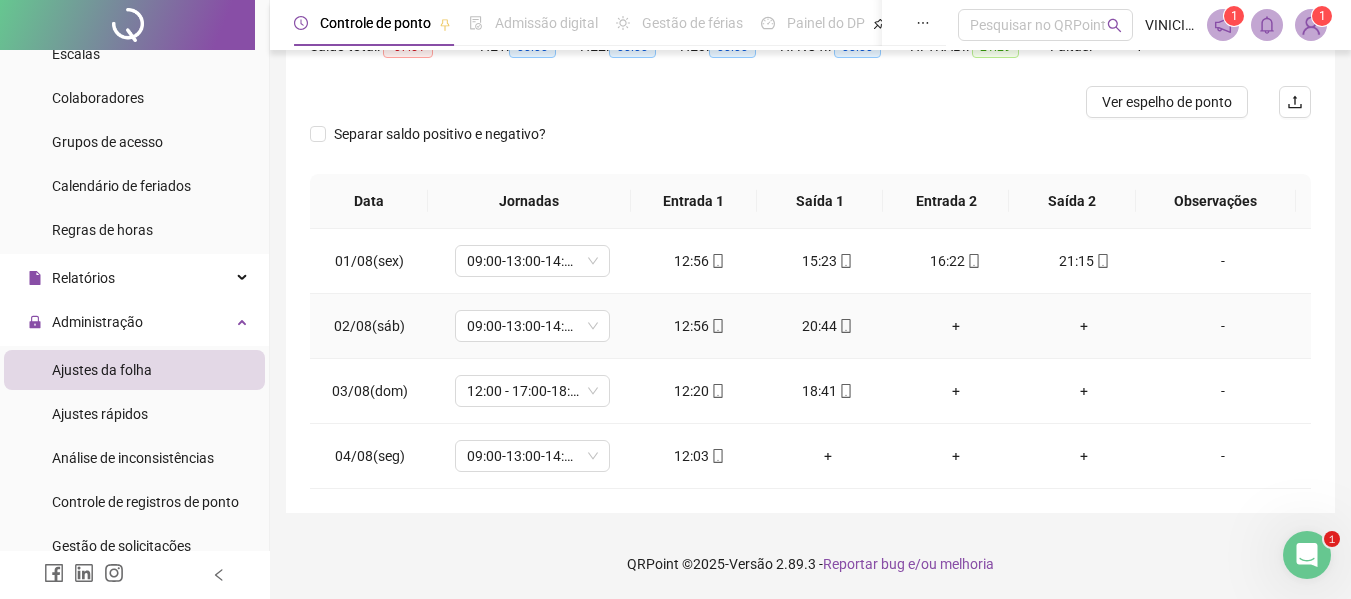 click on "+" at bounding box center [1084, 326] 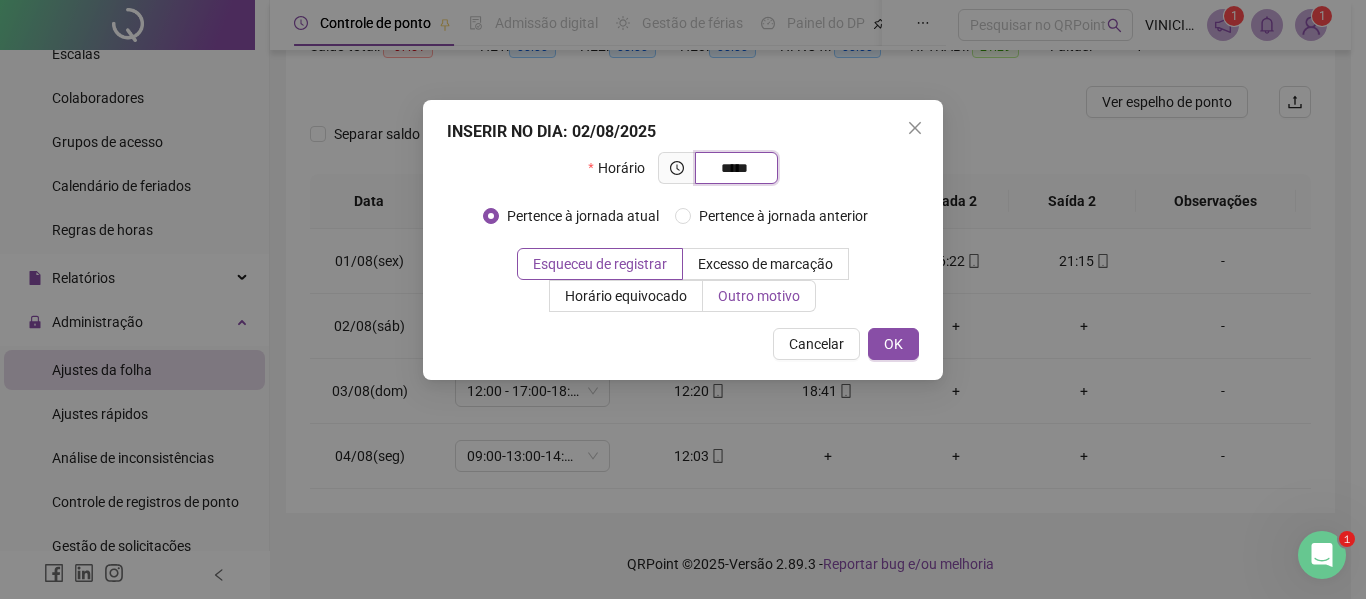 type on "*****" 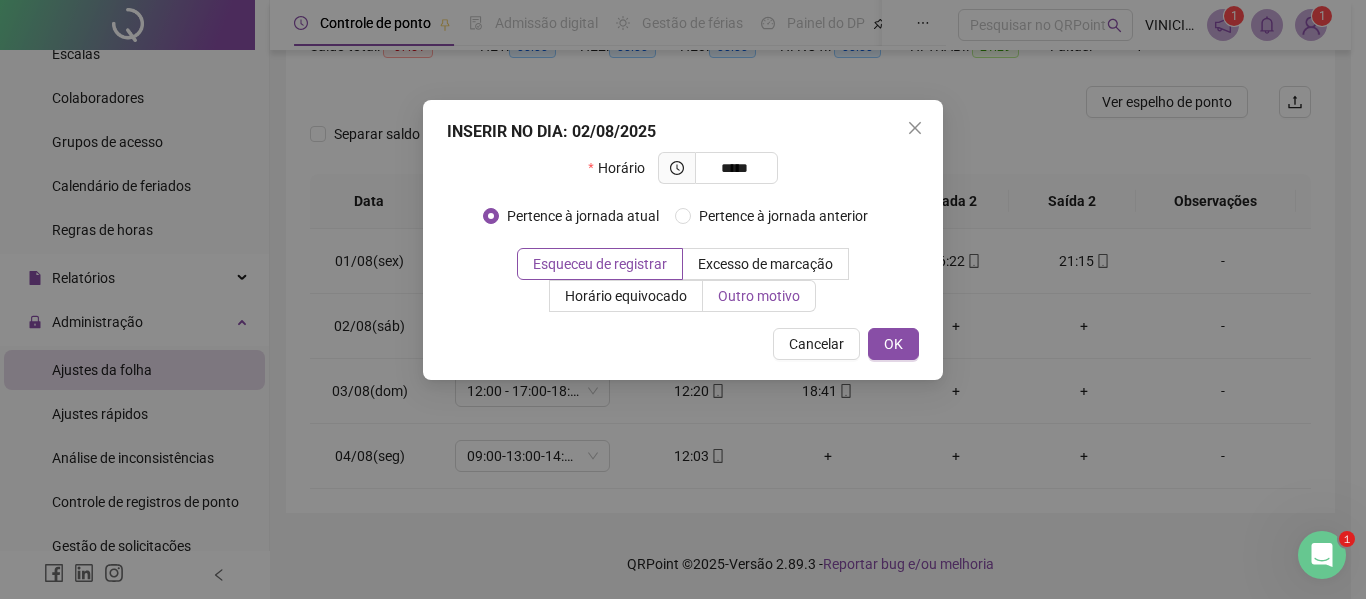click on "Outro motivo" at bounding box center [759, 296] 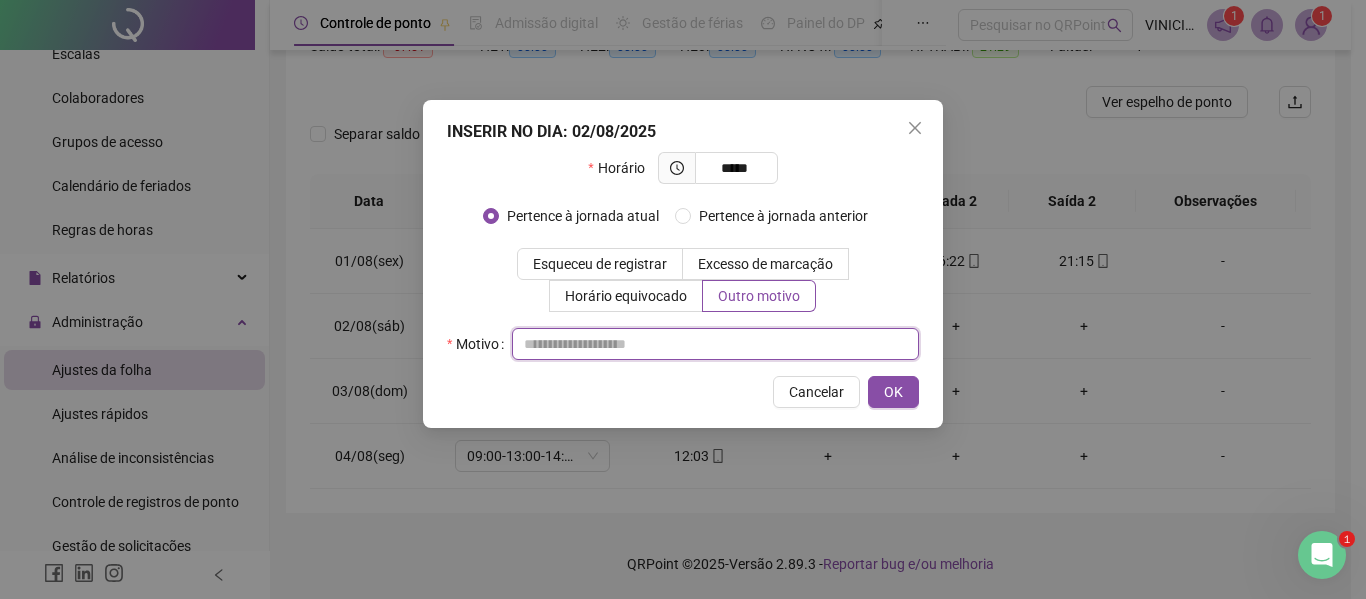 click at bounding box center (715, 344) 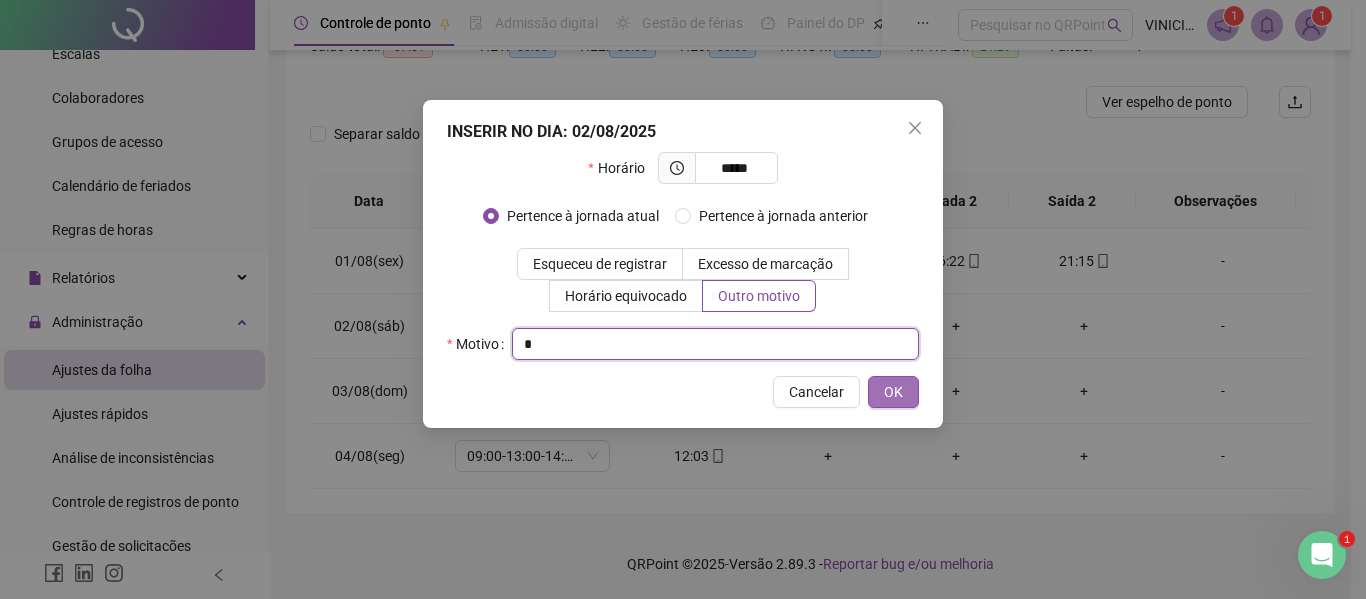 type on "*" 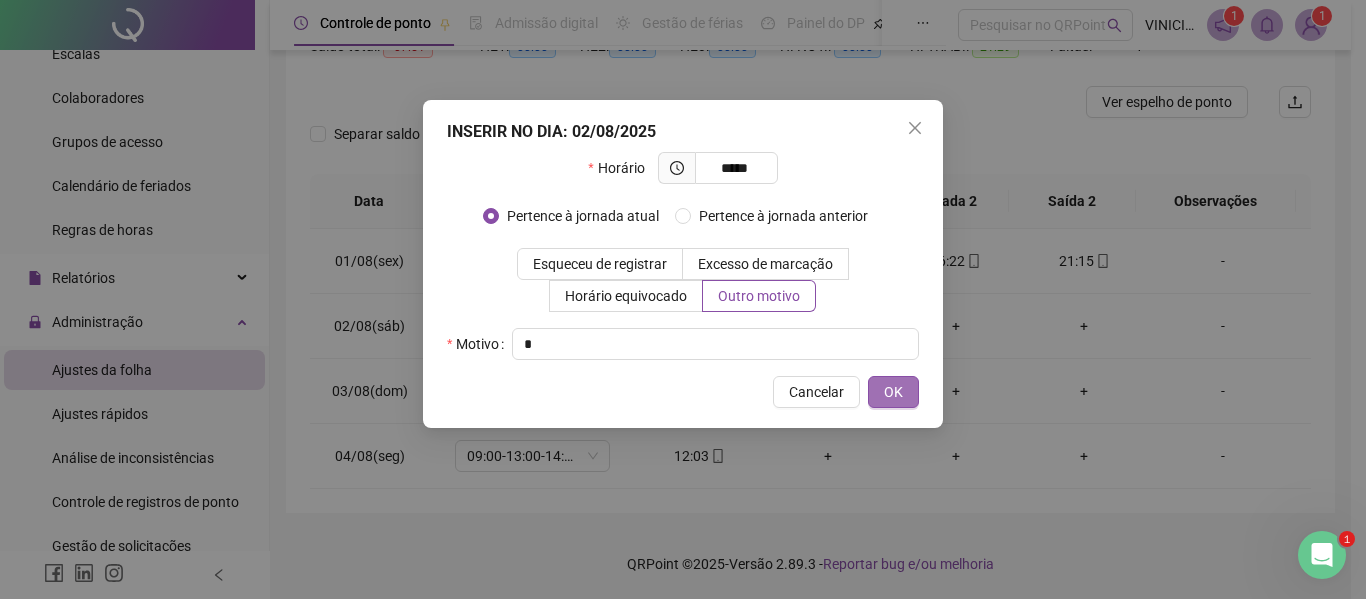 click on "OK" at bounding box center [893, 392] 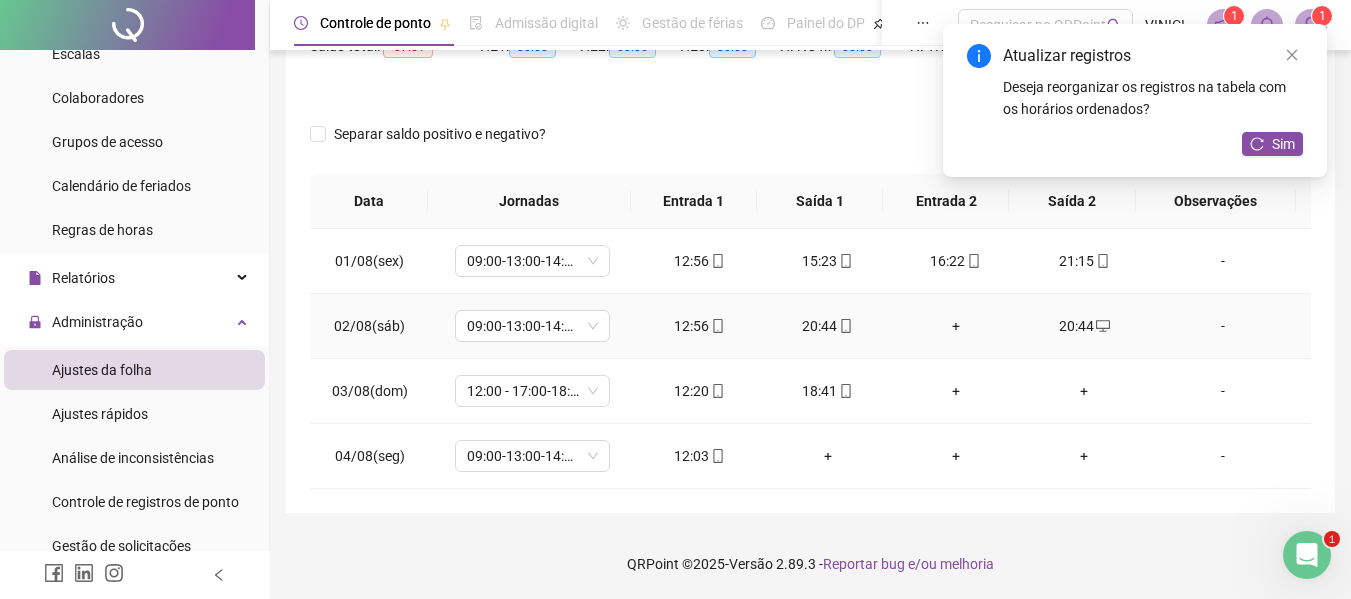 click 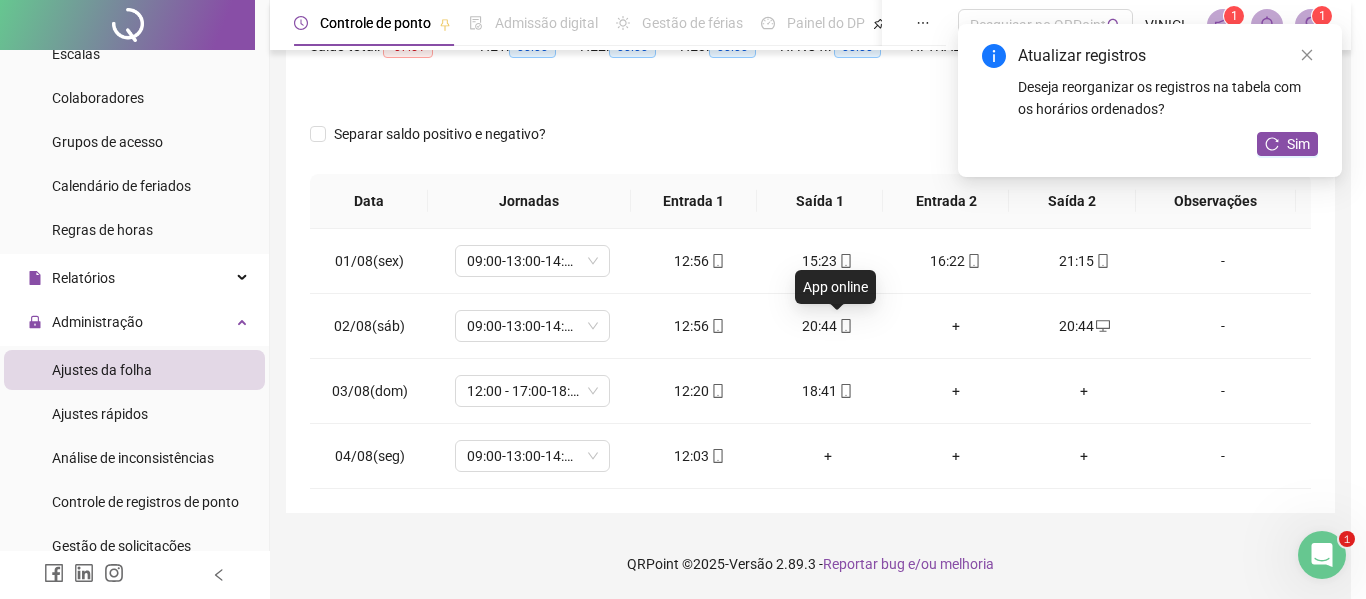 type on "**********" 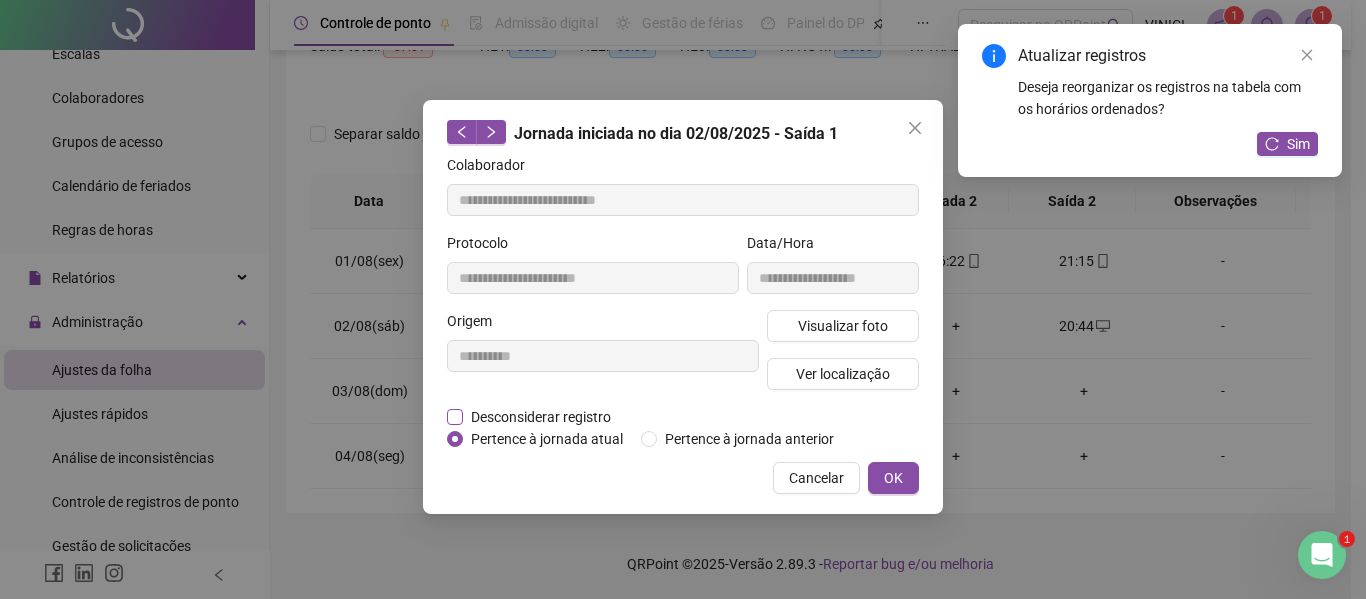 click on "Desconsiderar registro" at bounding box center [541, 417] 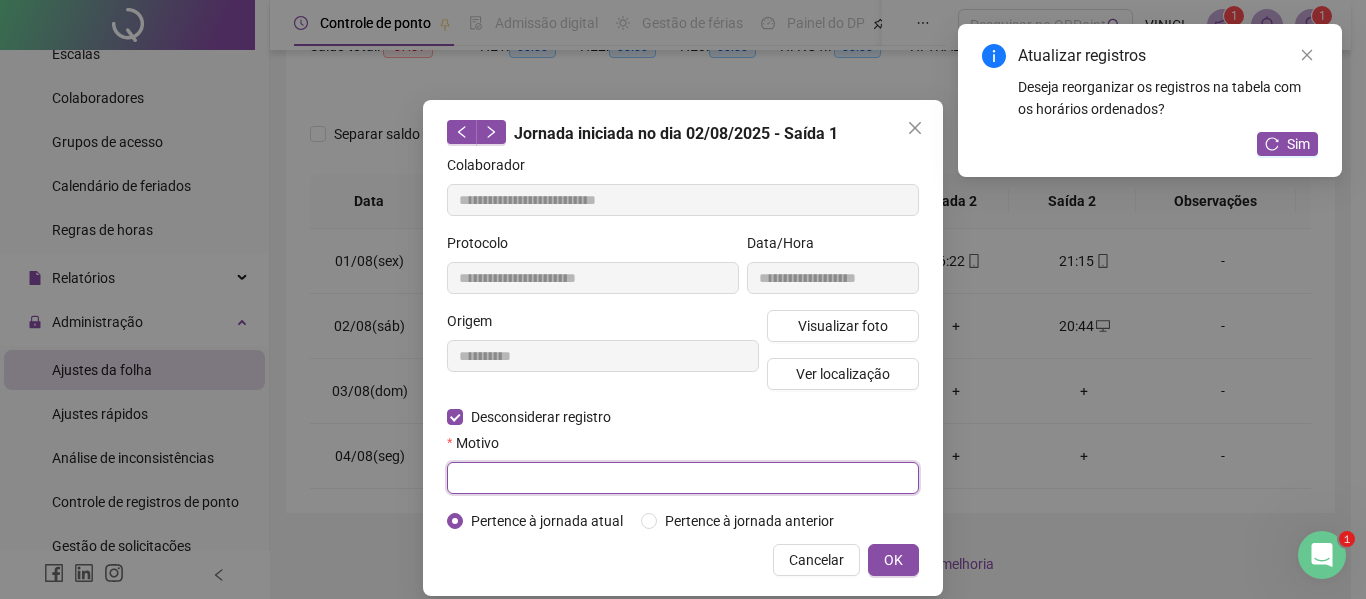 click at bounding box center (683, 478) 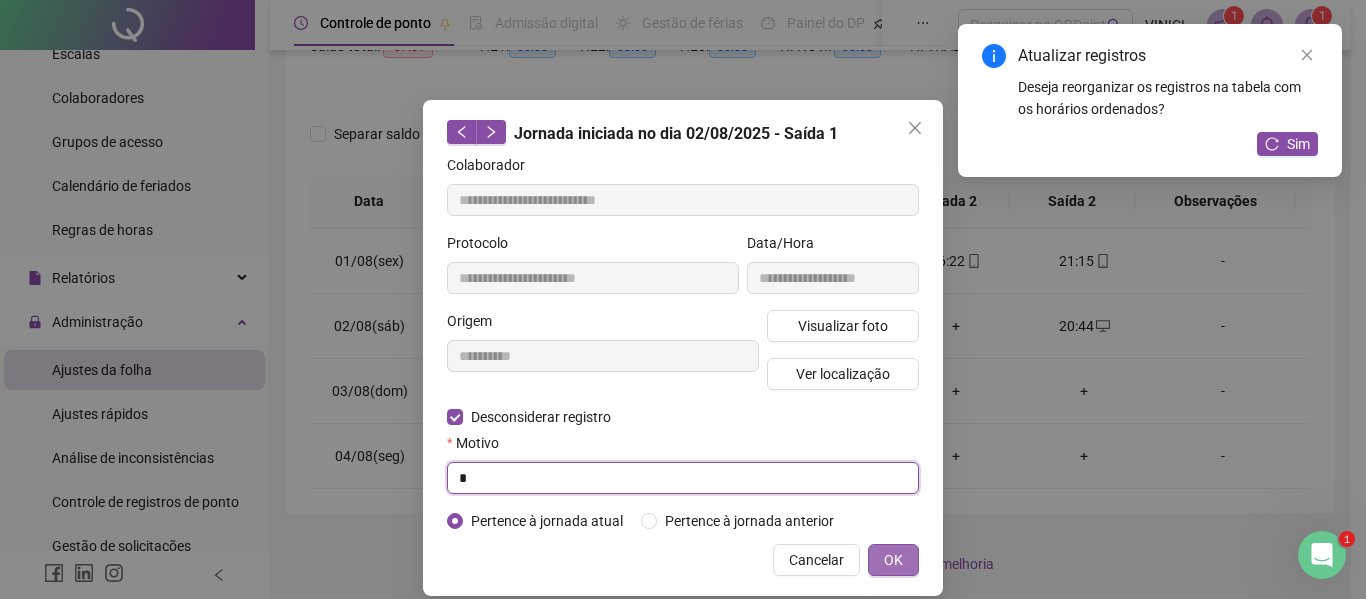 type on "*" 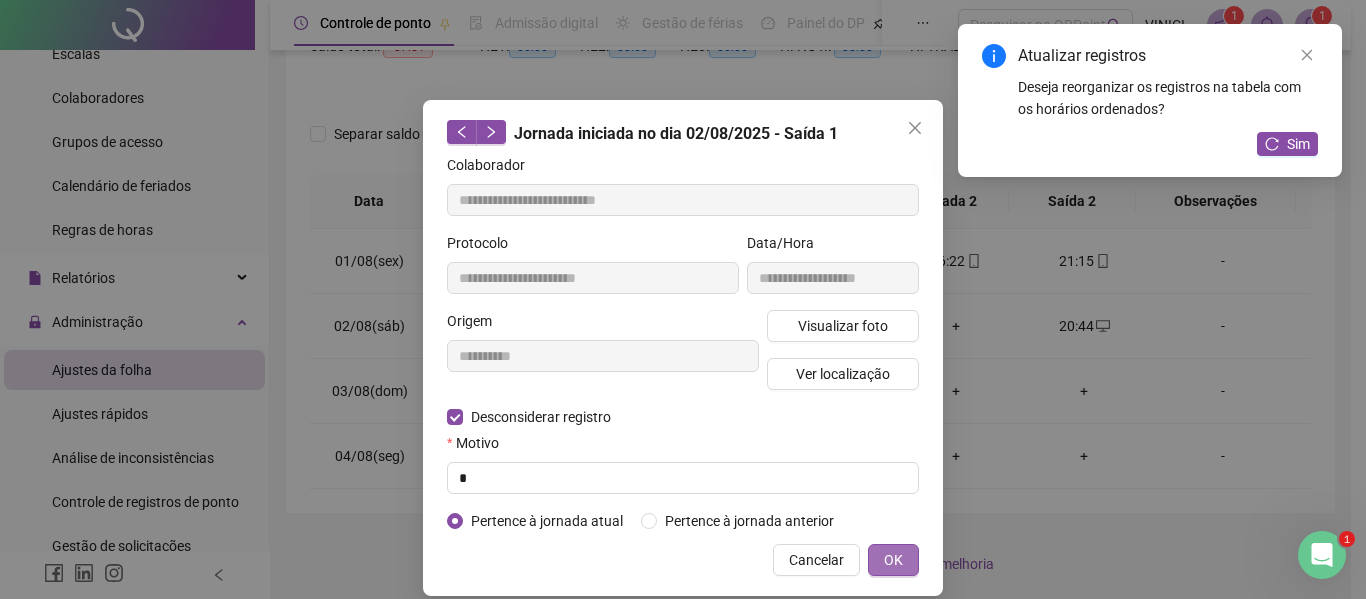 click on "OK" at bounding box center (893, 560) 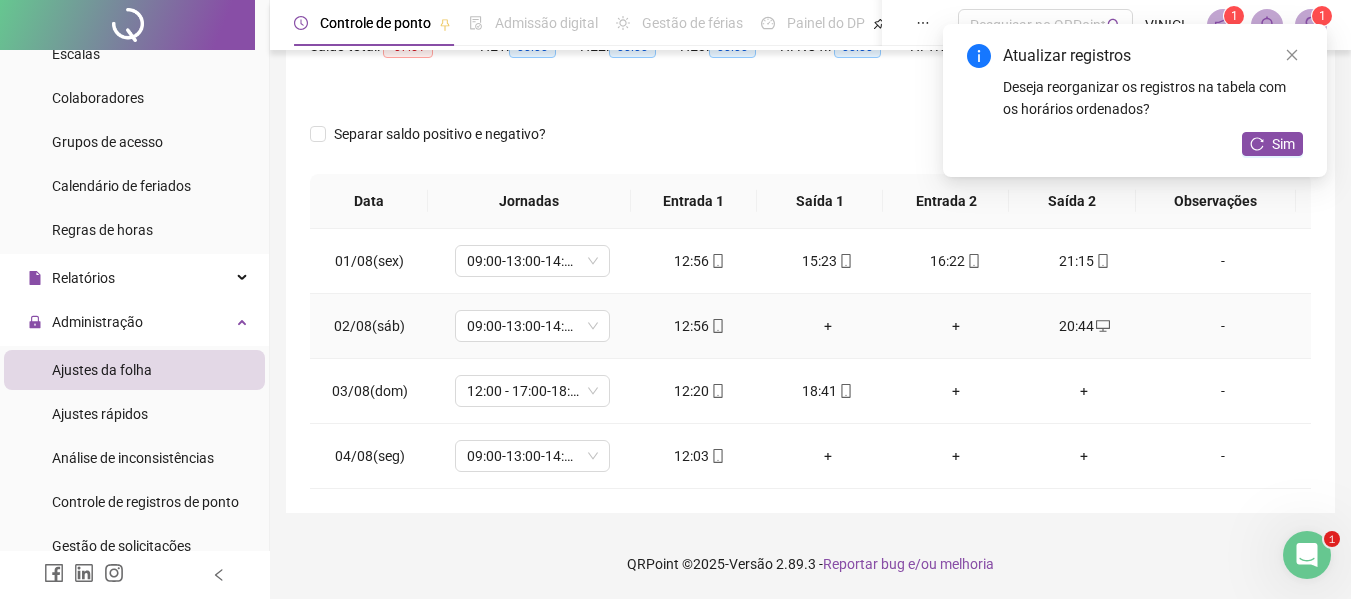 click on "+" at bounding box center (828, 326) 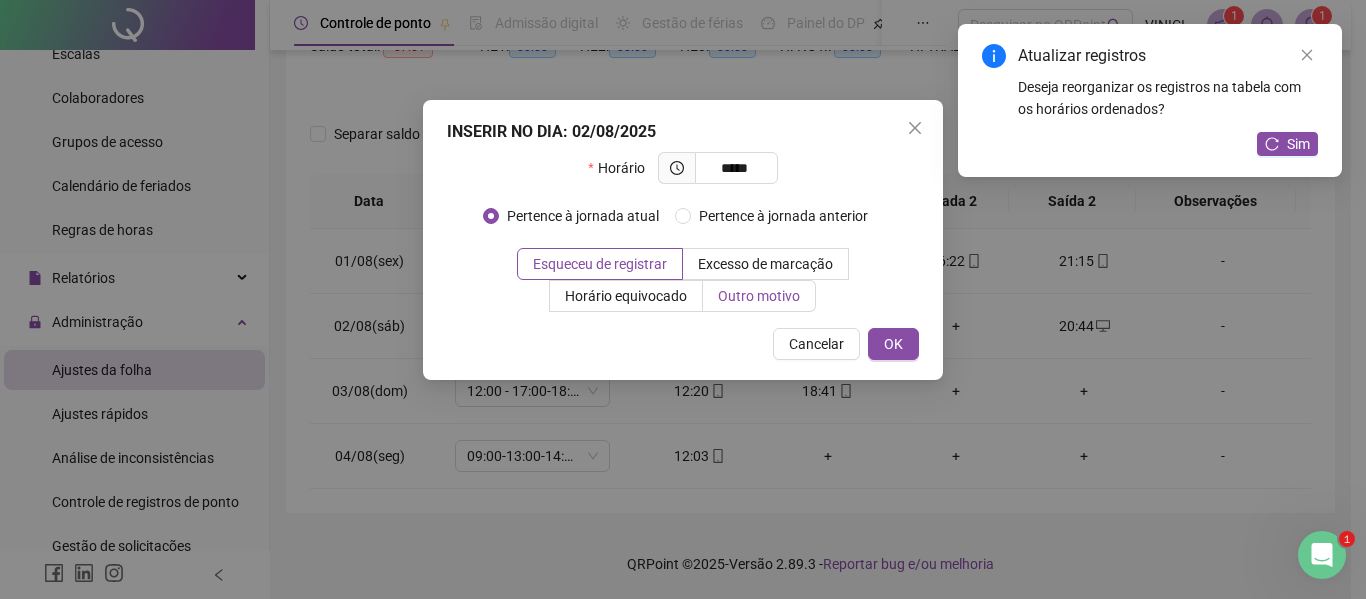 type on "*****" 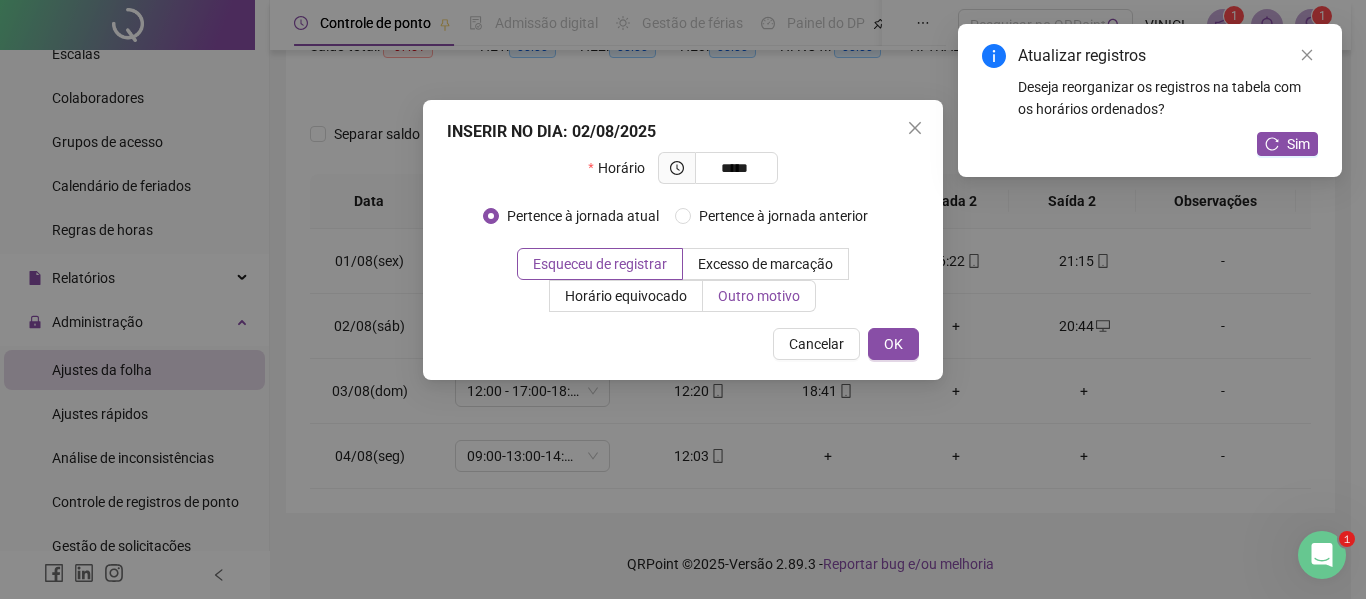 click on "Outro motivo" at bounding box center (759, 296) 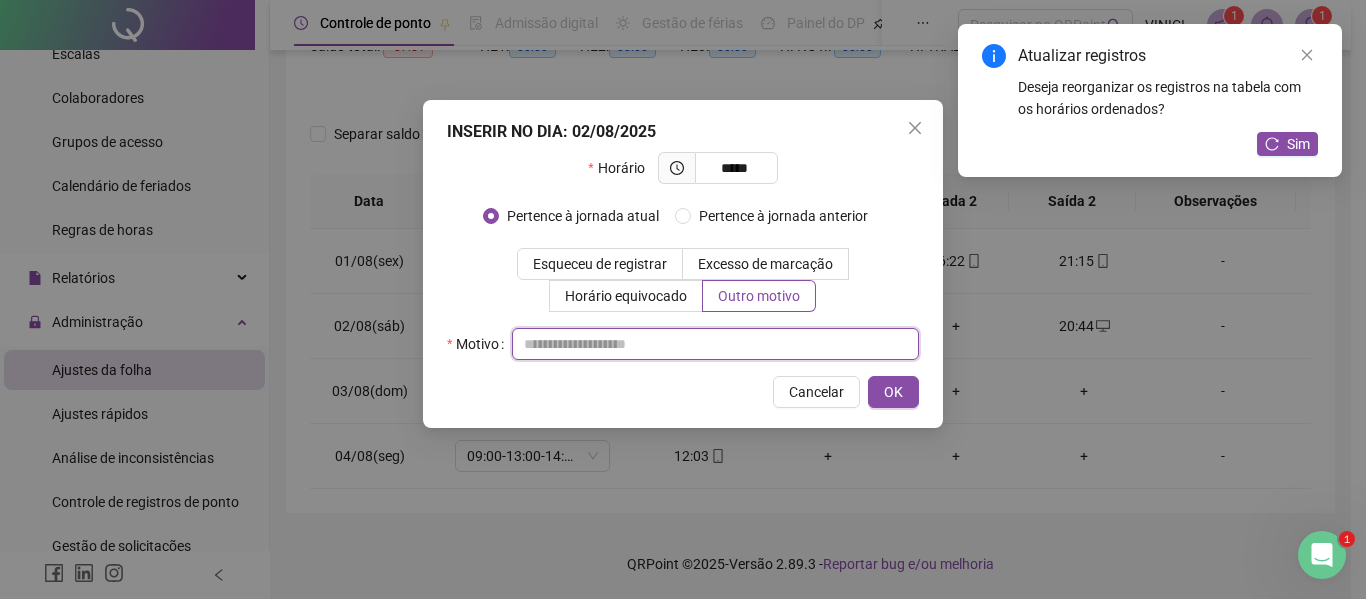 click at bounding box center (715, 344) 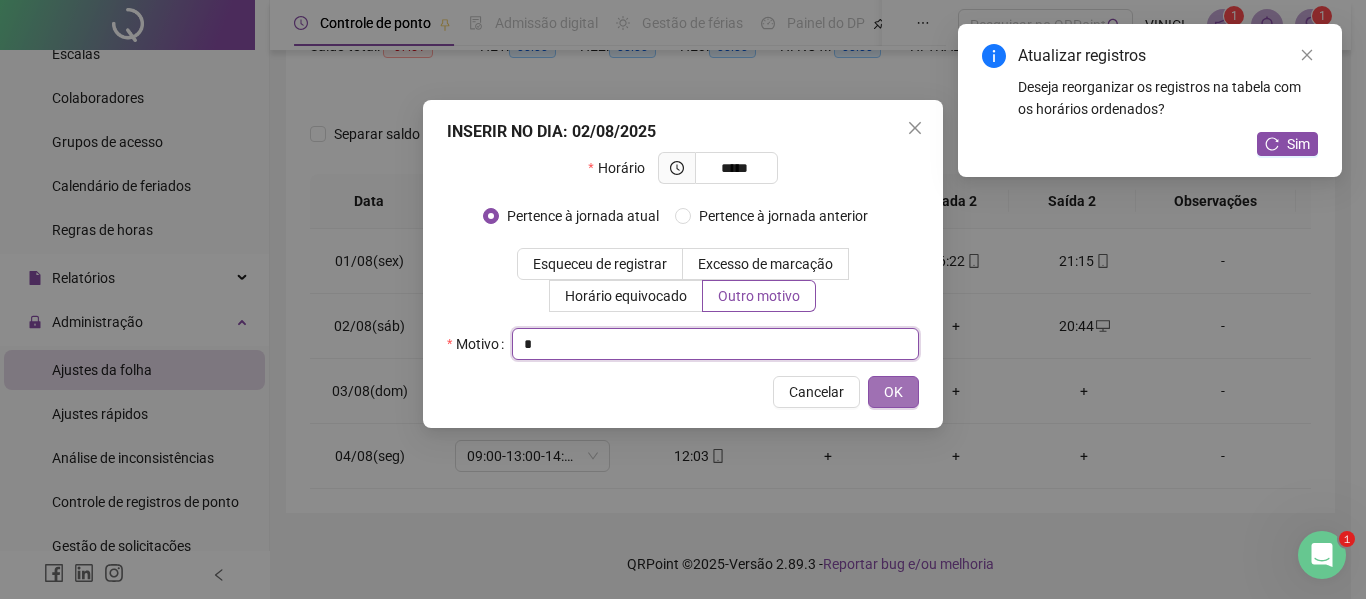 type on "*" 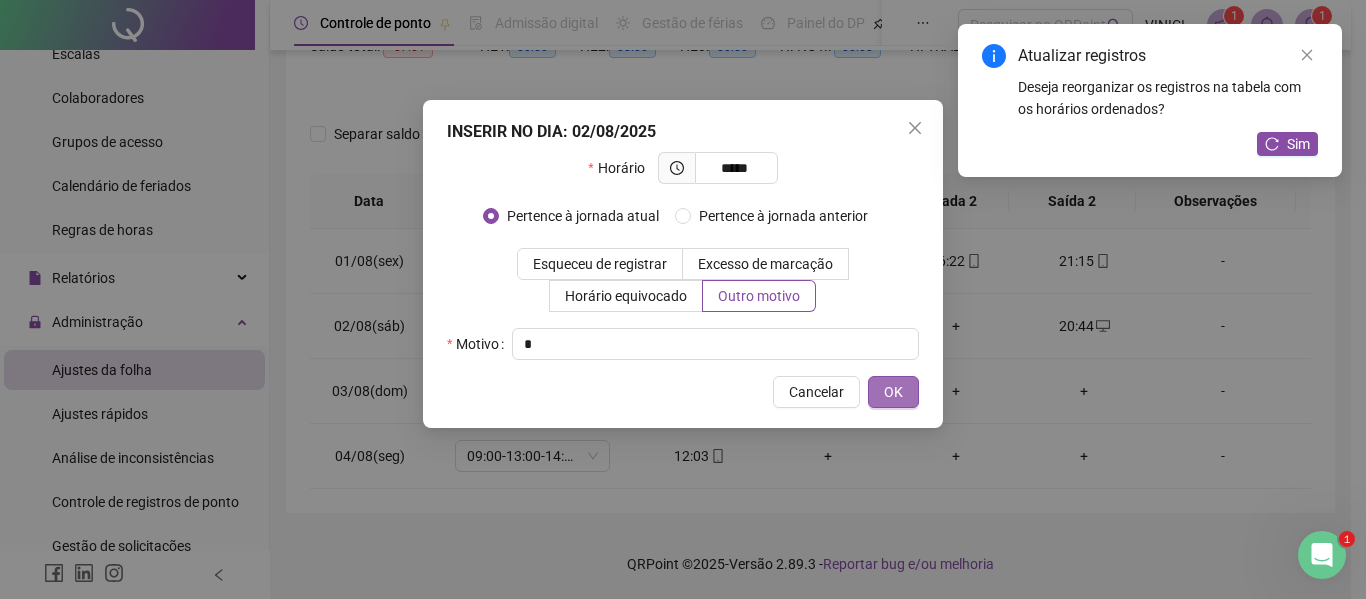click on "OK" at bounding box center (893, 392) 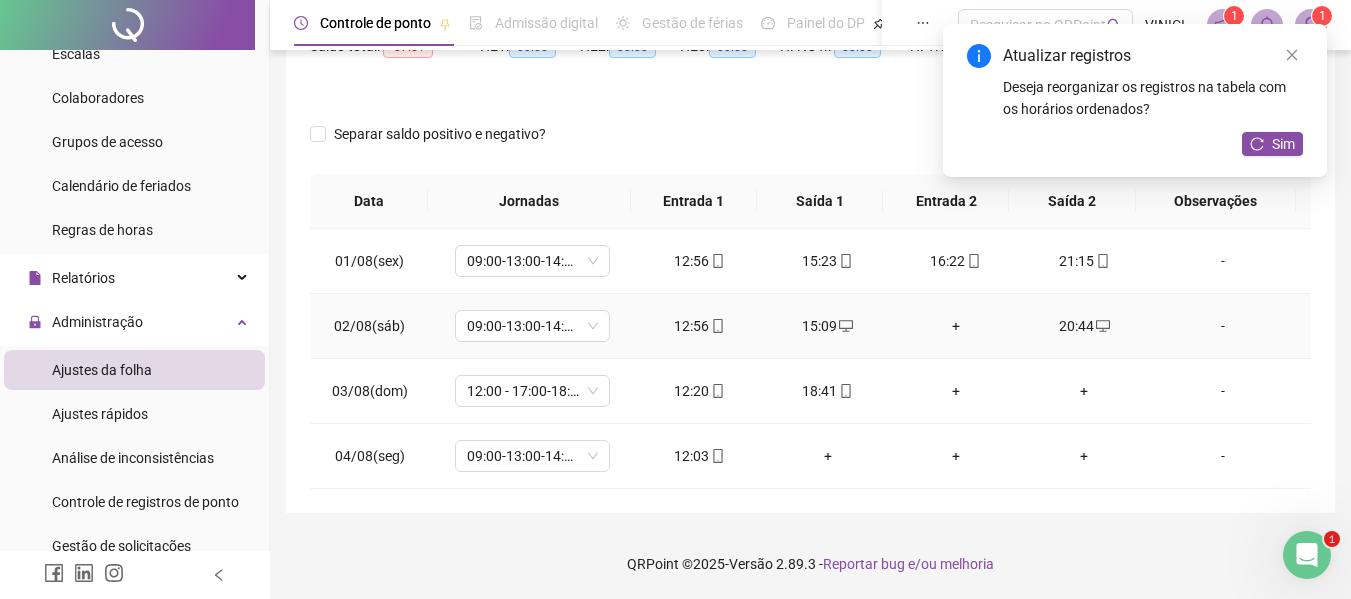 click on "+" at bounding box center (956, 326) 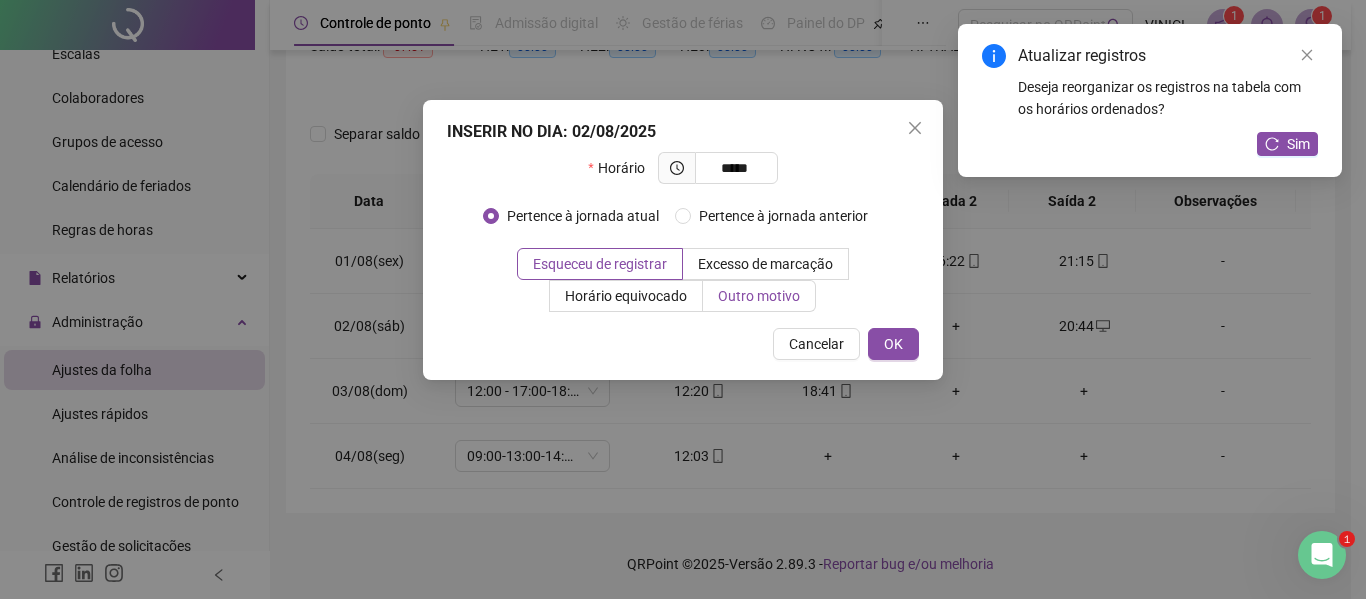 type on "*****" 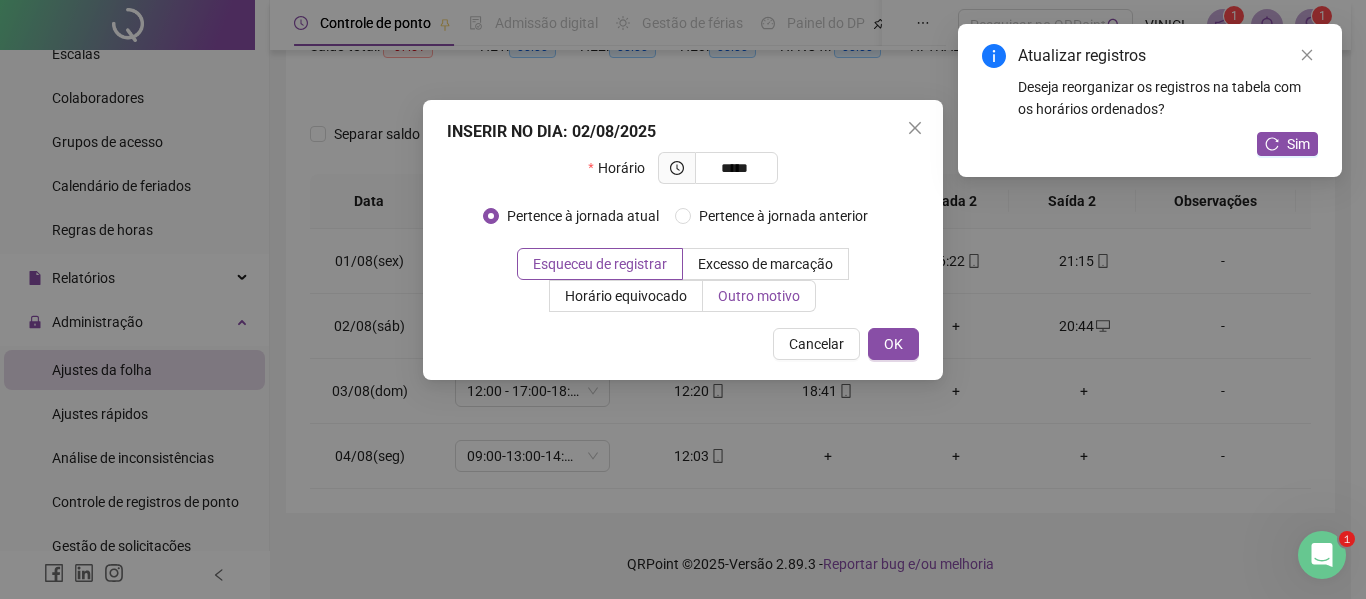 click on "Outro motivo" at bounding box center (759, 296) 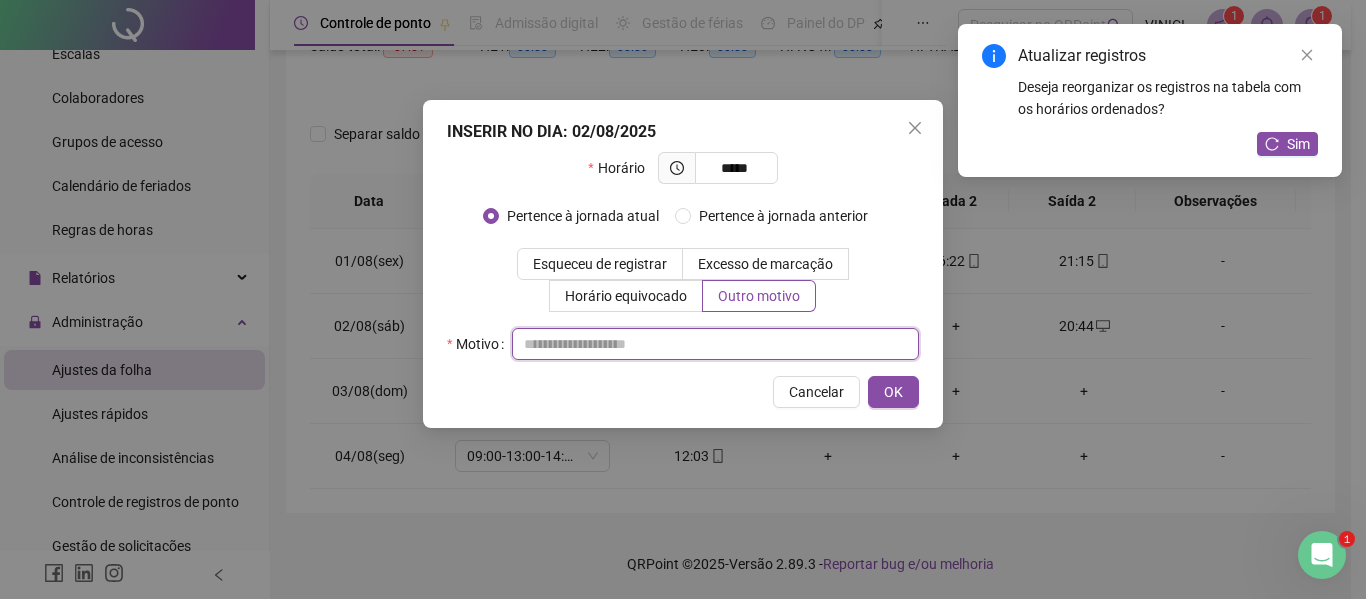 click at bounding box center (715, 344) 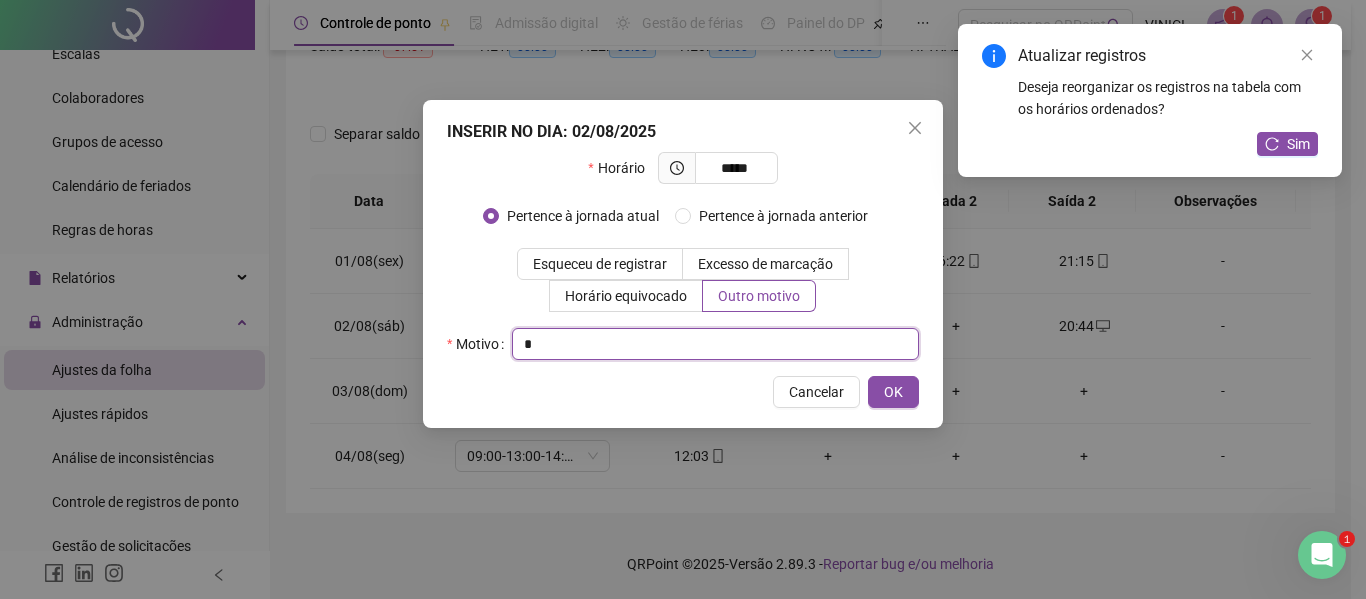 type on "*" 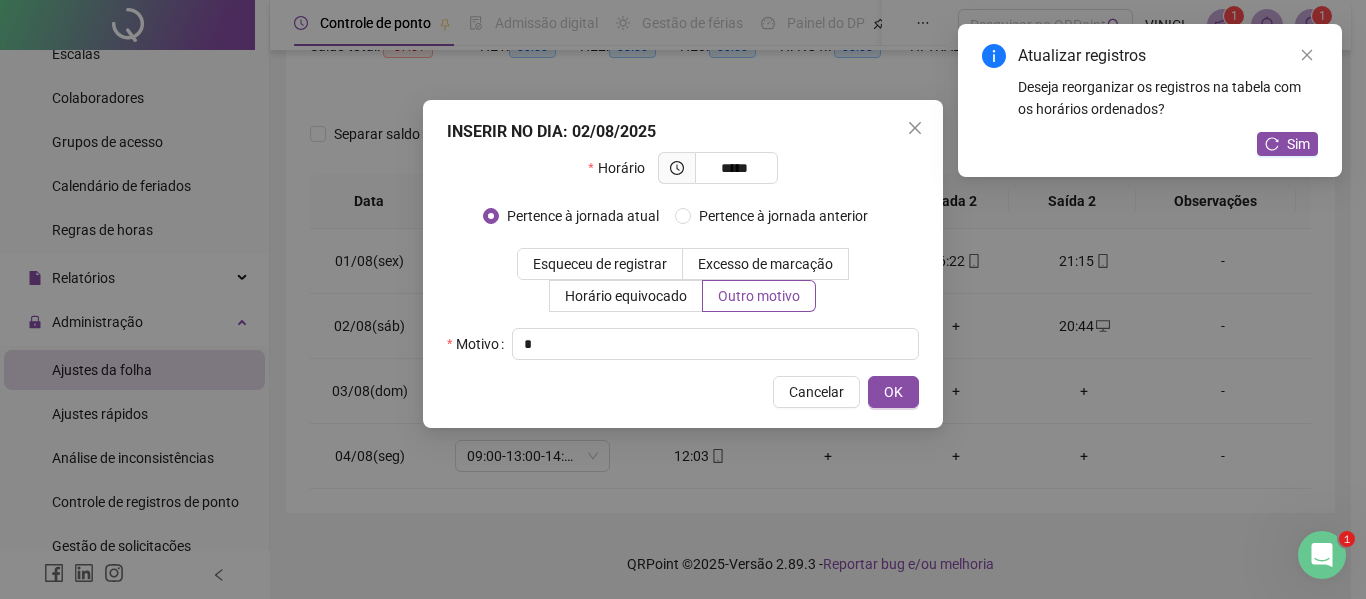 click on "INSERIR NO DIA :   02/08/2025 Horário ***** Pertence à jornada atual Pertence à jornada anterior Esqueceu de registrar Excesso de marcação Horário equivocado Outro motivo Motivo * Cancelar OK" at bounding box center (683, 264) 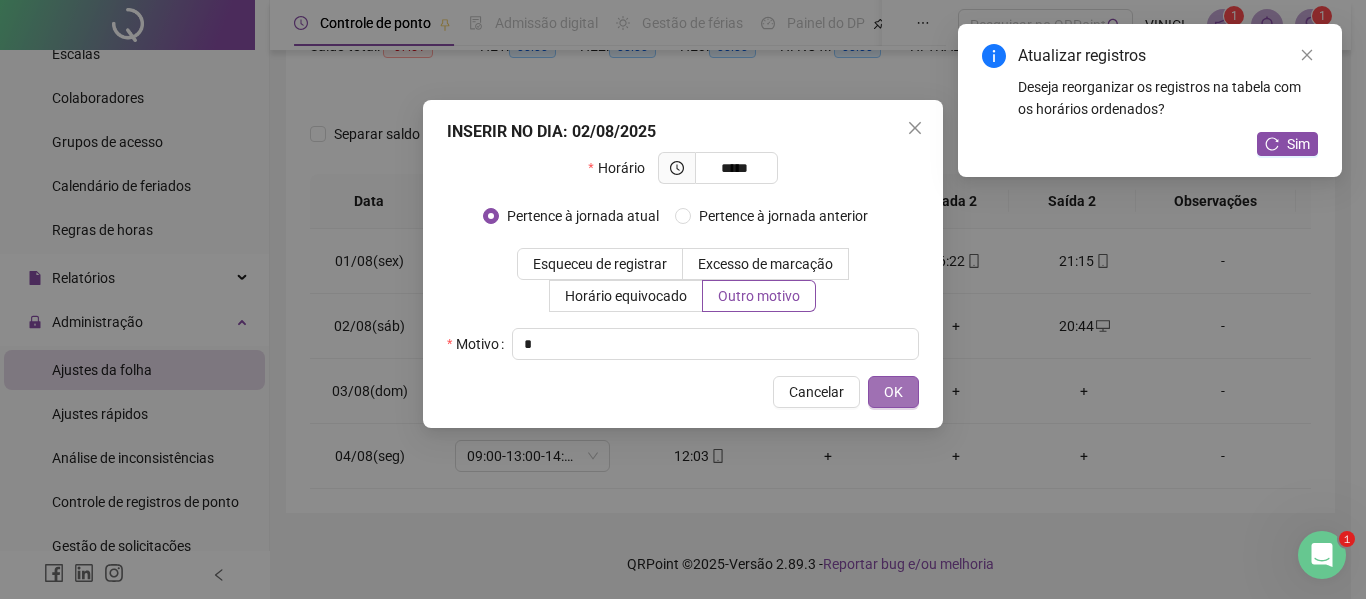 click on "OK" at bounding box center (893, 392) 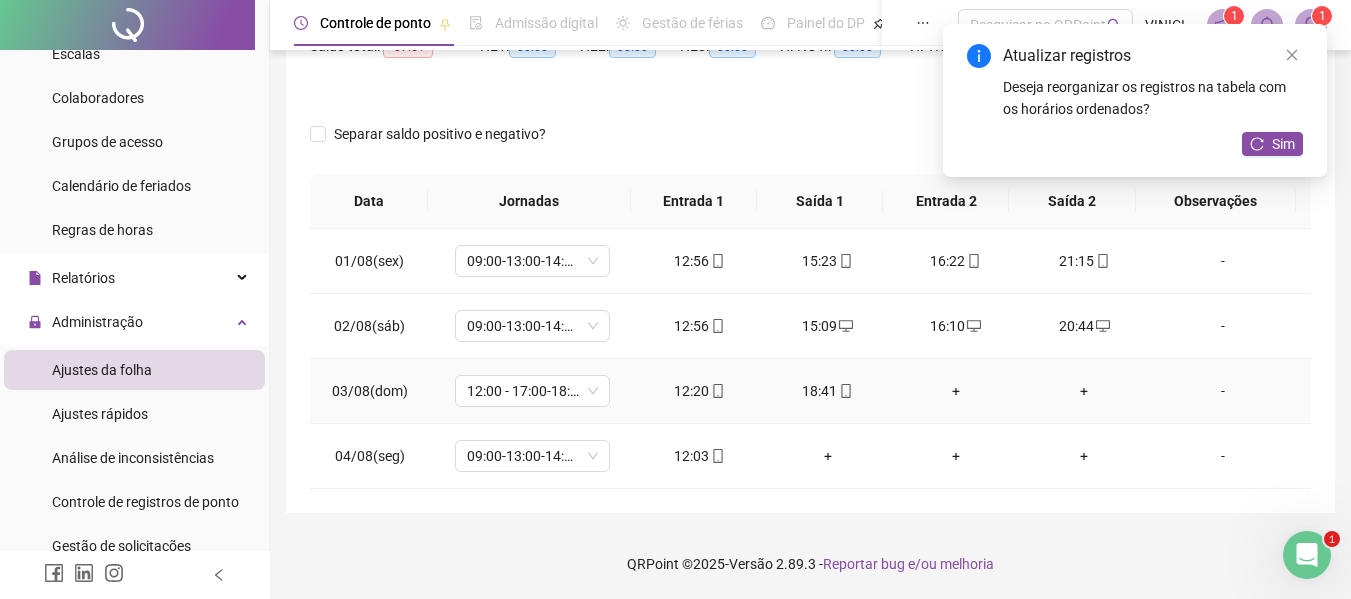 click on "+" at bounding box center [1084, 391] 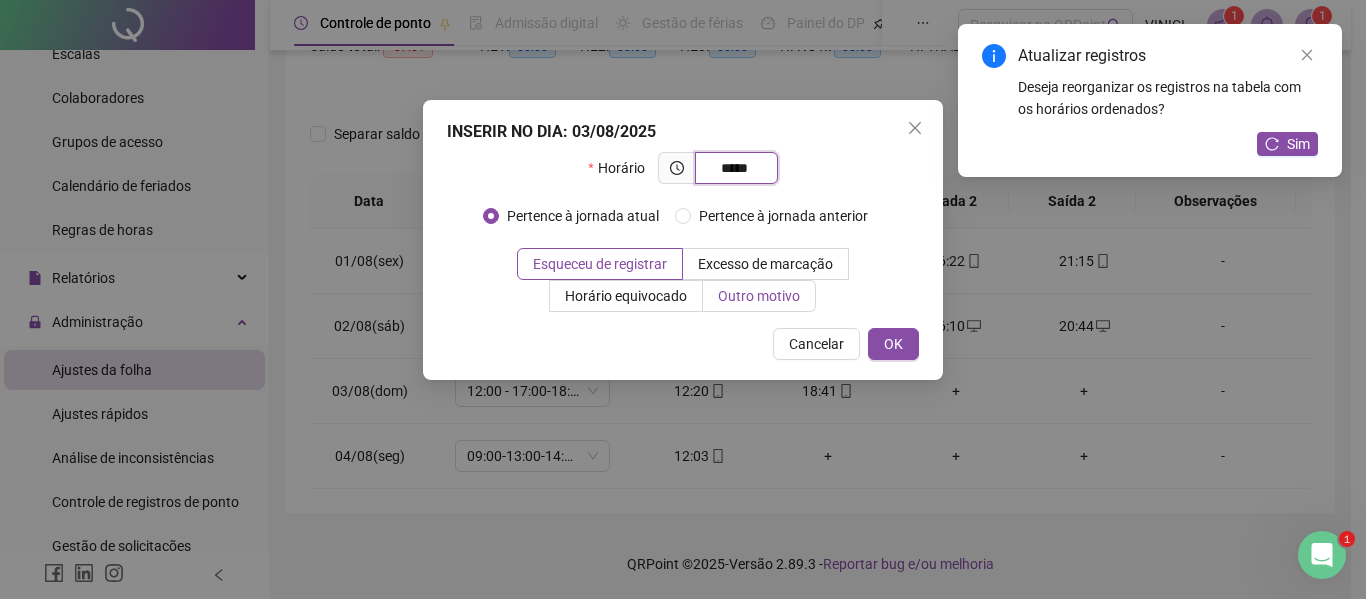 type on "*****" 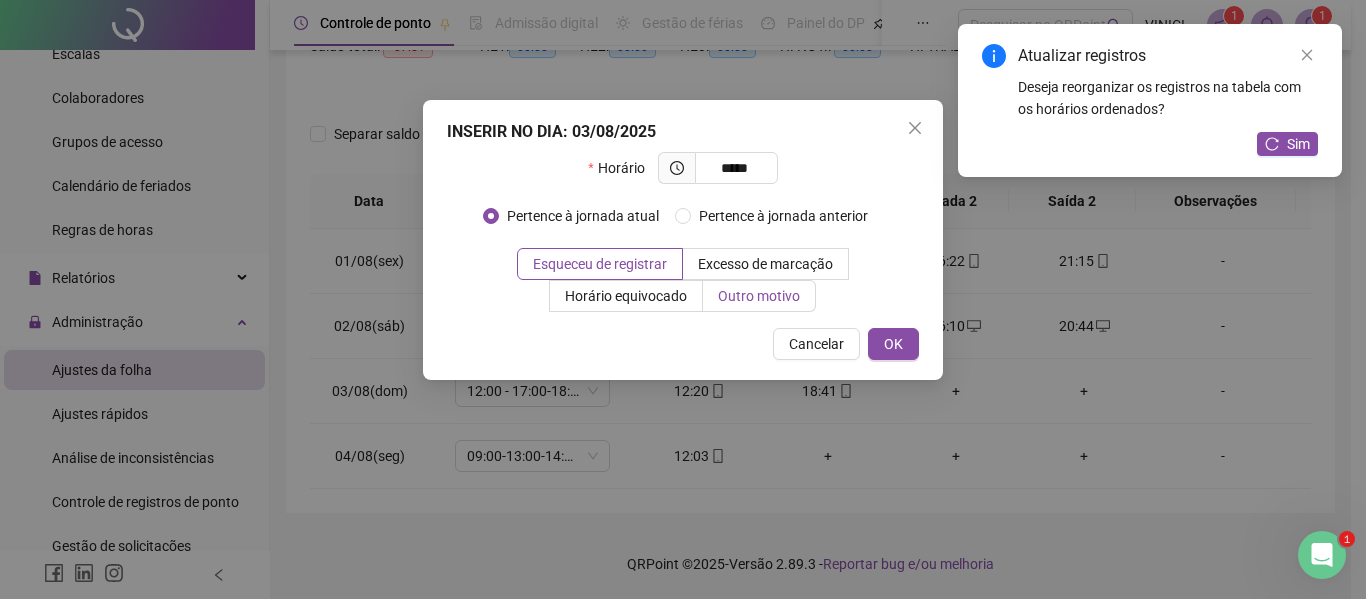 click on "Outro motivo" at bounding box center [759, 296] 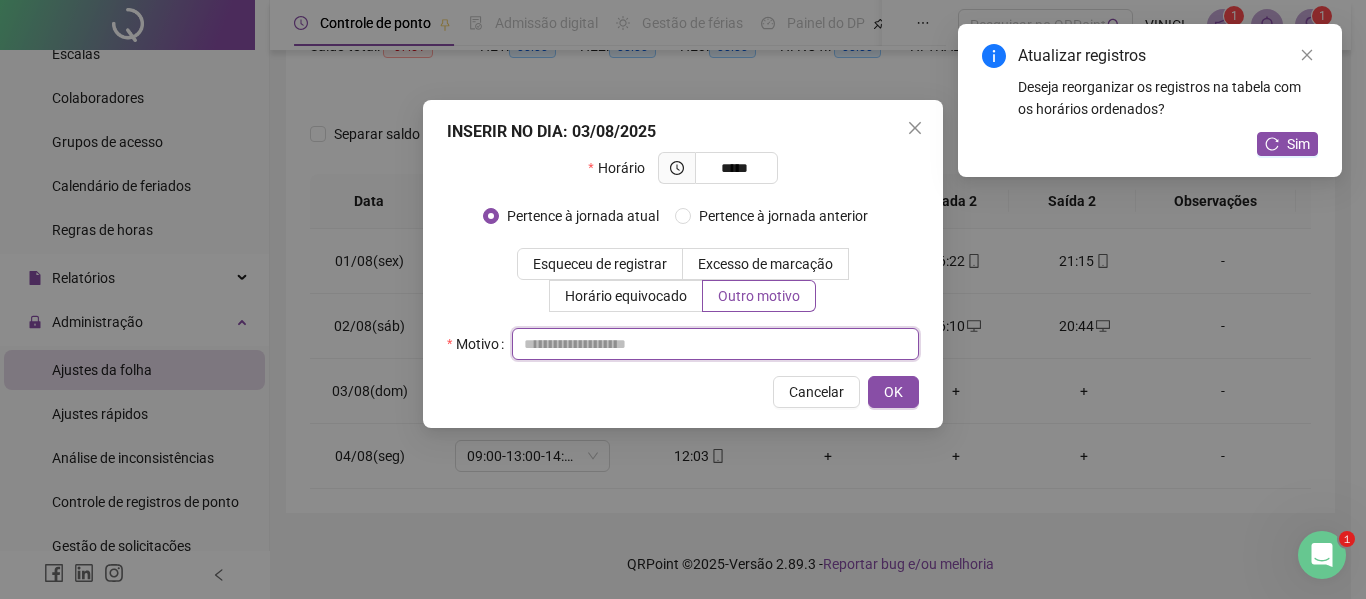 click at bounding box center (715, 344) 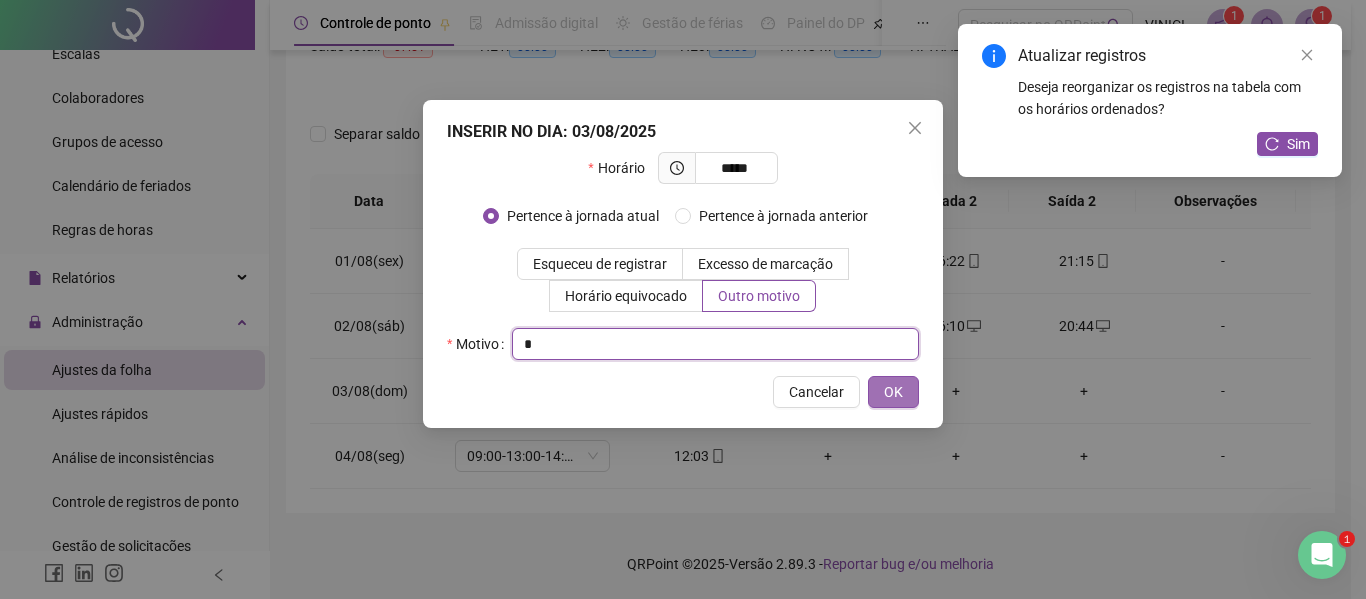 type on "*" 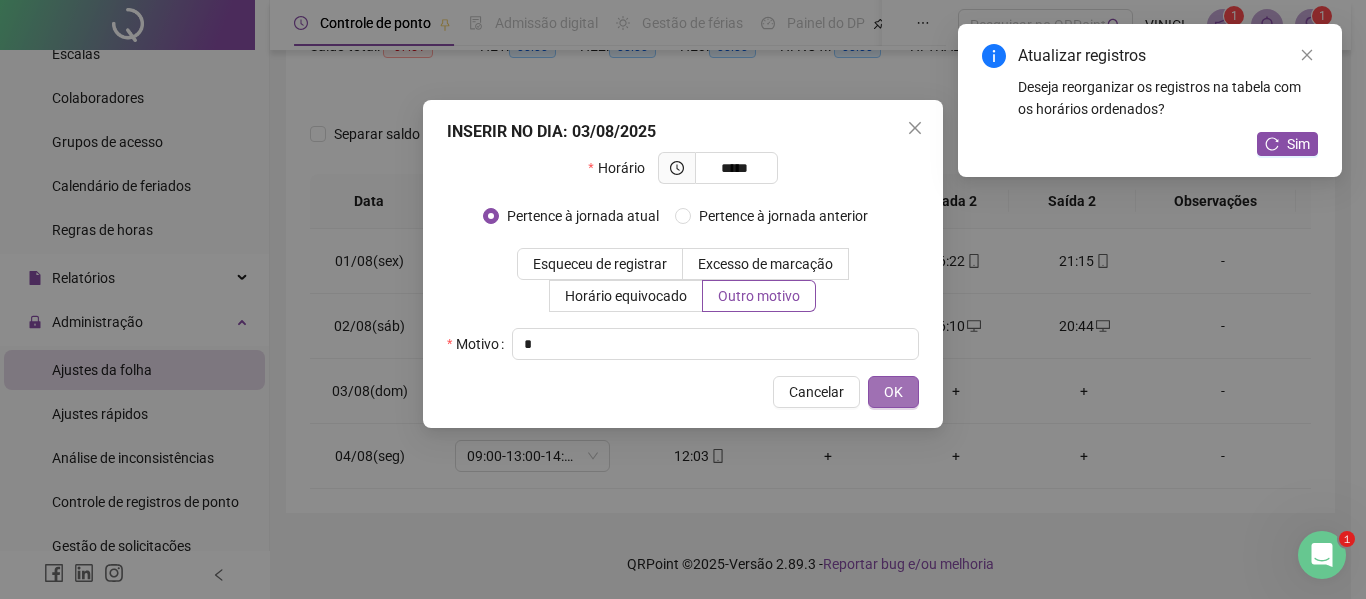 click on "OK" at bounding box center [893, 392] 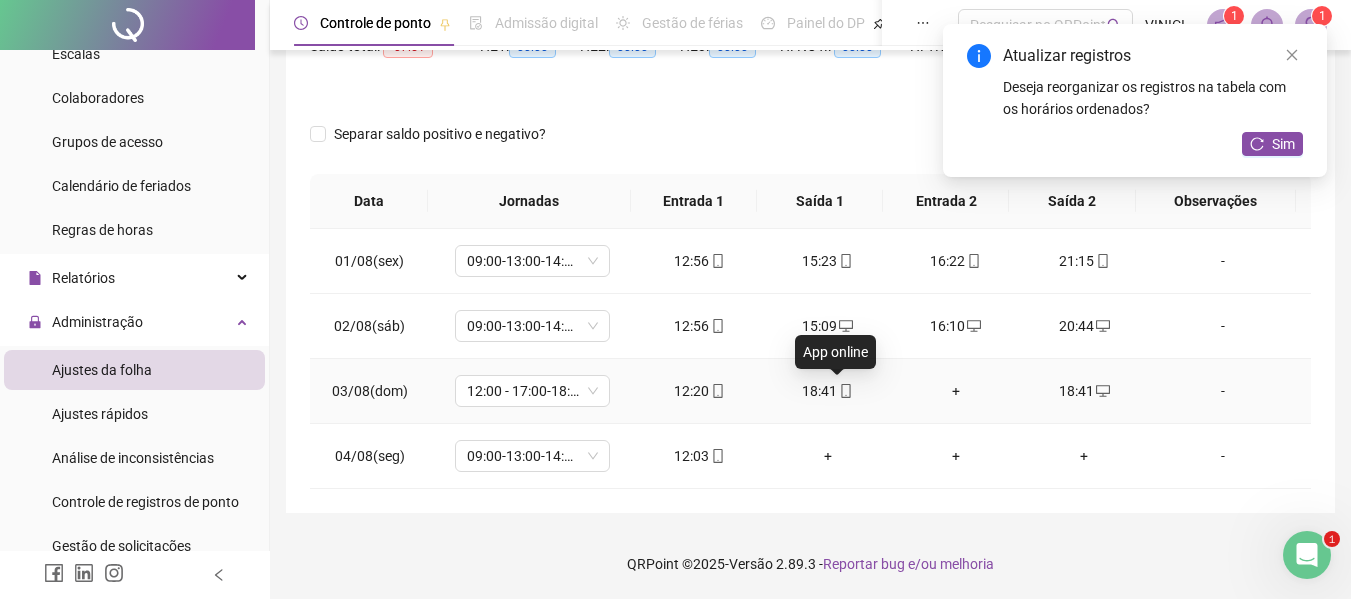 click 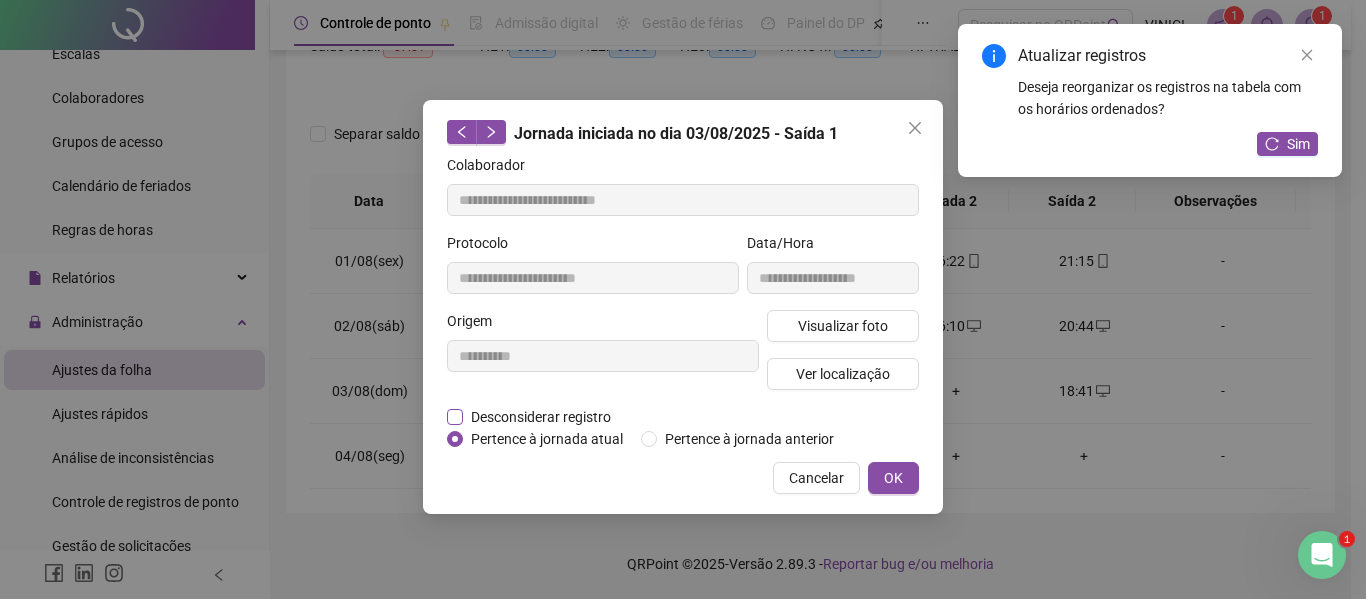 click on "Desconsiderar registro" at bounding box center [541, 417] 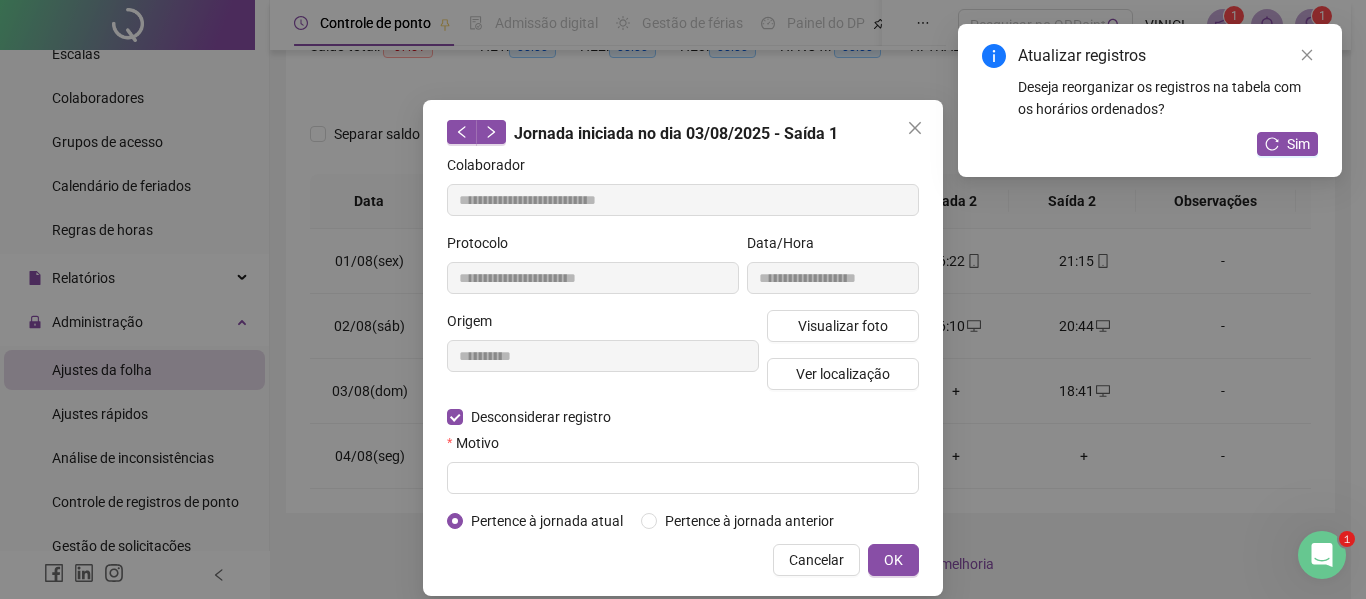 click on "Motivo" at bounding box center (683, 447) 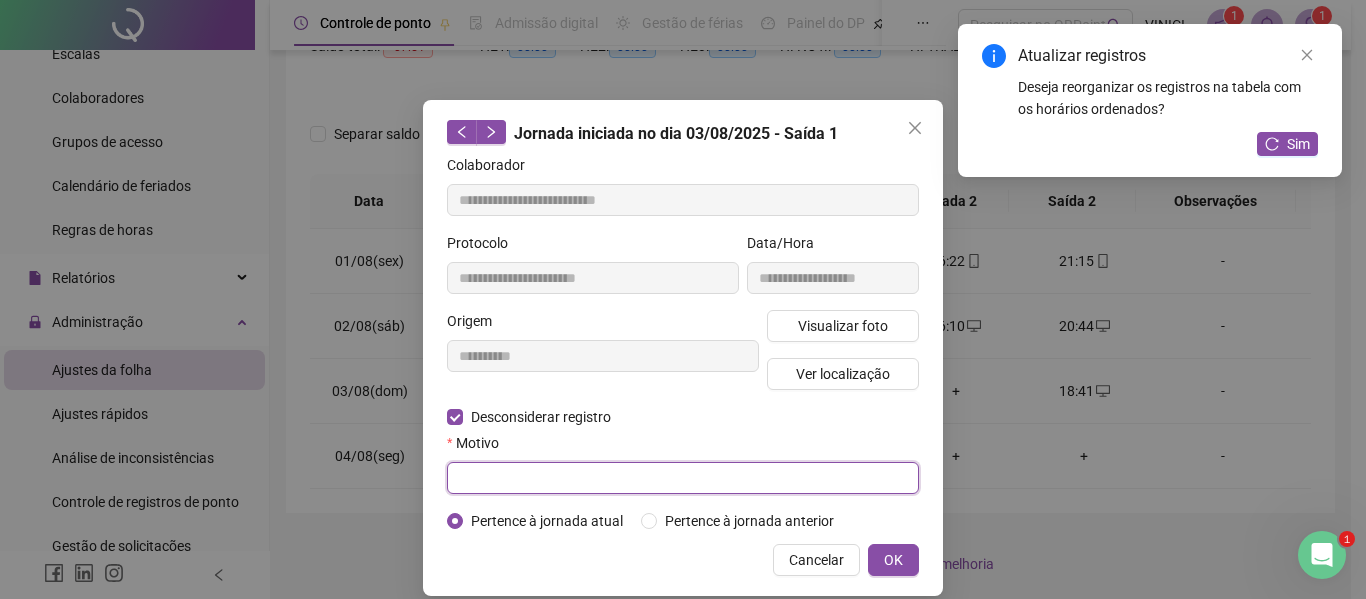 click at bounding box center [683, 478] 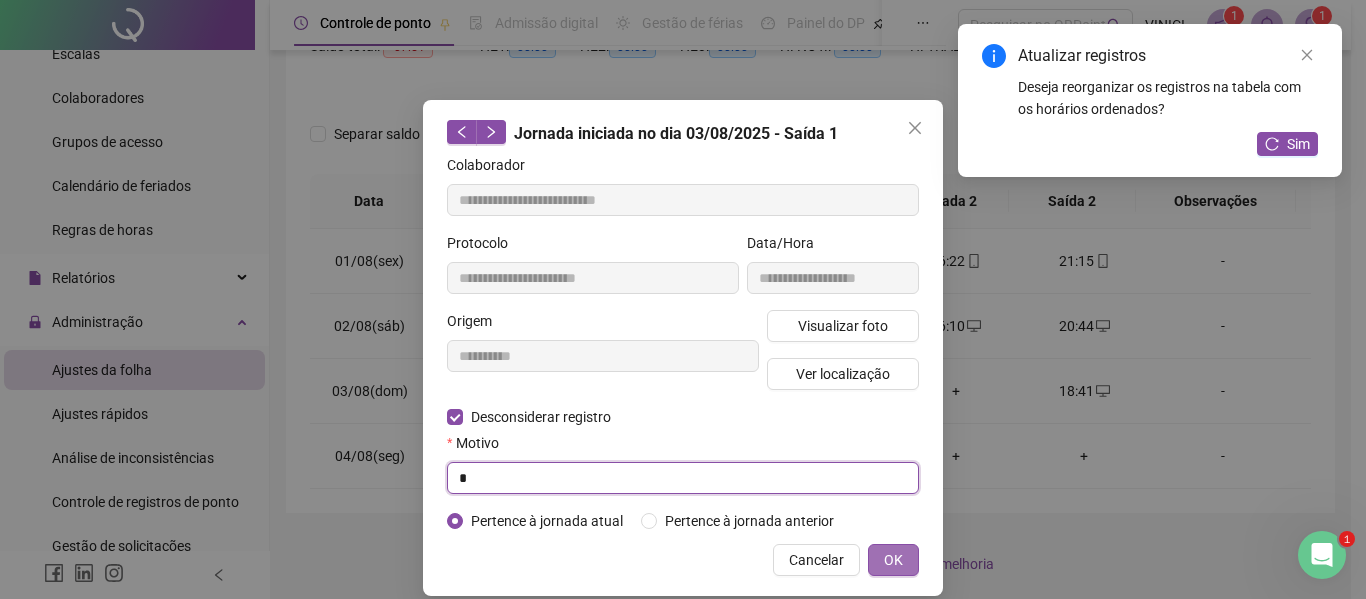 type on "*" 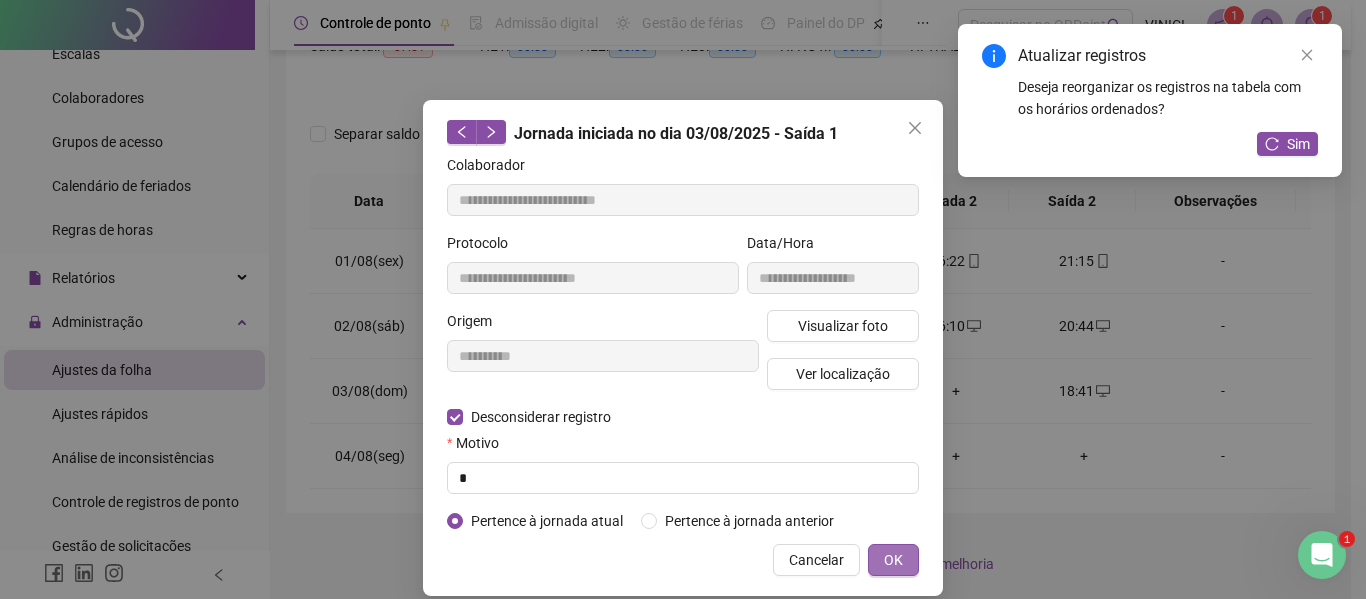 click on "OK" at bounding box center (893, 560) 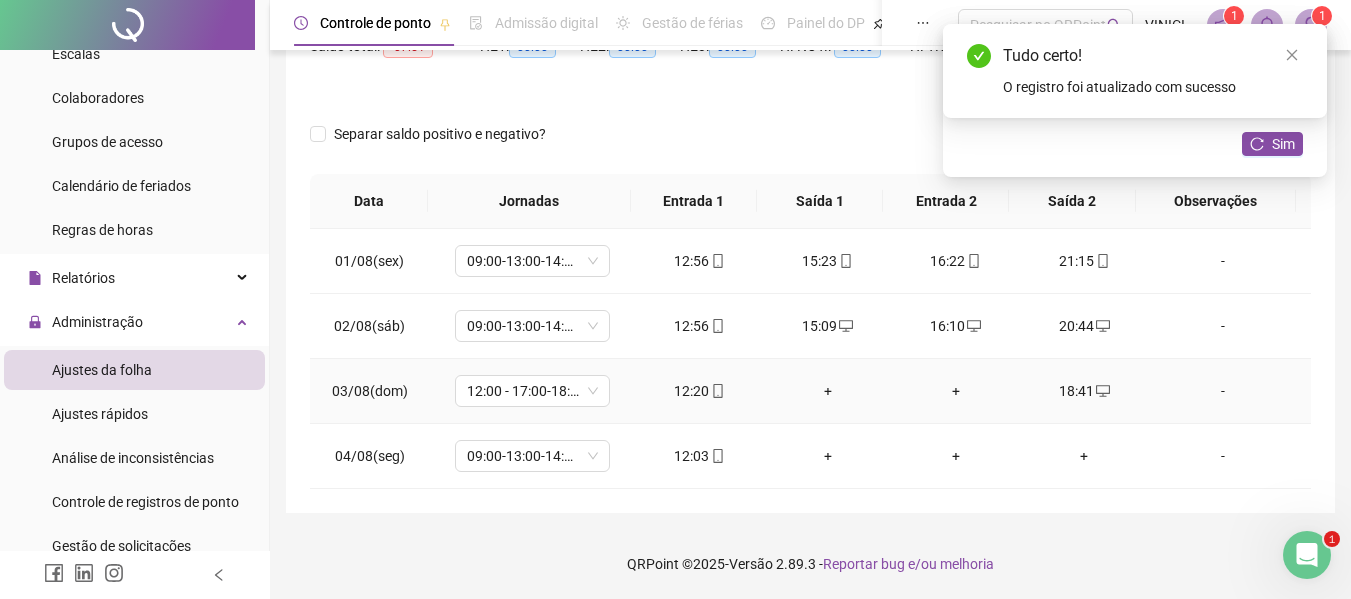 click on "+" at bounding box center (828, 391) 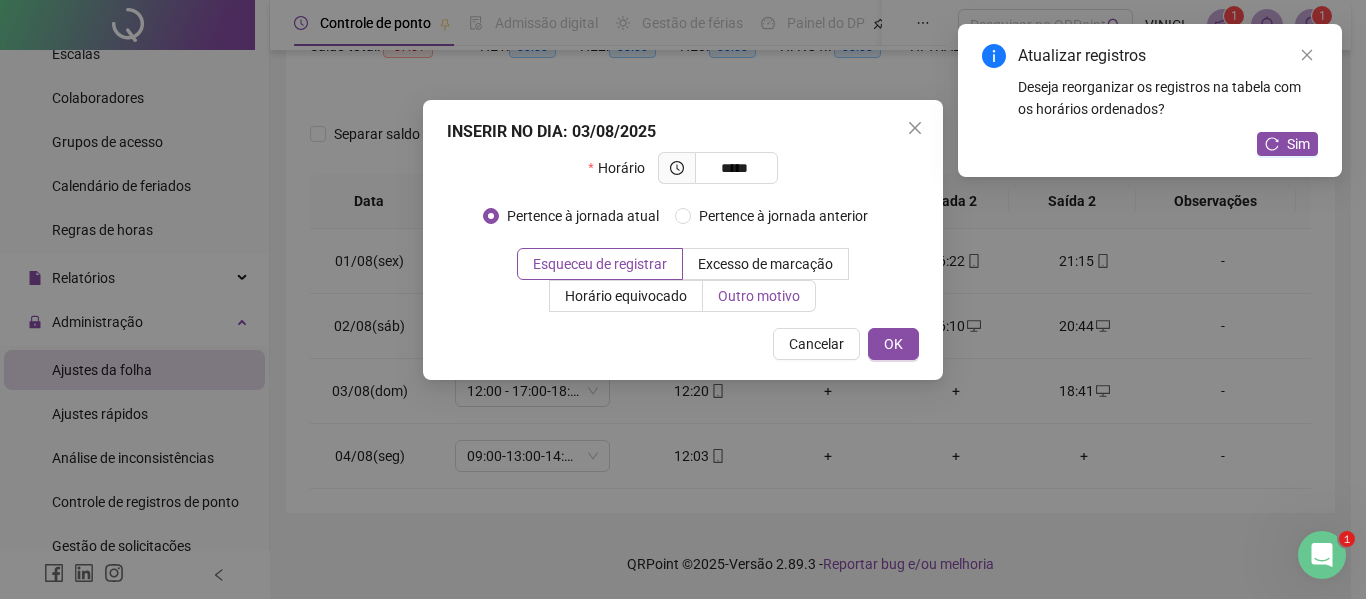 type on "*****" 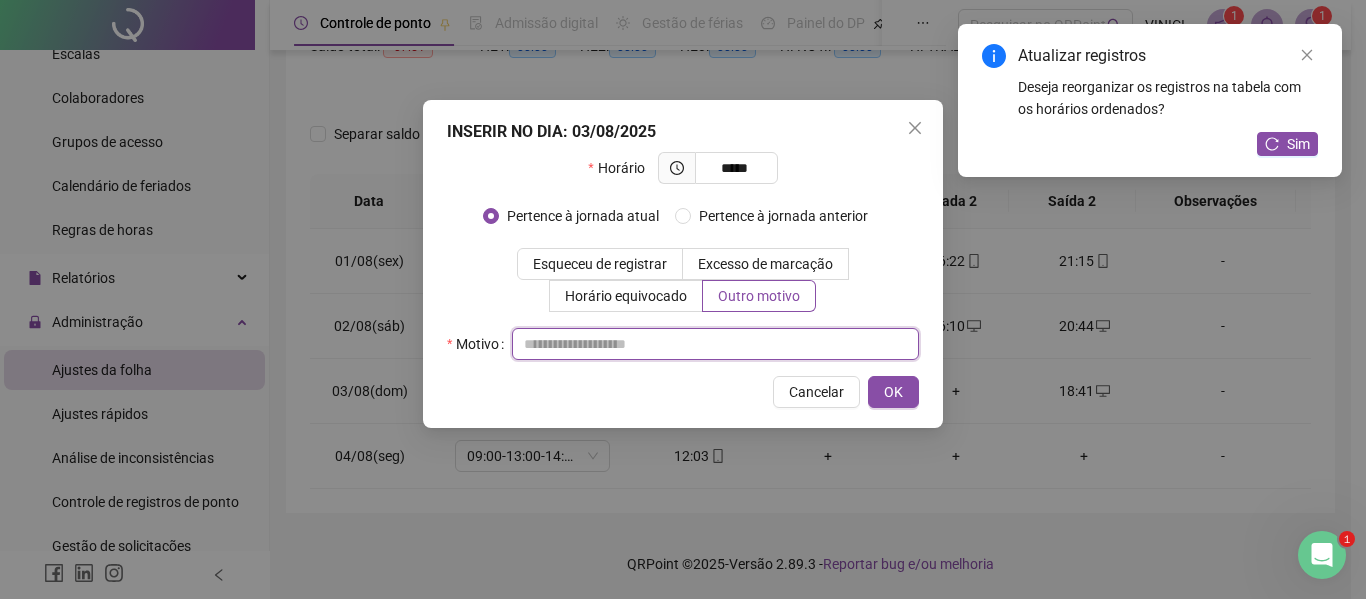 click at bounding box center (715, 344) 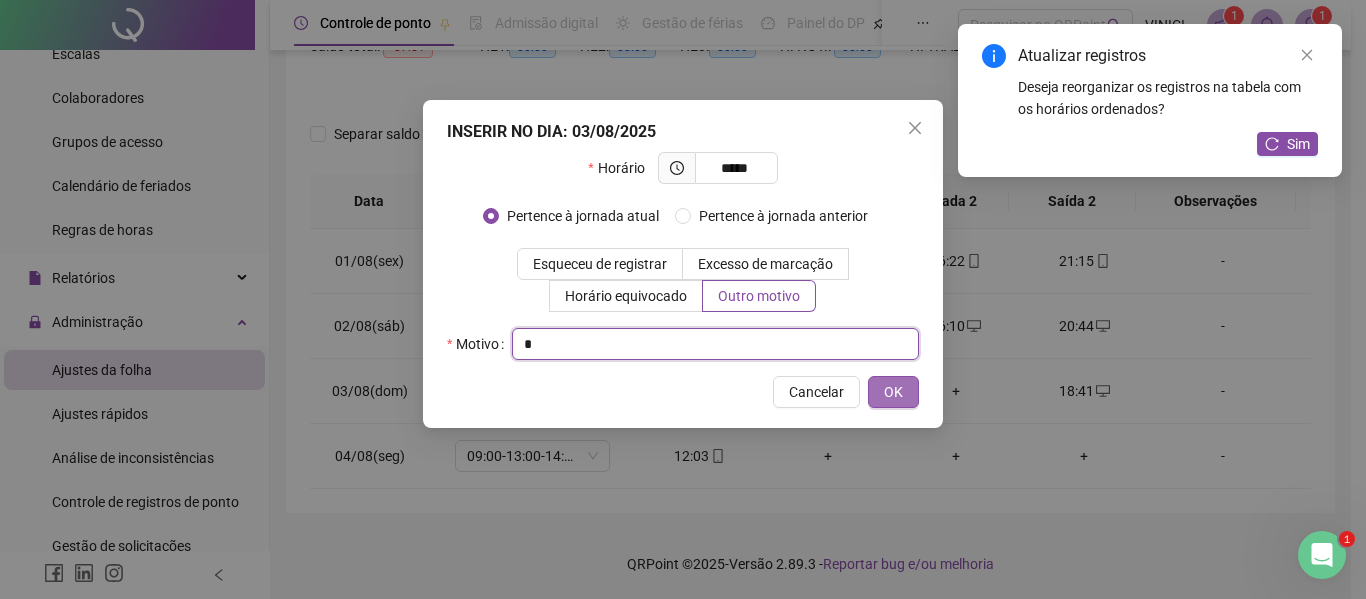 type on "*" 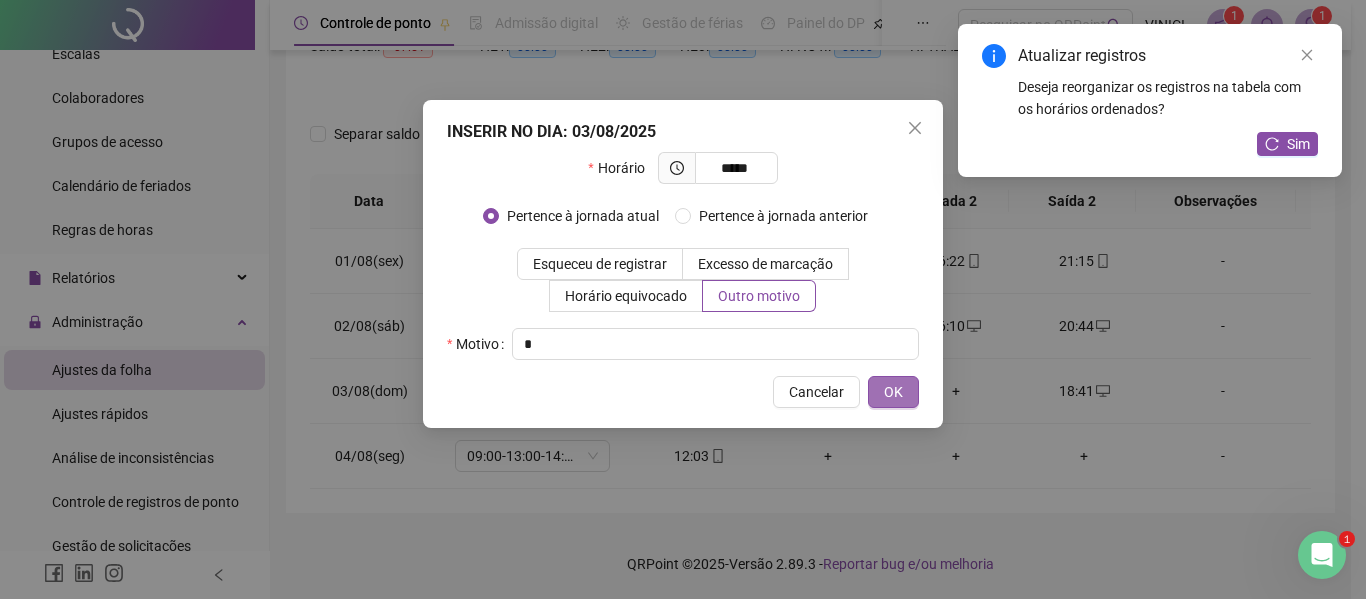 click on "OK" at bounding box center (893, 392) 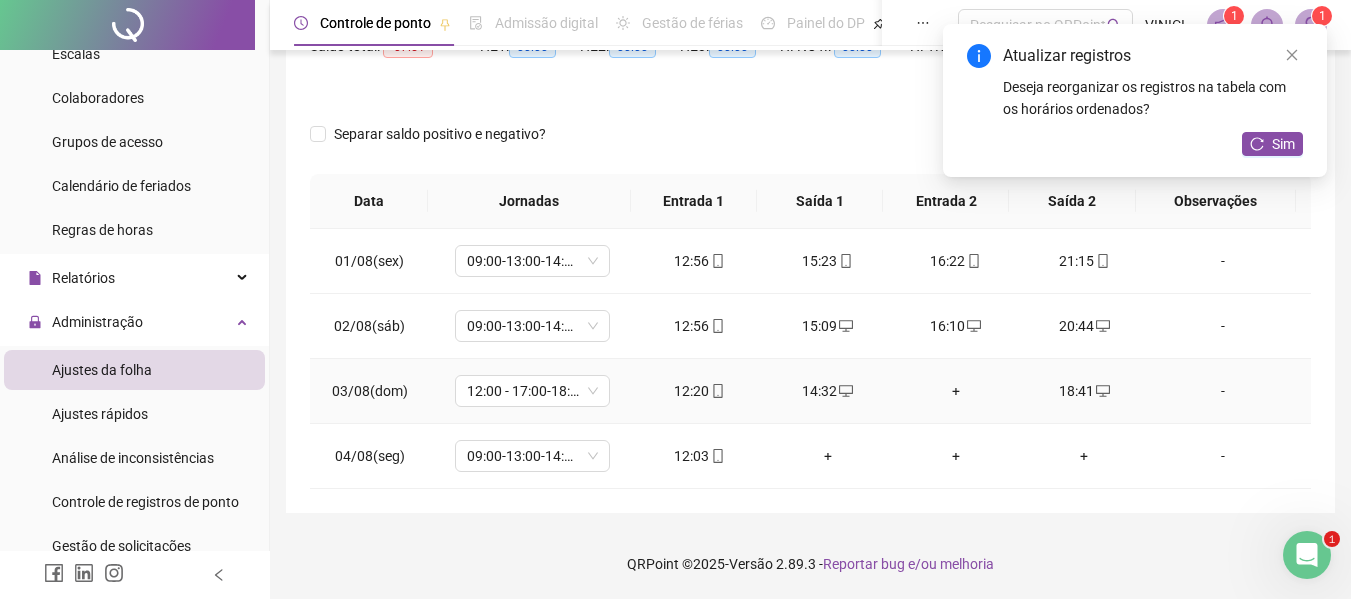 click on "+" at bounding box center [956, 391] 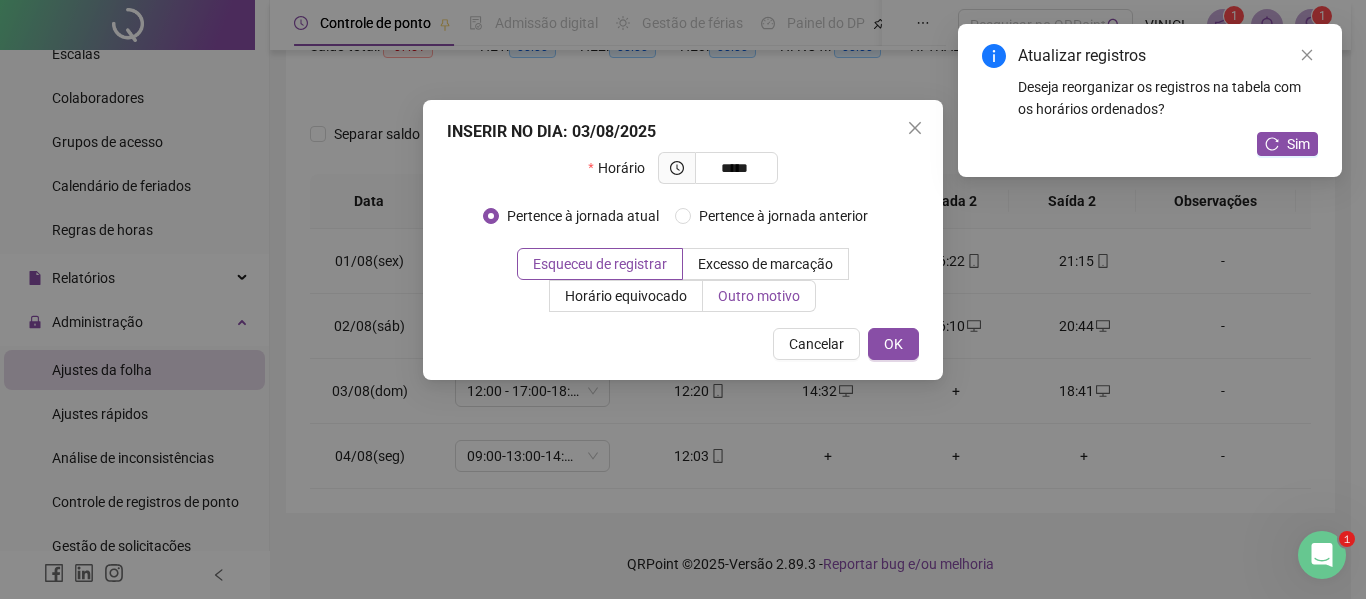 type on "*****" 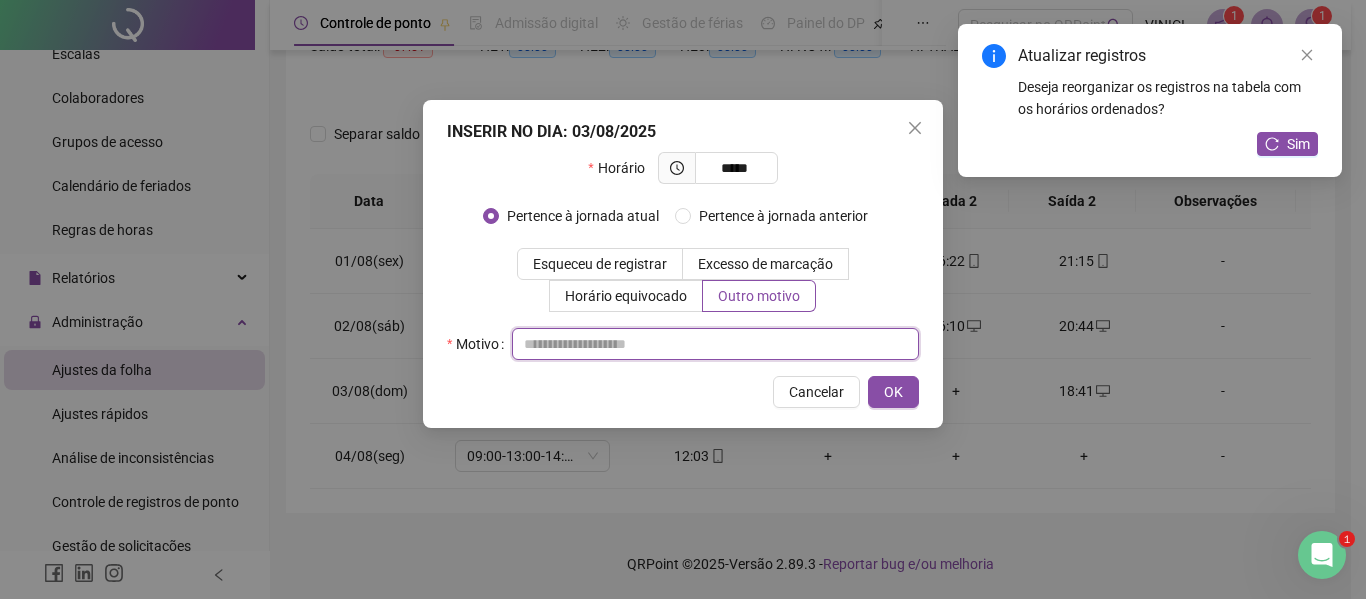 click at bounding box center (715, 344) 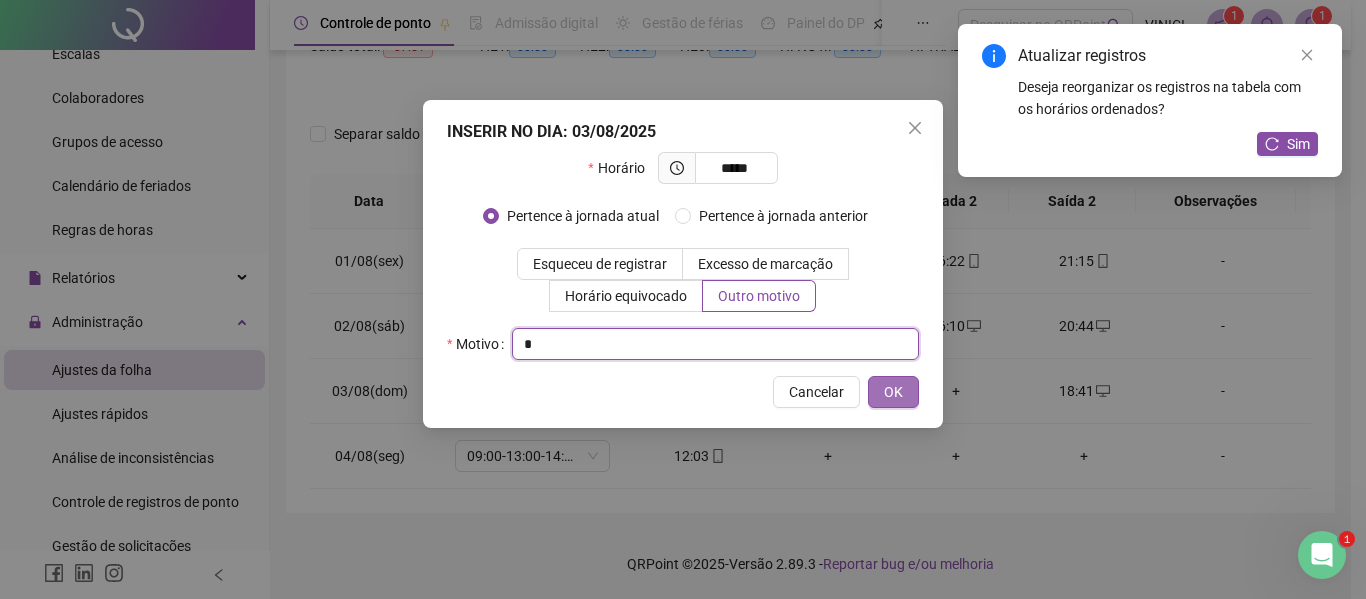 type on "*" 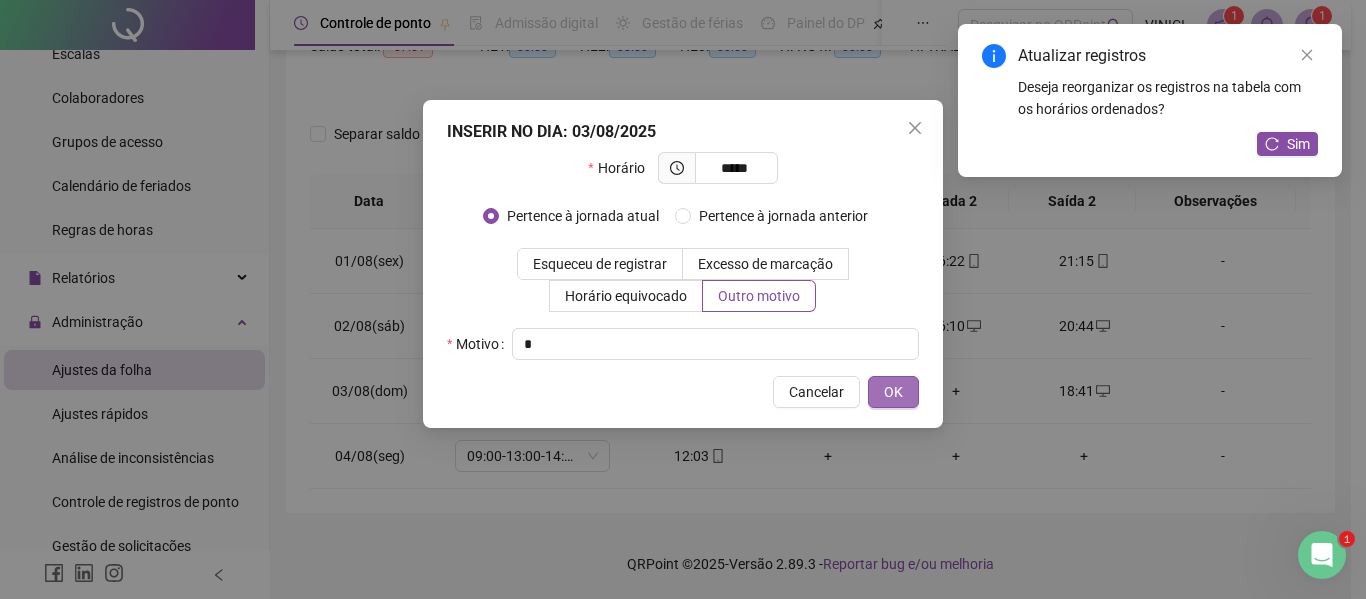click on "OK" at bounding box center [893, 392] 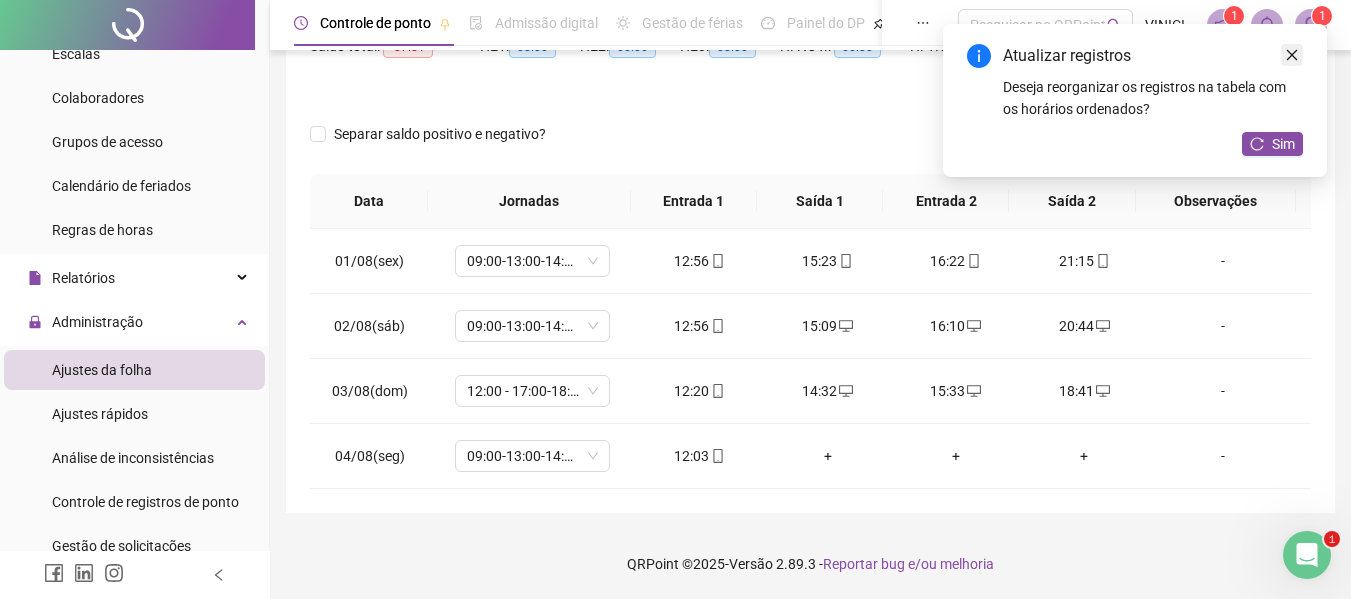 click 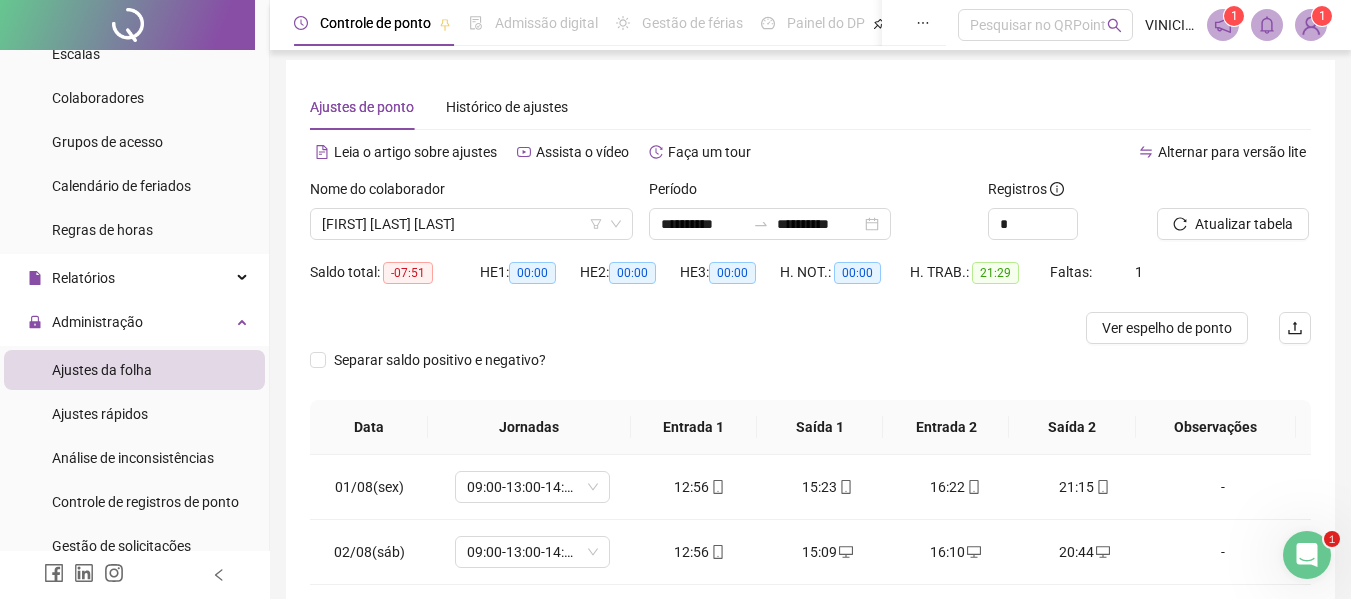 scroll, scrollTop: 0, scrollLeft: 0, axis: both 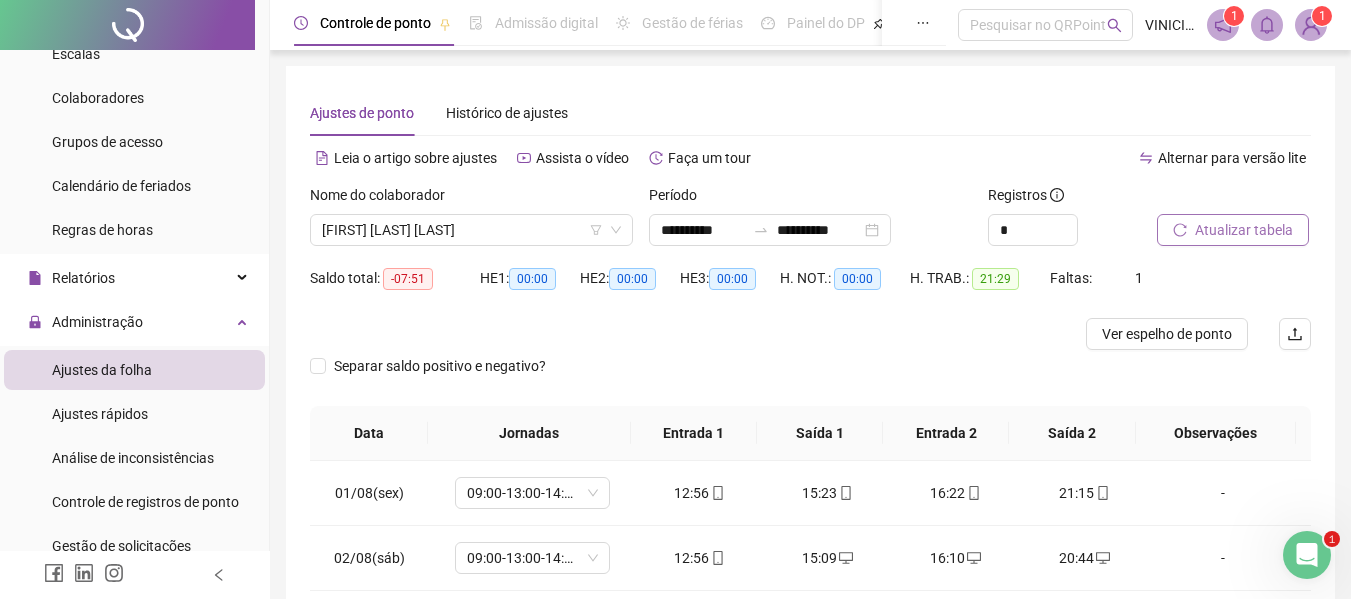 click on "Atualizar tabela" at bounding box center [1233, 230] 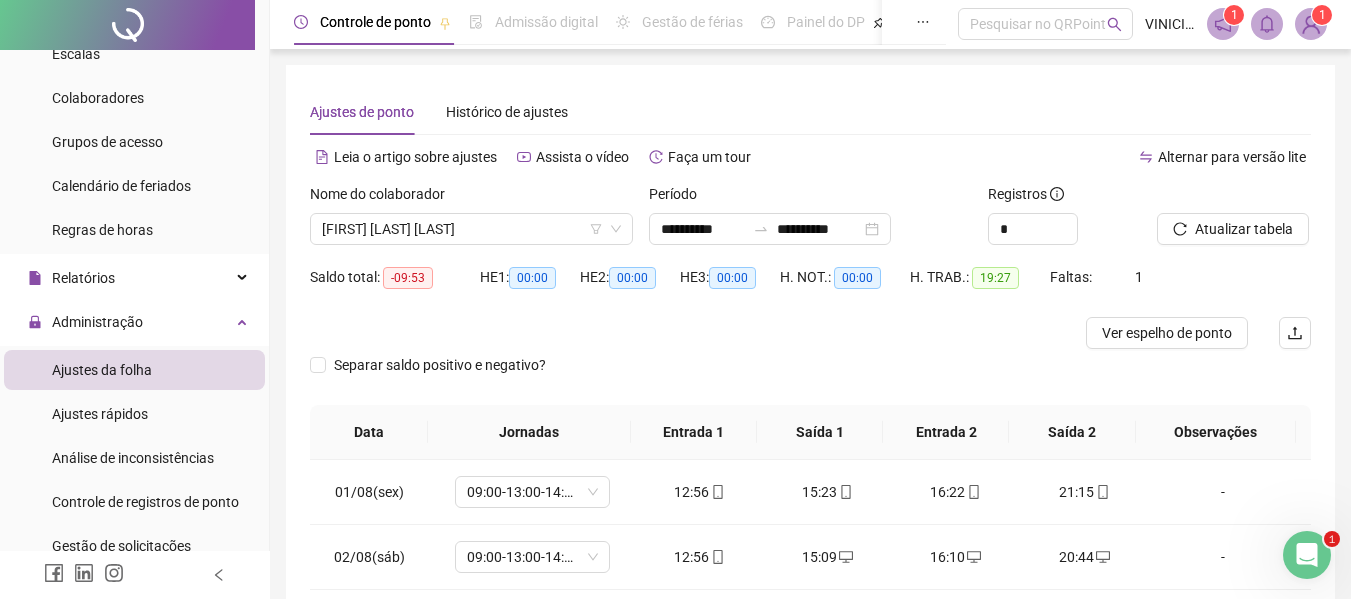 scroll, scrollTop: 0, scrollLeft: 0, axis: both 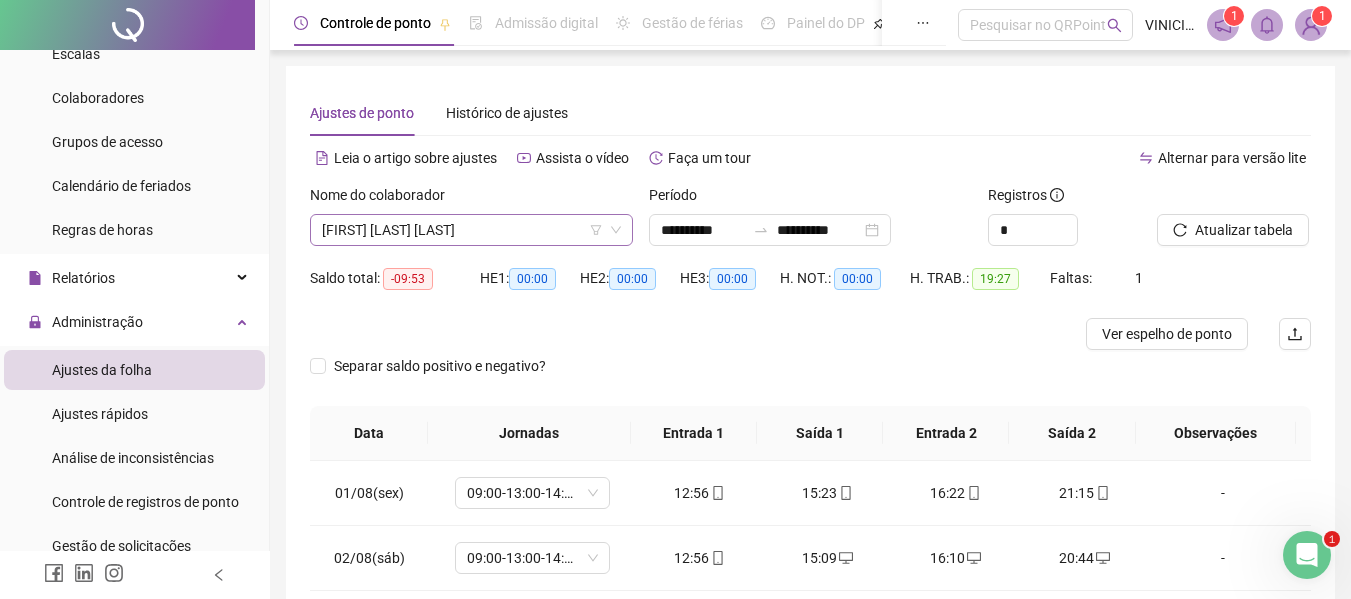 click on "[FIRST] [LAST] [LAST]" at bounding box center [471, 230] 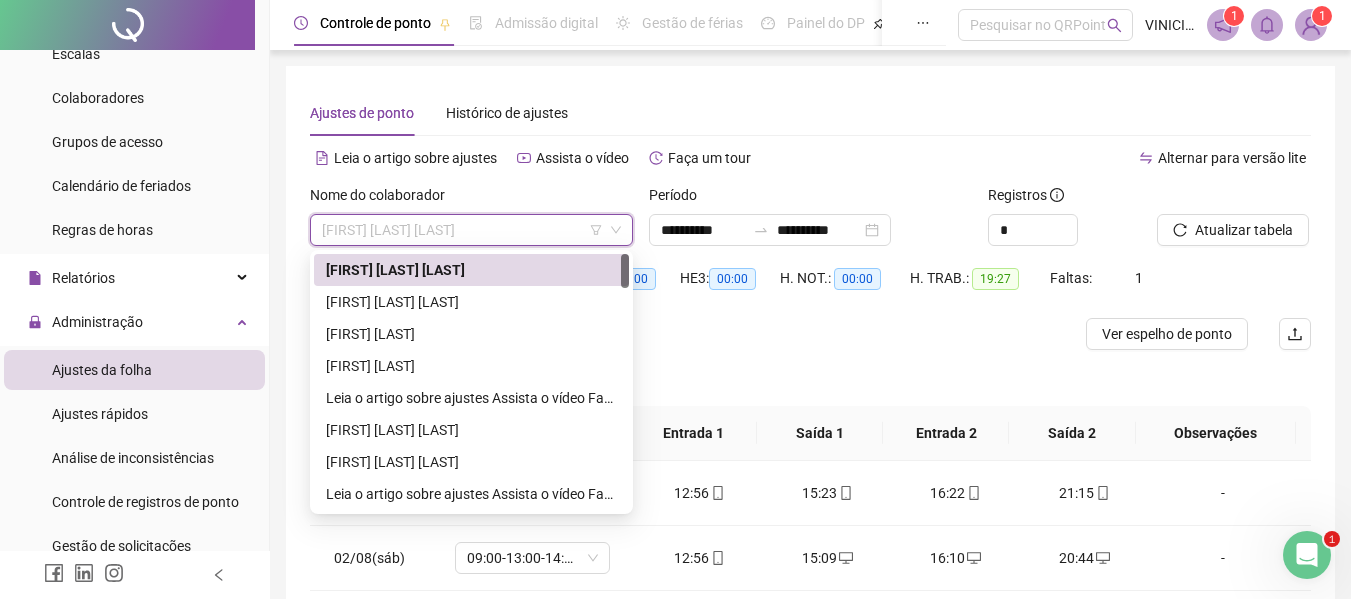 paste on "**********" 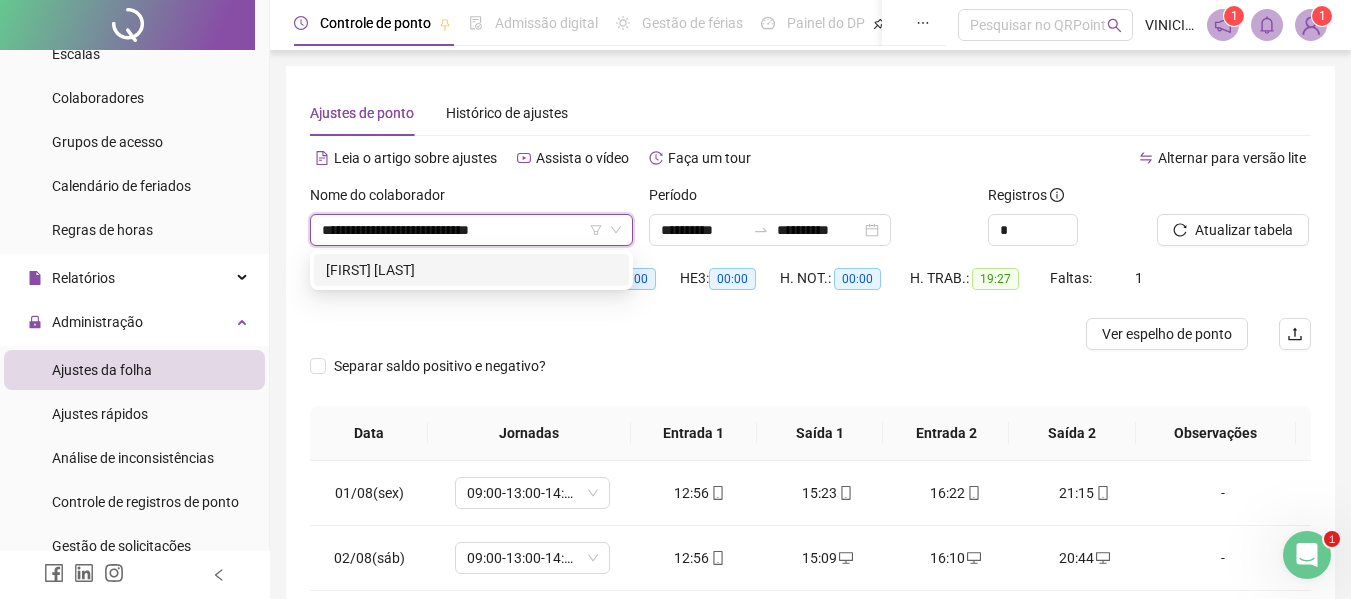 click on "[FIRST] [LAST]" at bounding box center [471, 270] 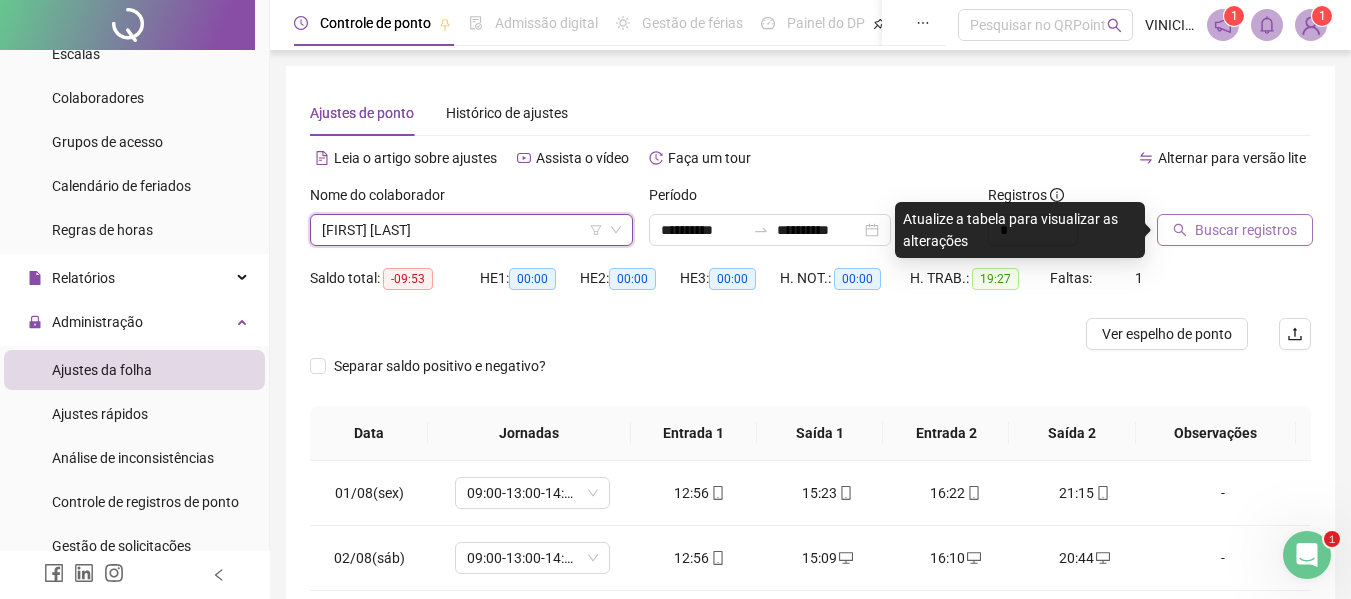 click on "Buscar registros" at bounding box center [1235, 230] 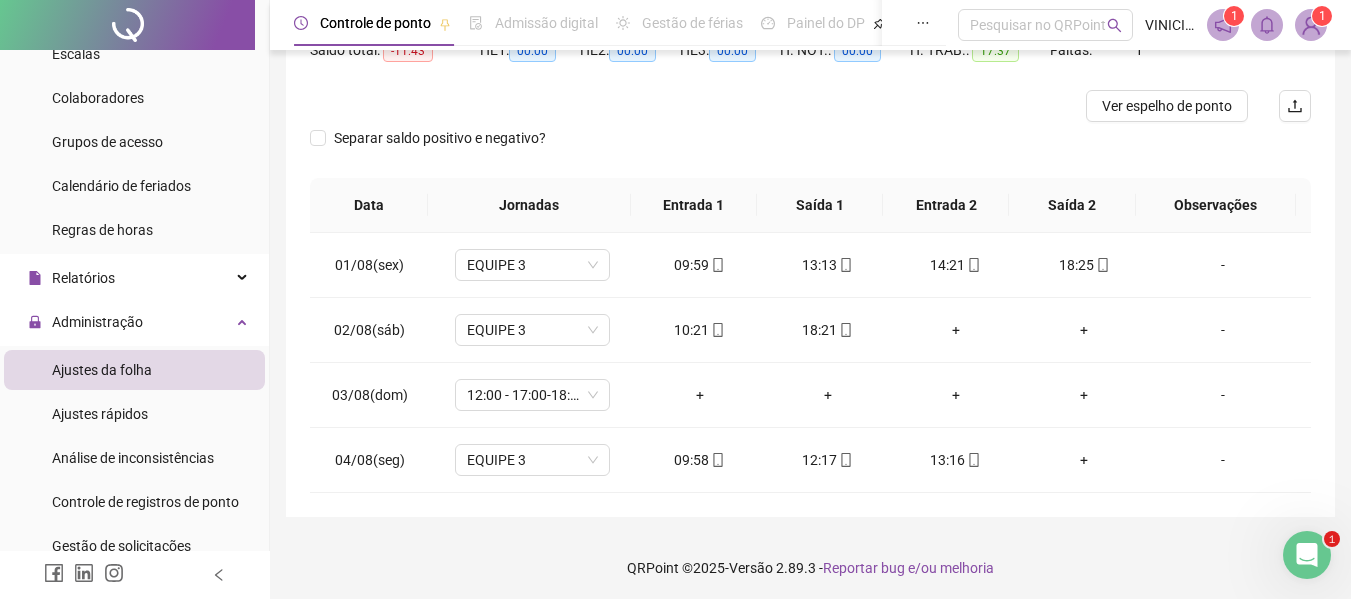 scroll, scrollTop: 232, scrollLeft: 0, axis: vertical 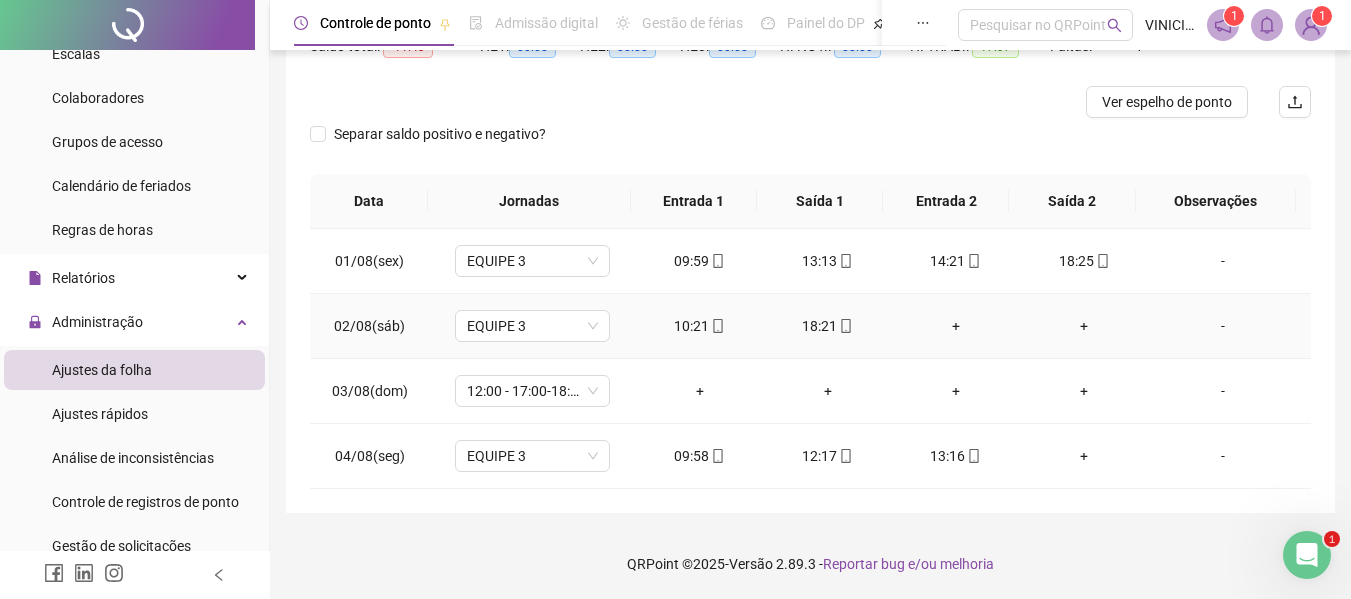 click on "+" at bounding box center [1084, 326] 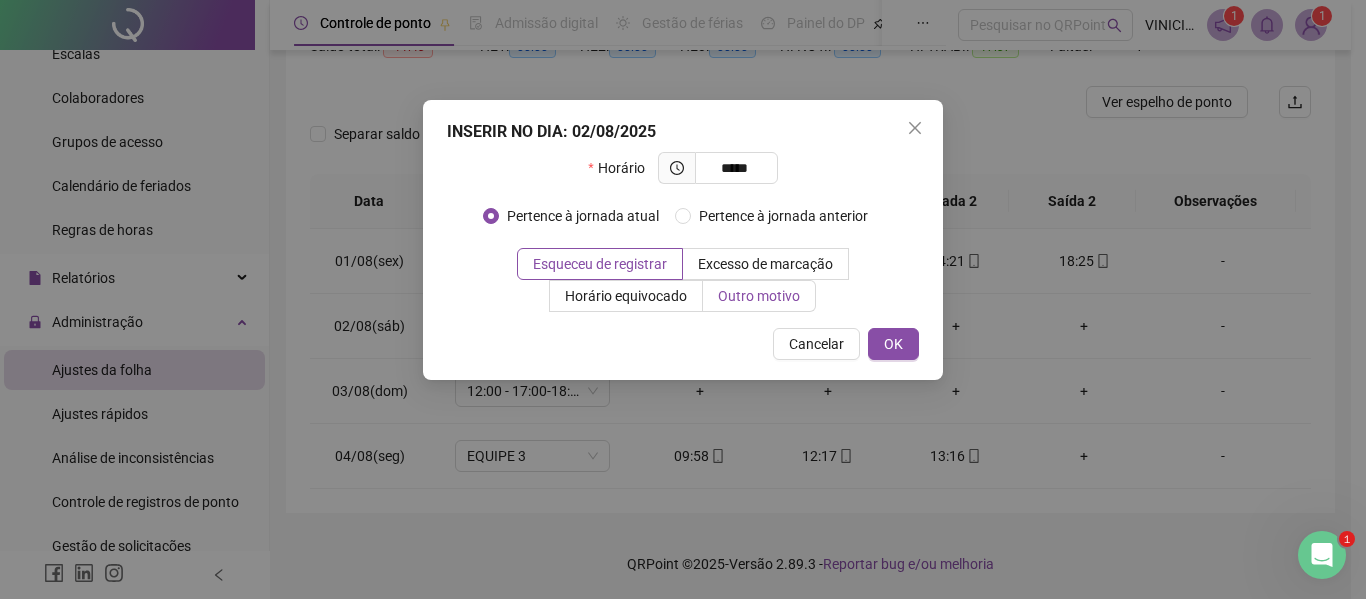 type on "*****" 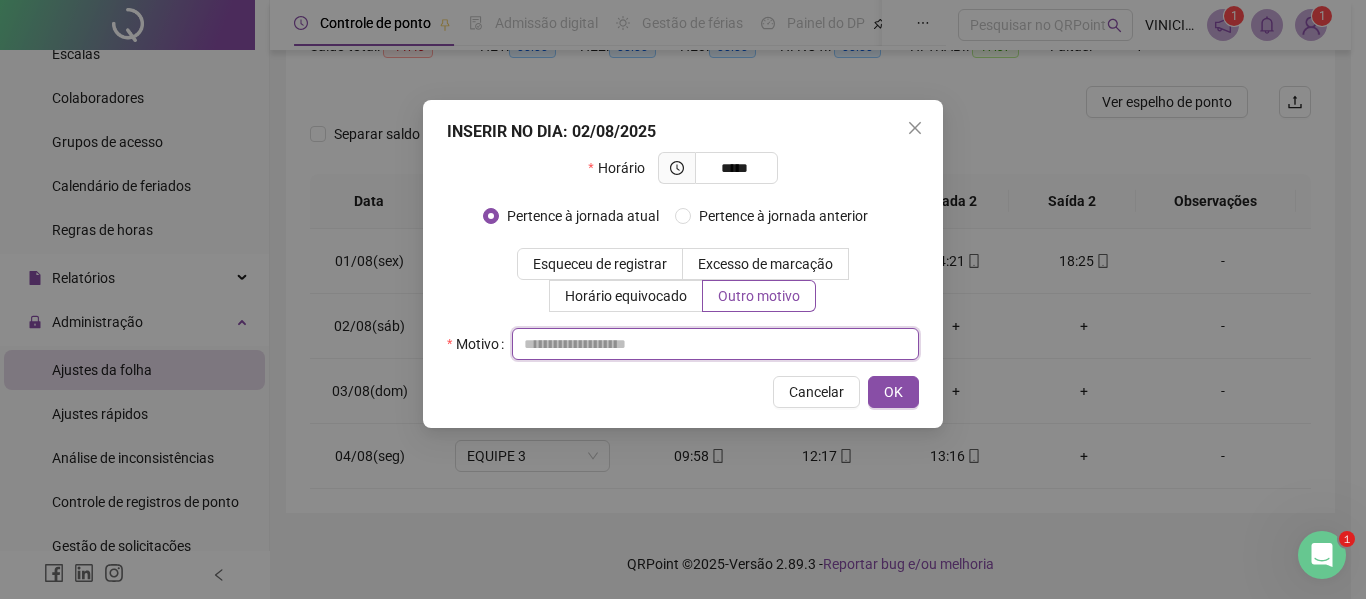 click at bounding box center [715, 344] 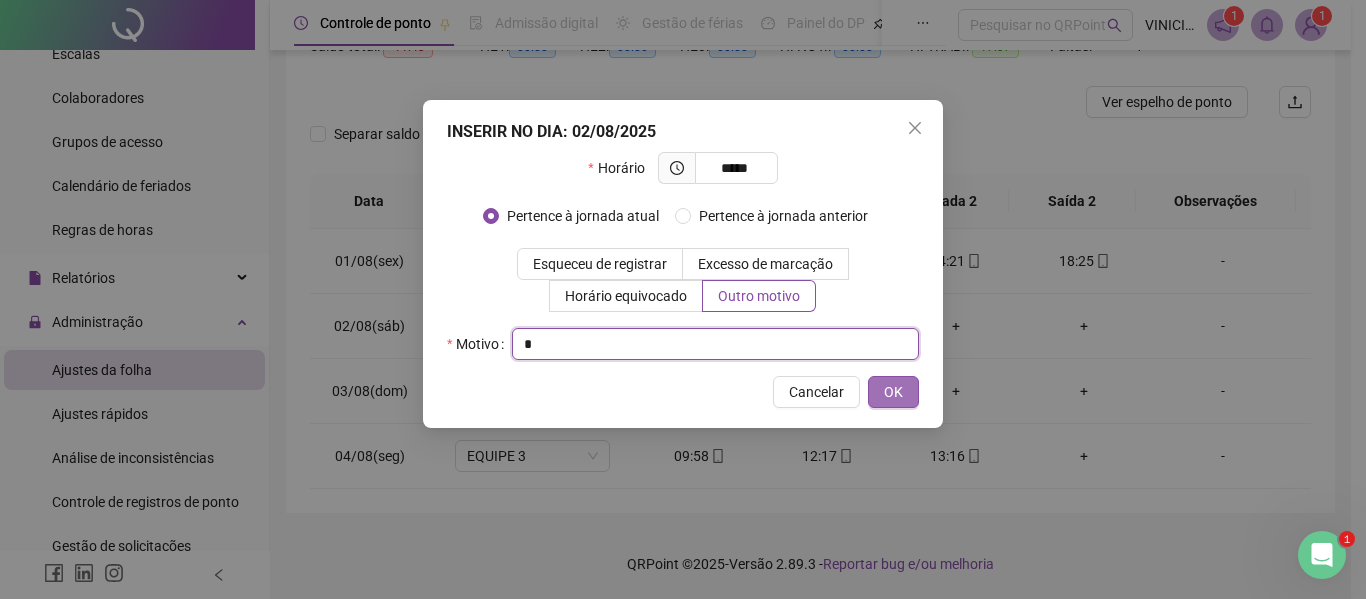 type on "*" 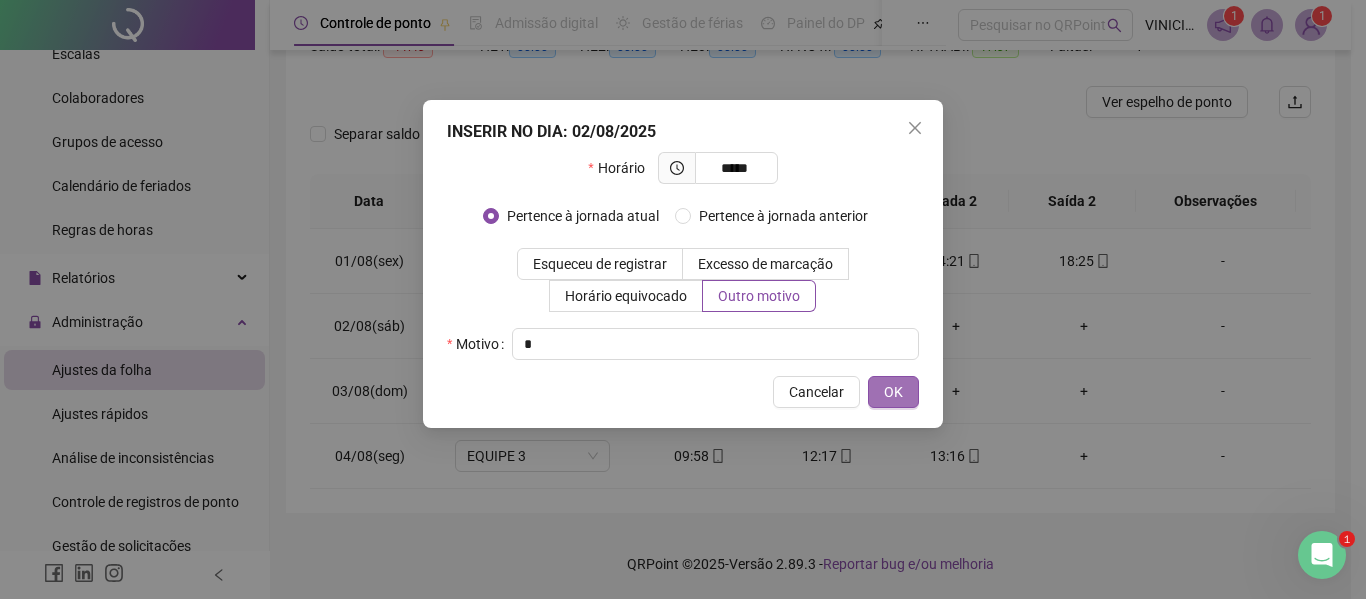 click on "OK" at bounding box center (893, 392) 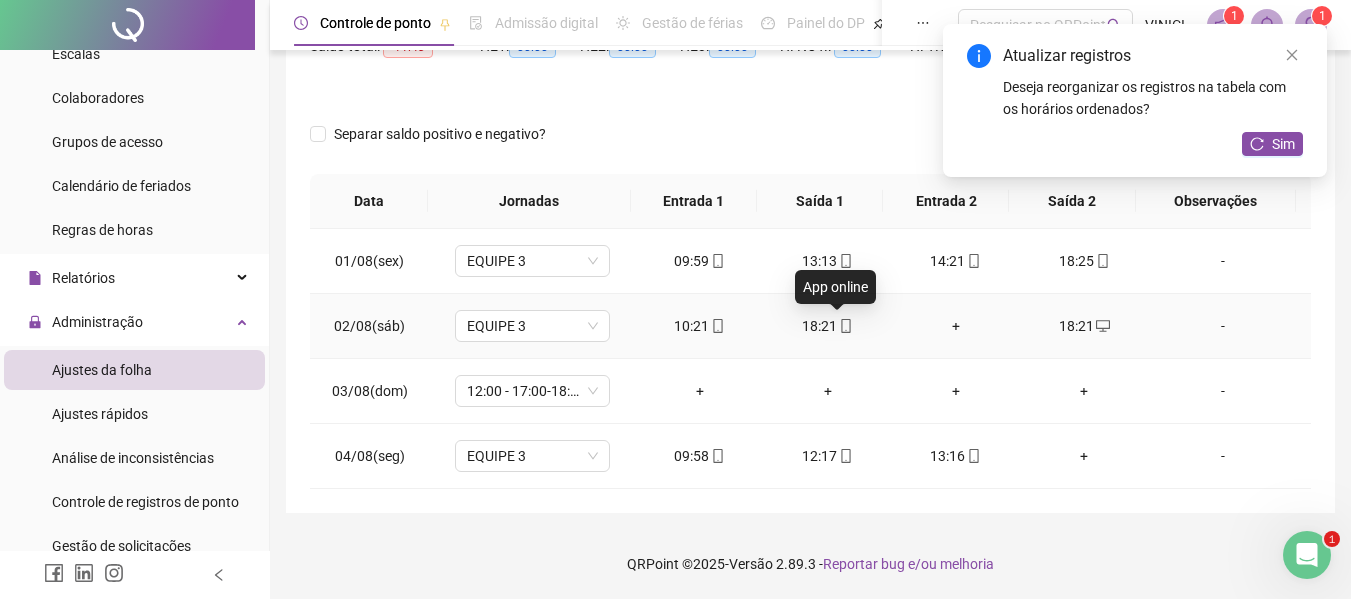 click on "18:21" at bounding box center [828, 326] 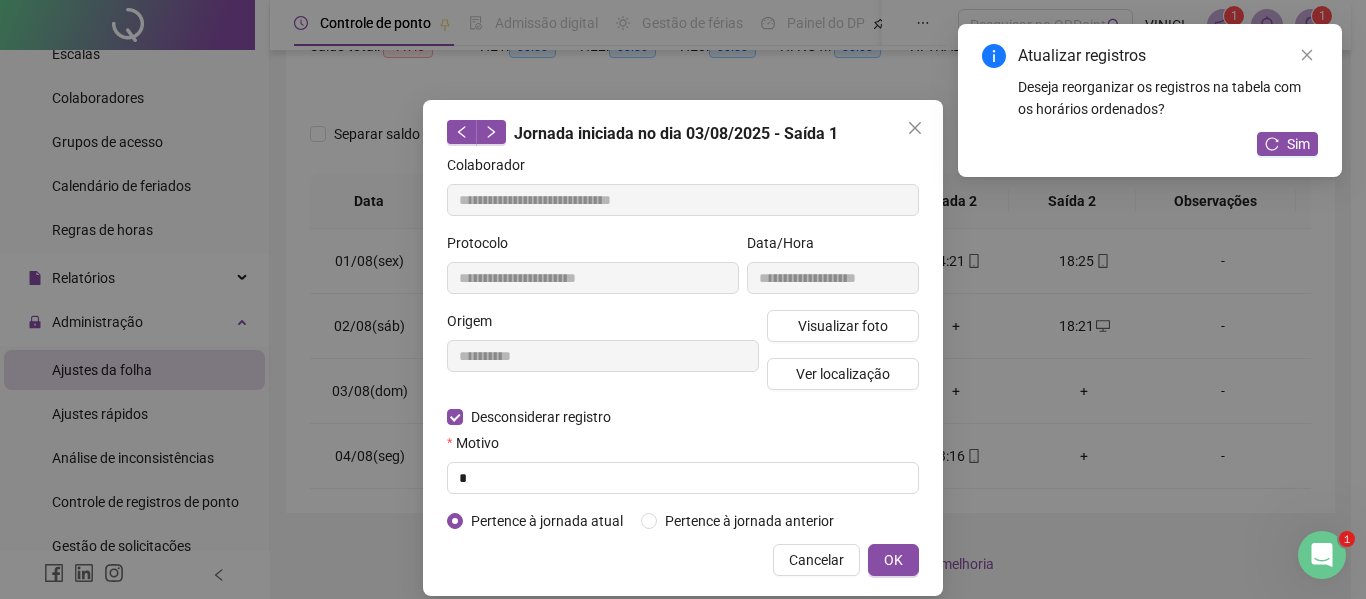 type on "**********" 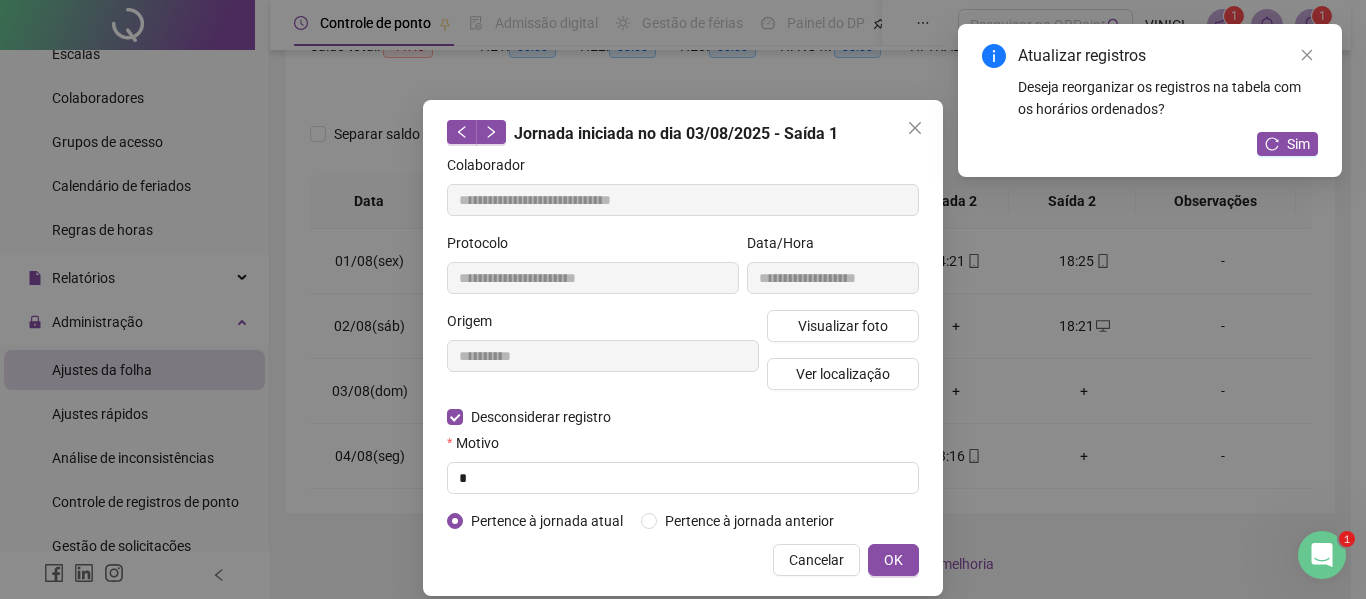 type on "**********" 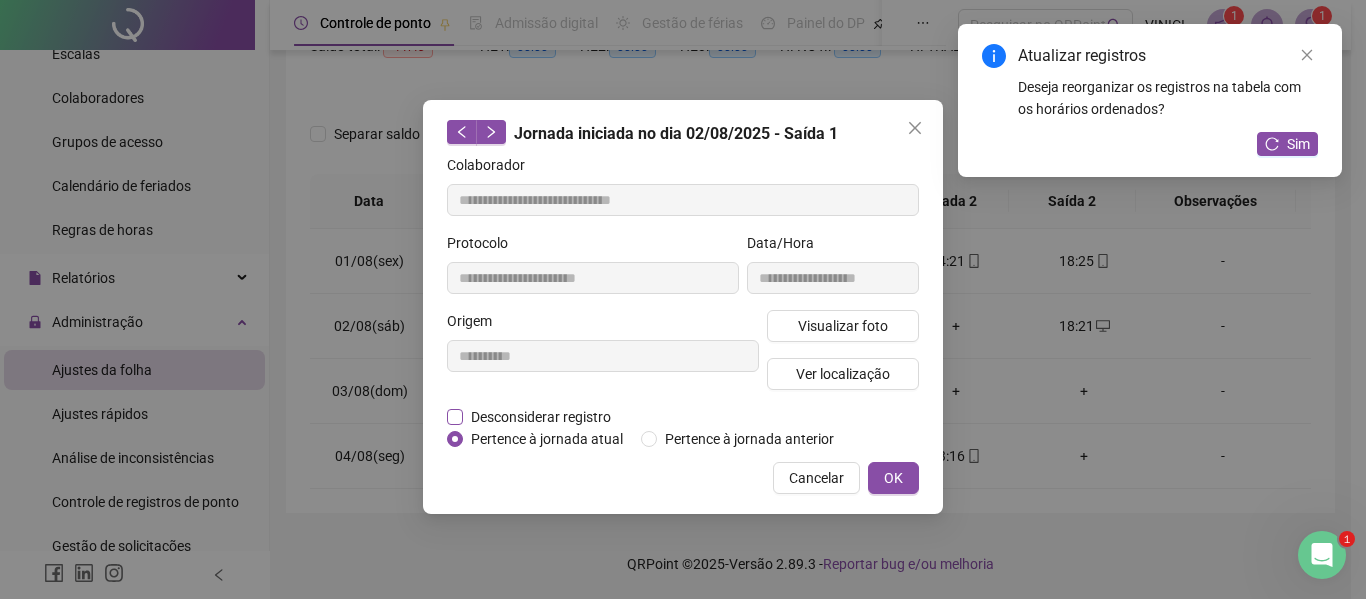 click on "Desconsiderar registro" at bounding box center [541, 417] 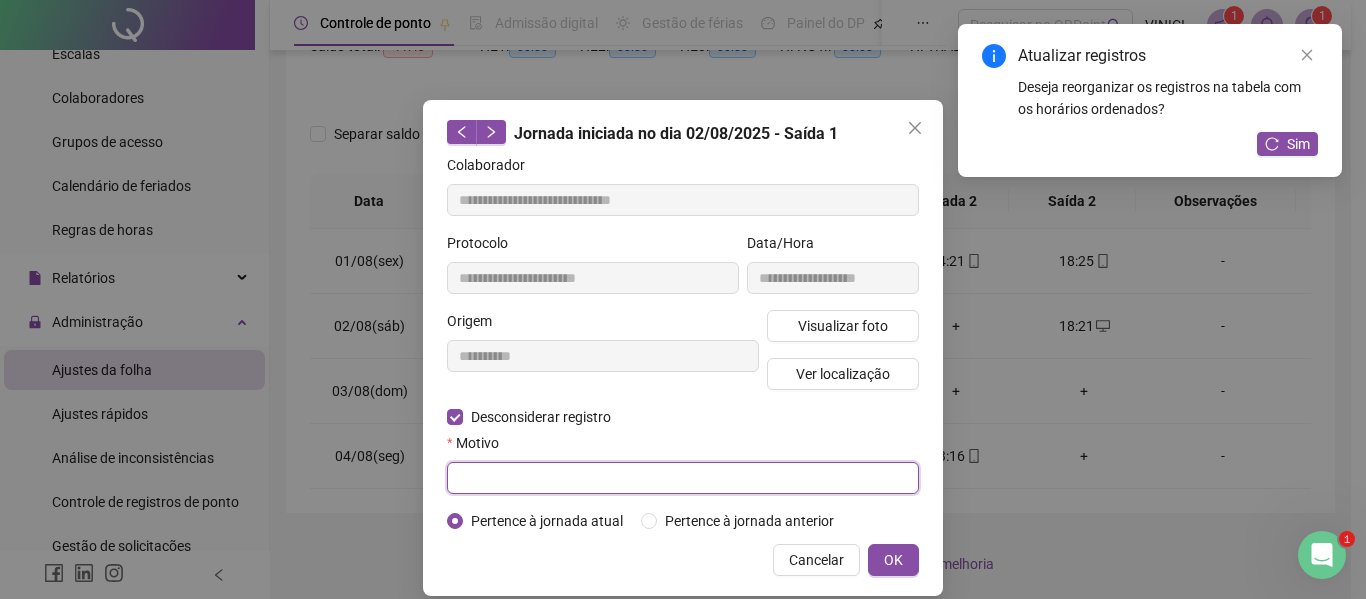 click at bounding box center (683, 478) 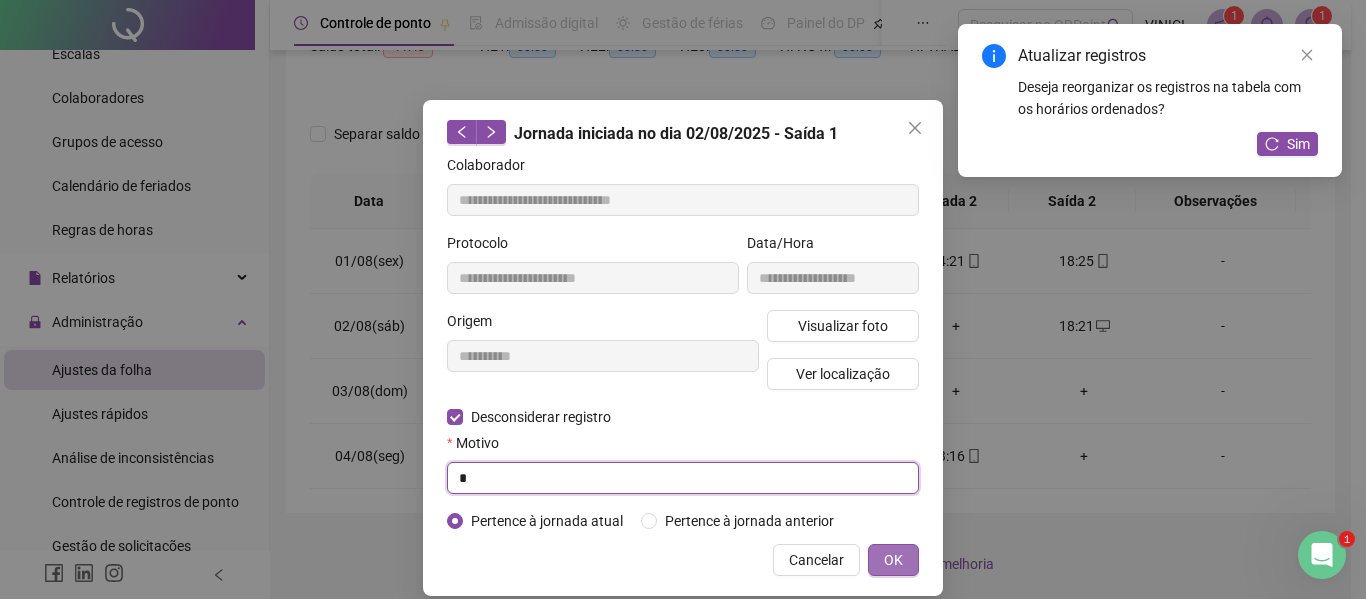 type on "*" 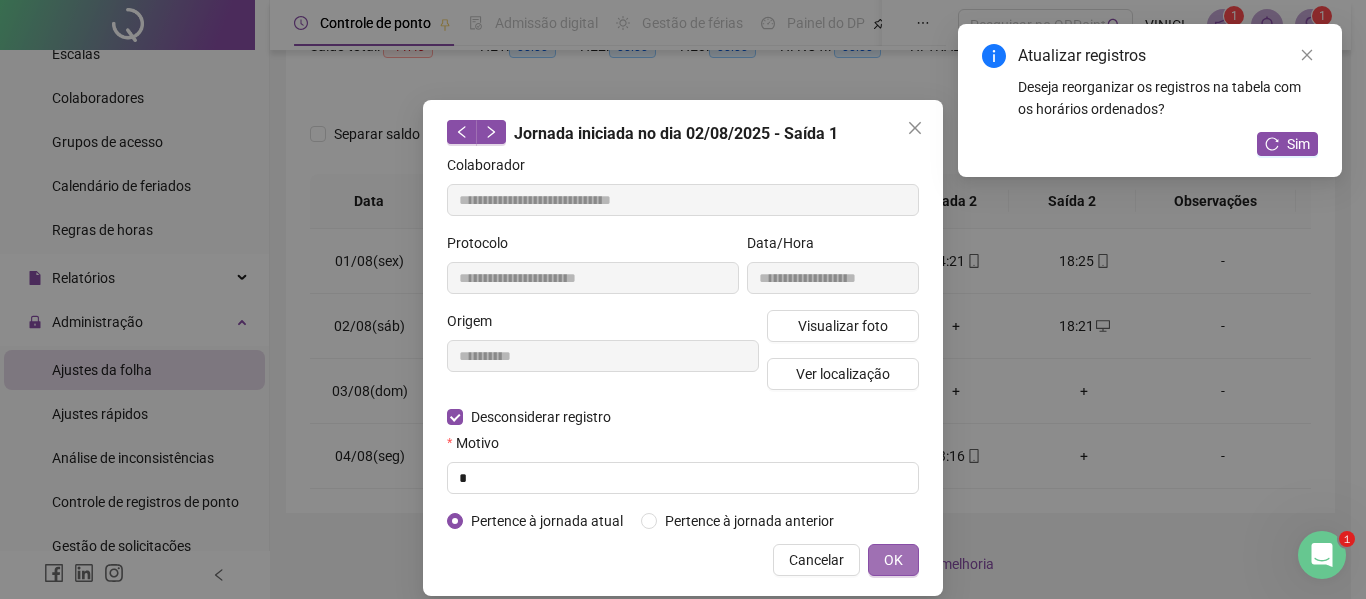 click on "OK" at bounding box center [893, 560] 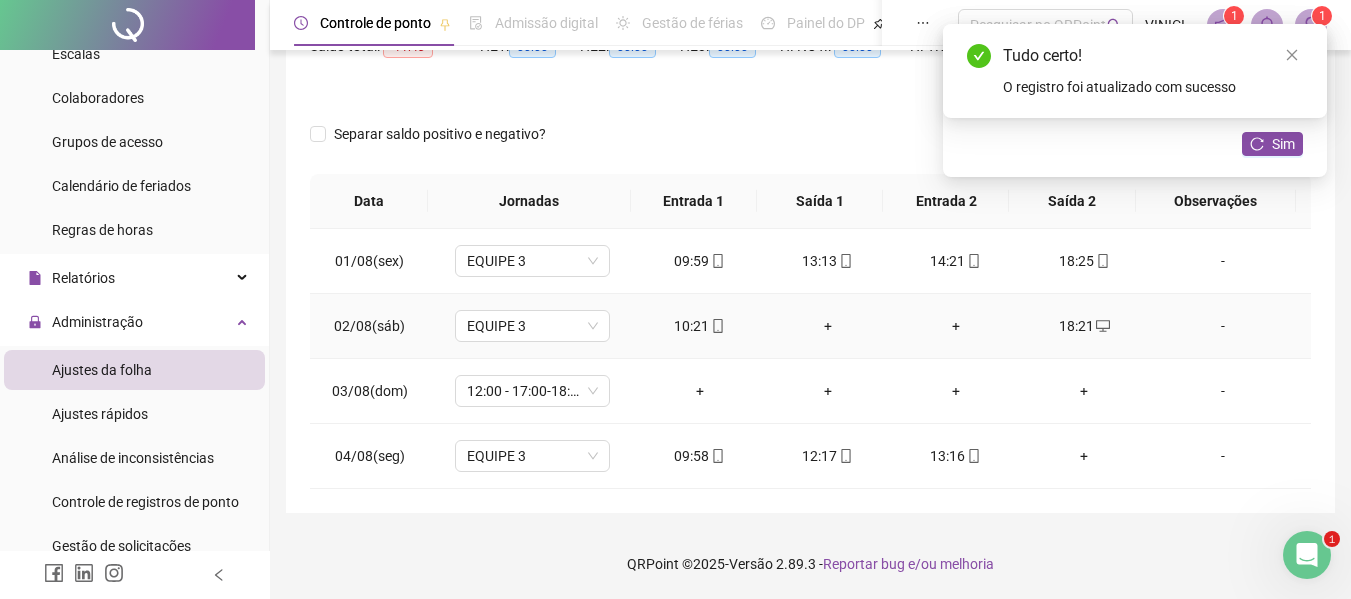 click on "+" at bounding box center (828, 326) 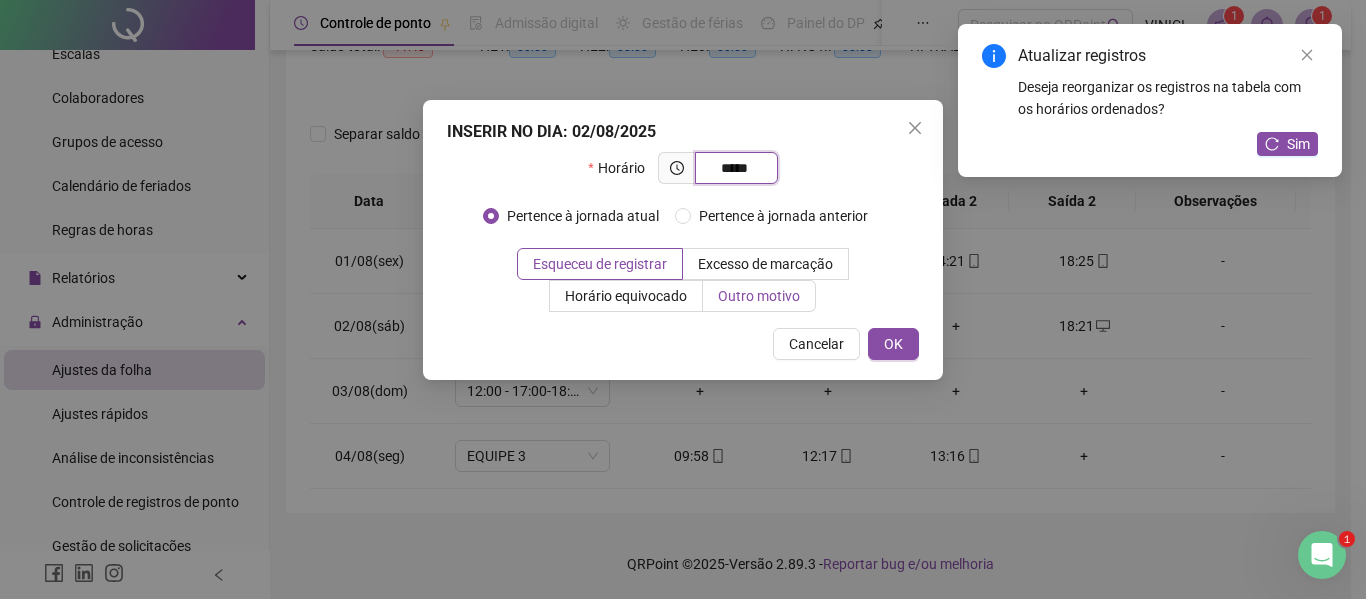 type on "*****" 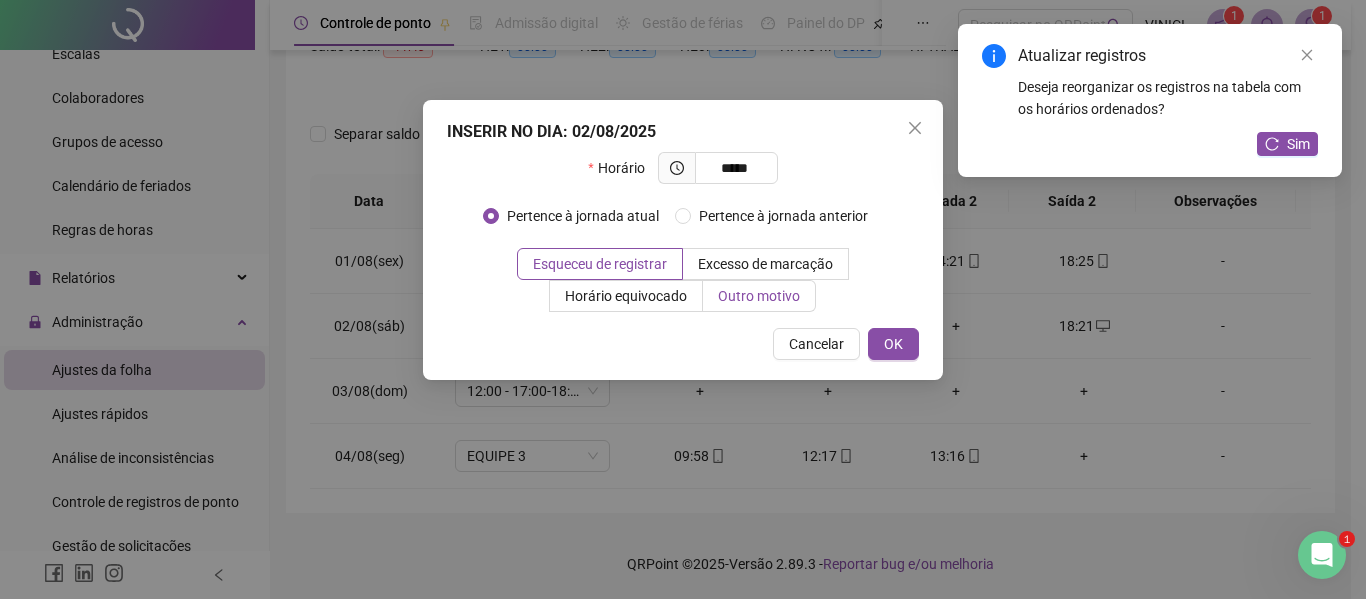 click on "Outro motivo" at bounding box center [759, 296] 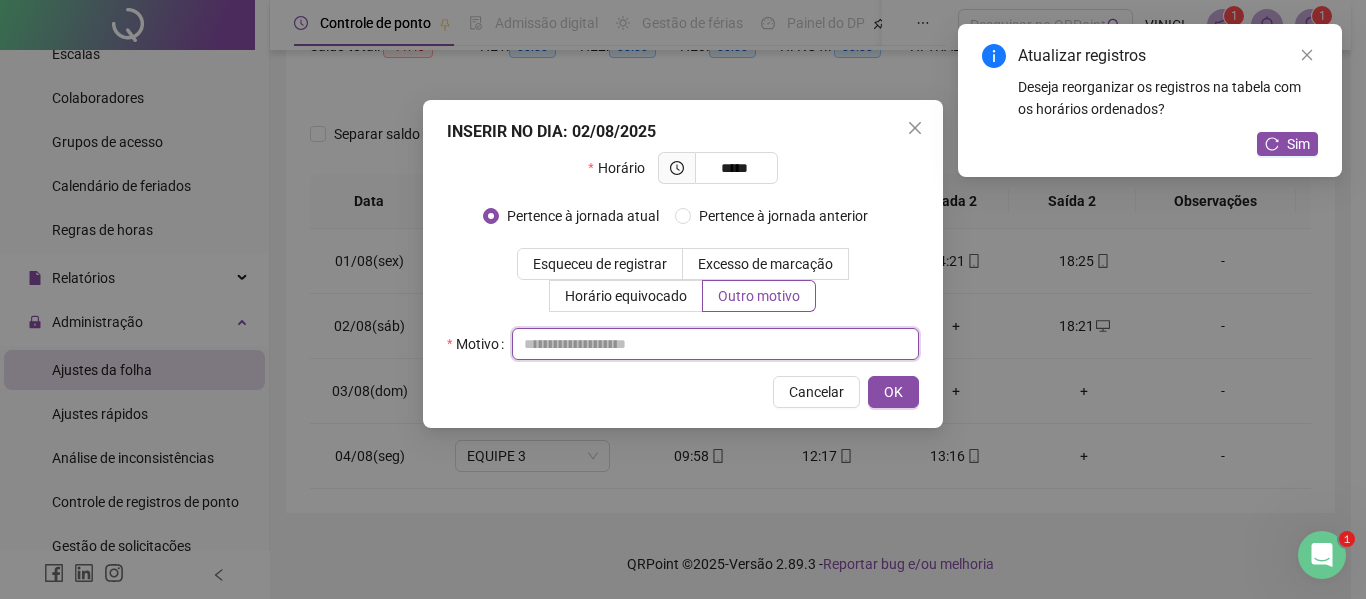 click at bounding box center (715, 344) 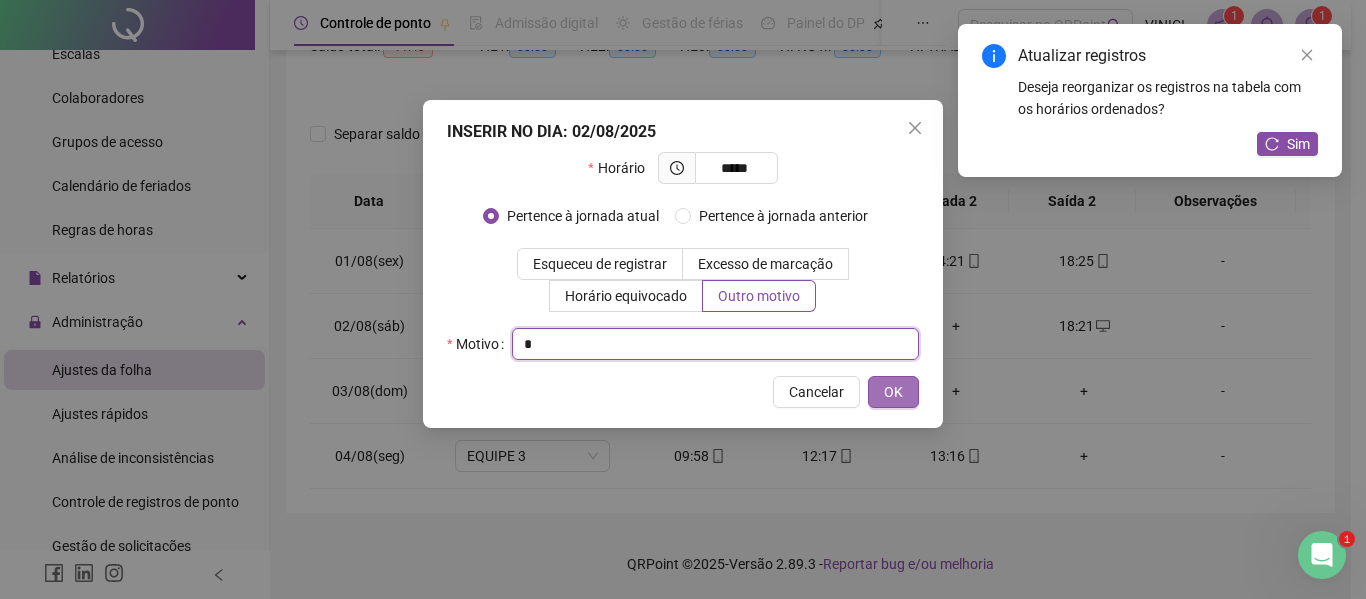 type on "*" 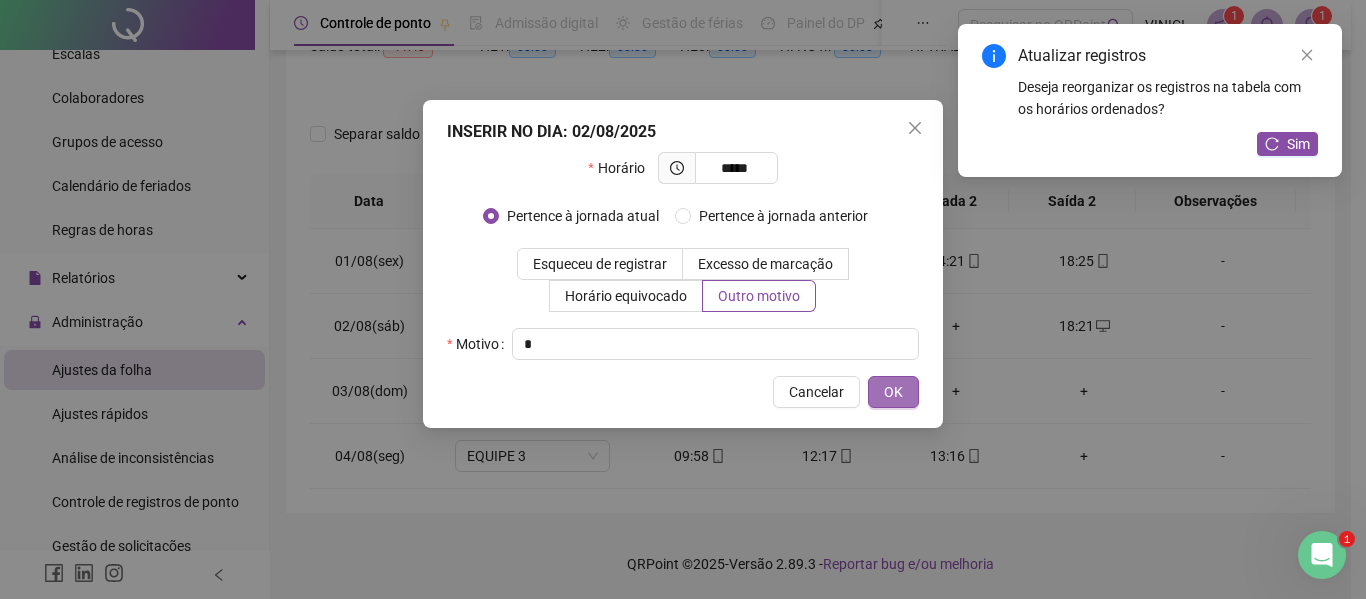 click on "OK" at bounding box center [893, 392] 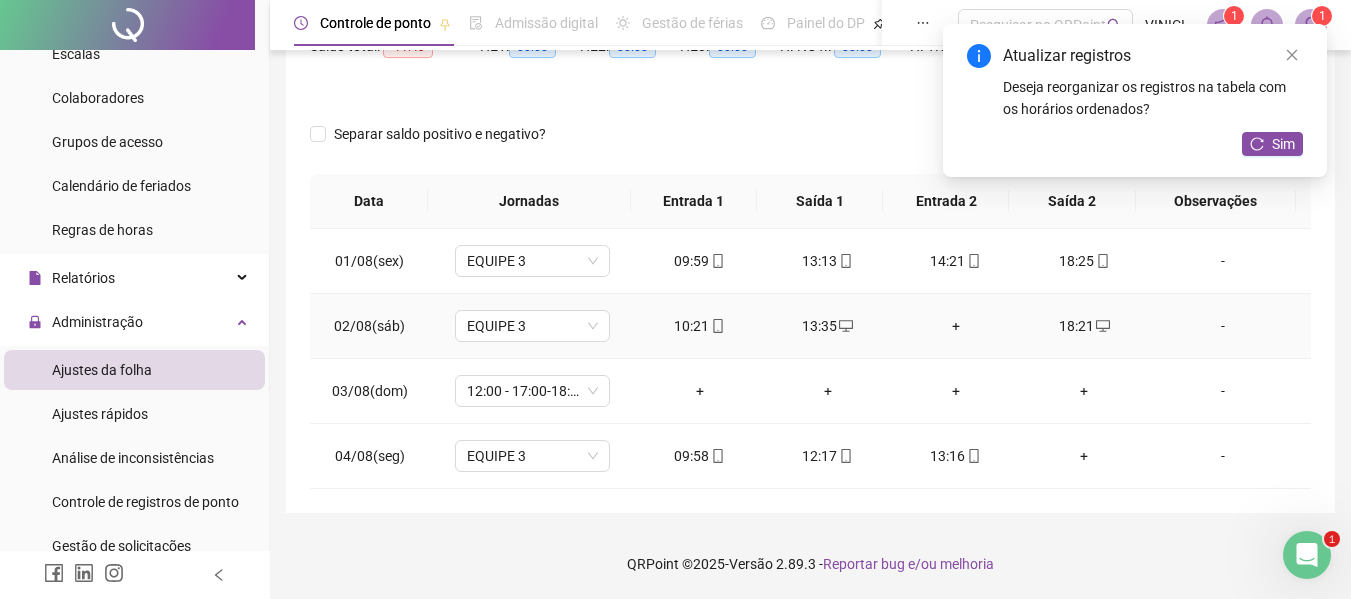 click on "+" at bounding box center [956, 326] 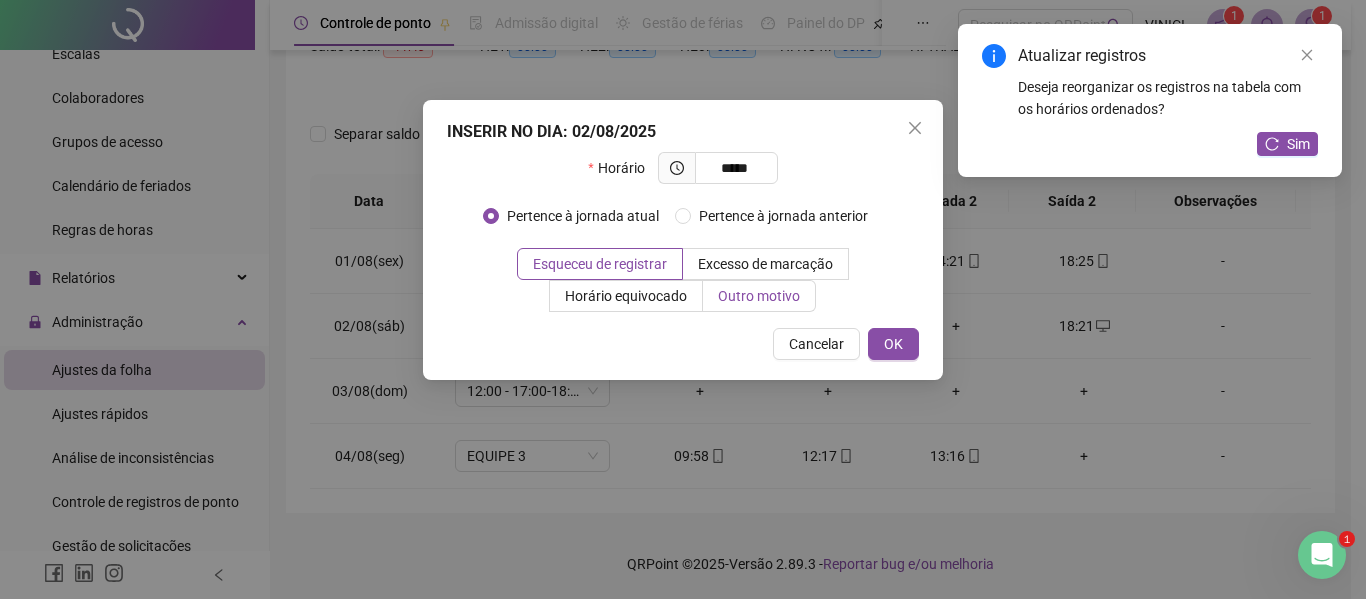 type on "*****" 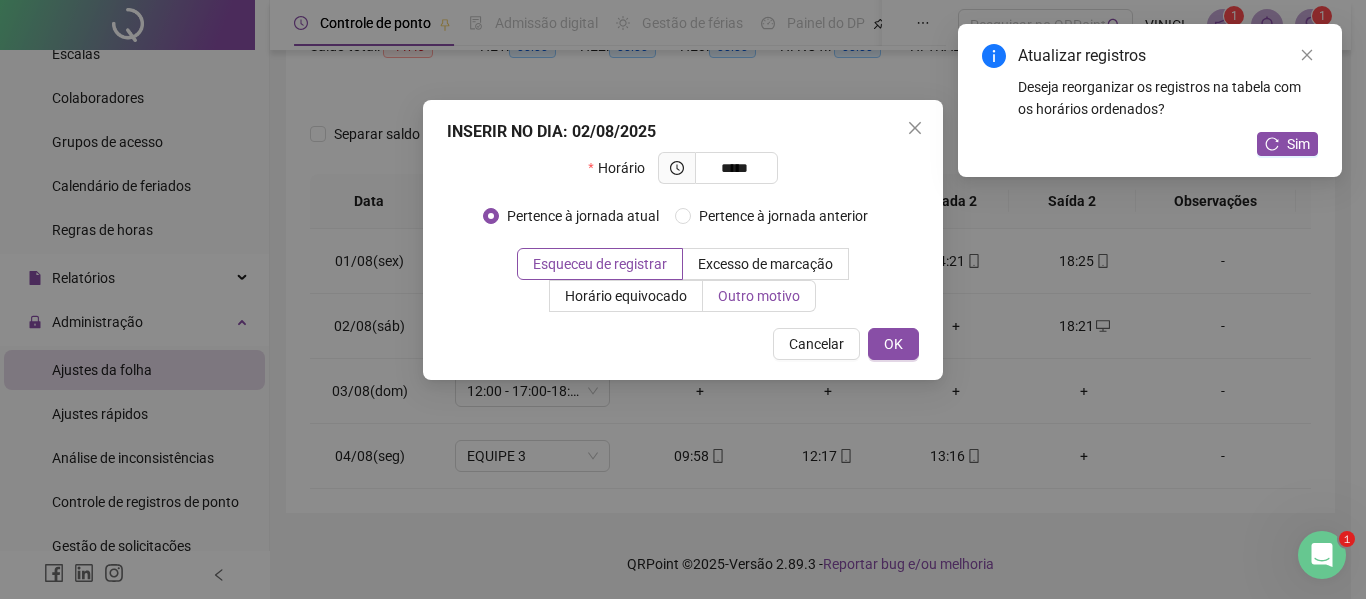click on "Outro motivo" at bounding box center (759, 296) 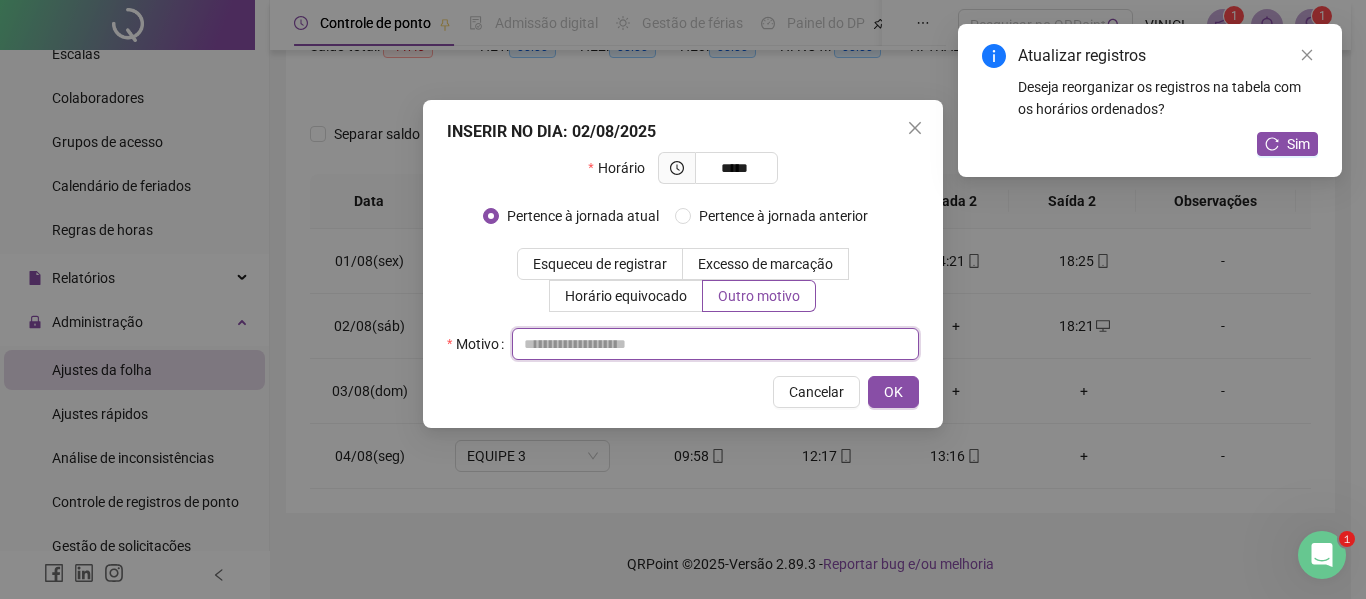click at bounding box center (715, 344) 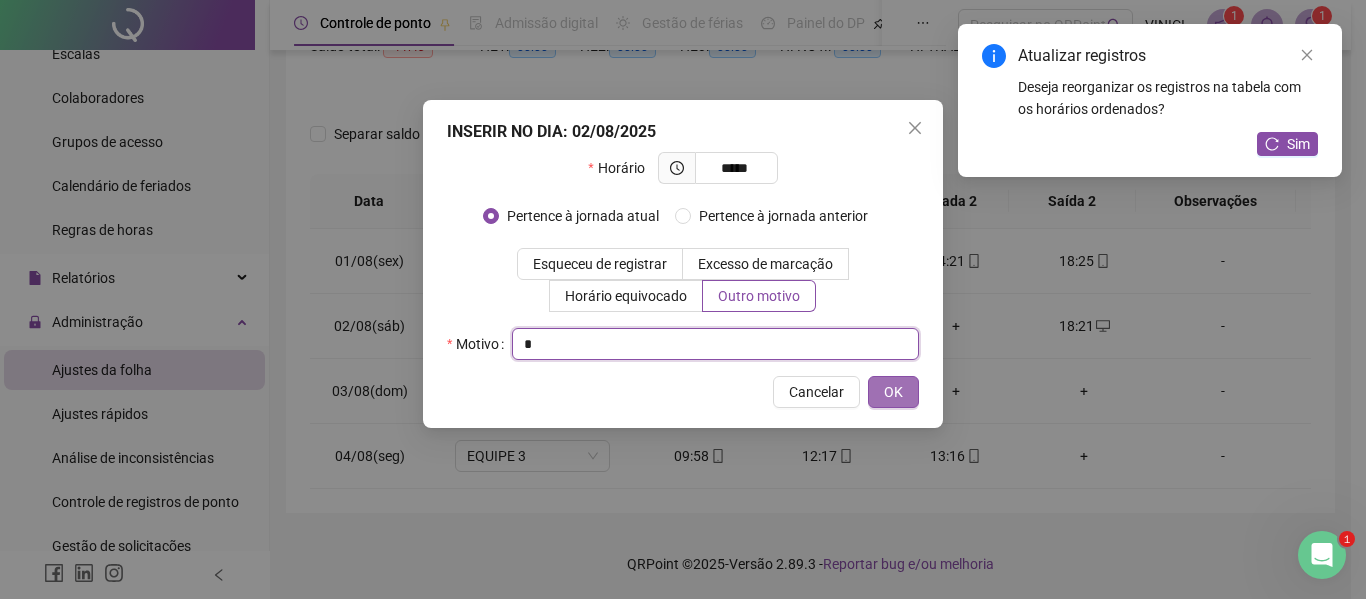 type on "*" 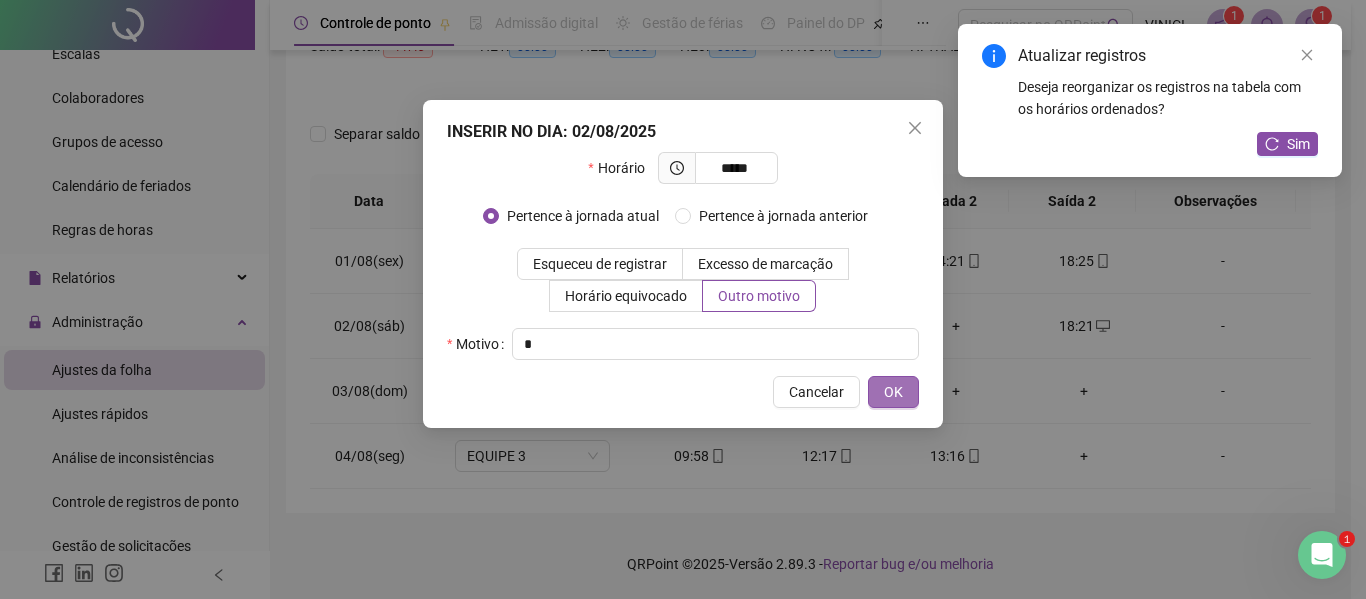click on "OK" at bounding box center [893, 392] 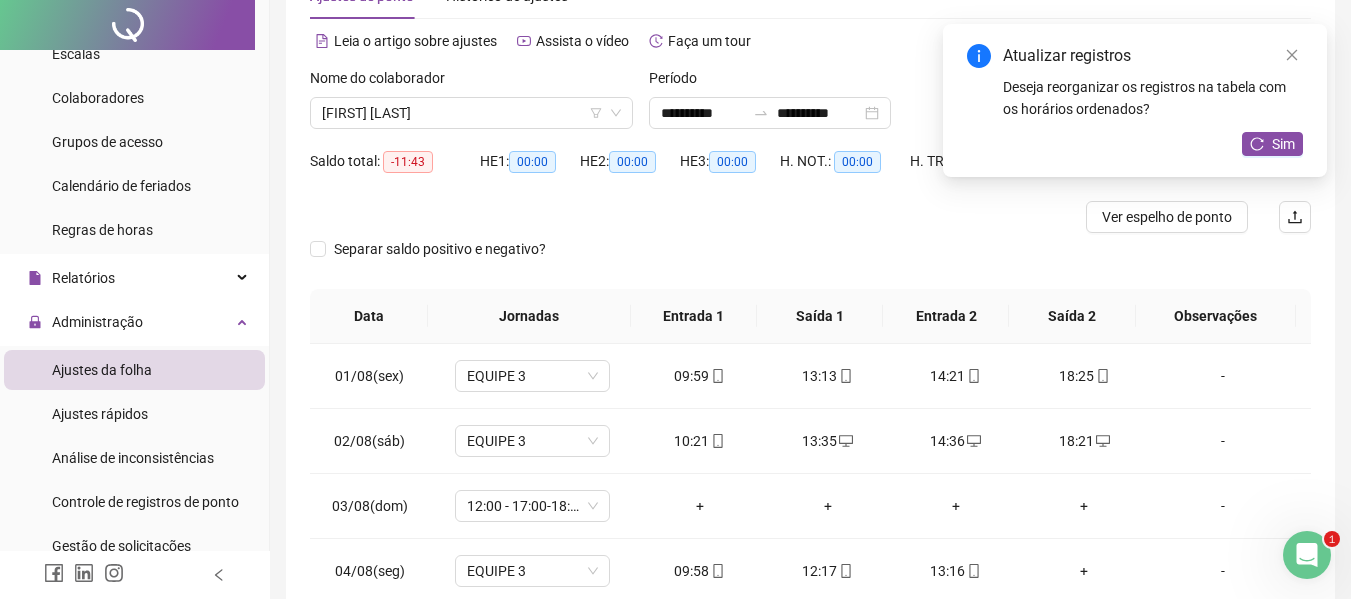 scroll, scrollTop: 0, scrollLeft: 0, axis: both 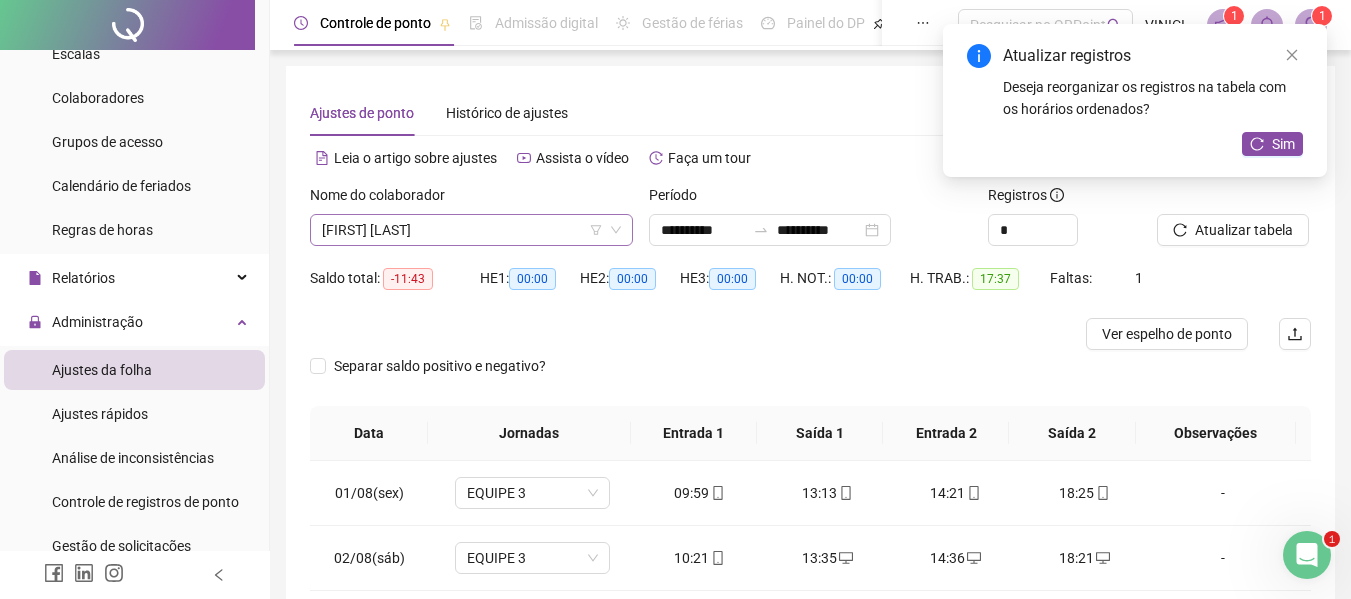 click on "Nome do colaborador" at bounding box center (471, 199) 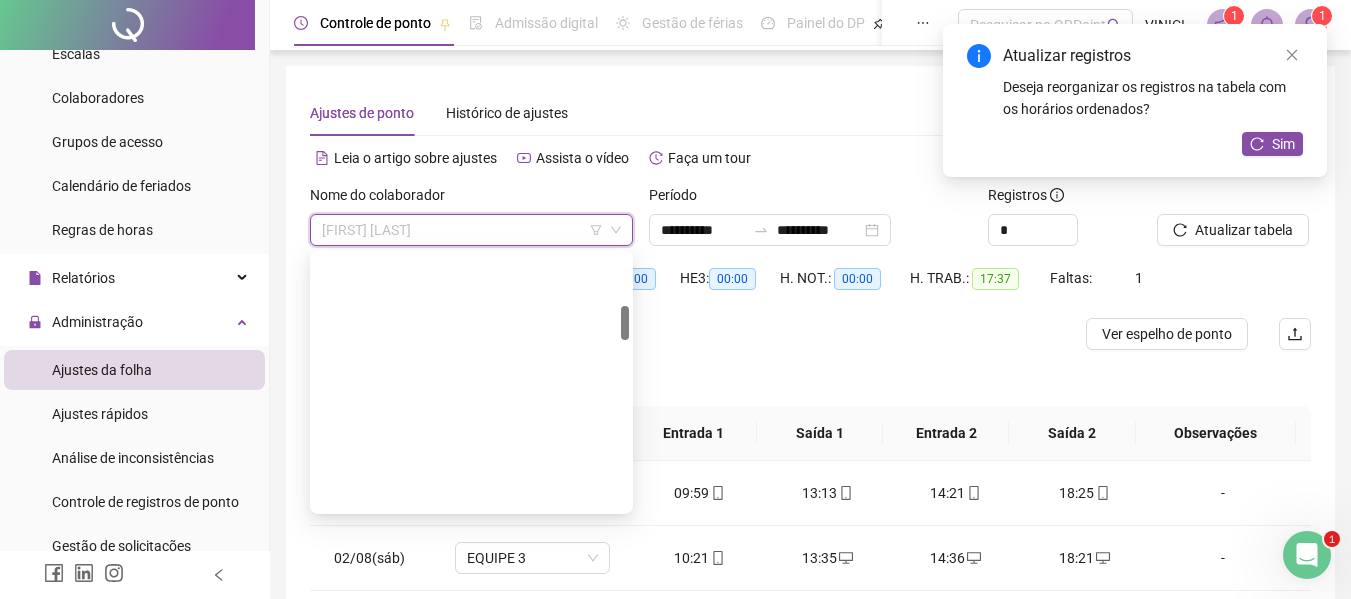 scroll, scrollTop: 384, scrollLeft: 0, axis: vertical 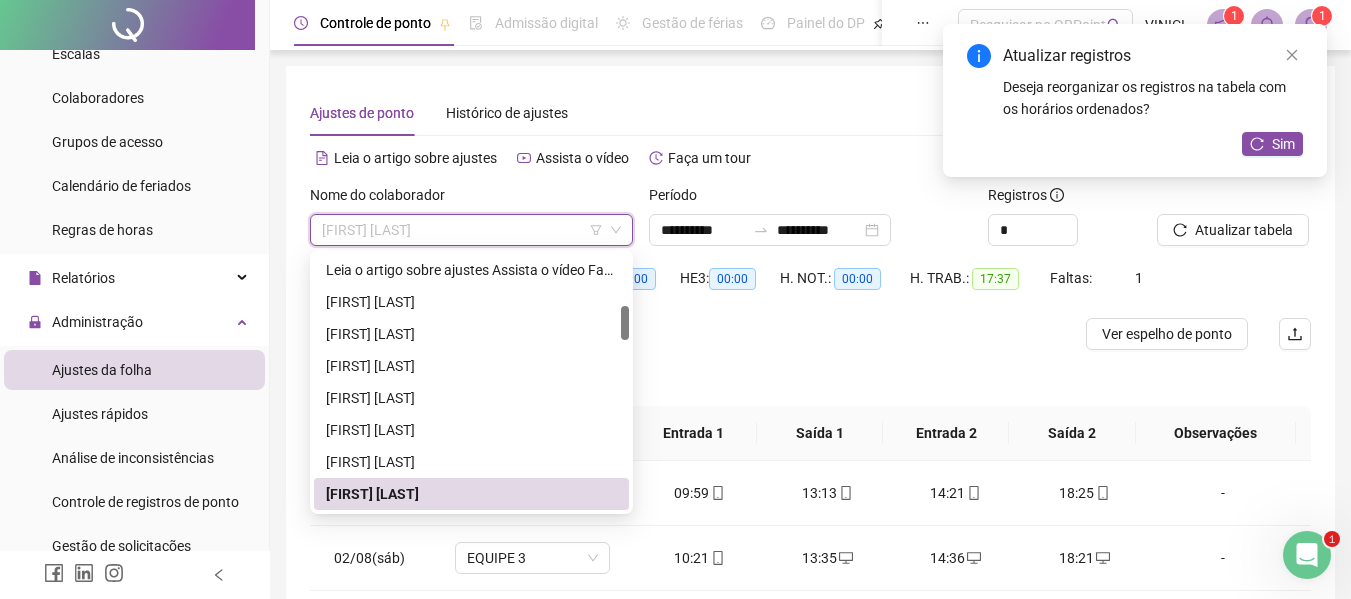 paste on "**********" 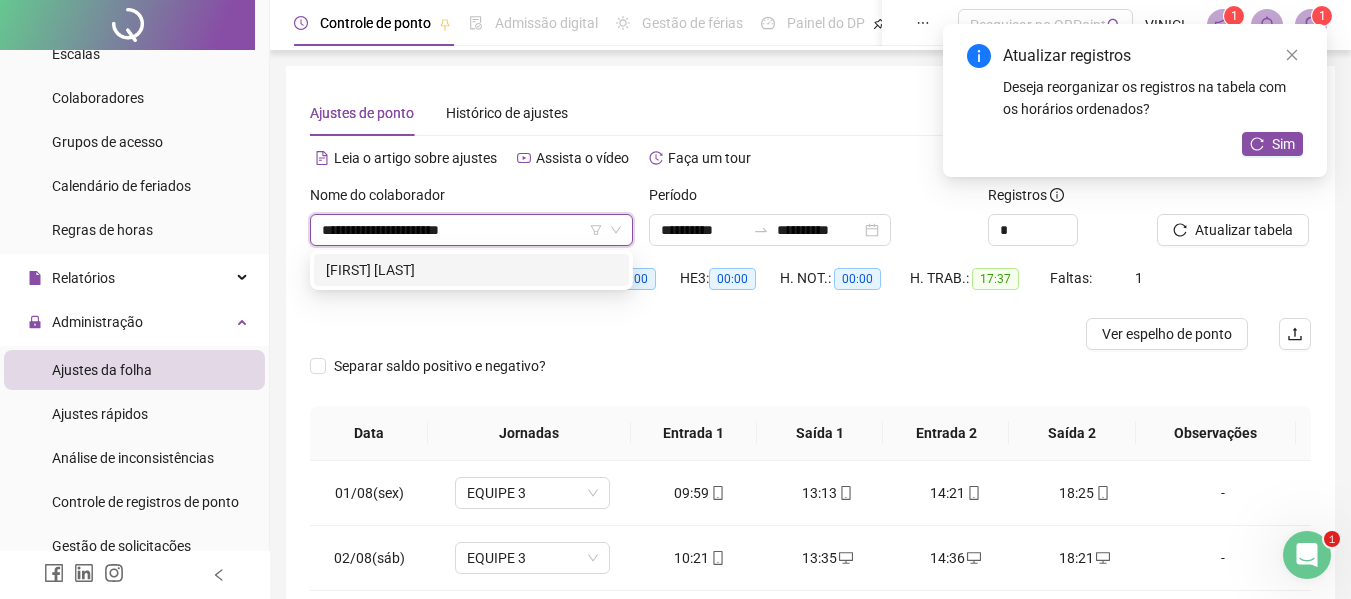 scroll, scrollTop: 0, scrollLeft: 0, axis: both 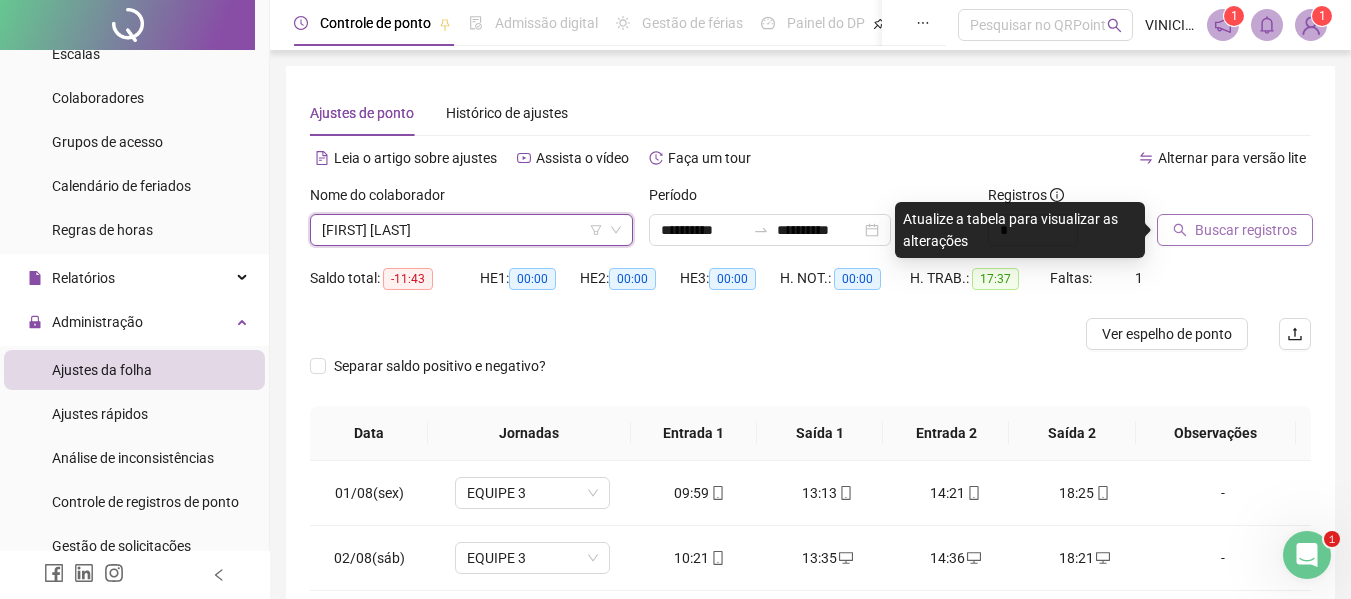 click on "Buscar registros" at bounding box center [1246, 230] 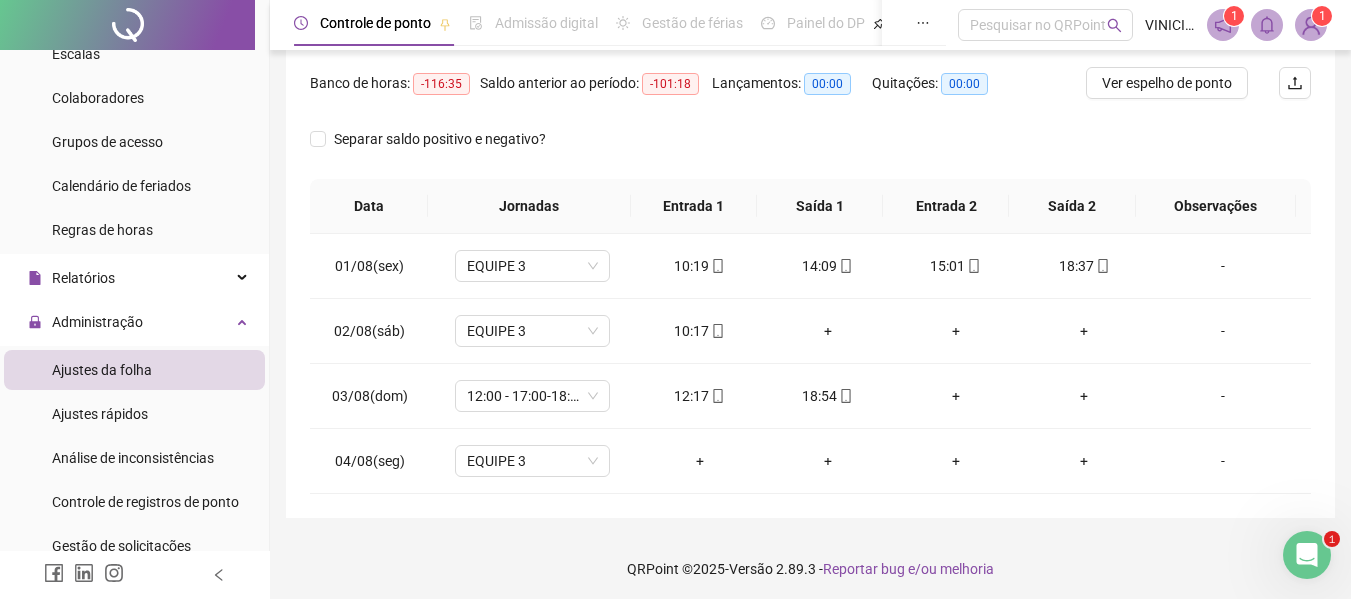 scroll, scrollTop: 256, scrollLeft: 0, axis: vertical 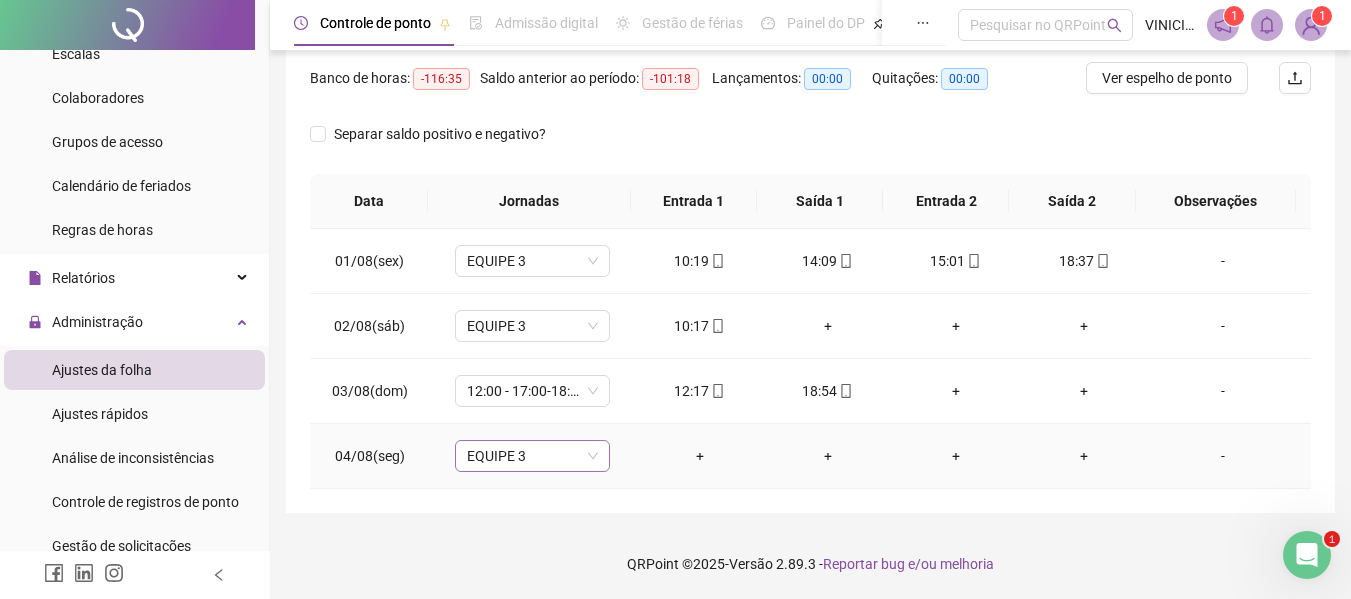 click on "EQUIPE 3" at bounding box center (532, 456) 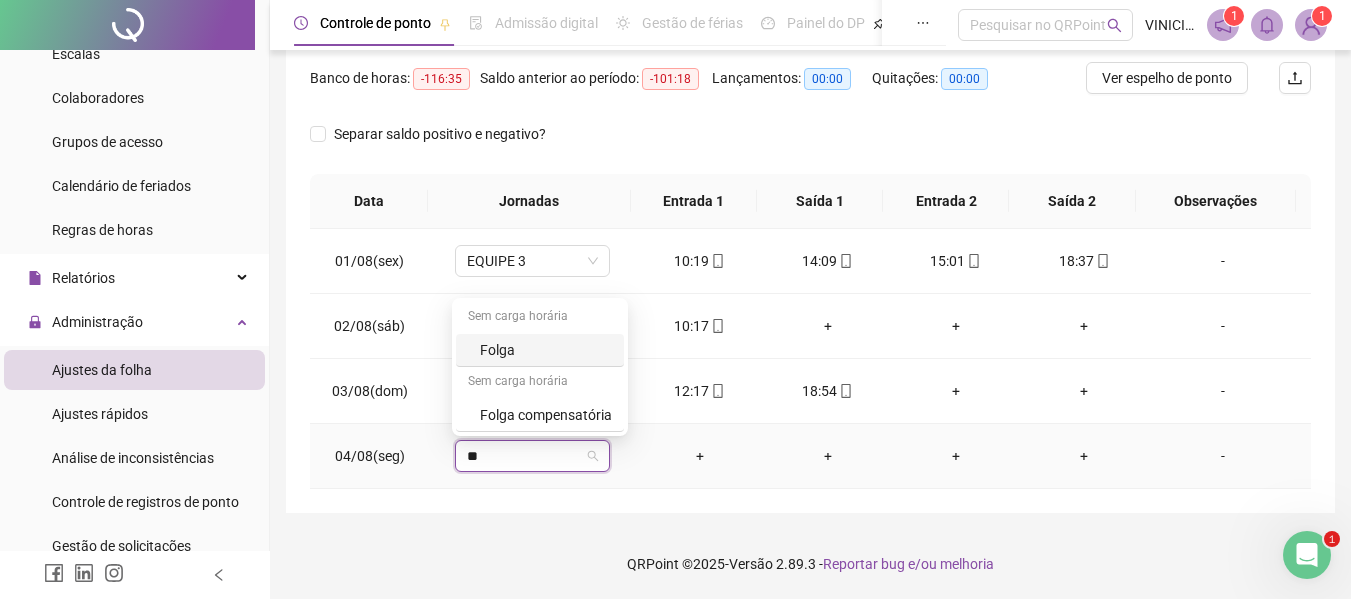 type on "***" 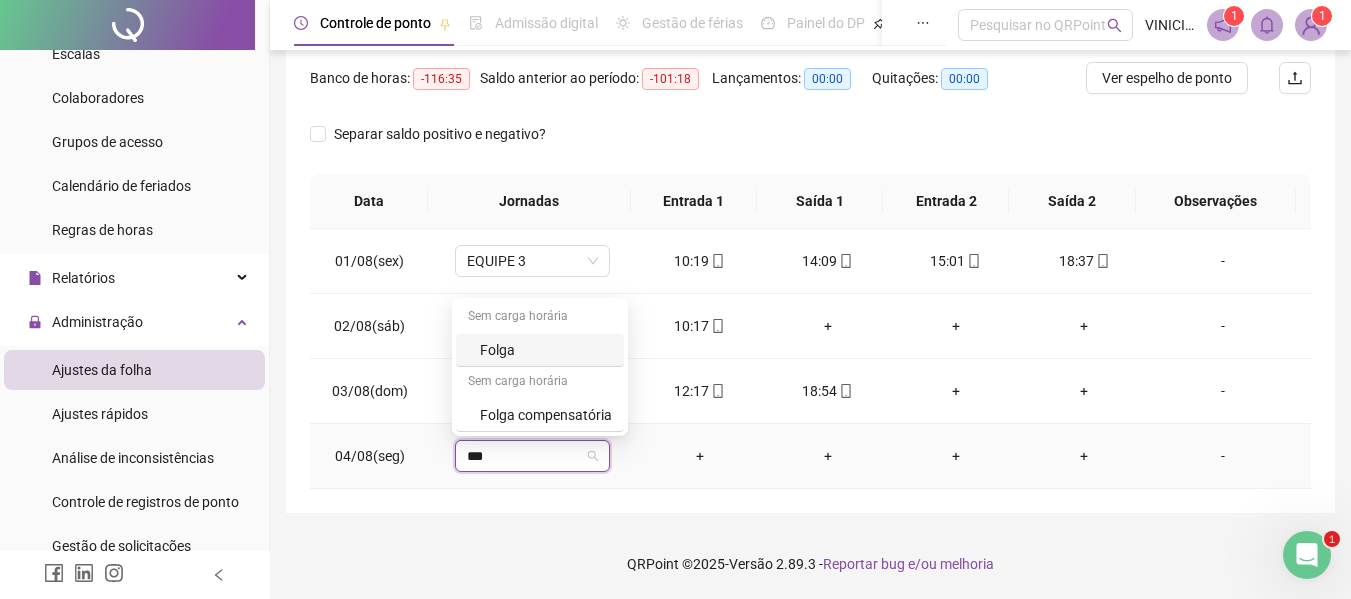 click on "Folga" at bounding box center [546, 350] 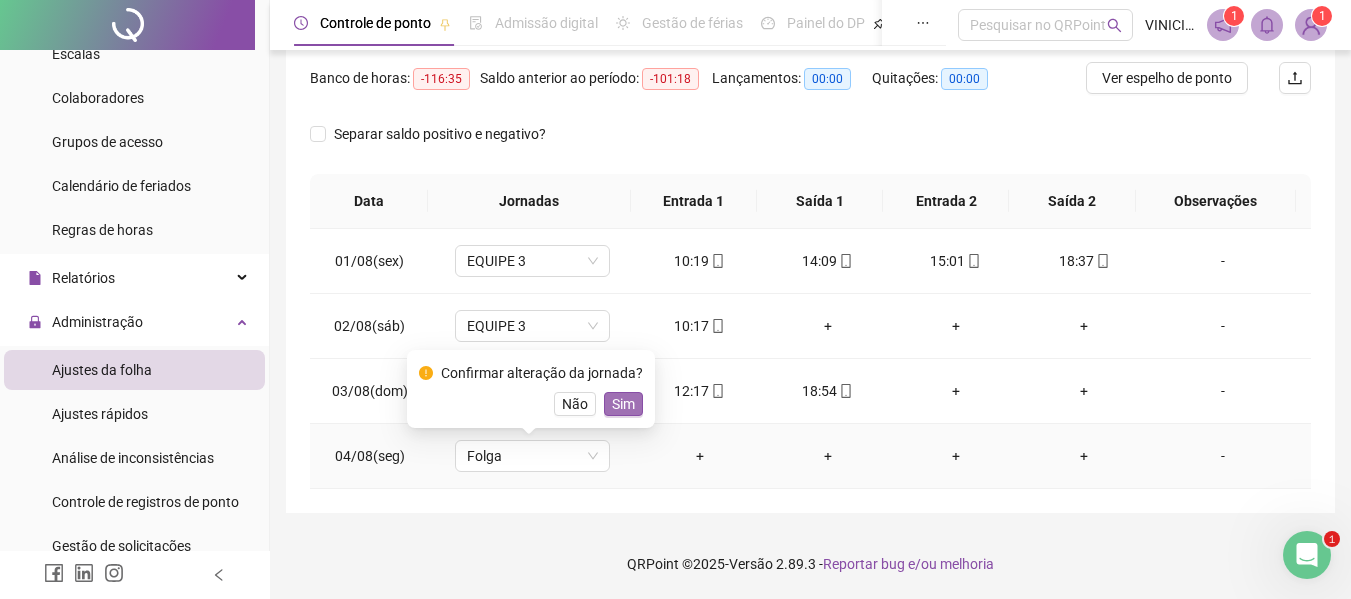 click on "Sim" at bounding box center (623, 404) 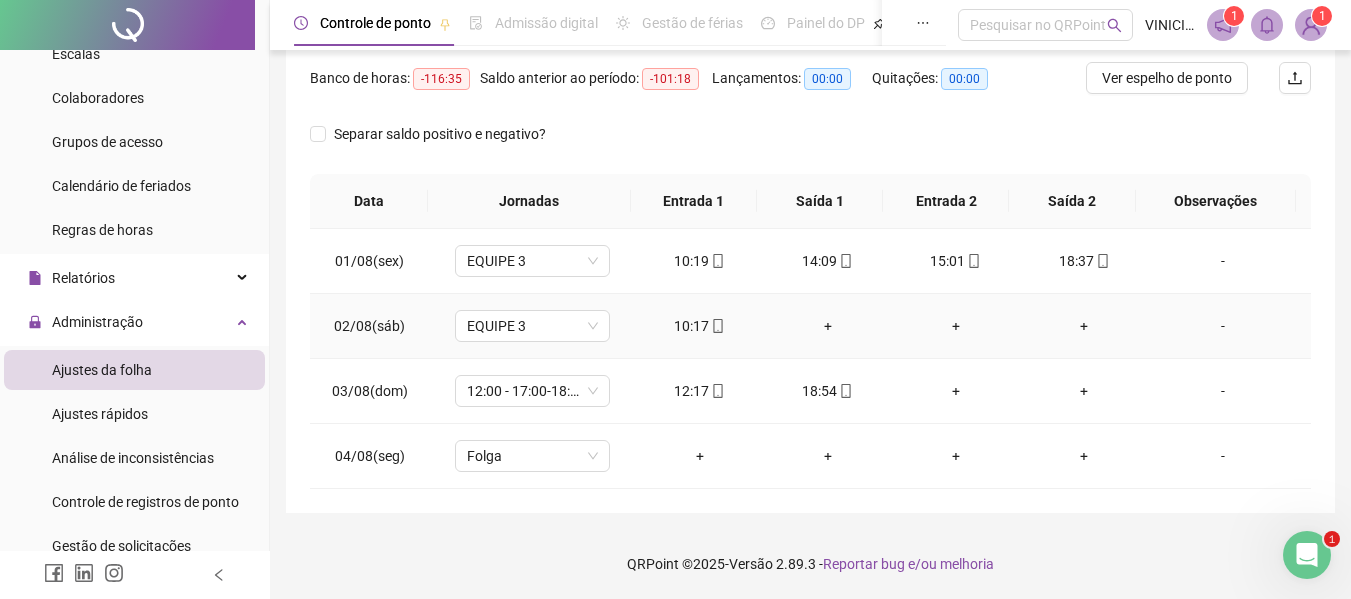 click on "+" at bounding box center [828, 326] 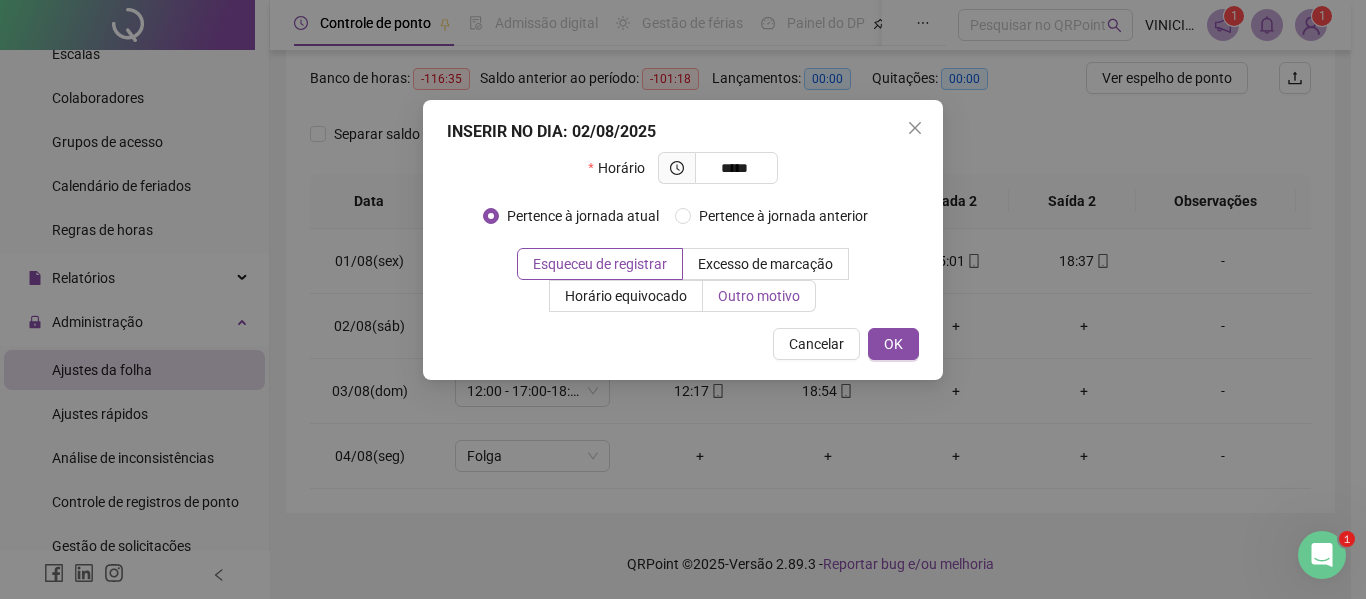 type on "*****" 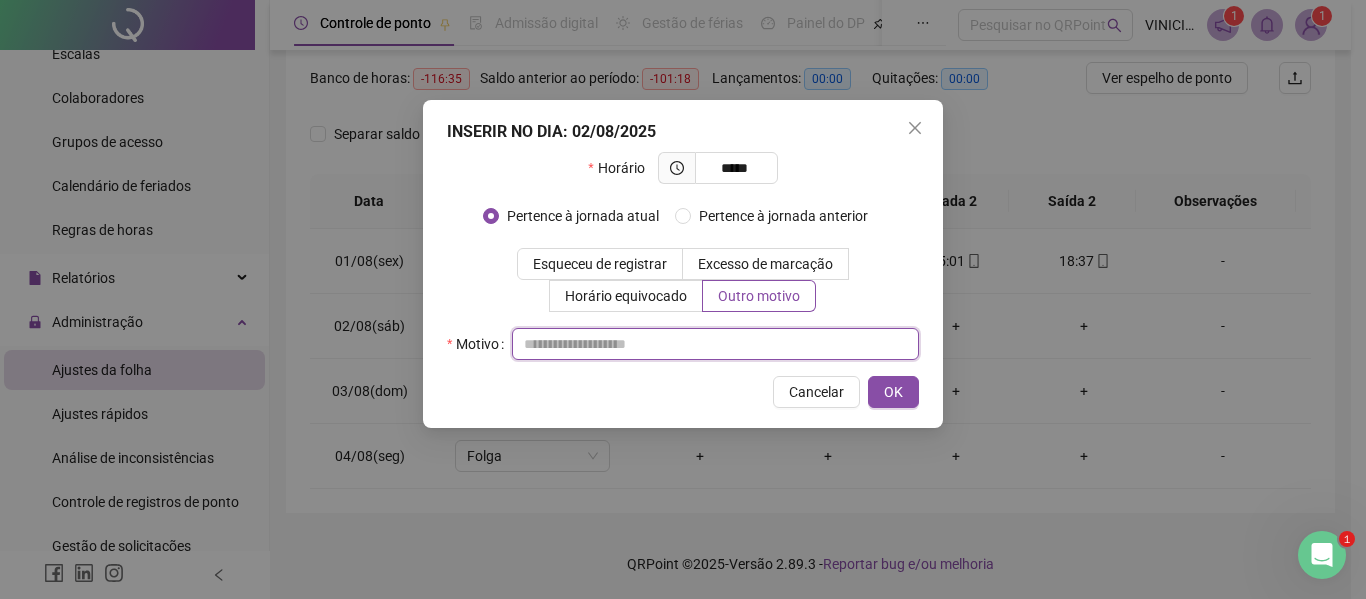click at bounding box center (715, 344) 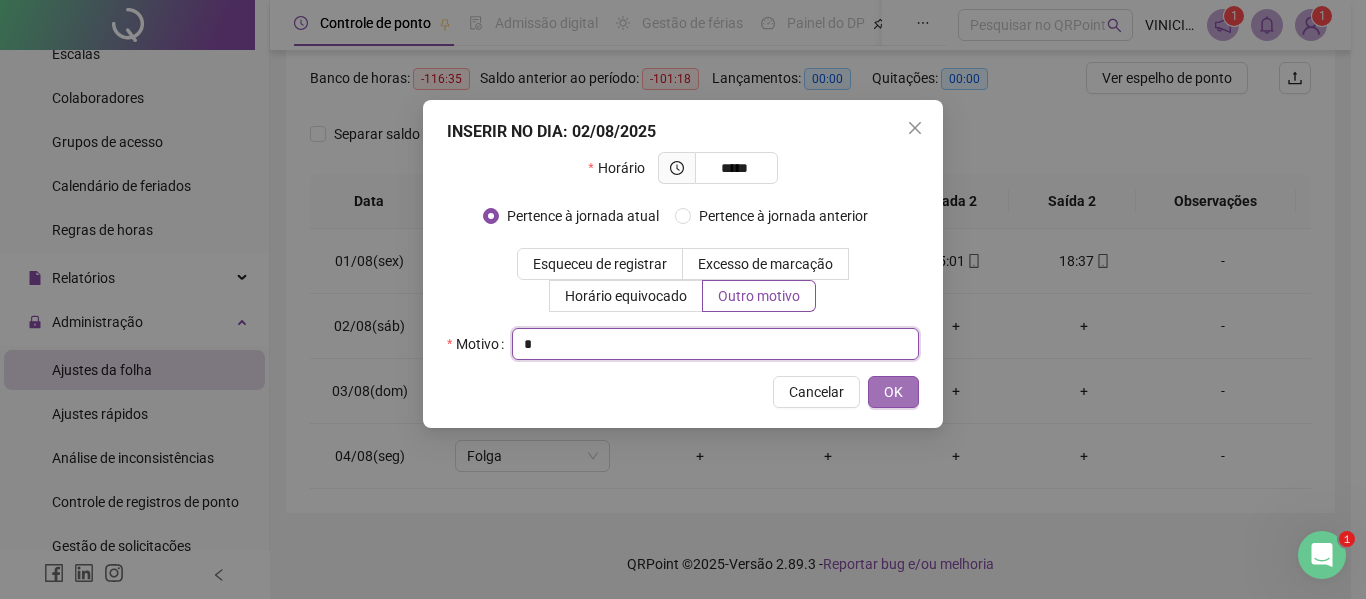 type on "*" 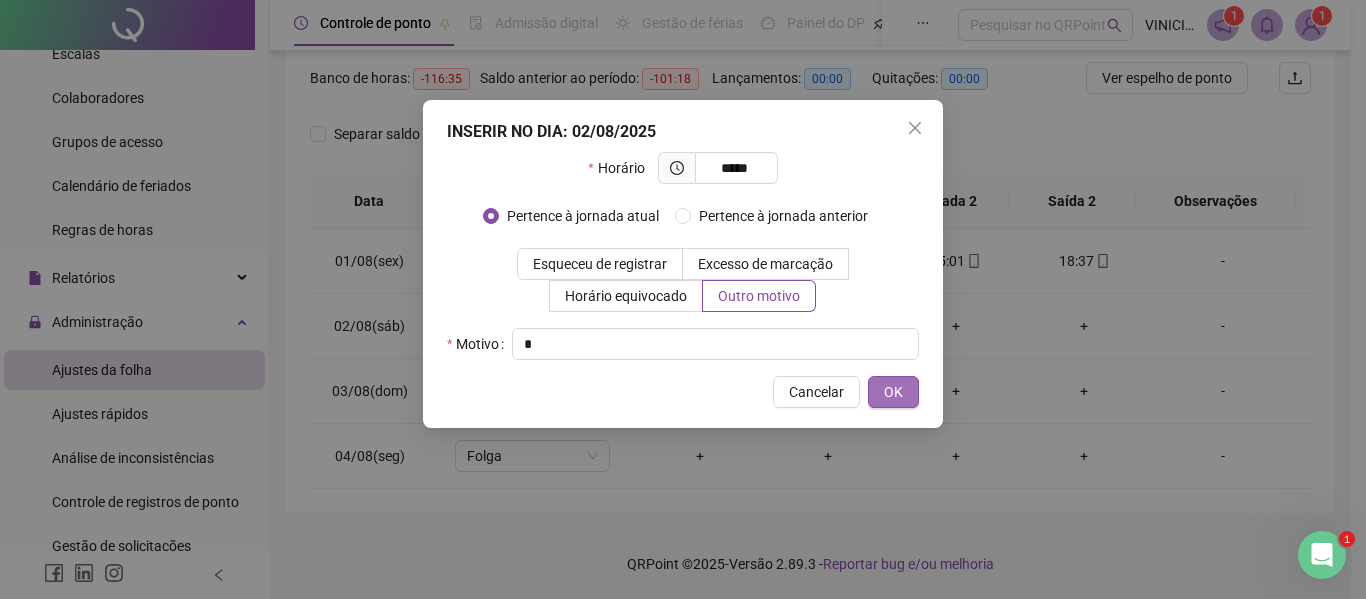 click on "OK" at bounding box center [893, 392] 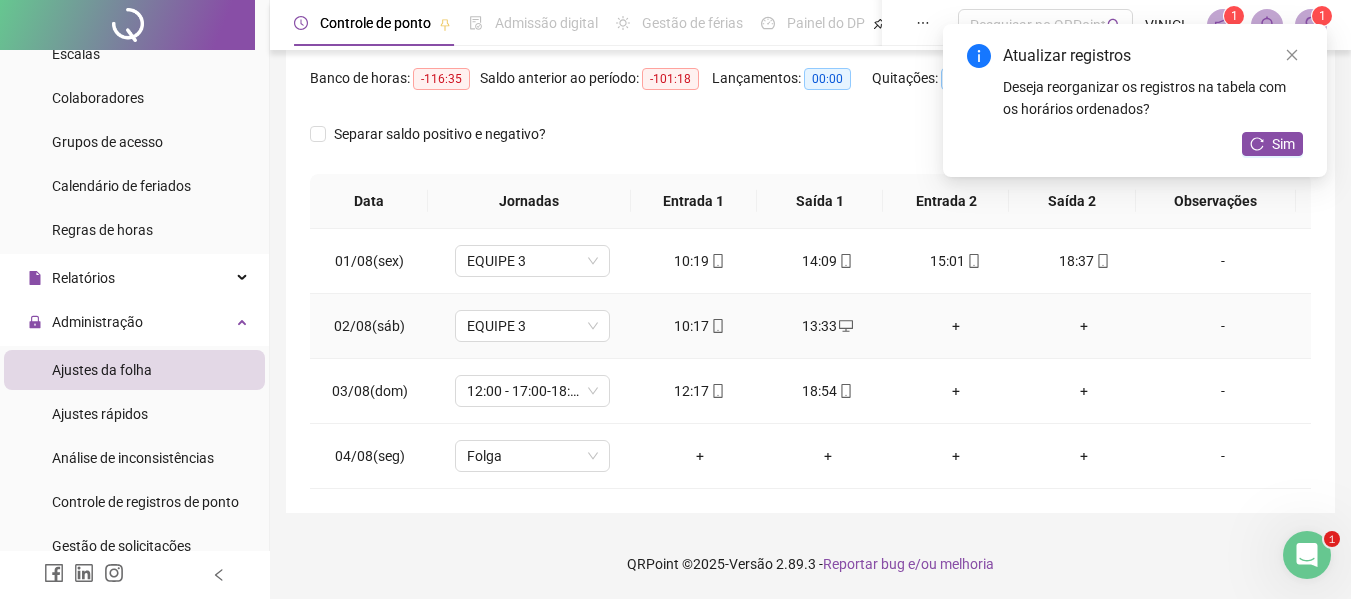 click on "+" at bounding box center [956, 326] 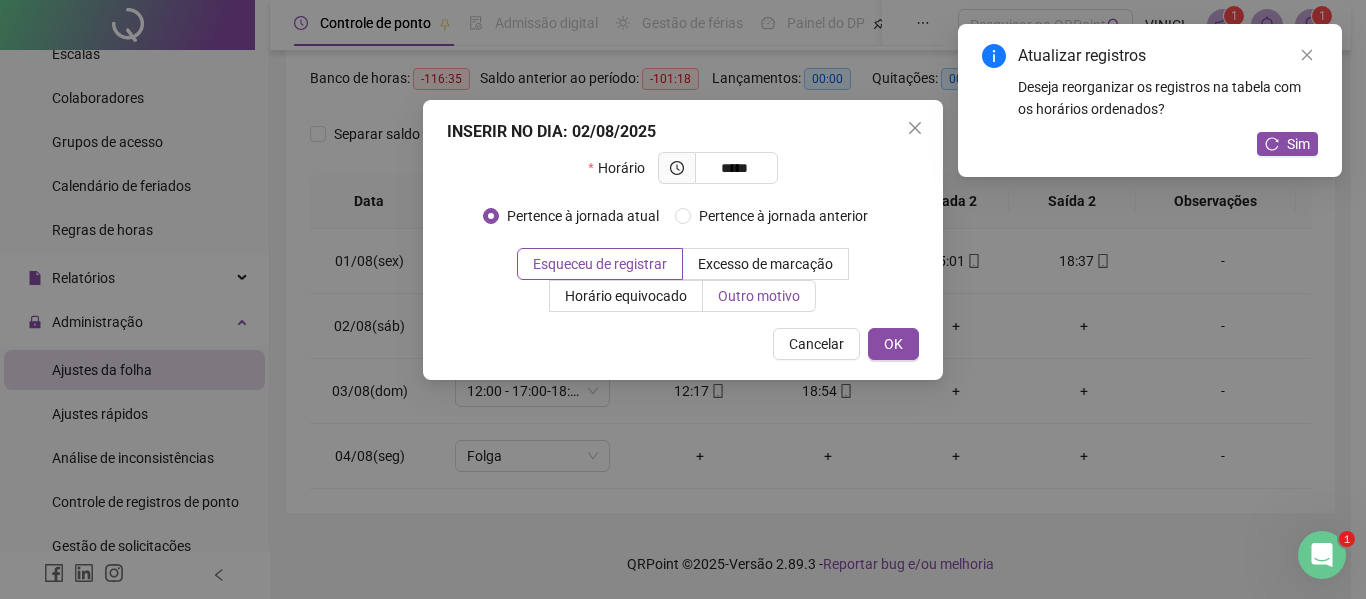 type on "*****" 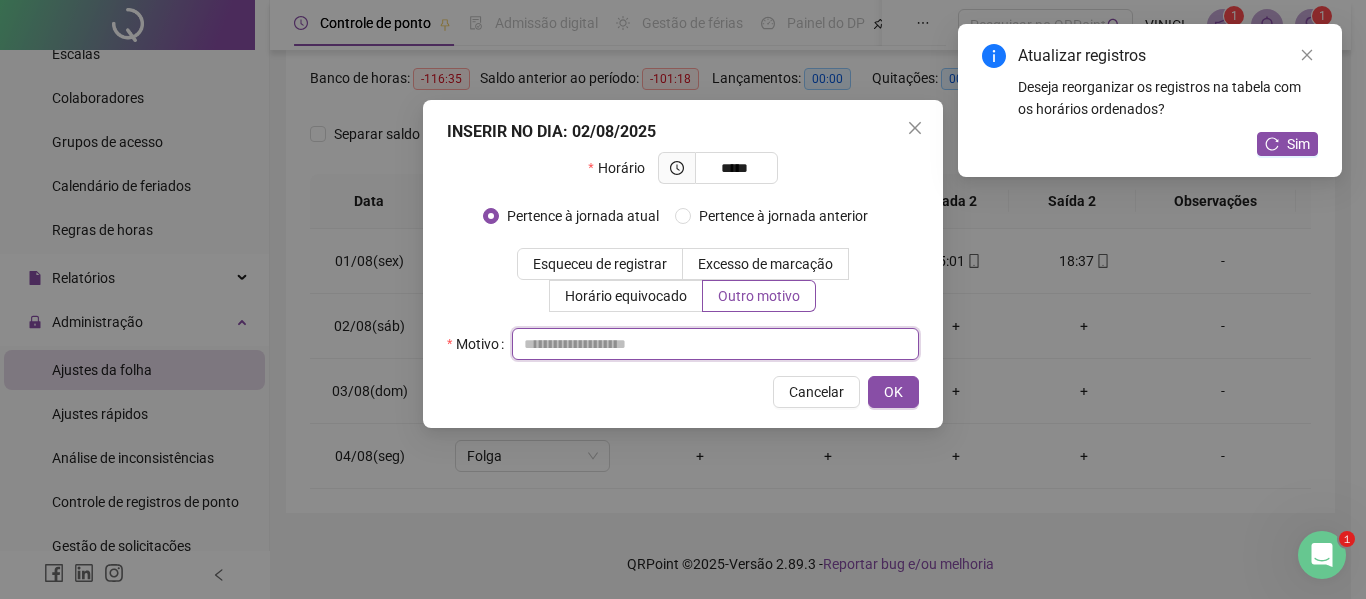 click at bounding box center [715, 344] 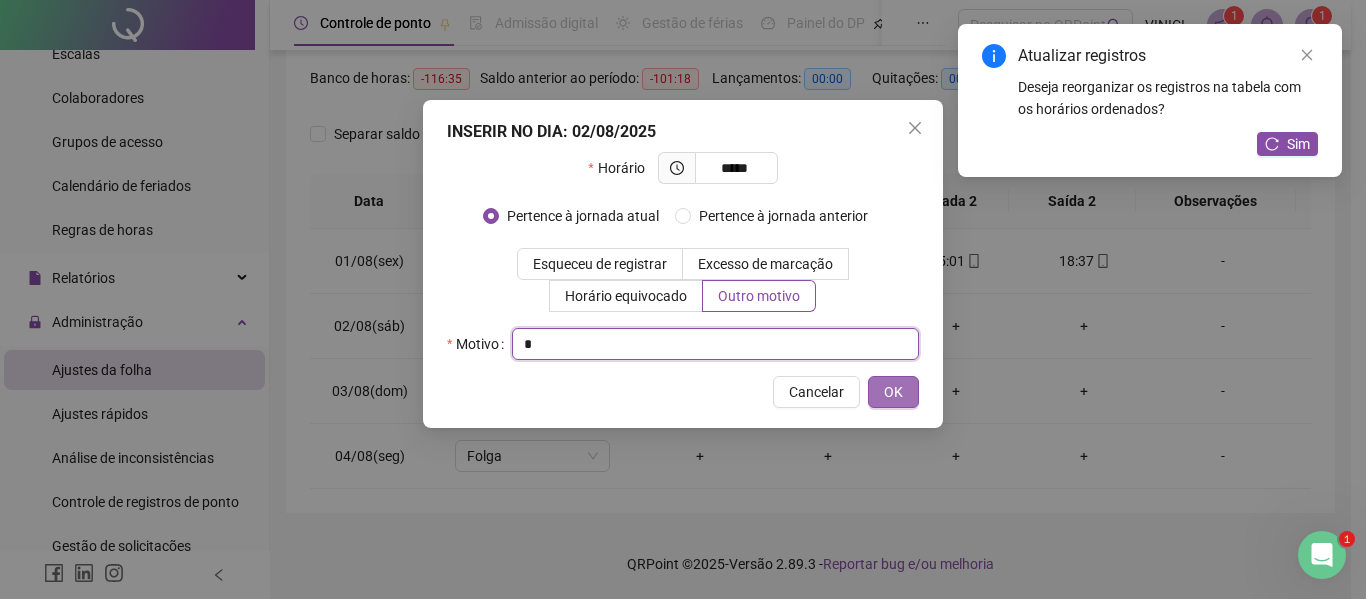 type on "*" 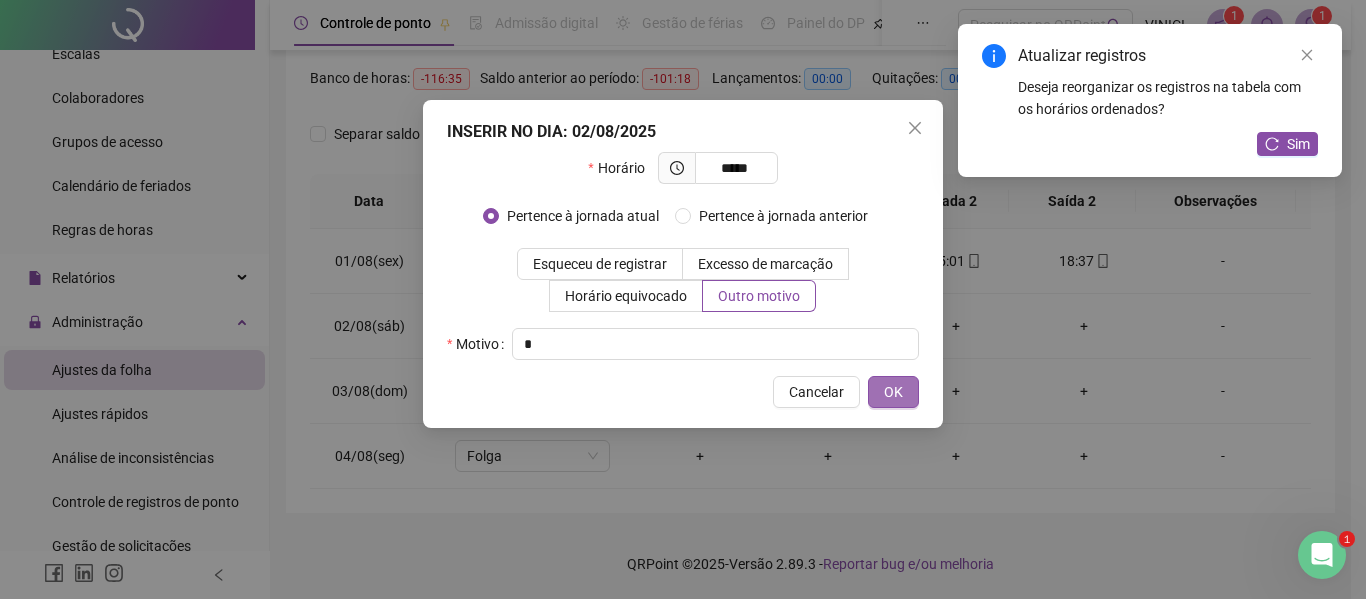 click on "OK" at bounding box center (893, 392) 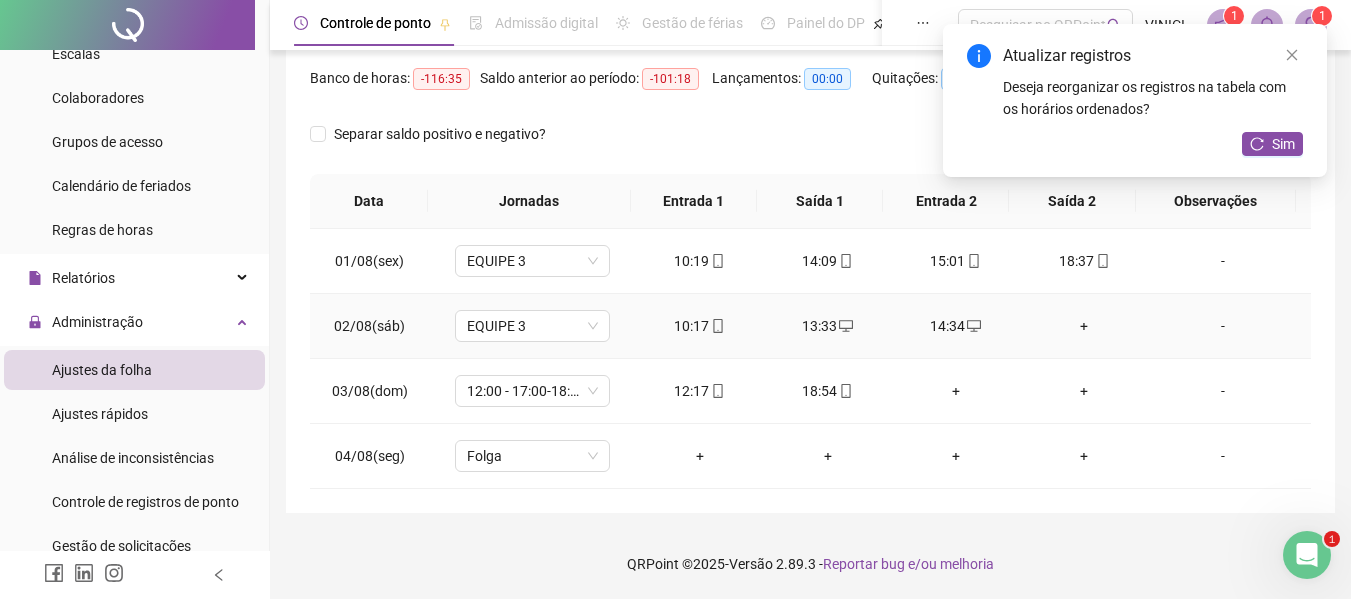 click on "+" at bounding box center [1084, 326] 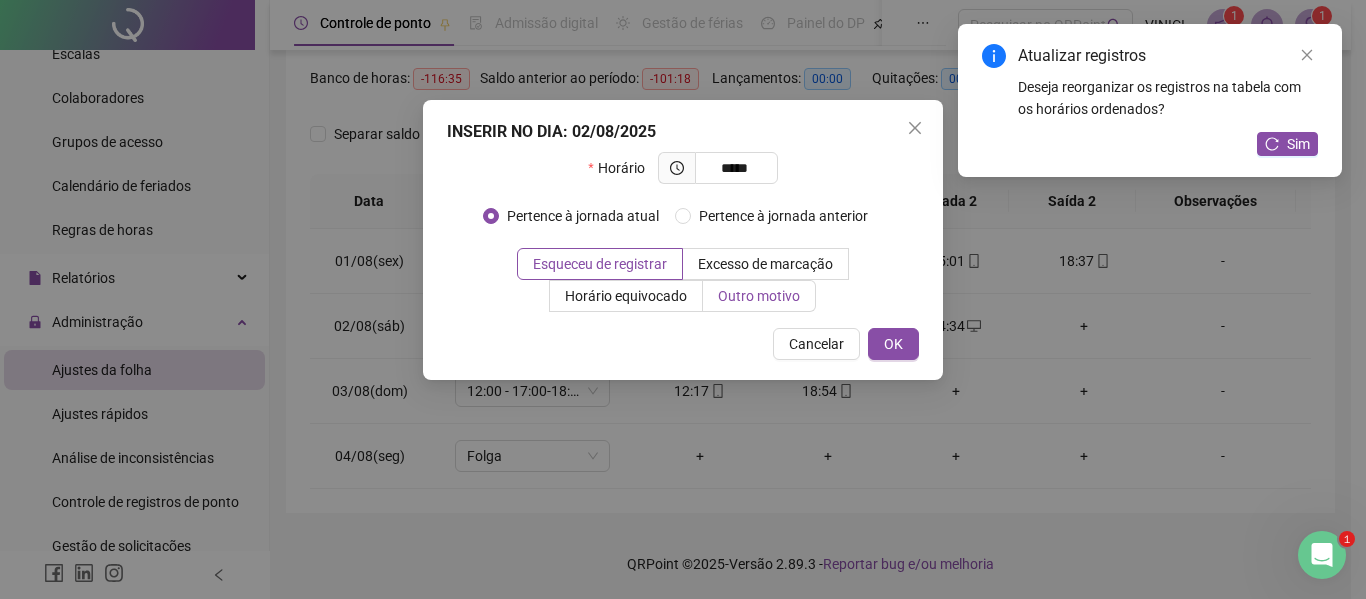 type on "*****" 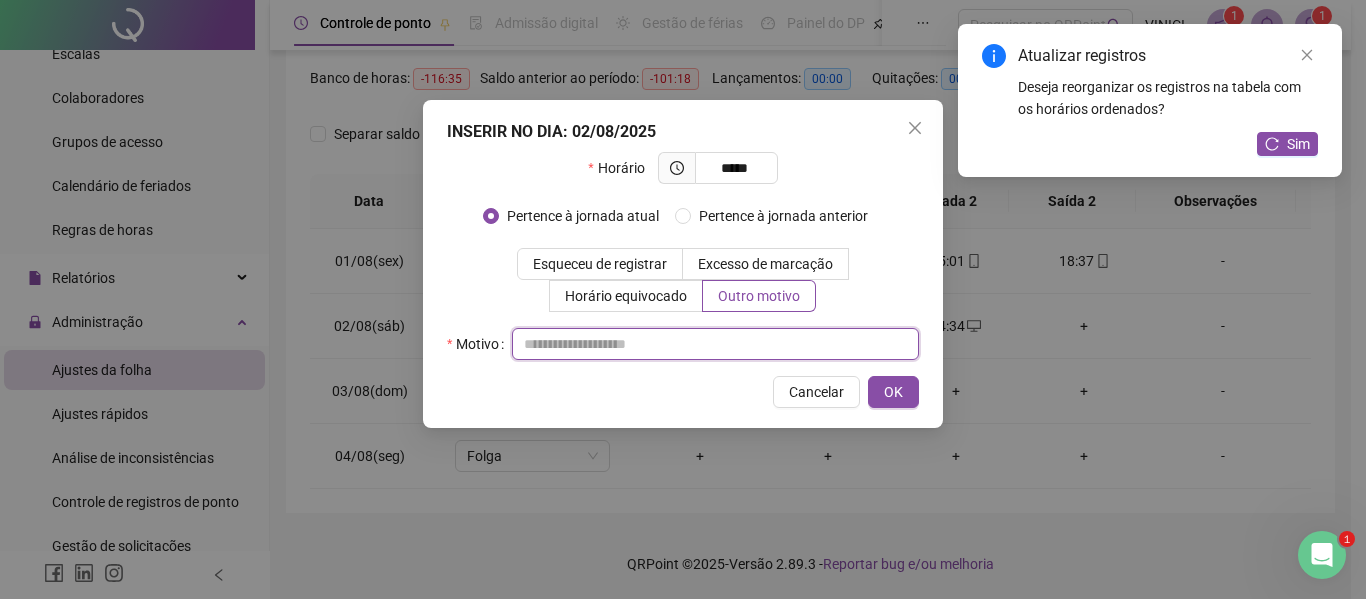 click at bounding box center [715, 344] 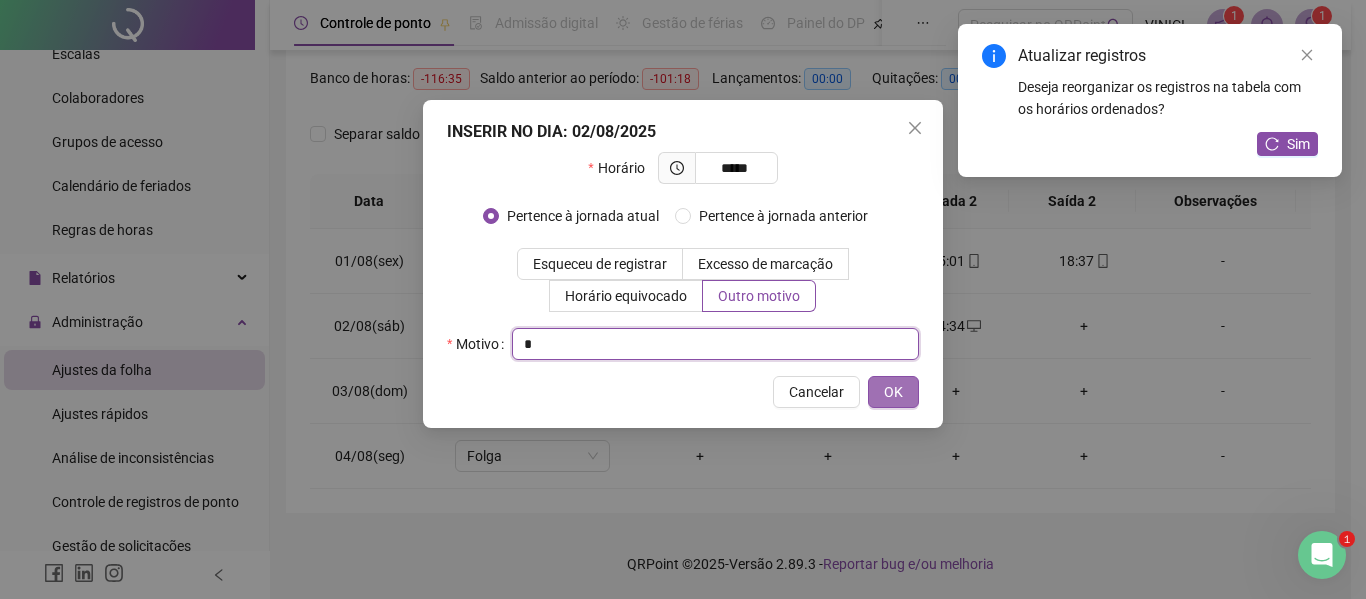type on "*" 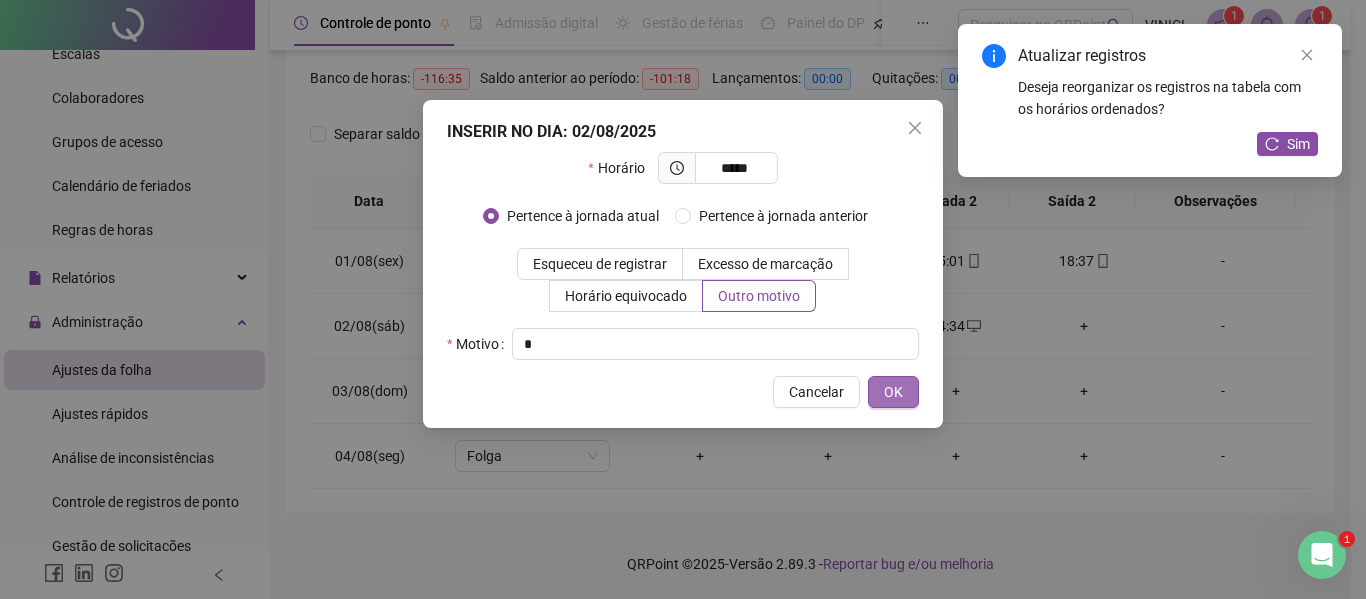 click on "OK" at bounding box center [893, 392] 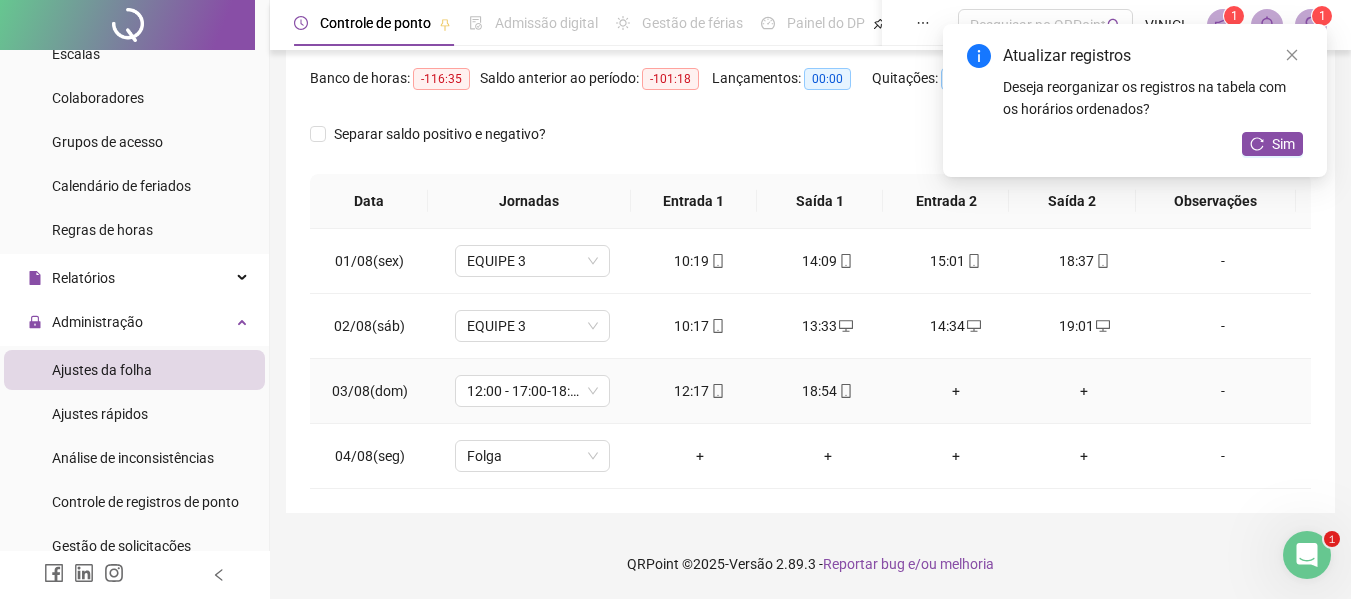 click on "+" at bounding box center (1084, 391) 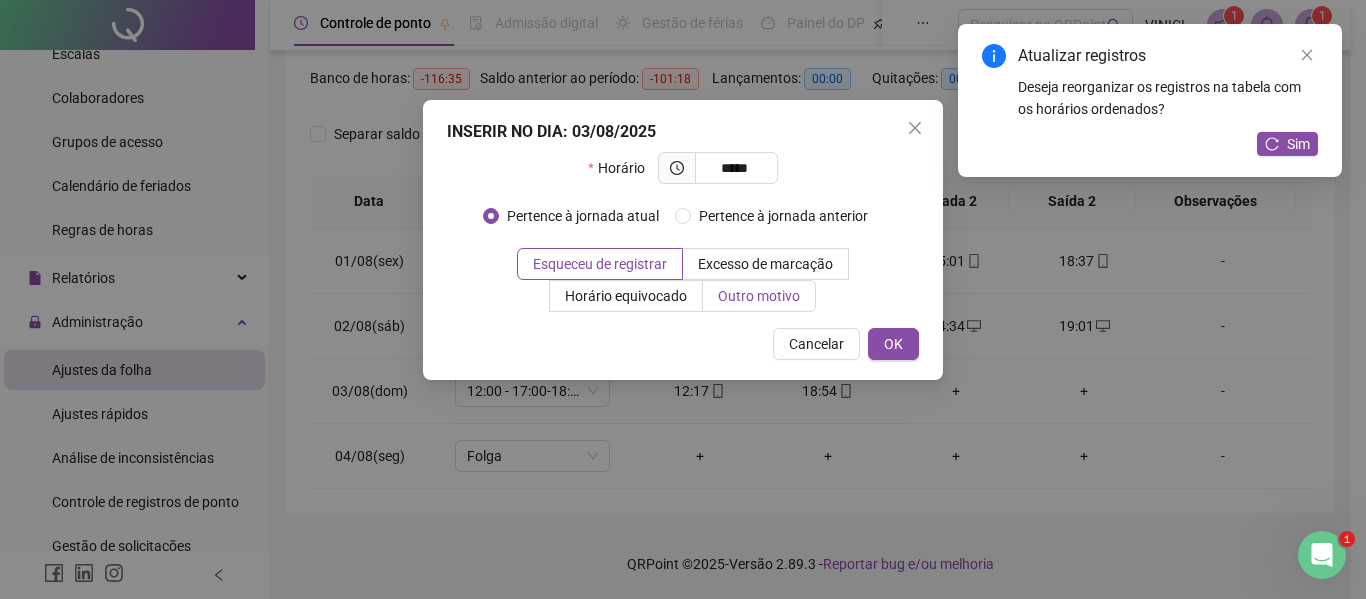 type on "*****" 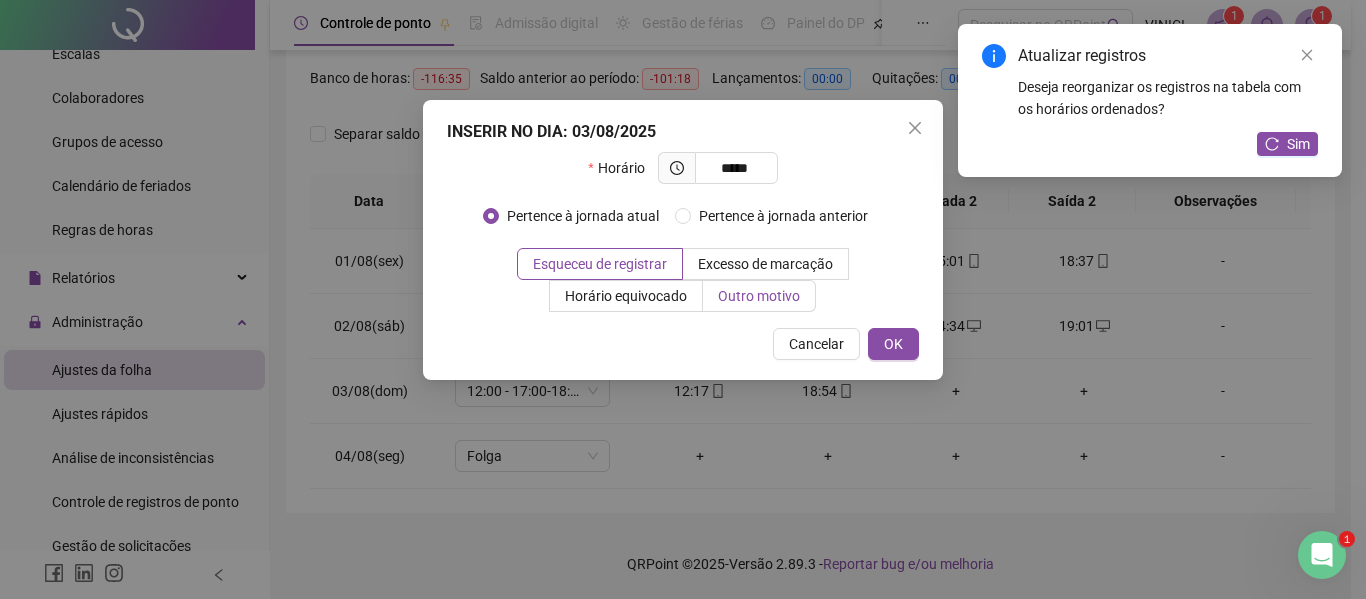click on "Outro motivo" at bounding box center (759, 296) 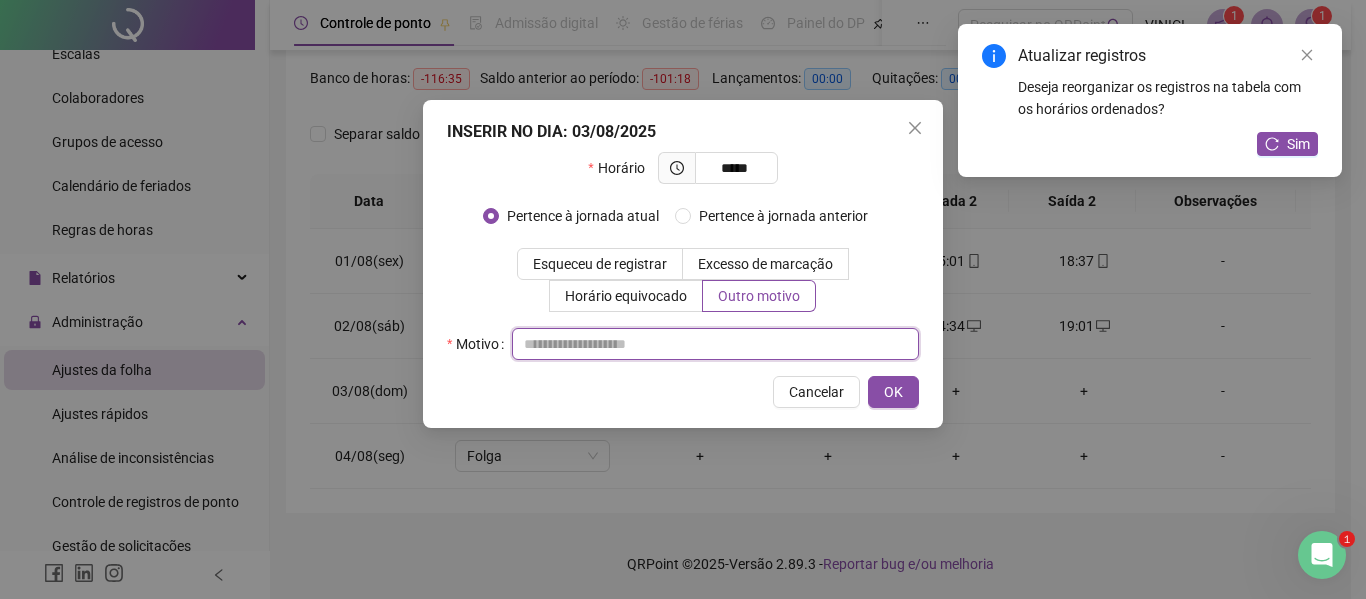 click at bounding box center [715, 344] 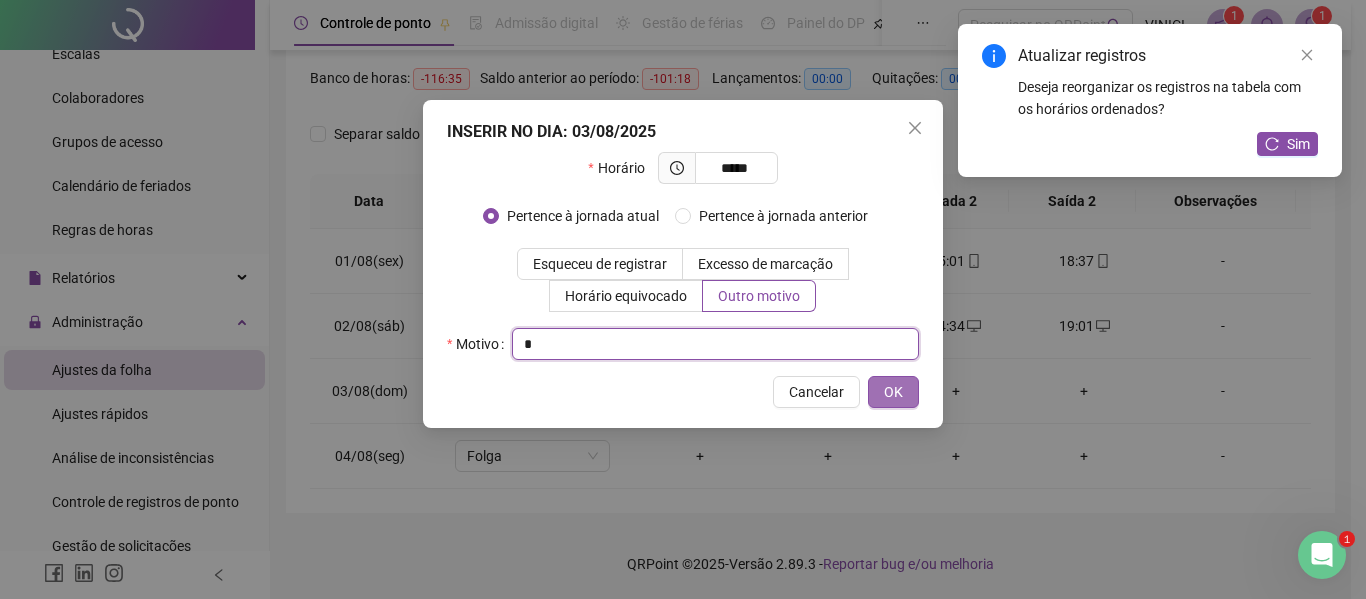 type on "*" 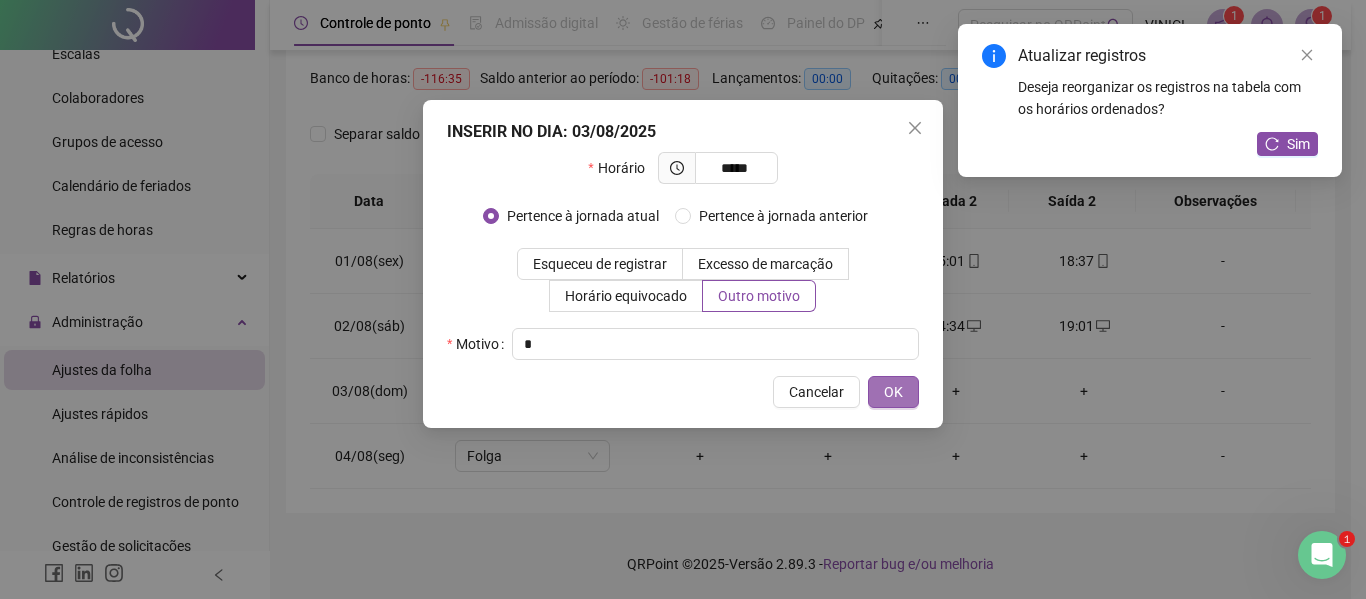 click on "OK" at bounding box center (893, 392) 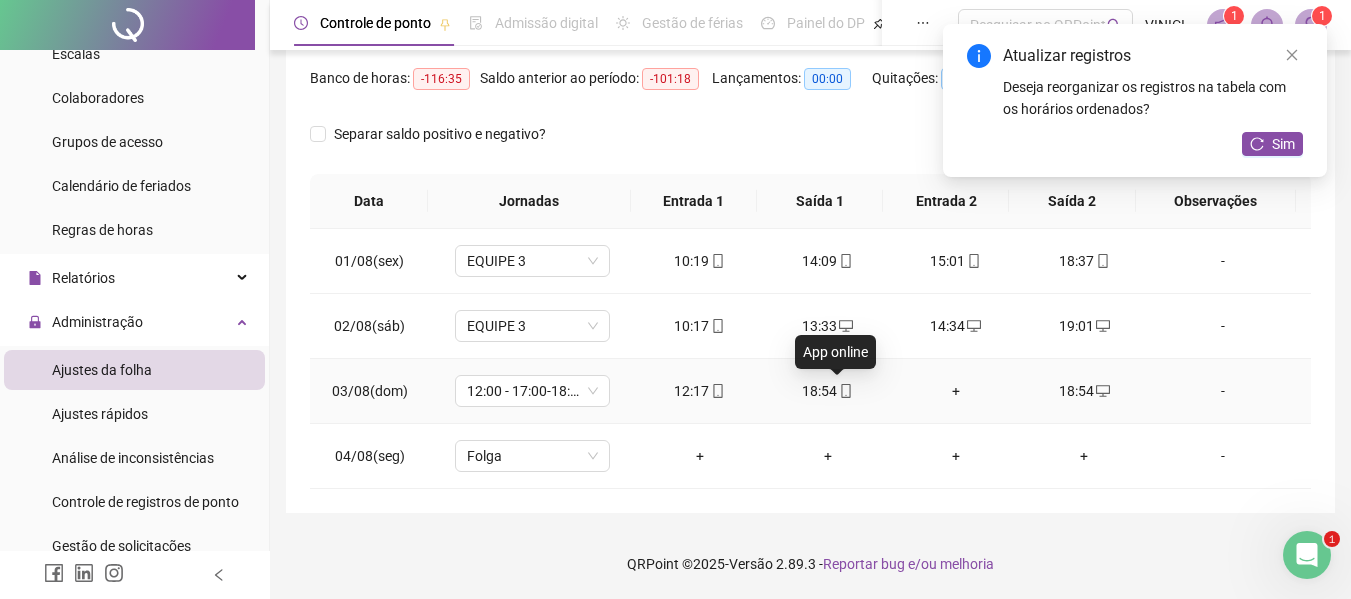 click 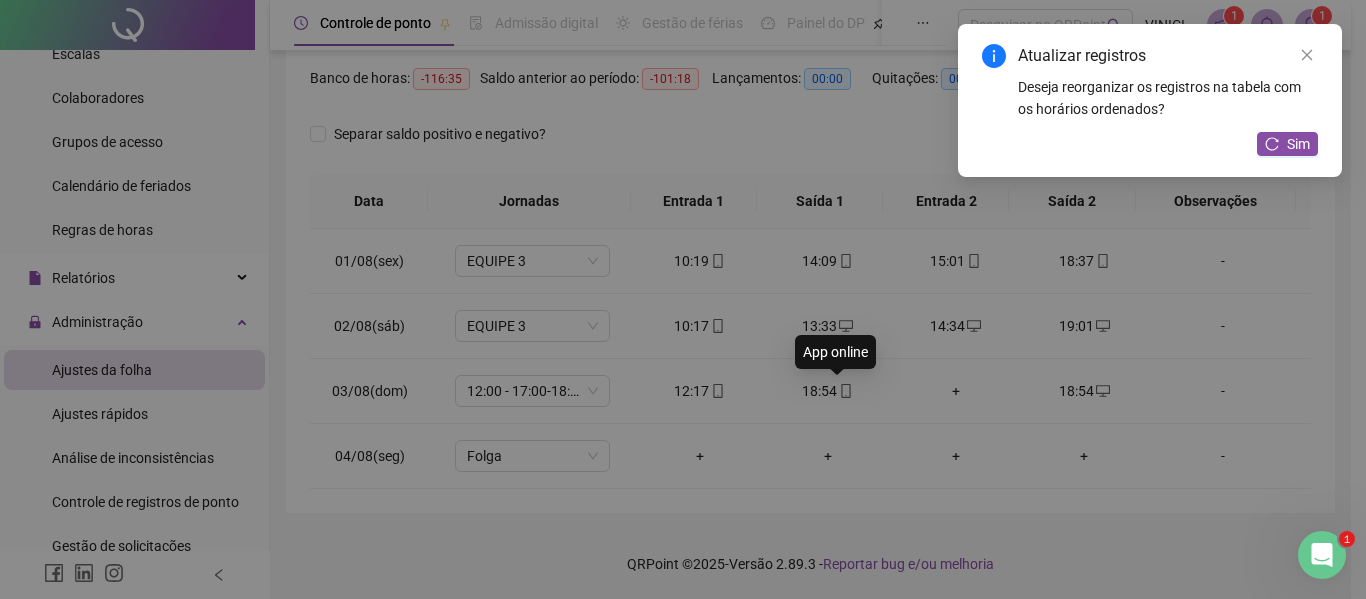 type on "**********" 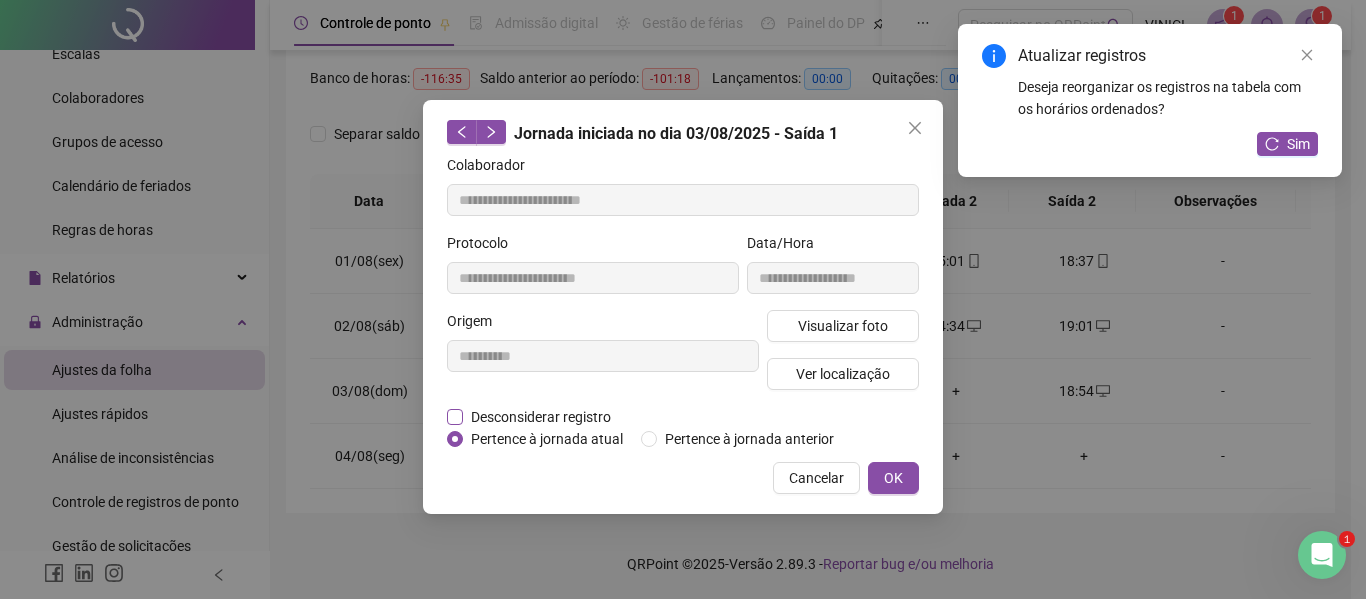 click on "Desconsiderar registro" at bounding box center [541, 417] 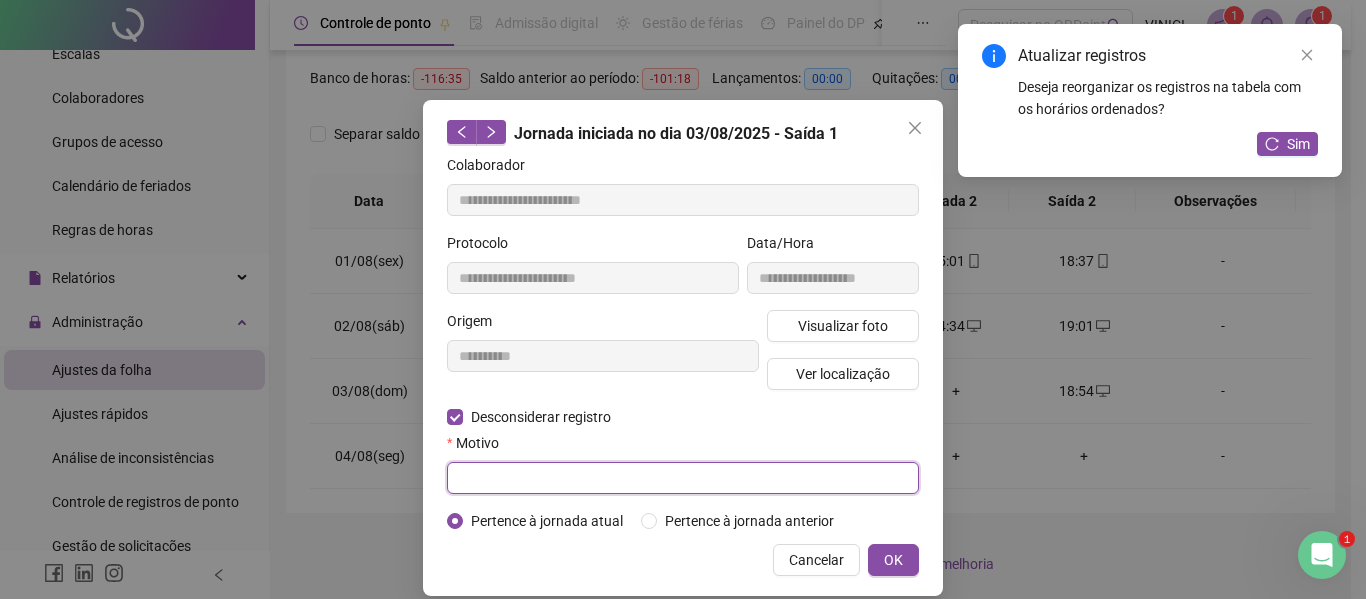 click at bounding box center [683, 478] 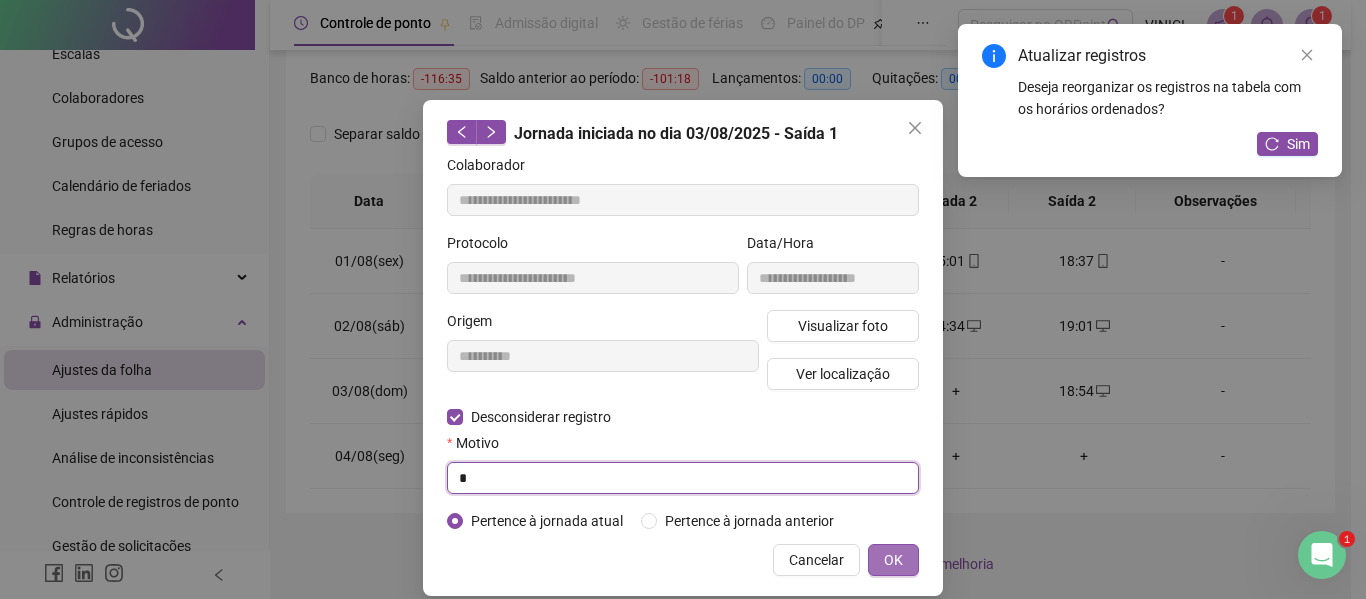 type on "*" 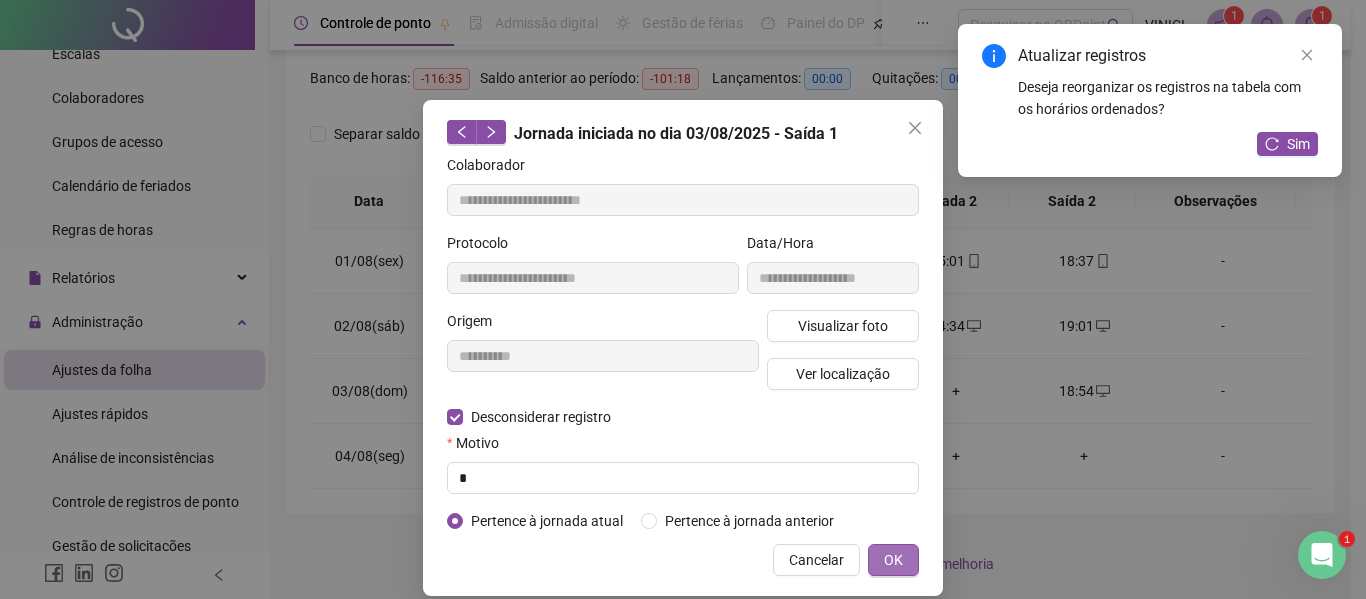 click on "OK" at bounding box center [893, 560] 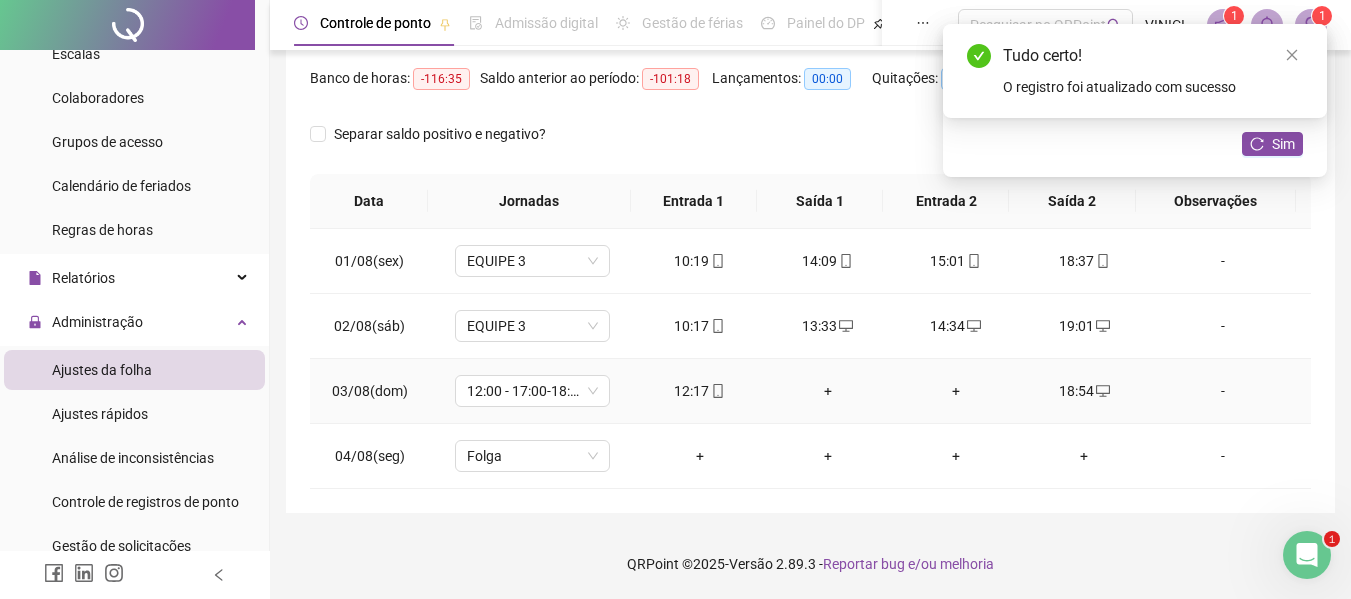 click on "+" at bounding box center [828, 391] 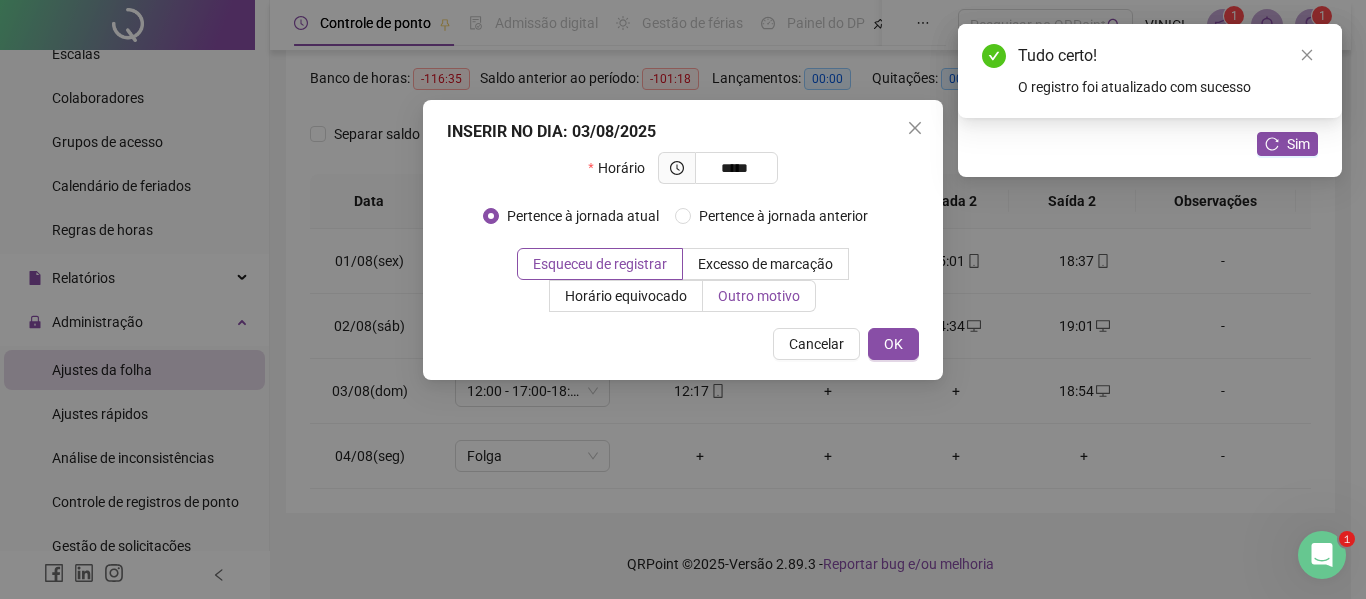 type on "*****" 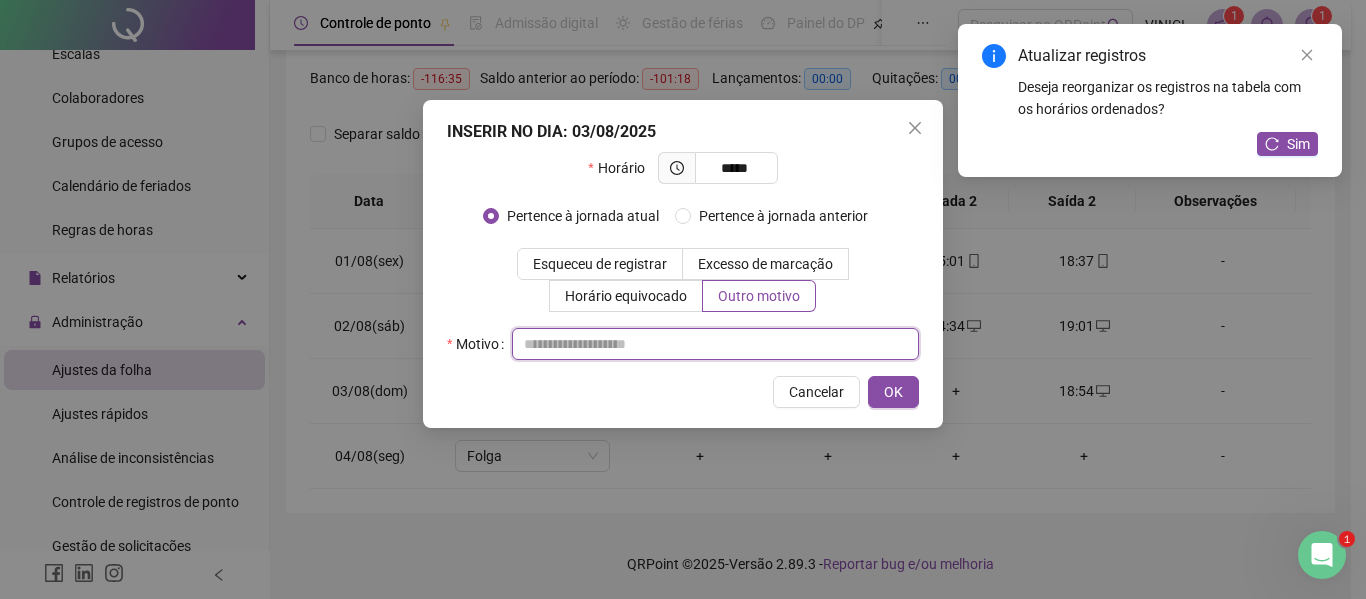 click at bounding box center [715, 344] 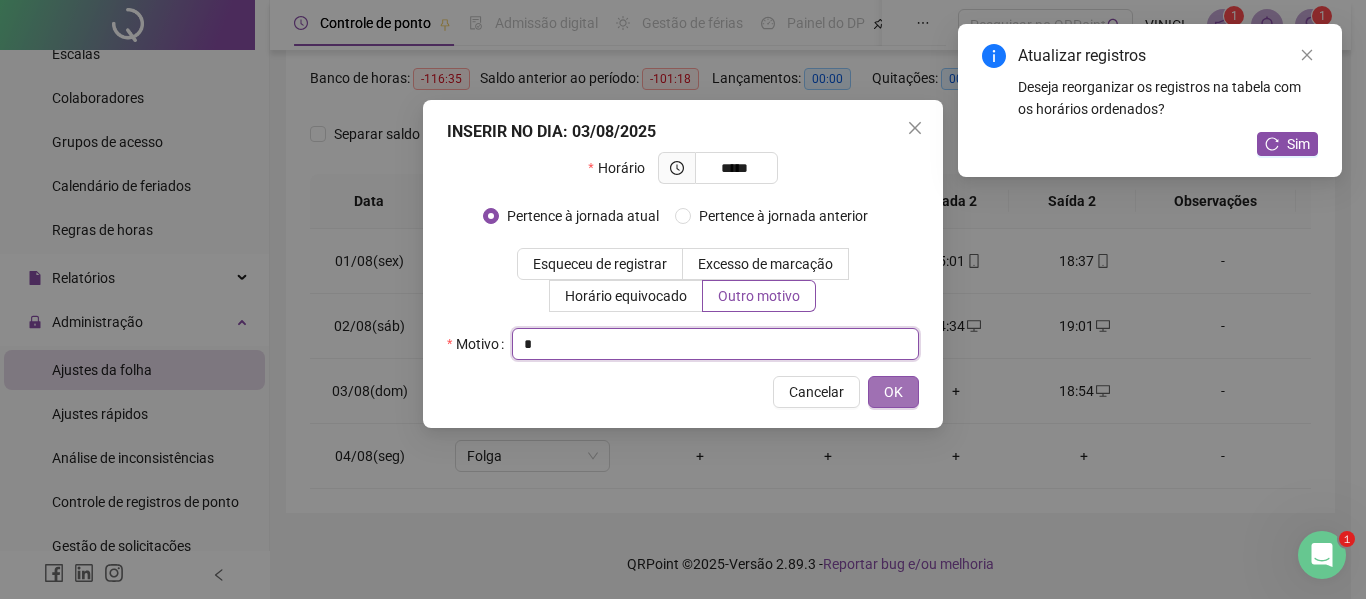 type on "*" 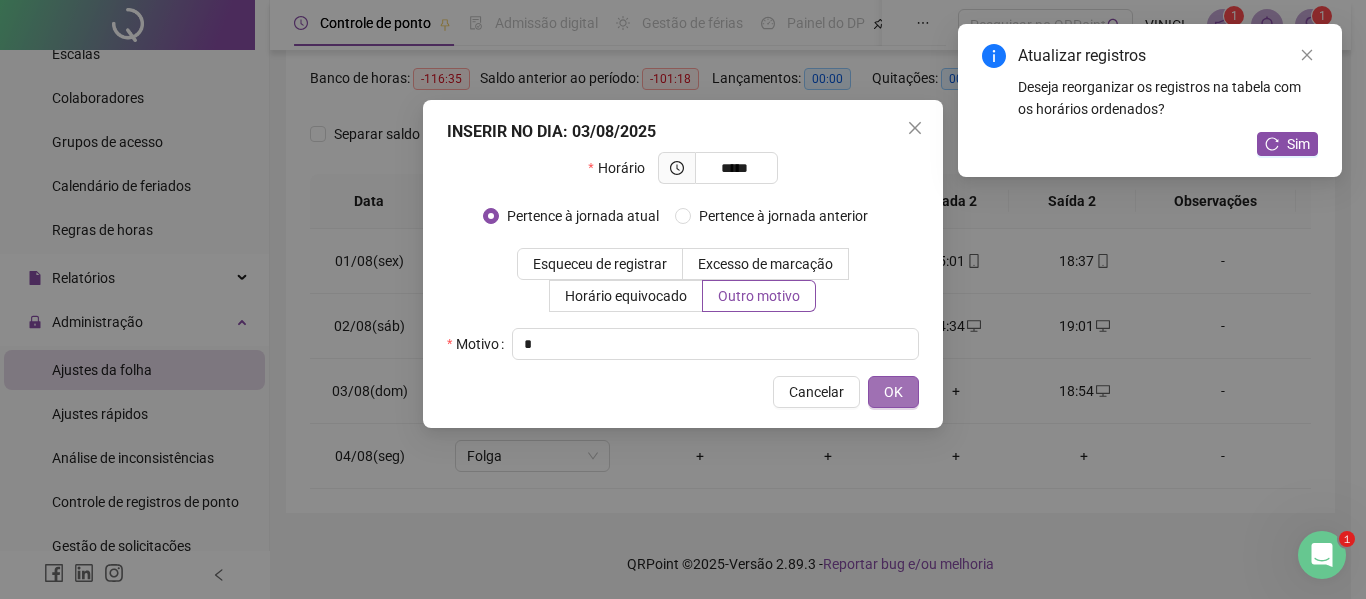 click on "OK" at bounding box center [893, 392] 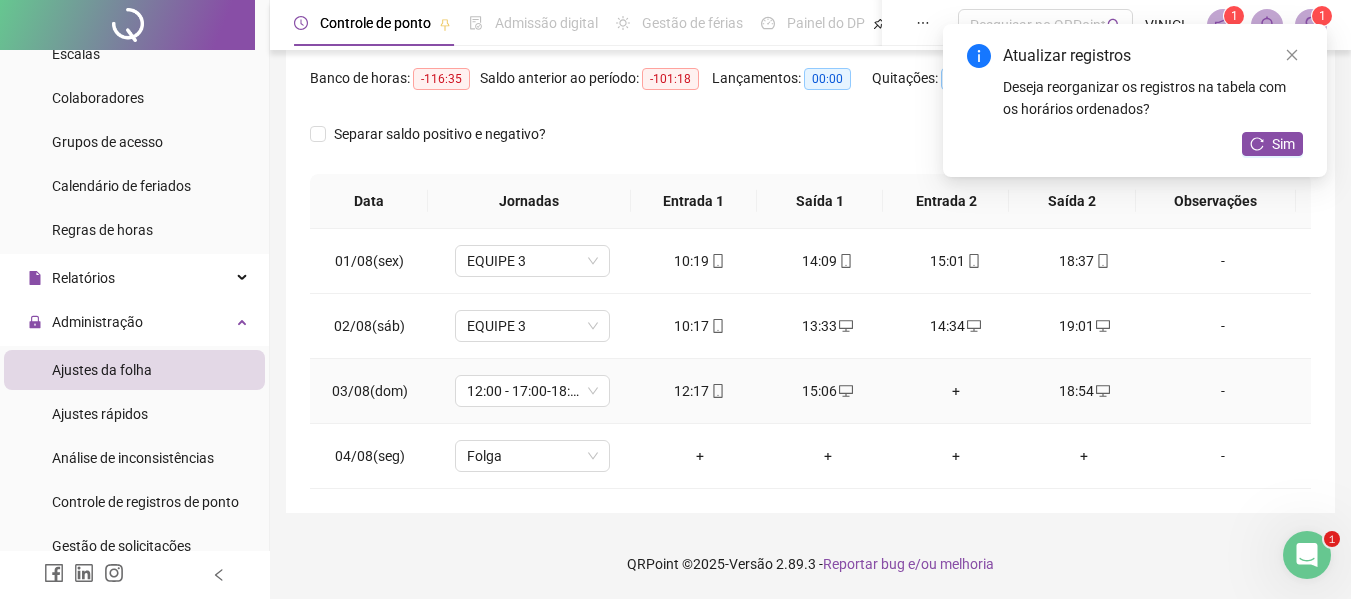 click on "+" at bounding box center (956, 391) 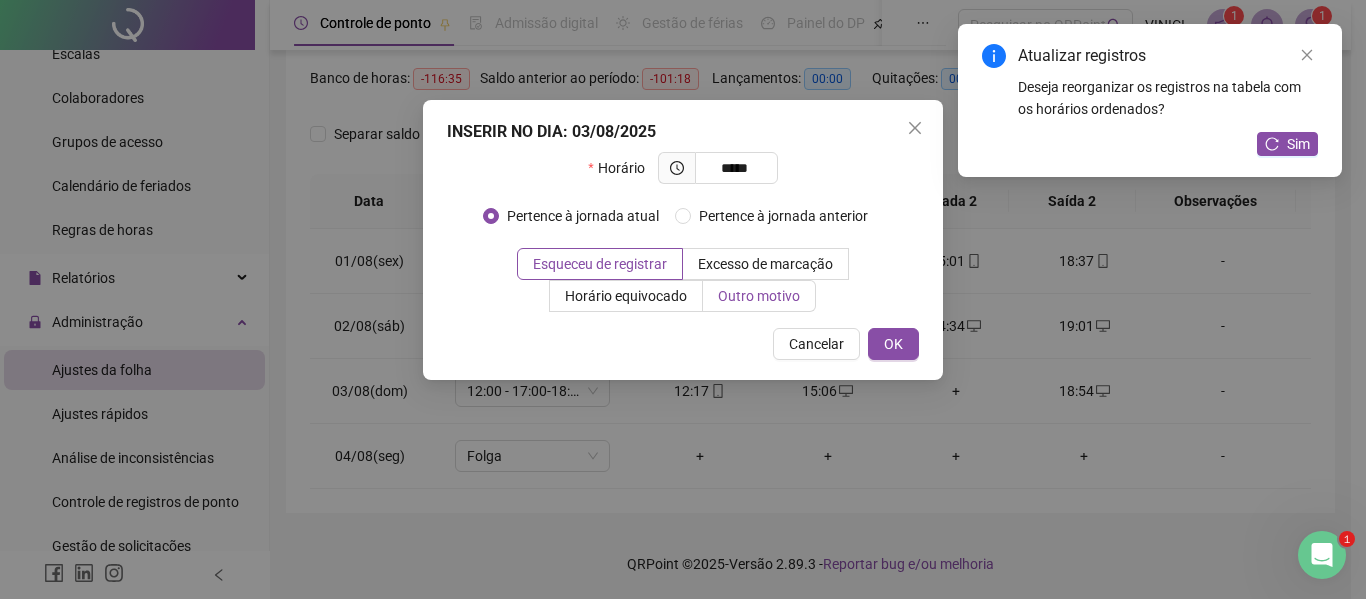 type on "*****" 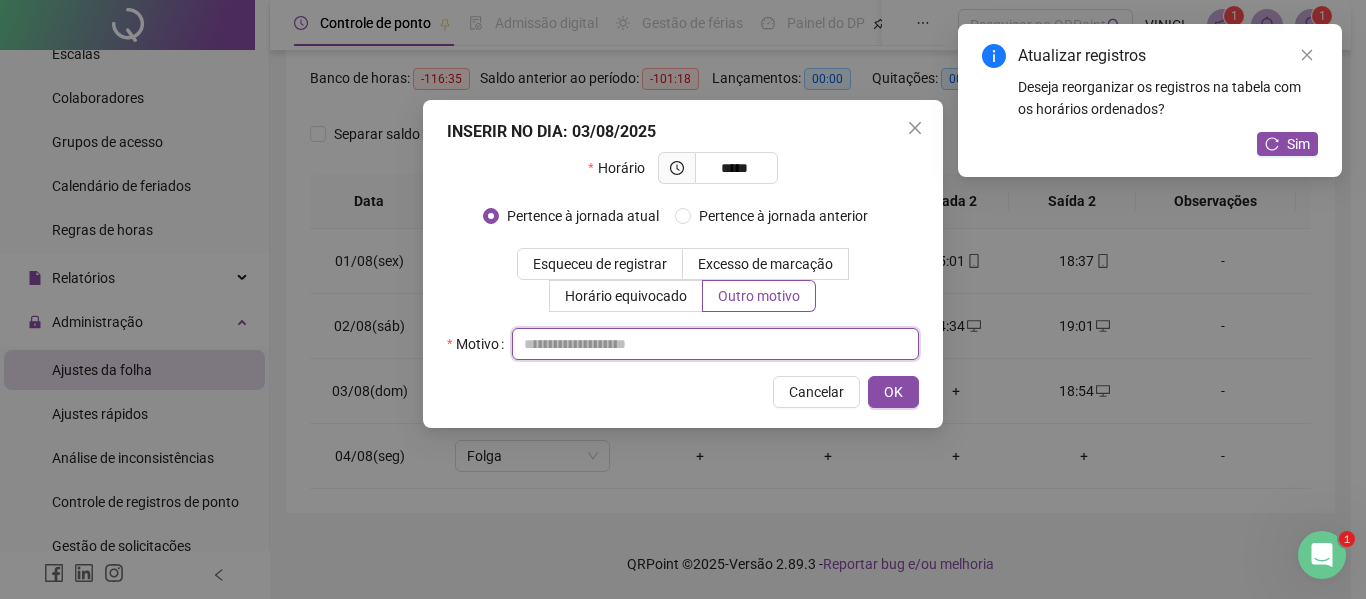 click at bounding box center [715, 344] 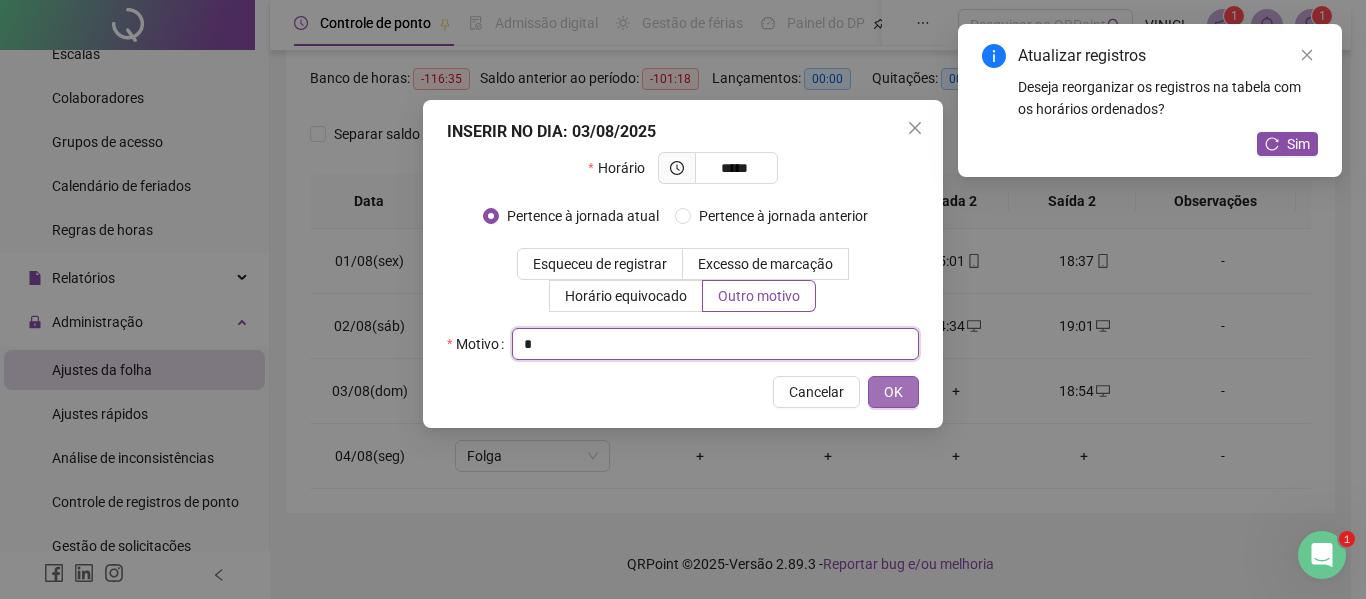 type on "*" 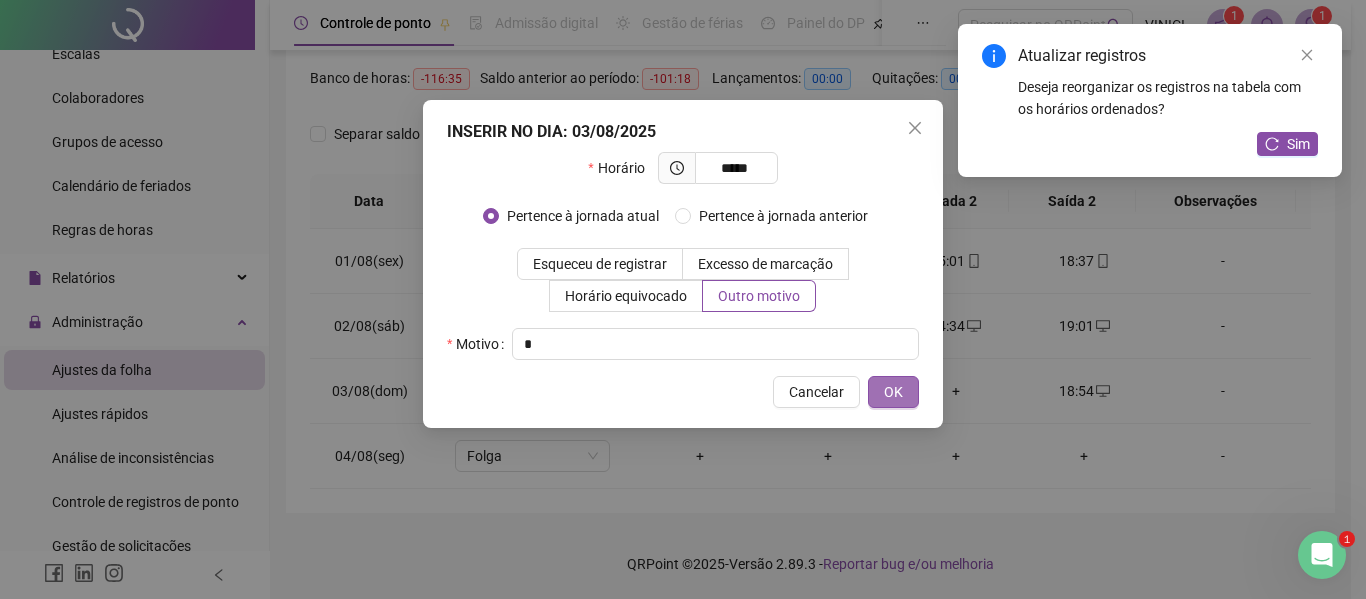 click on "OK" at bounding box center [893, 392] 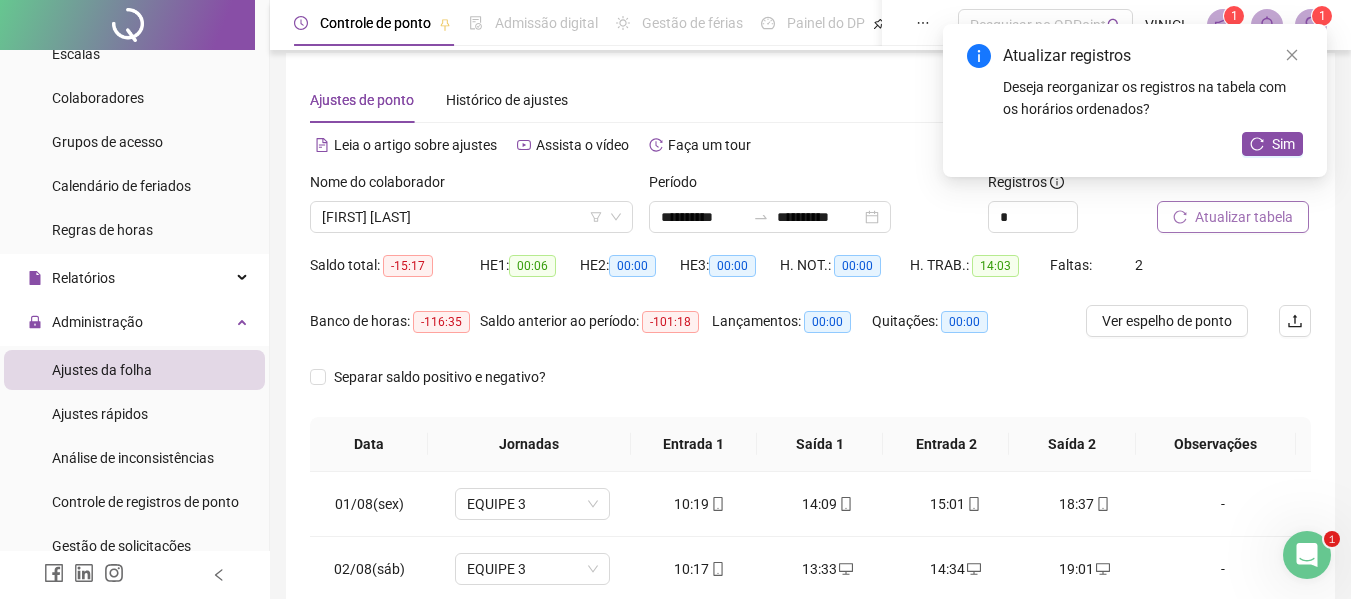 scroll, scrollTop: 0, scrollLeft: 0, axis: both 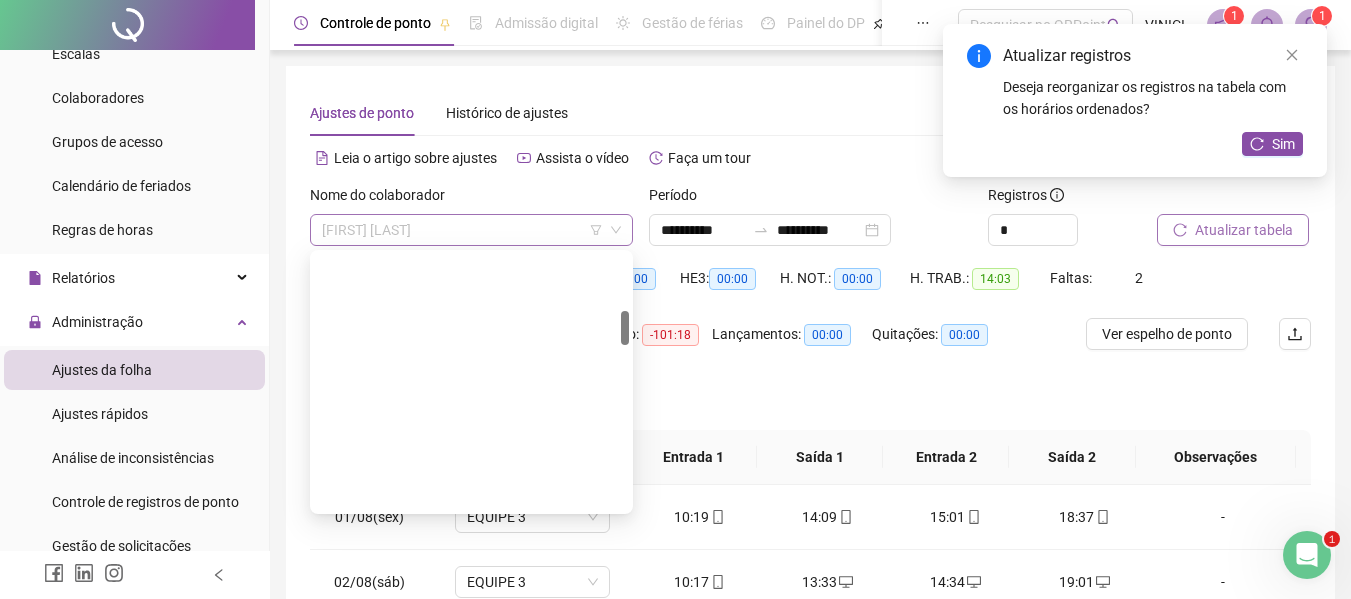 click on "[FIRST] [LAST]" at bounding box center (471, 230) 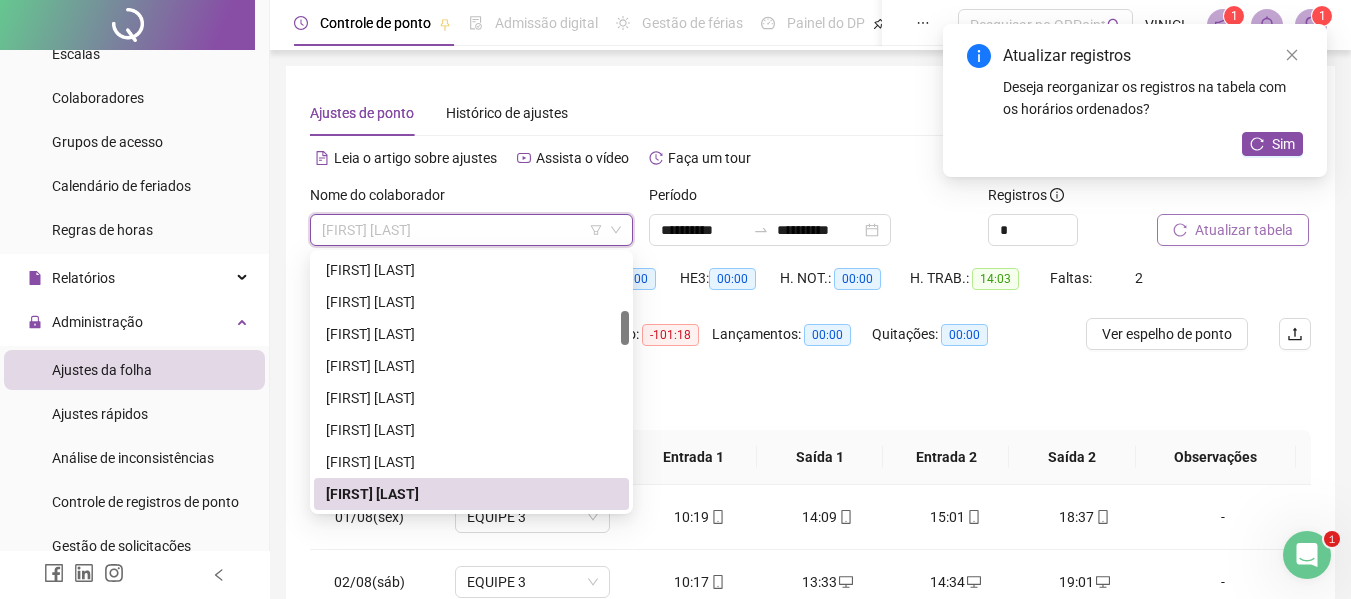 paste on "**********" 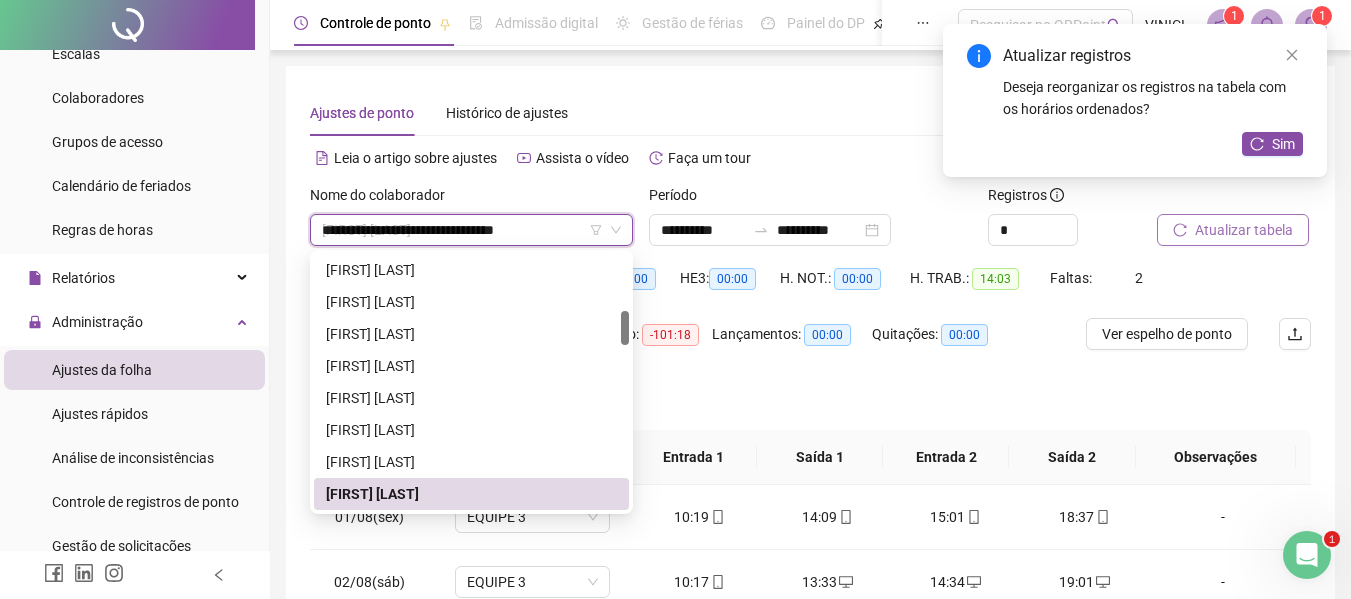 scroll, scrollTop: 0, scrollLeft: 0, axis: both 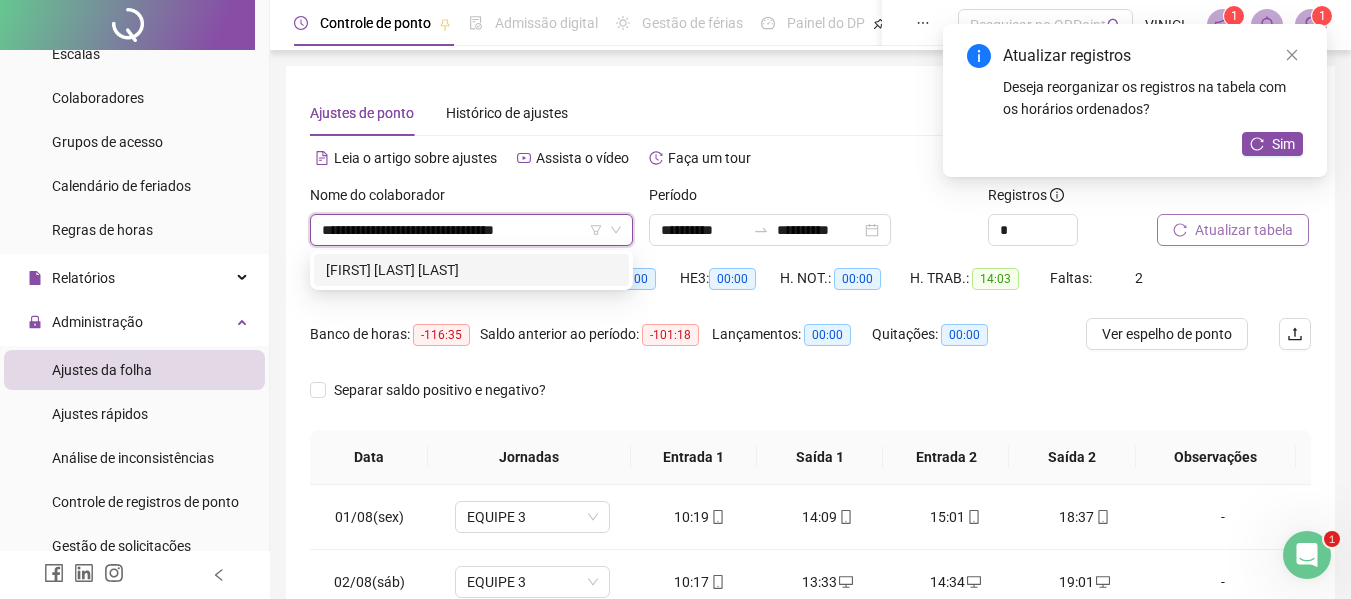 click on "[FIRST] [LAST] [LAST]" at bounding box center [471, 270] 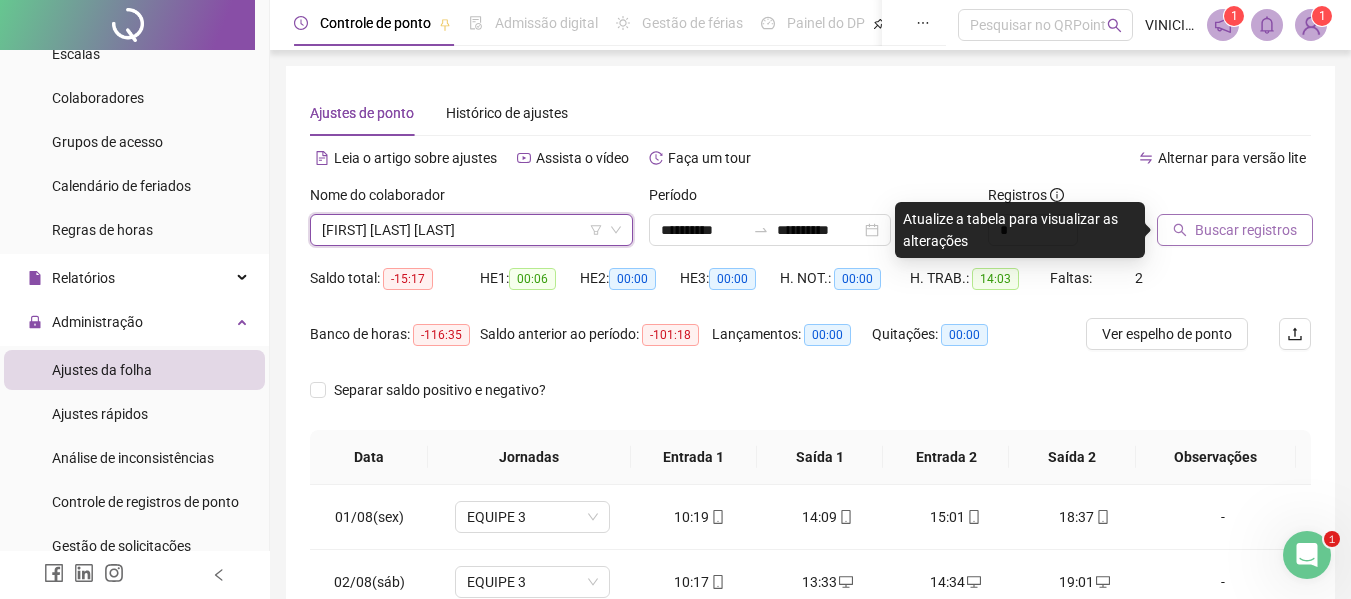 click on "Buscar registros" at bounding box center (1246, 230) 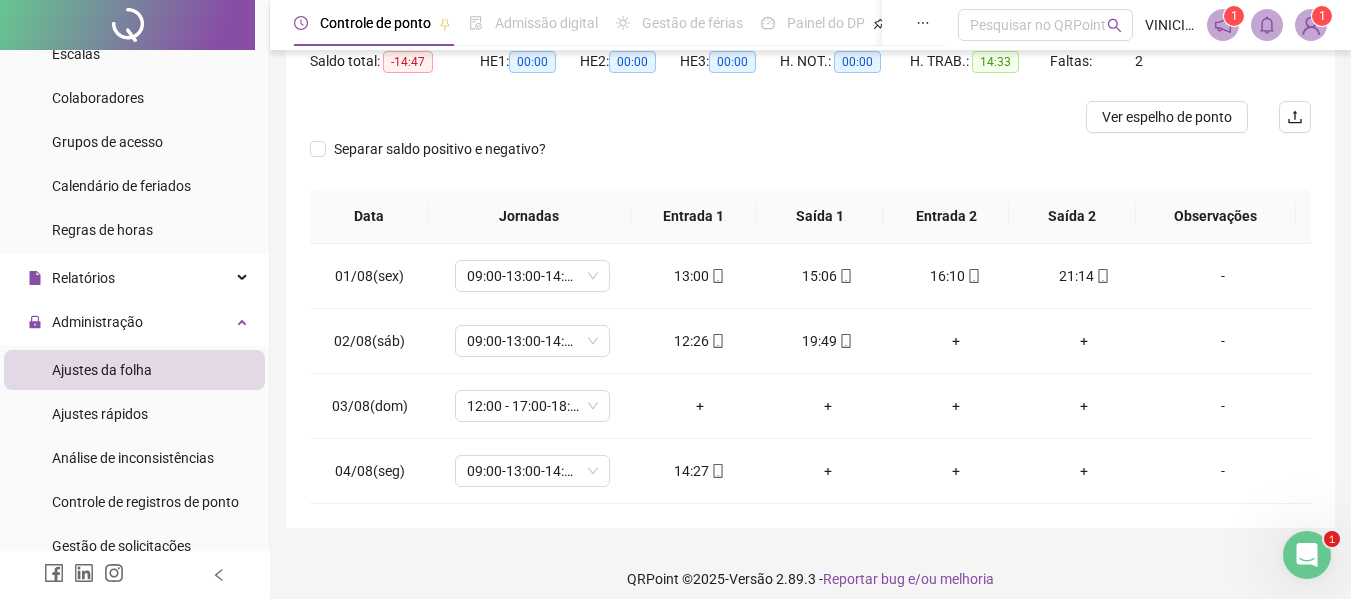 scroll, scrollTop: 232, scrollLeft: 0, axis: vertical 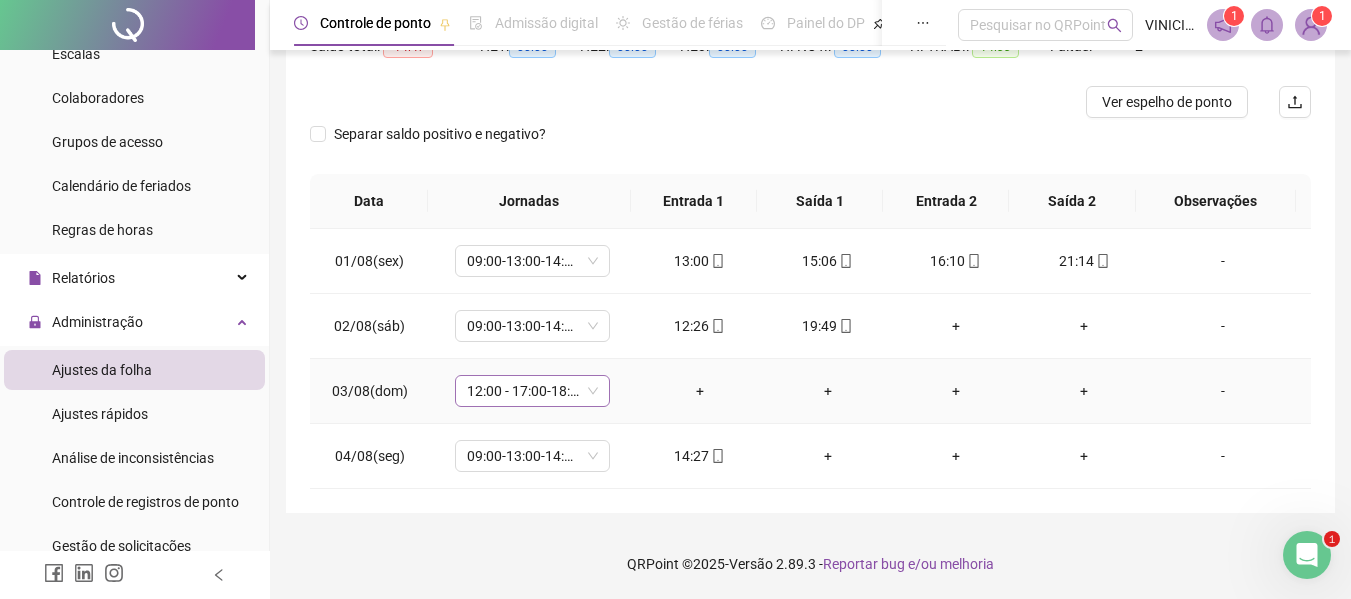click on "12:00 - 17:00-18:00-20:20" at bounding box center (532, 391) 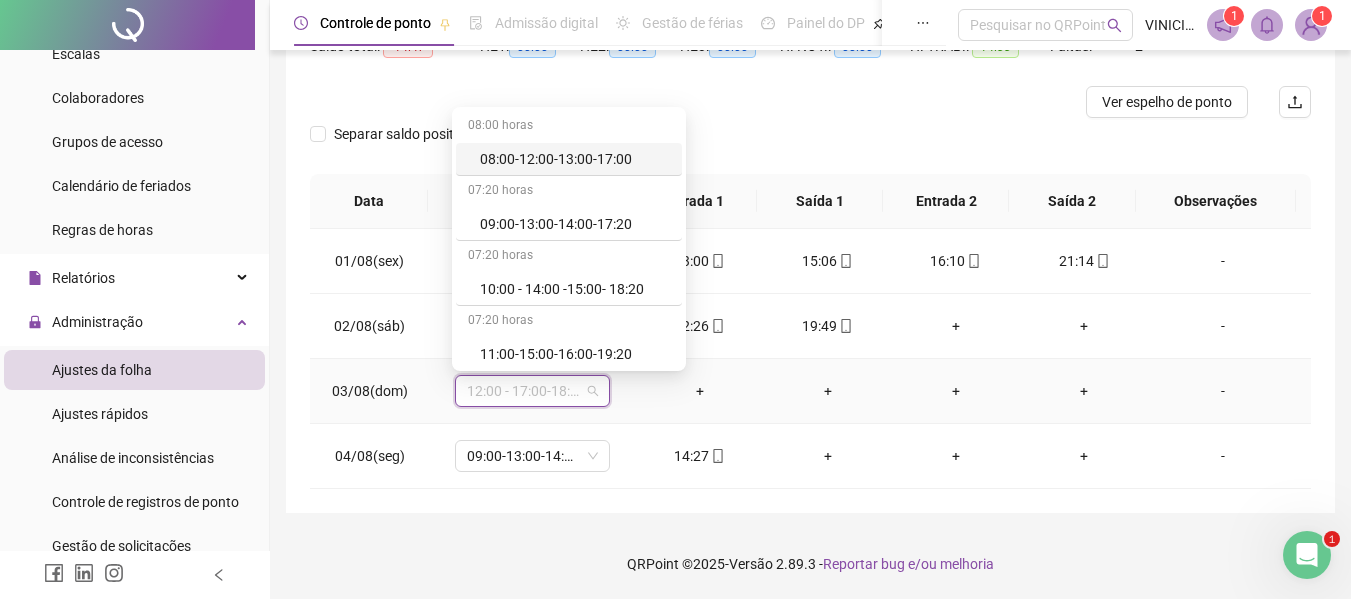 type on "*" 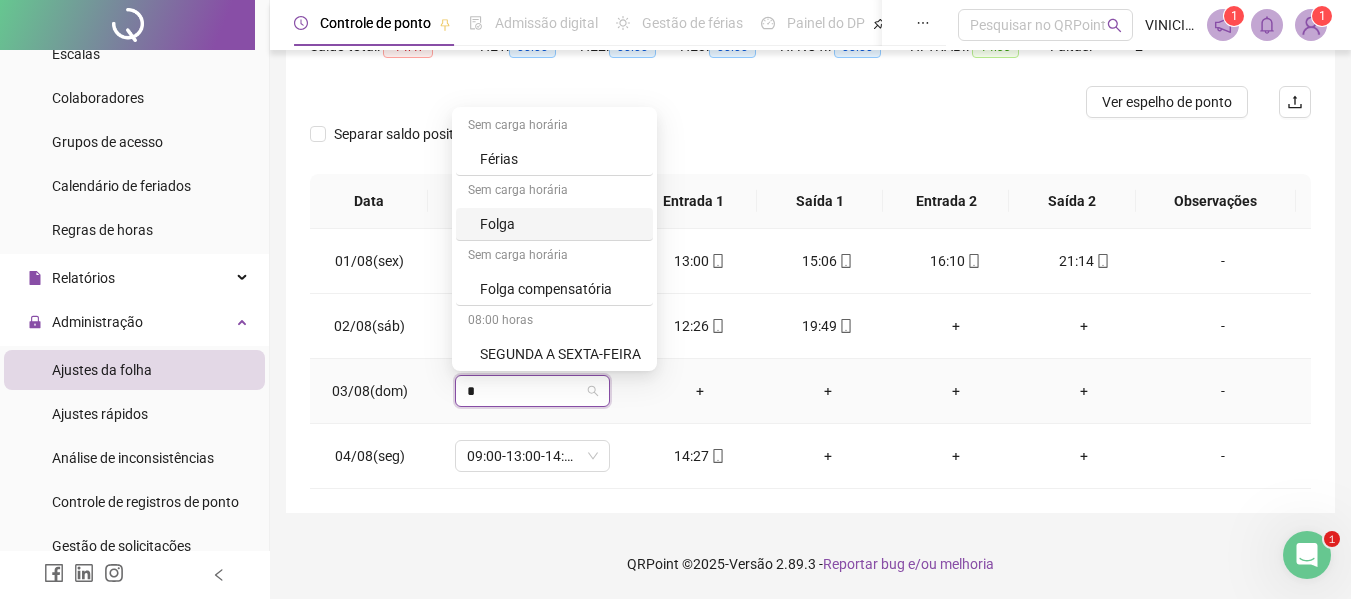 click on "Folga" at bounding box center [560, 224] 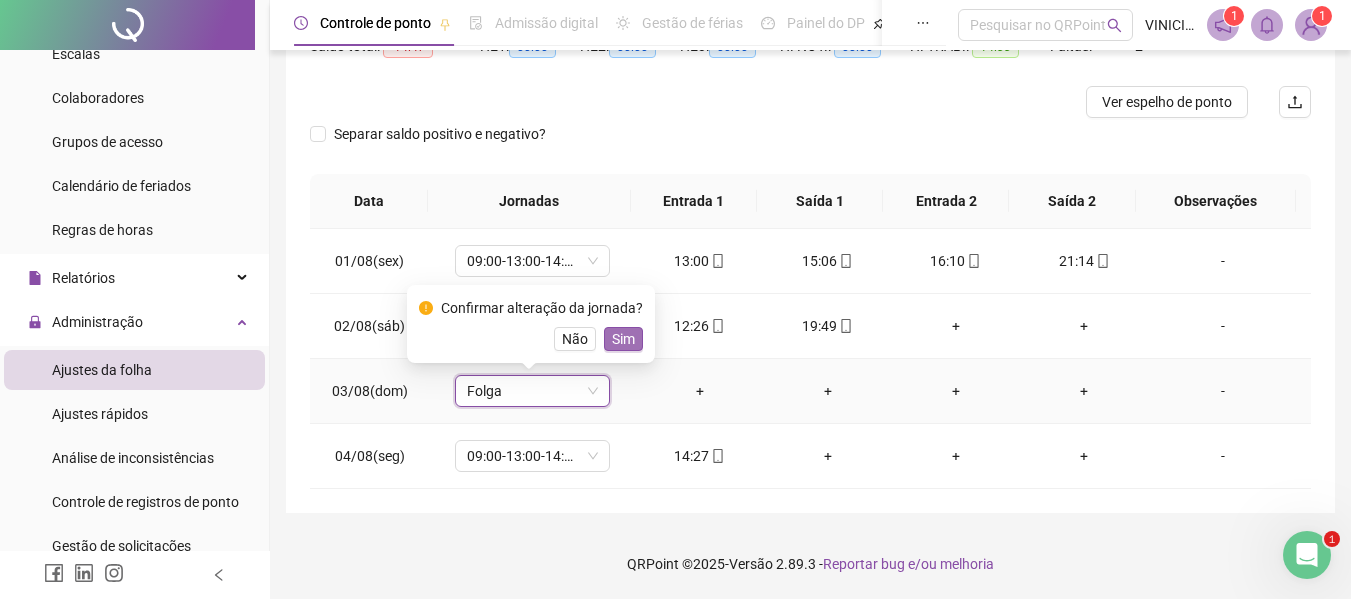 click on "Sim" at bounding box center [623, 339] 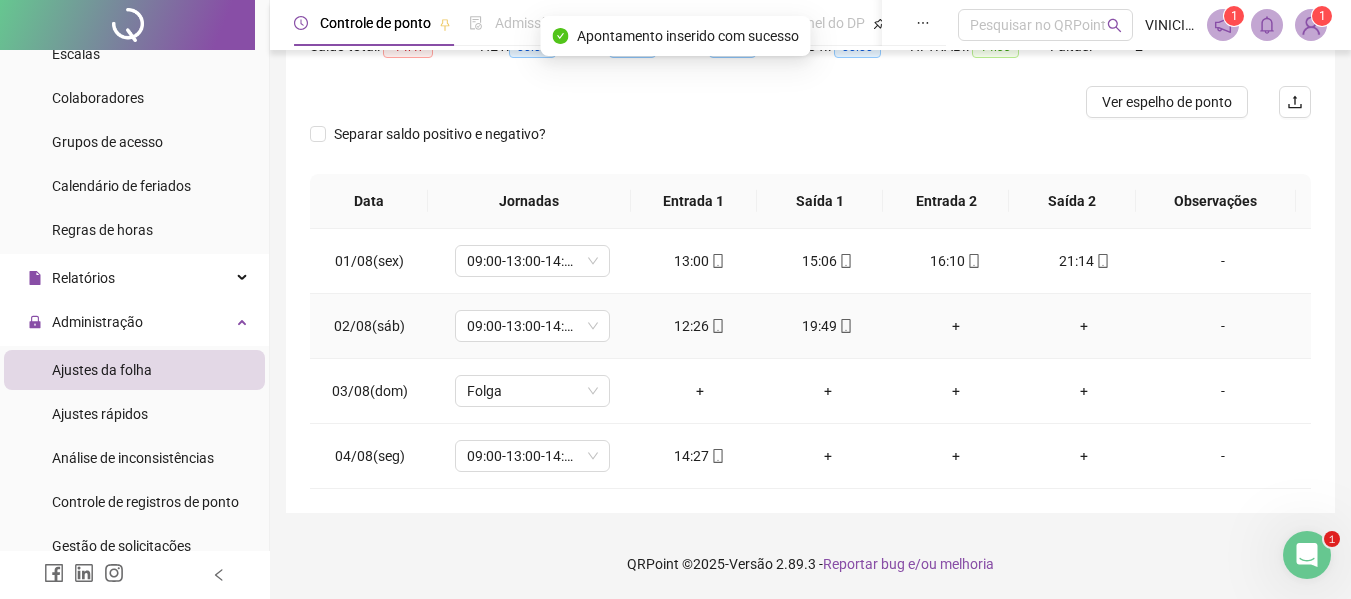 click on "+" at bounding box center (1084, 326) 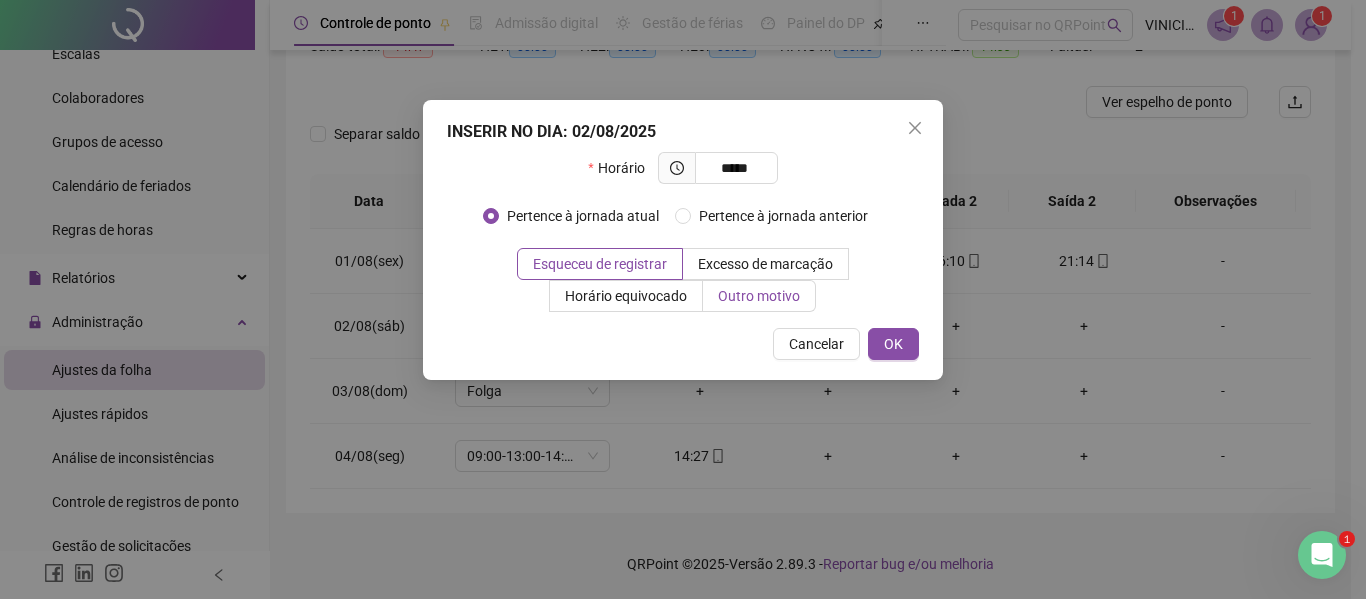 type on "*****" 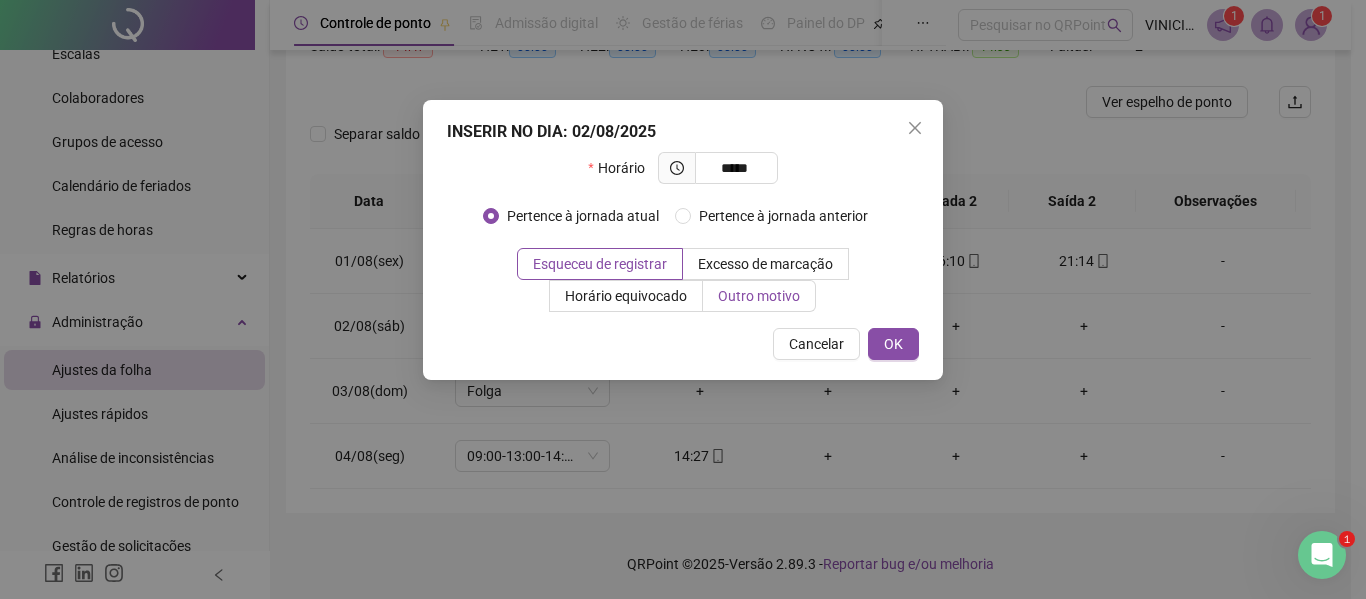 click on "Outro motivo" at bounding box center [759, 296] 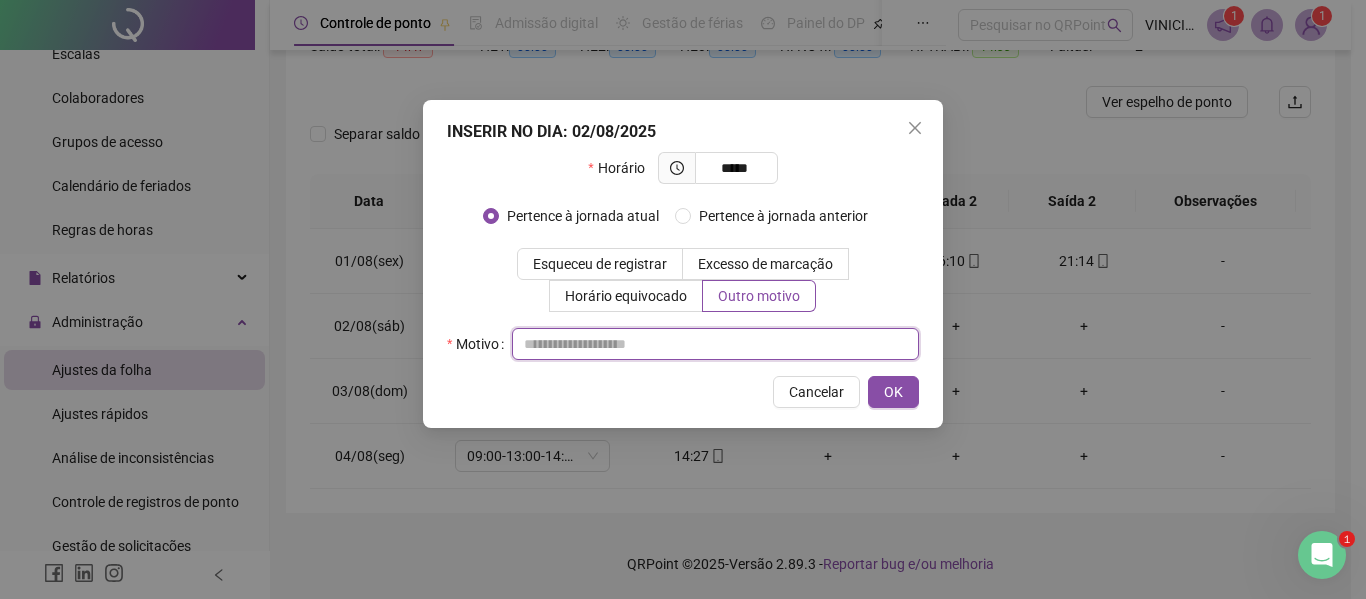 click at bounding box center [715, 344] 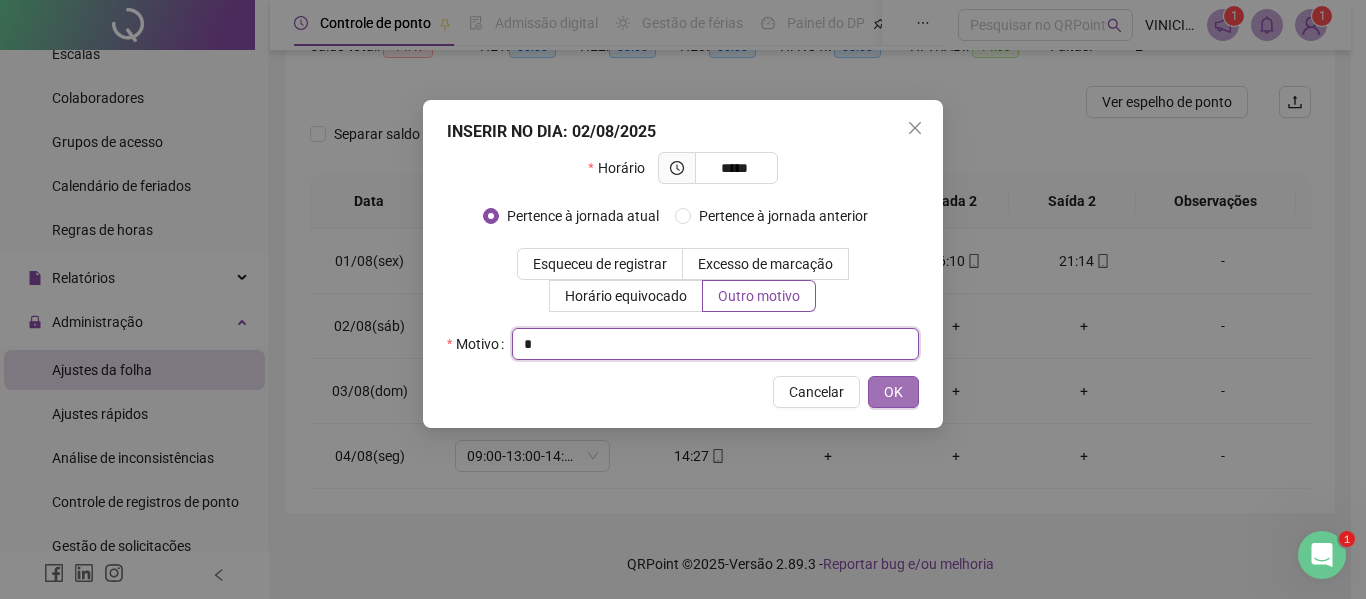 type on "*" 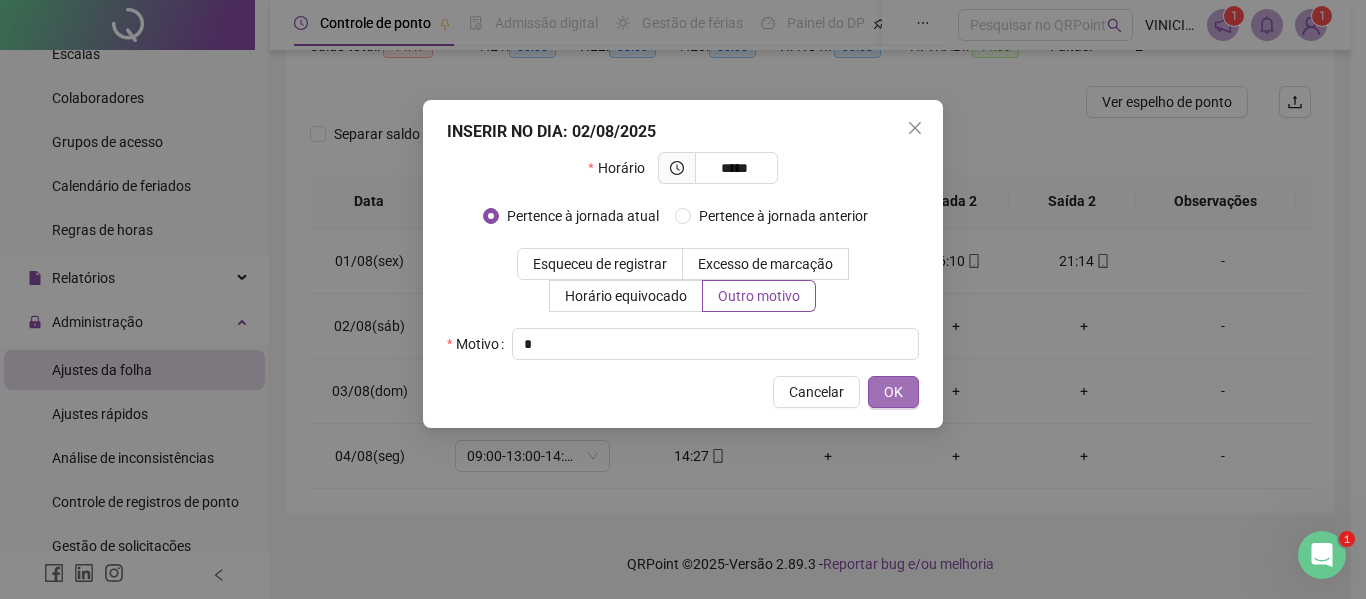 click on "OK" at bounding box center [893, 392] 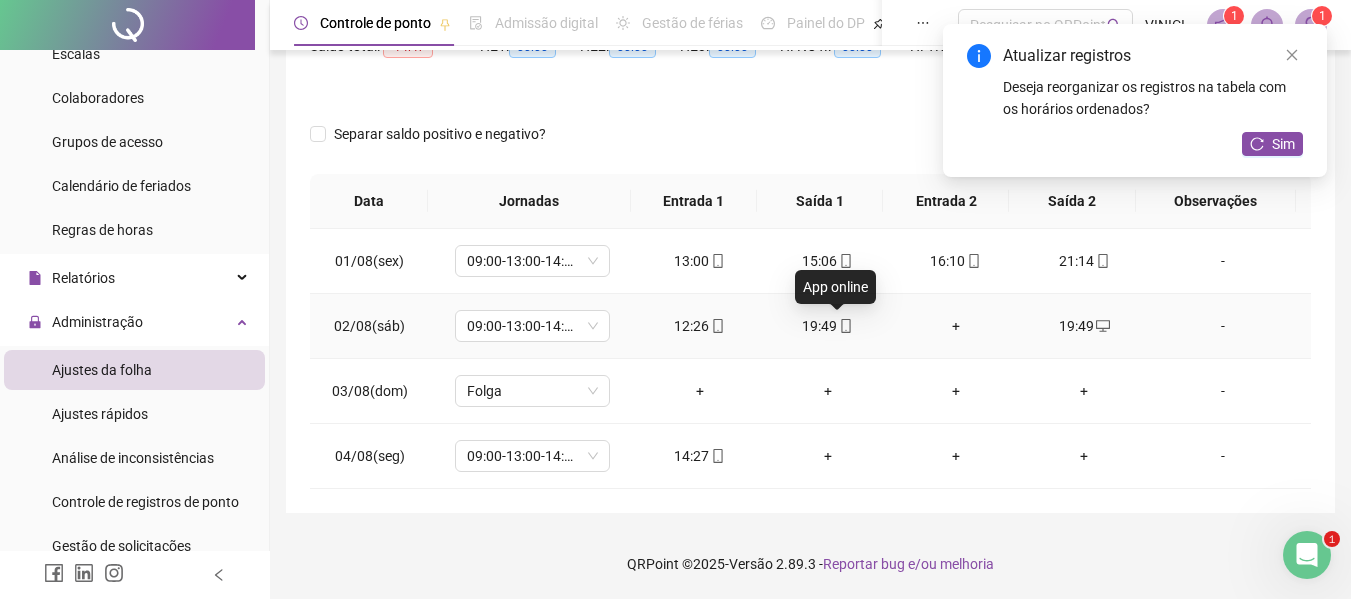 click 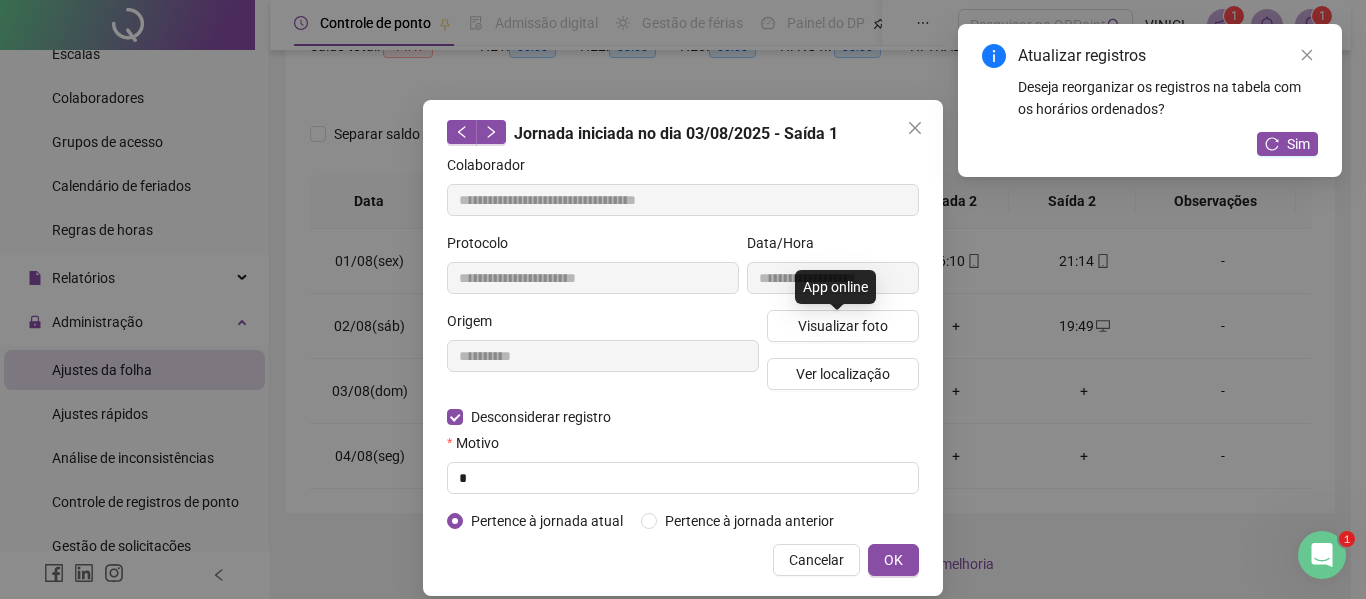 type on "**********" 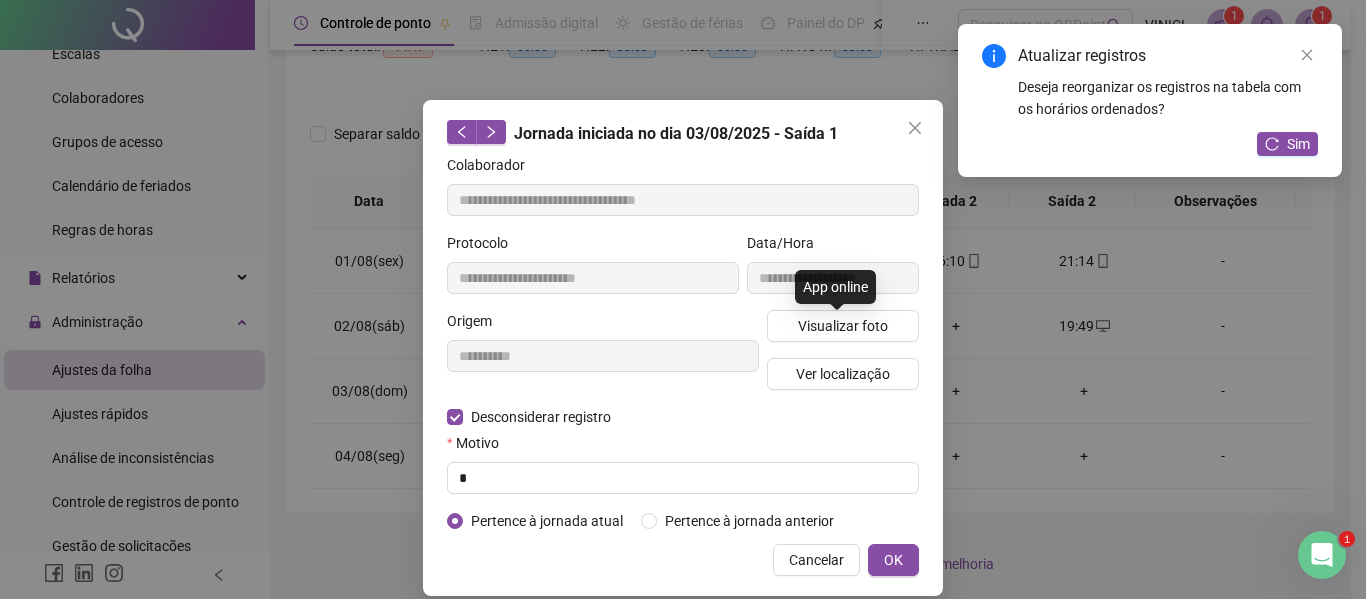 type on "**********" 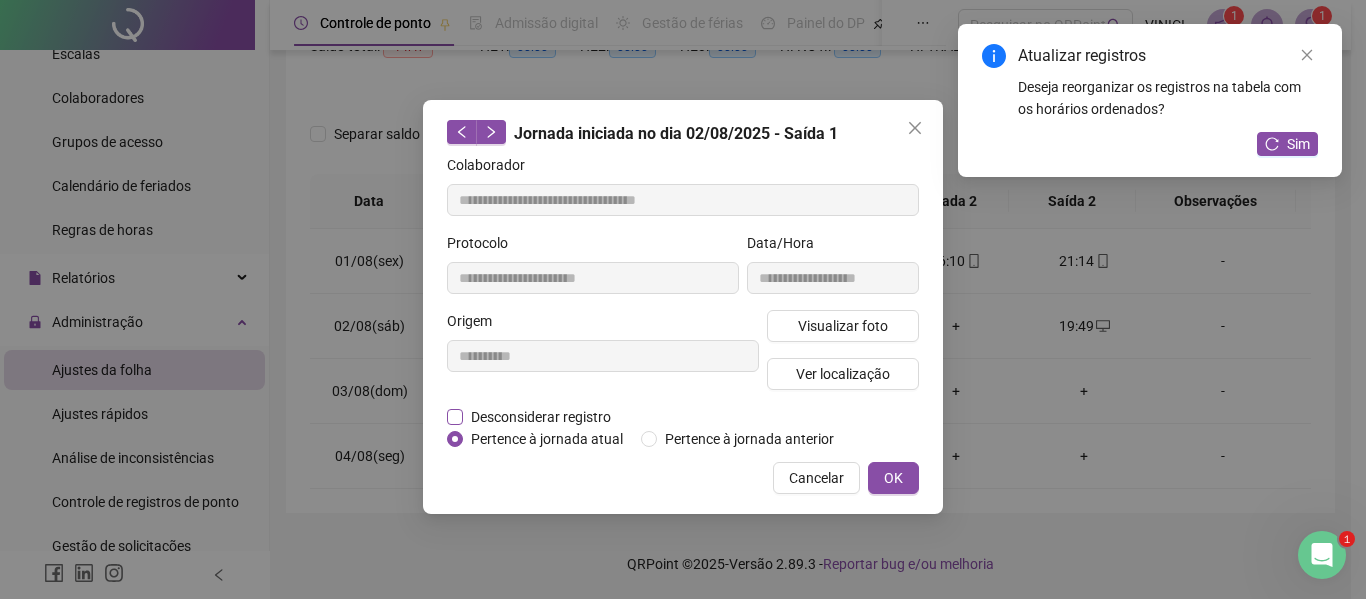 click on "Desconsiderar registro" at bounding box center [541, 417] 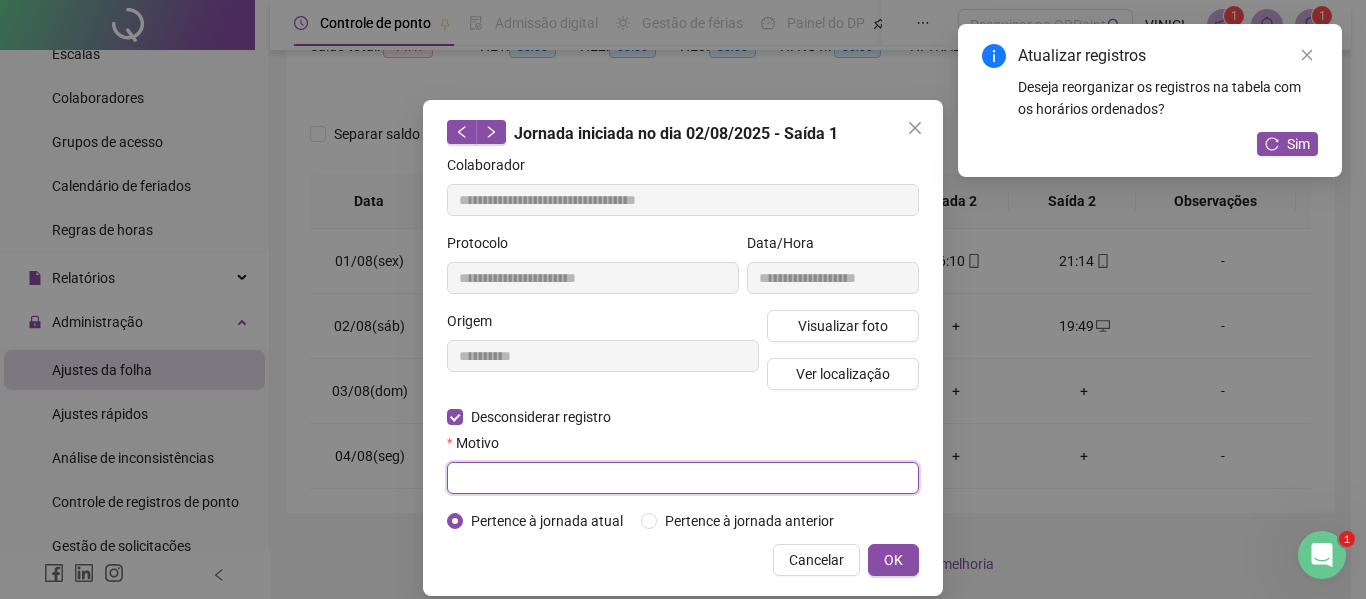 click at bounding box center [683, 478] 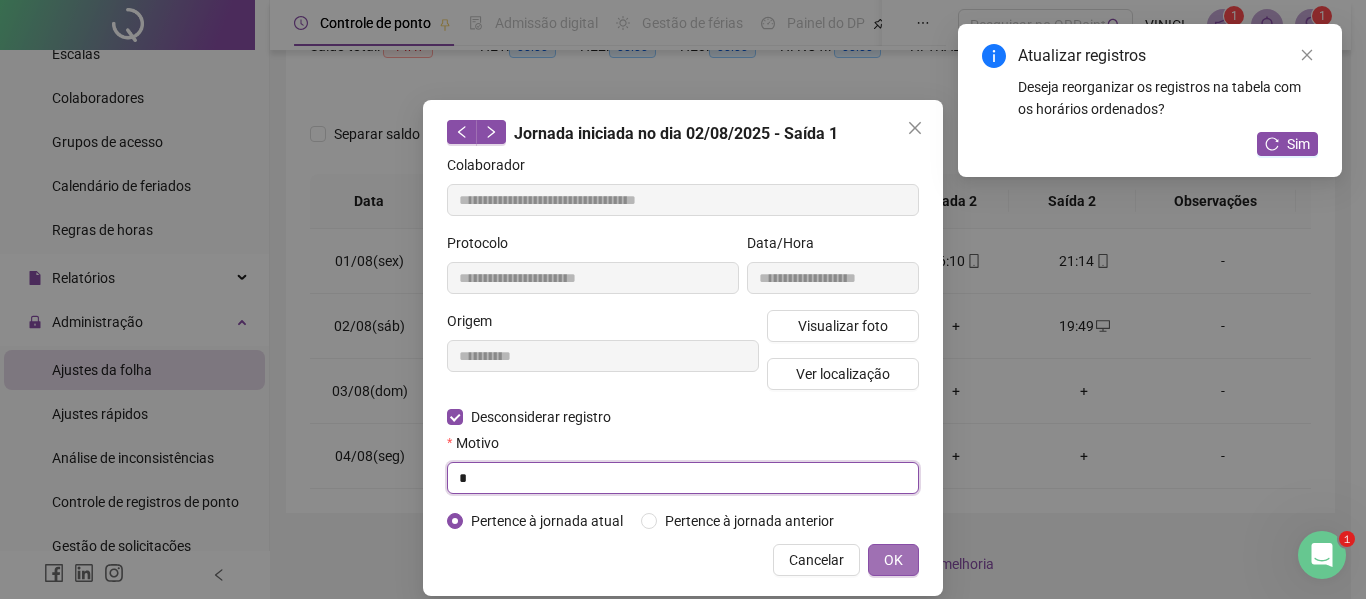 type on "*" 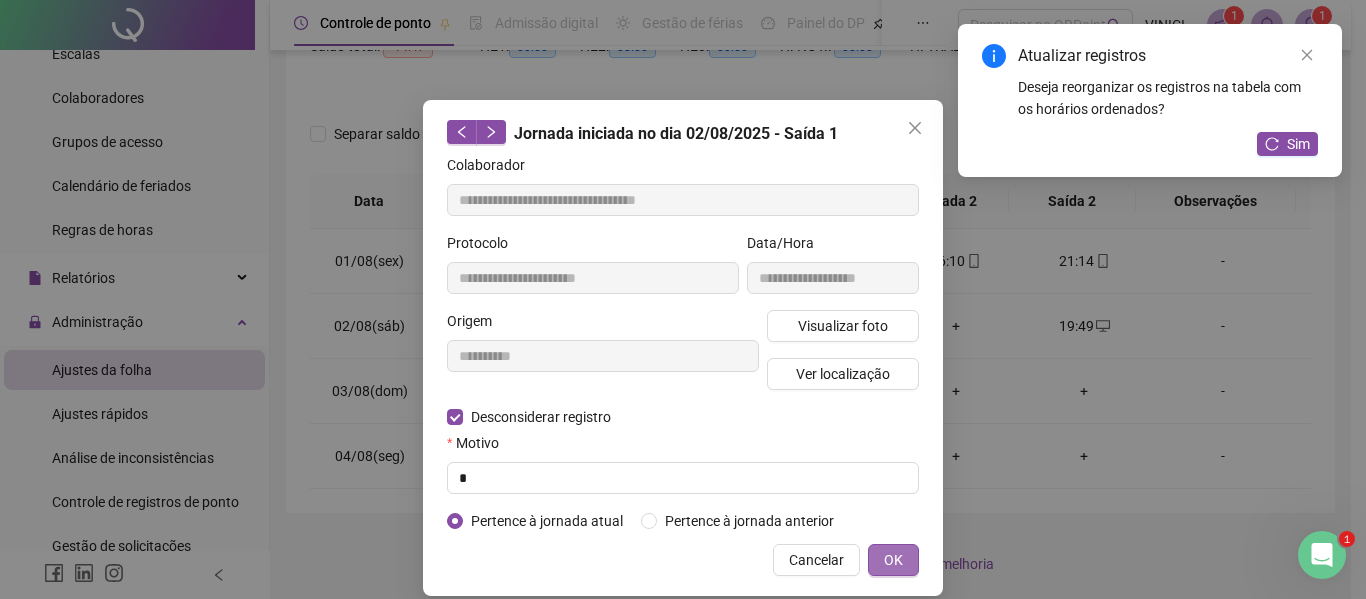 click on "OK" at bounding box center [893, 560] 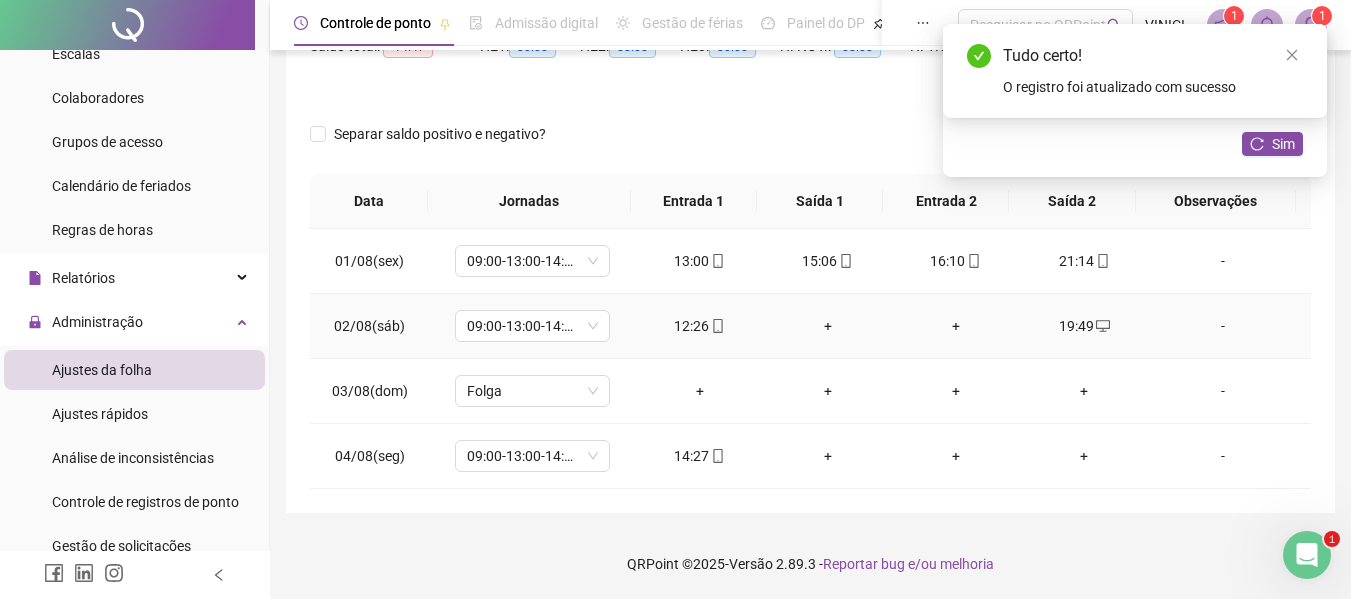 click on "+" at bounding box center (828, 326) 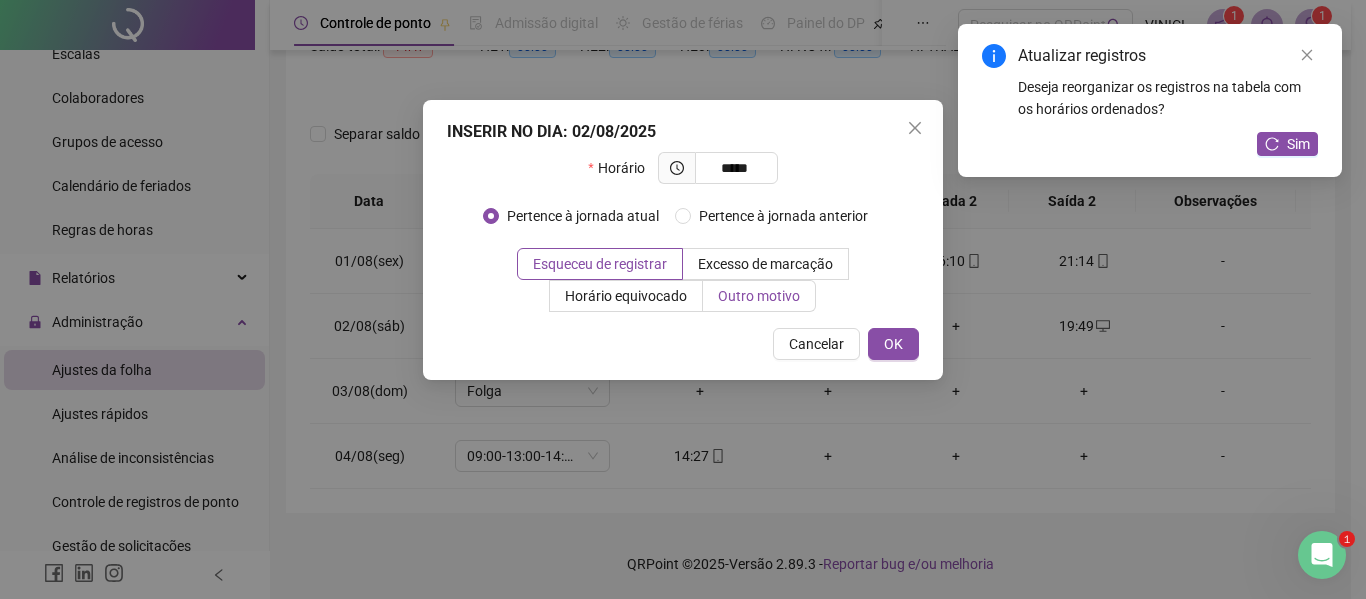 type on "*****" 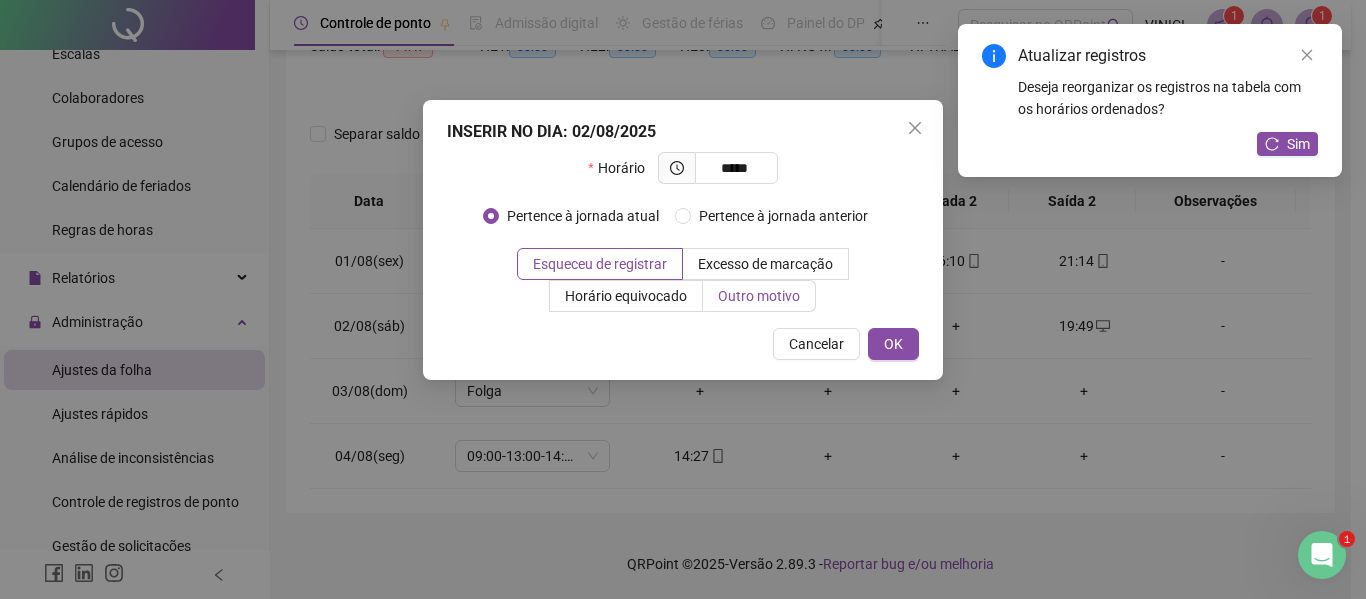 click on "Outro motivo" at bounding box center (759, 296) 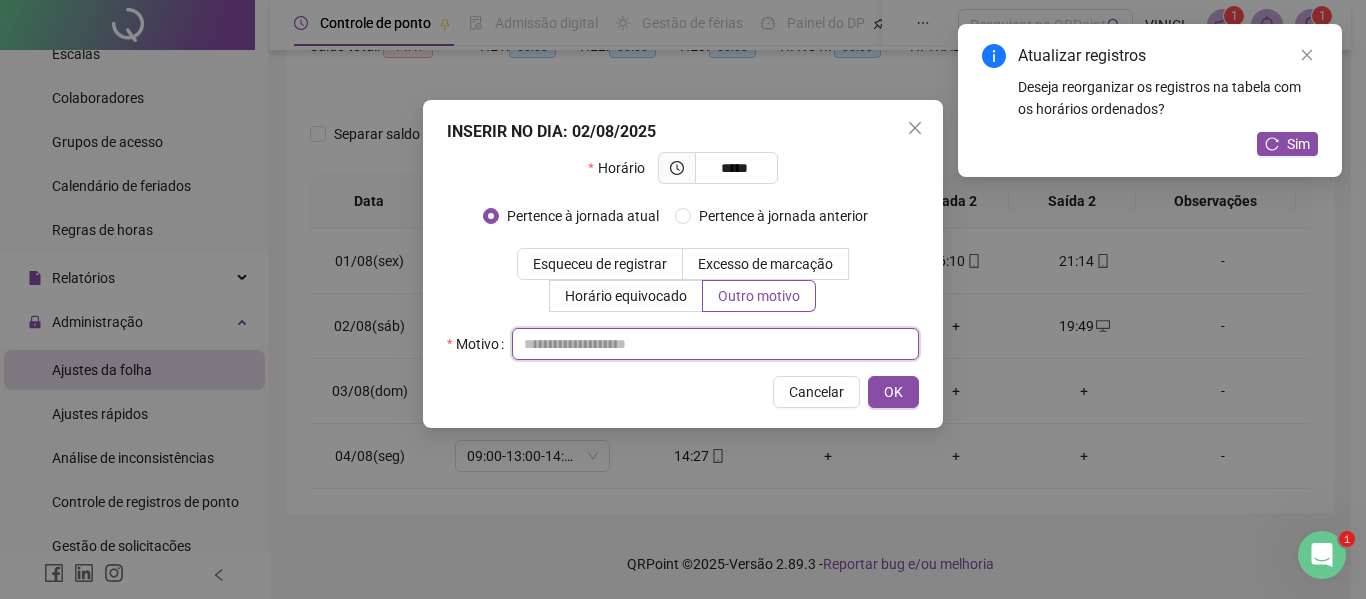 click at bounding box center (715, 344) 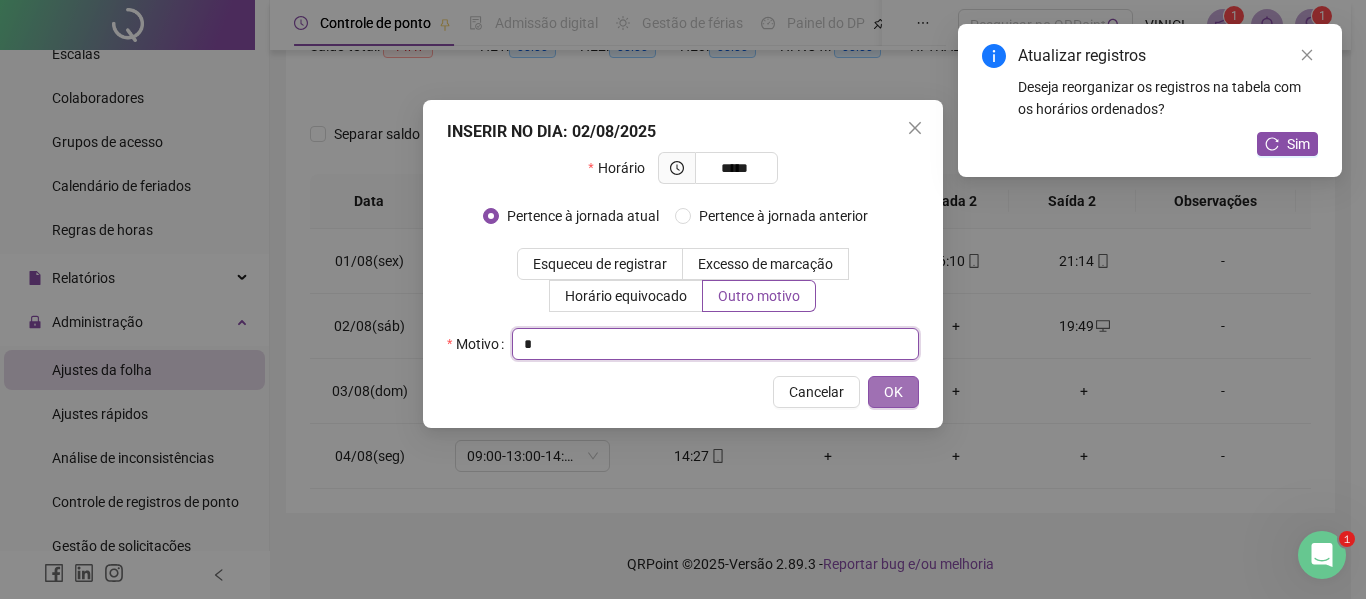 type on "*" 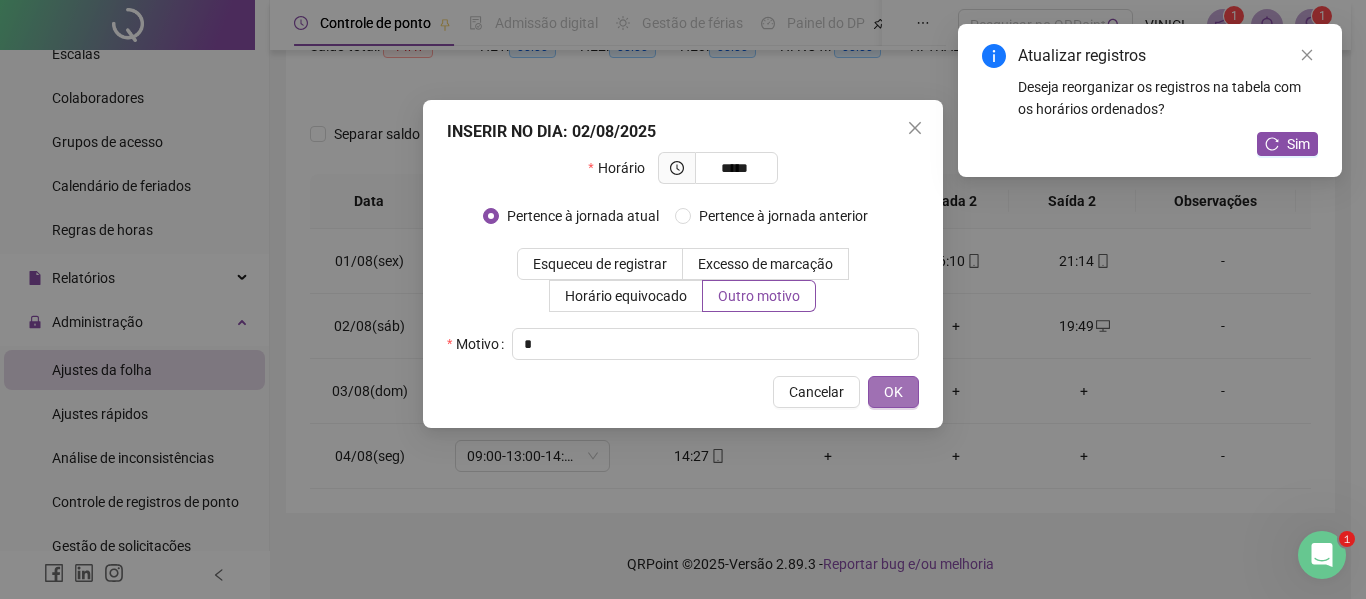 click on "OK" at bounding box center (893, 392) 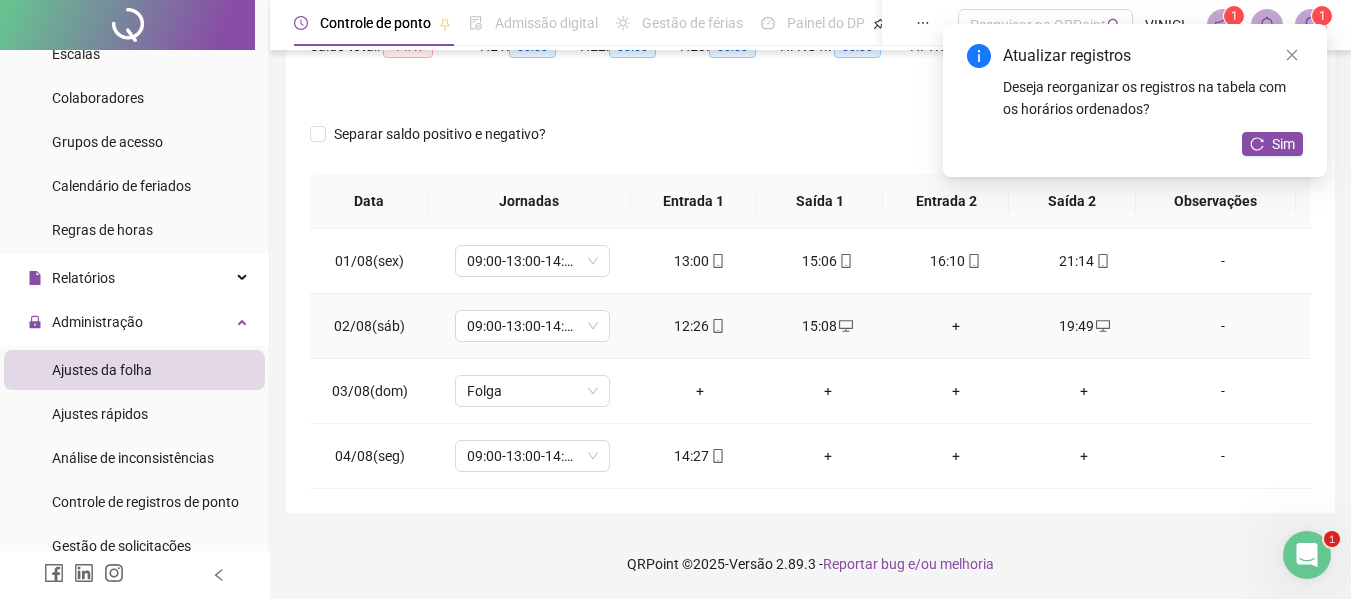 click on "+" at bounding box center (956, 326) 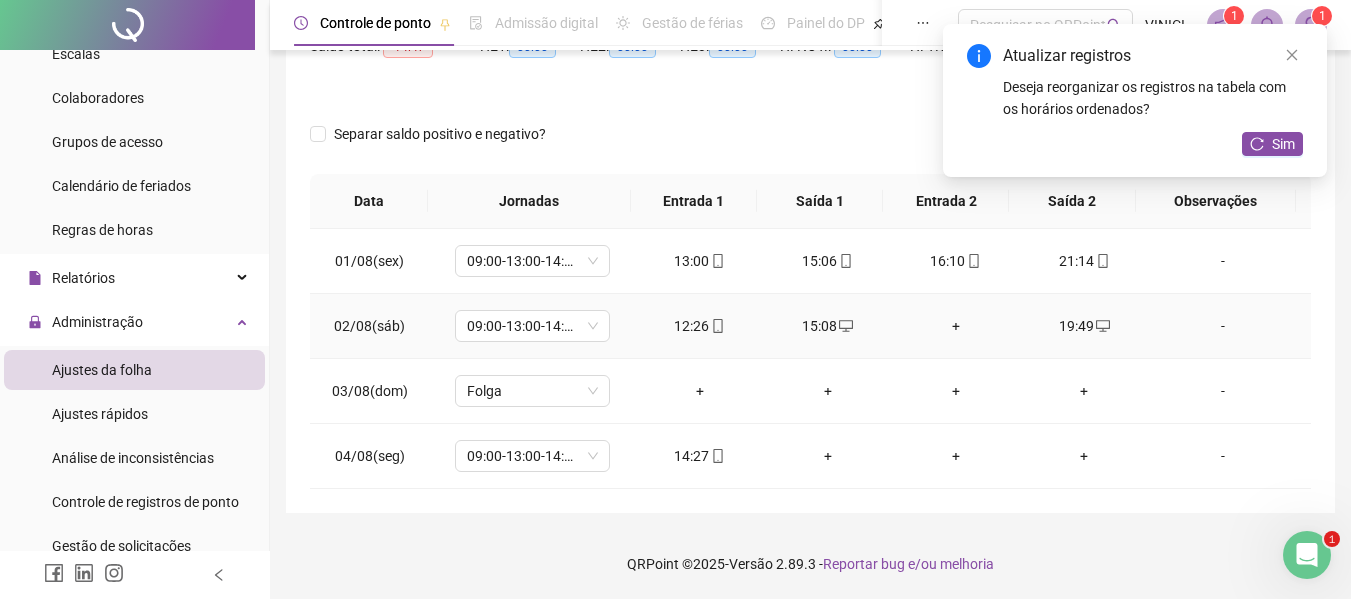 click on "+" at bounding box center [956, 326] 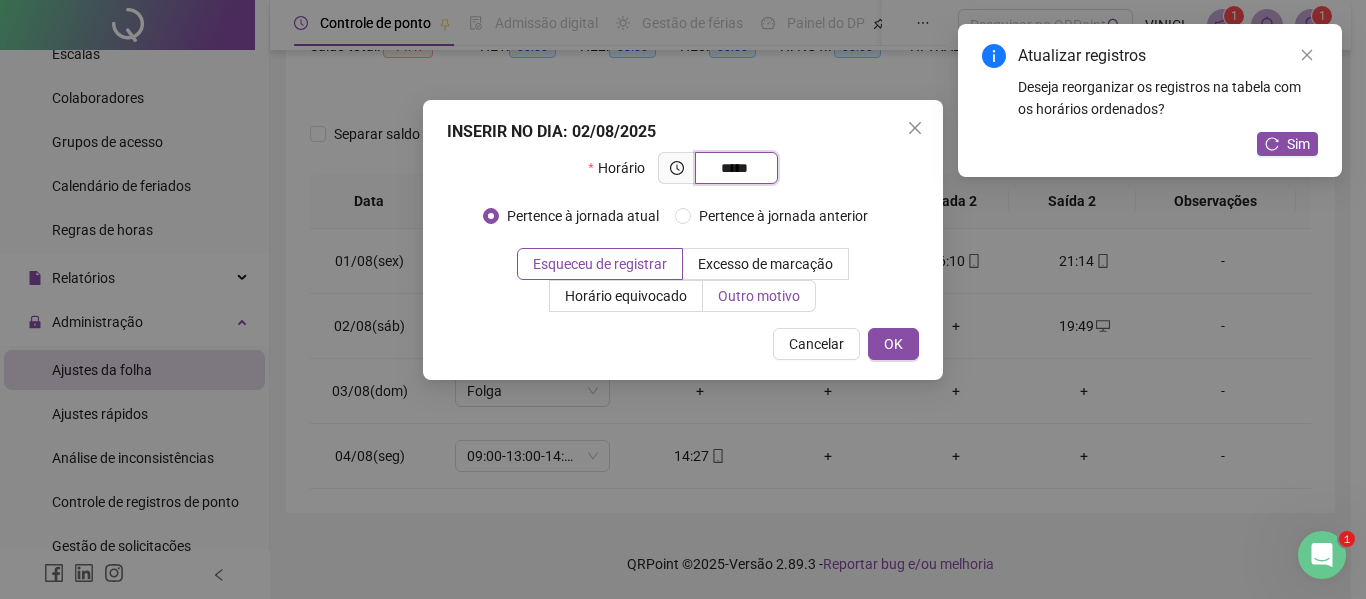 type on "*****" 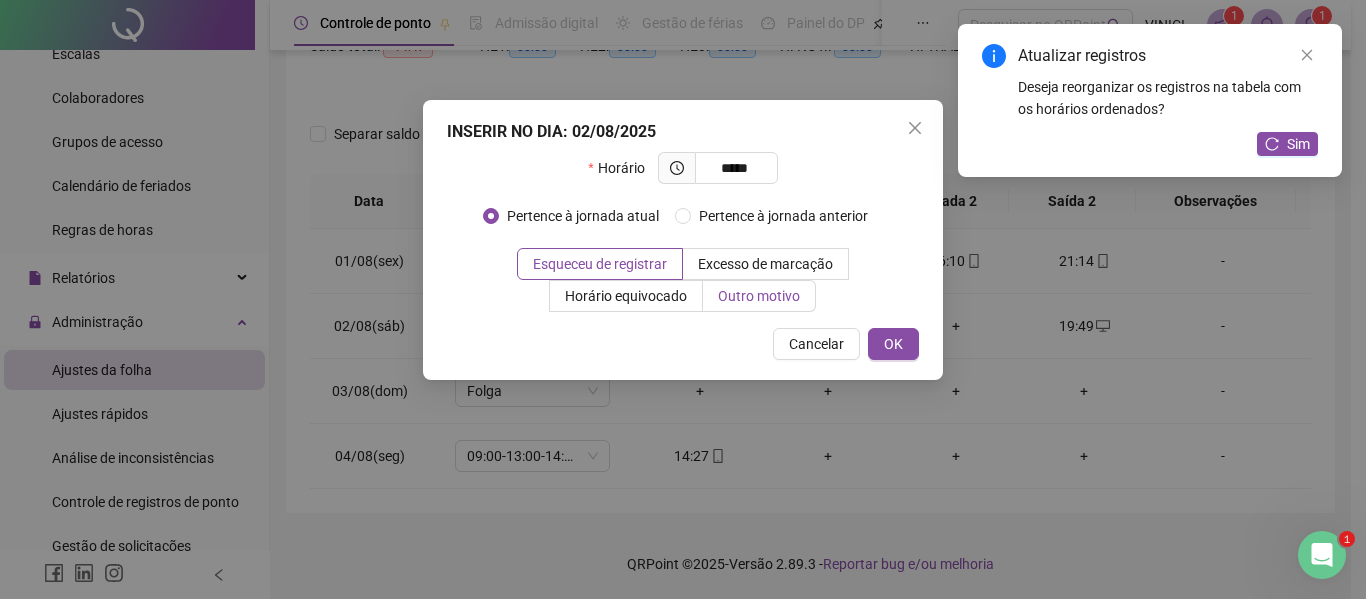 click on "Outro motivo" at bounding box center [759, 296] 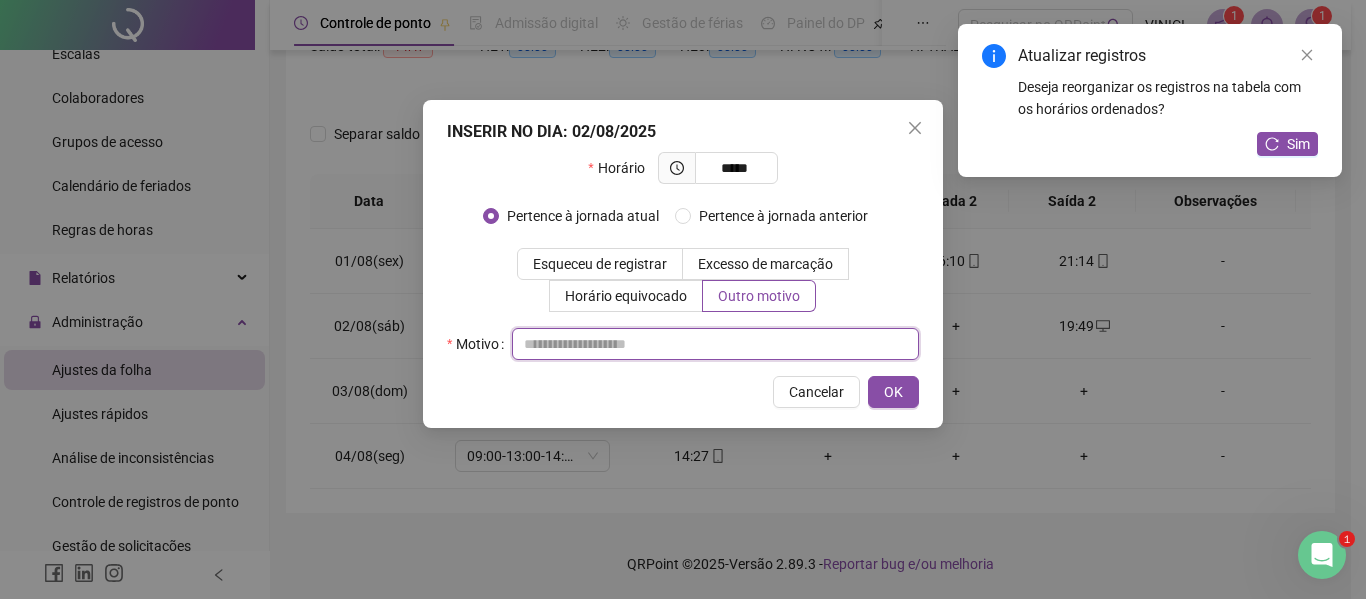 click at bounding box center [715, 344] 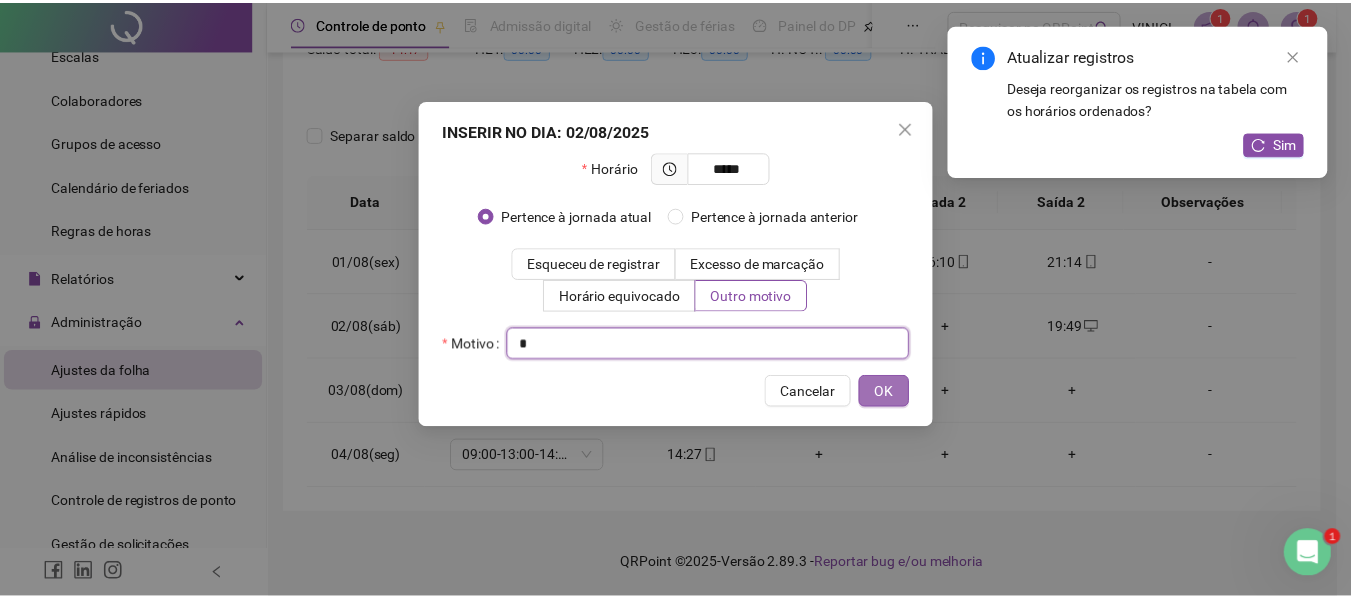 type 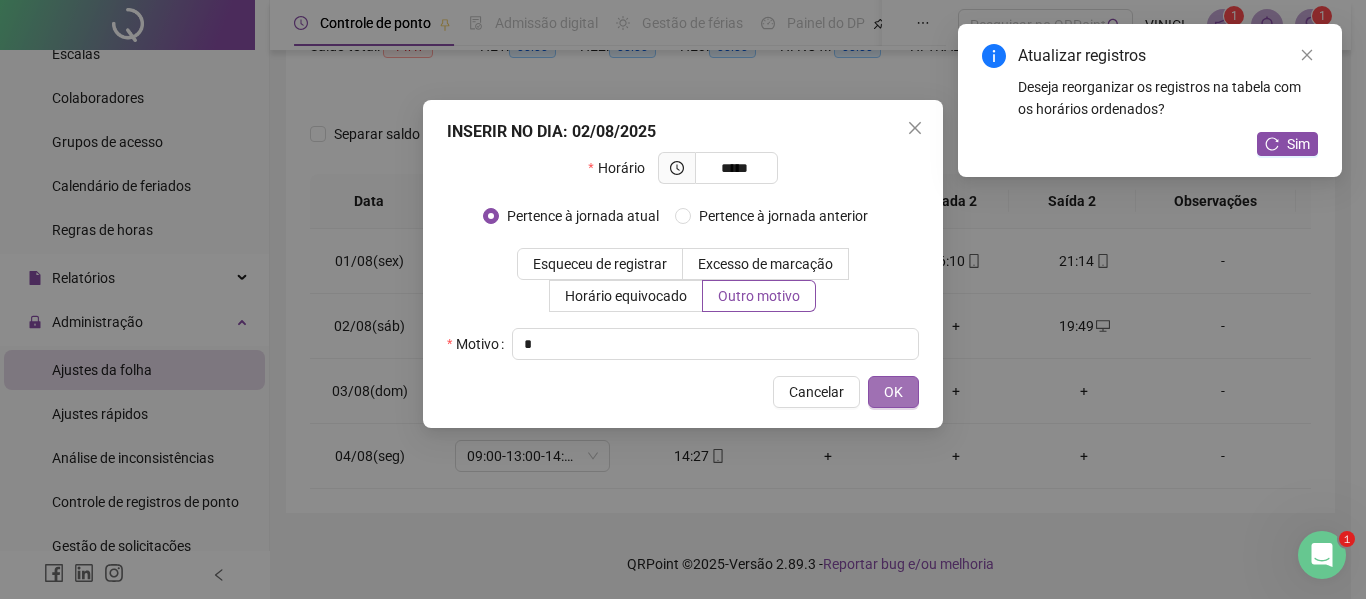 click on "OK" at bounding box center (893, 392) 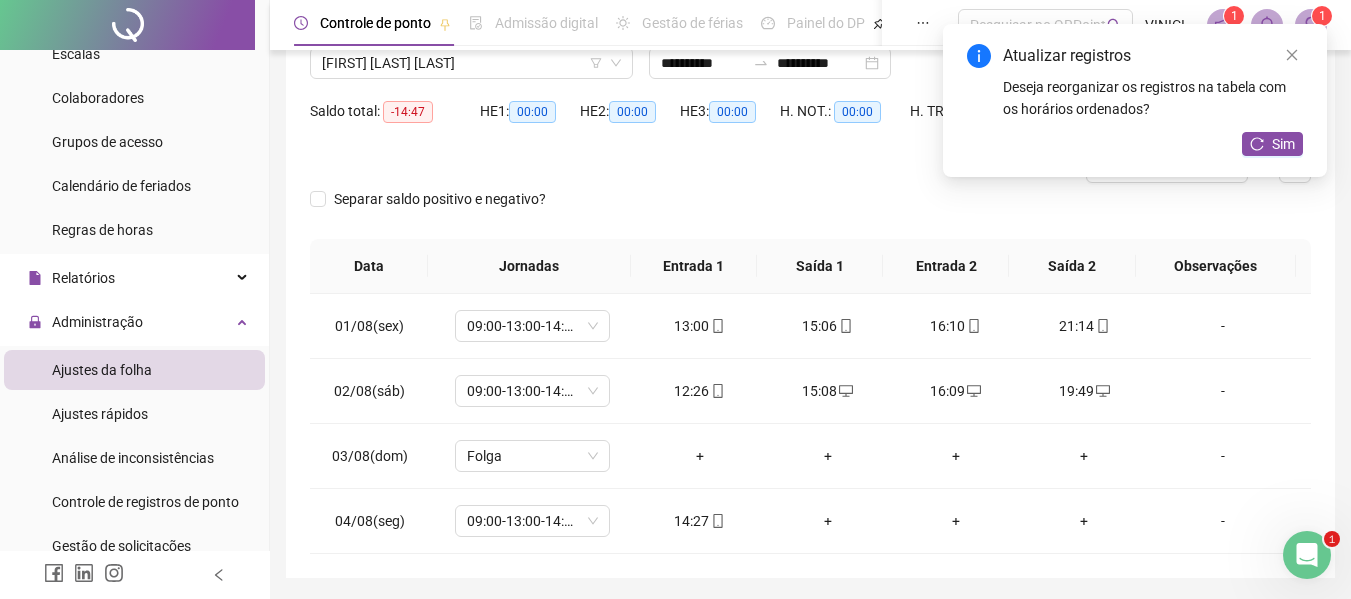 scroll, scrollTop: 132, scrollLeft: 0, axis: vertical 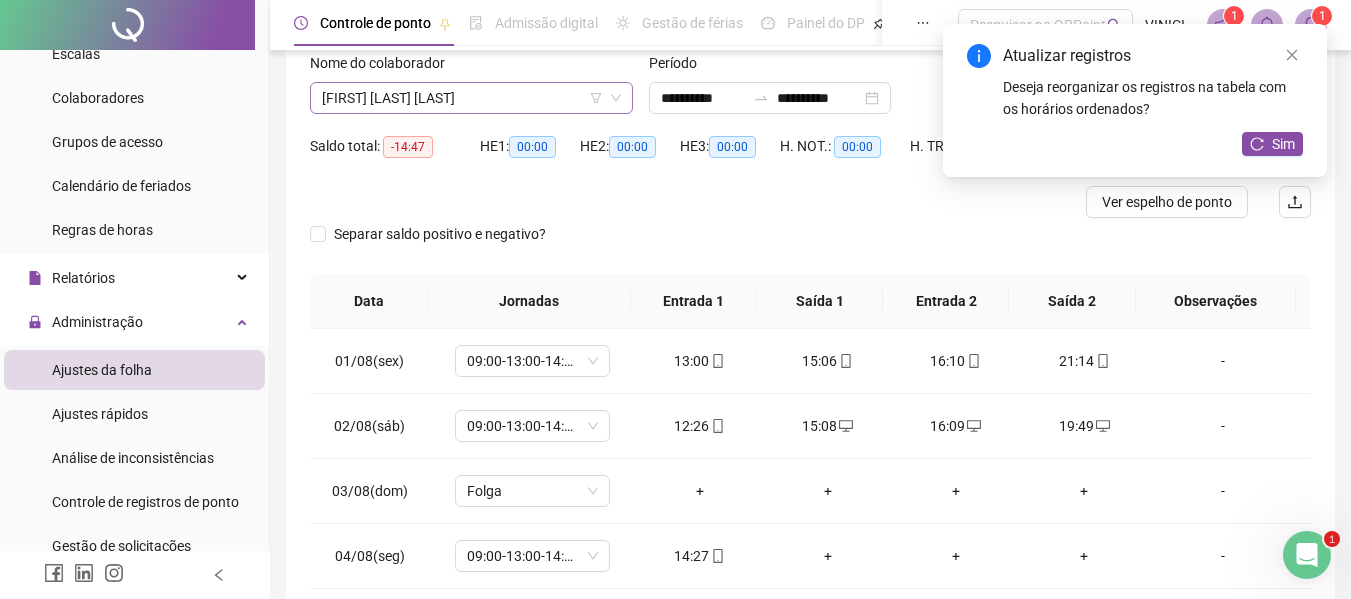 click on "[FIRST] [LAST] [LAST]" at bounding box center (471, 98) 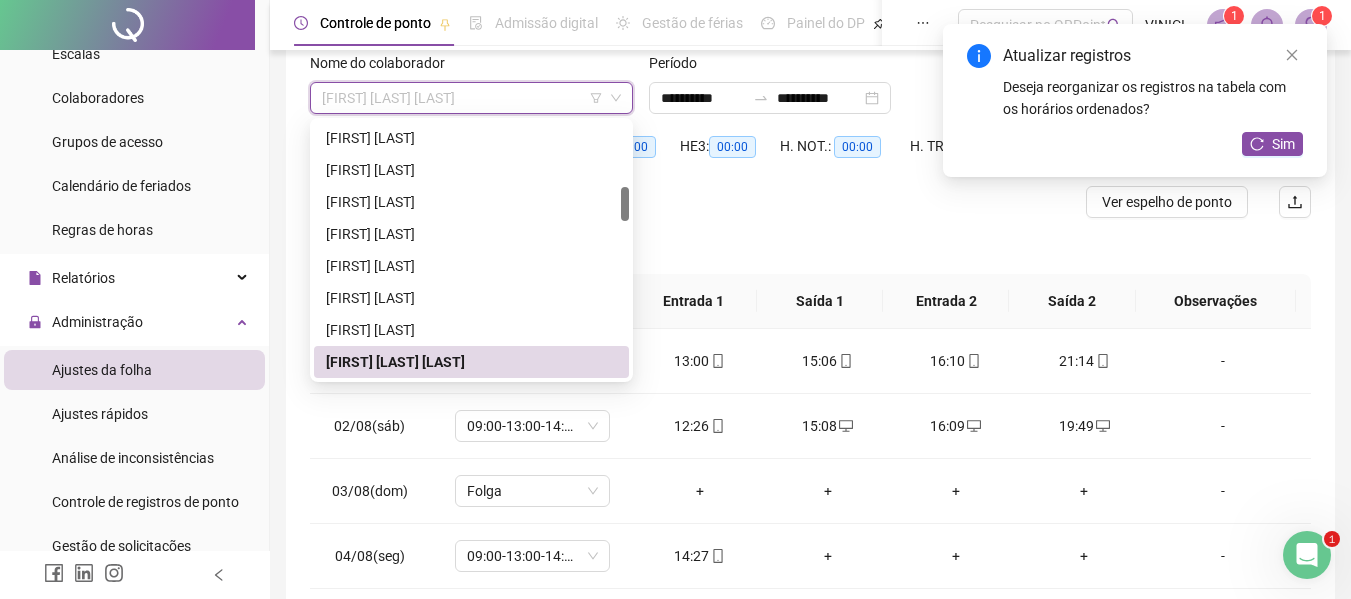 paste on "**********" 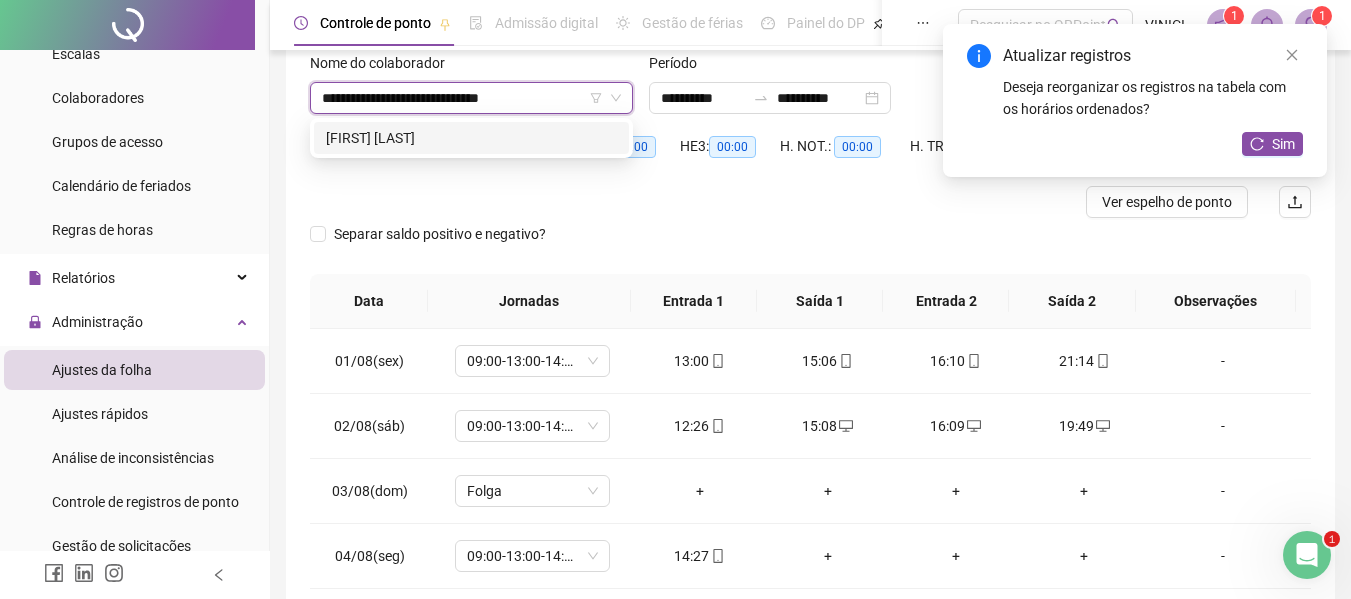scroll, scrollTop: 0, scrollLeft: 0, axis: both 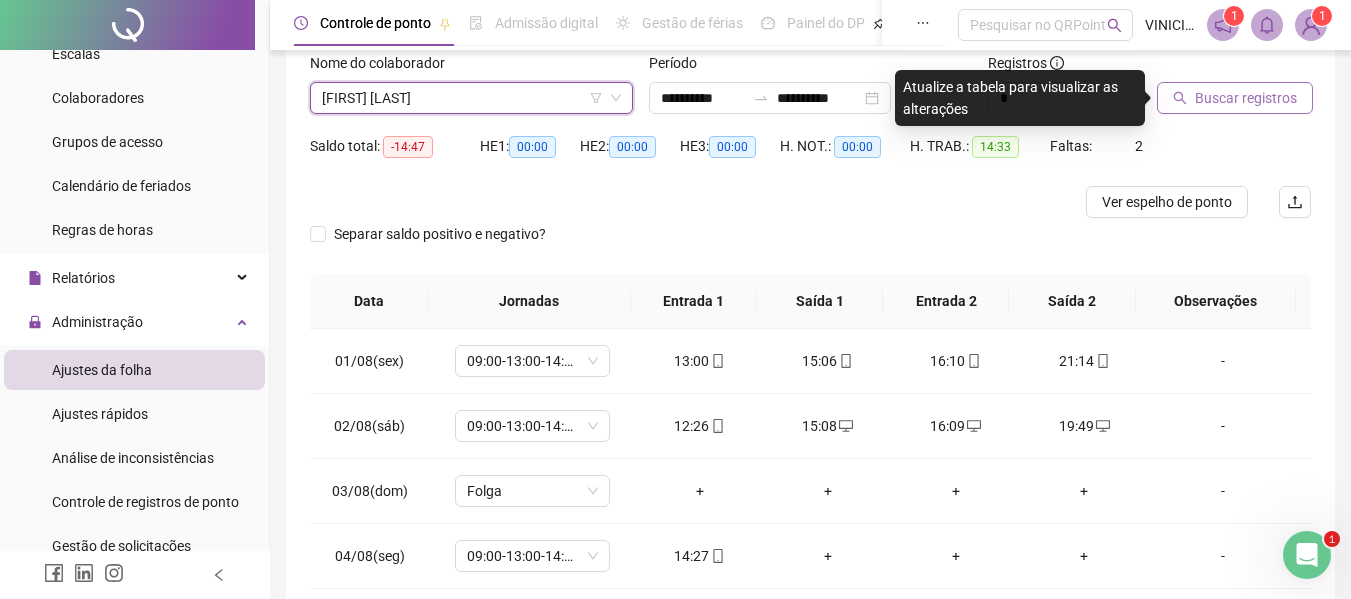 click on "Buscar registros" at bounding box center [1235, 98] 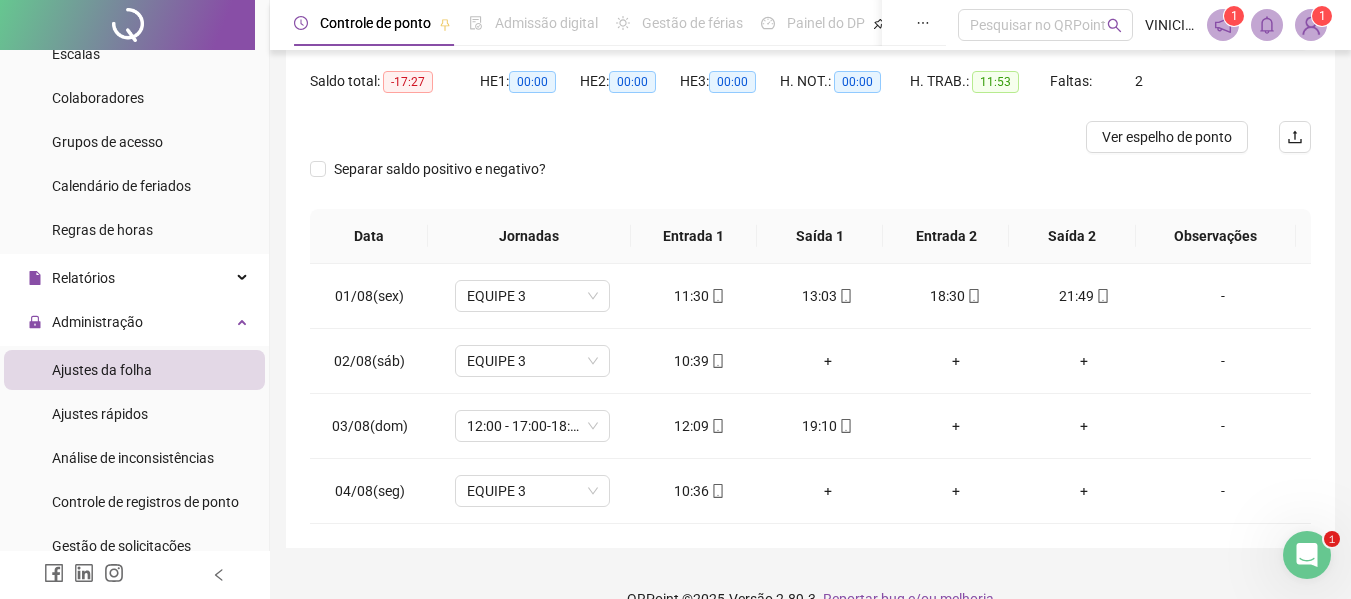 scroll, scrollTop: 232, scrollLeft: 0, axis: vertical 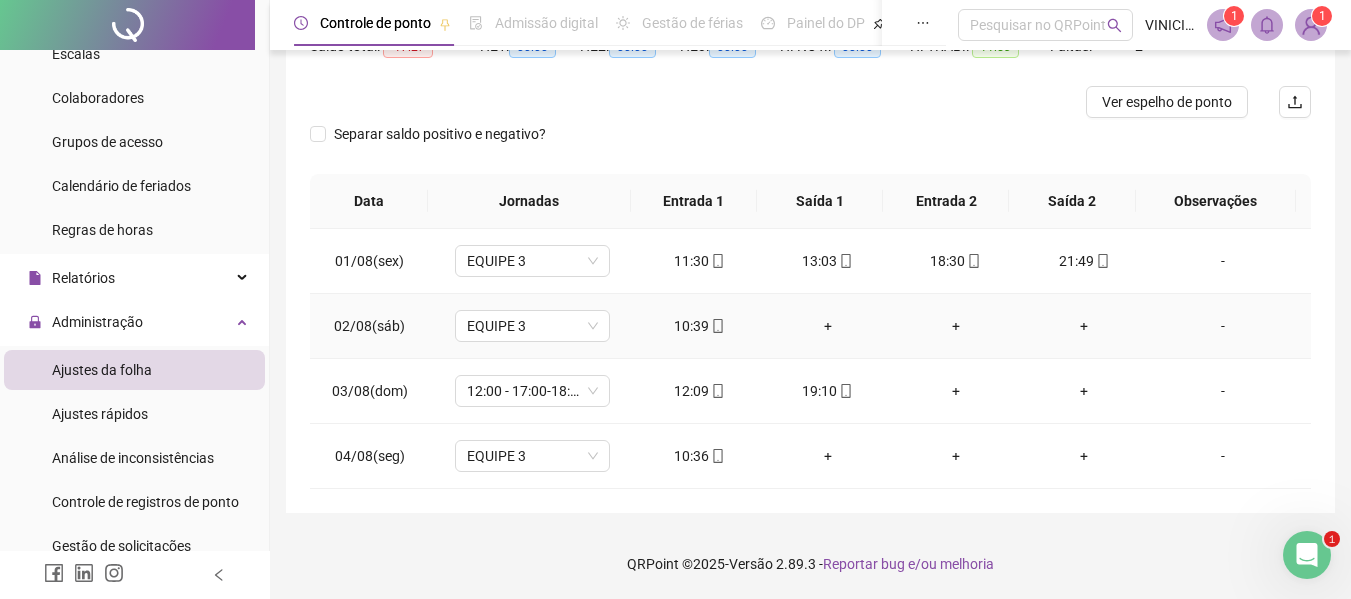 click on "+" at bounding box center [828, 326] 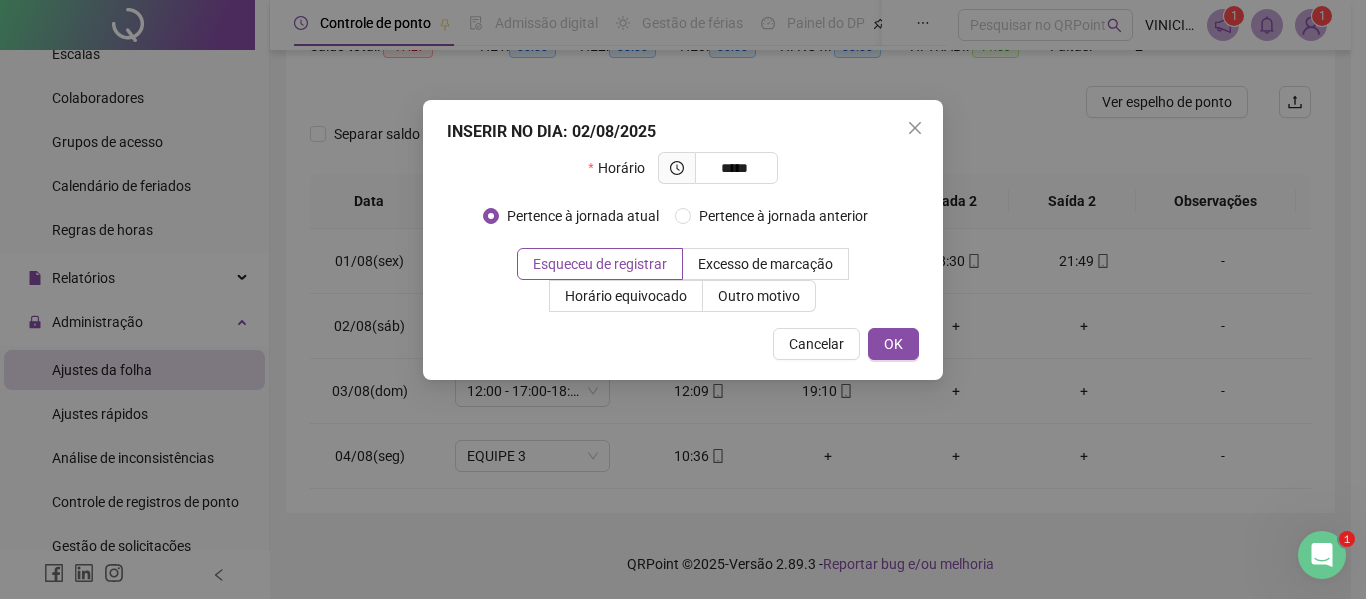 click on "INSERIR NO DIA :   02/08/2025 Horário ***** Pertence à jornada atual Pertence à jornada anterior Esqueceu de registrar Excesso de marcação Horário equivocado Outro motivo Motivo Cancelar OK" at bounding box center (683, 240) 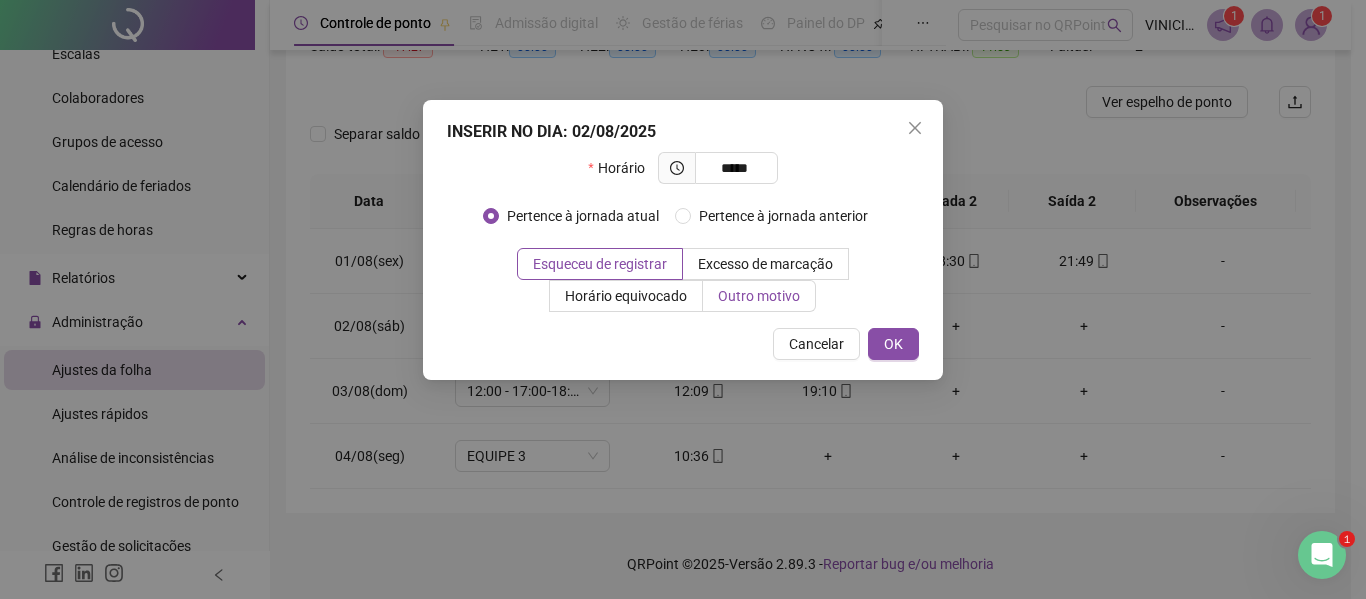 click on "Outro motivo" at bounding box center (759, 296) 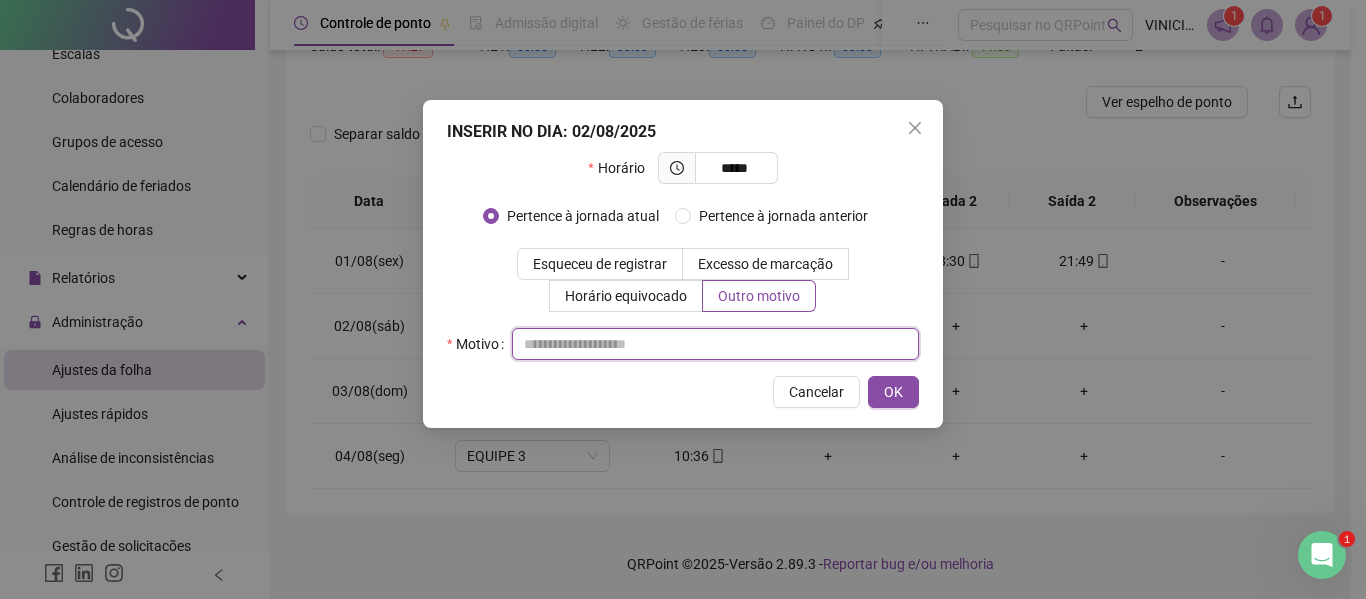 click at bounding box center [715, 344] 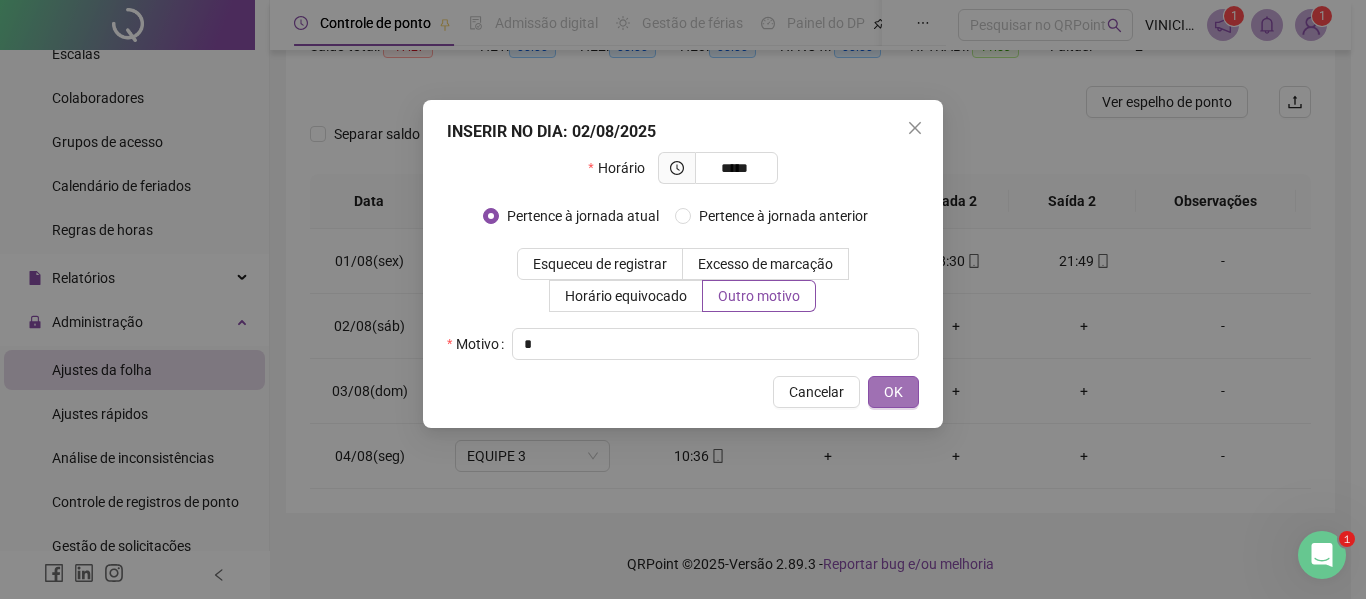 click on "OK" at bounding box center (893, 392) 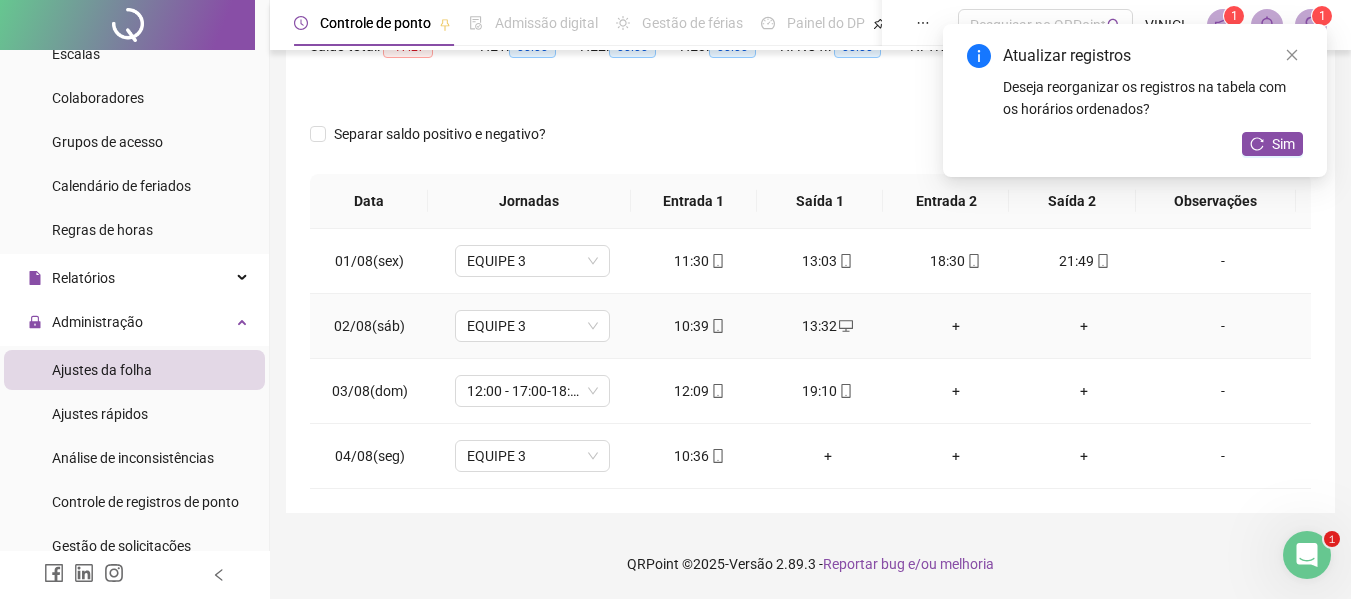 click on "+" at bounding box center (956, 326) 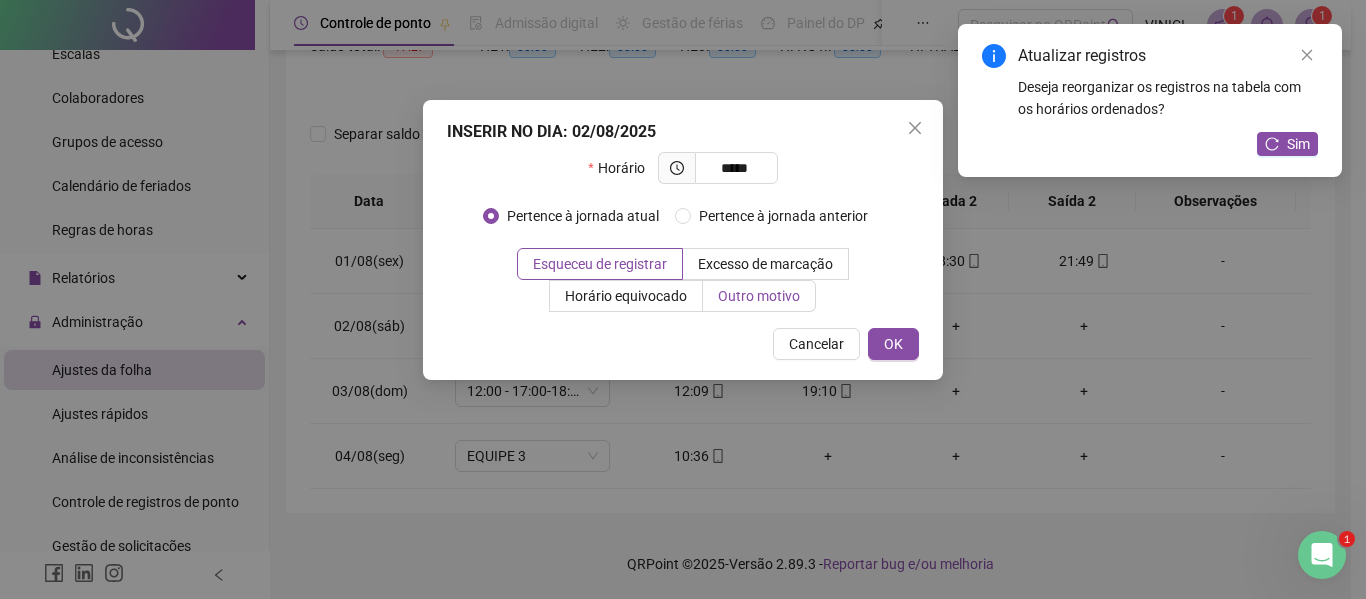 click on "Outro motivo" at bounding box center [759, 296] 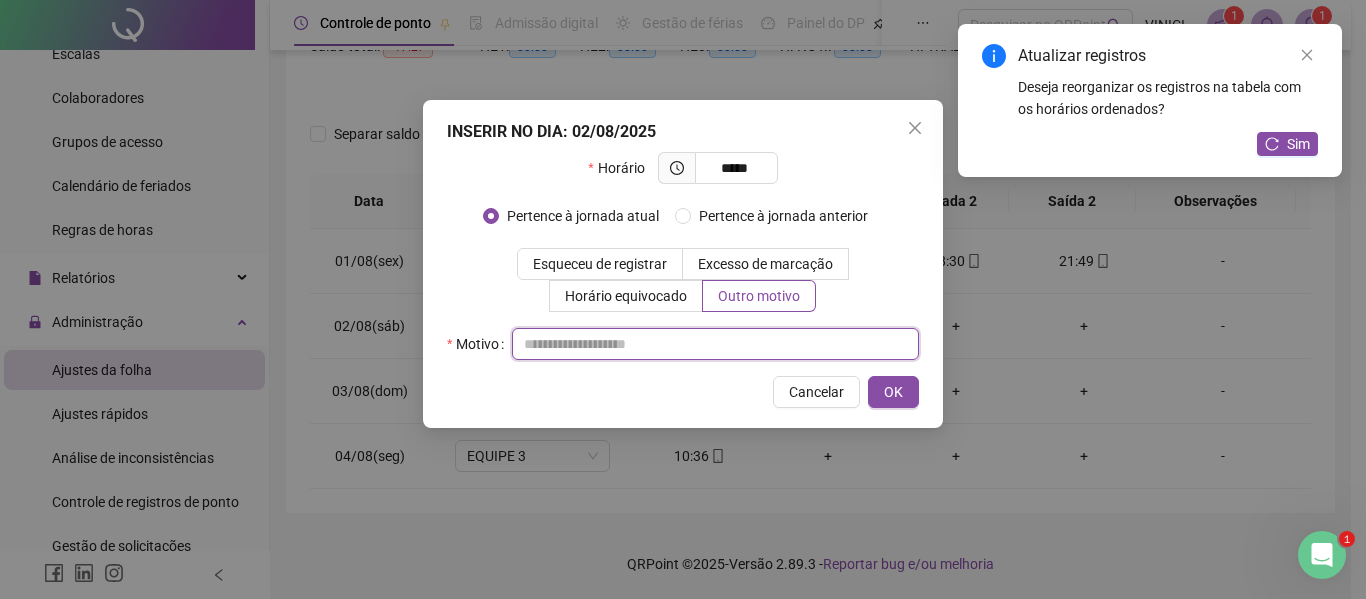click at bounding box center [715, 344] 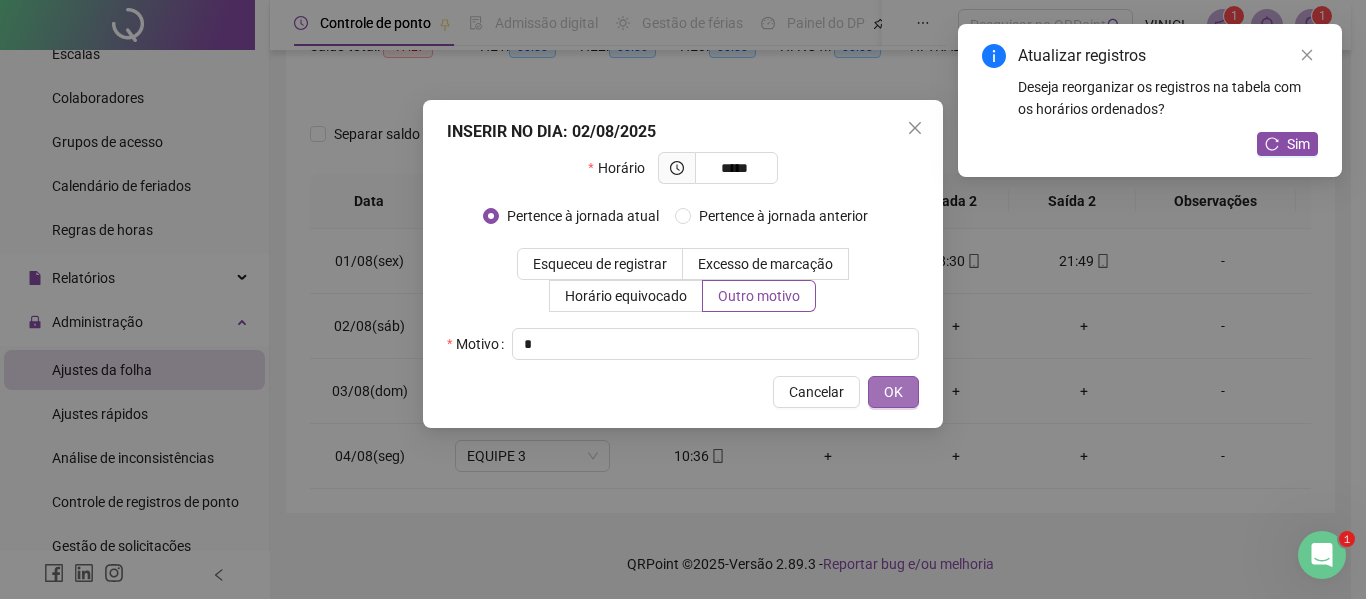 click on "OK" at bounding box center [893, 392] 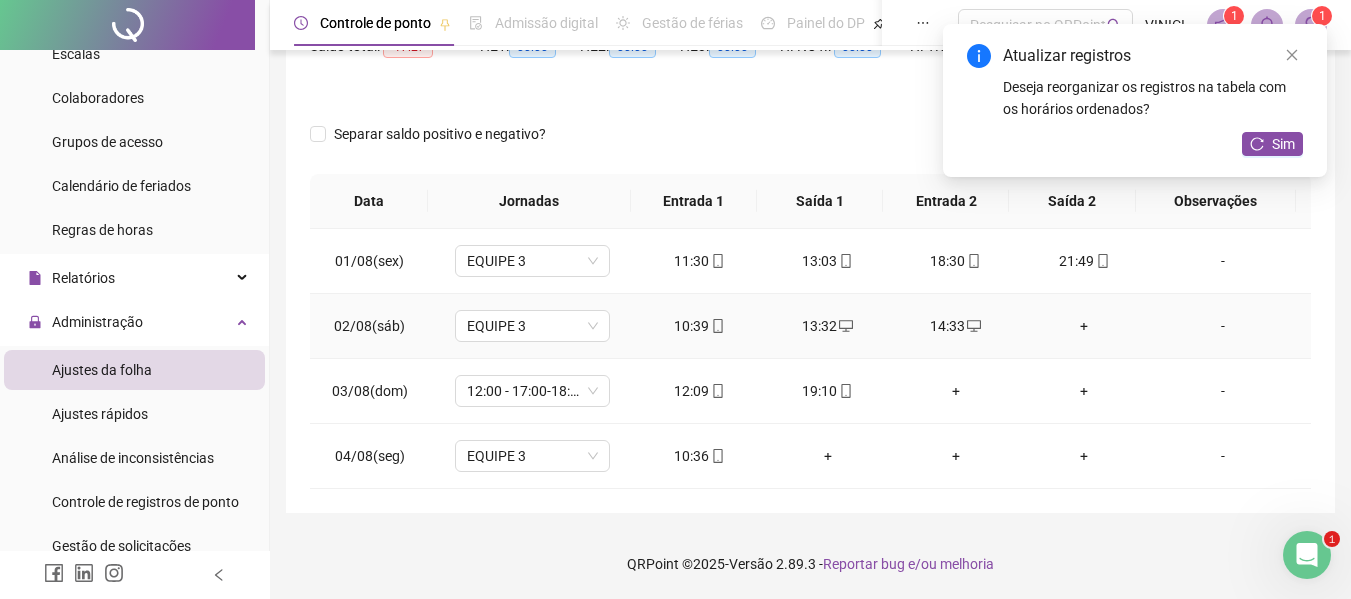 click on "+" at bounding box center (1084, 326) 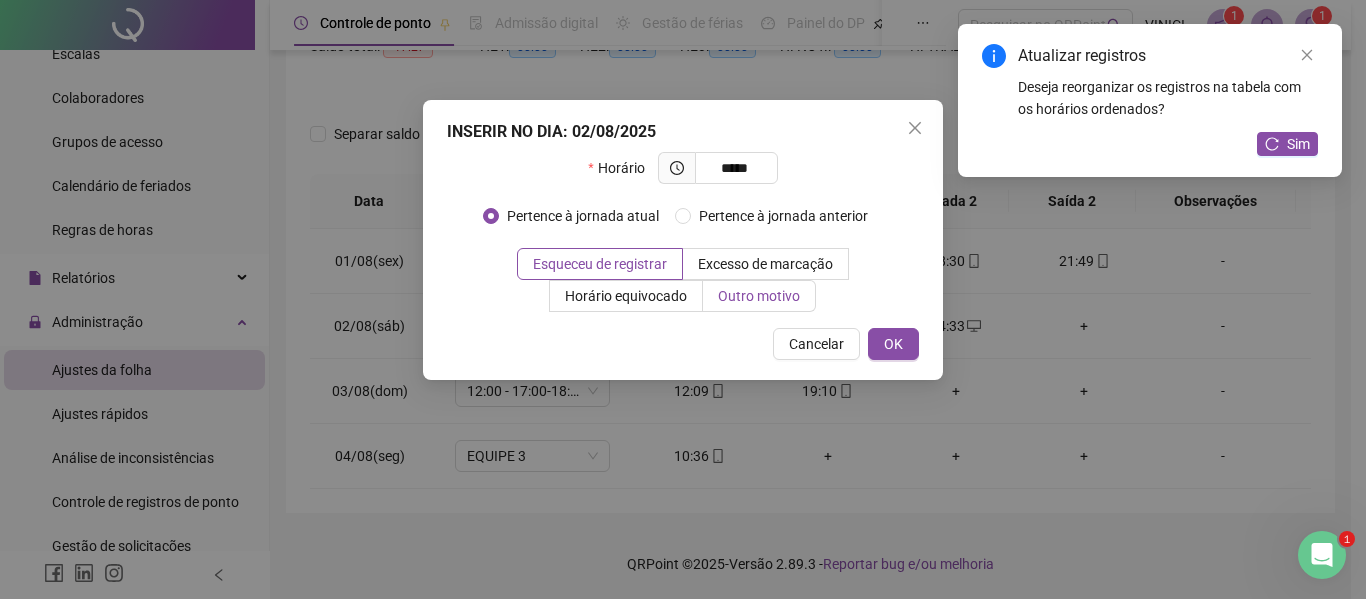 click on "Outro motivo" at bounding box center (759, 296) 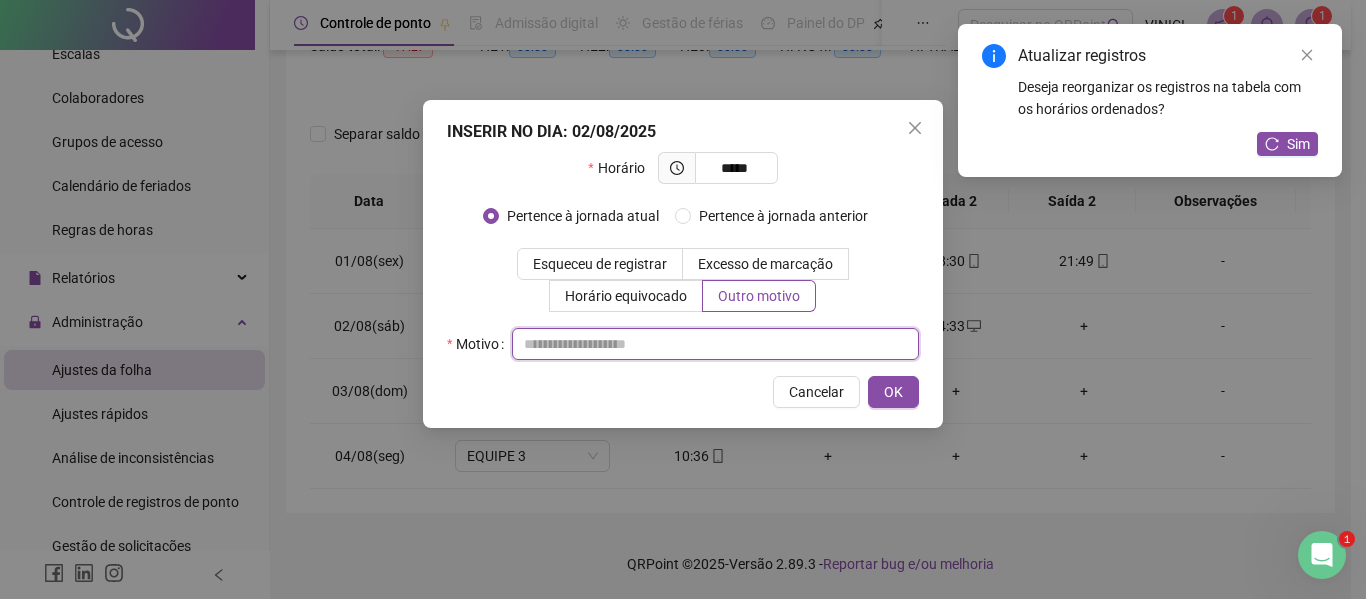 click at bounding box center [715, 344] 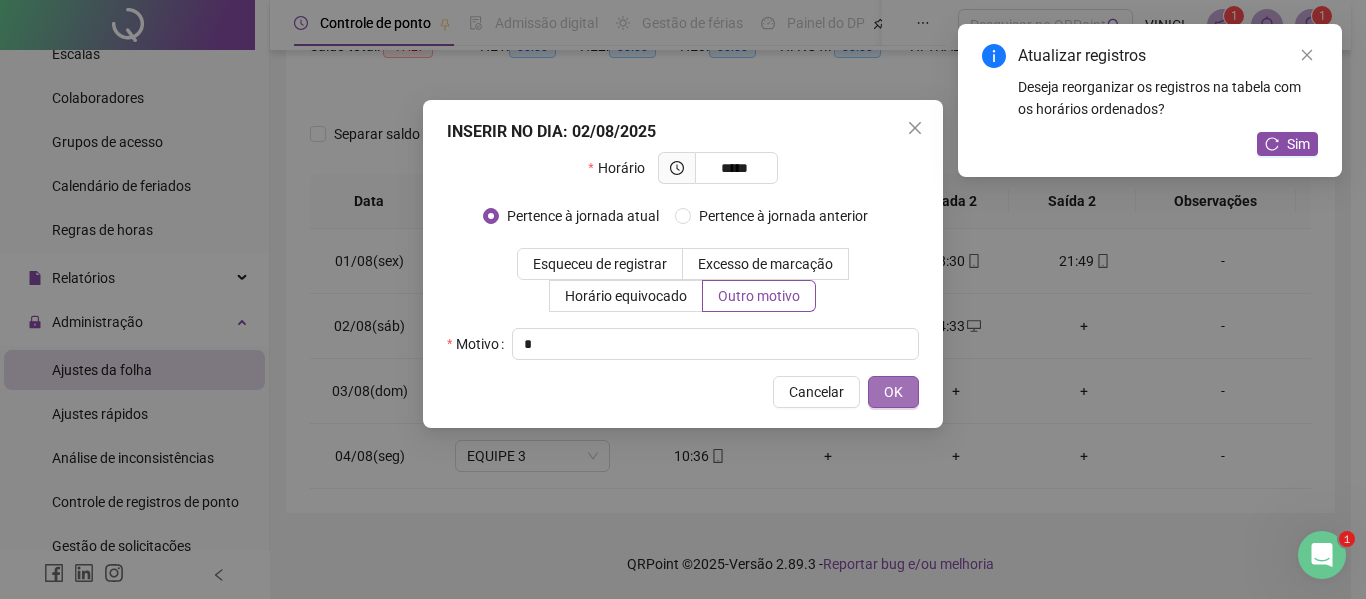 click on "OK" at bounding box center [893, 392] 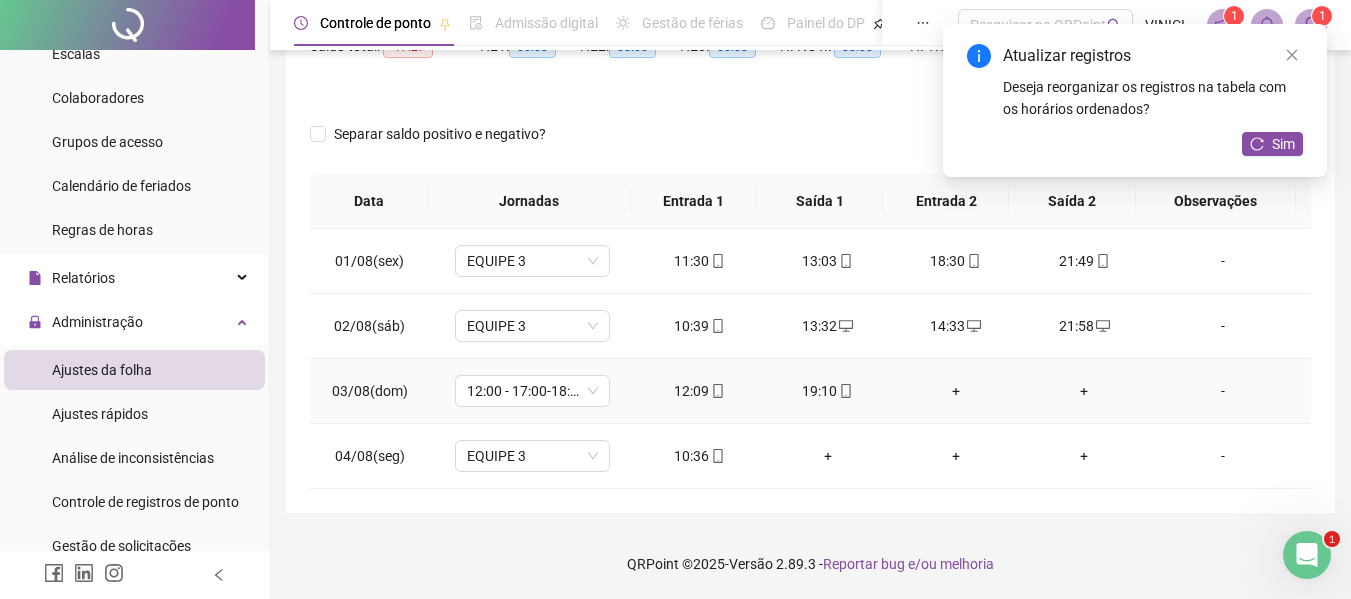 click on "+" at bounding box center [1084, 391] 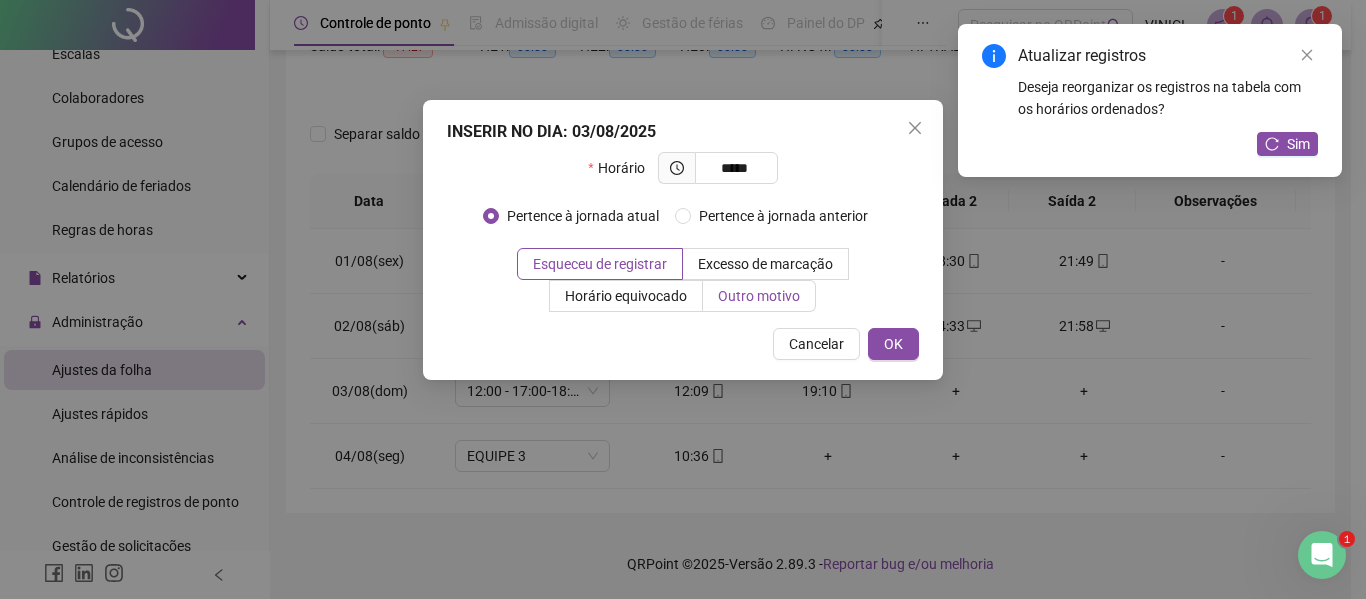 click on "Outro motivo" at bounding box center (759, 296) 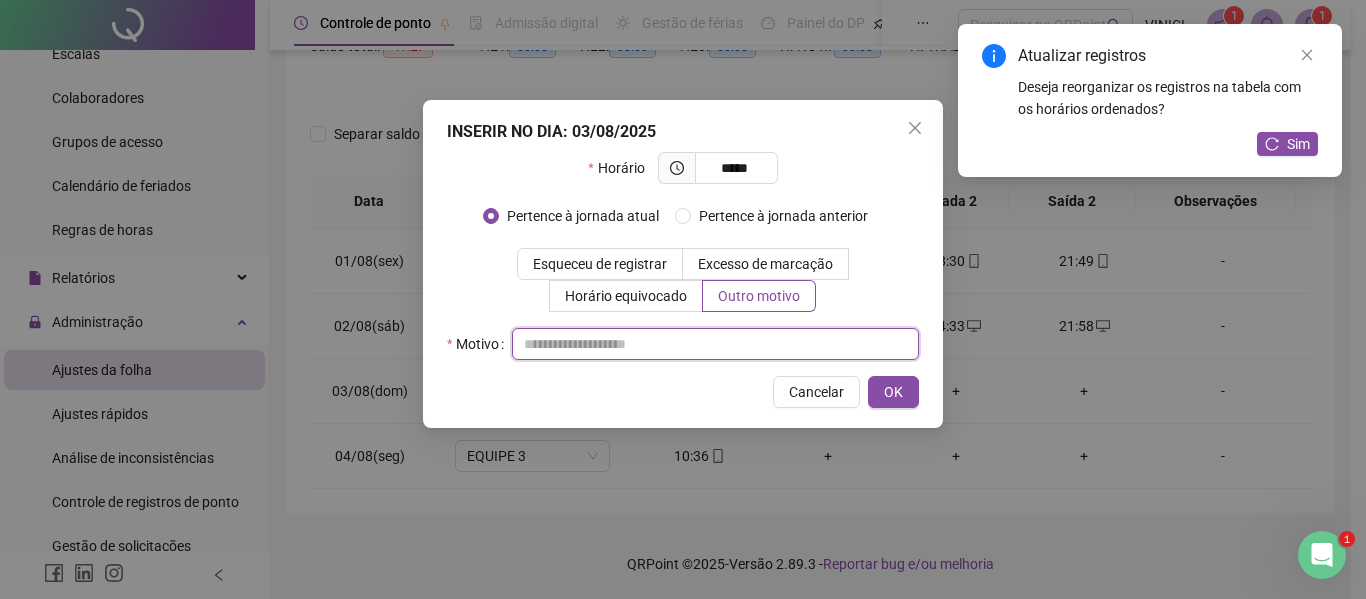 click at bounding box center [715, 344] 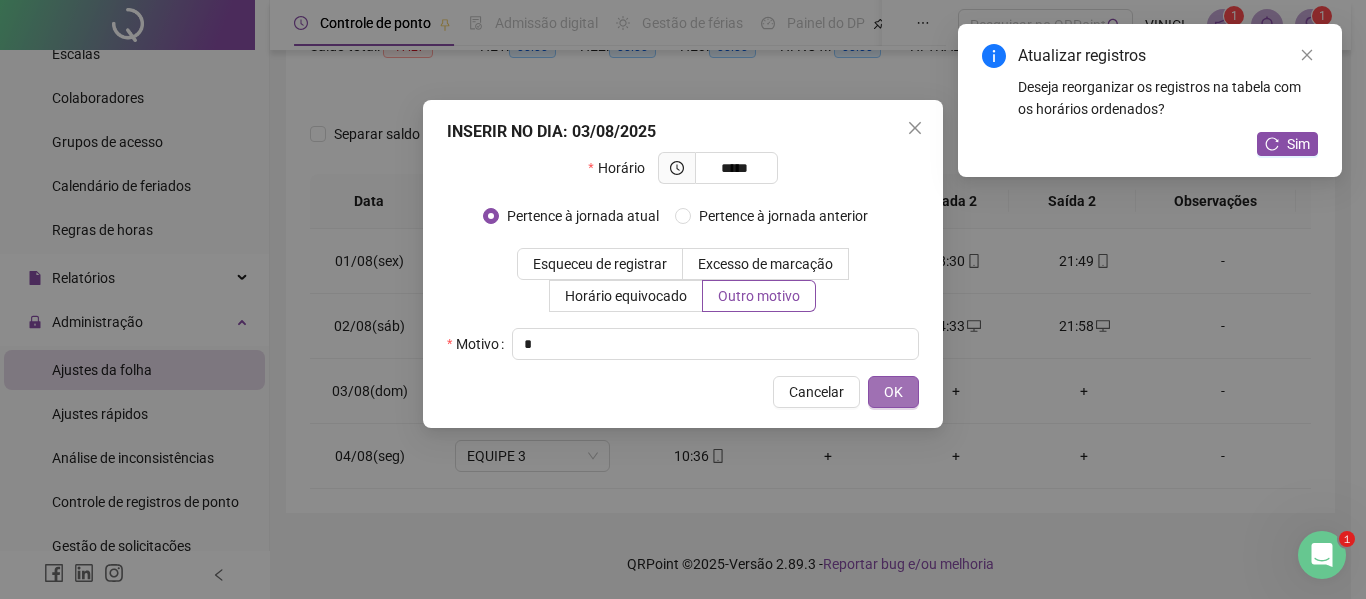 click on "OK" at bounding box center (893, 392) 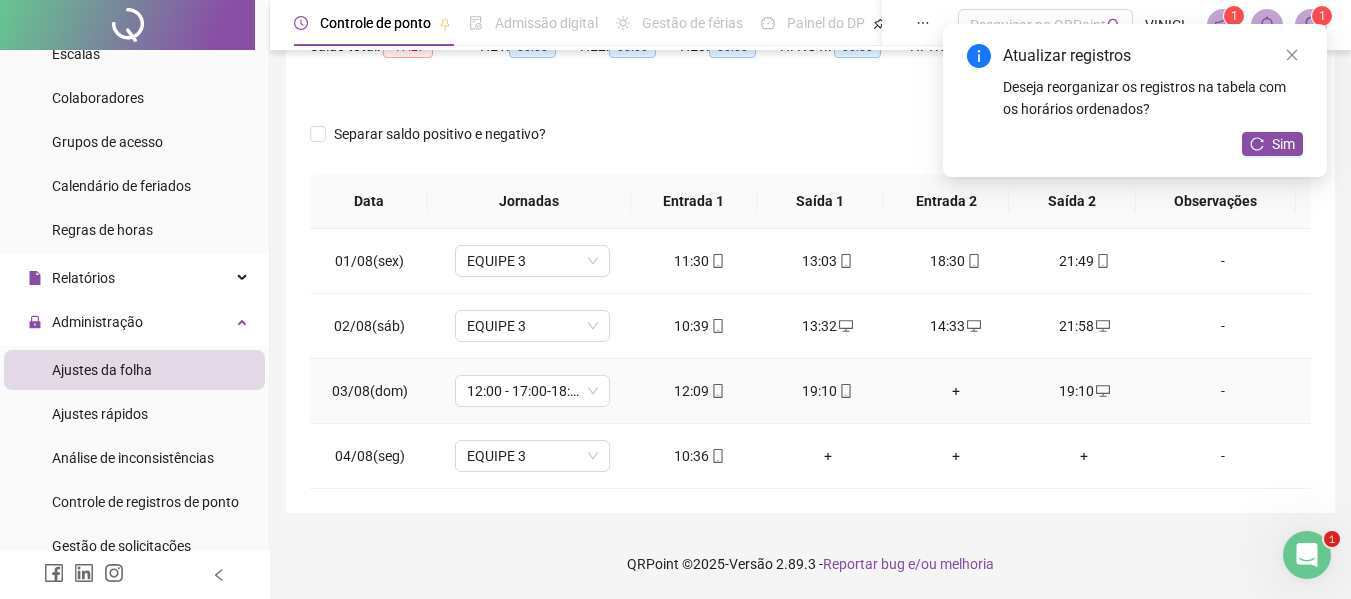 click 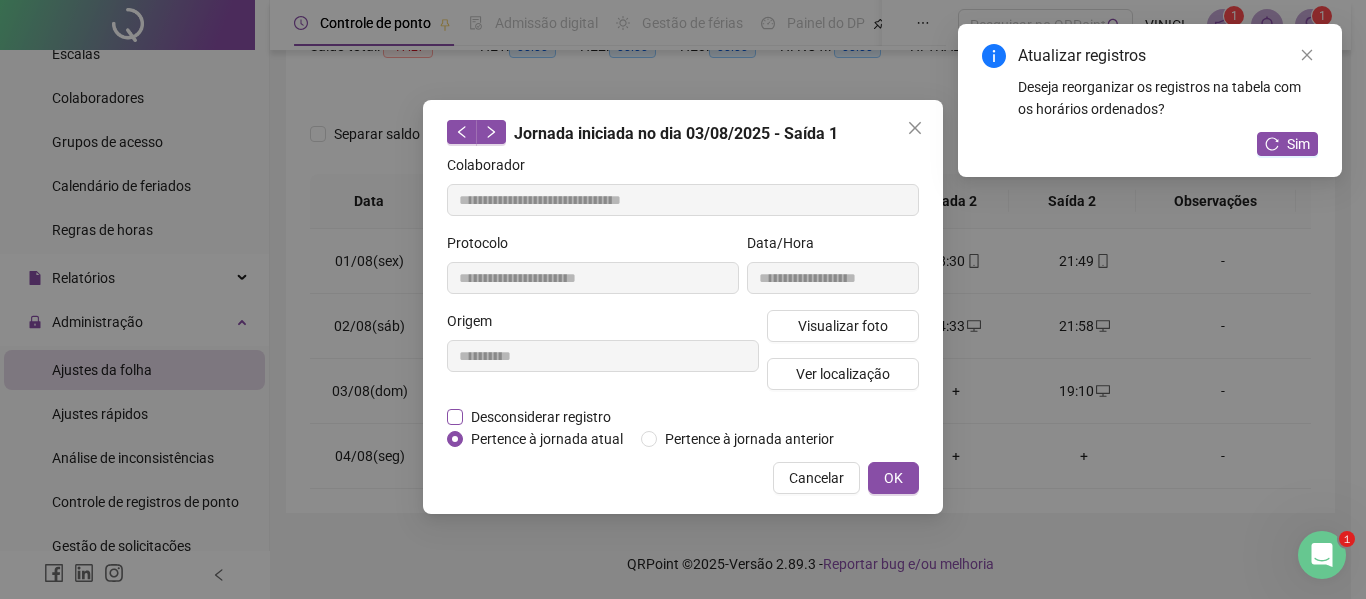 click on "Desconsiderar registro" at bounding box center [541, 417] 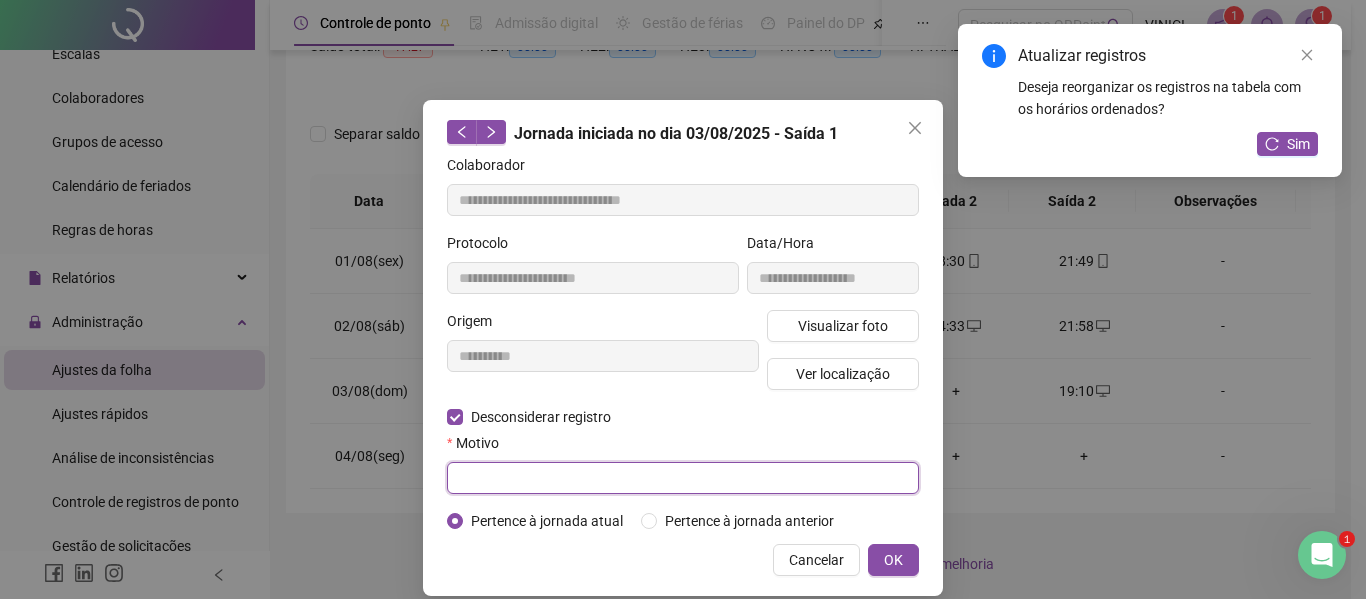 click at bounding box center [683, 478] 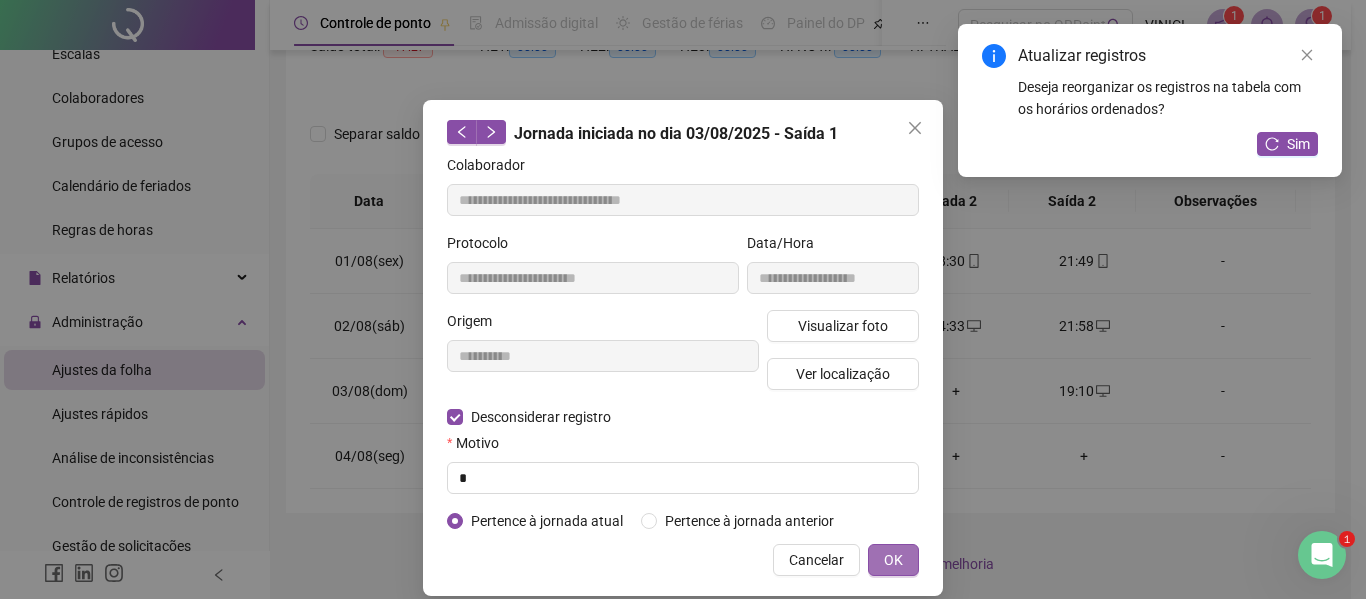 click on "OK" at bounding box center [893, 560] 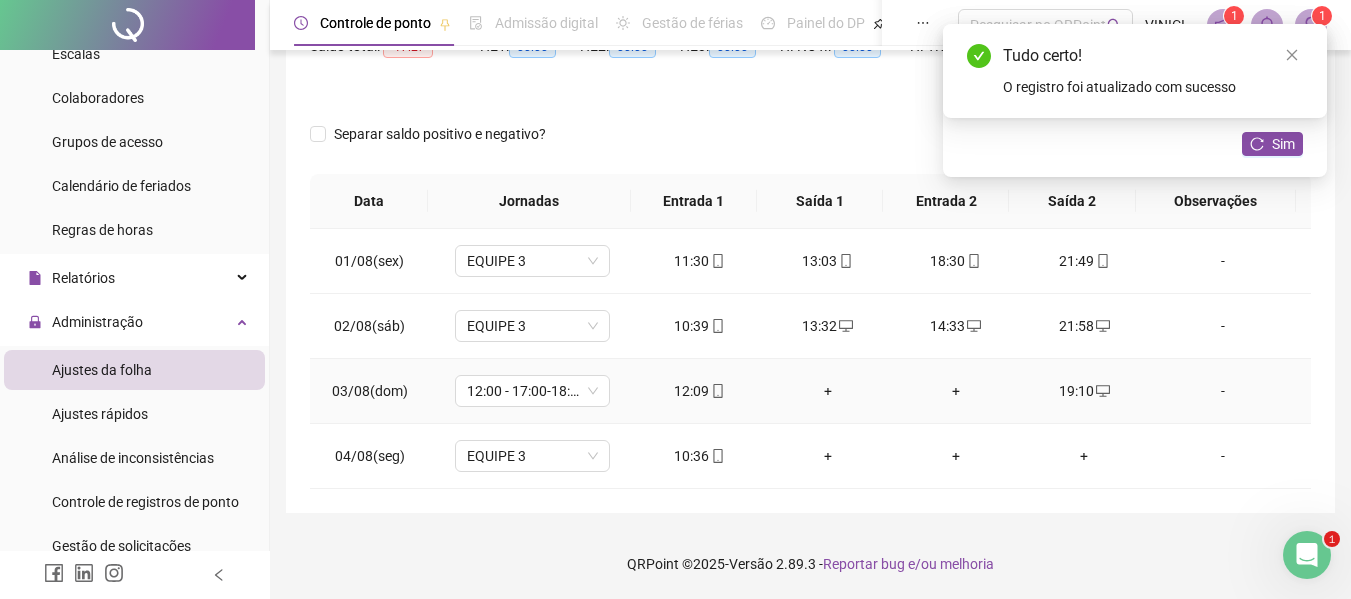 click on "+" at bounding box center [828, 391] 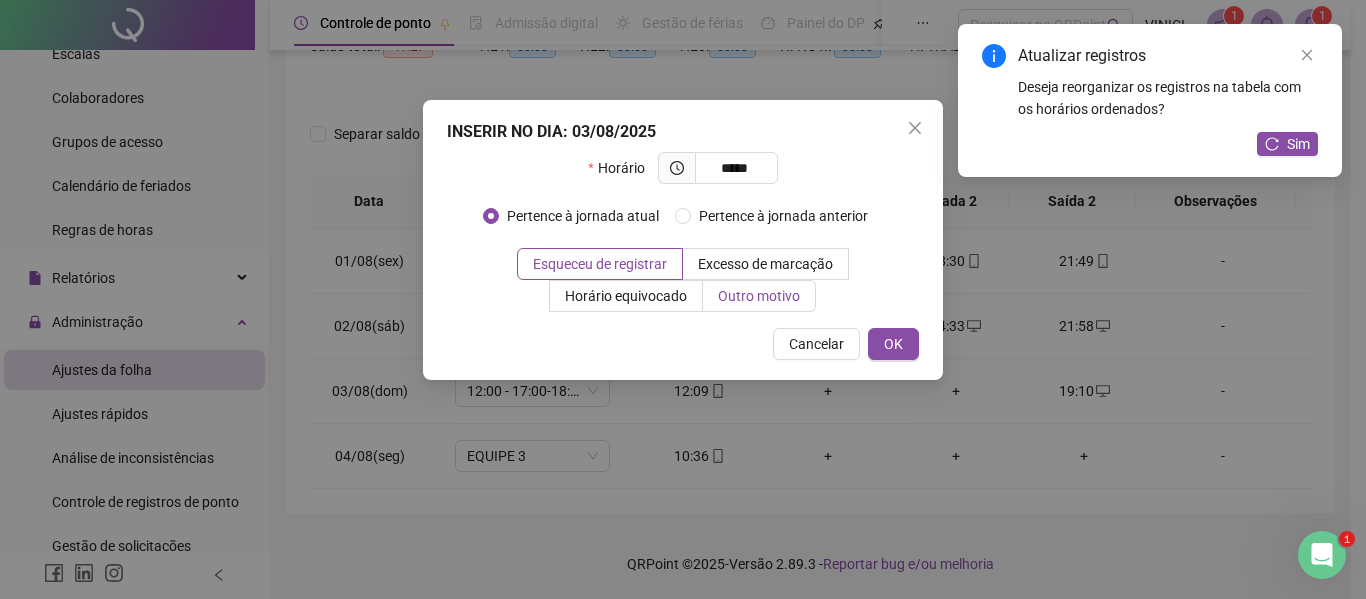 click on "Outro motivo" at bounding box center [759, 296] 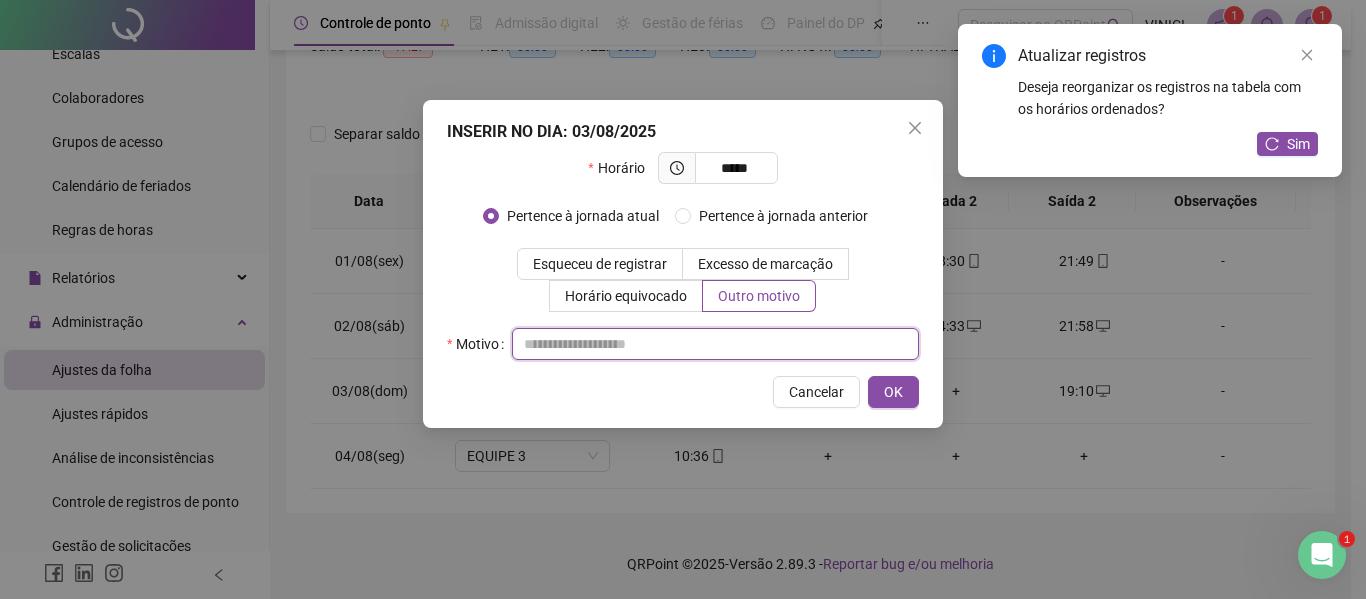 click at bounding box center (715, 344) 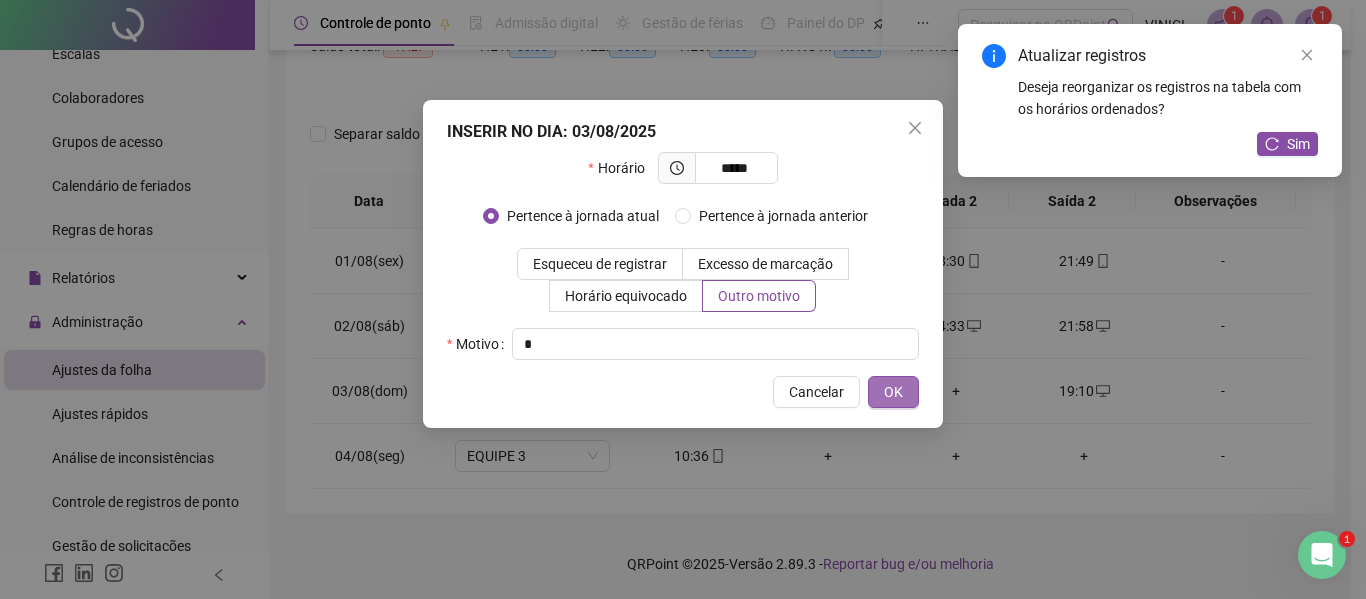 click on "OK" at bounding box center (893, 392) 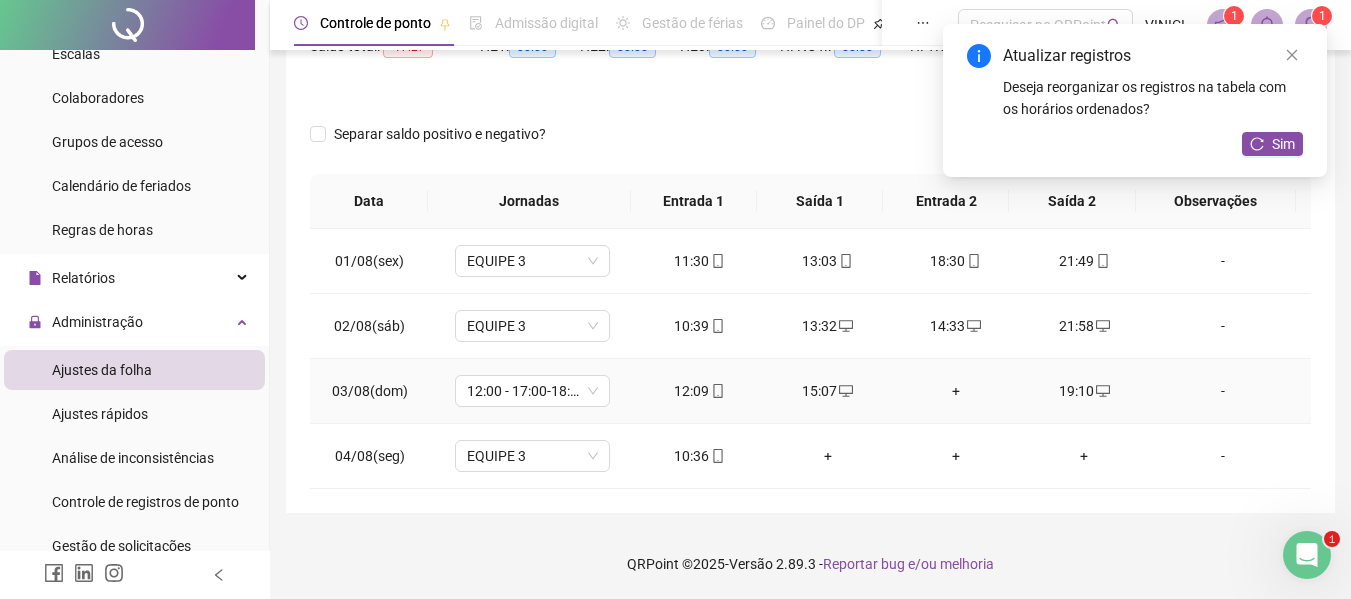 click on "+" at bounding box center [956, 391] 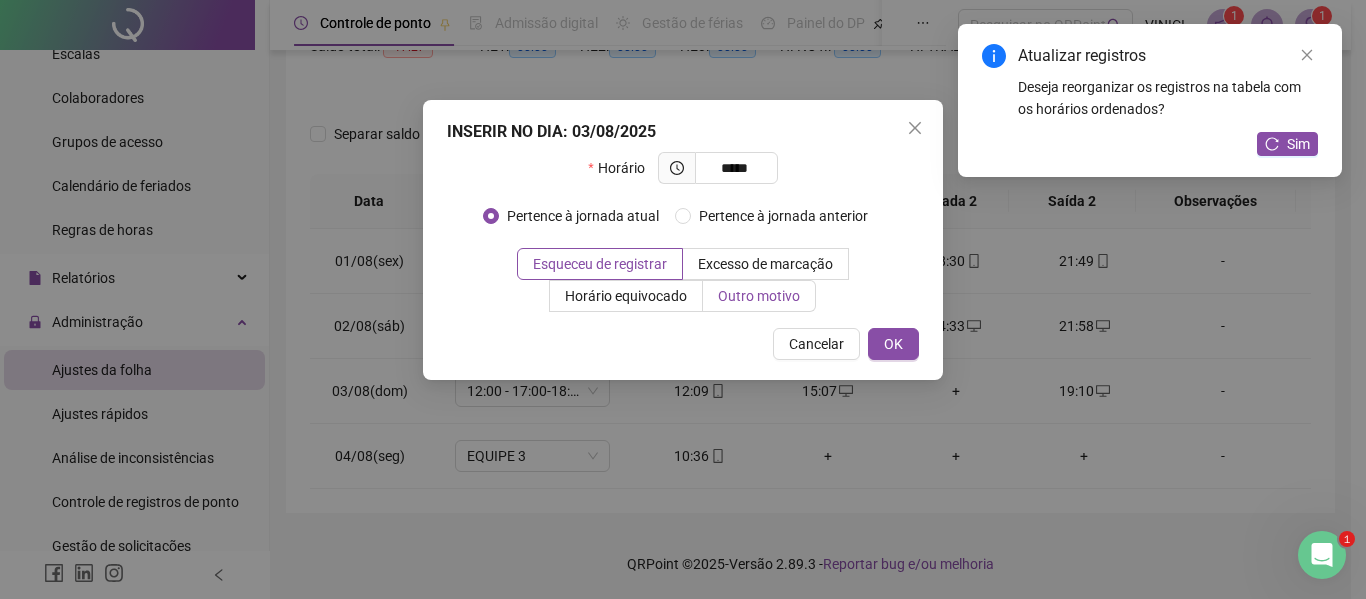 click on "Outro motivo" at bounding box center [759, 296] 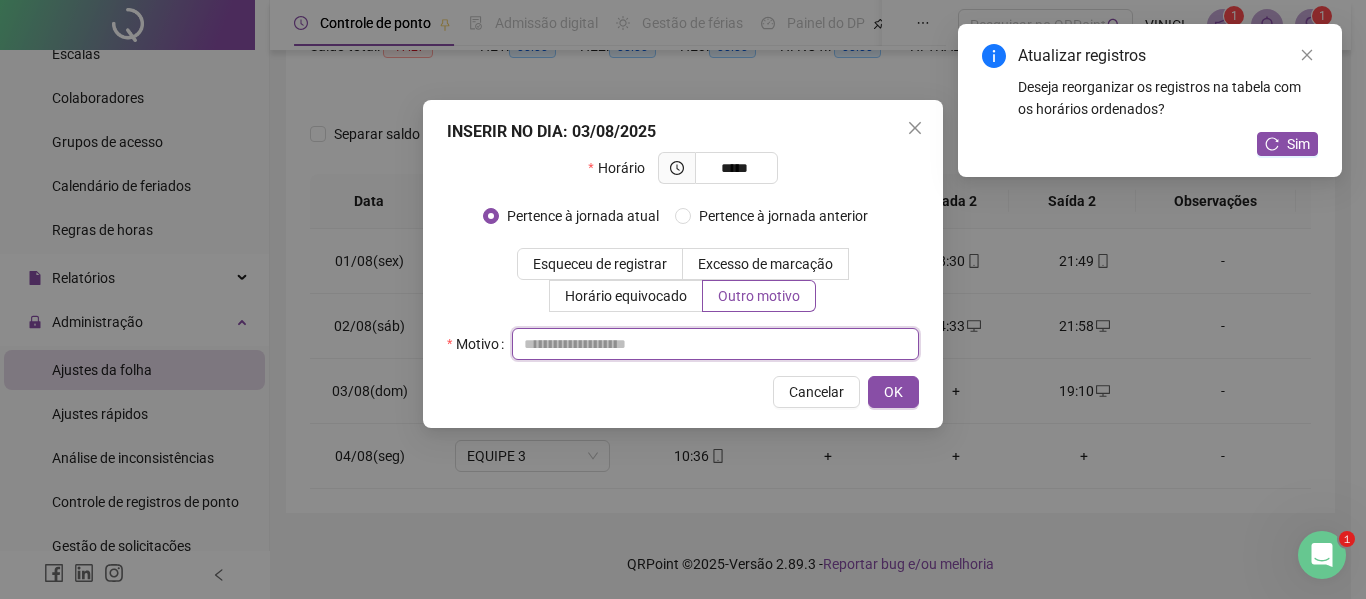 click at bounding box center [715, 344] 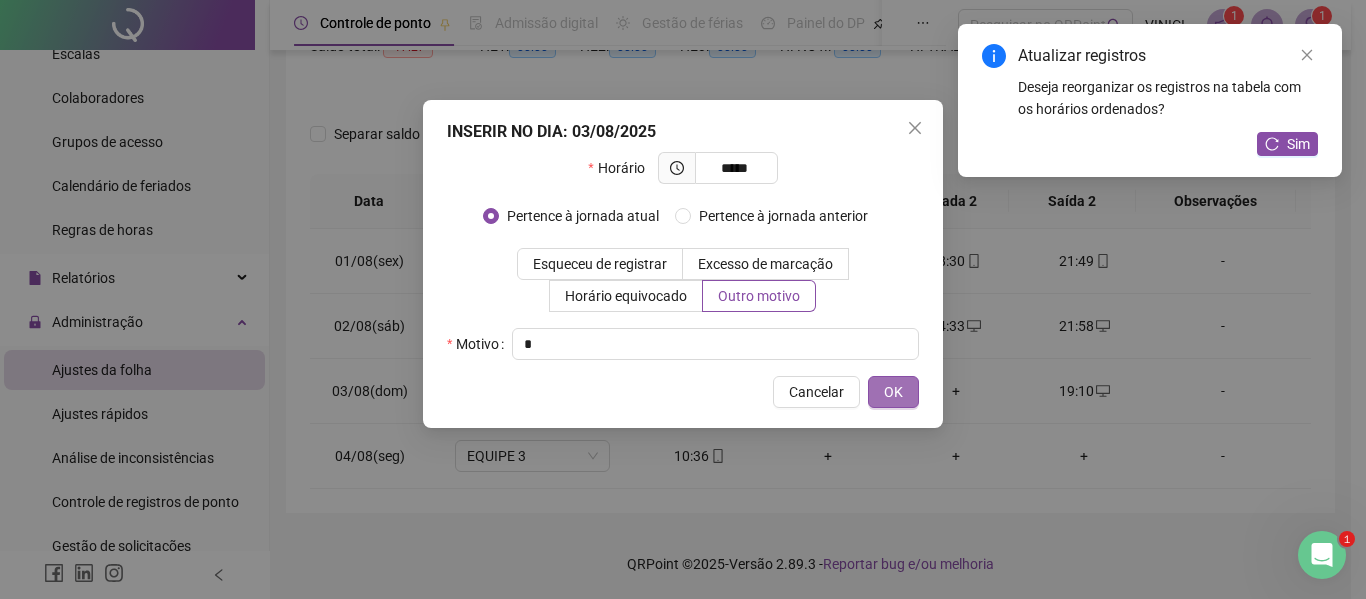 click on "OK" at bounding box center [893, 392] 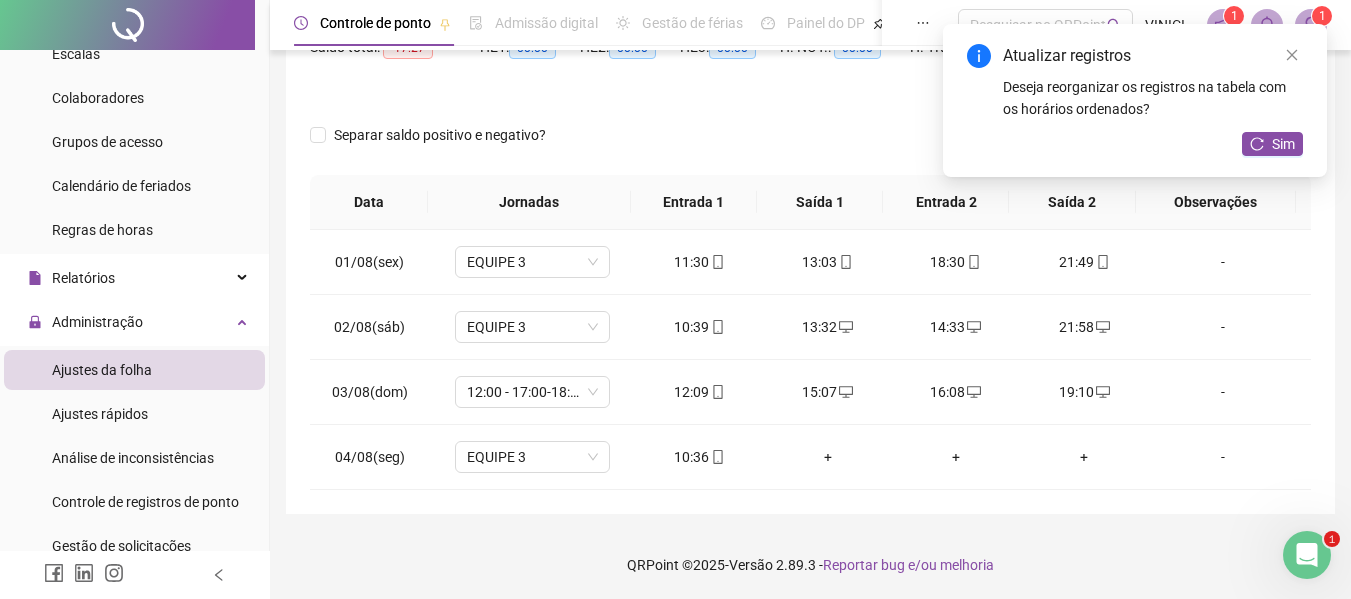 scroll, scrollTop: 232, scrollLeft: 0, axis: vertical 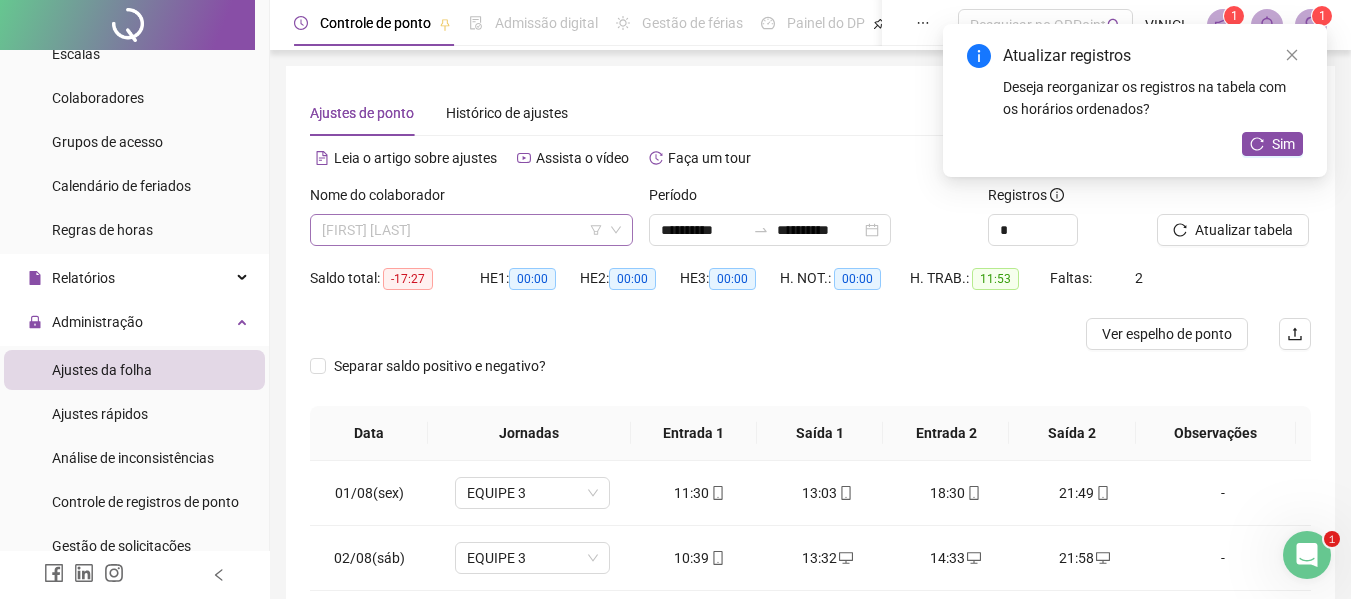 click on "[FIRST] [LAST]" at bounding box center (471, 230) 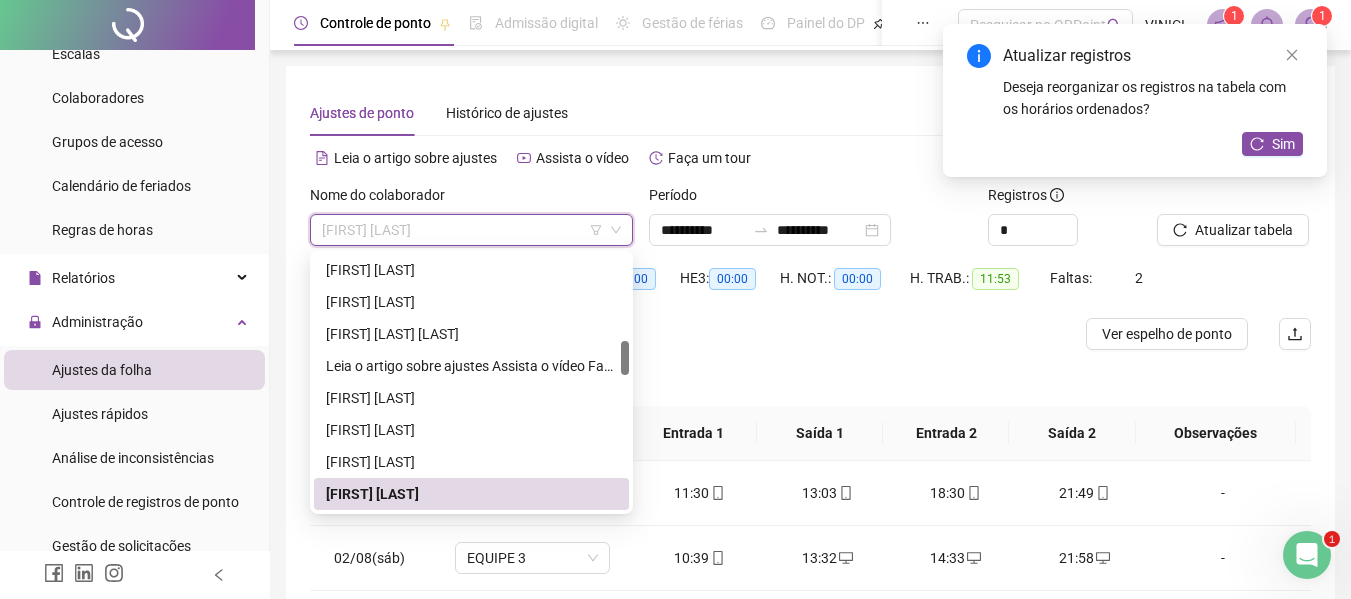 paste on "**********" 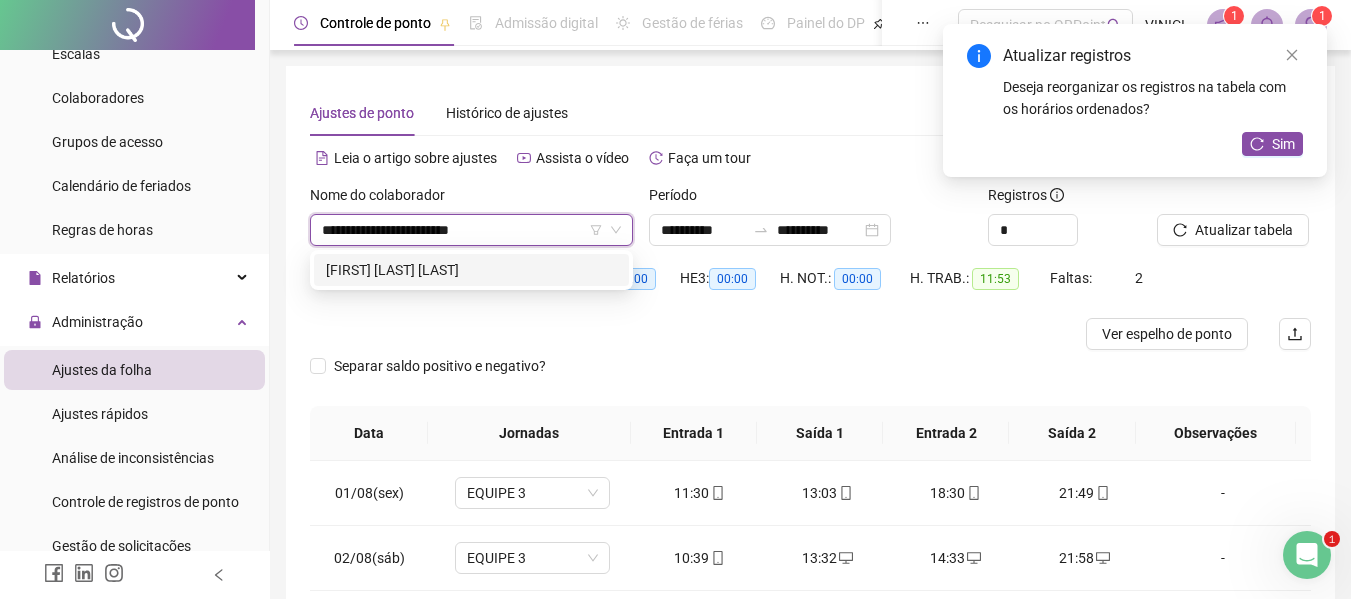 scroll, scrollTop: 0, scrollLeft: 0, axis: both 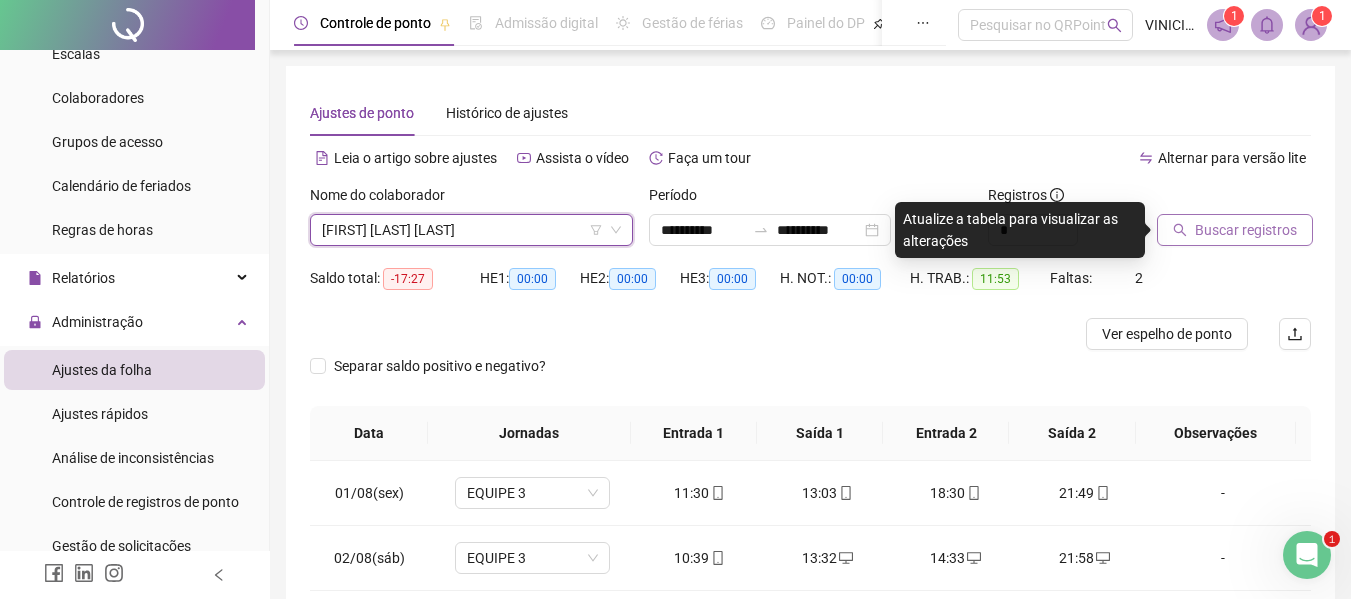 click on "Buscar registros" at bounding box center [1246, 230] 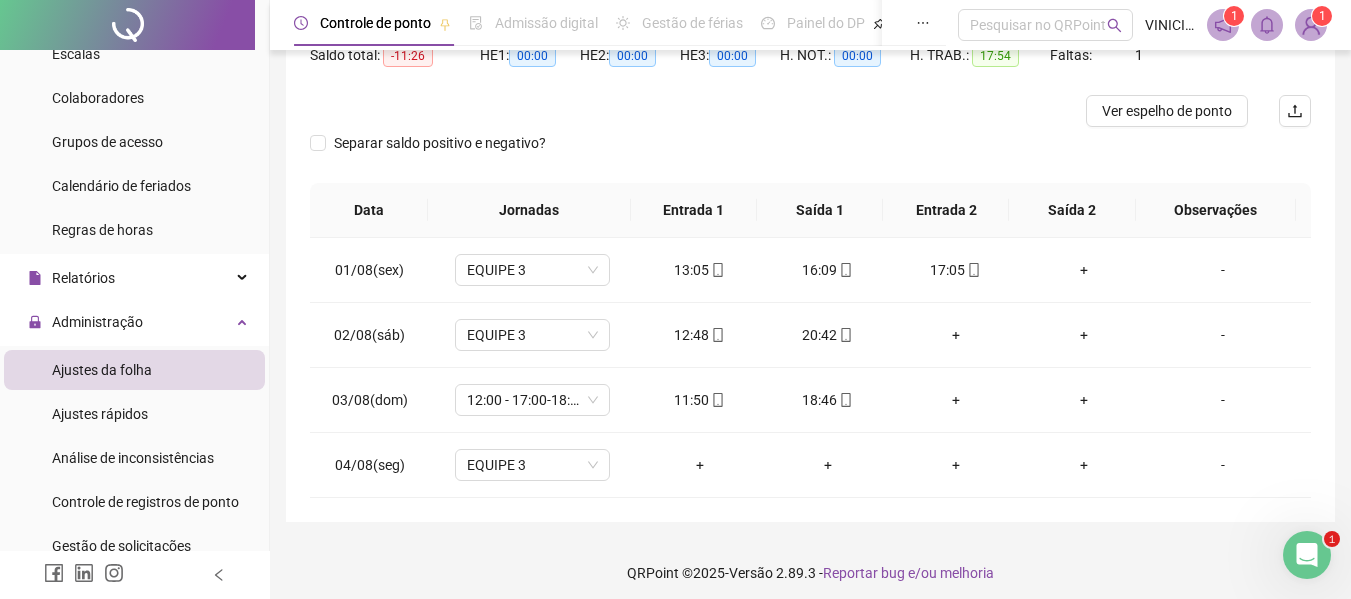 scroll, scrollTop: 232, scrollLeft: 0, axis: vertical 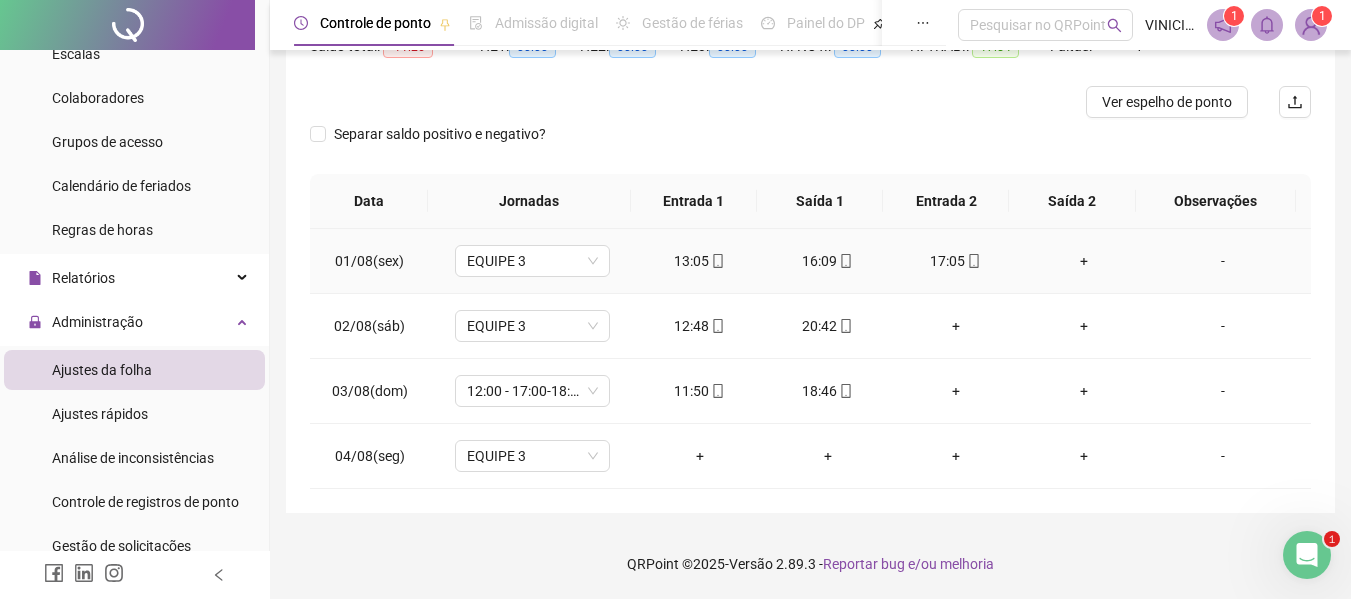 click on "+" at bounding box center [1084, 261] 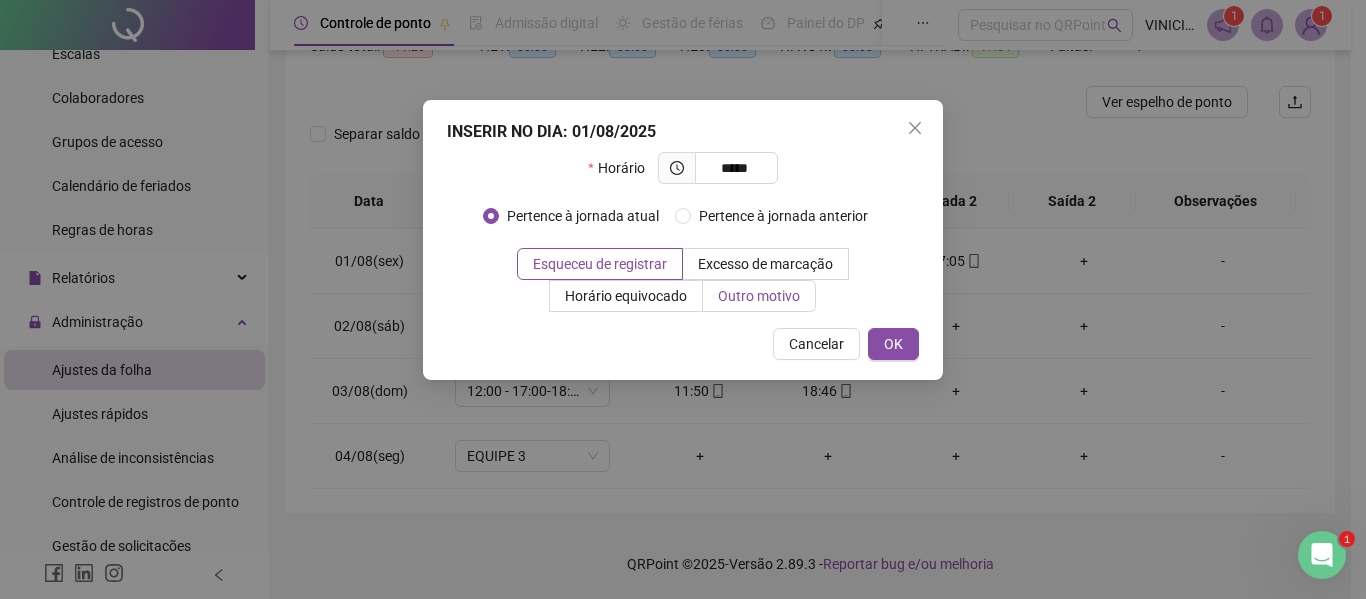 click on "Outro motivo" at bounding box center (759, 296) 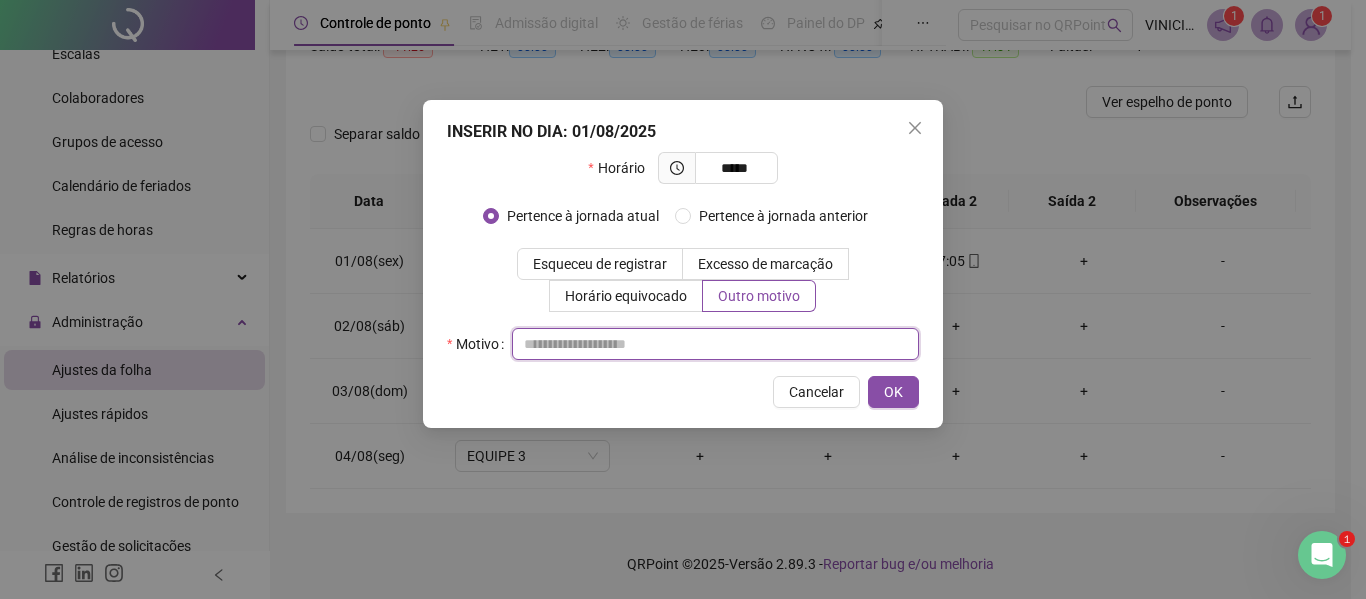 click at bounding box center [715, 344] 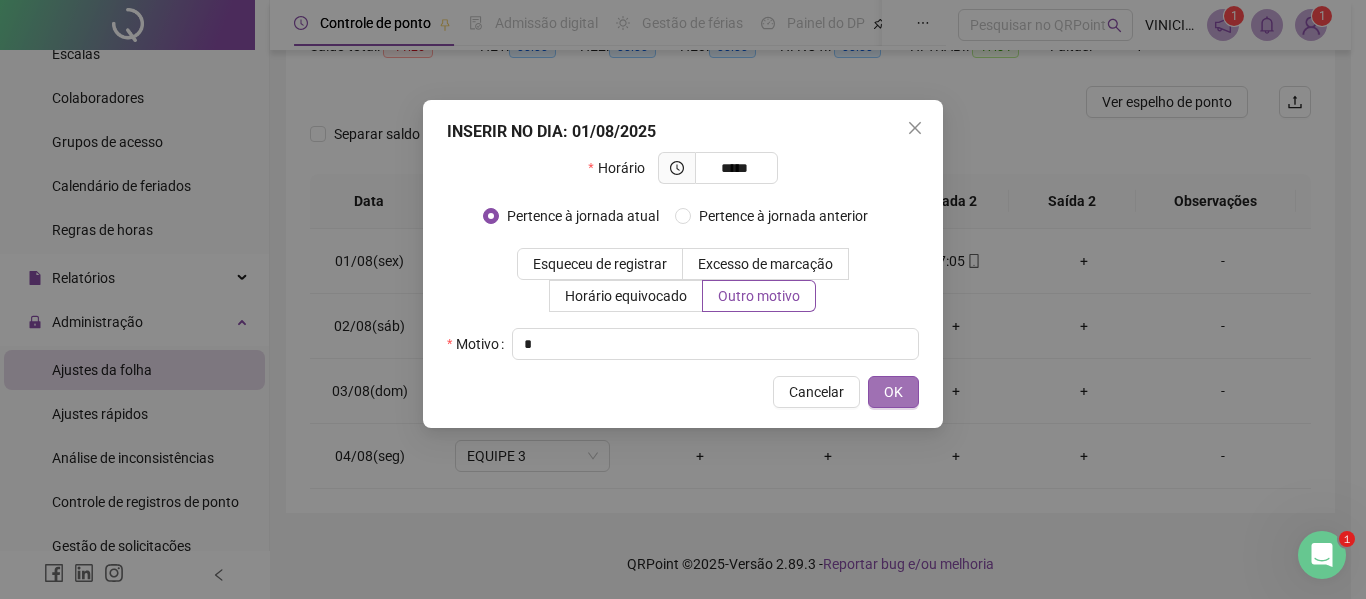 click on "OK" at bounding box center (893, 392) 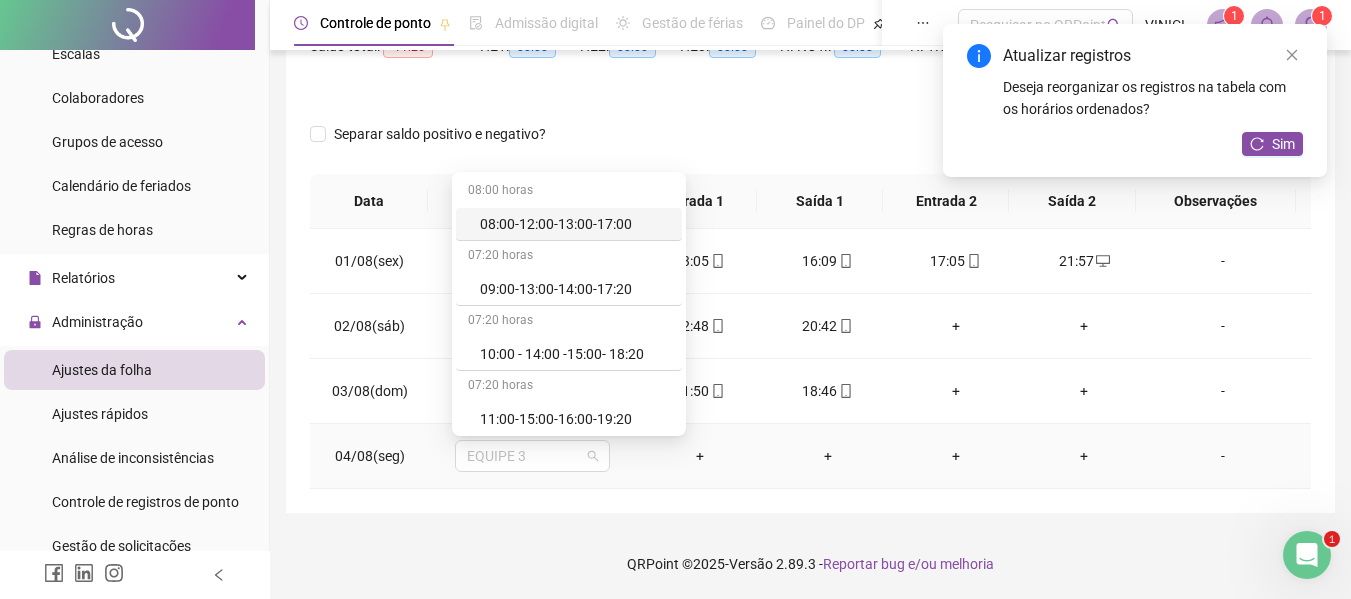 click on "EQUIPE 3" at bounding box center (532, 456) 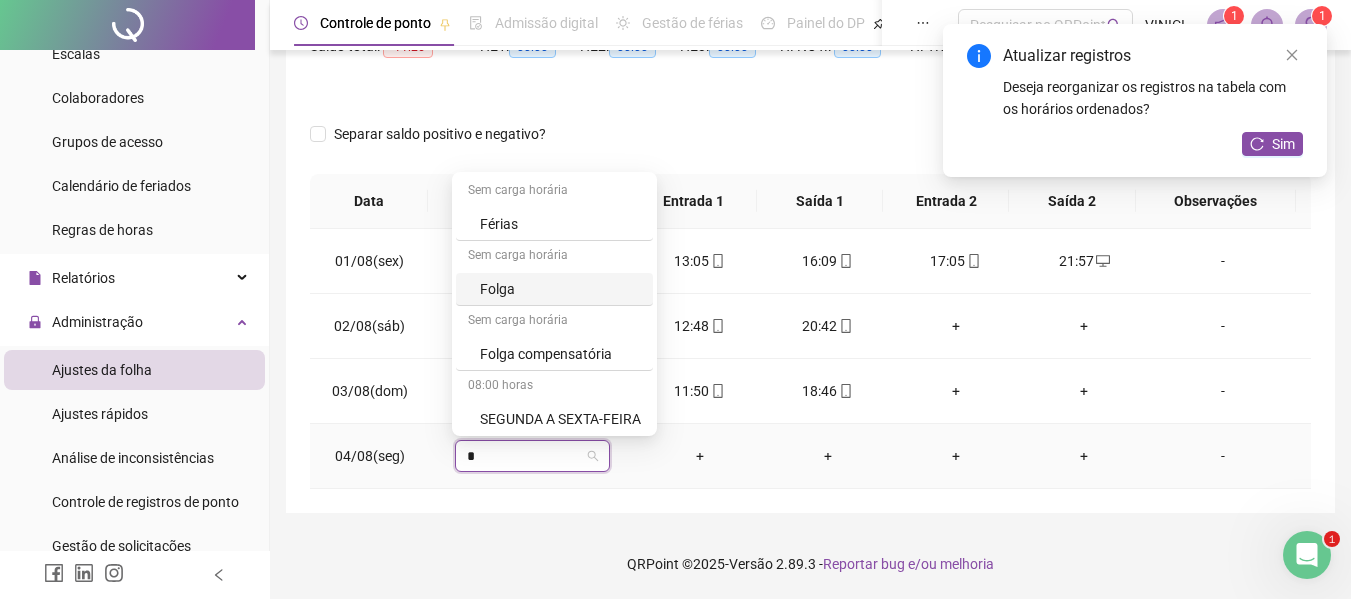 click on "Folga" at bounding box center [560, 289] 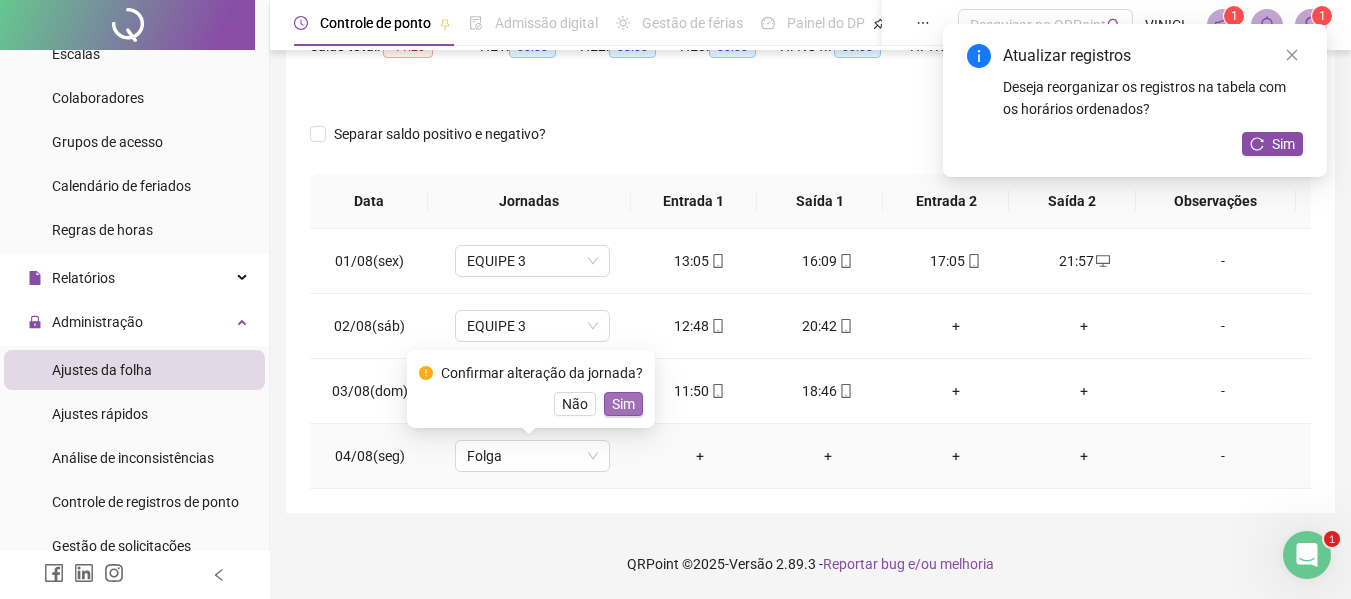 click on "Sim" at bounding box center [623, 404] 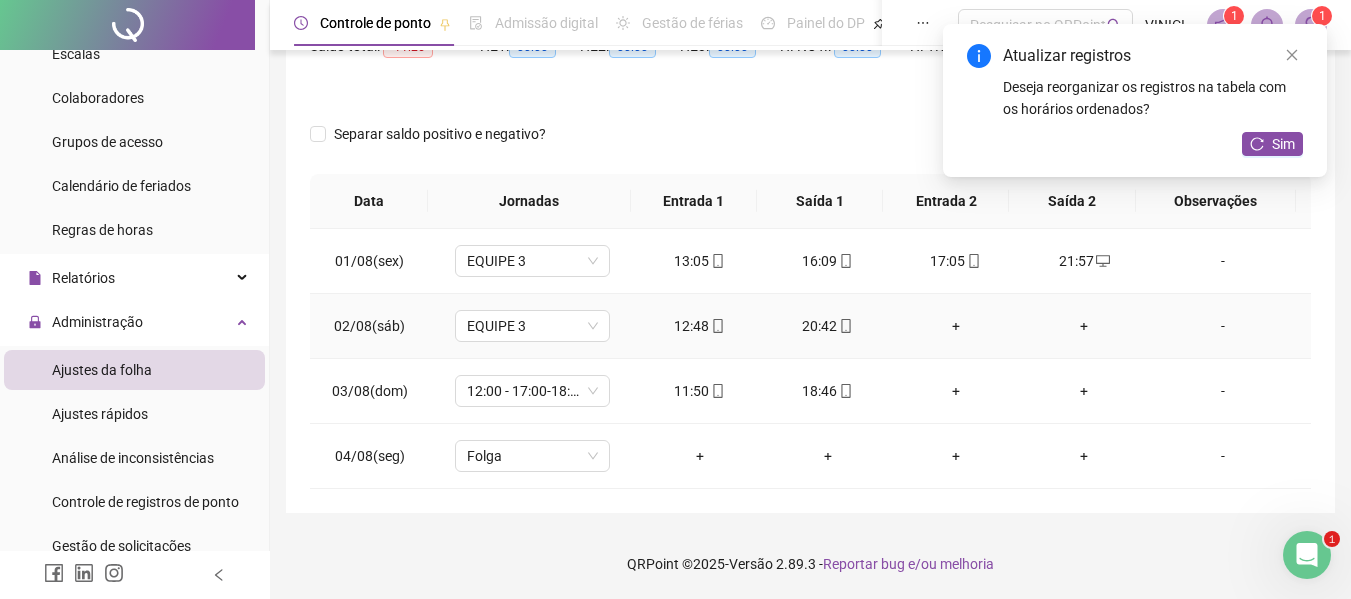 click on "+" at bounding box center [1084, 326] 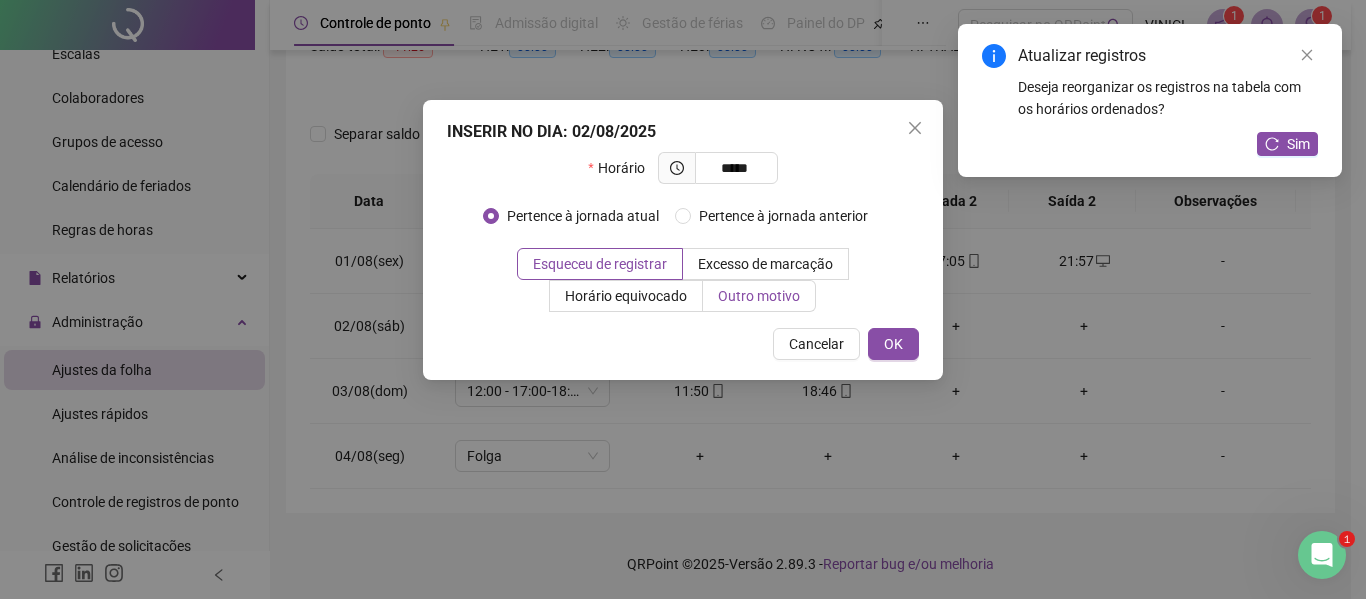click on "Outro motivo" at bounding box center (759, 296) 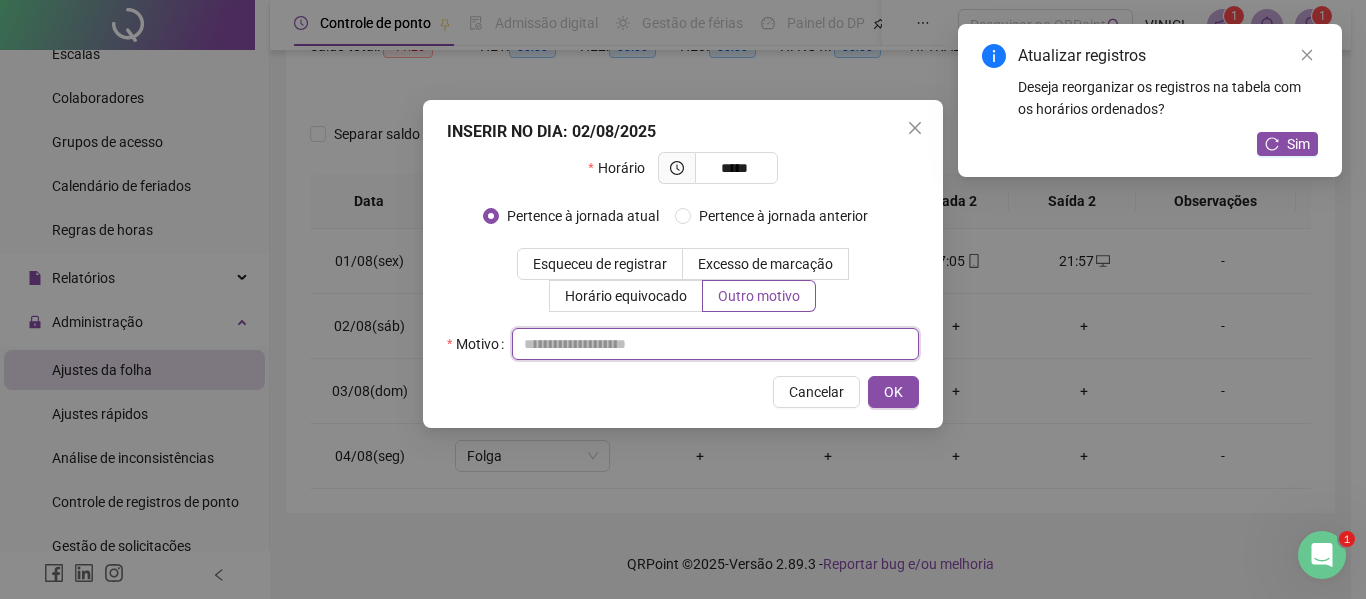 click at bounding box center [715, 344] 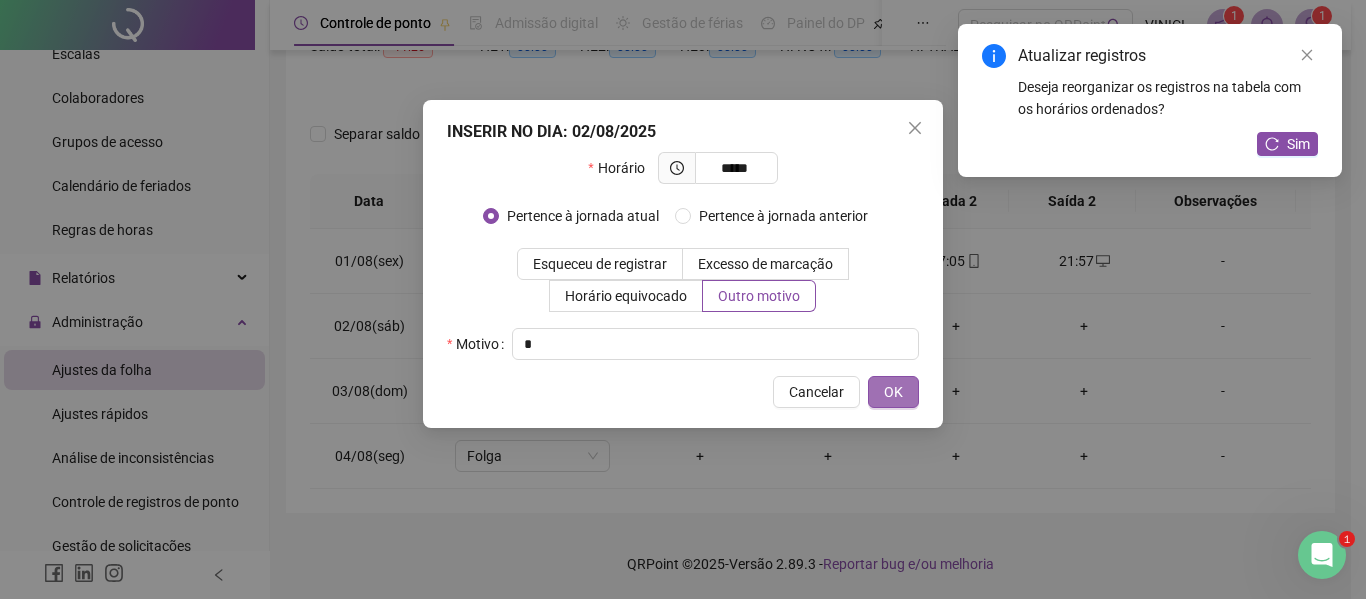 click on "OK" at bounding box center [893, 392] 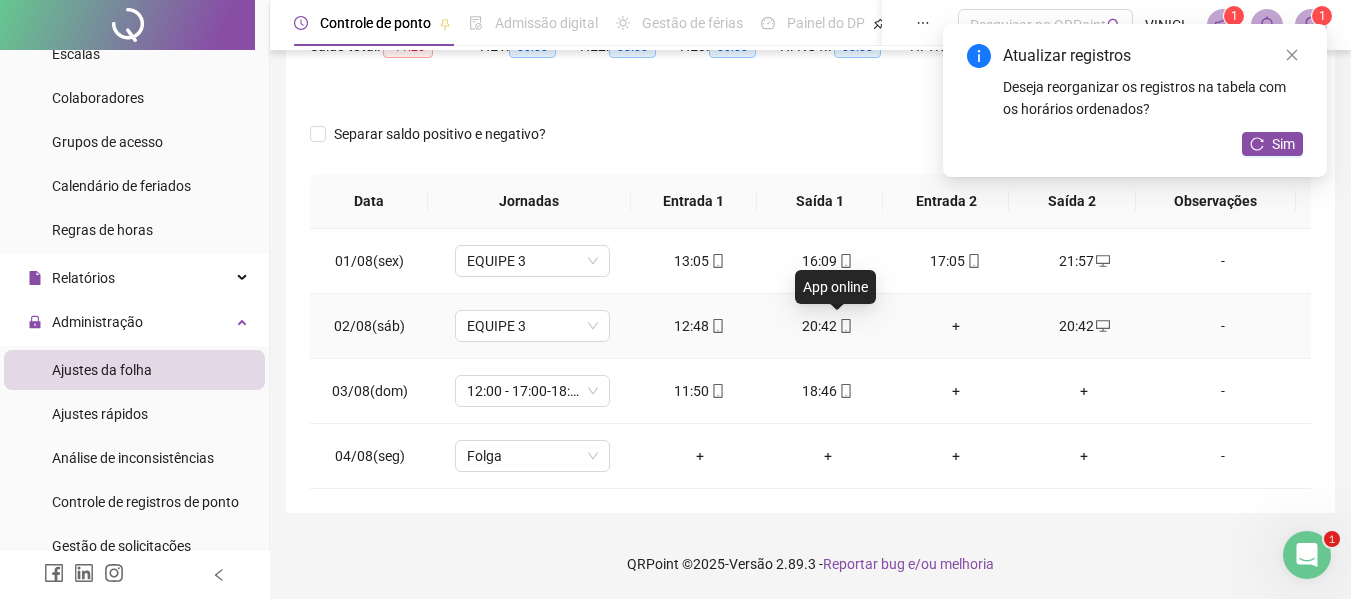 click 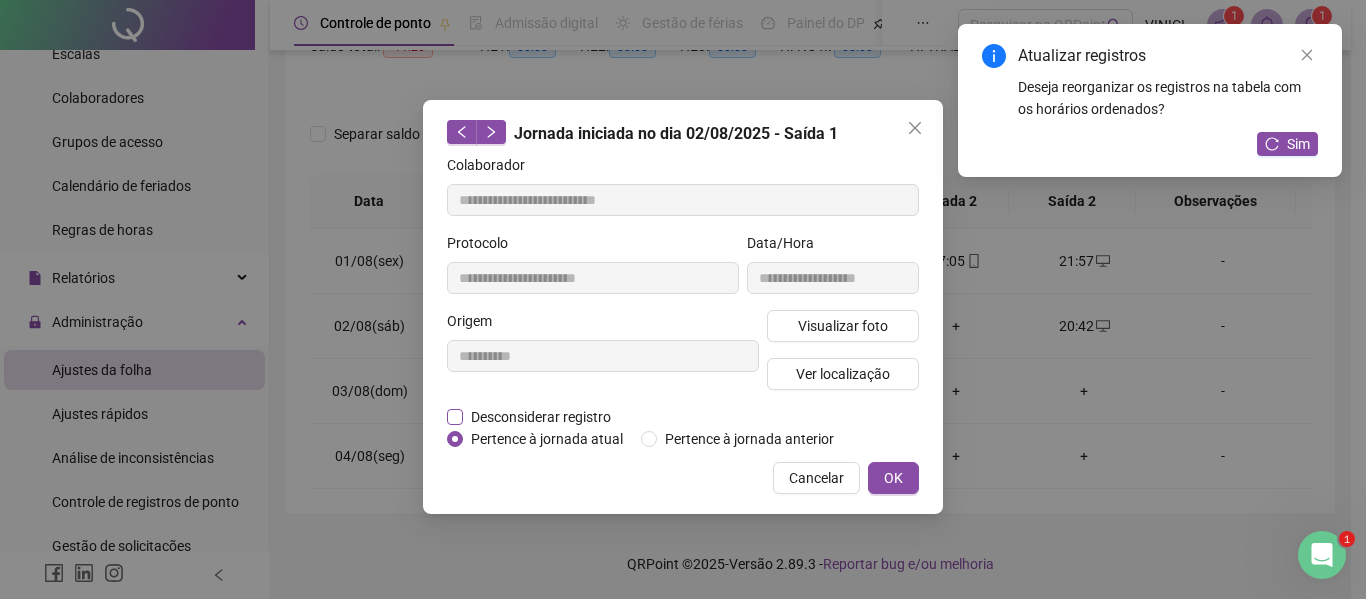 click on "Desconsiderar registro" at bounding box center (541, 417) 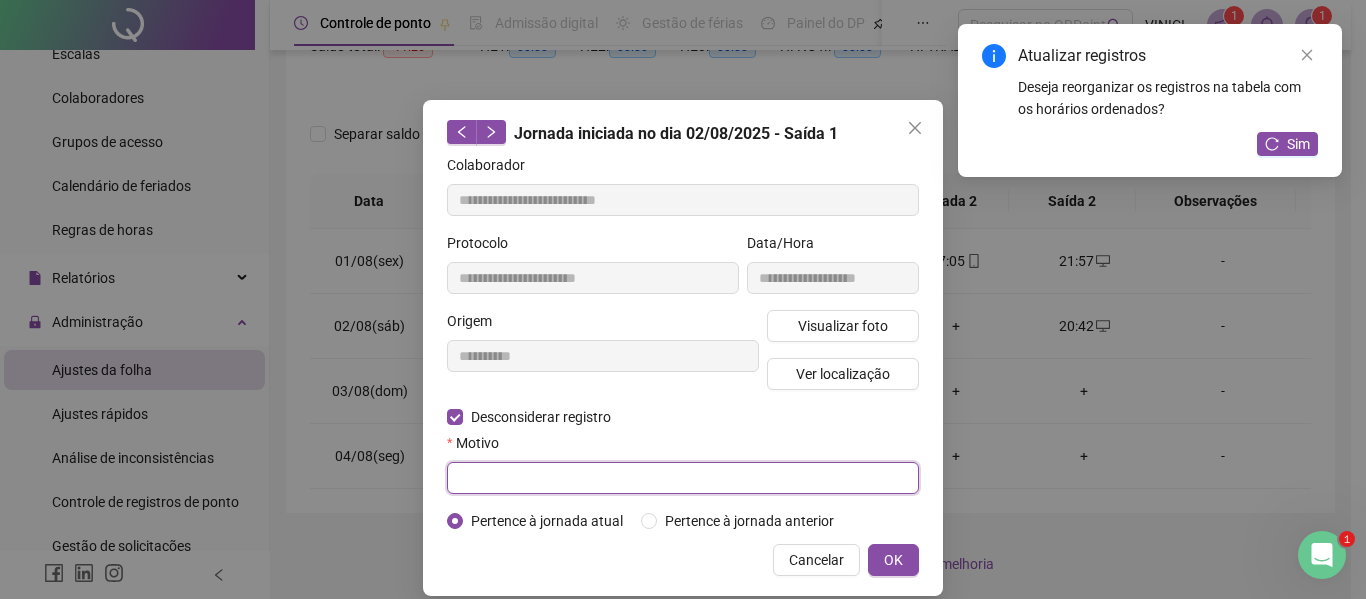 click at bounding box center [683, 478] 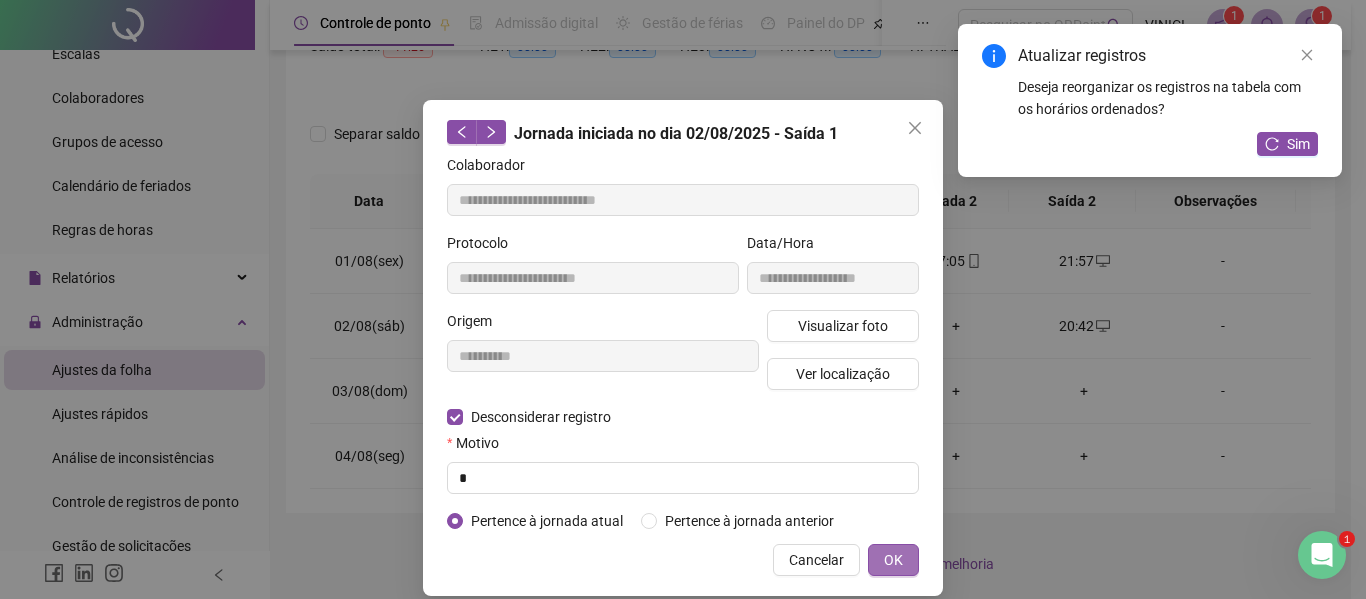 click on "OK" at bounding box center [893, 560] 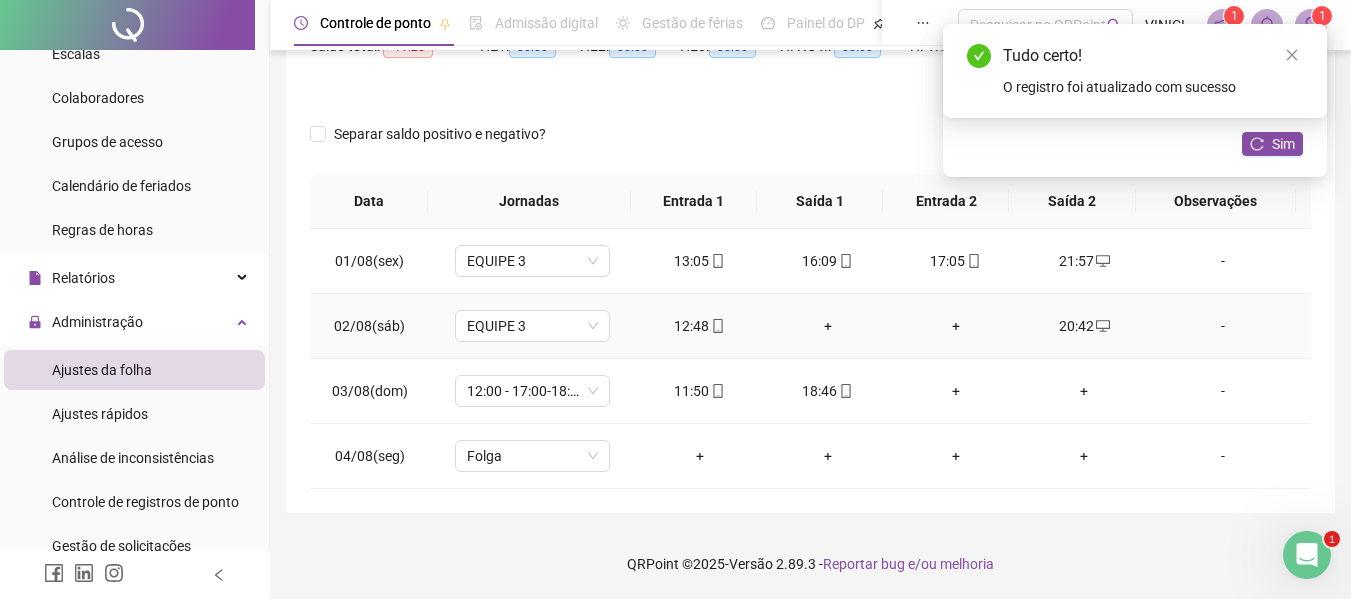 click on "+" at bounding box center (828, 326) 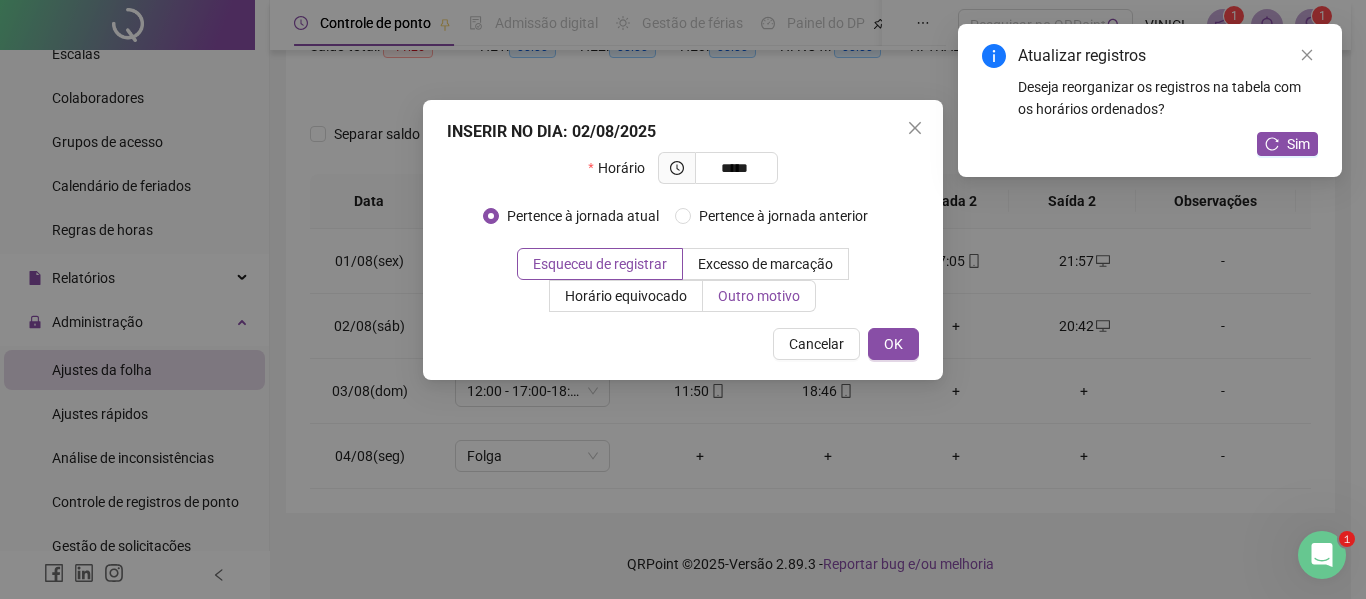 click on "Outro motivo" at bounding box center [759, 296] 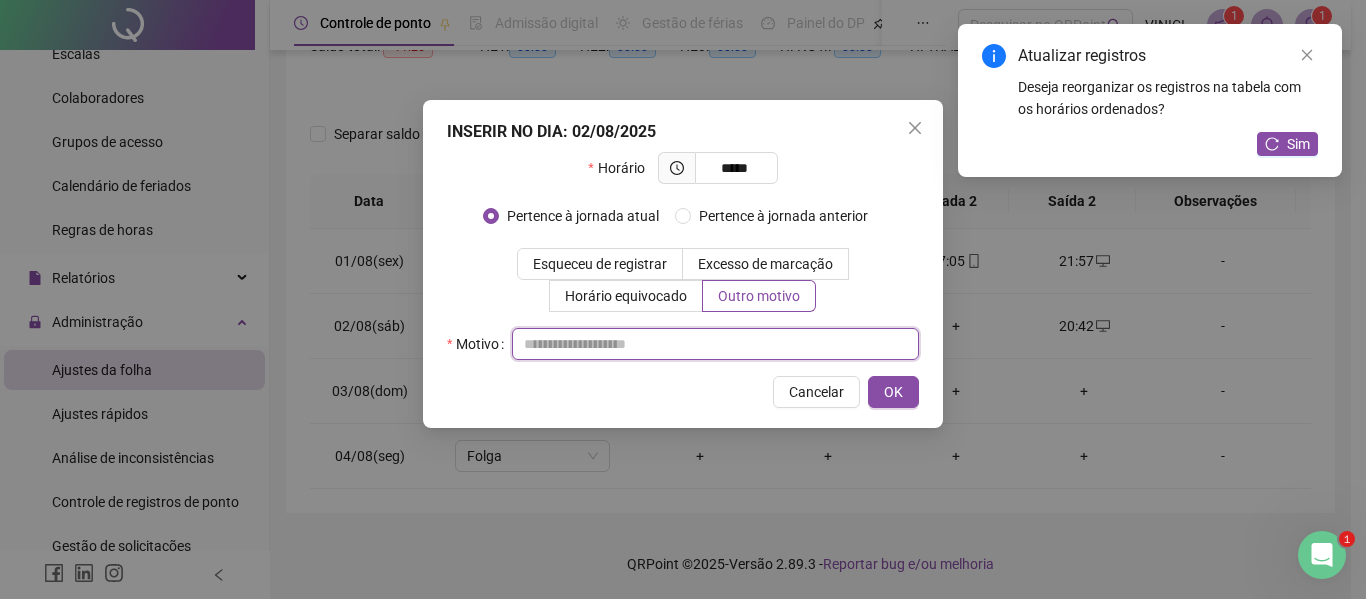 click at bounding box center (715, 344) 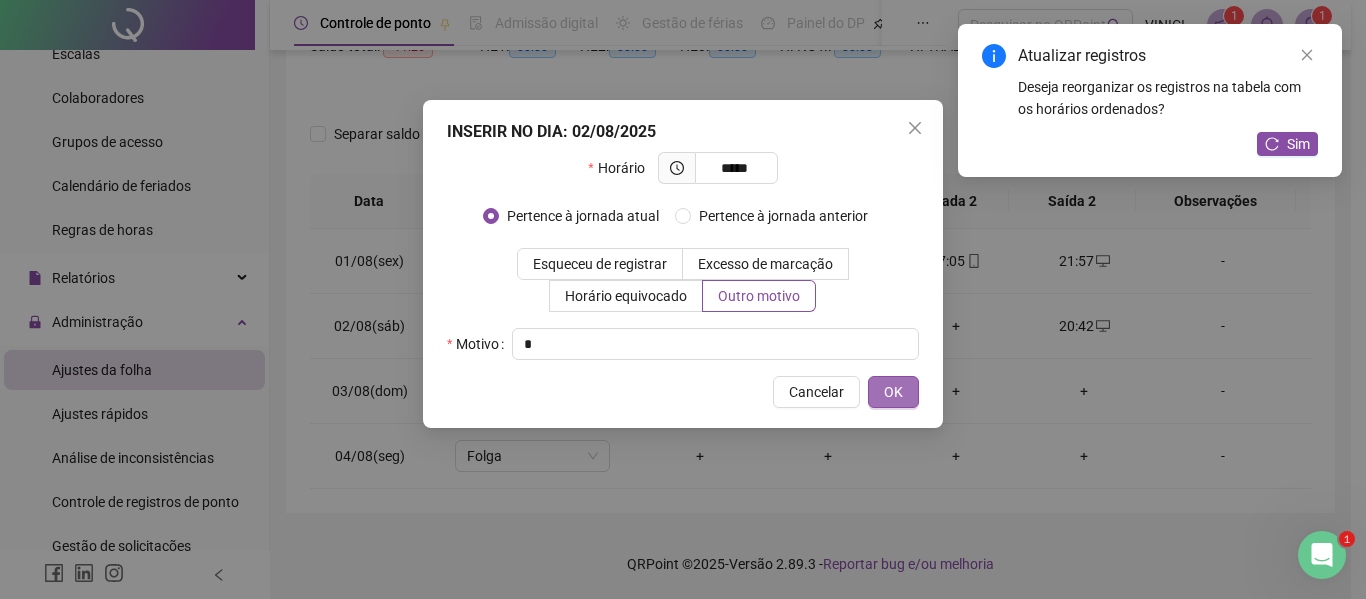 click on "OK" at bounding box center [893, 392] 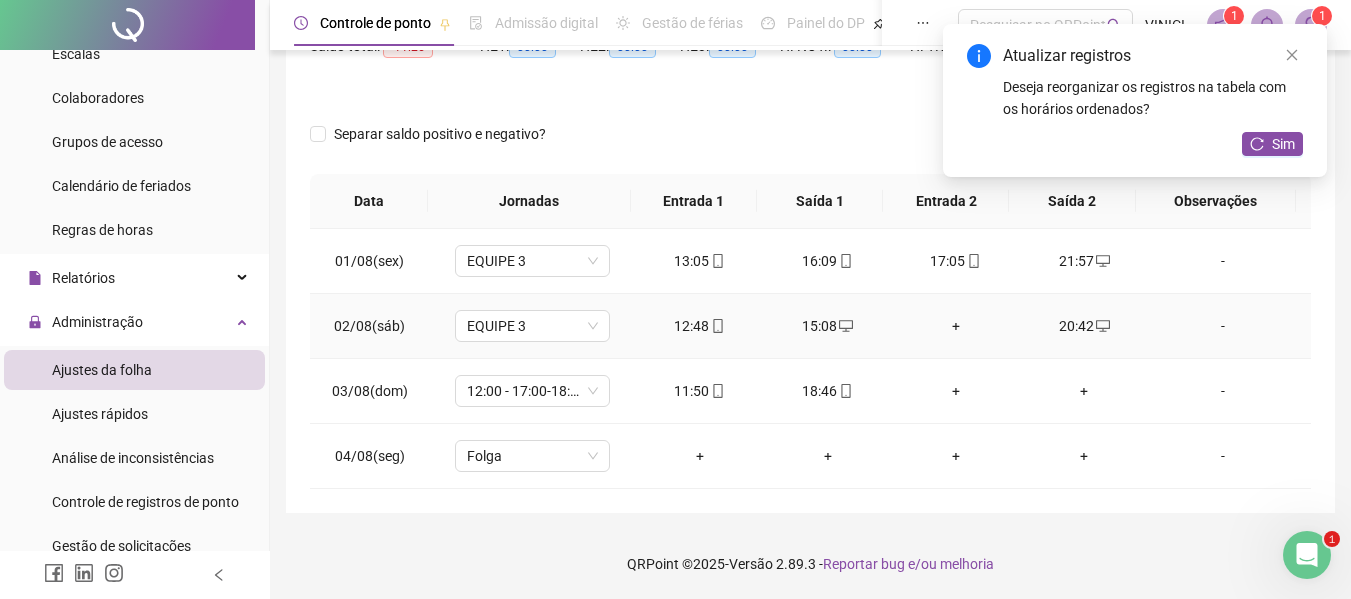 click on "+" at bounding box center (956, 326) 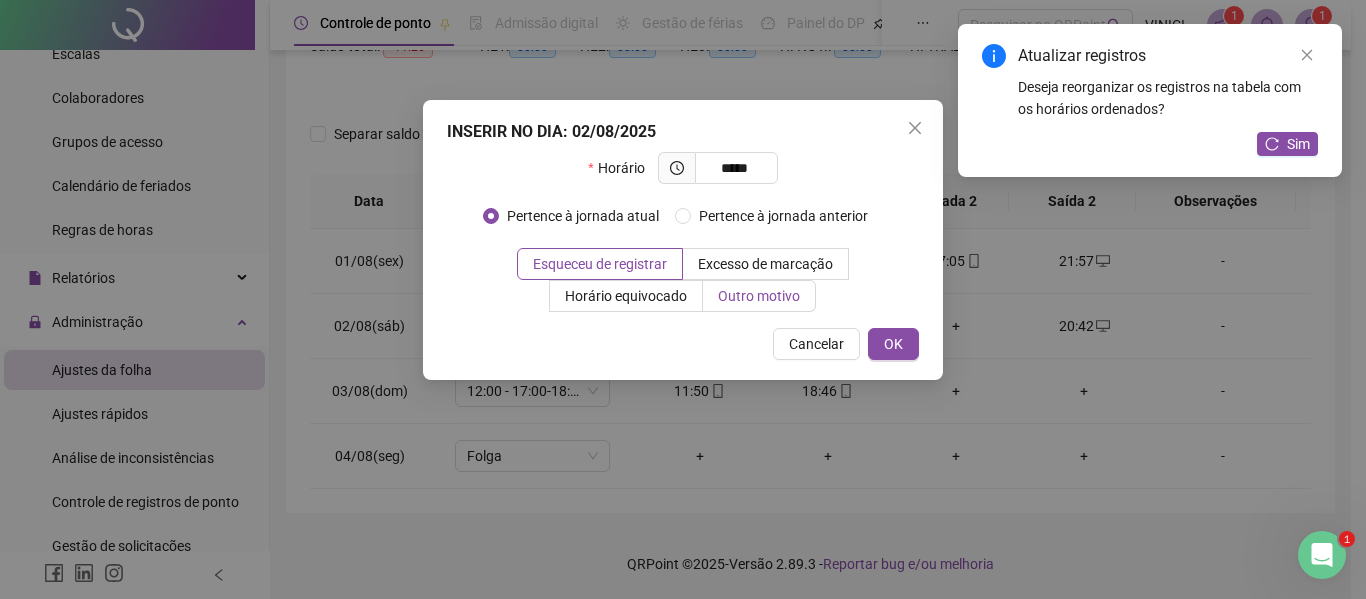 click on "Outro motivo" at bounding box center [759, 296] 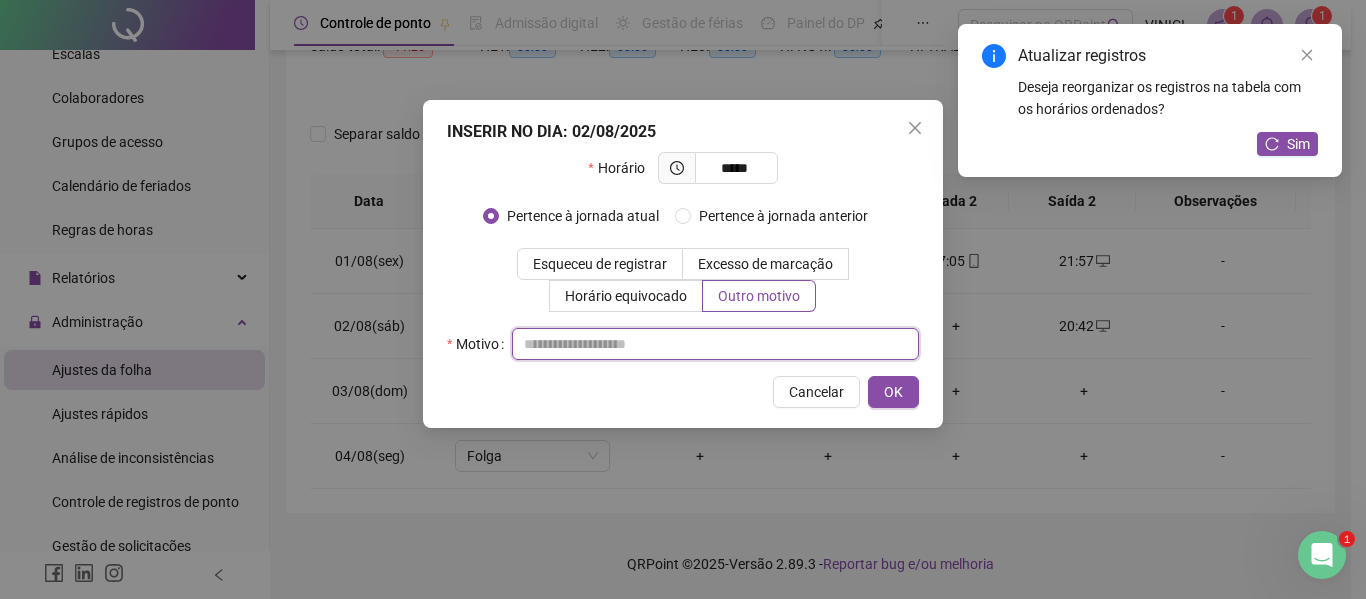 click at bounding box center [715, 344] 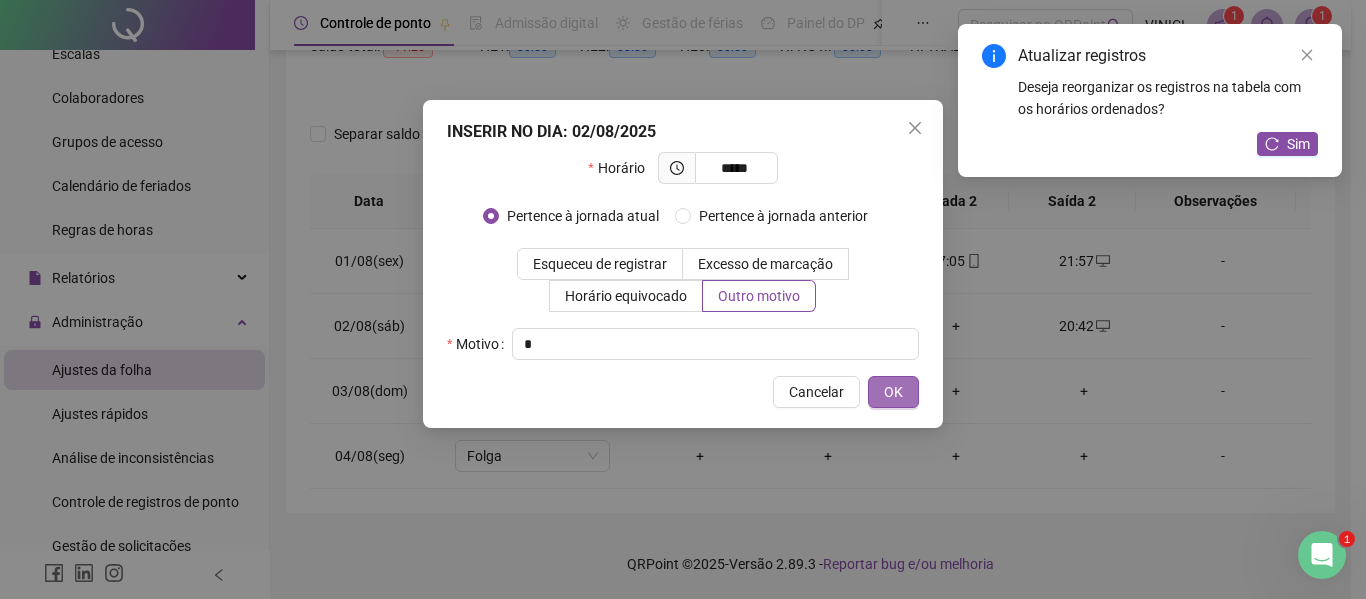 click on "OK" at bounding box center [893, 392] 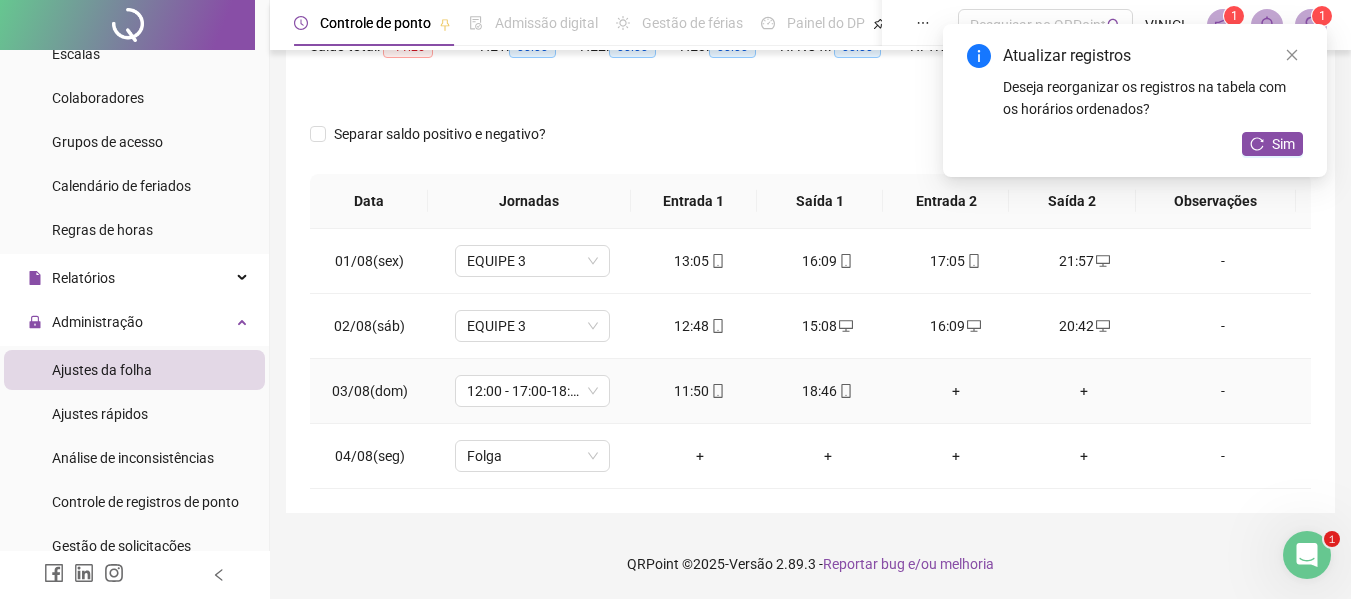 click on "+" at bounding box center (1084, 391) 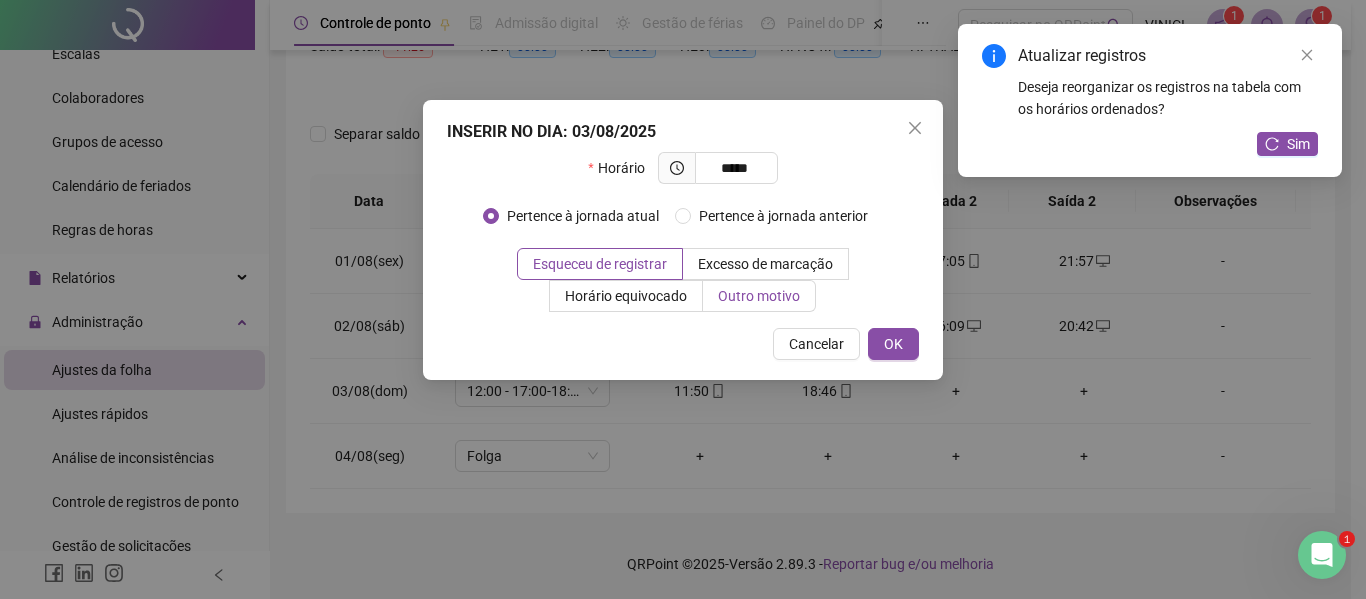click on "Outro motivo" at bounding box center (759, 296) 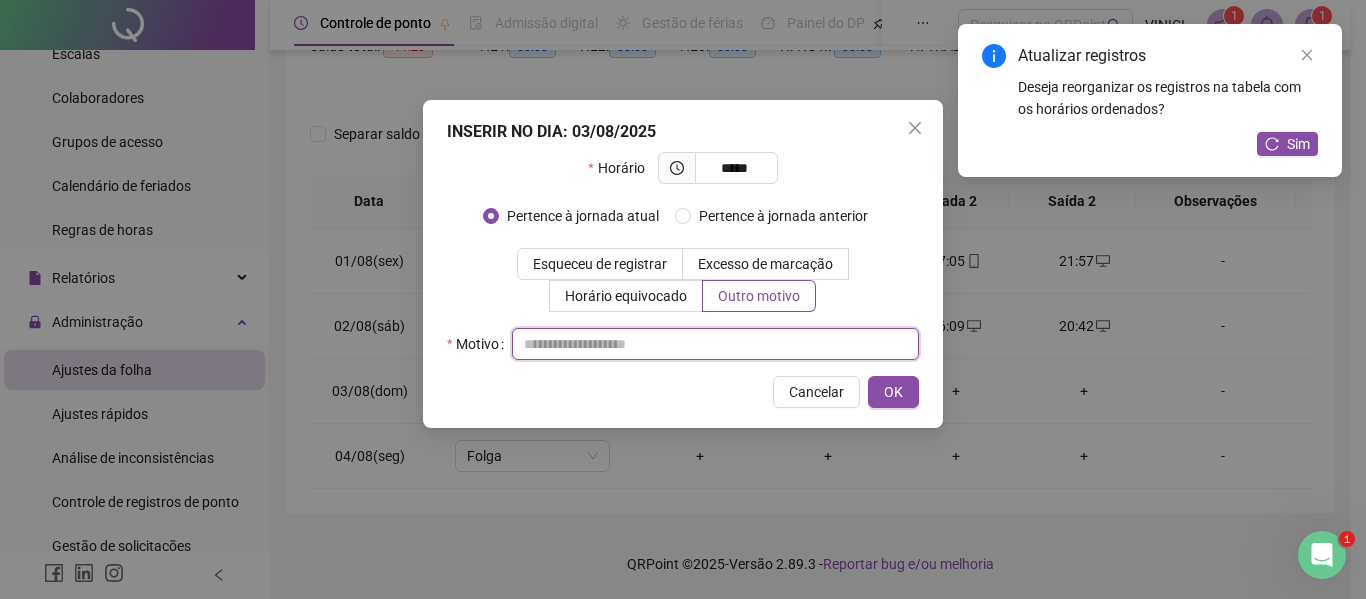click at bounding box center (715, 344) 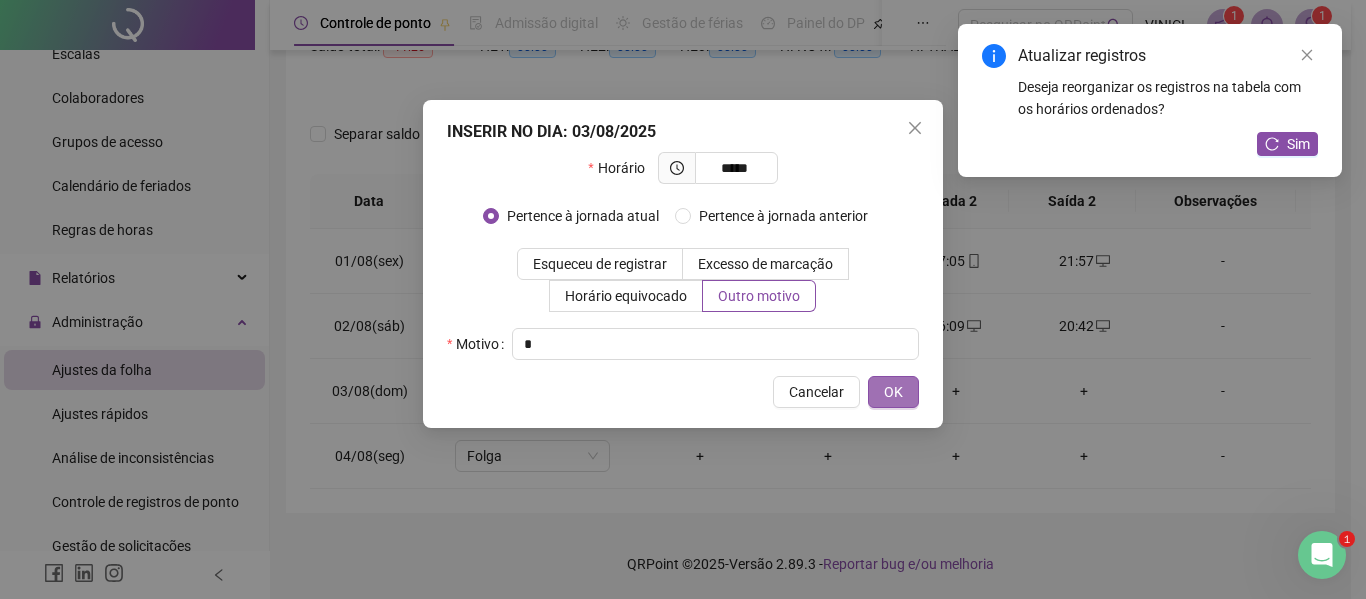 click on "OK" at bounding box center [893, 392] 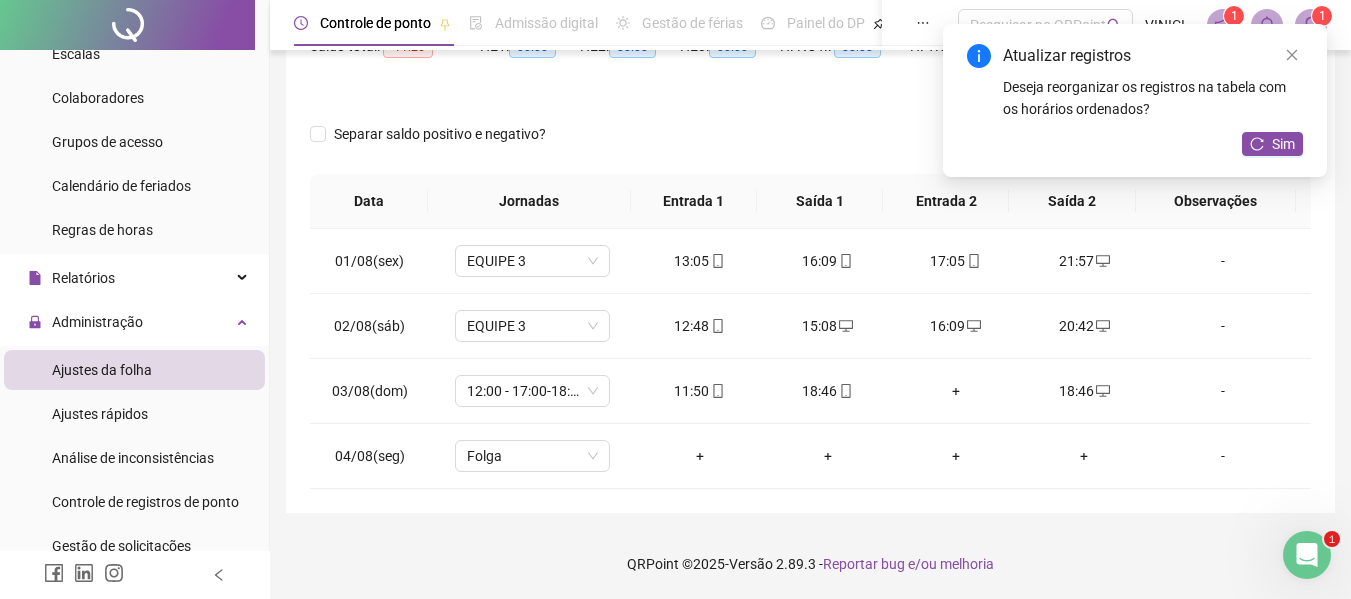 click 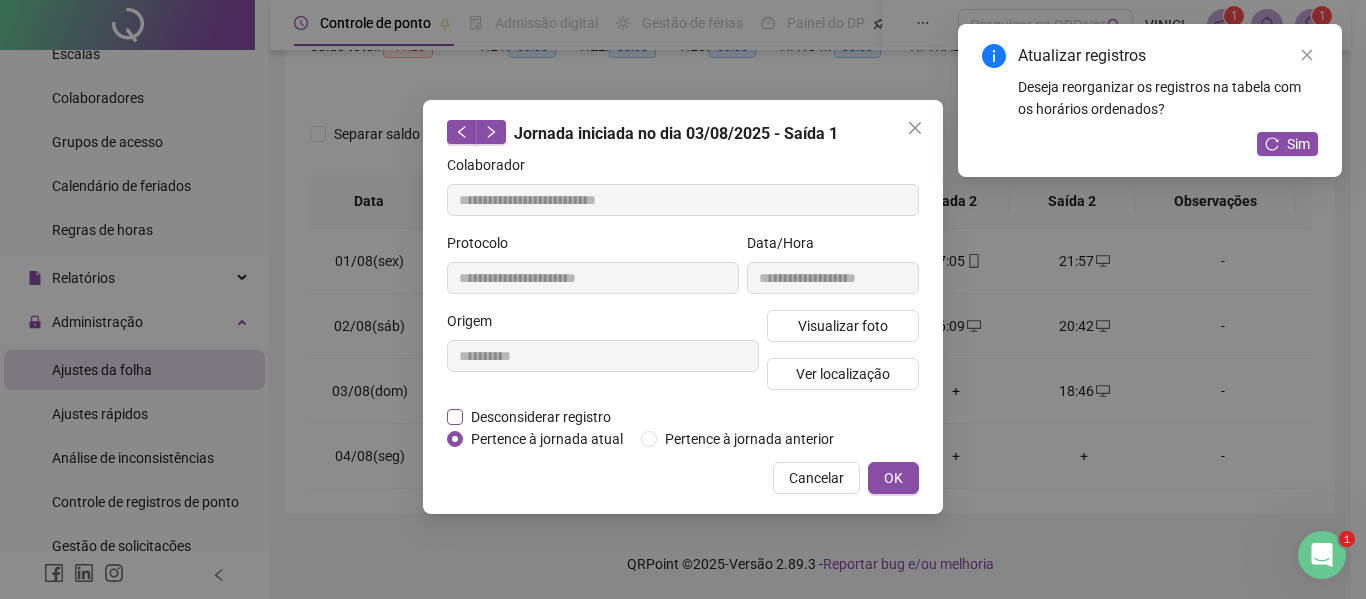 click on "Desconsiderar registro" at bounding box center [541, 417] 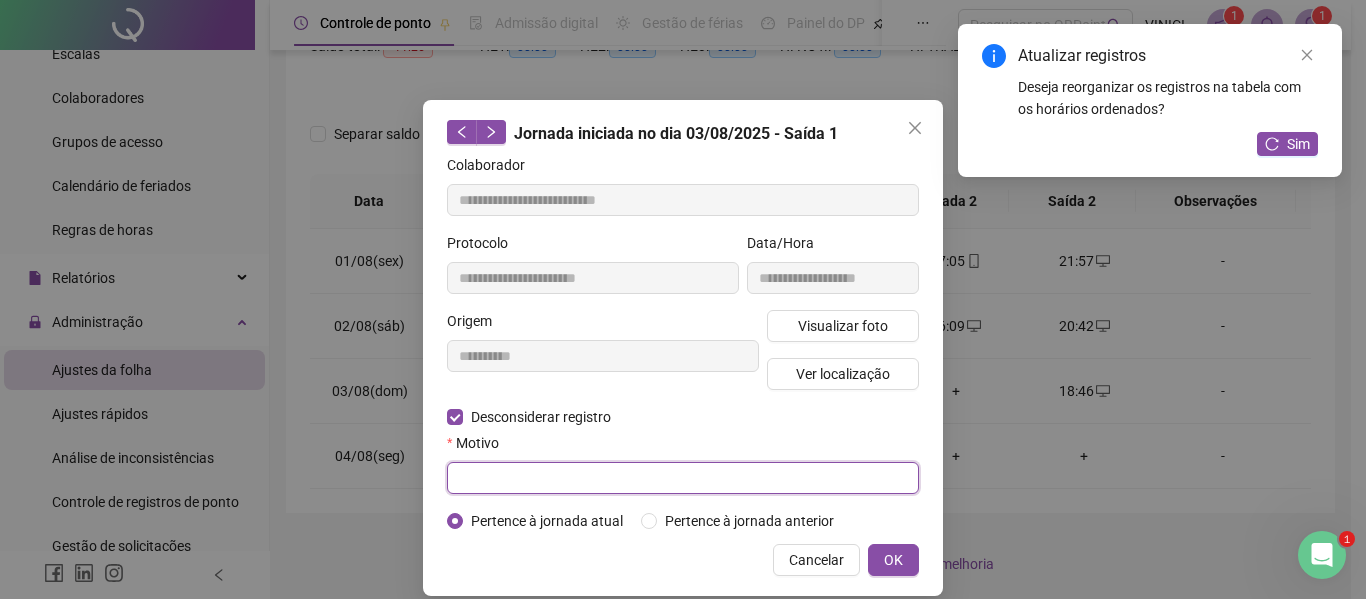 click at bounding box center (683, 478) 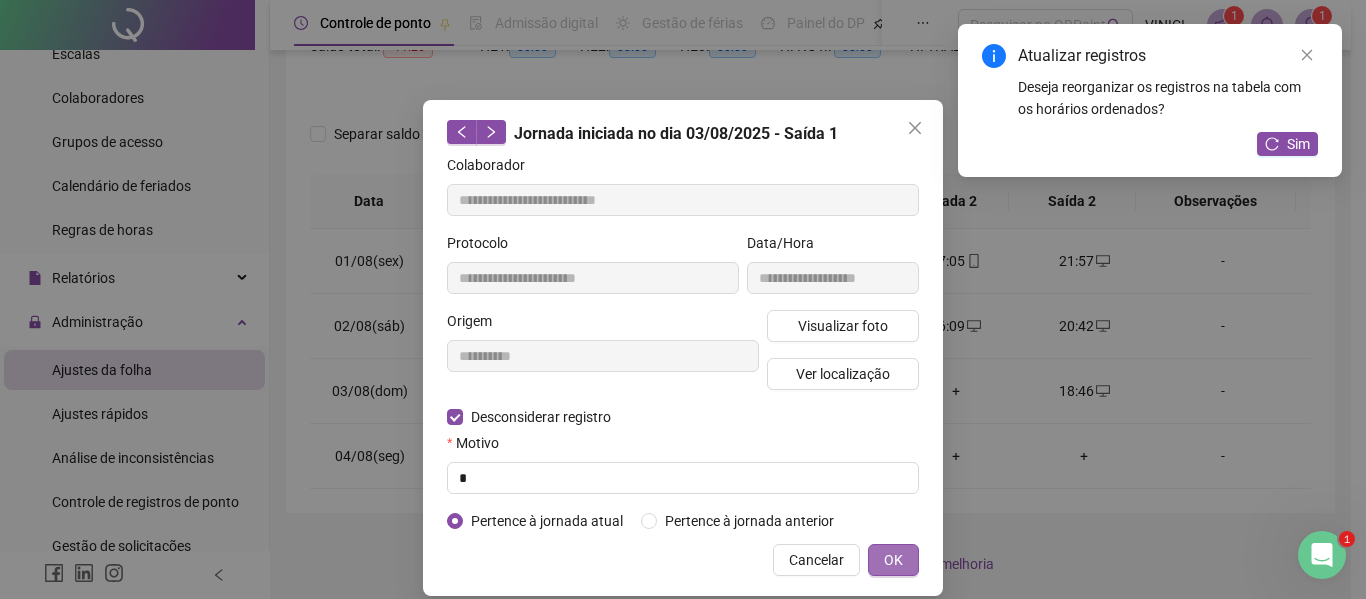 click on "OK" at bounding box center [893, 560] 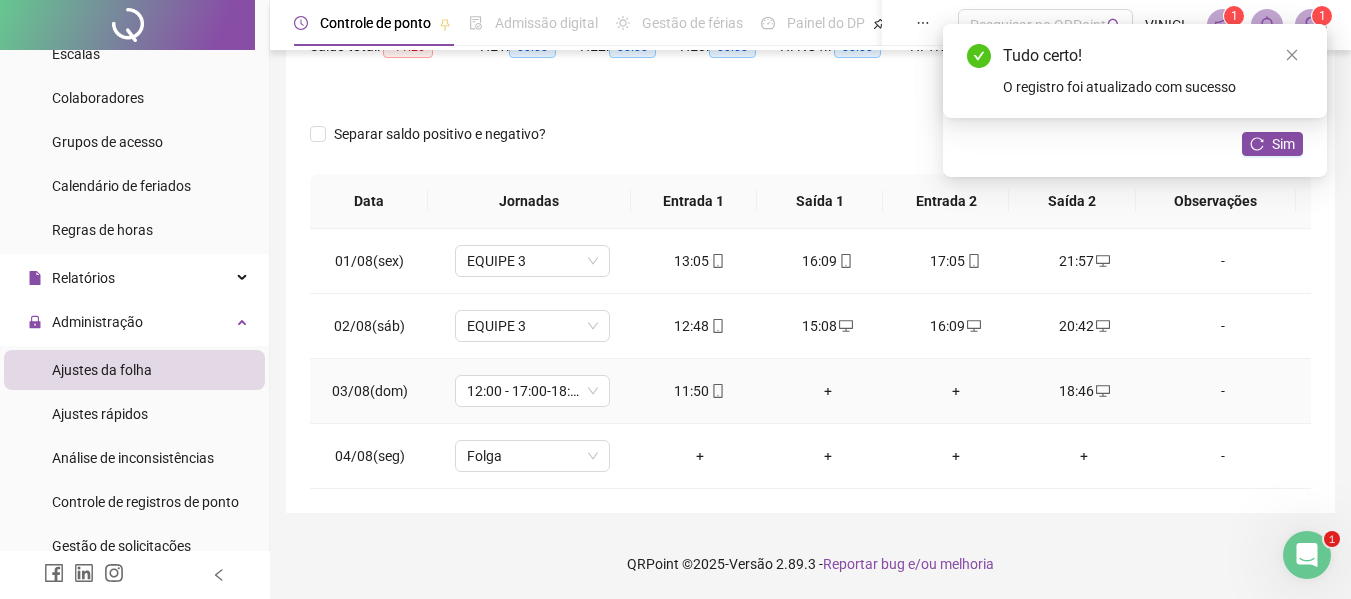 click on "+" at bounding box center [828, 391] 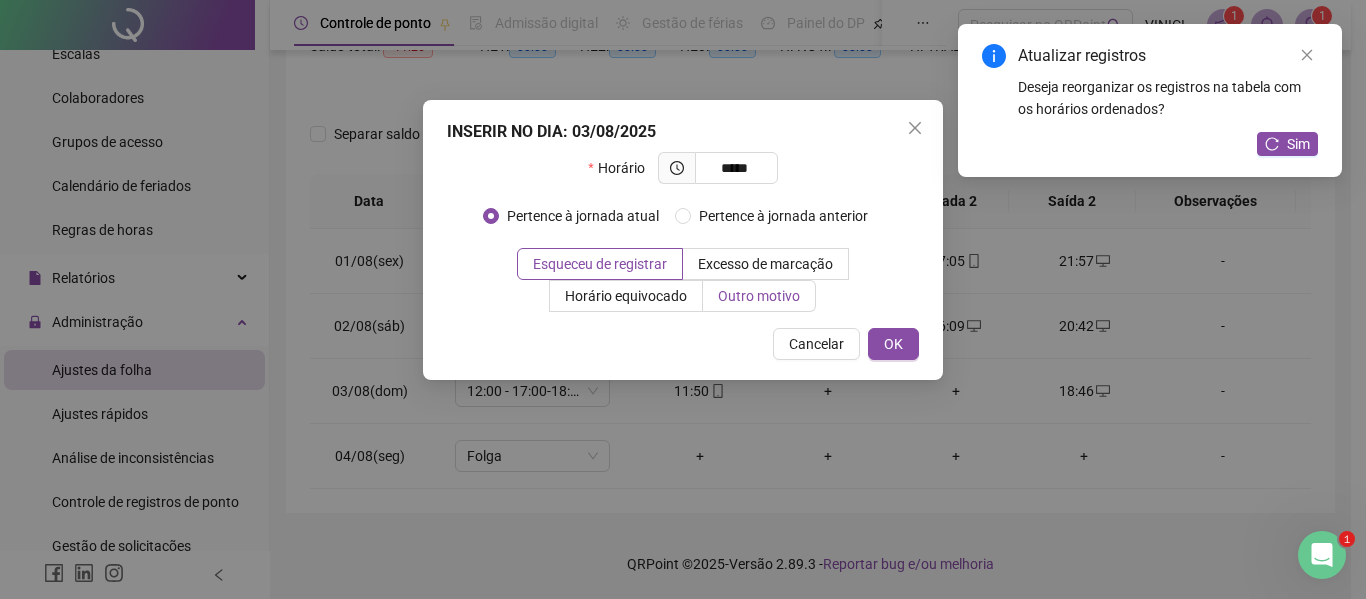 click on "Outro motivo" at bounding box center (759, 296) 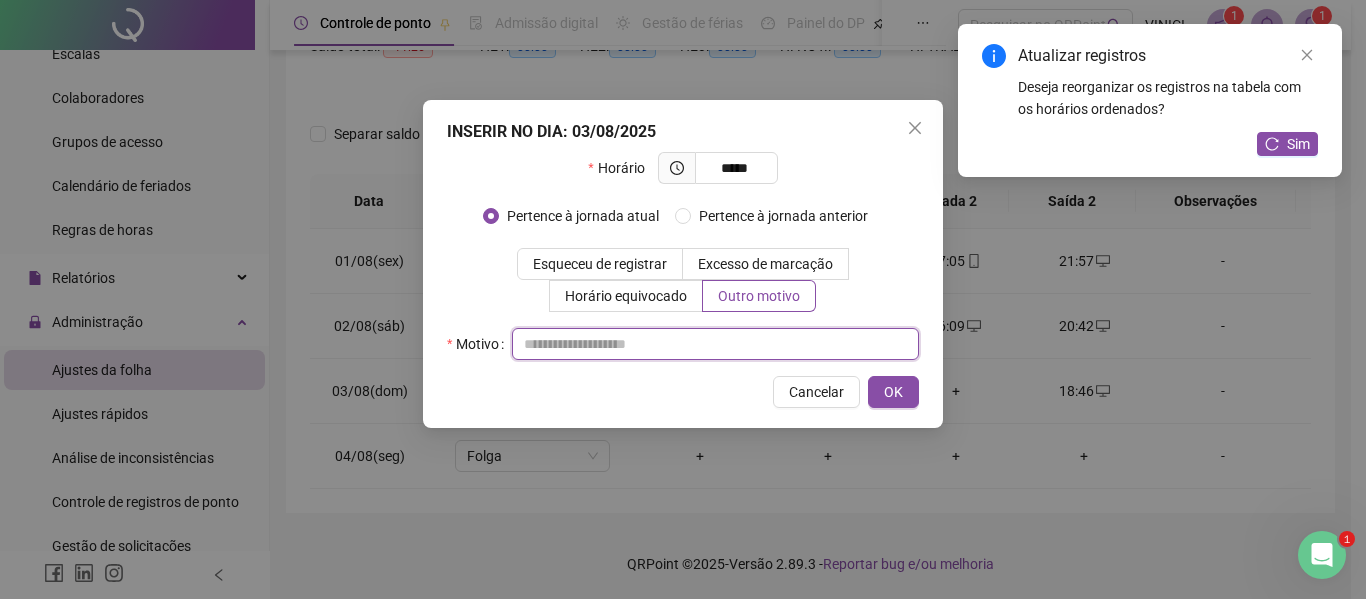 click at bounding box center [715, 344] 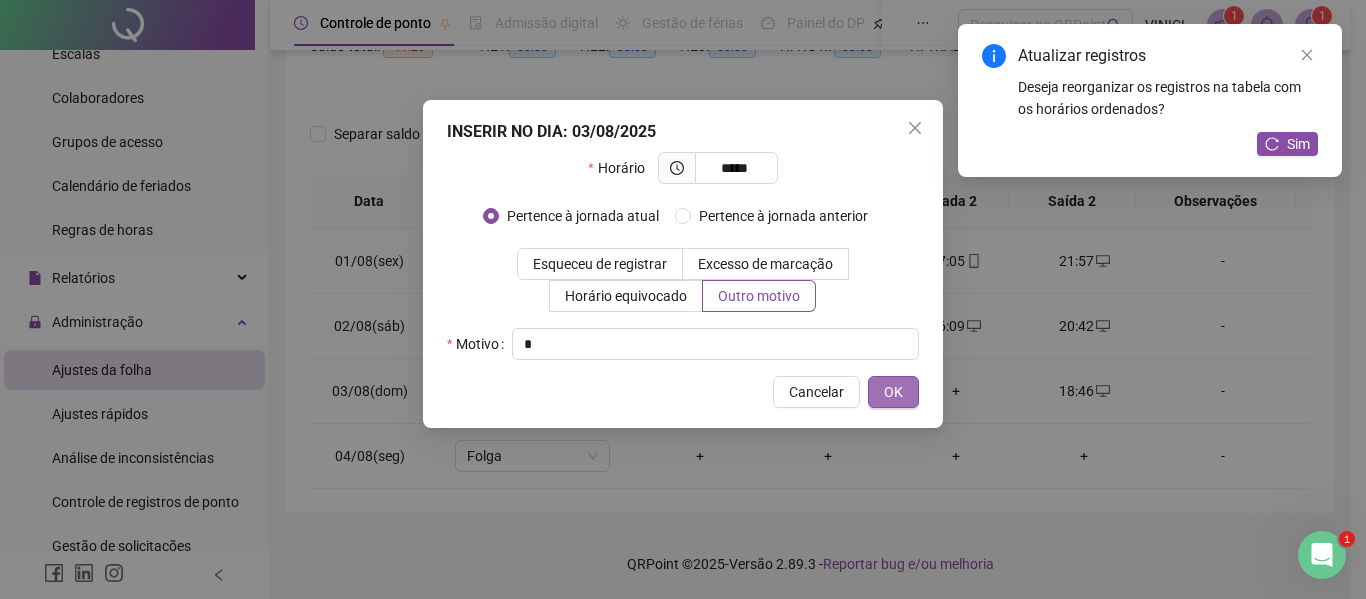 click on "OK" at bounding box center (893, 392) 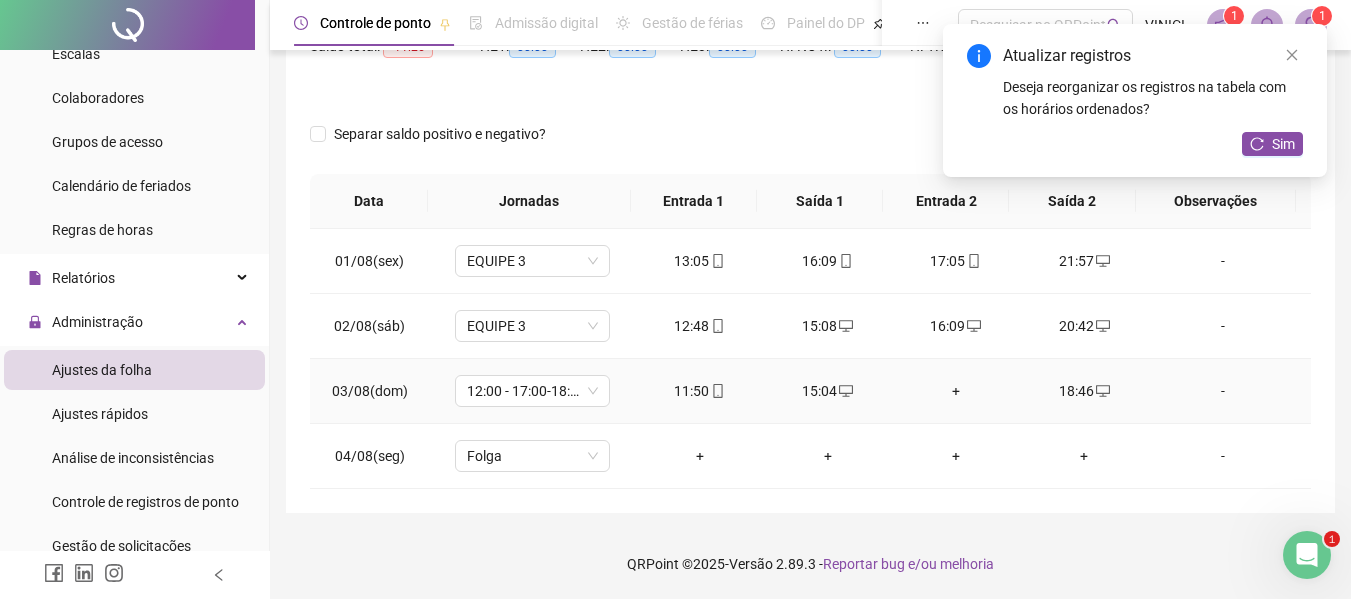click on "+" at bounding box center (956, 391) 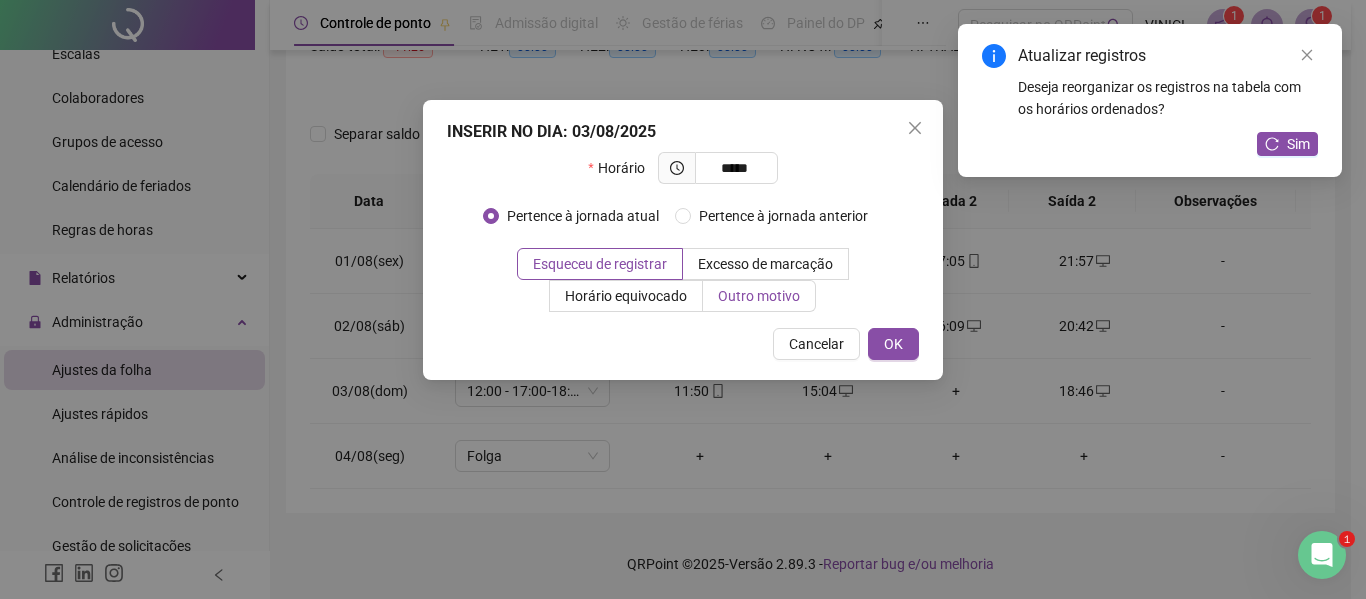 click on "Outro motivo" at bounding box center [759, 296] 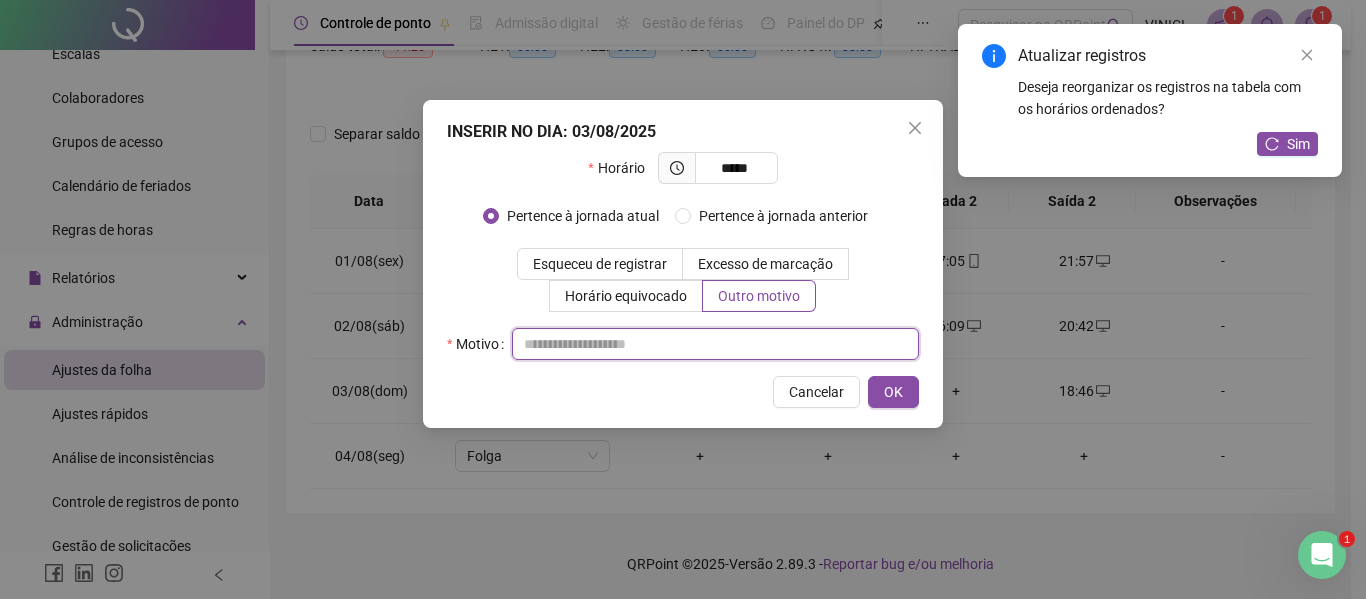 click at bounding box center [715, 344] 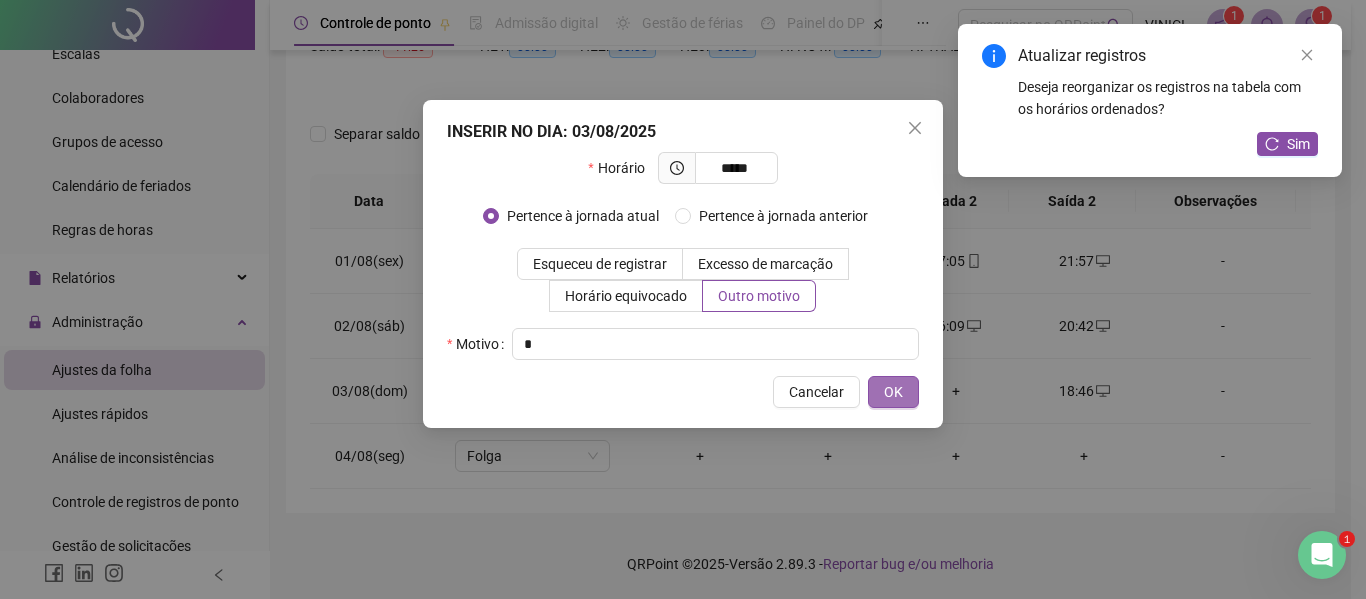 click on "OK" at bounding box center [893, 392] 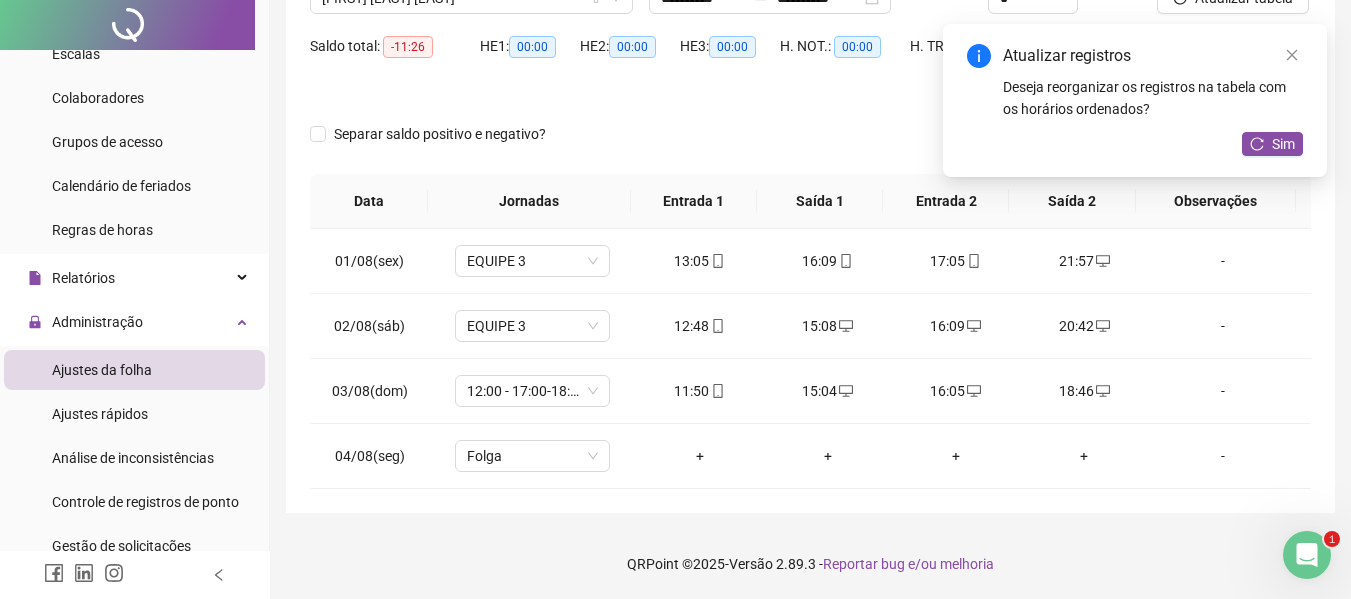 scroll, scrollTop: 0, scrollLeft: 0, axis: both 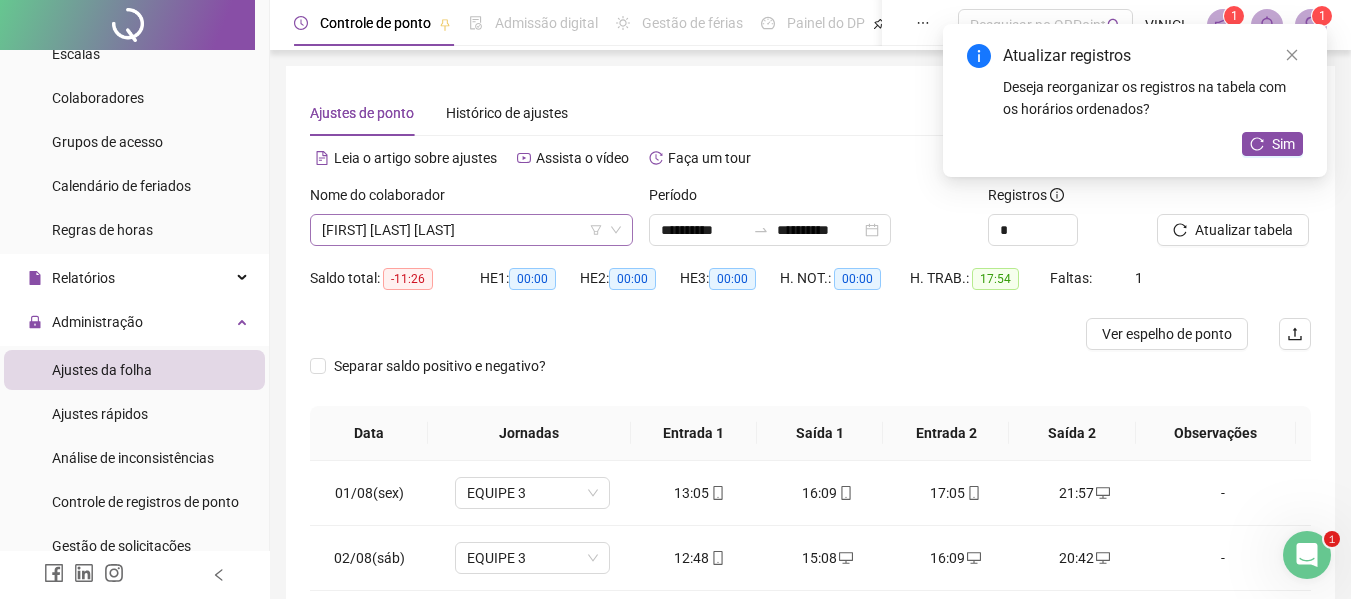 click on "[FIRST] [LAST] [LAST]" at bounding box center [471, 230] 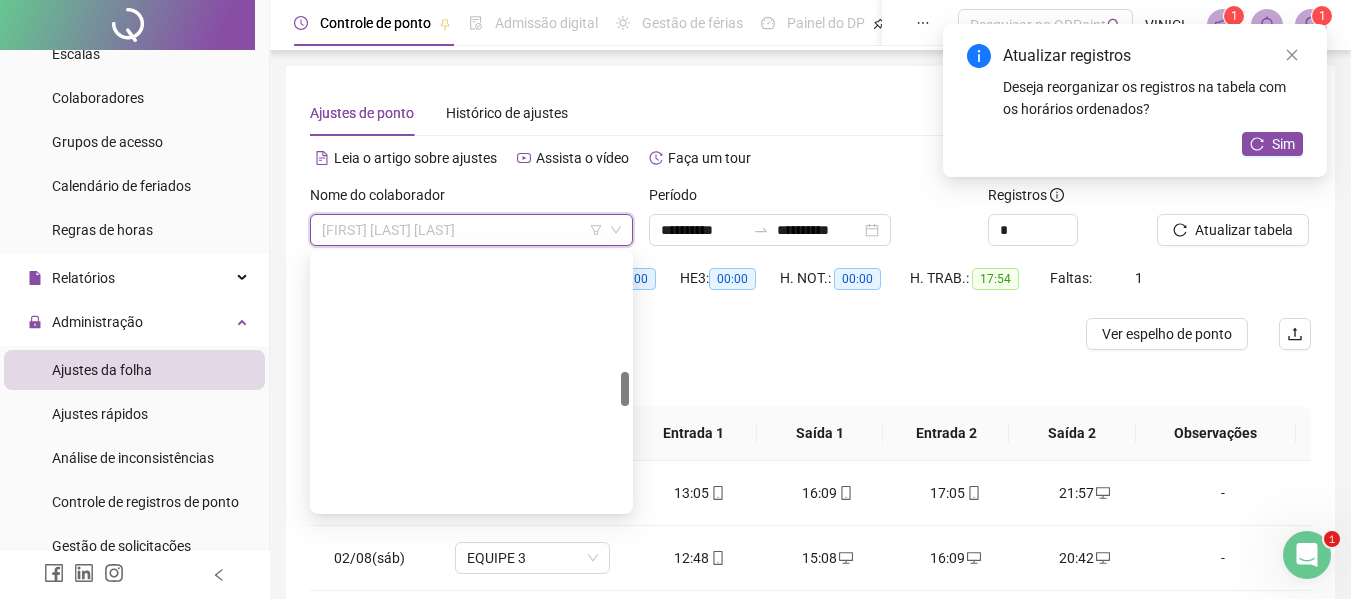scroll, scrollTop: 864, scrollLeft: 0, axis: vertical 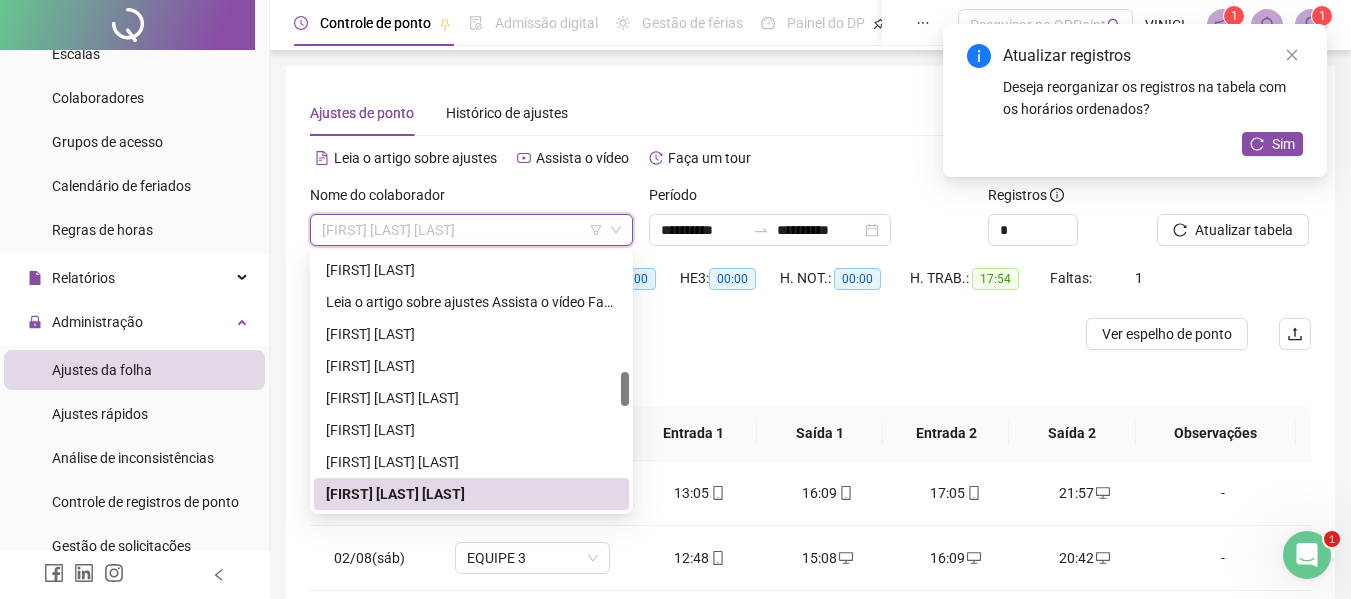 paste on "**********" 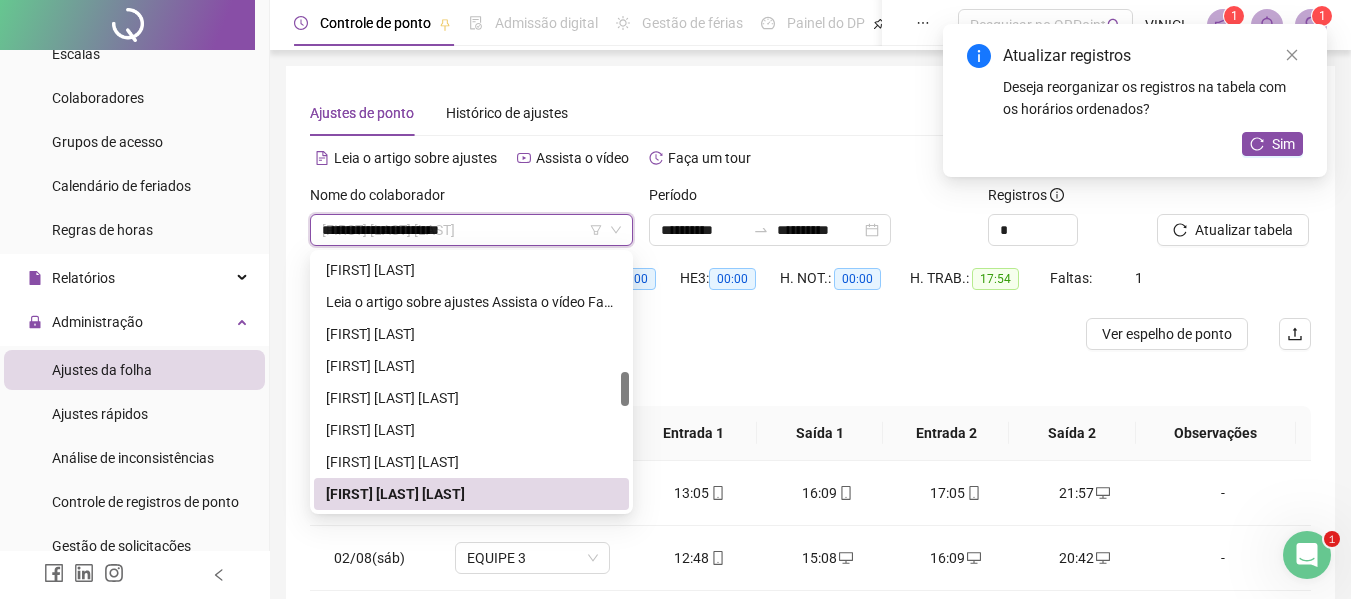 scroll, scrollTop: 0, scrollLeft: 0, axis: both 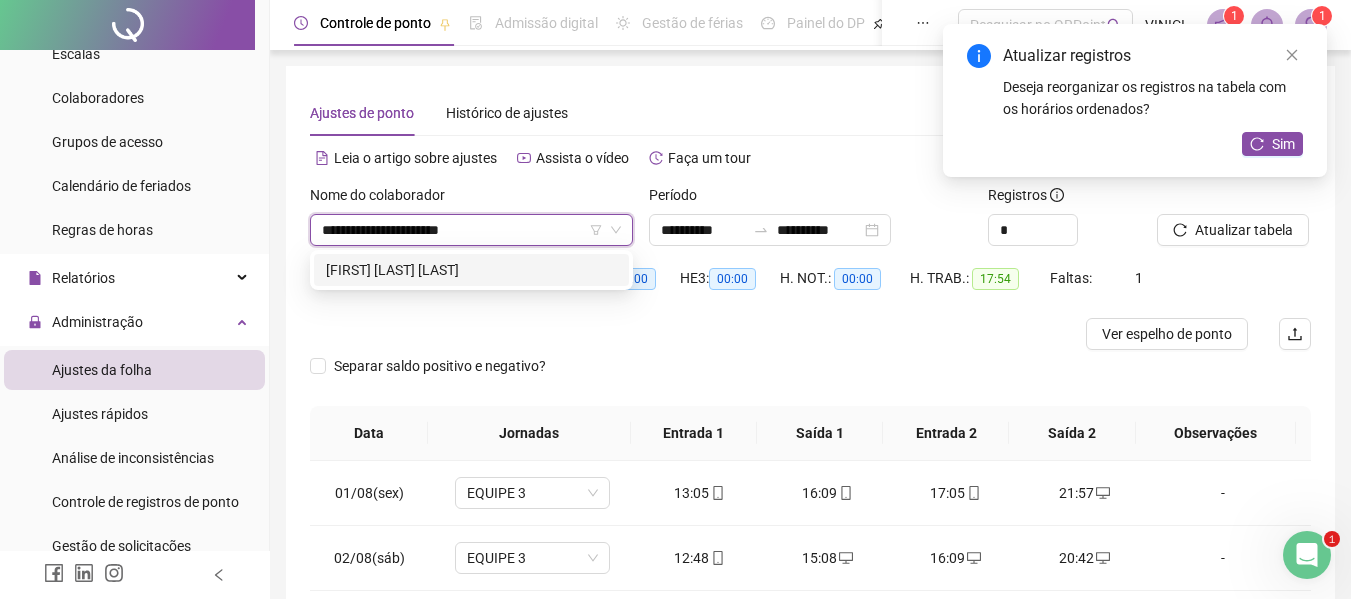 click on "[FIRST] [LAST] [LAST]" at bounding box center (471, 270) 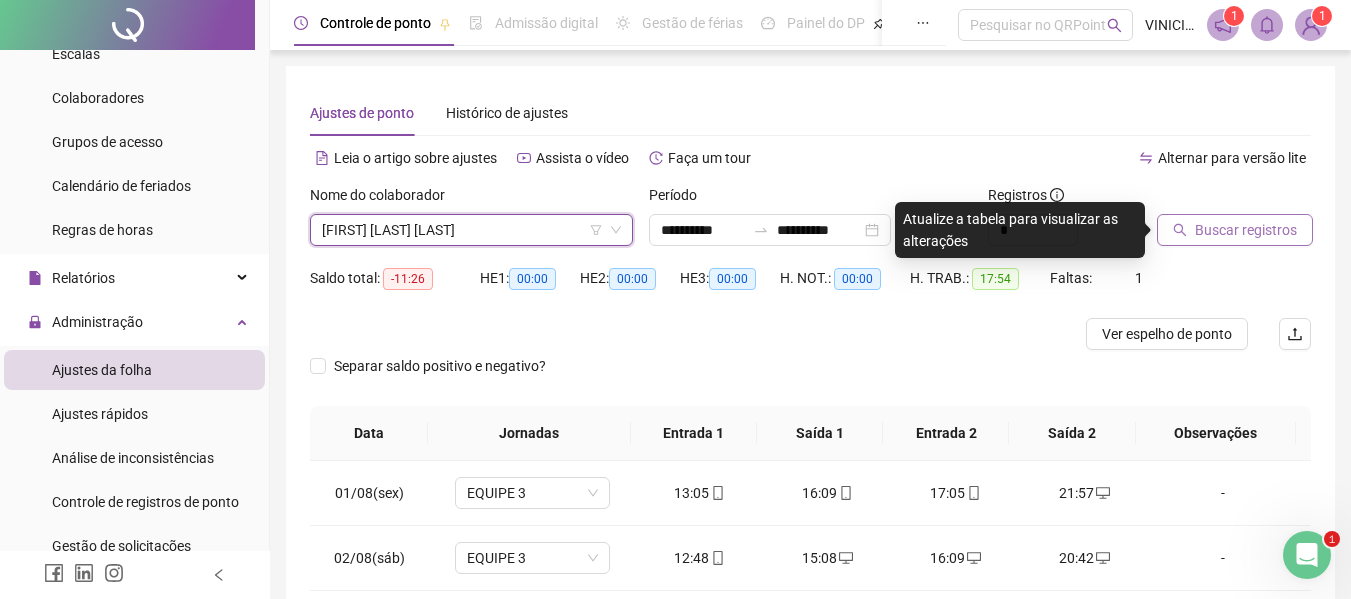 click on "Buscar registros" at bounding box center [1246, 230] 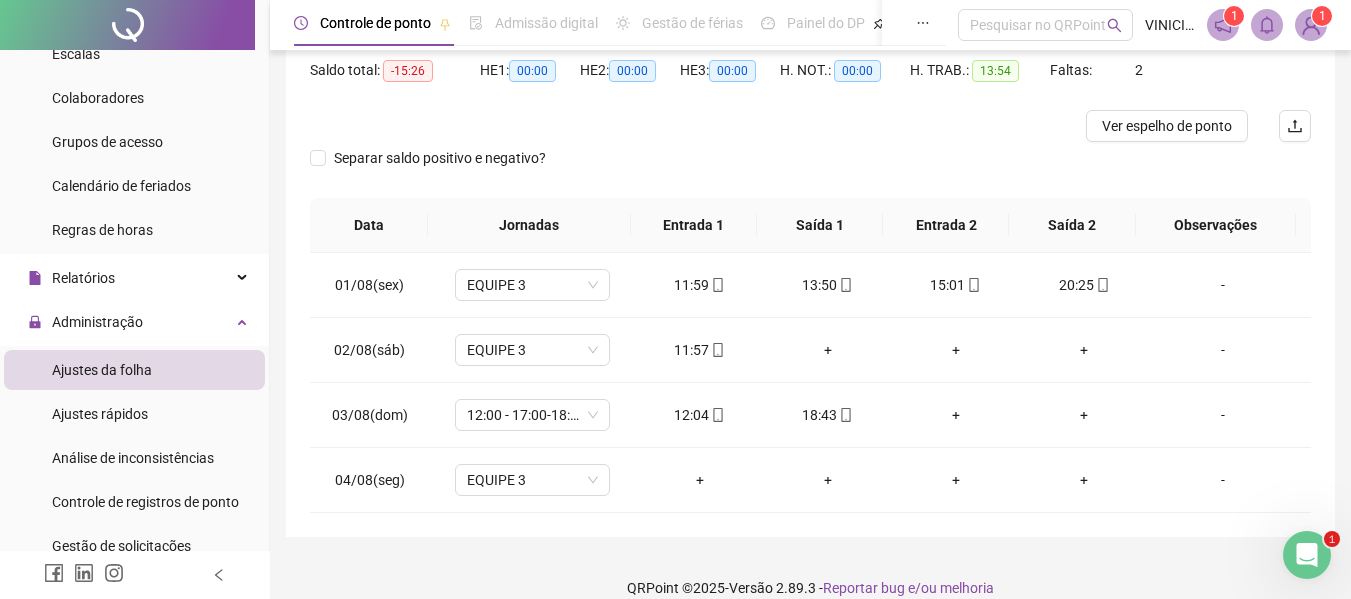 scroll, scrollTop: 232, scrollLeft: 0, axis: vertical 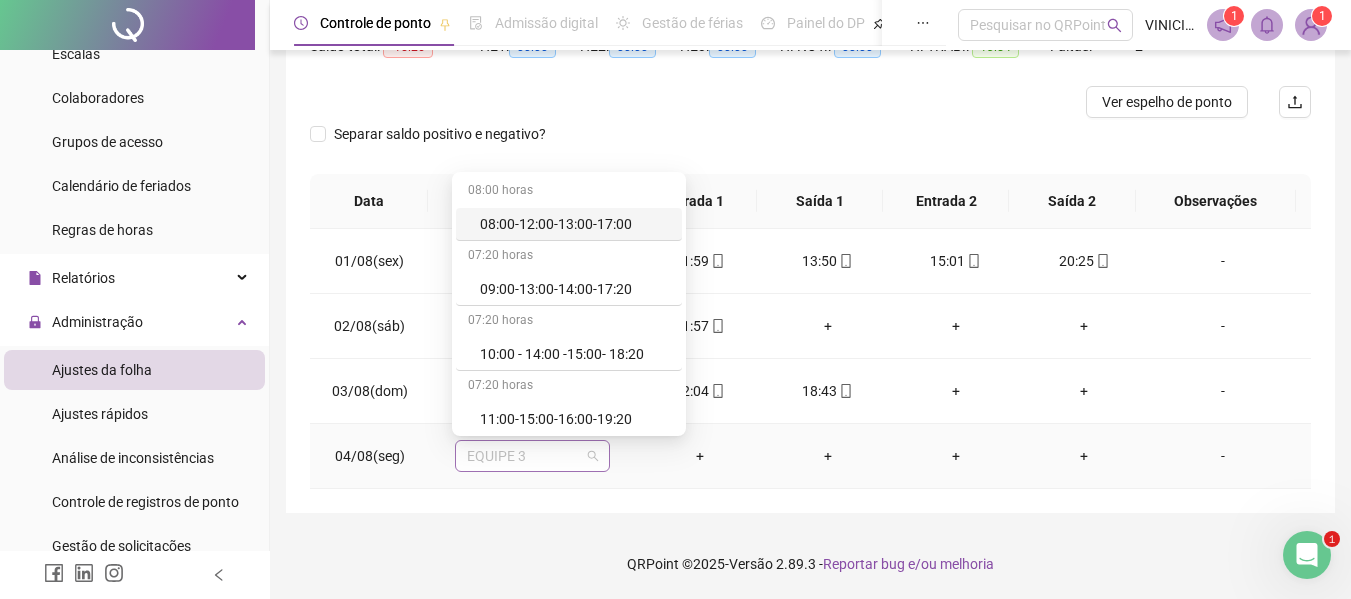click on "EQUIPE 3" at bounding box center [532, 456] 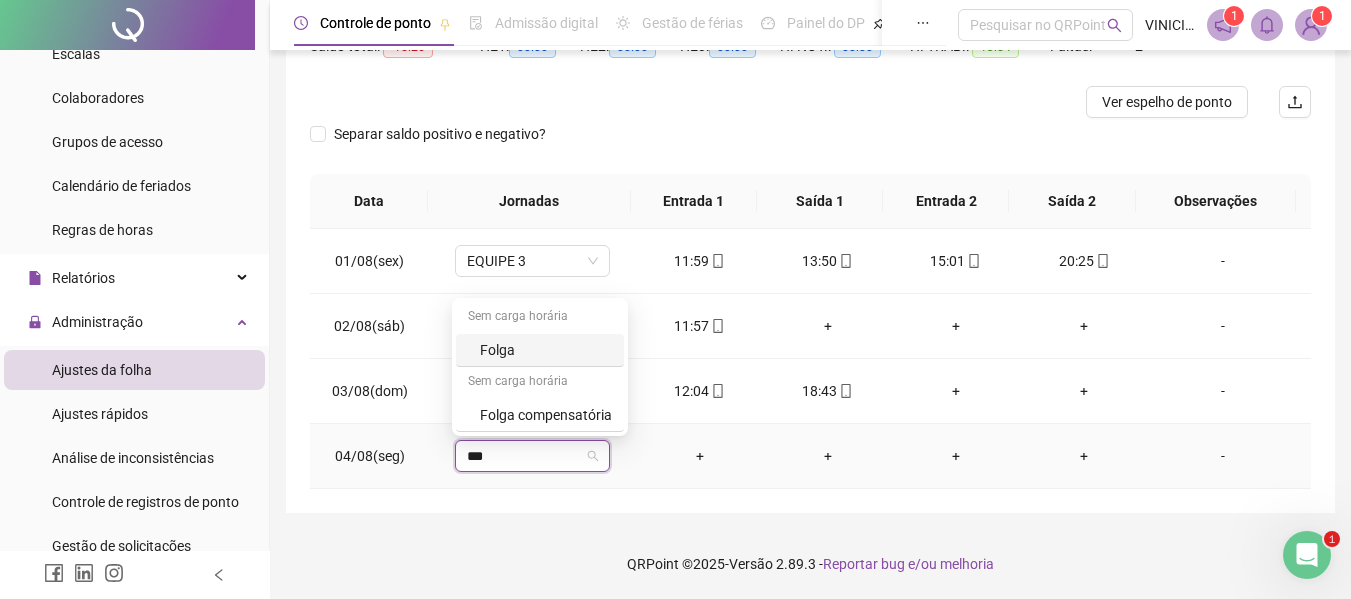click on "Folga" at bounding box center [546, 350] 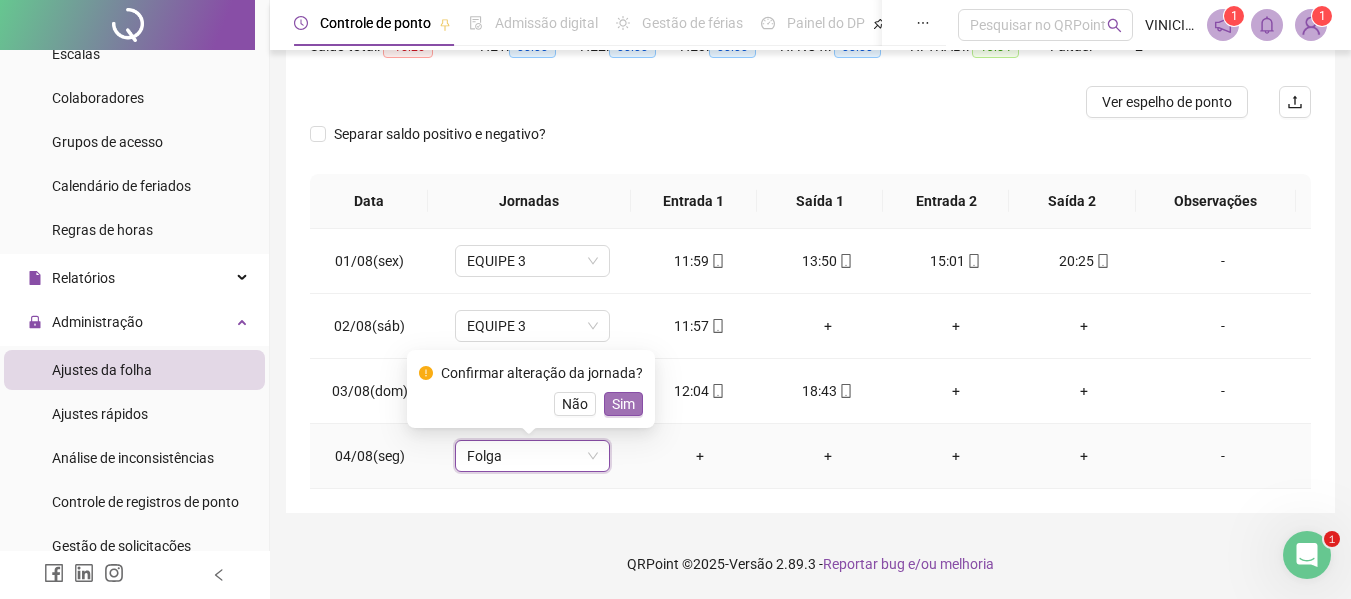 click on "Sim" at bounding box center (623, 404) 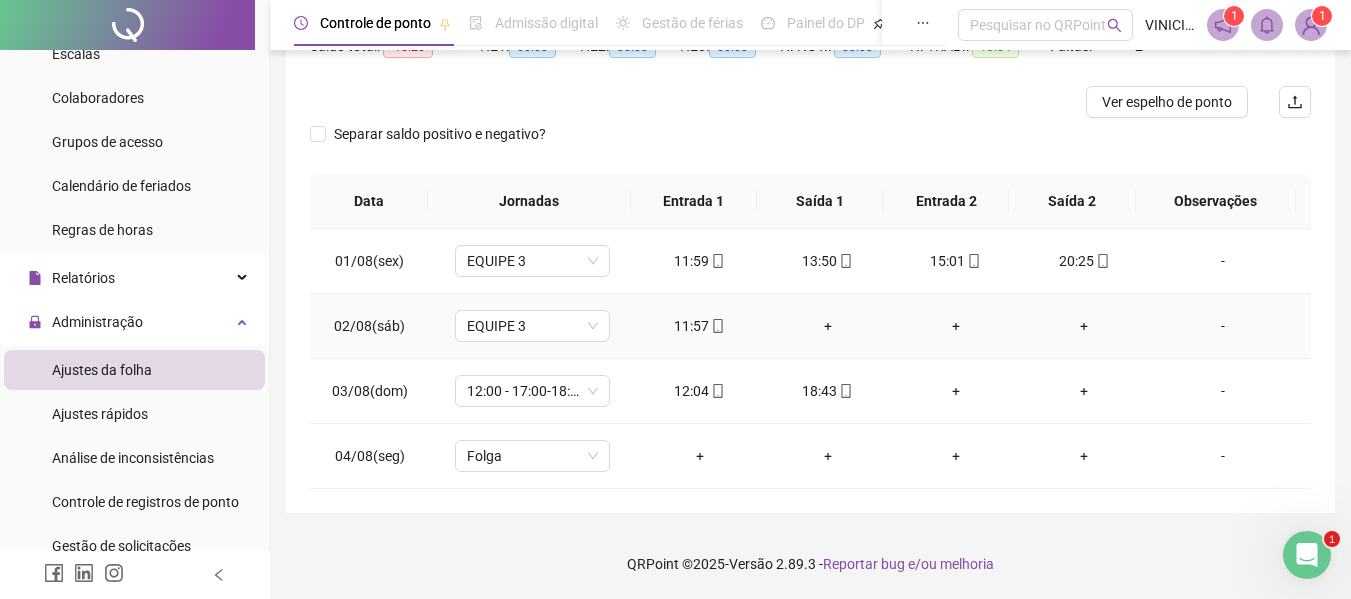 click on "+" at bounding box center (828, 326) 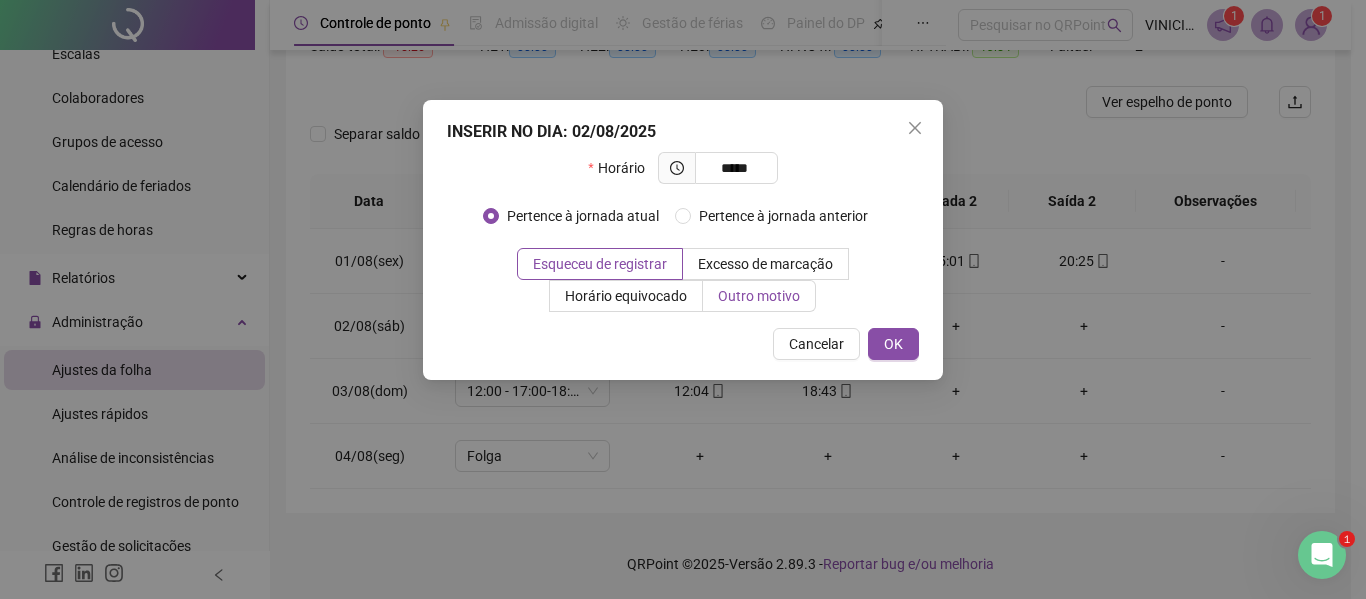 click on "Outro motivo" at bounding box center [759, 296] 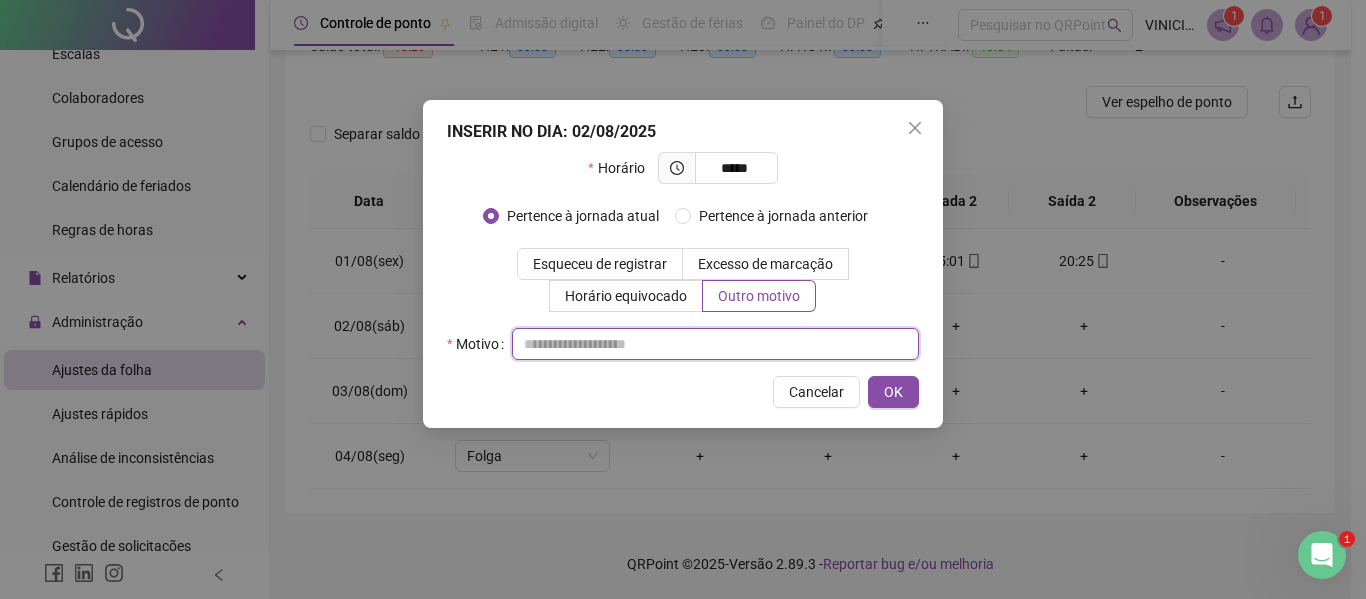 click at bounding box center (715, 344) 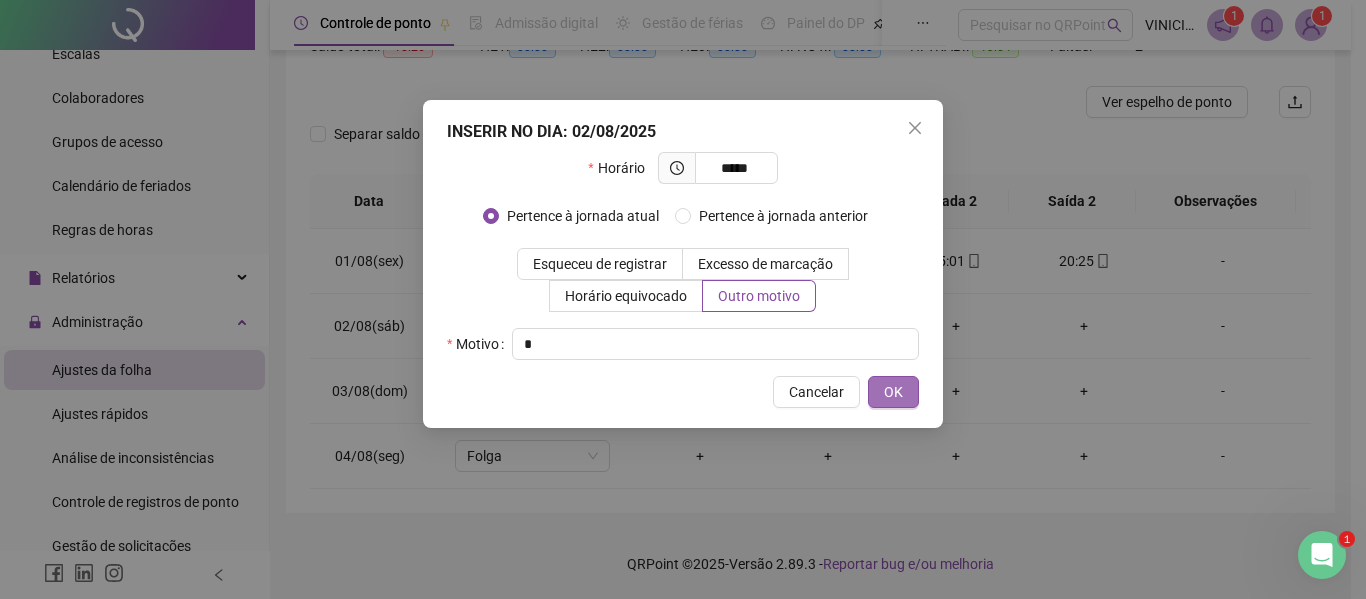 click on "OK" at bounding box center [893, 392] 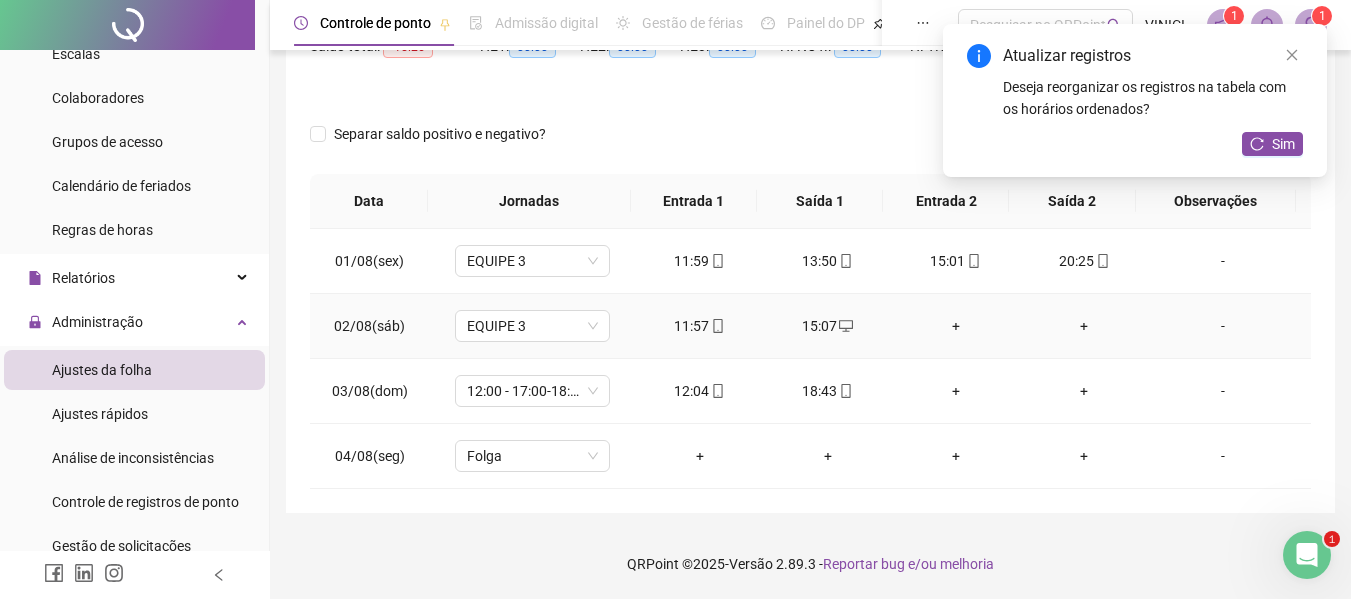 click on "+" at bounding box center [956, 326] 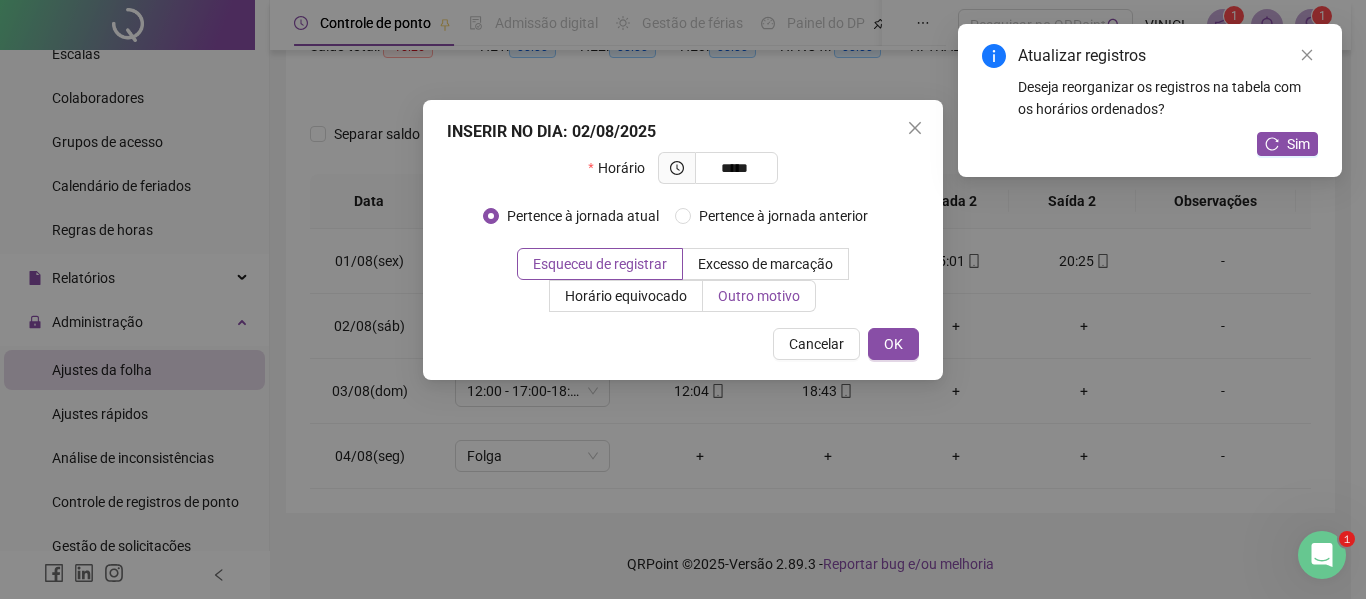 click on "Outro motivo" at bounding box center (759, 296) 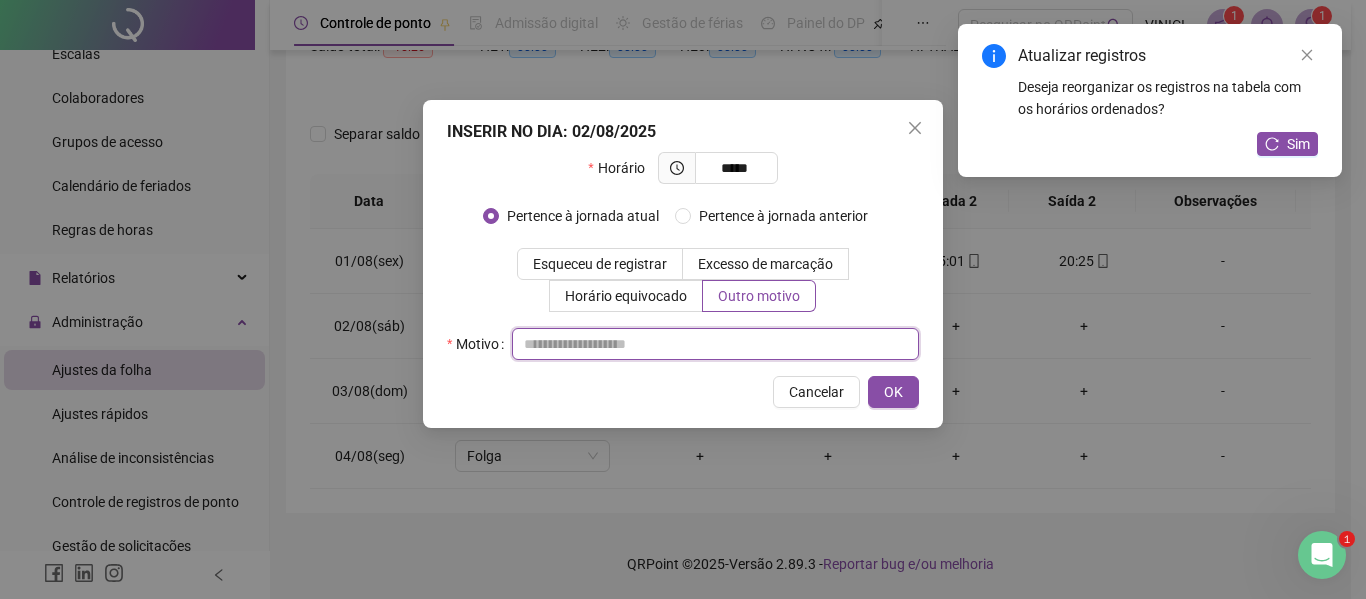 click at bounding box center (715, 344) 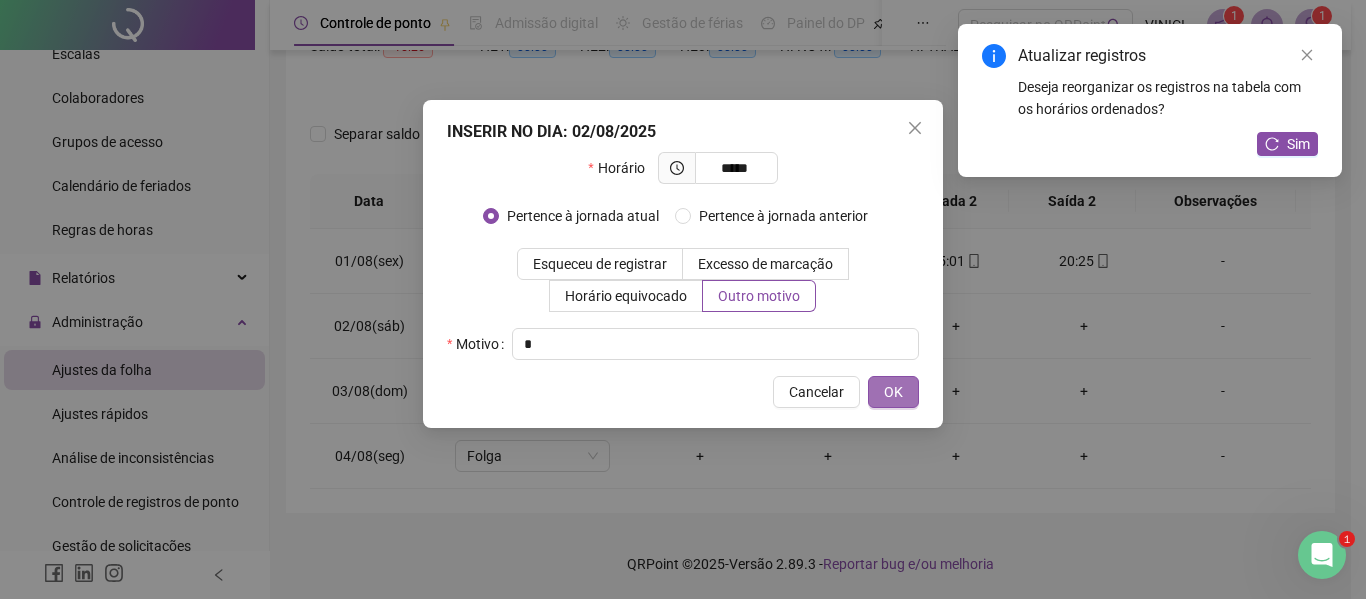 click on "OK" at bounding box center [893, 392] 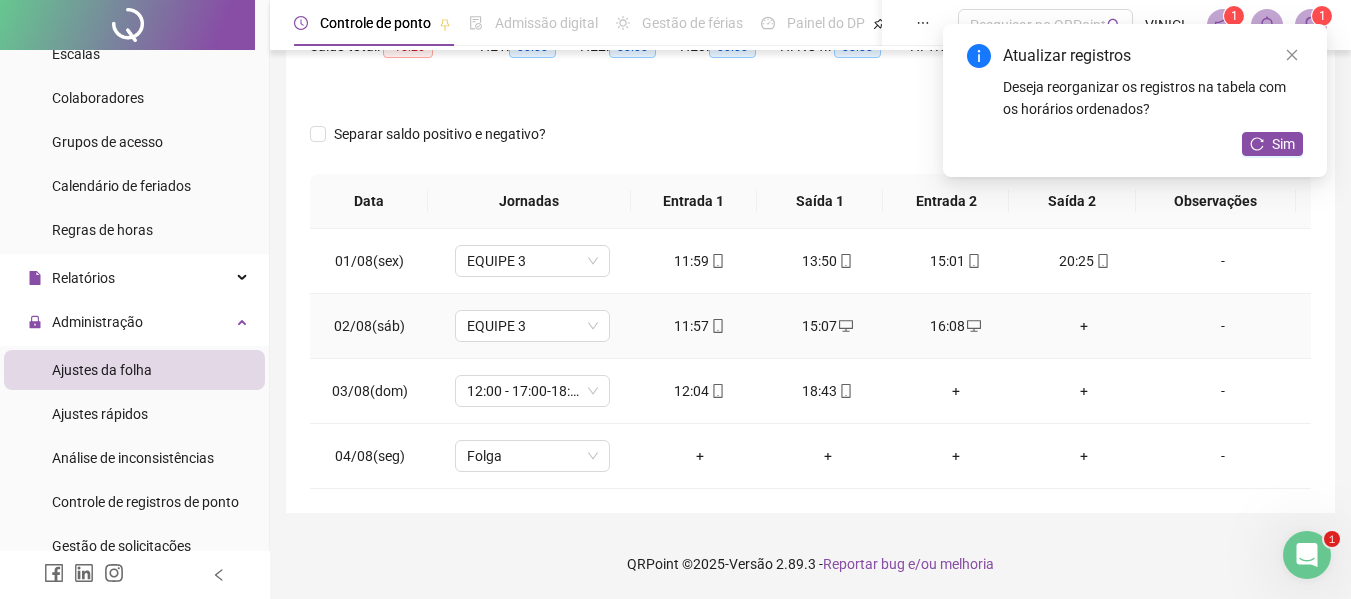 click on "+" at bounding box center [1084, 326] 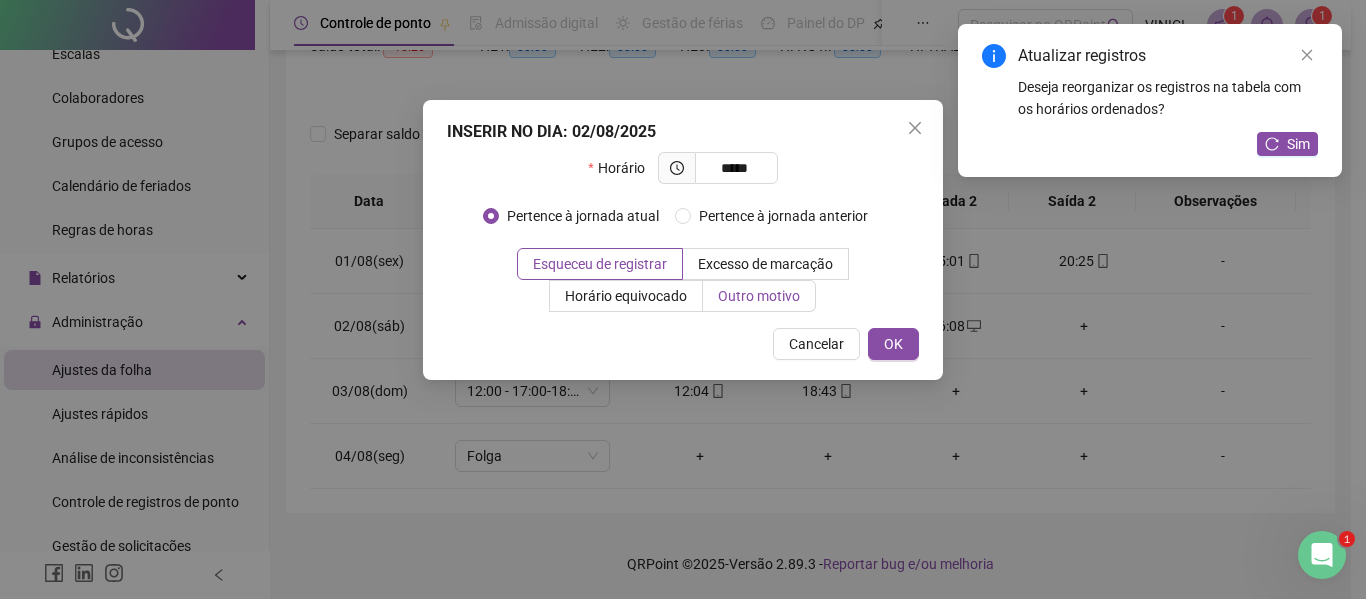 click on "Outro motivo" at bounding box center [759, 296] 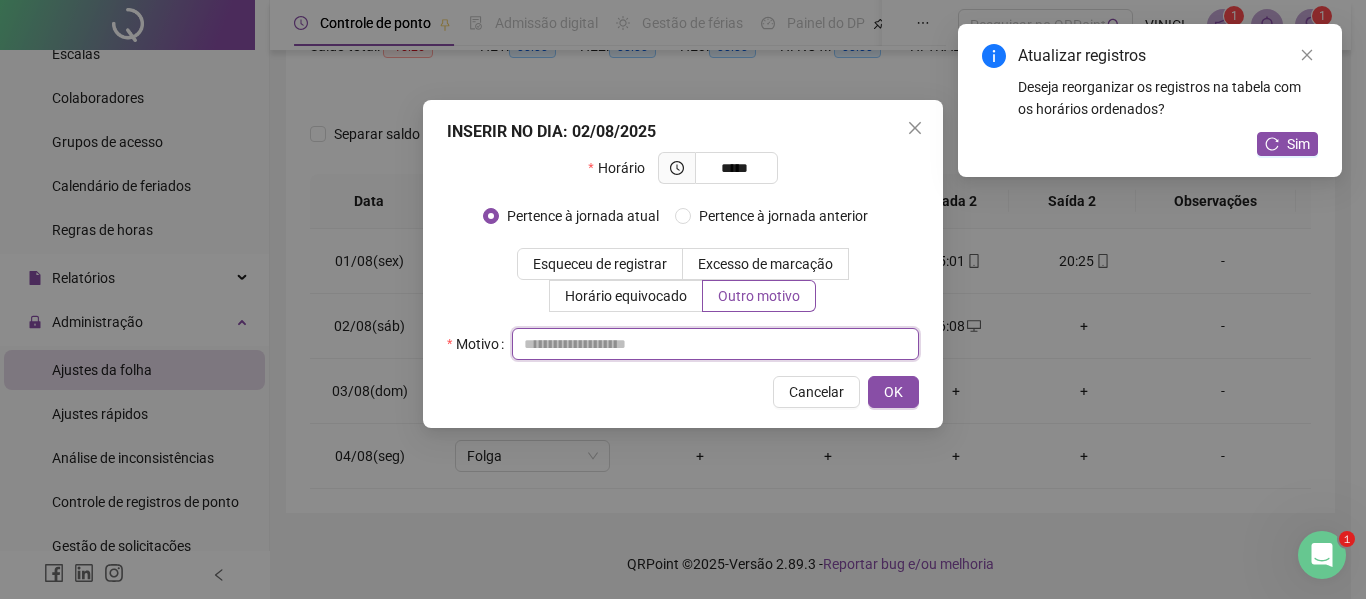 click at bounding box center [715, 344] 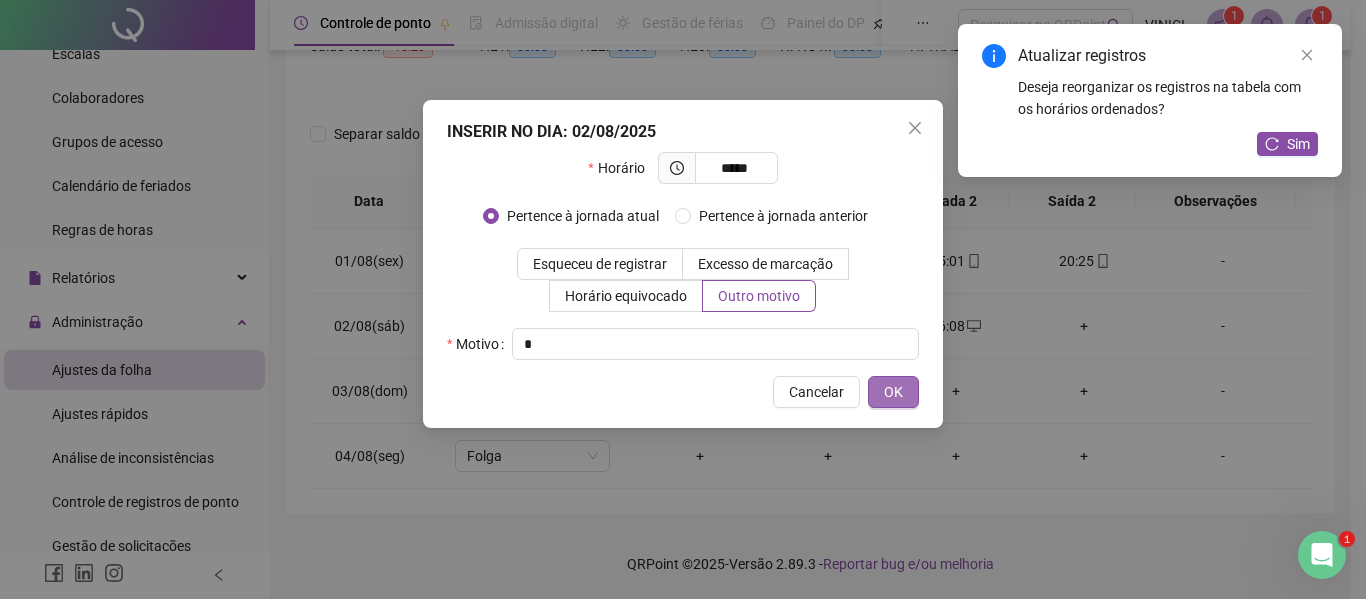 click on "OK" at bounding box center (893, 392) 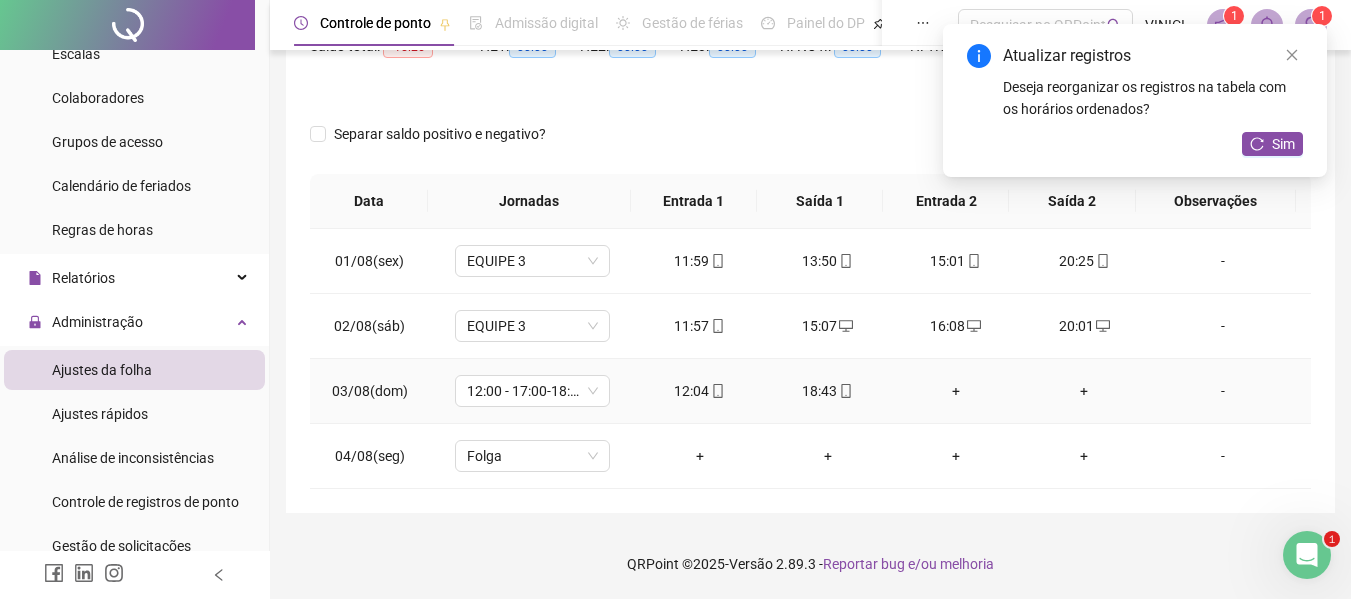 click on "+" at bounding box center (1084, 391) 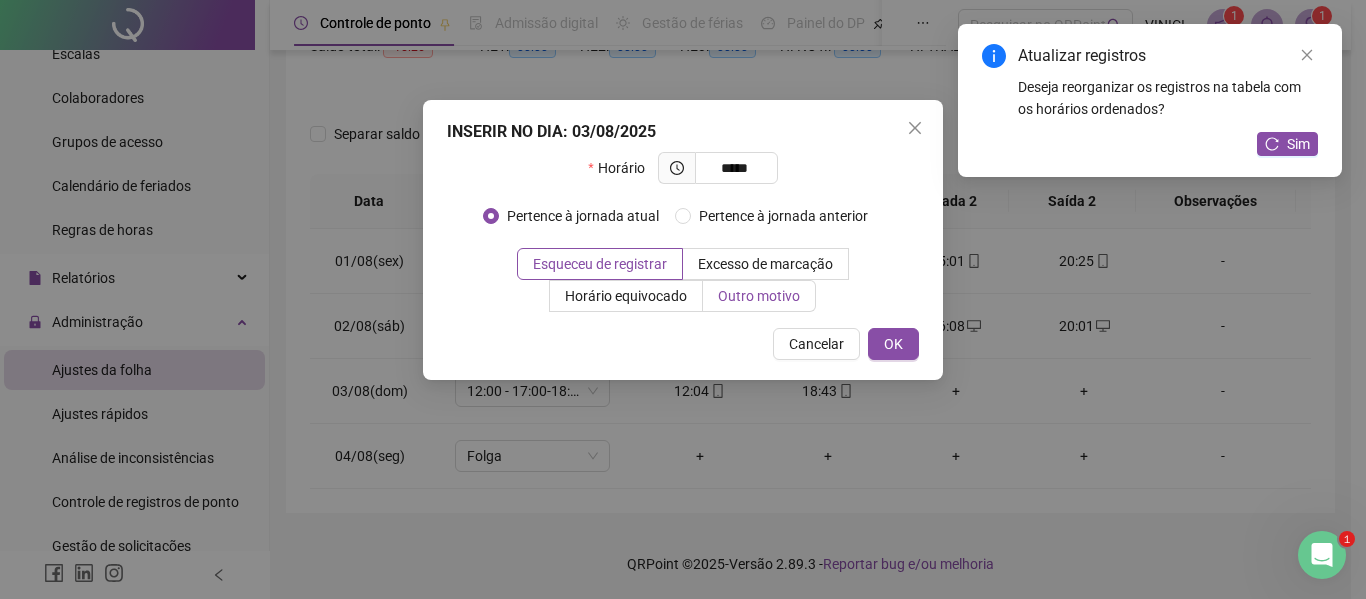 click on "Outro motivo" at bounding box center [759, 296] 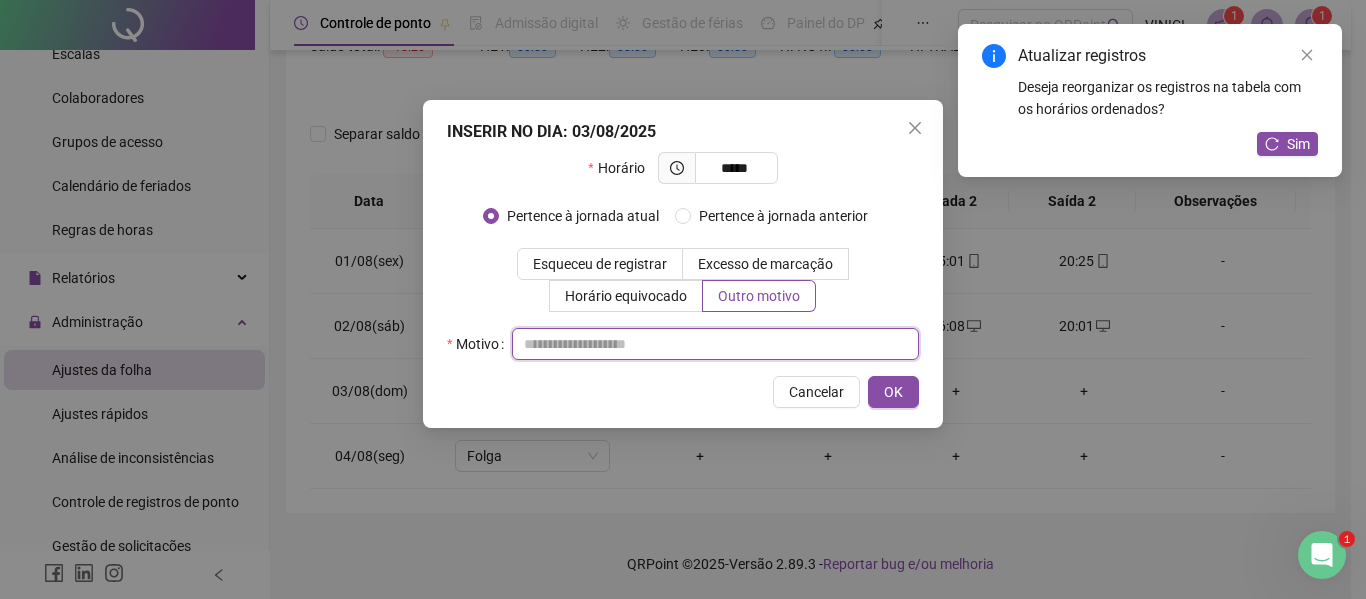 click at bounding box center (715, 344) 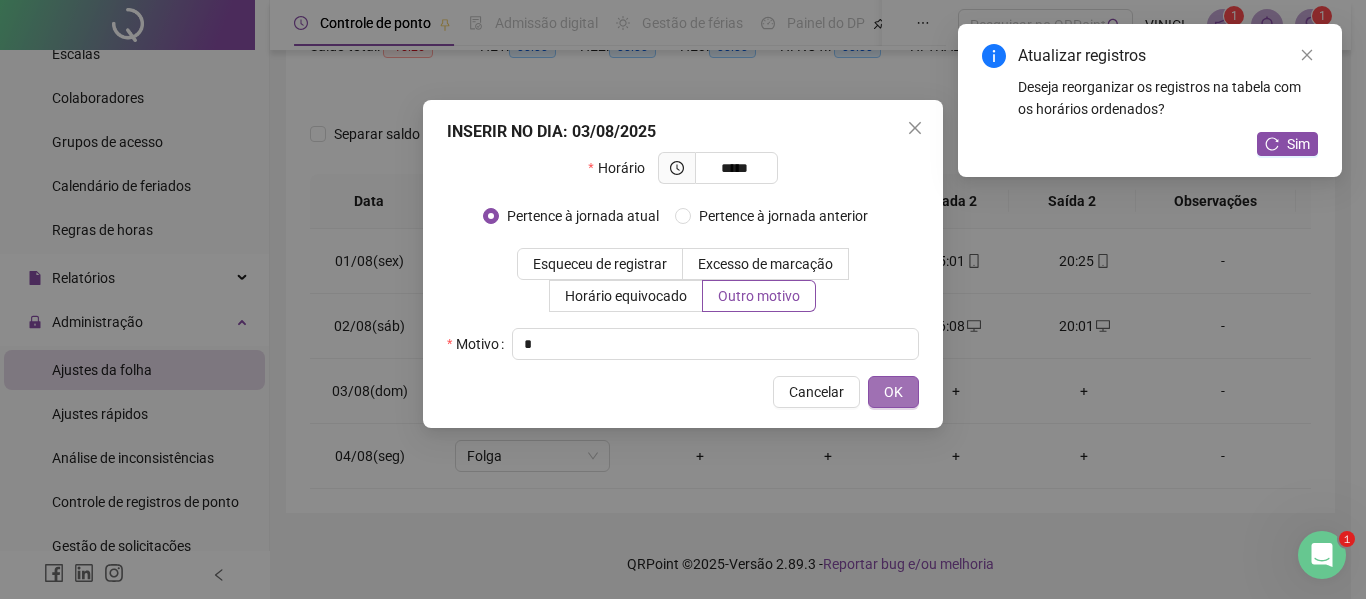 click on "OK" at bounding box center [893, 392] 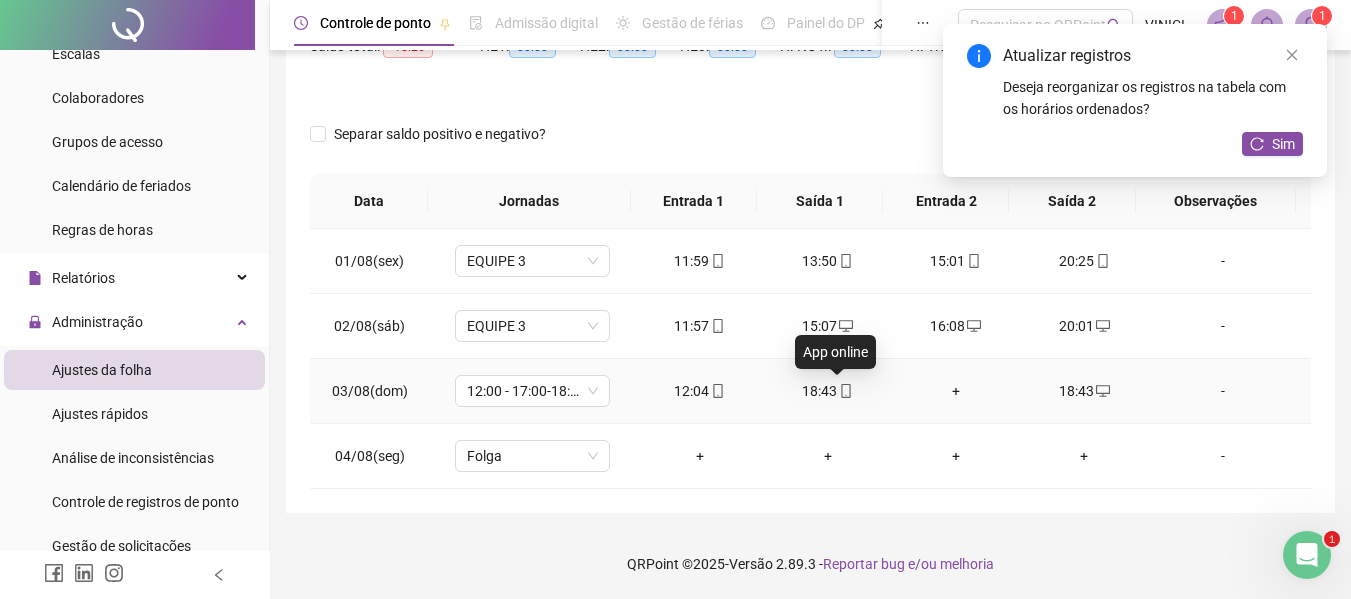 click 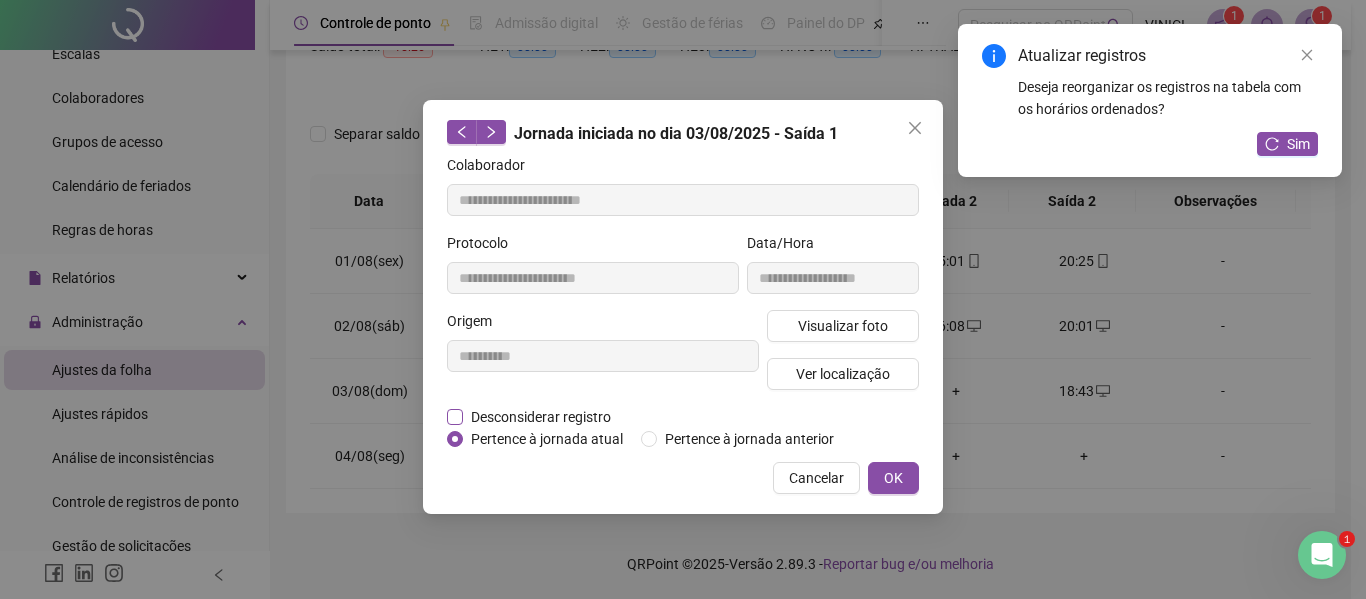 click on "Desconsiderar registro" at bounding box center [541, 417] 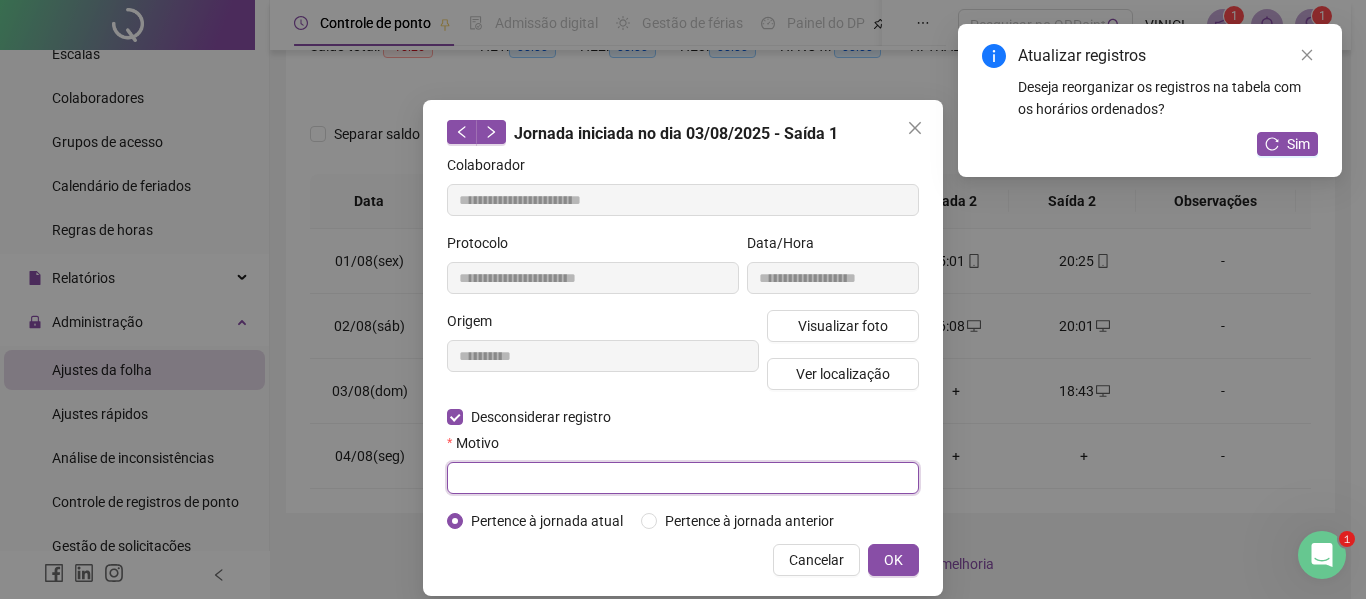click at bounding box center [683, 478] 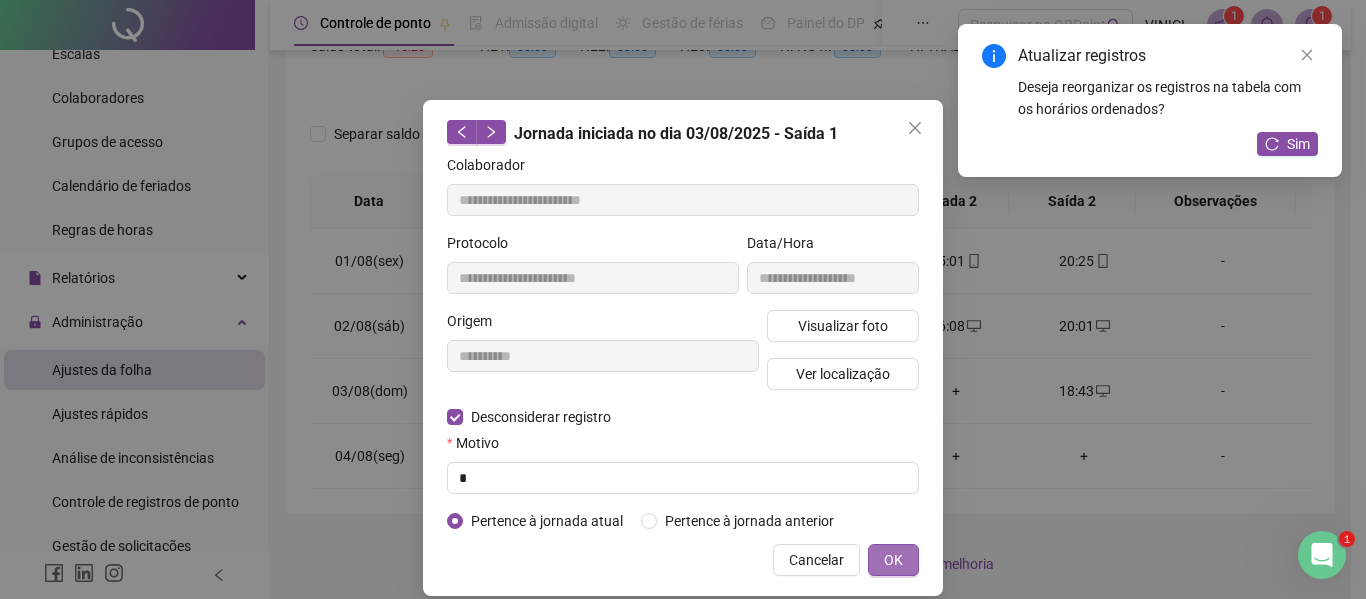 click on "OK" at bounding box center [893, 560] 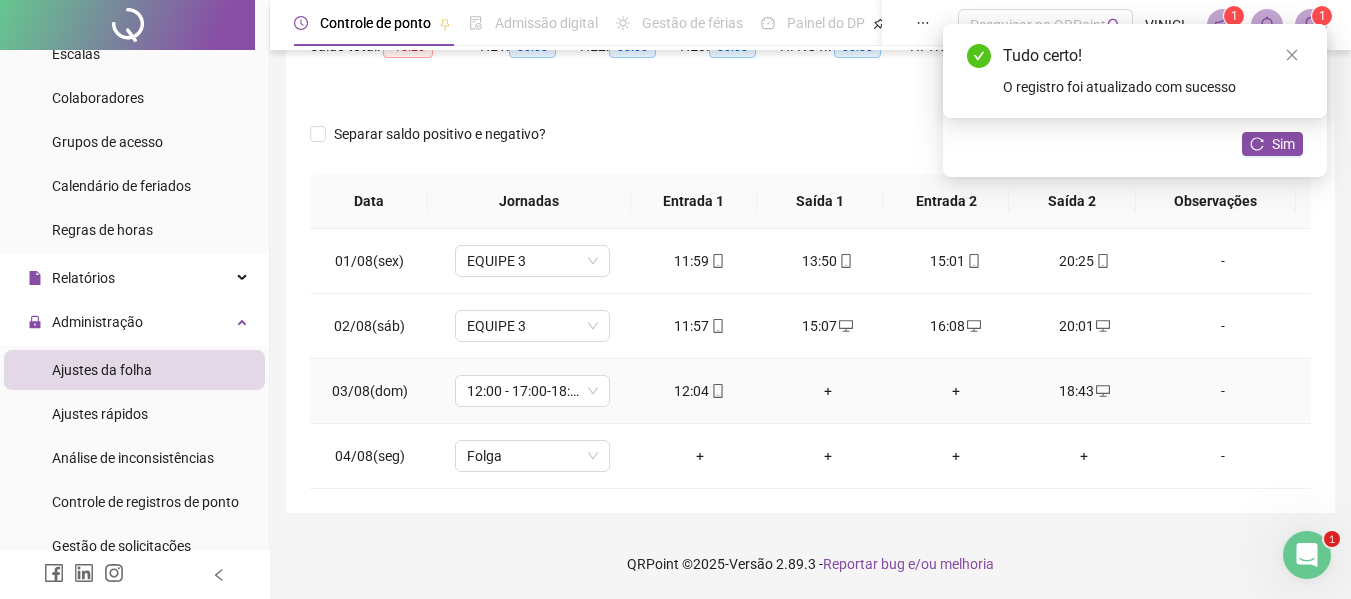 click on "+" at bounding box center (828, 391) 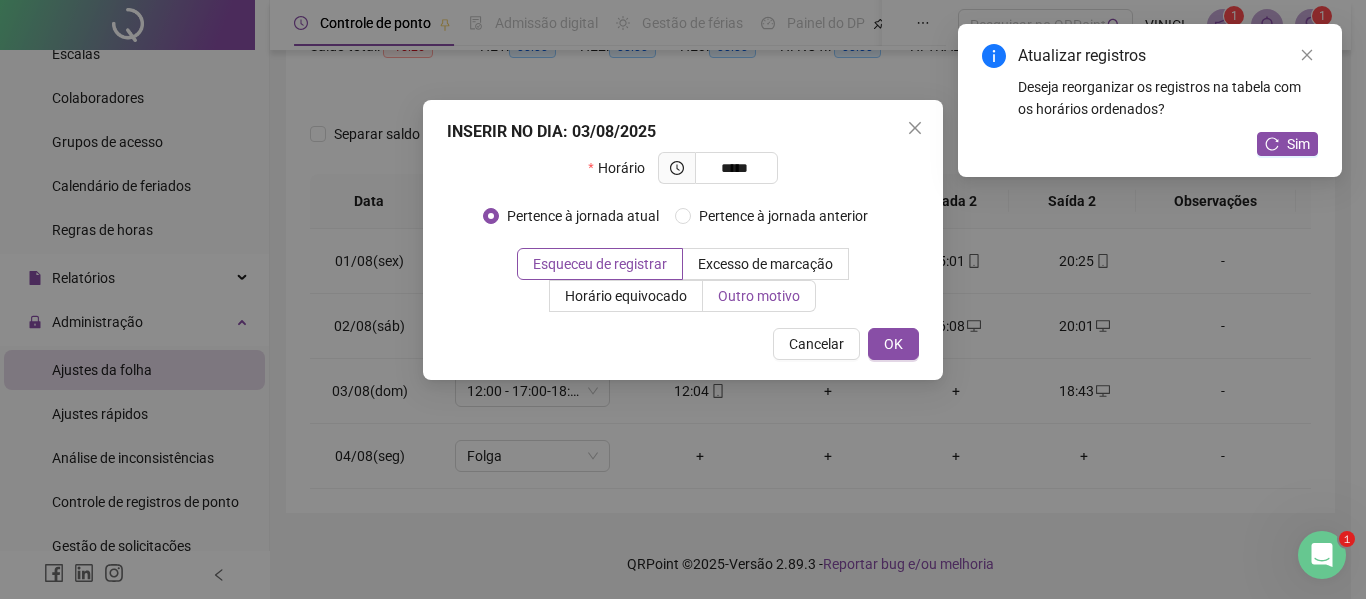 click on "Outro motivo" at bounding box center (759, 296) 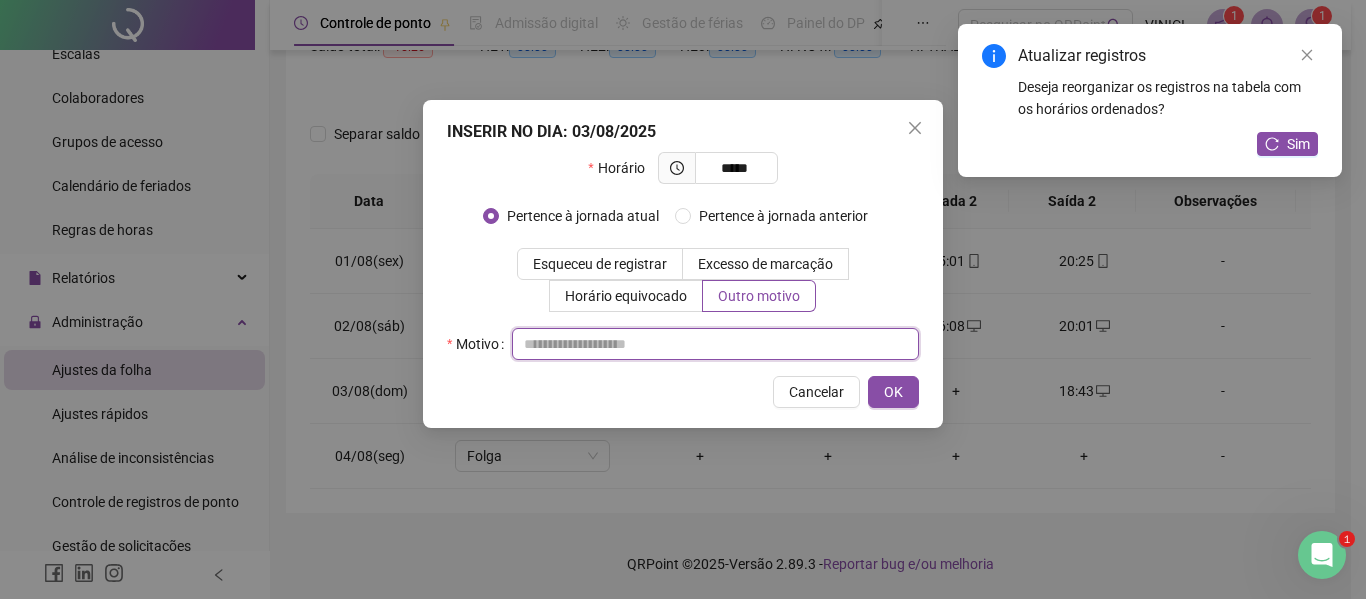 click at bounding box center (715, 344) 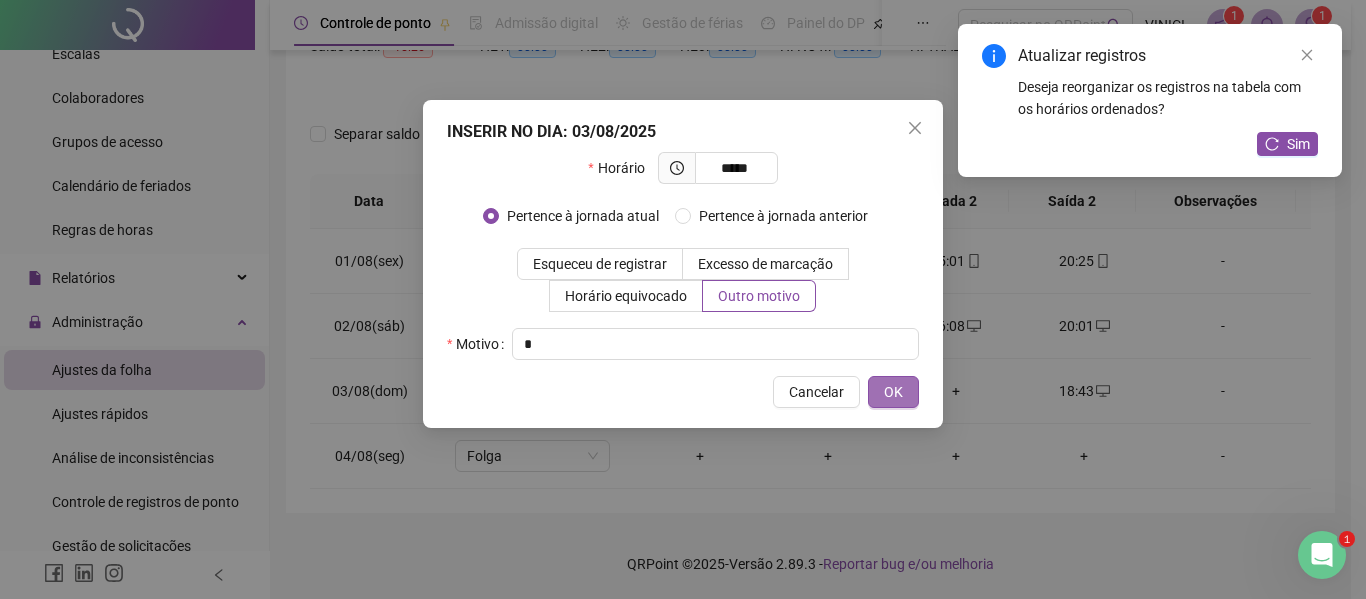 click on "OK" at bounding box center (893, 392) 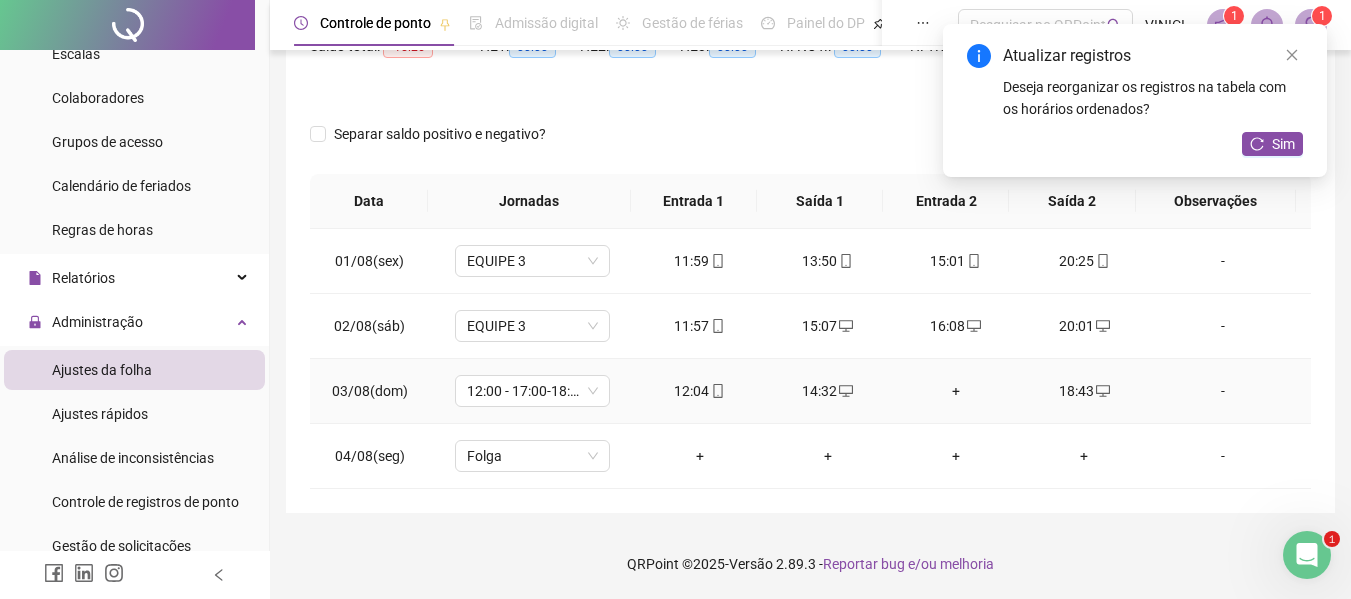 click on "+" at bounding box center (956, 391) 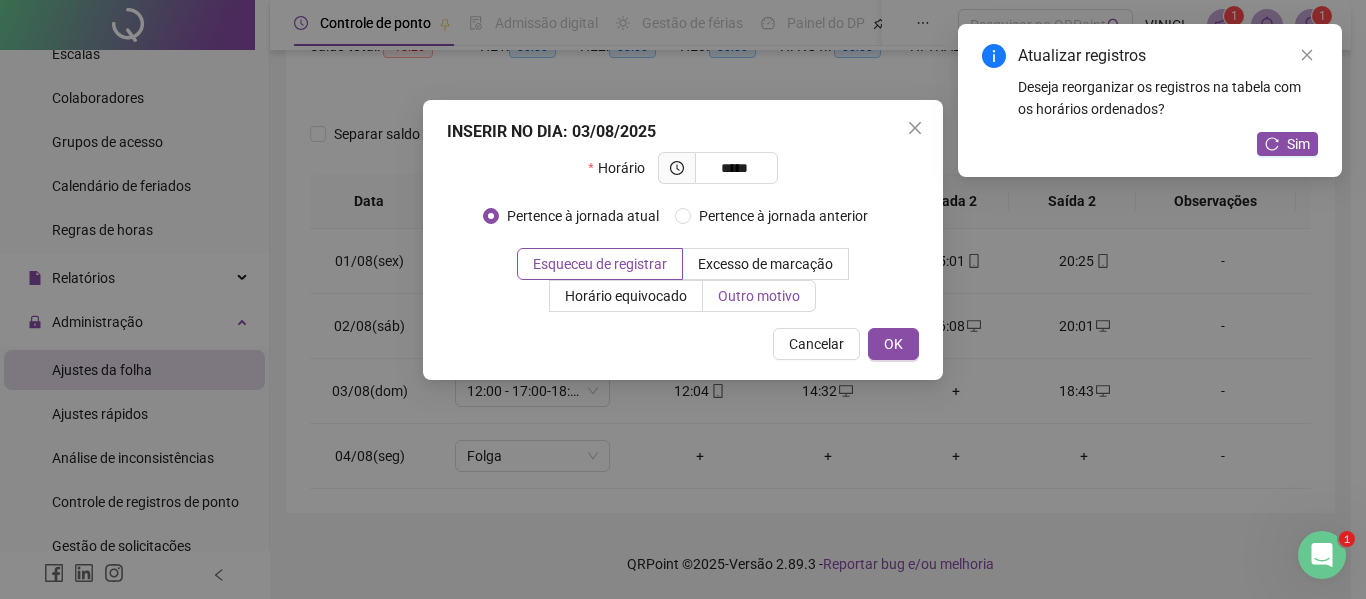click on "Outro motivo" at bounding box center [759, 296] 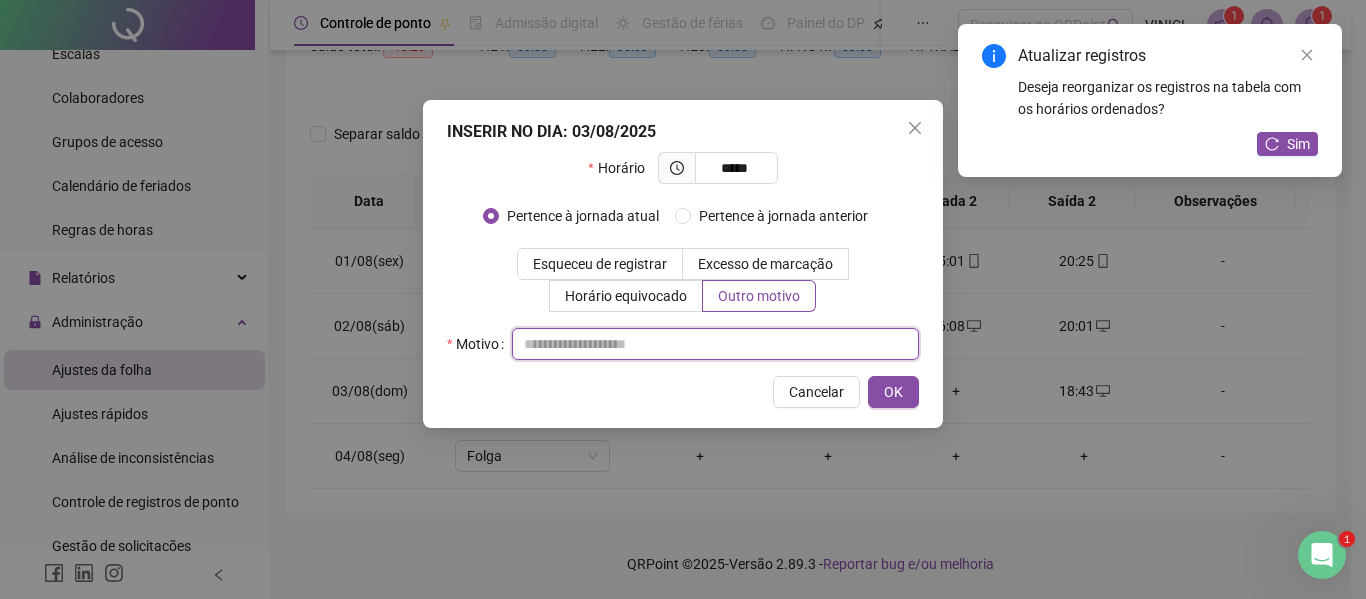 click at bounding box center (715, 344) 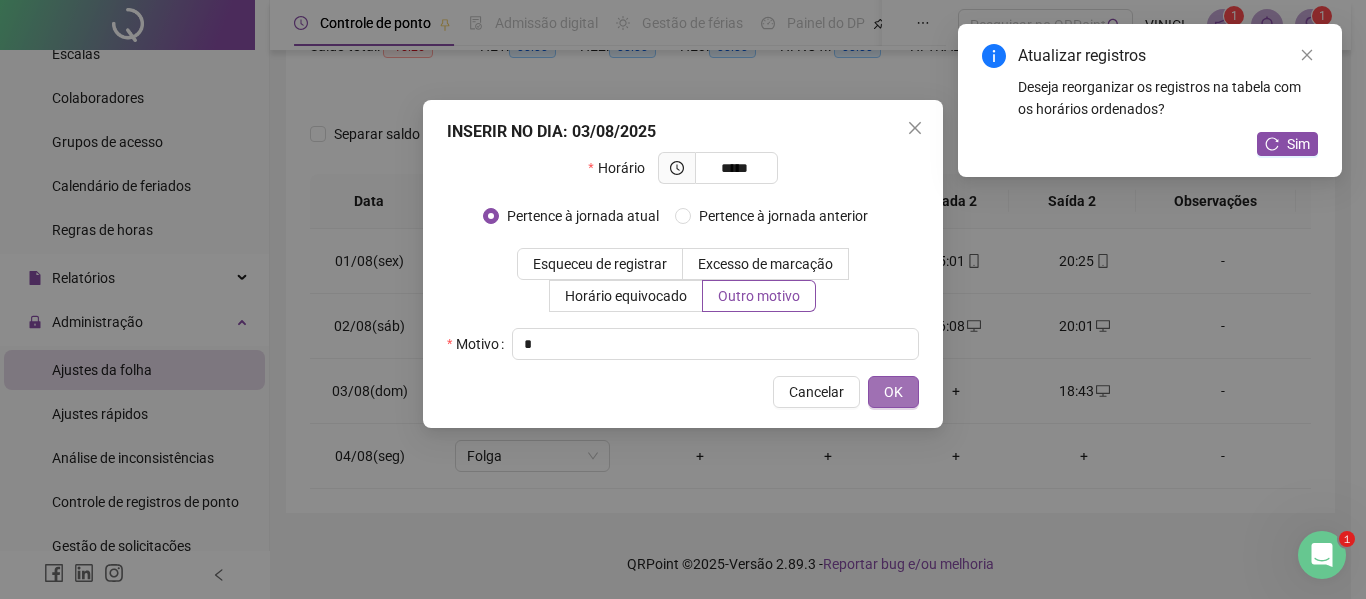 click on "OK" at bounding box center [893, 392] 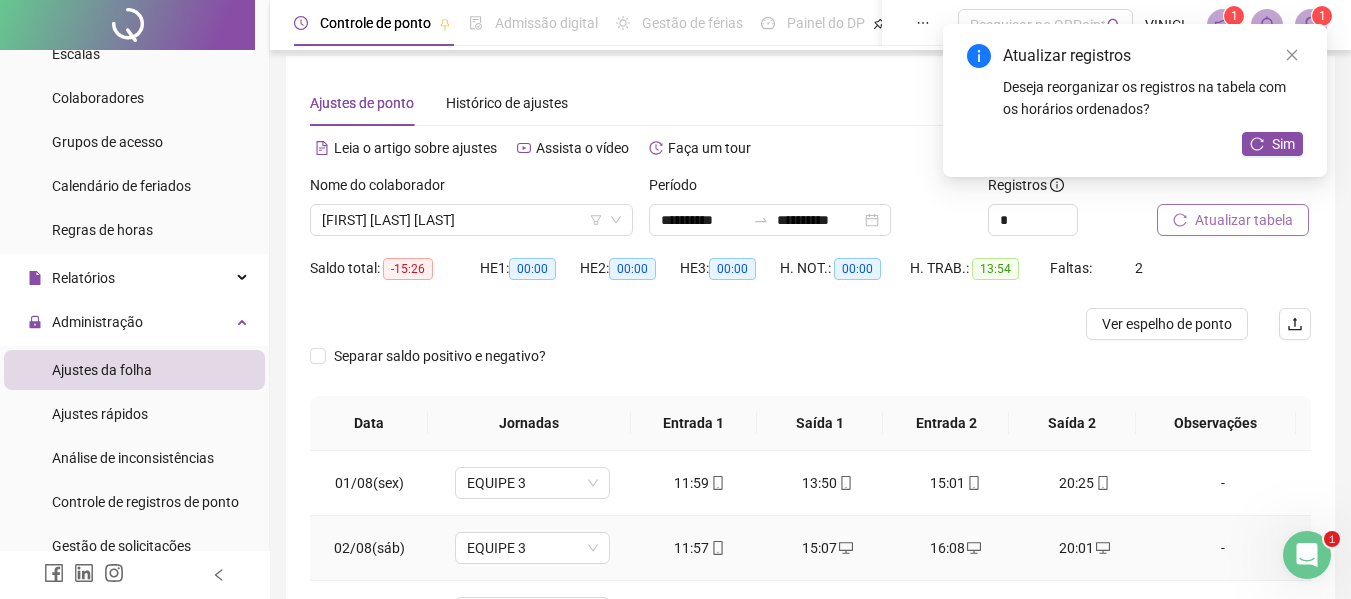 scroll, scrollTop: 0, scrollLeft: 0, axis: both 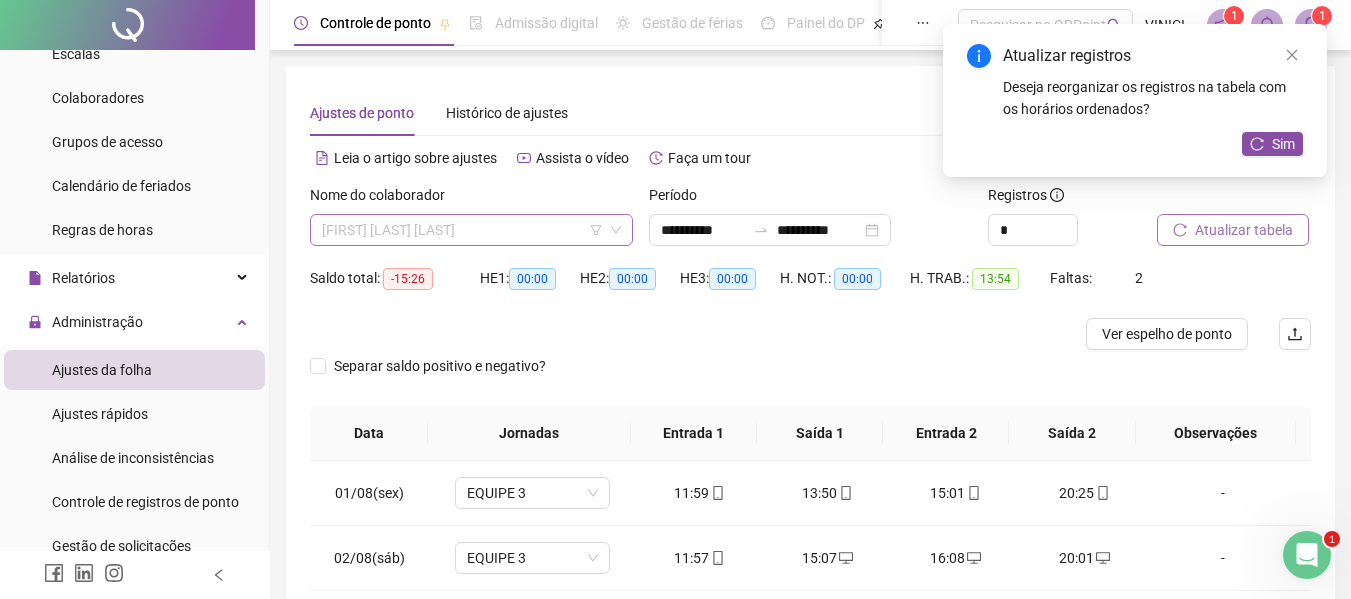 click on "[FIRST] [LAST] [LAST]" at bounding box center [471, 230] 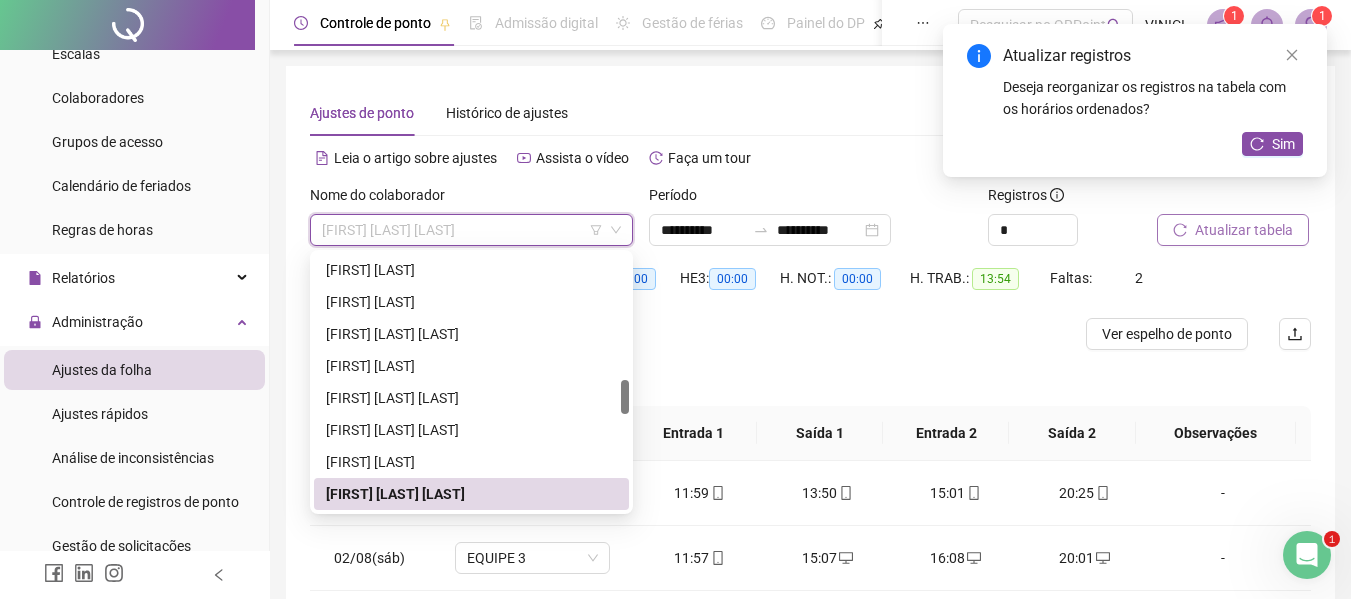 paste on "**********" 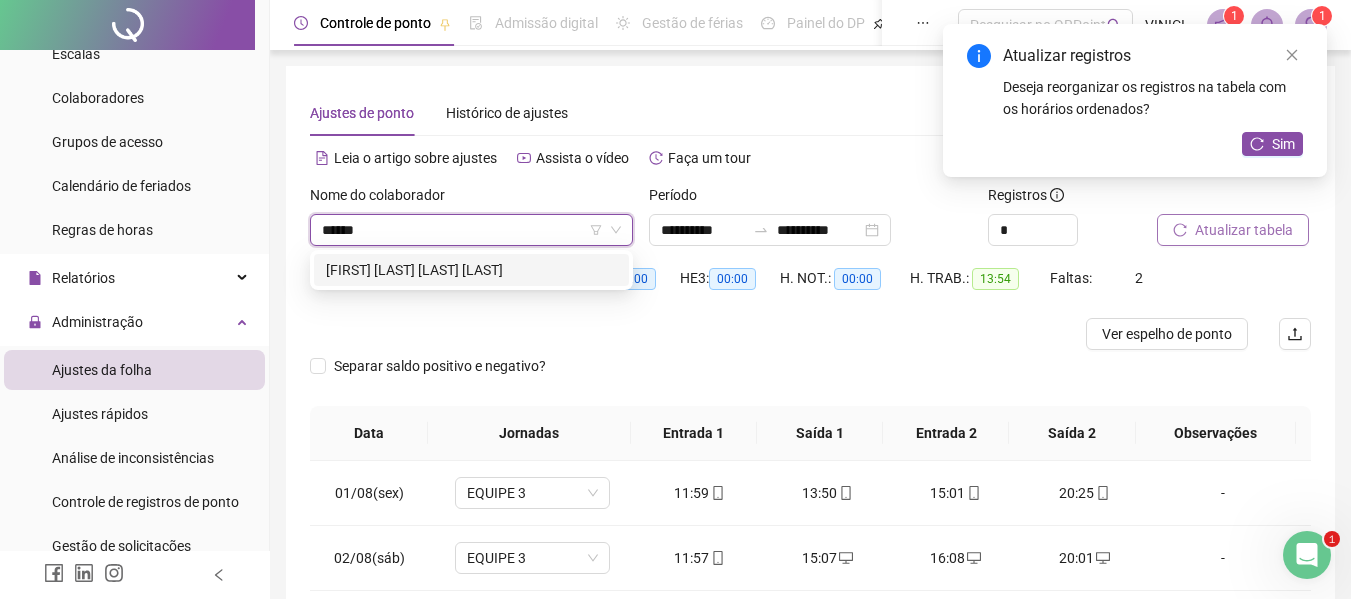 click on "[FIRST]  [LAST] [LAST] [LAST]" at bounding box center (471, 270) 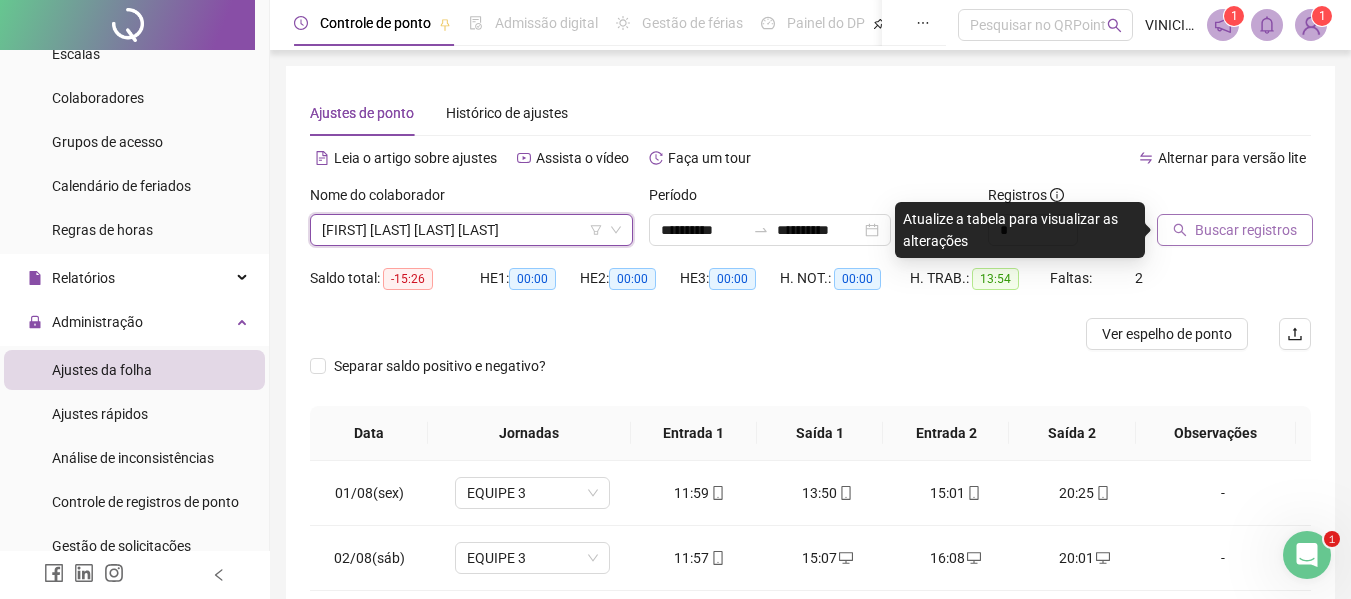 click on "Buscar registros" at bounding box center [1246, 230] 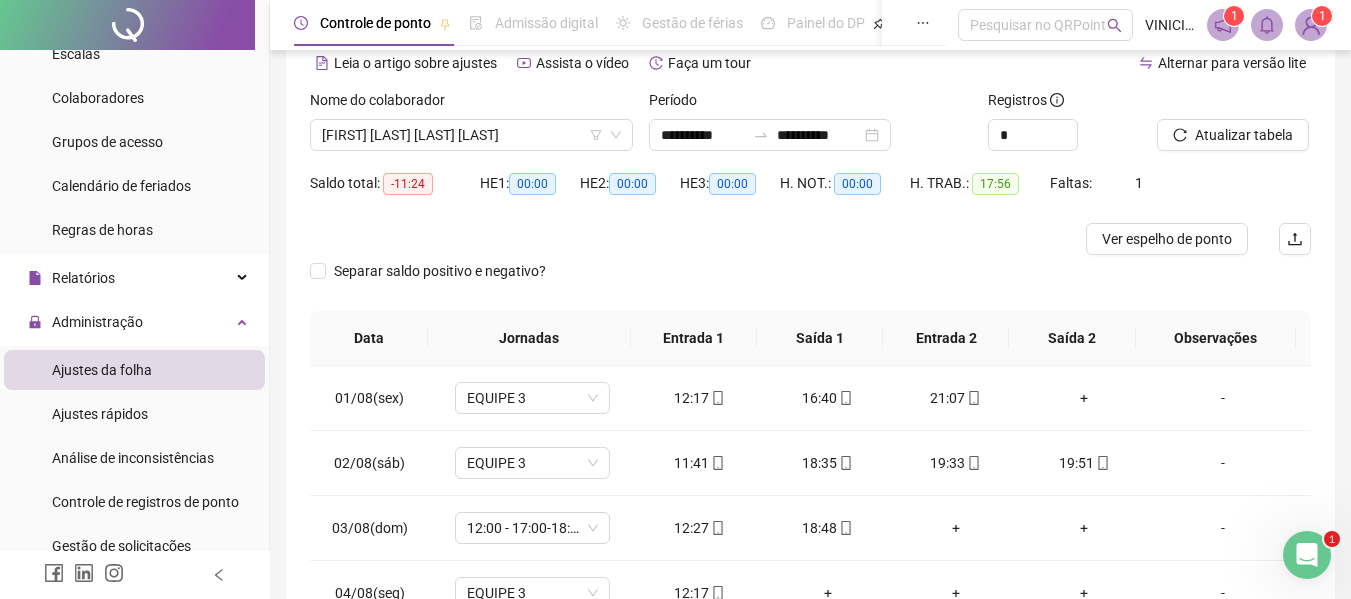 scroll, scrollTop: 232, scrollLeft: 0, axis: vertical 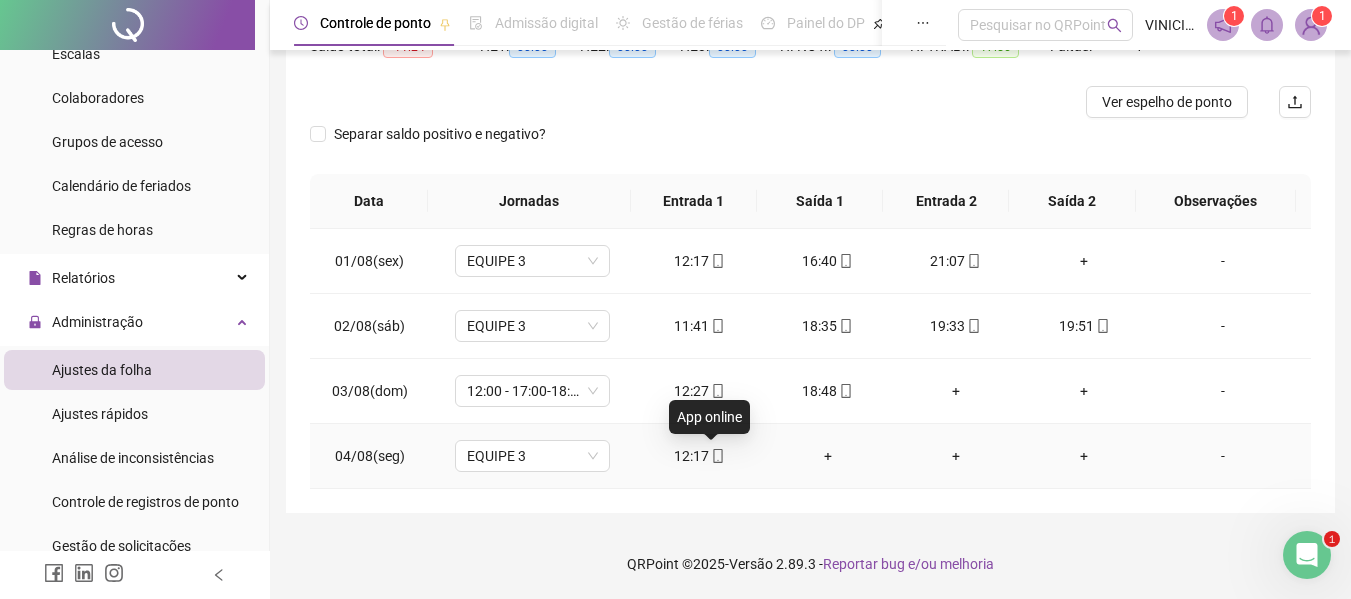 click 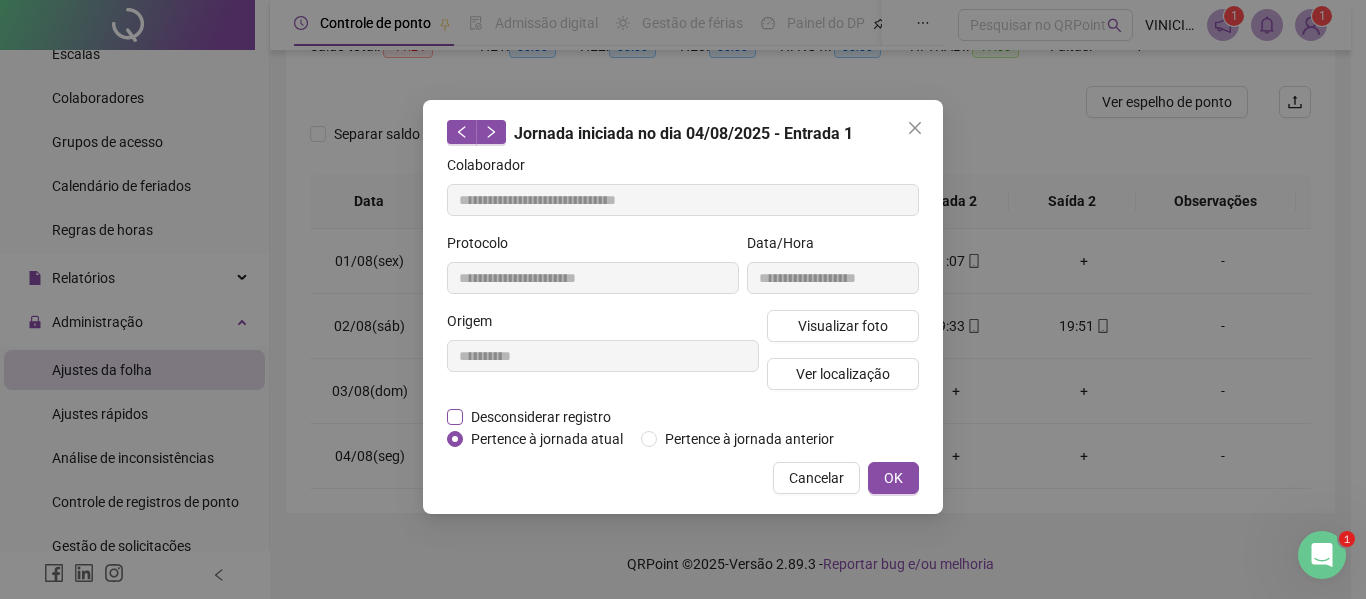 click on "Desconsiderar registro" at bounding box center [541, 417] 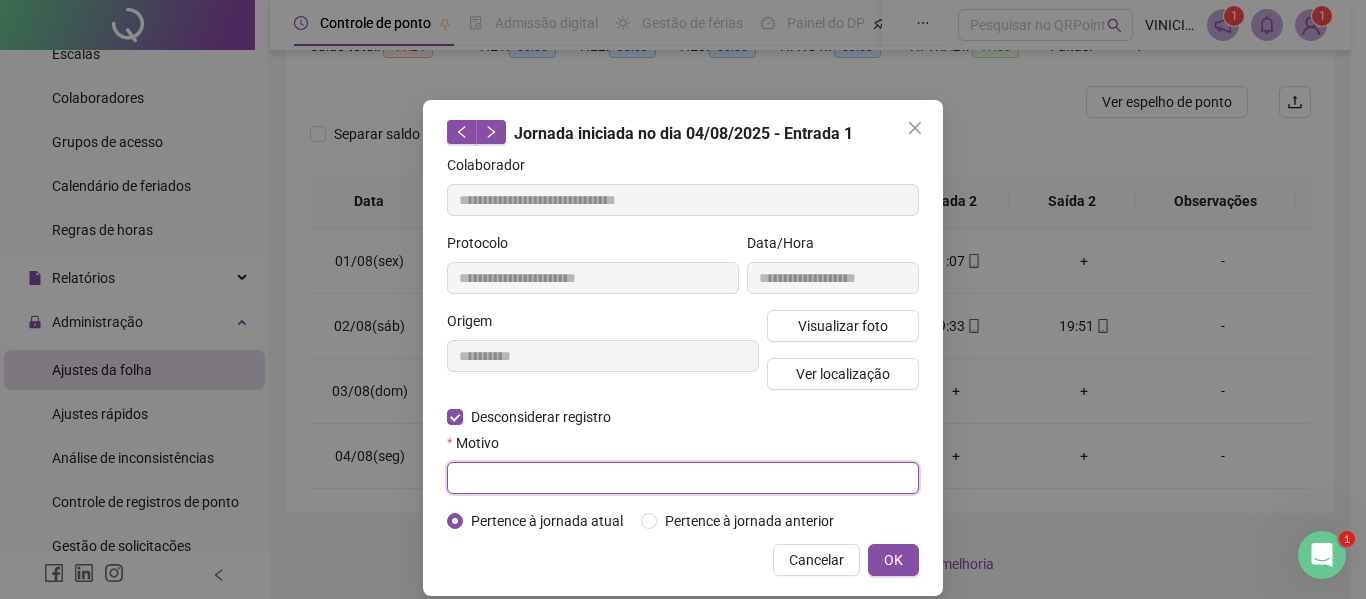 click at bounding box center (683, 478) 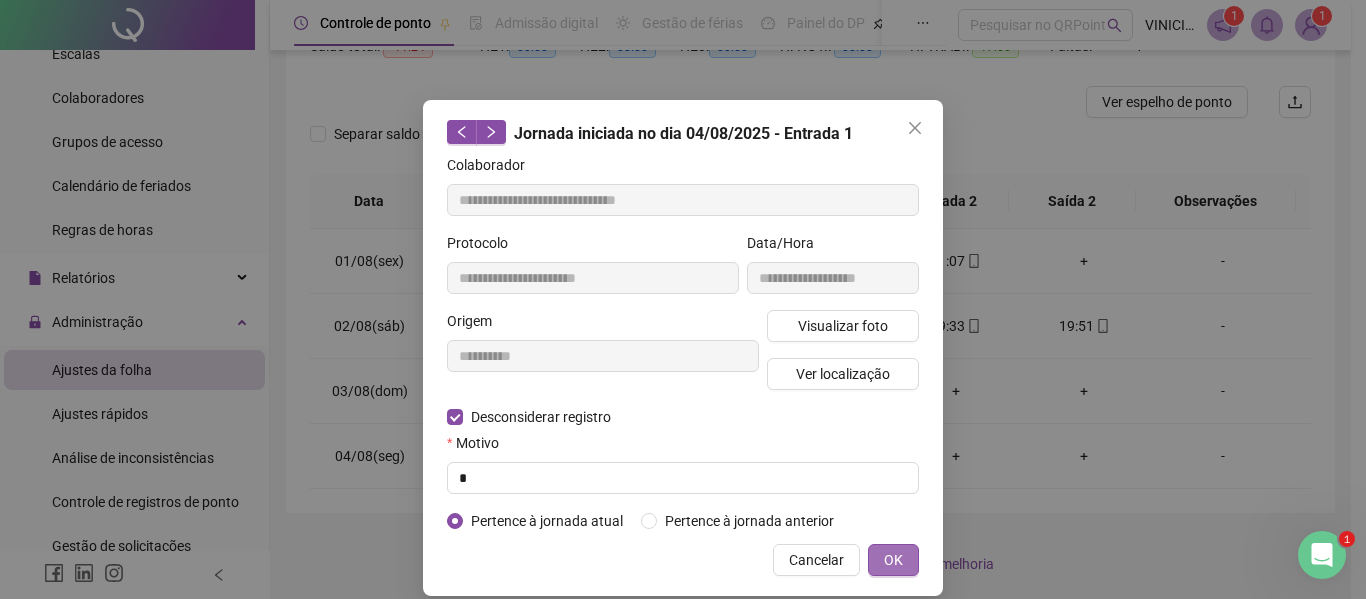 click on "OK" at bounding box center (893, 560) 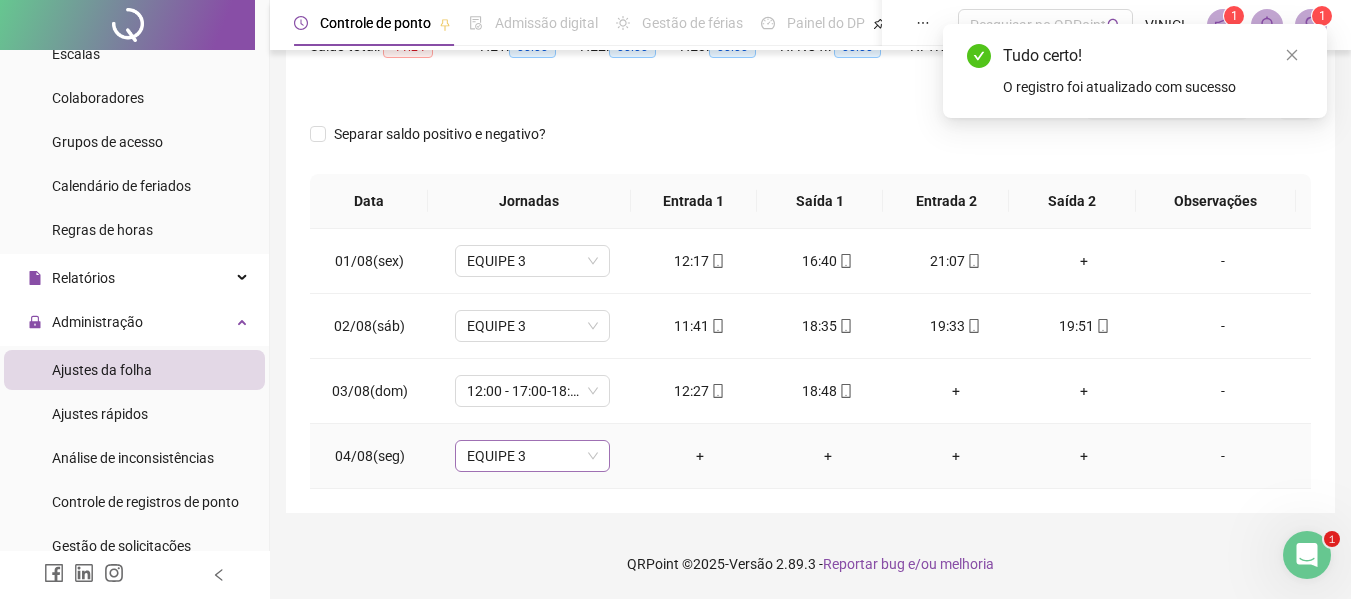 click on "EQUIPE 3" at bounding box center [532, 456] 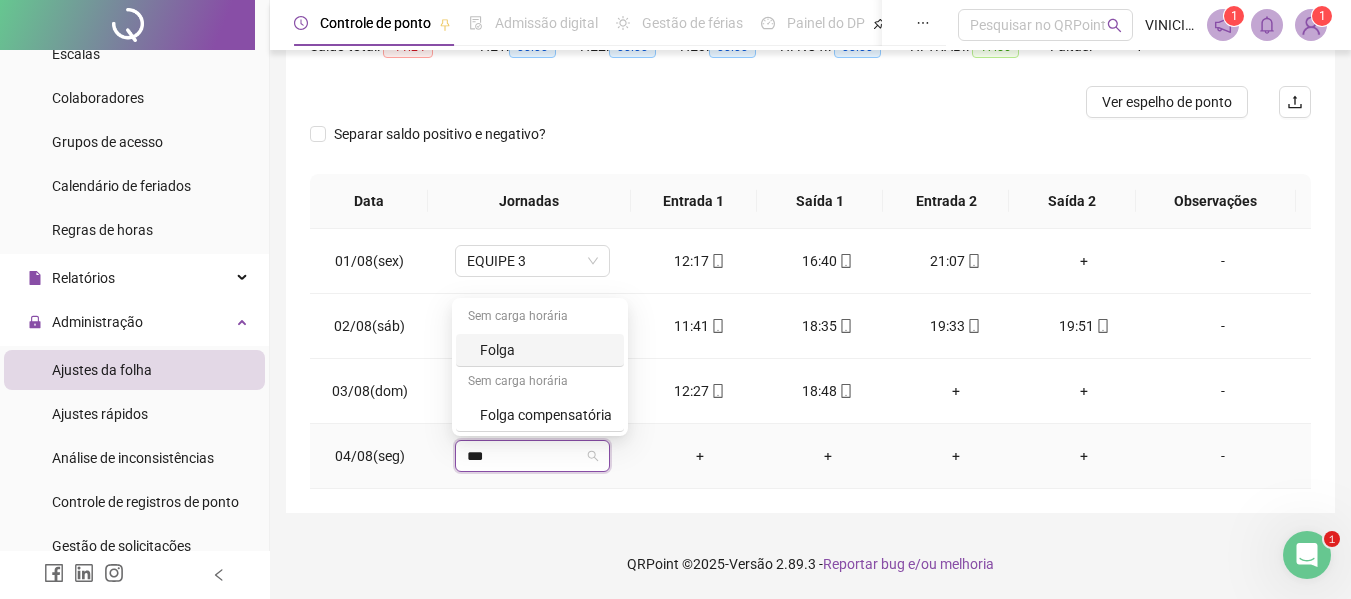 click on "Folga" at bounding box center (540, 350) 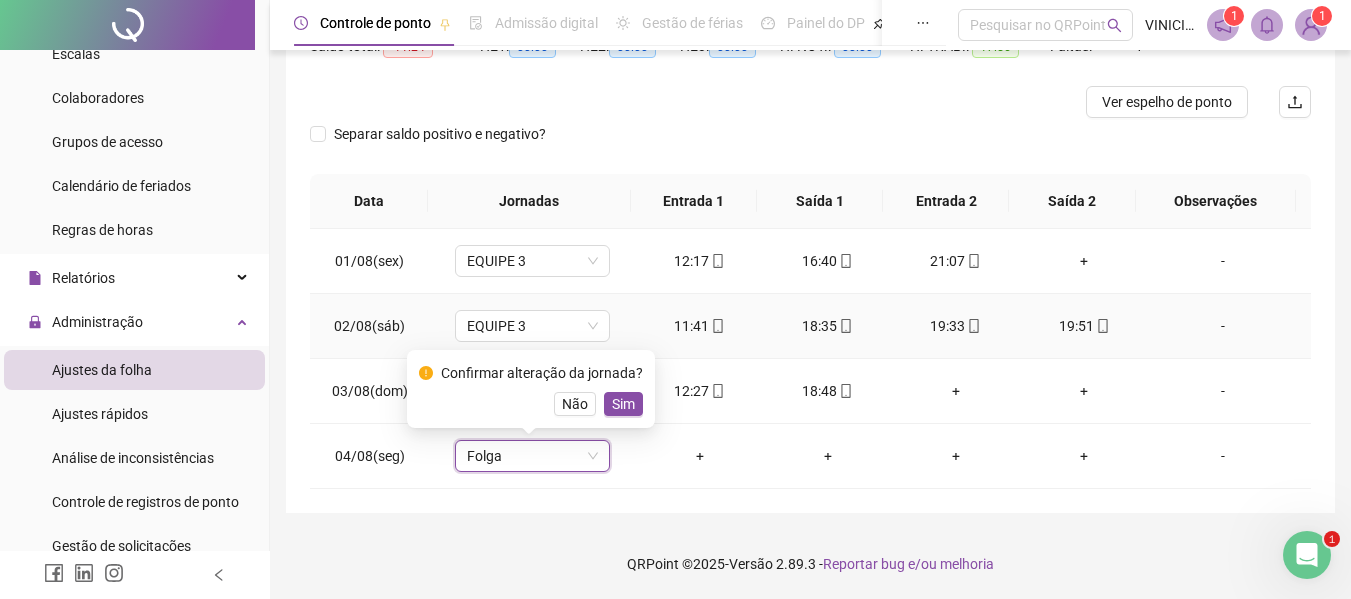 click on "Sim" at bounding box center (623, 404) 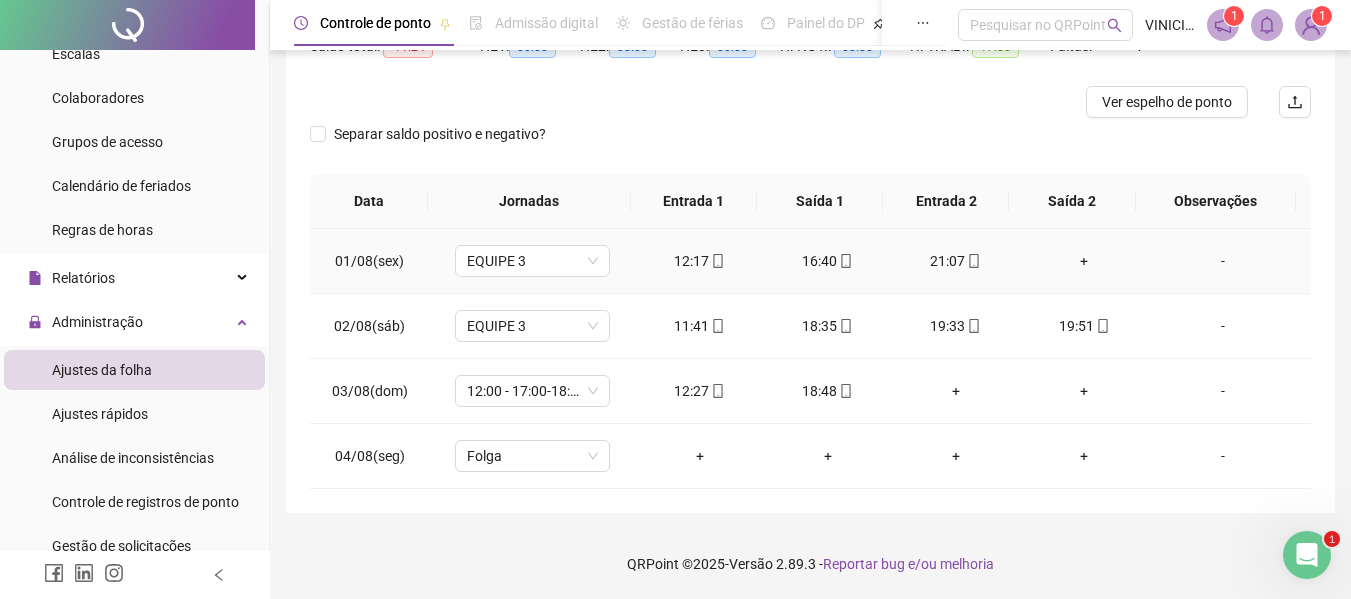 click on "+" at bounding box center [1084, 261] 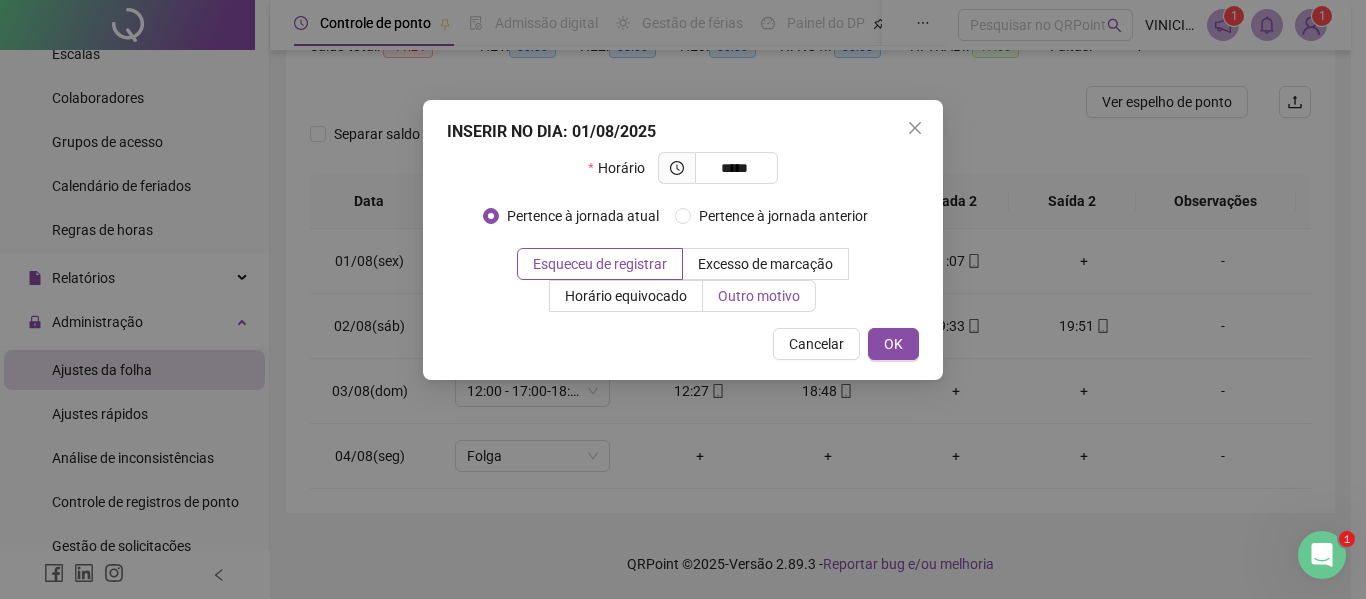 click on "Outro motivo" at bounding box center [759, 296] 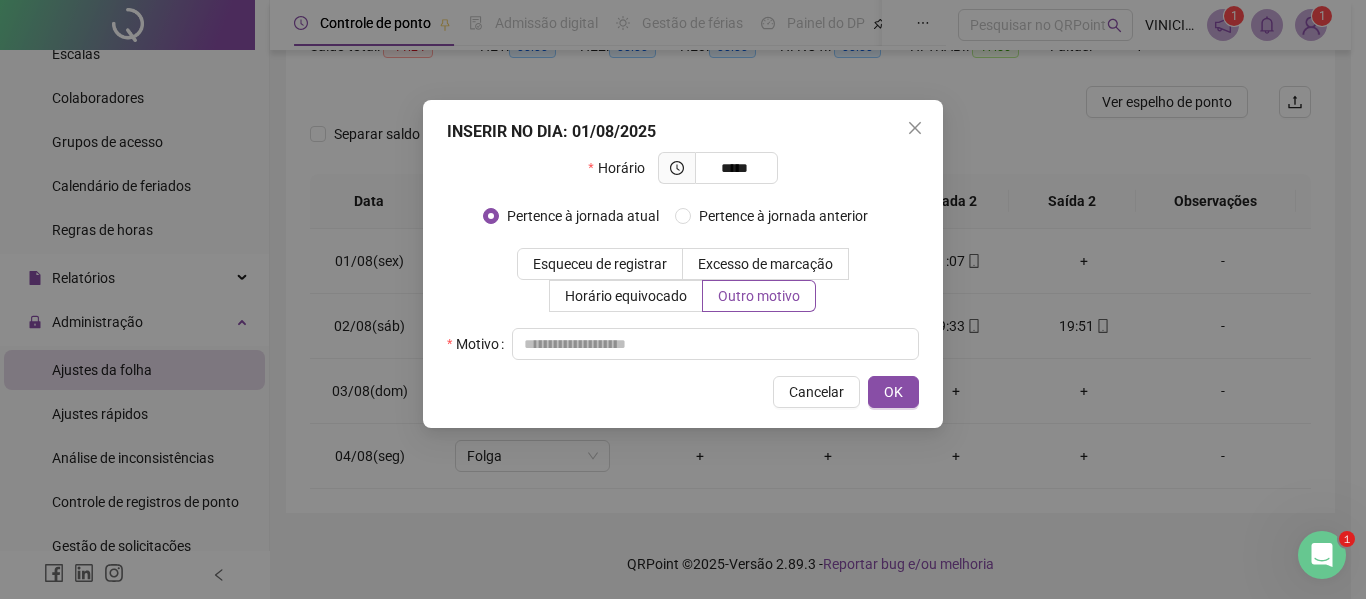 click on "Horário ***** Pertence à jornada atual Pertence à jornada anterior Esqueceu de registrar Excesso de marcação Horário equivocado Outro motivo Motivo" at bounding box center (683, 256) 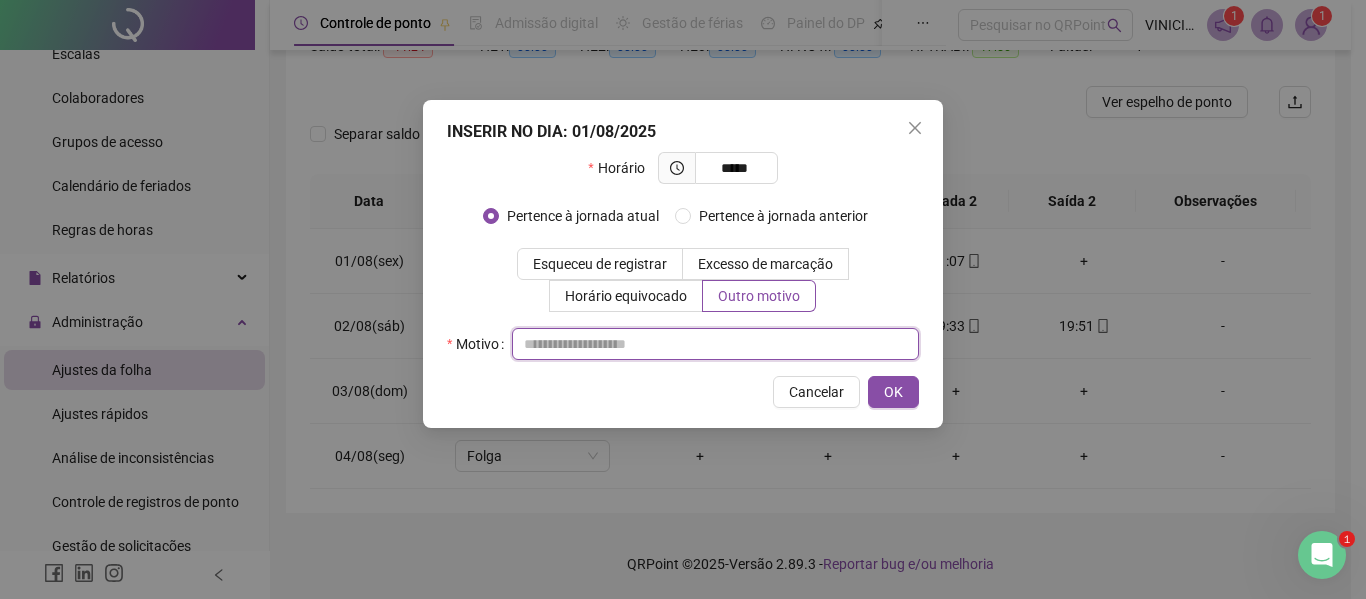 click at bounding box center (715, 344) 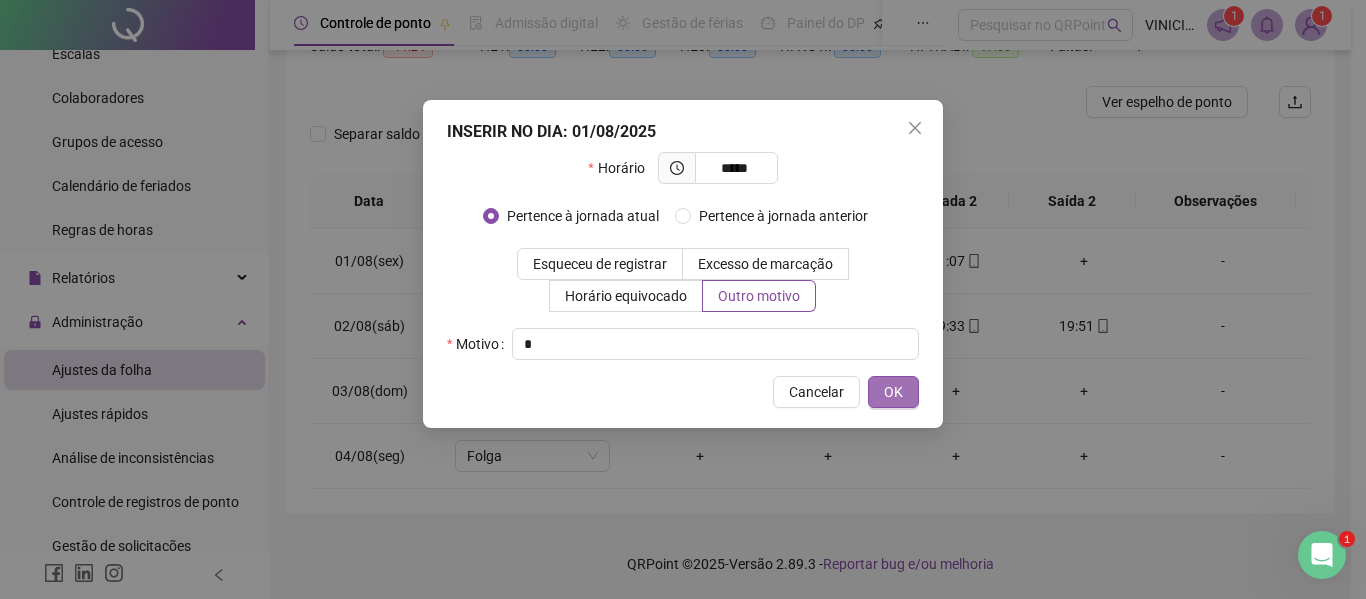 click on "OK" at bounding box center [893, 392] 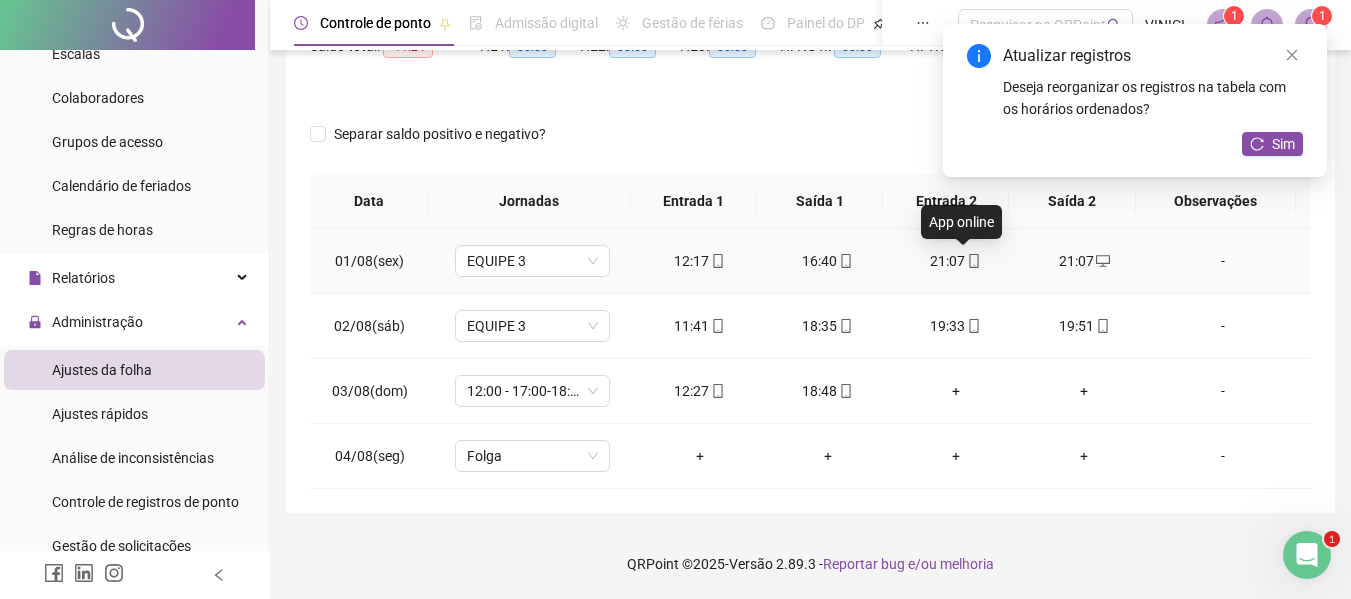 click 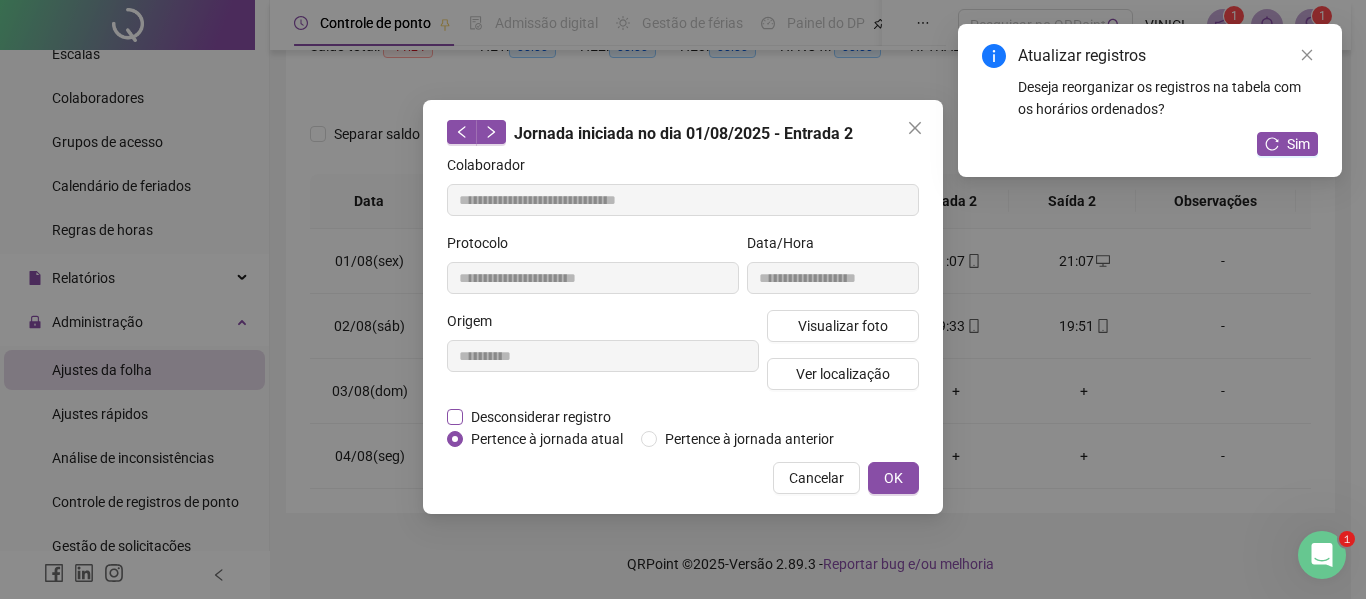 click on "Desconsiderar registro" at bounding box center [541, 417] 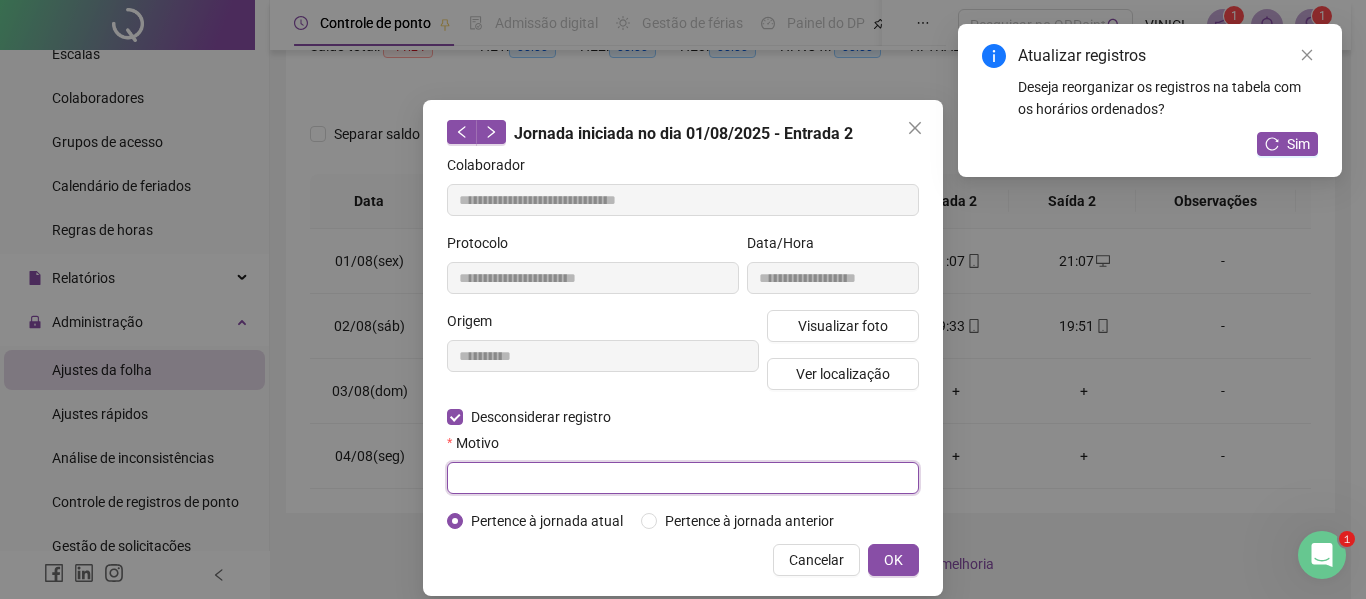 click at bounding box center (683, 478) 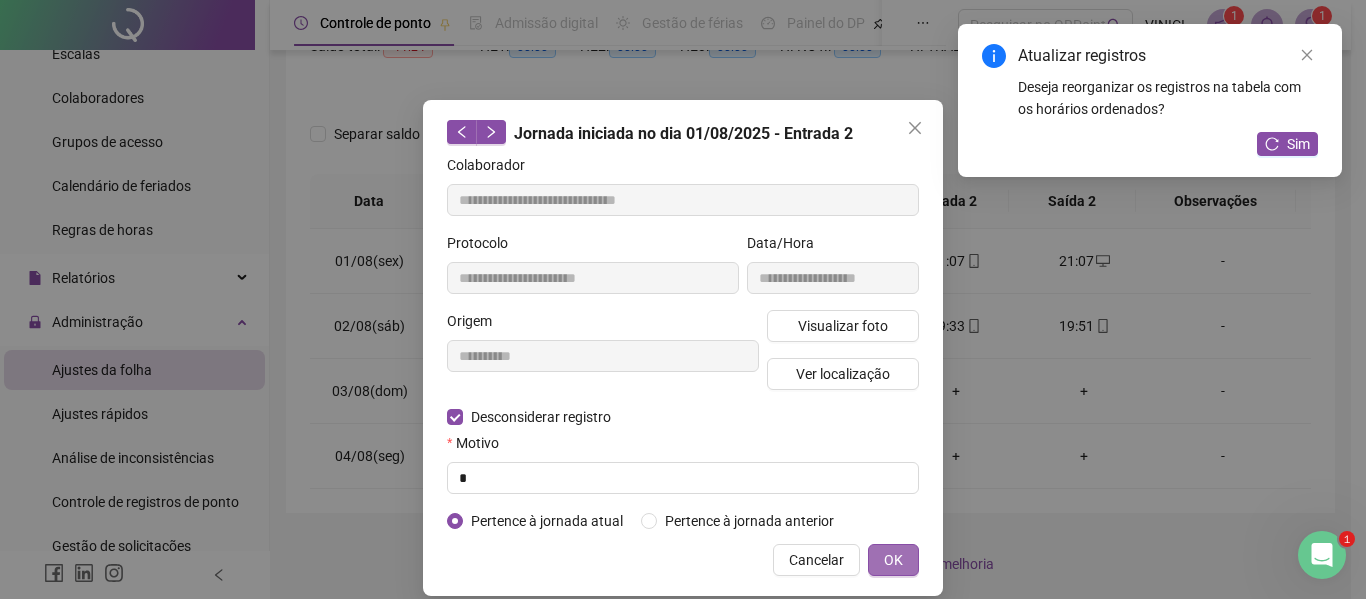 click on "OK" at bounding box center (893, 560) 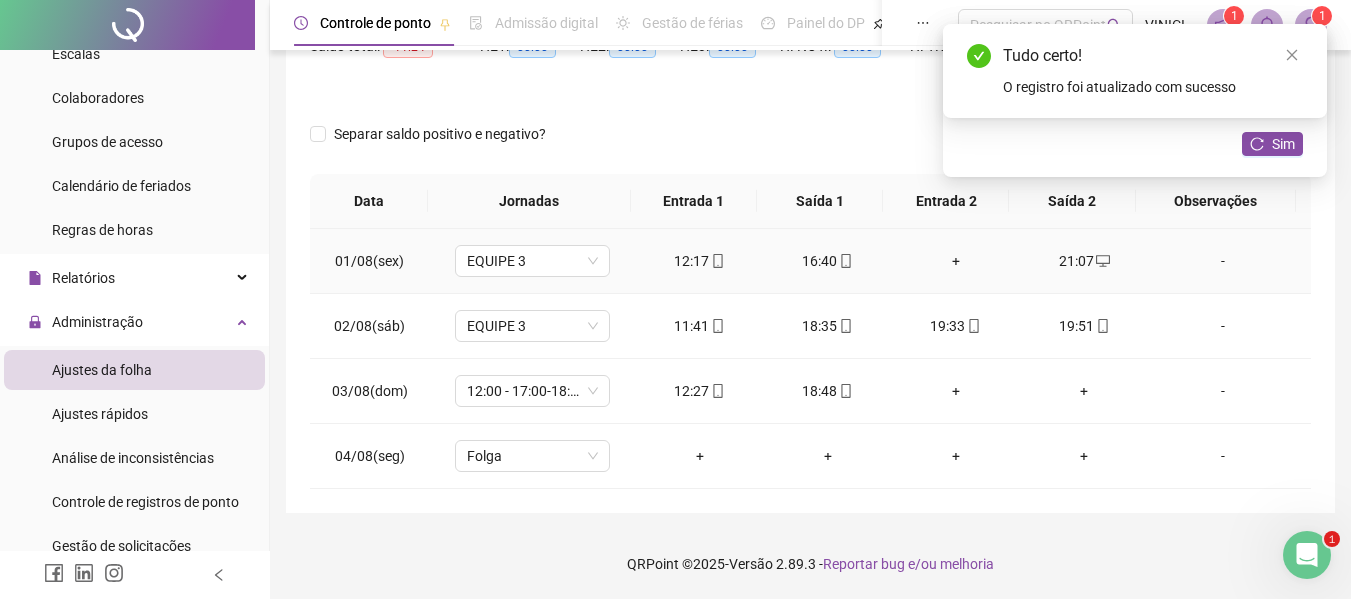 click on "+" at bounding box center (956, 261) 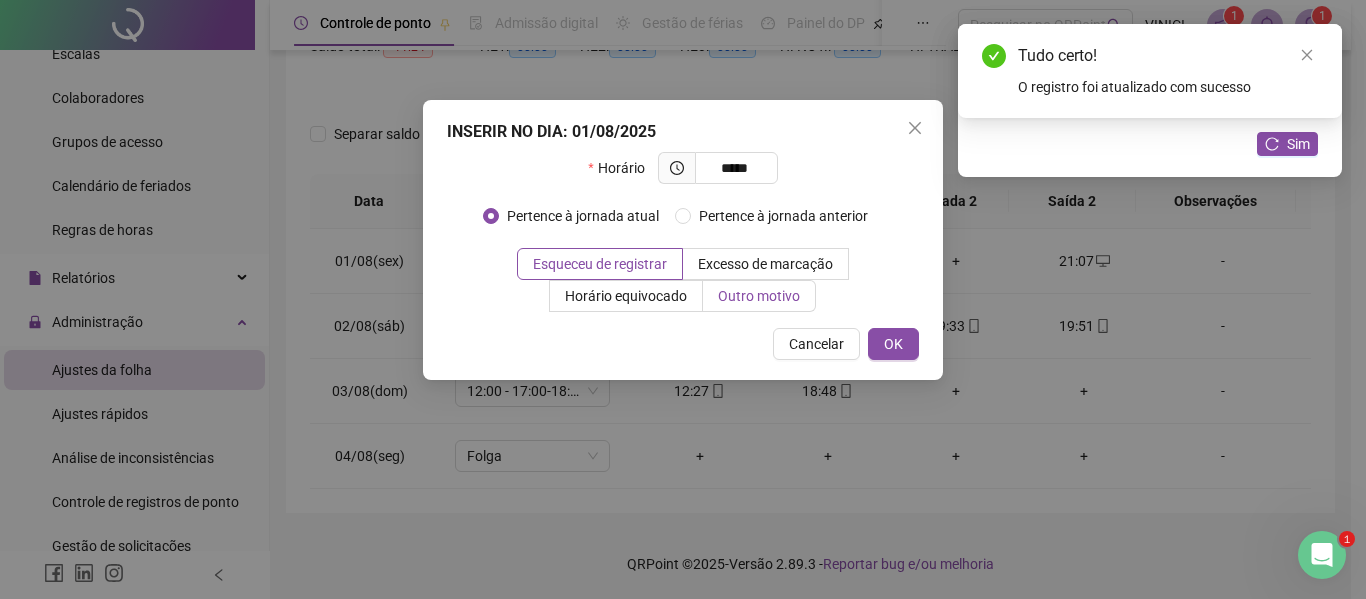 click on "Outro motivo" at bounding box center [759, 296] 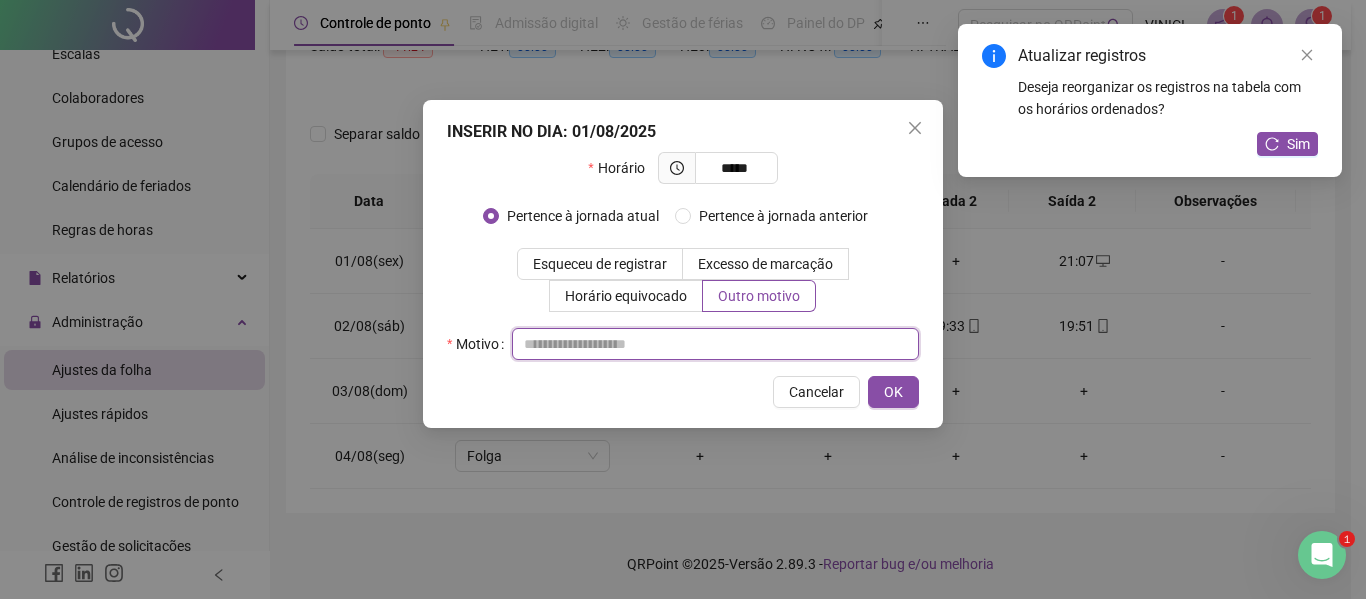 click at bounding box center [715, 344] 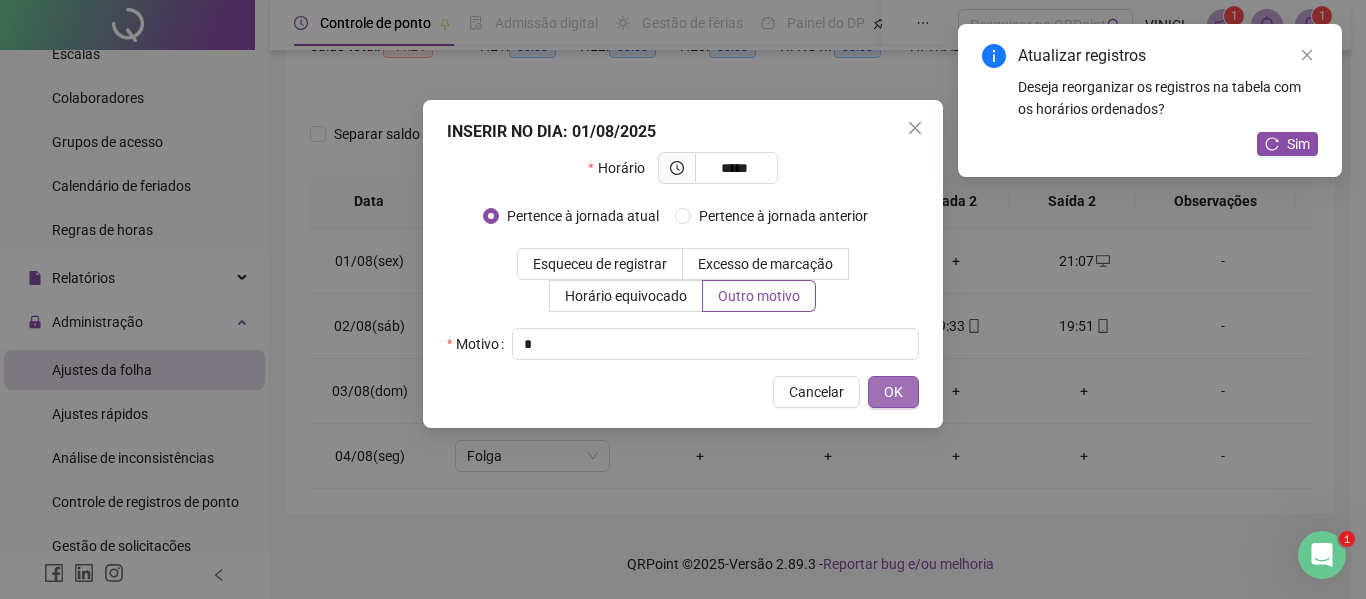 click on "OK" at bounding box center (893, 392) 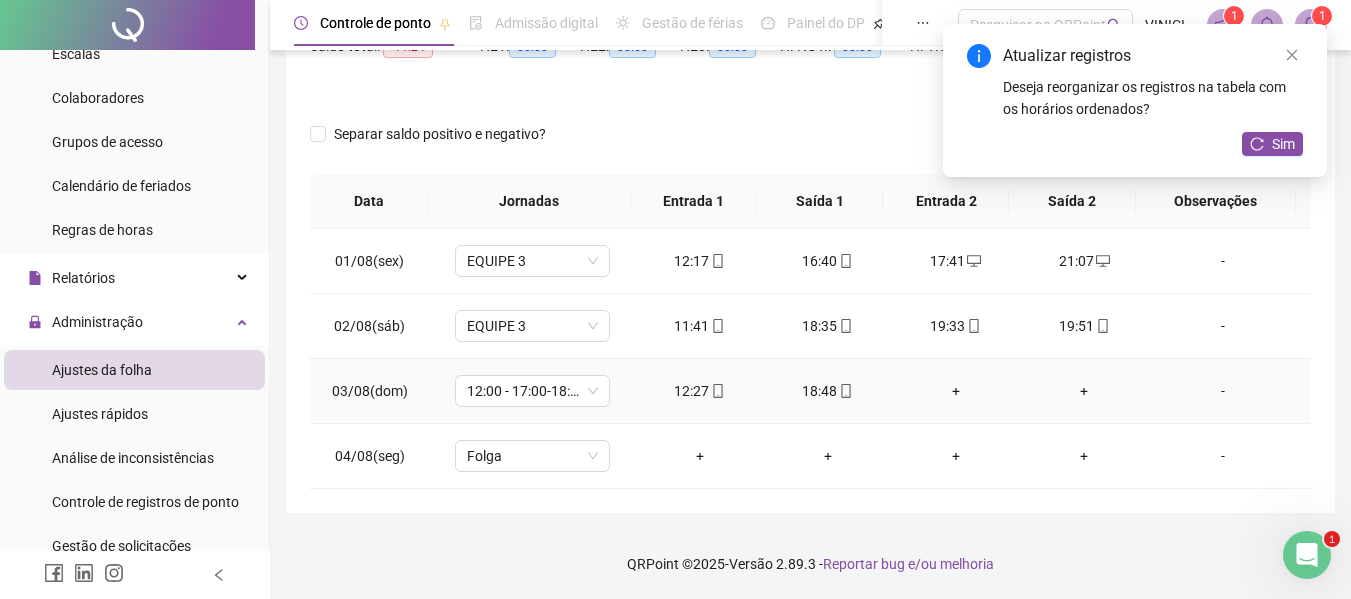 click on "+" at bounding box center [1084, 391] 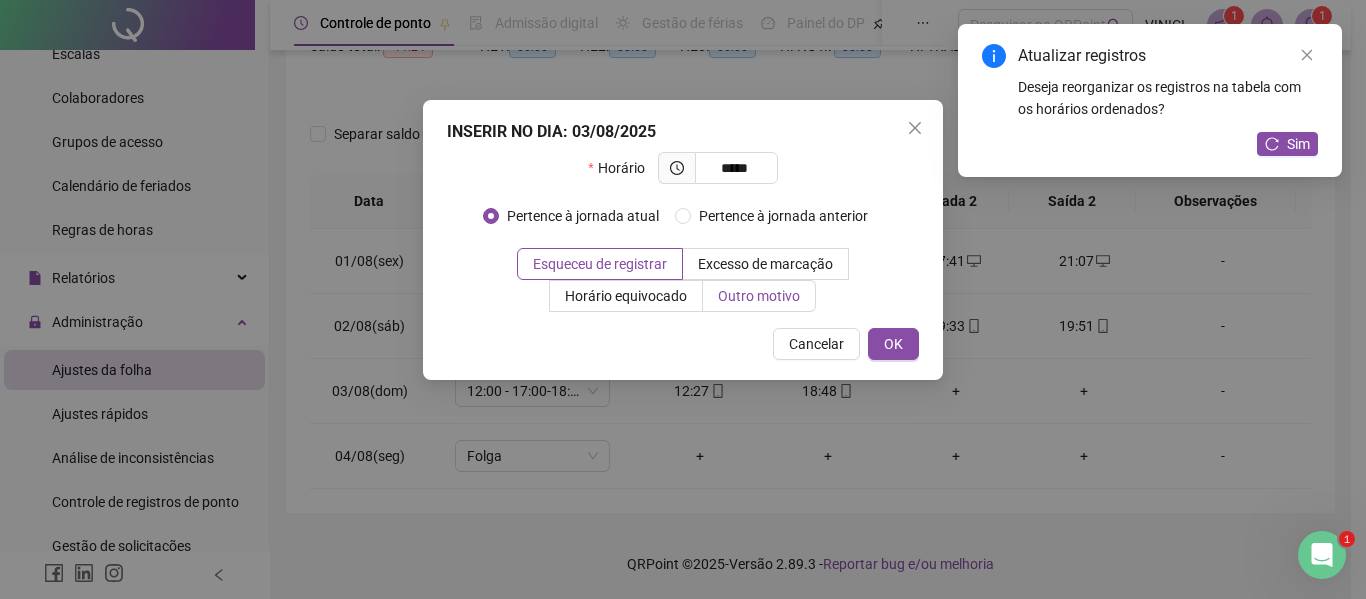 click on "Outro motivo" at bounding box center (759, 296) 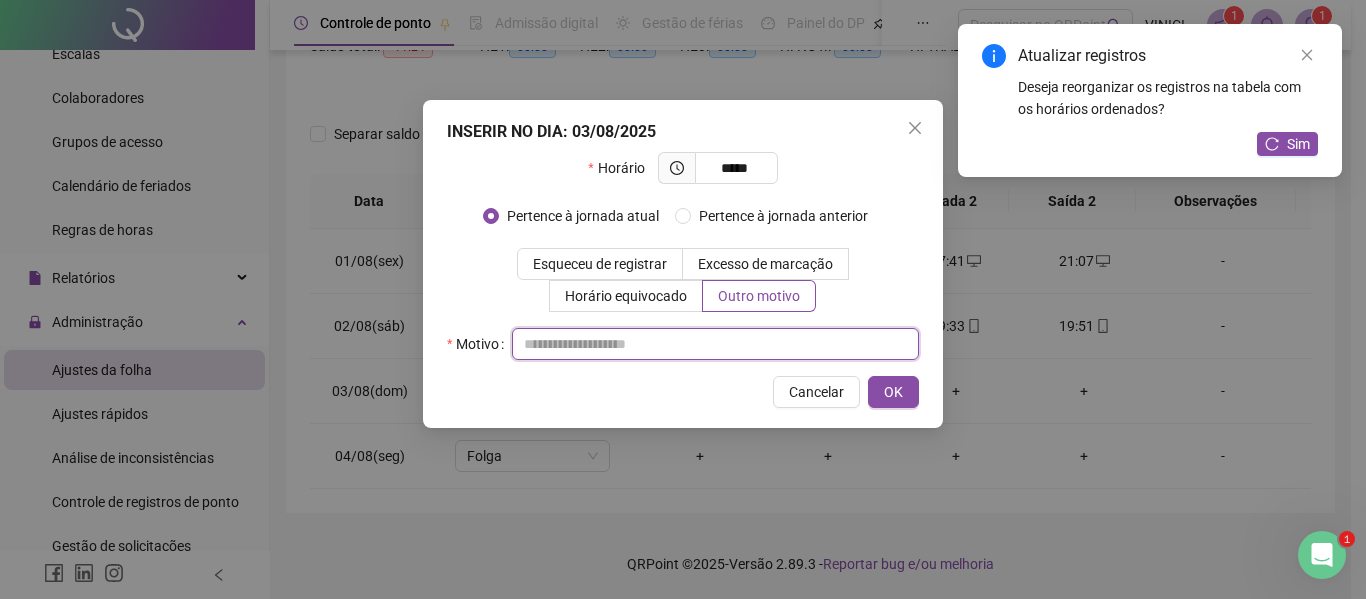 click at bounding box center (715, 344) 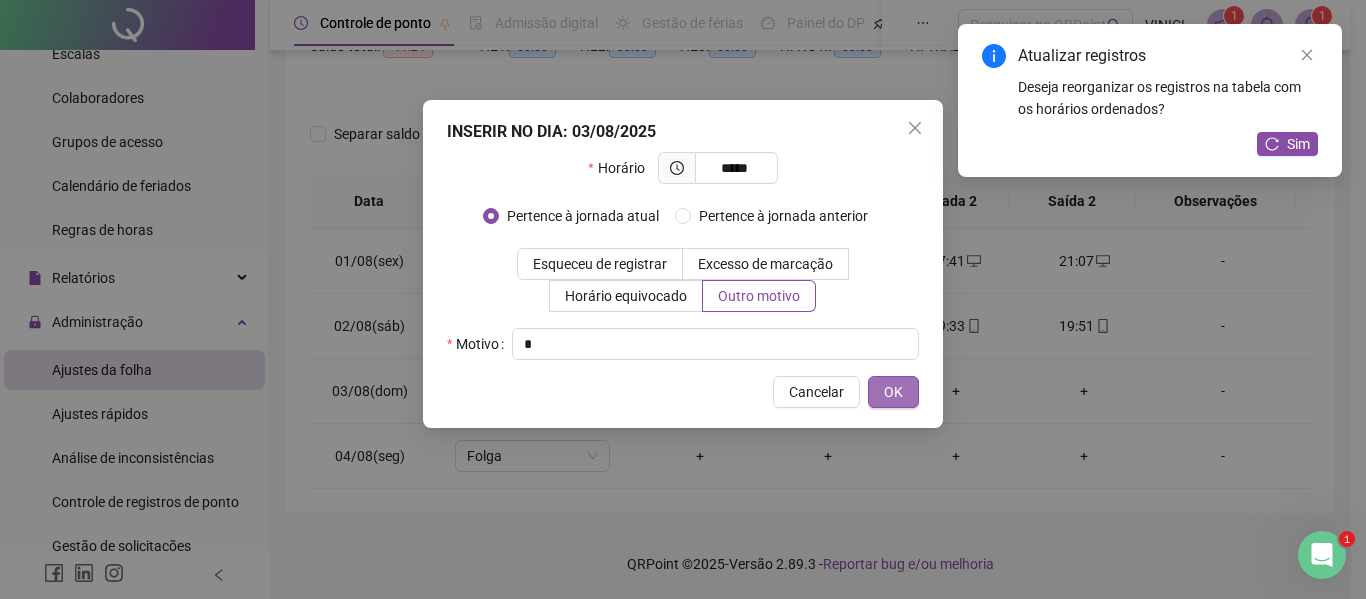 click on "OK" at bounding box center [893, 392] 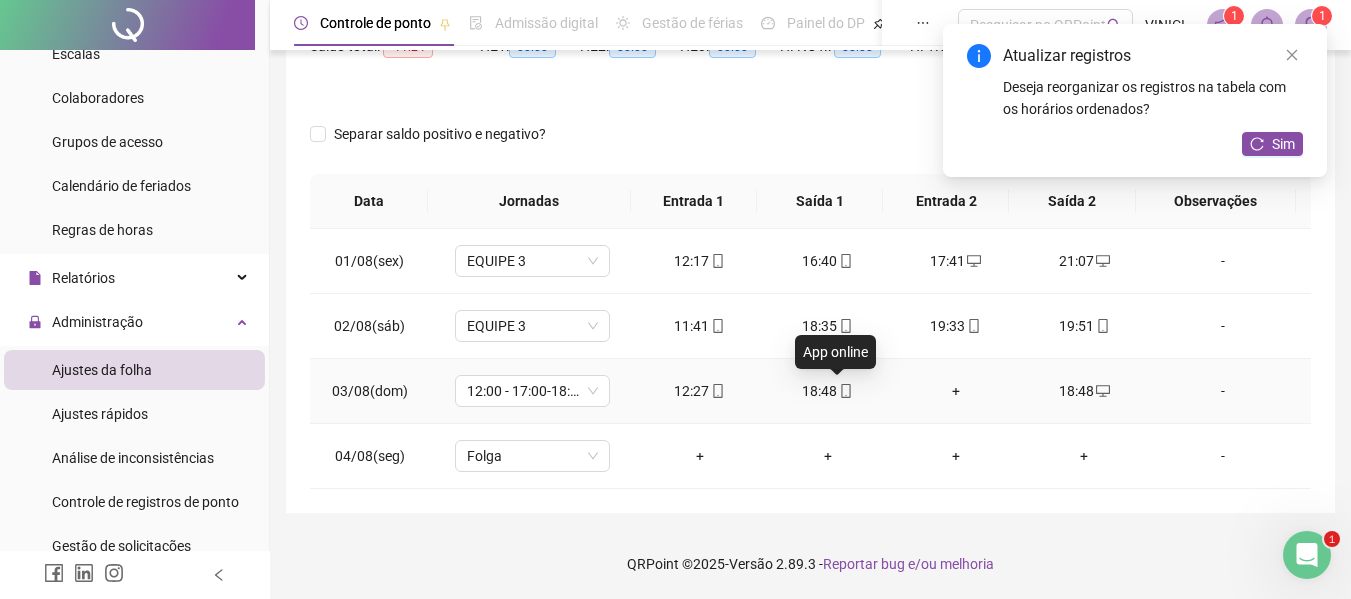 click 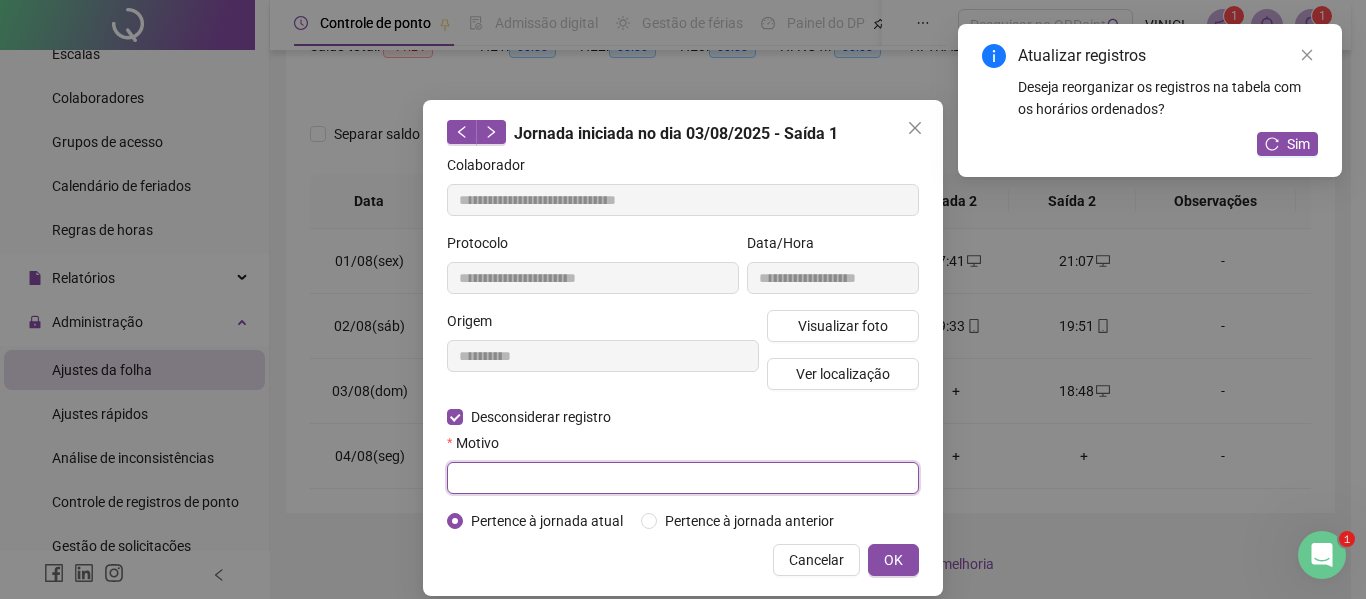 click at bounding box center [683, 478] 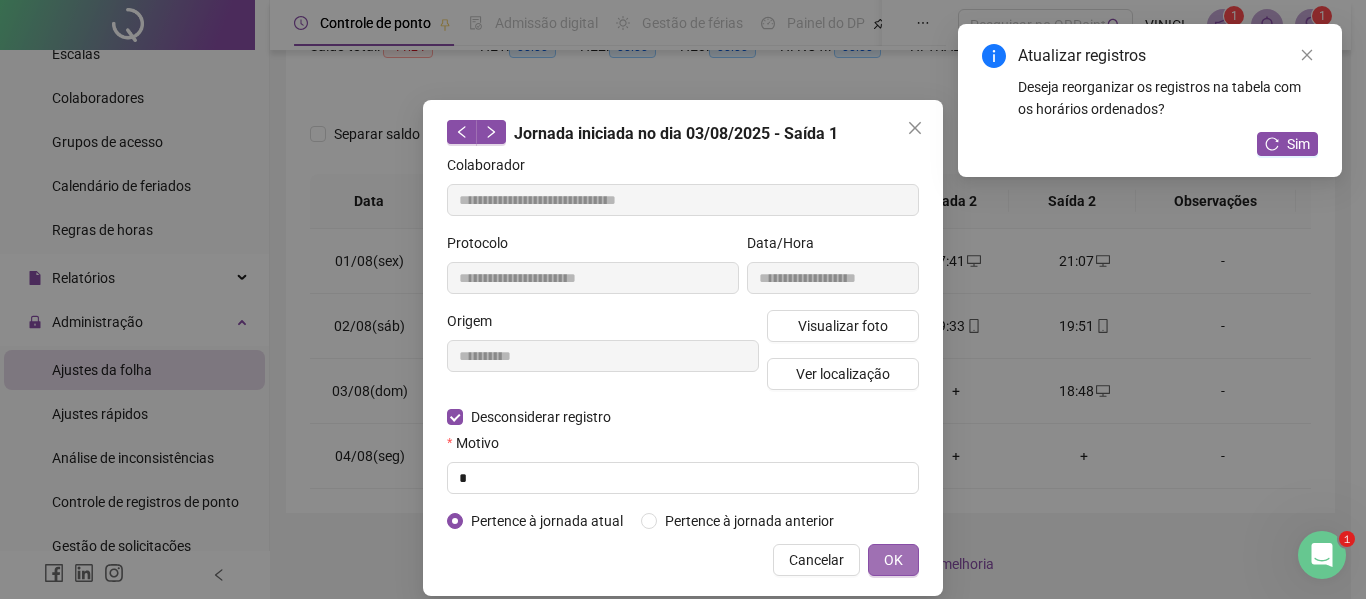 click on "OK" at bounding box center [893, 560] 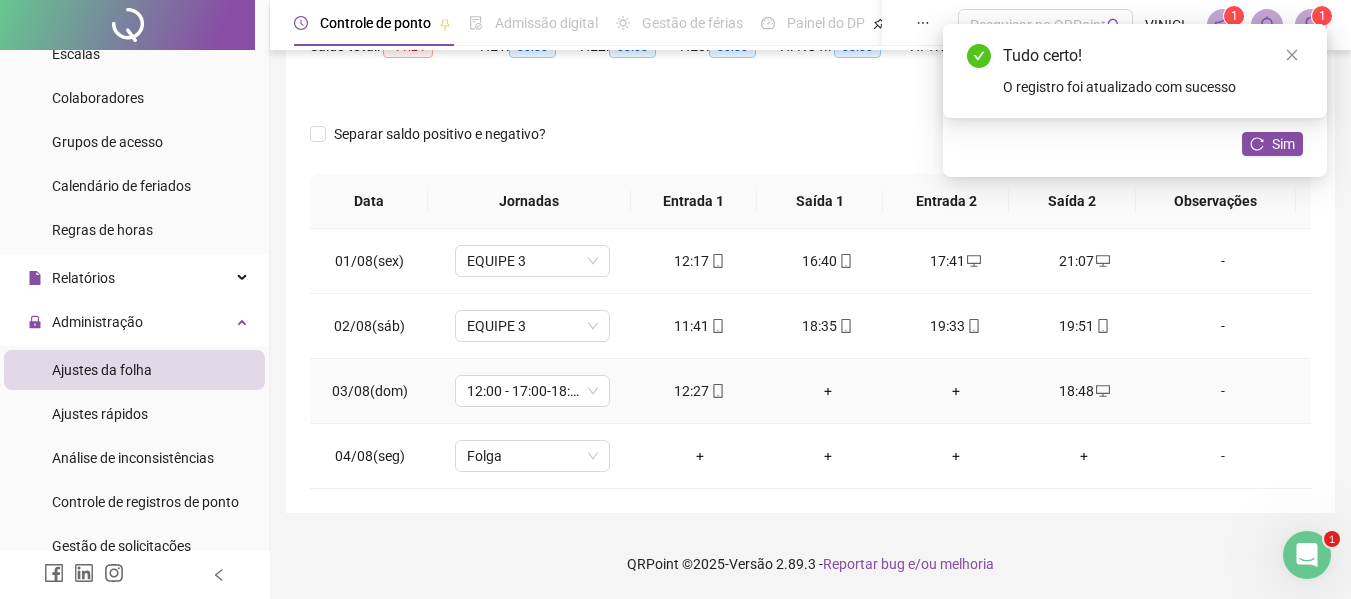 click on "+" at bounding box center [828, 391] 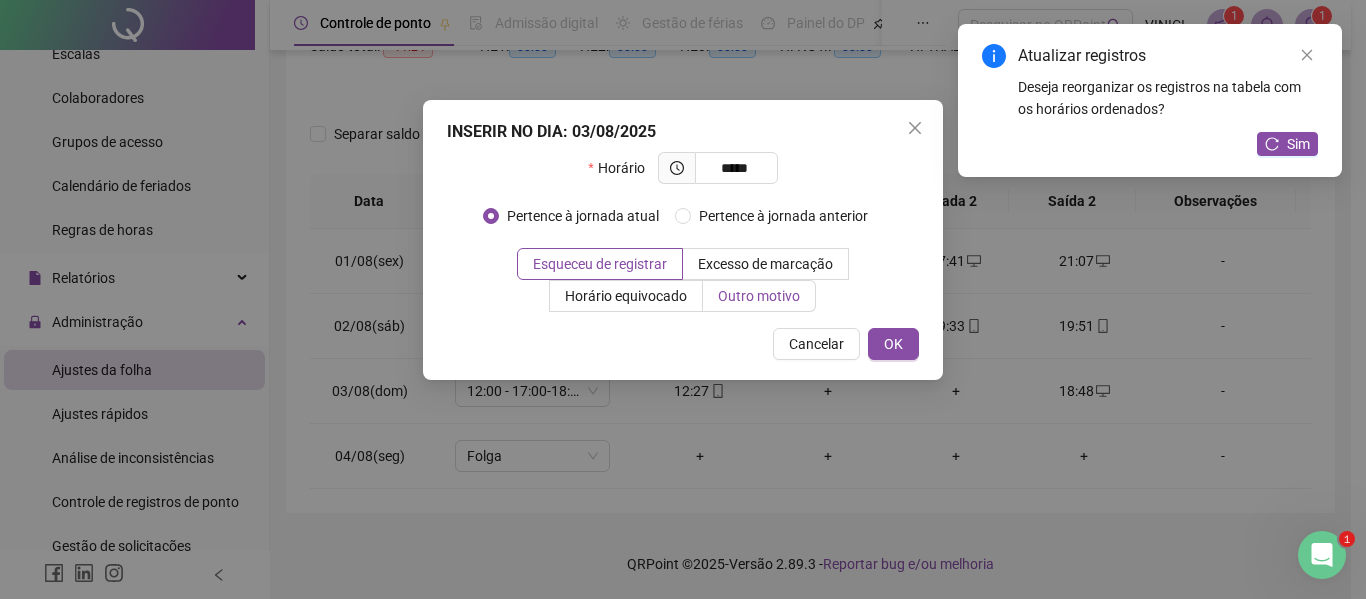 click on "Outro motivo" at bounding box center [759, 296] 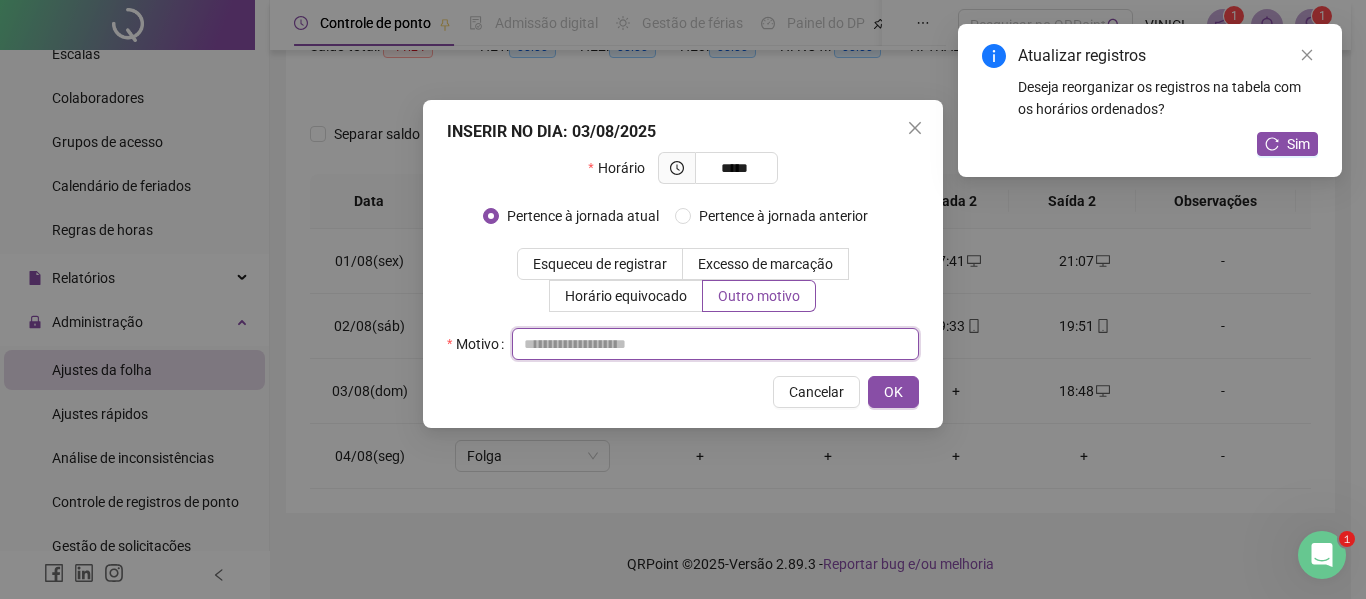 click at bounding box center (715, 344) 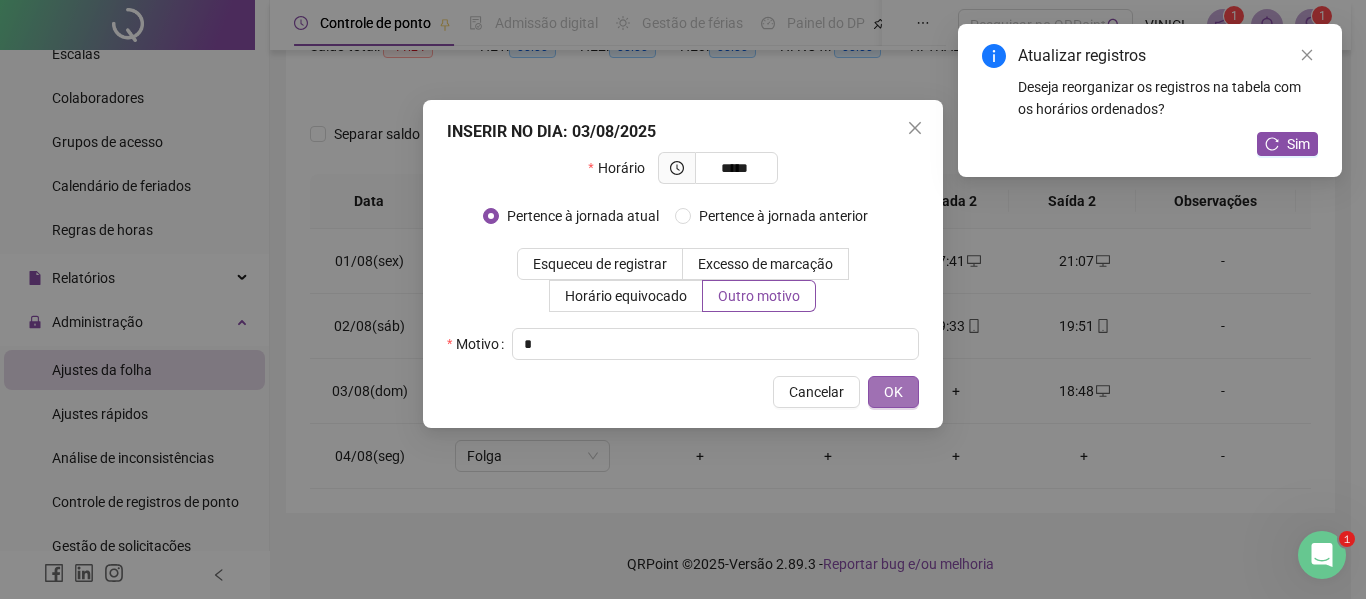 click on "OK" at bounding box center (893, 392) 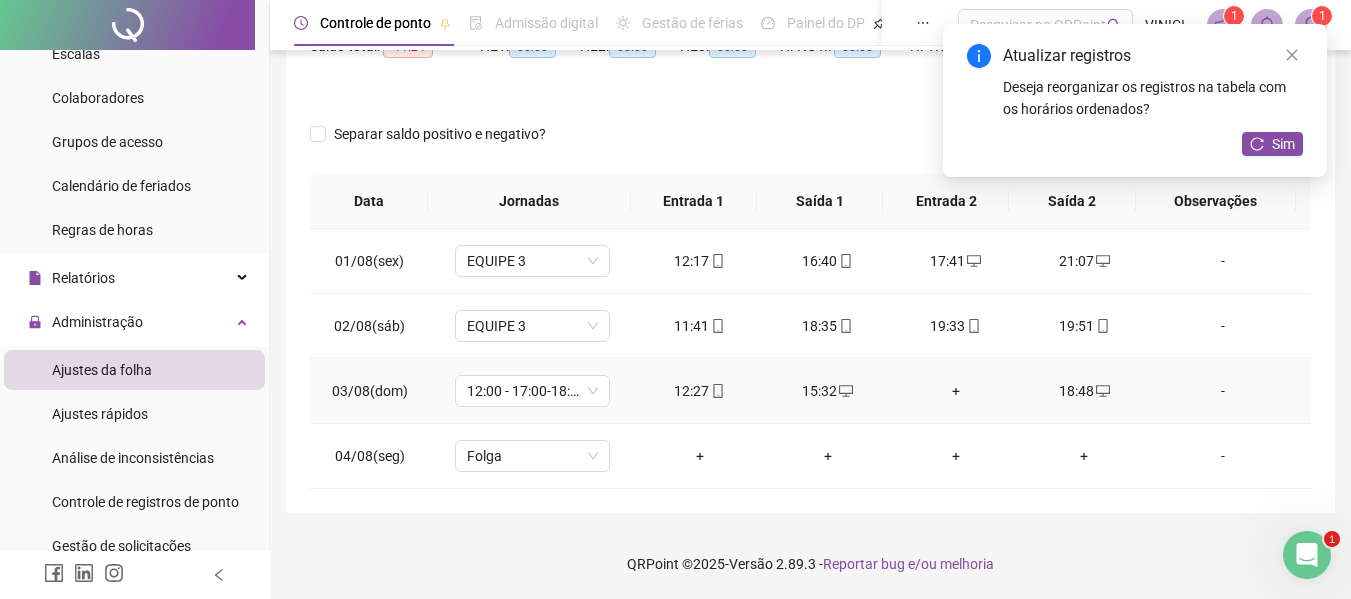 click on "+" at bounding box center [956, 391] 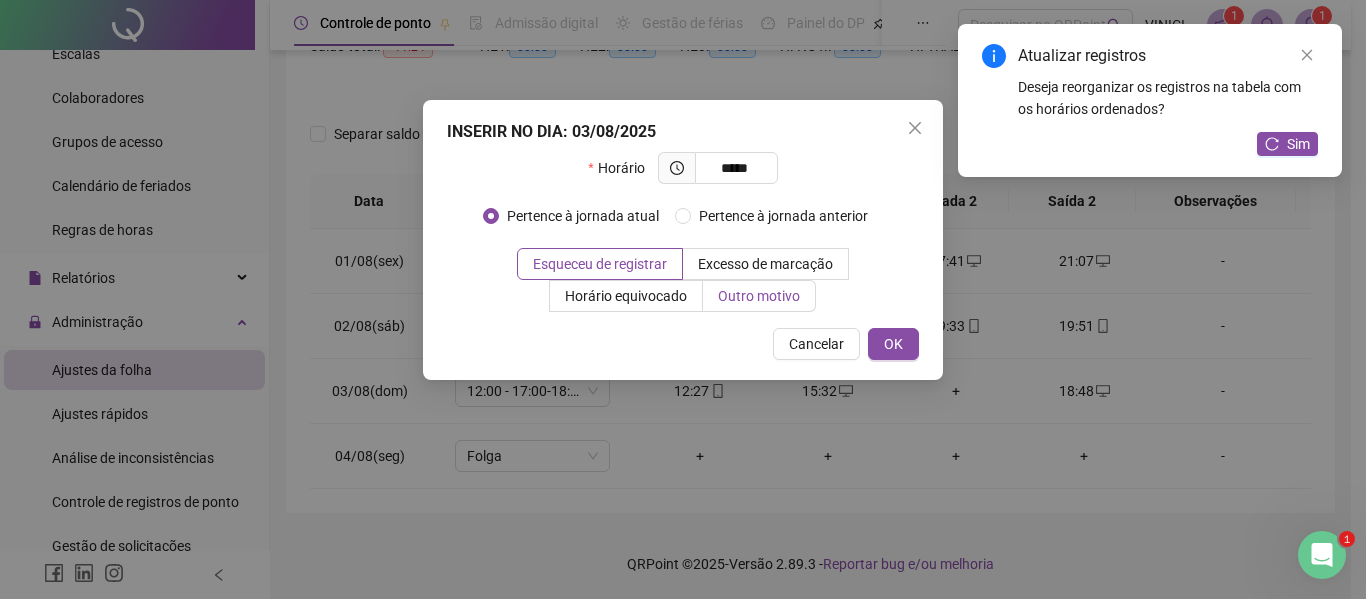 click on "Outro motivo" at bounding box center [759, 296] 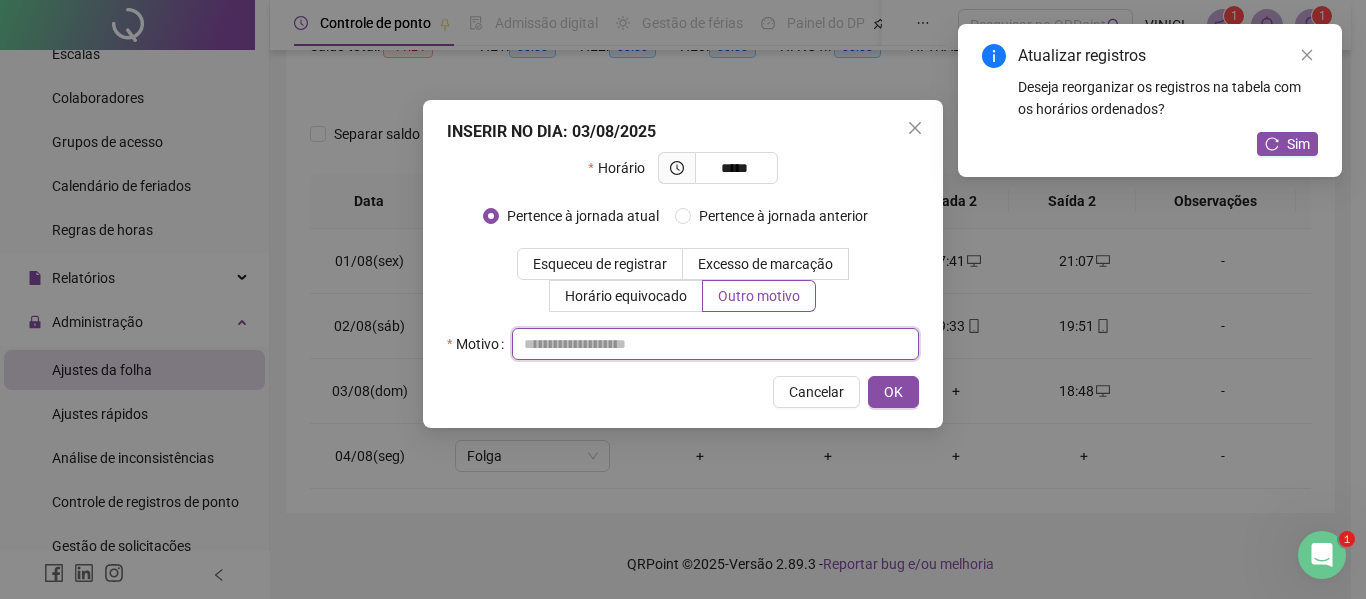 click at bounding box center (715, 344) 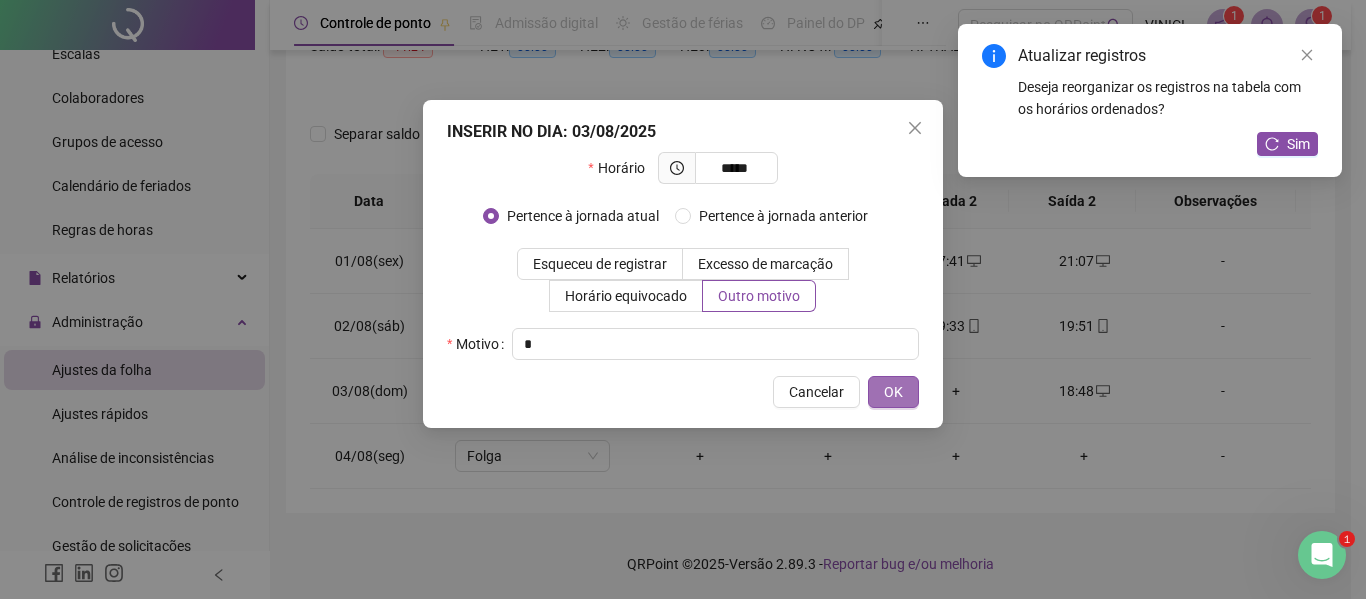 click on "OK" at bounding box center [893, 392] 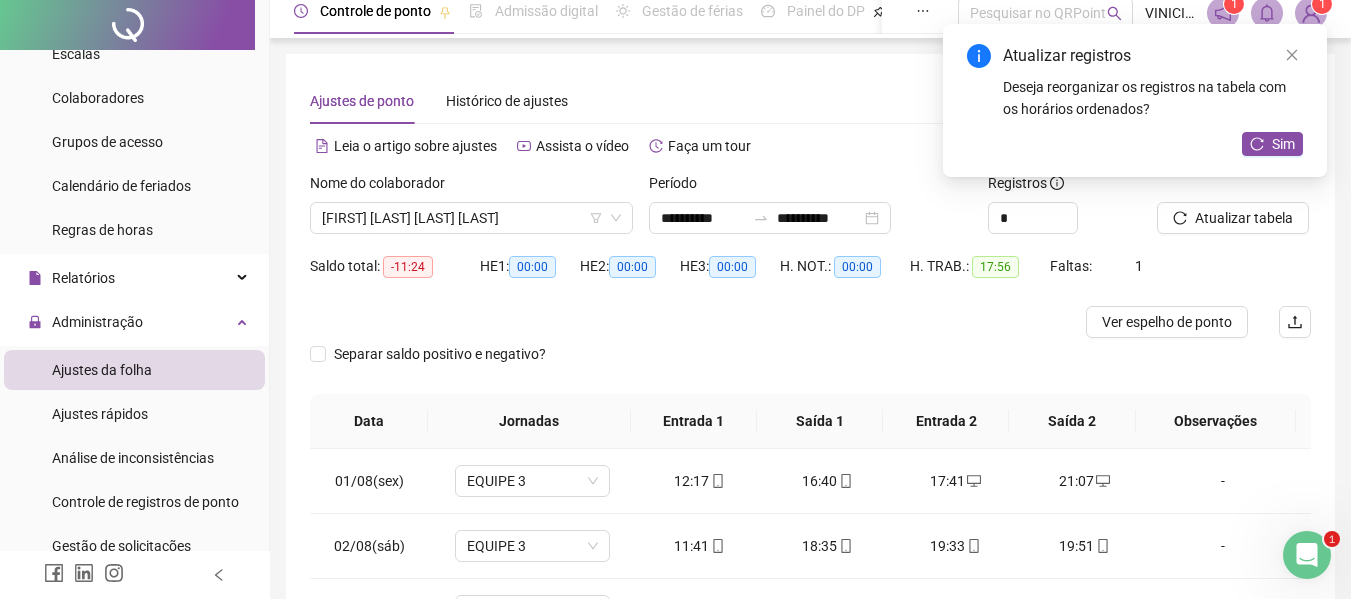 scroll, scrollTop: 0, scrollLeft: 0, axis: both 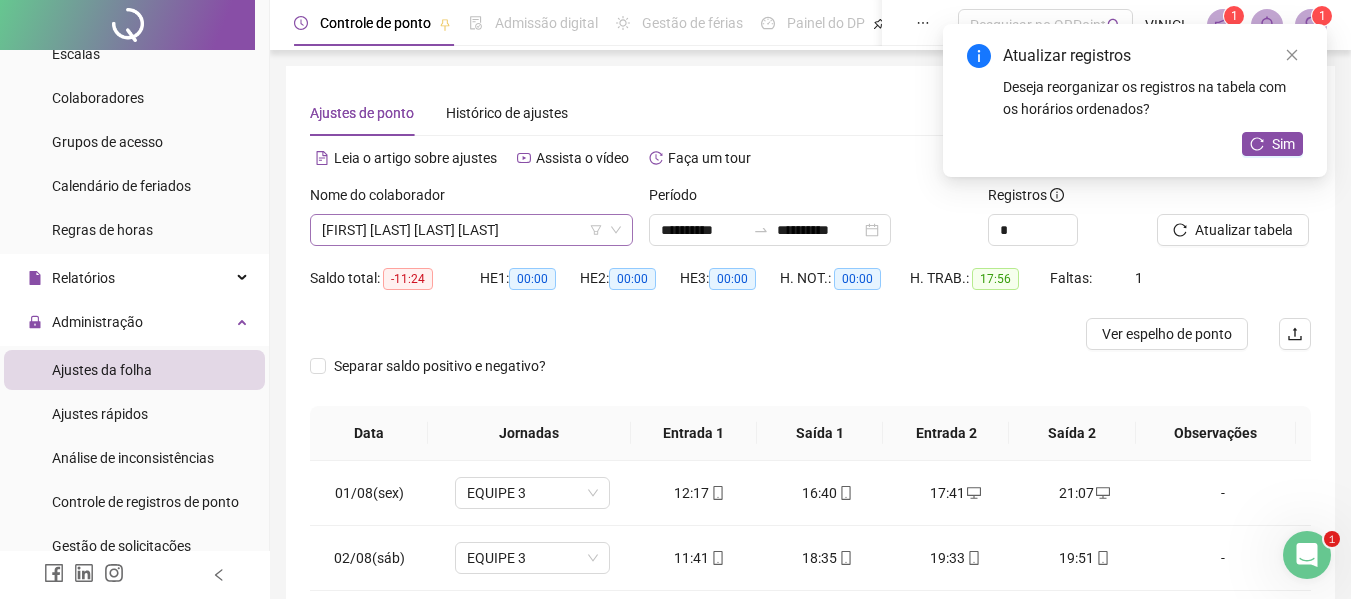 click on "[FIRST]  [LAST] [LAST] [LAST]" at bounding box center [471, 230] 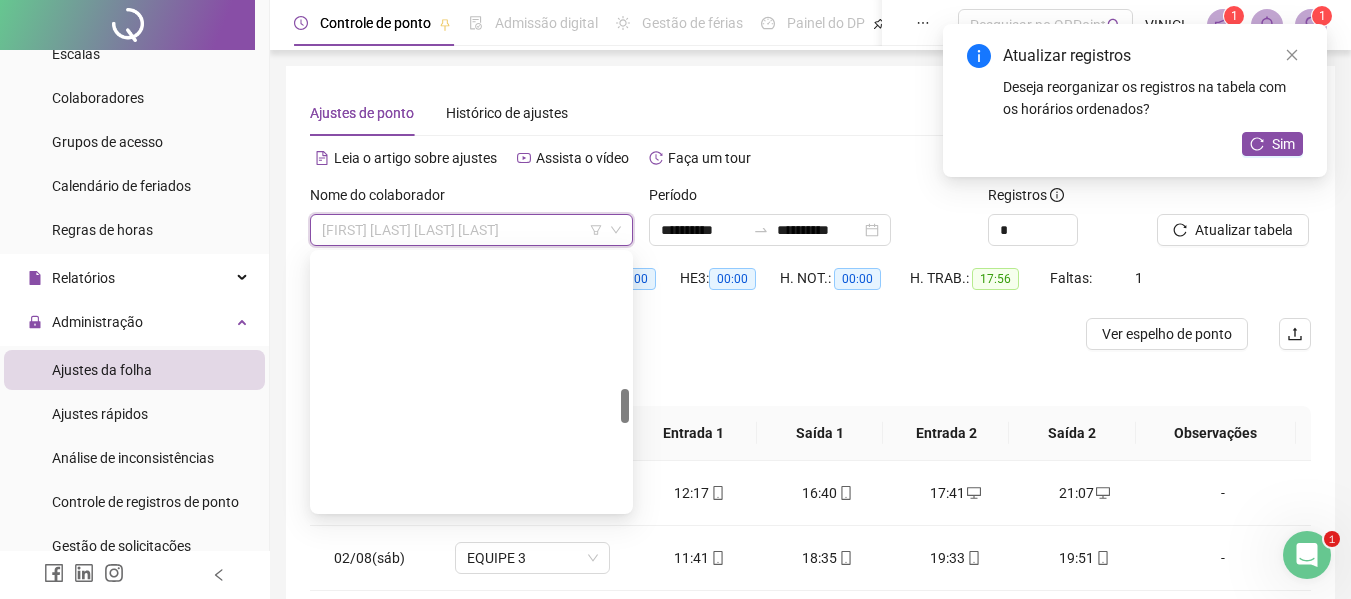 scroll, scrollTop: 992, scrollLeft: 0, axis: vertical 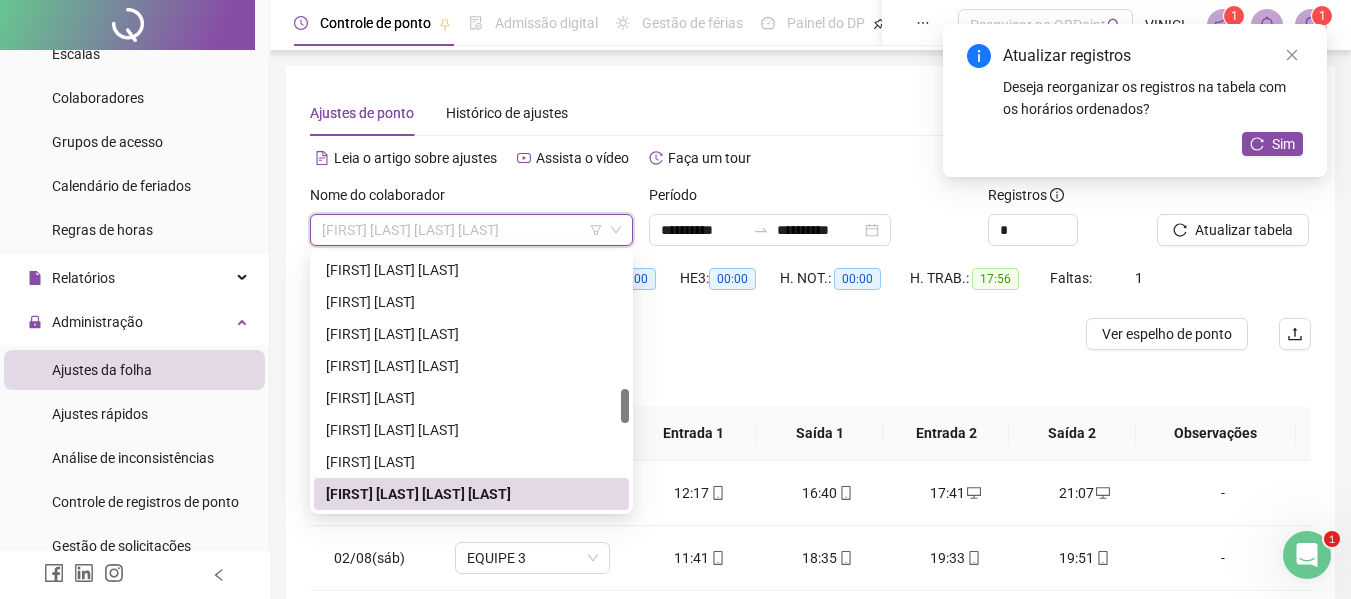 paste on "**********" 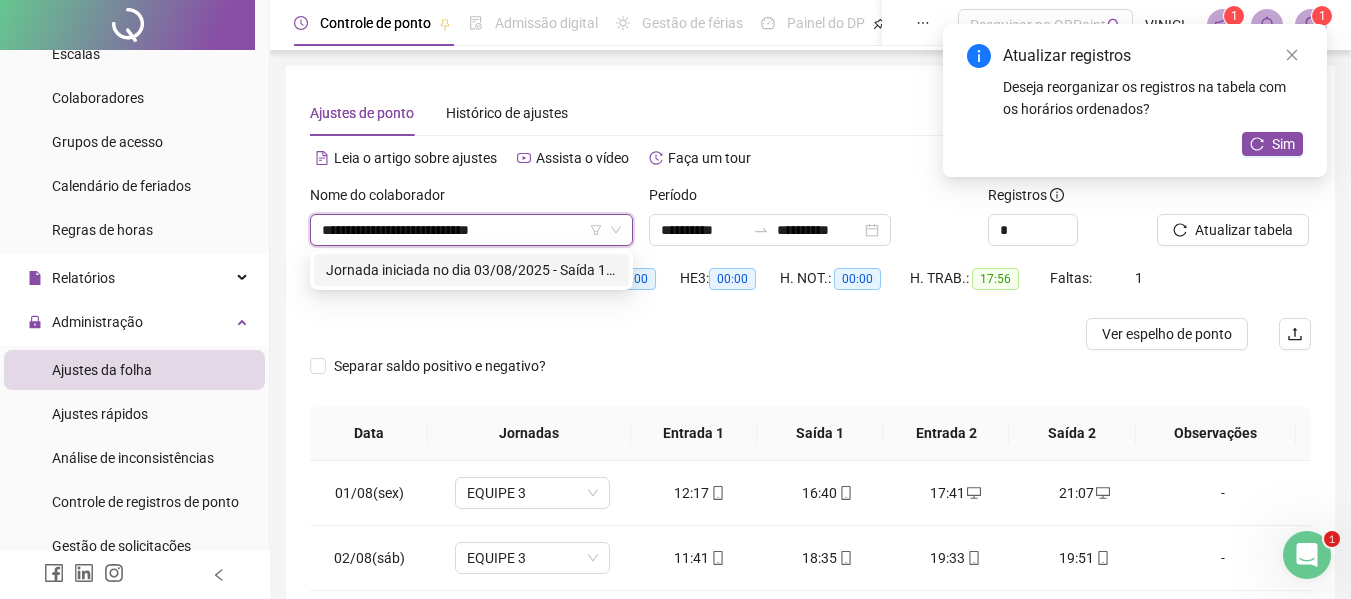 scroll, scrollTop: 0, scrollLeft: 0, axis: both 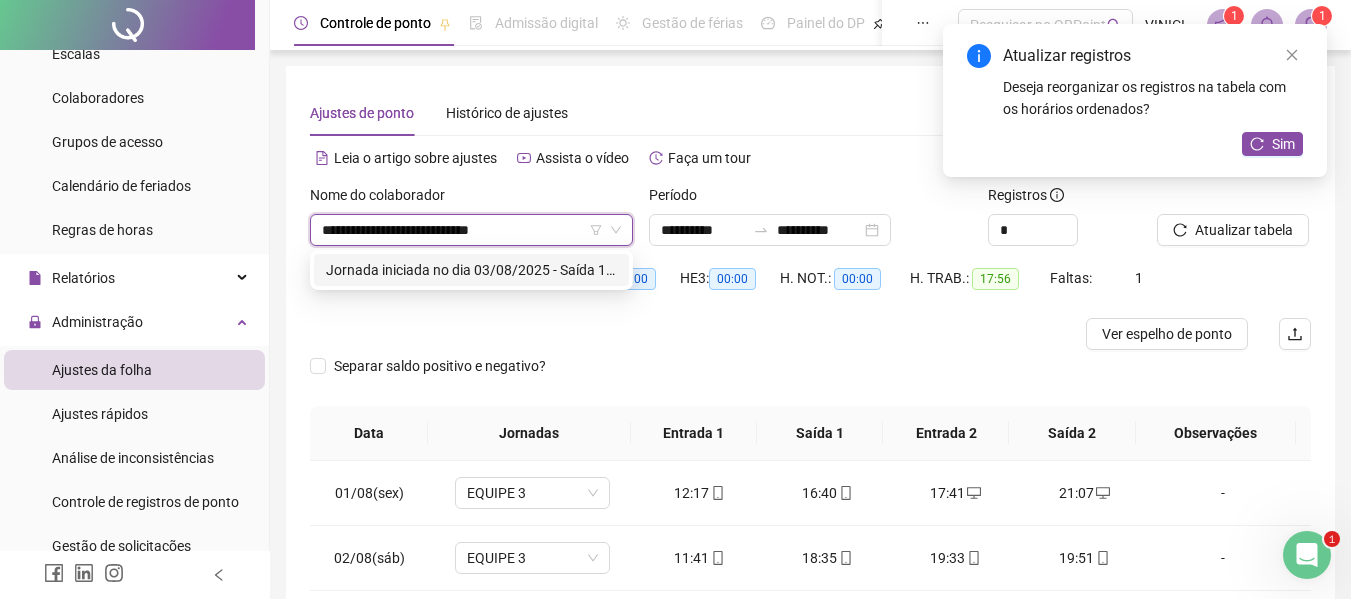 click on "**********" at bounding box center (471, 270) 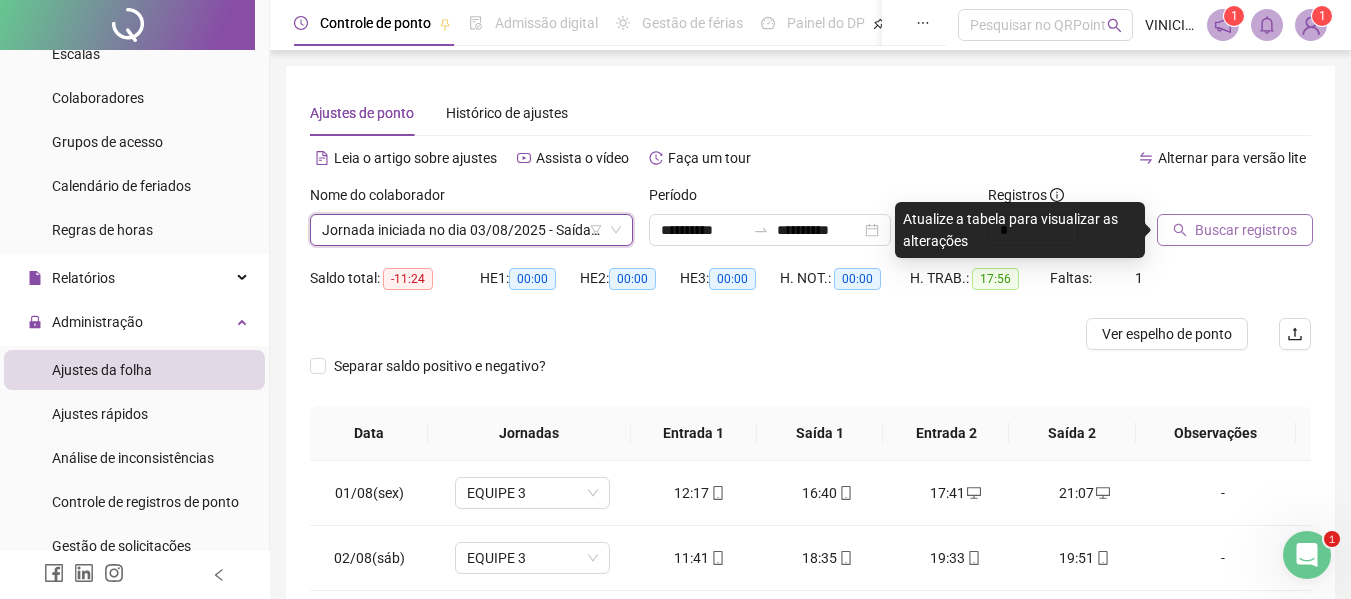 click on "Buscar registros" at bounding box center [1246, 230] 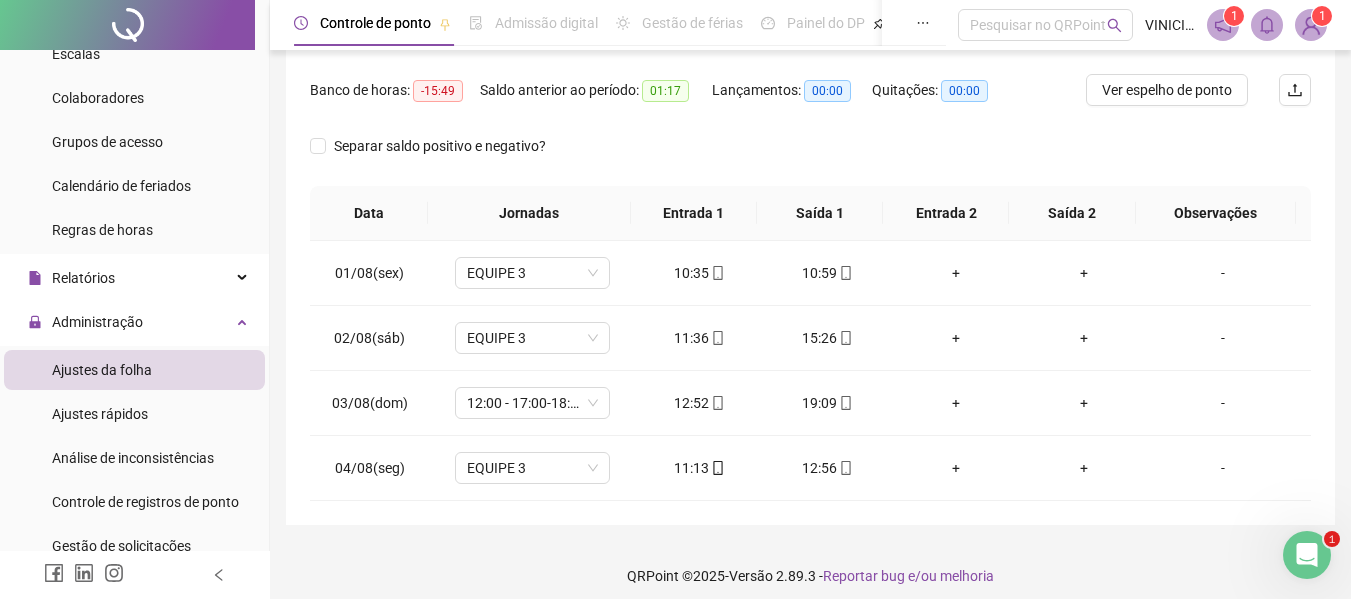 scroll, scrollTop: 256, scrollLeft: 0, axis: vertical 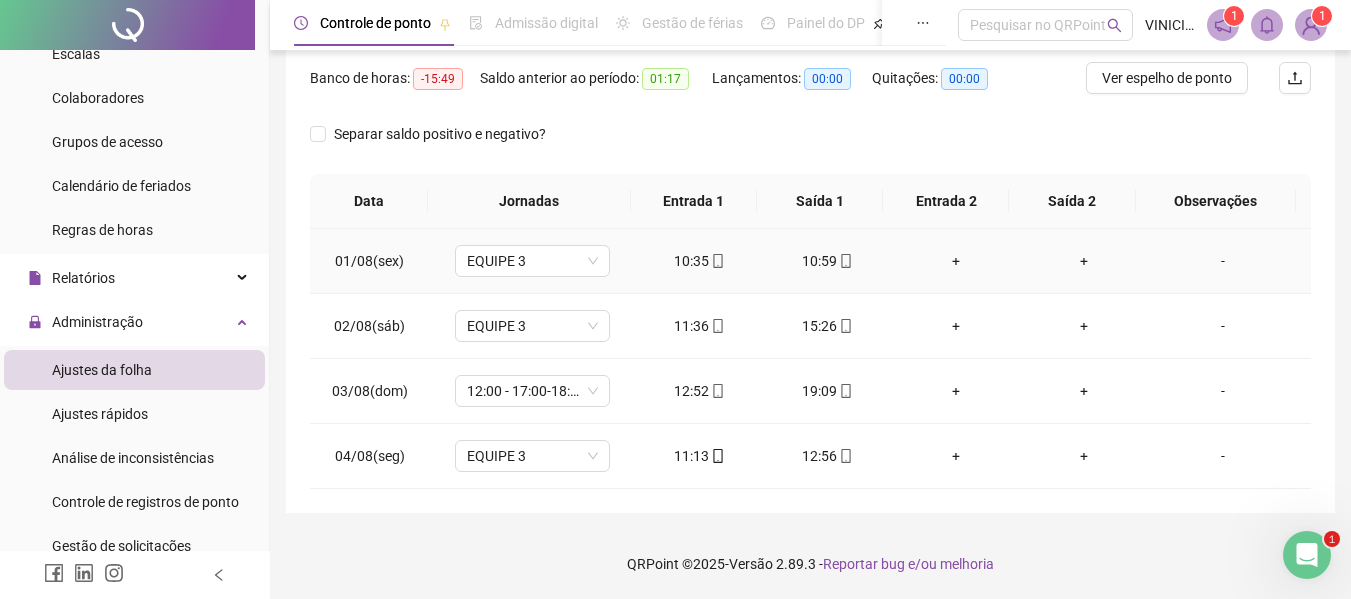 click 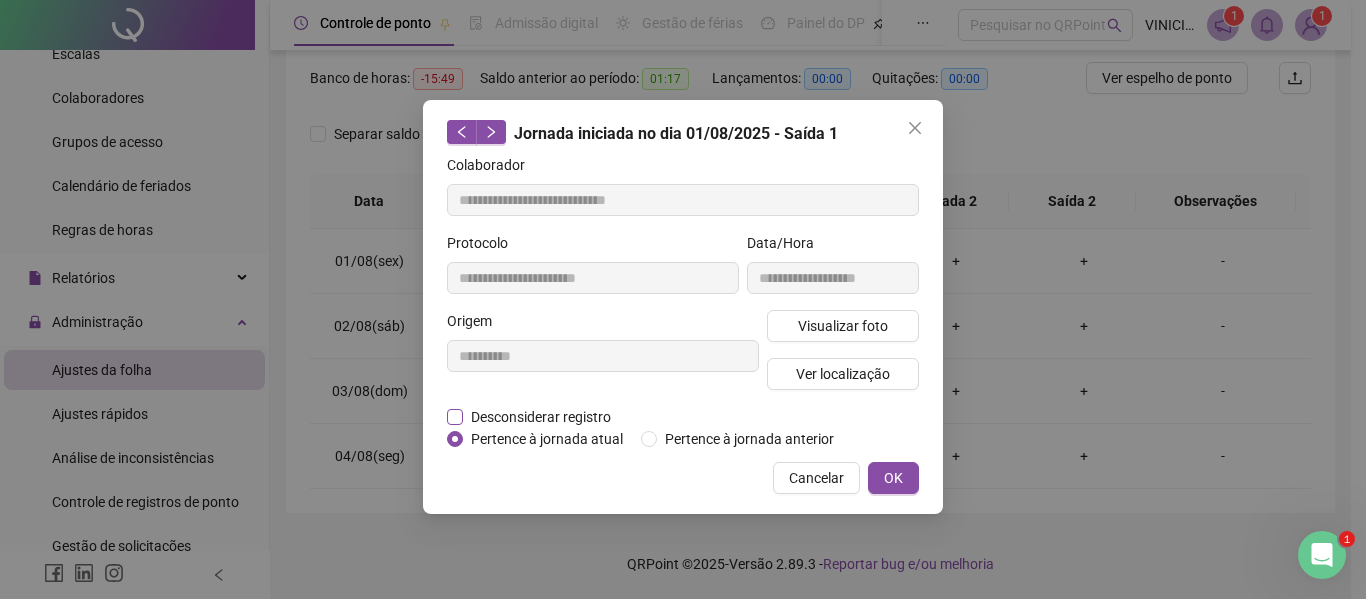 click on "Desconsiderar registro" at bounding box center [541, 417] 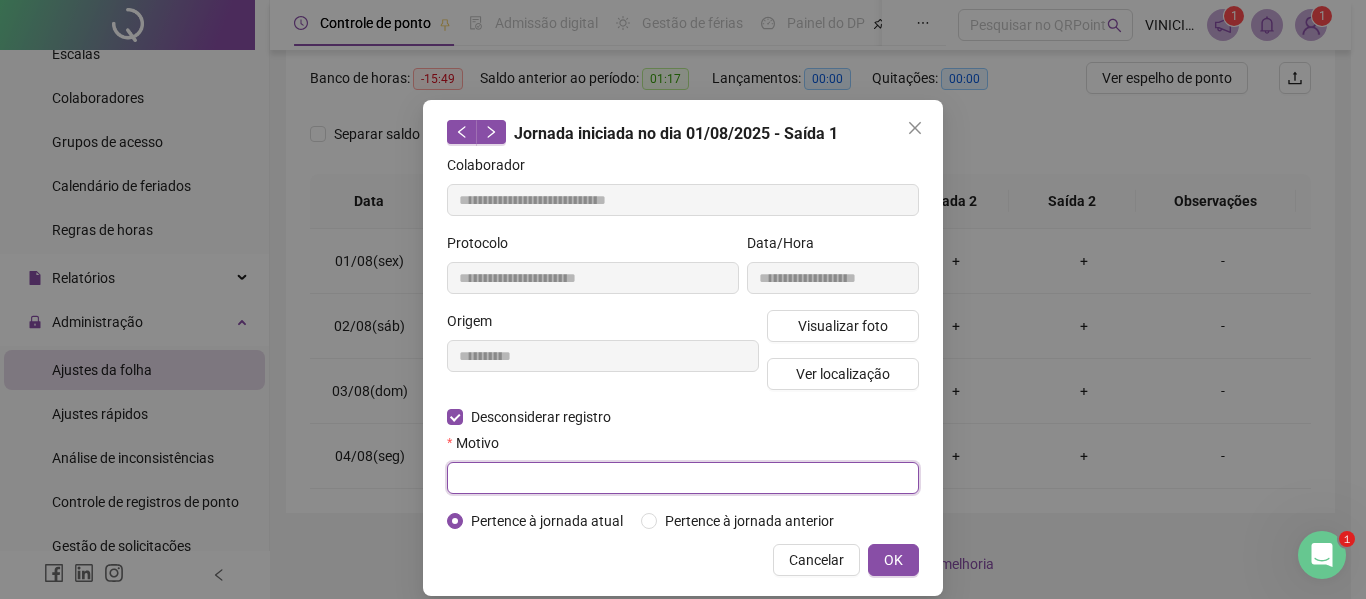 click at bounding box center [683, 478] 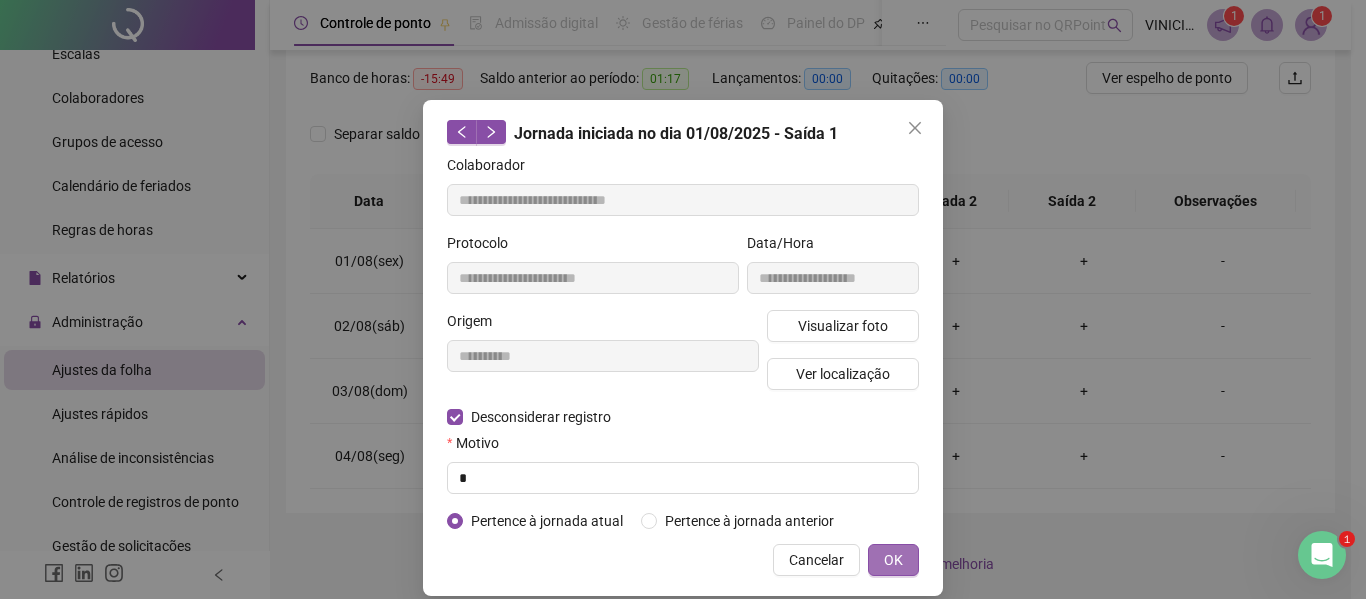 click on "OK" at bounding box center [893, 560] 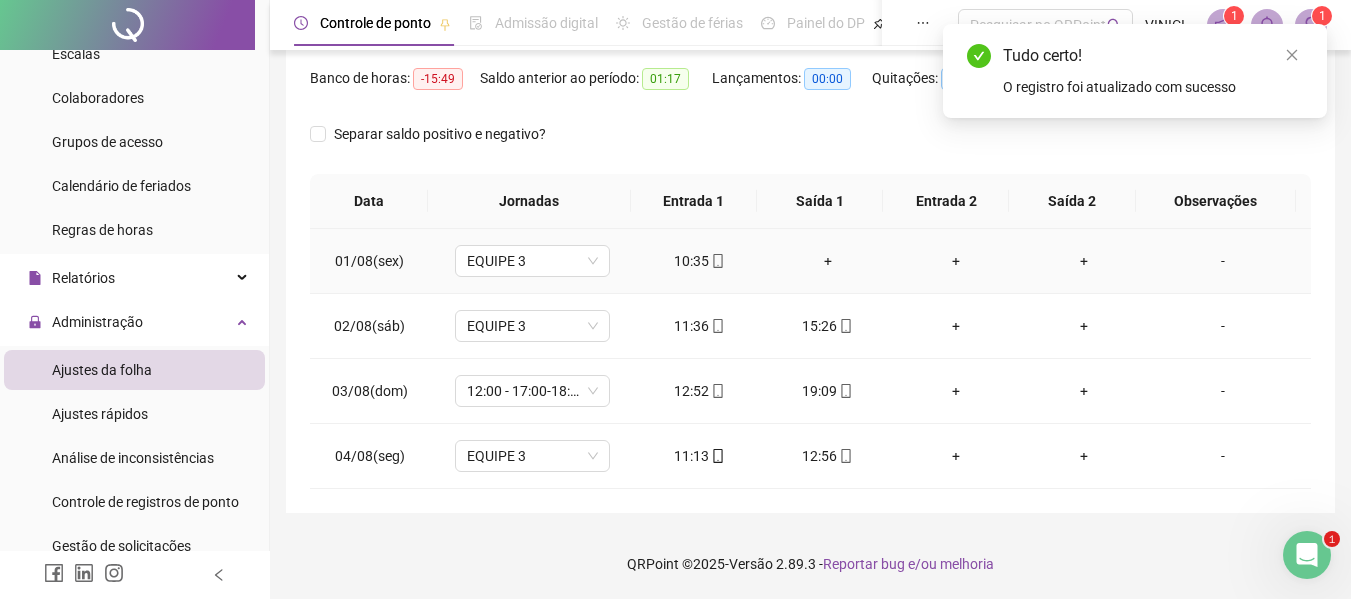 click on "+" at bounding box center (828, 261) 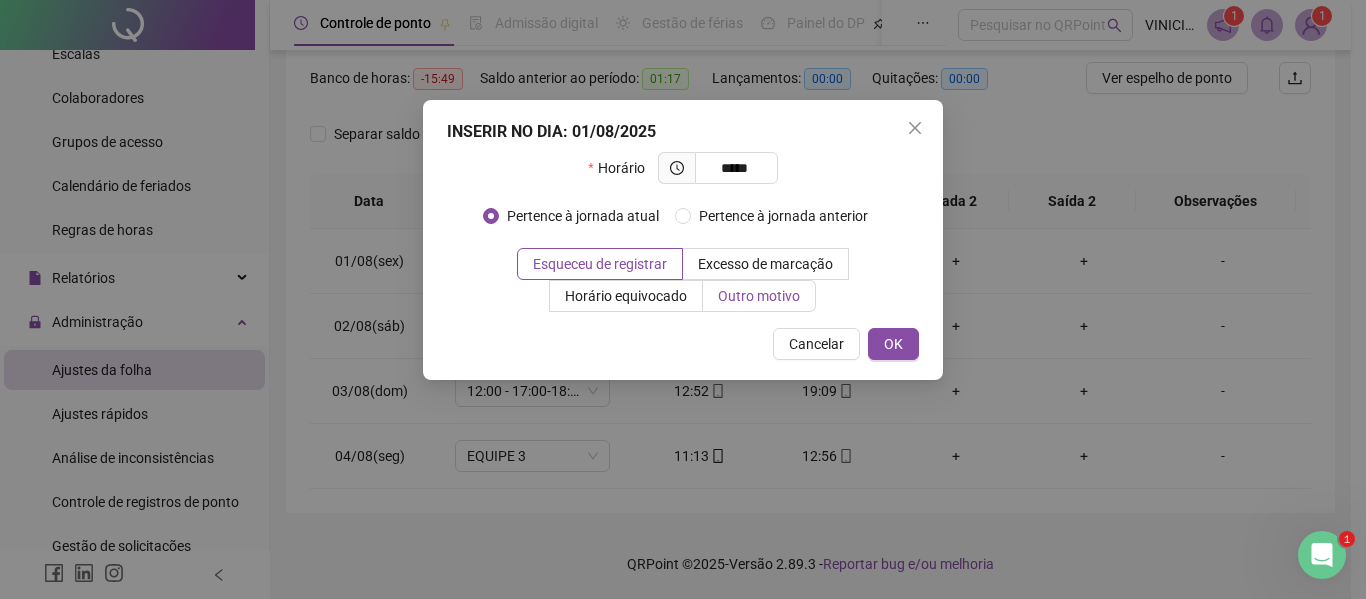 click on "Outro motivo" at bounding box center [759, 296] 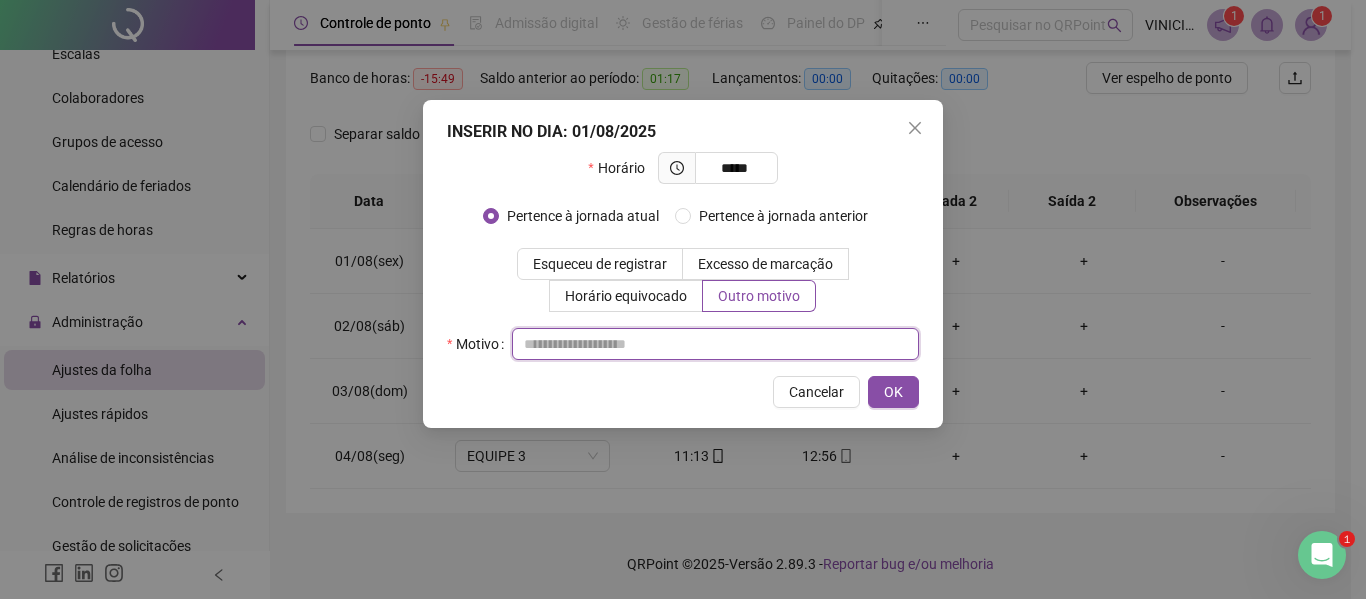 click at bounding box center (715, 344) 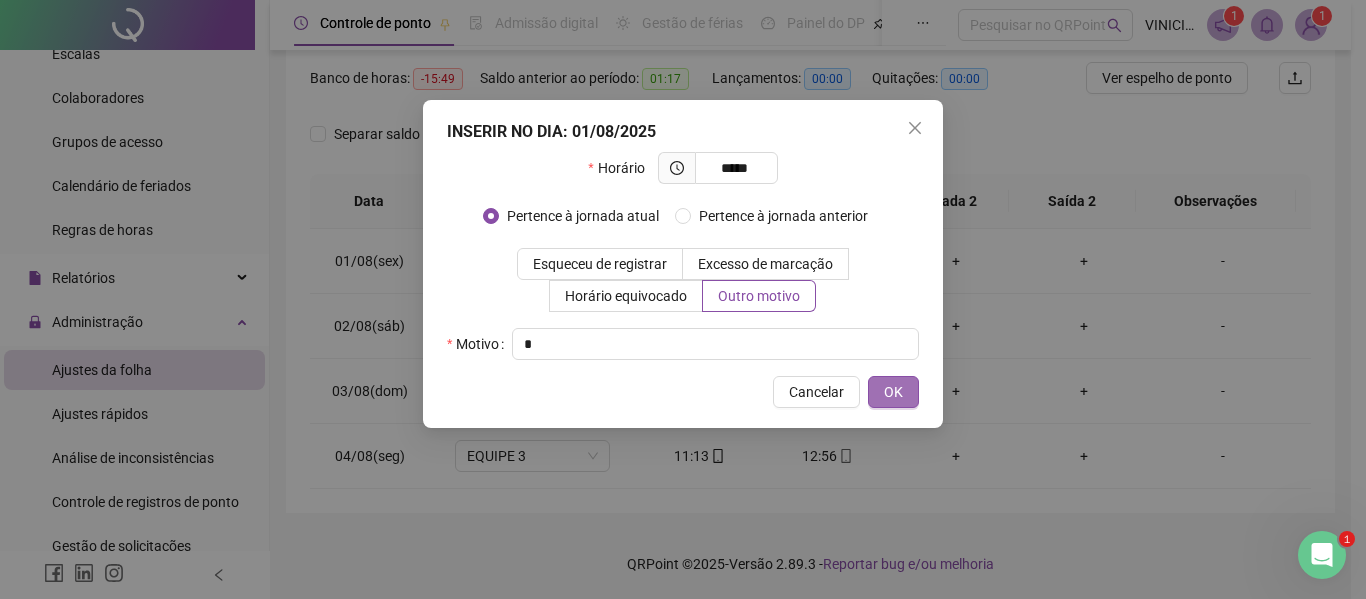 click on "OK" at bounding box center [893, 392] 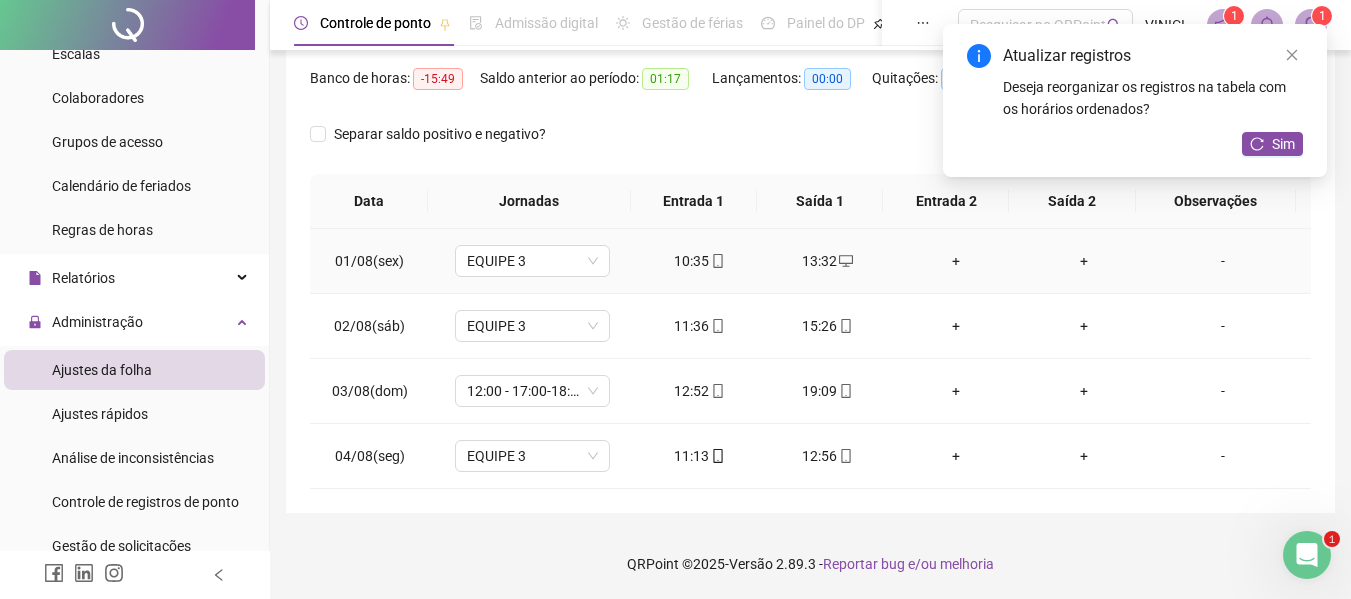 click on "+" at bounding box center (956, 261) 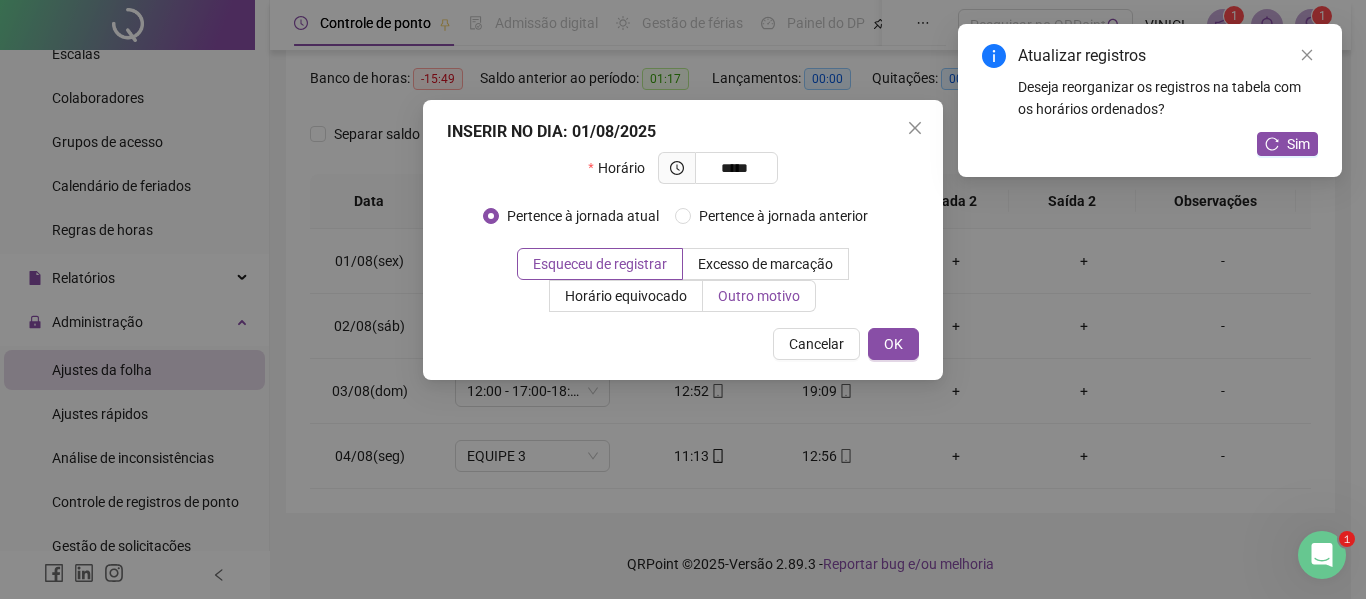 click on "Outro motivo" at bounding box center (759, 296) 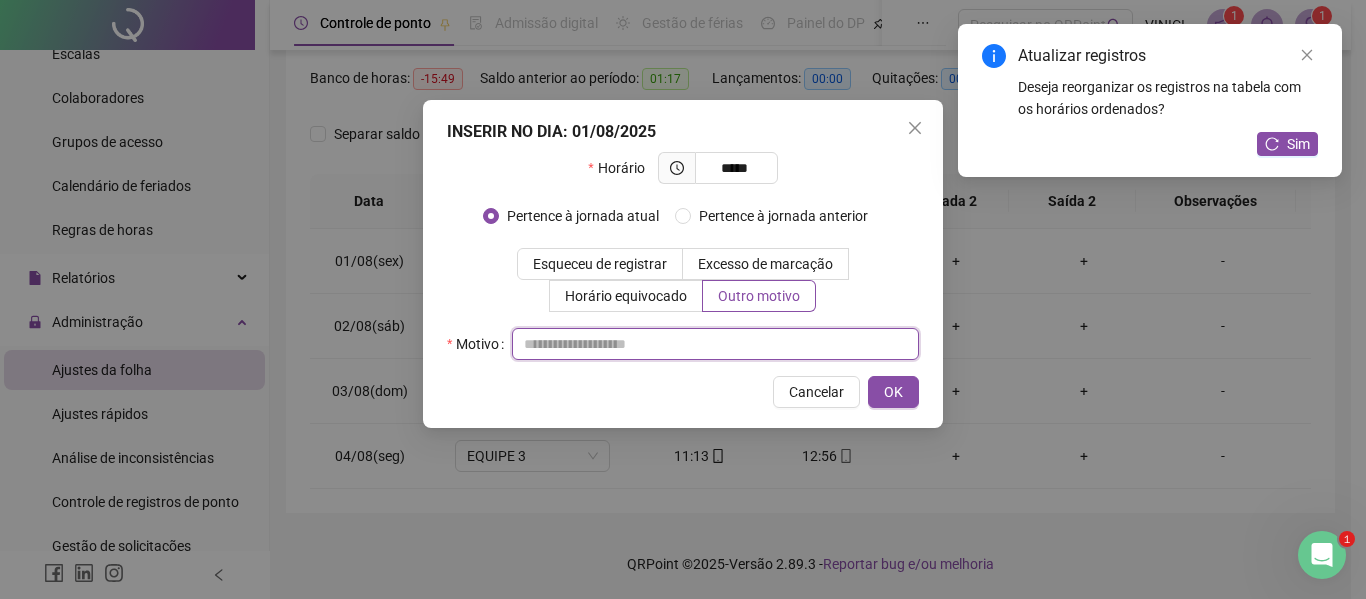 click at bounding box center (715, 344) 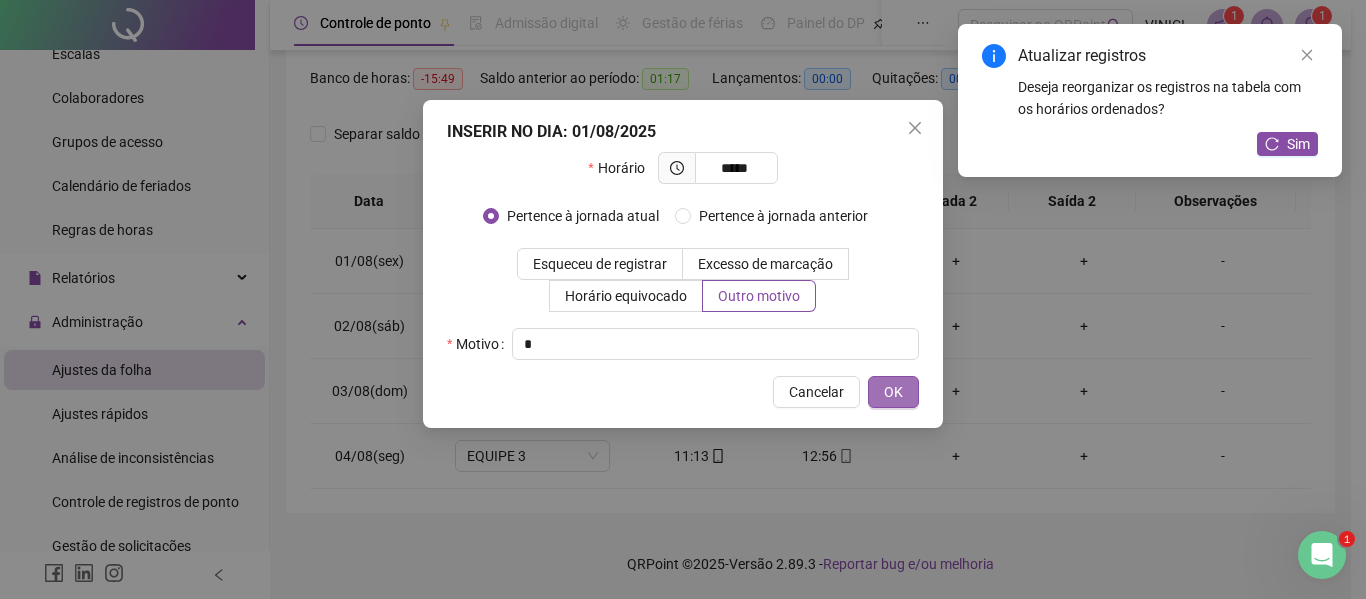 click on "OK" at bounding box center [893, 392] 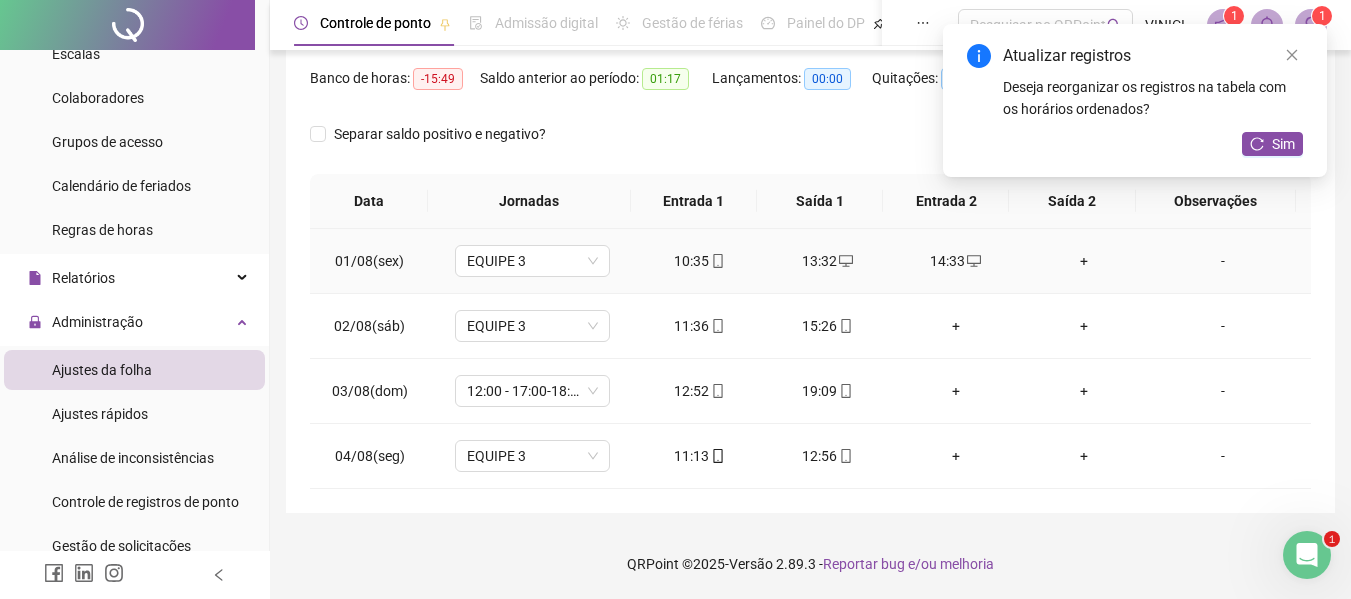 click on "+" at bounding box center (1084, 261) 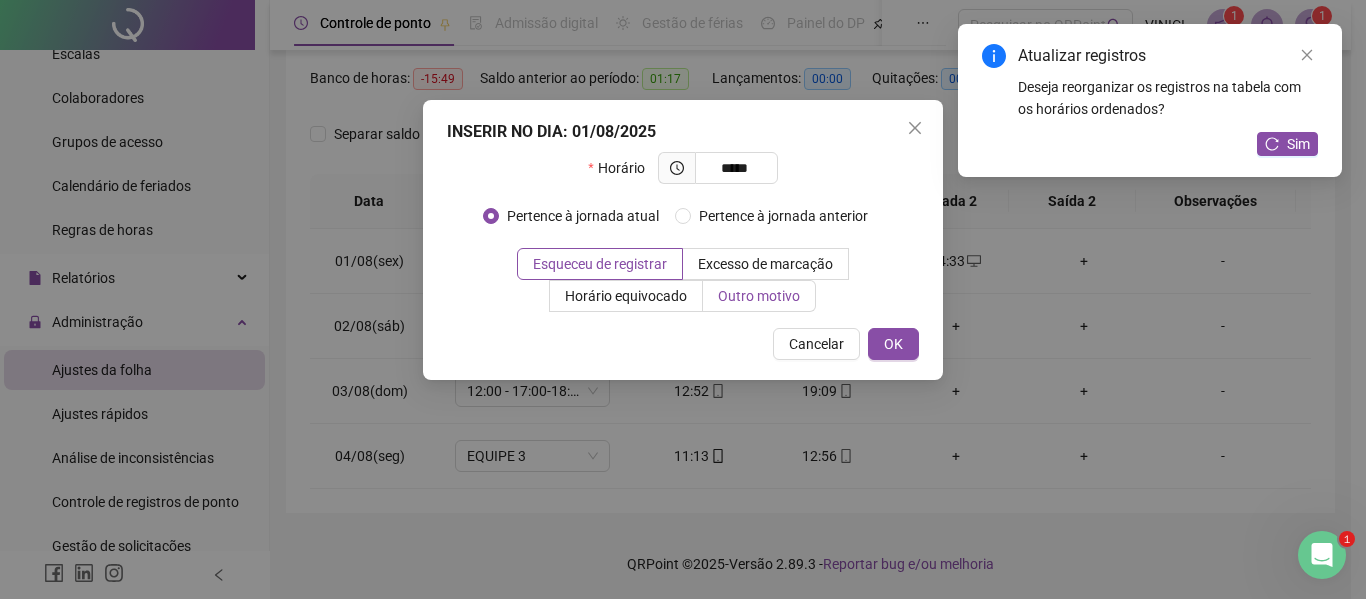 click on "Outro motivo" at bounding box center (759, 296) 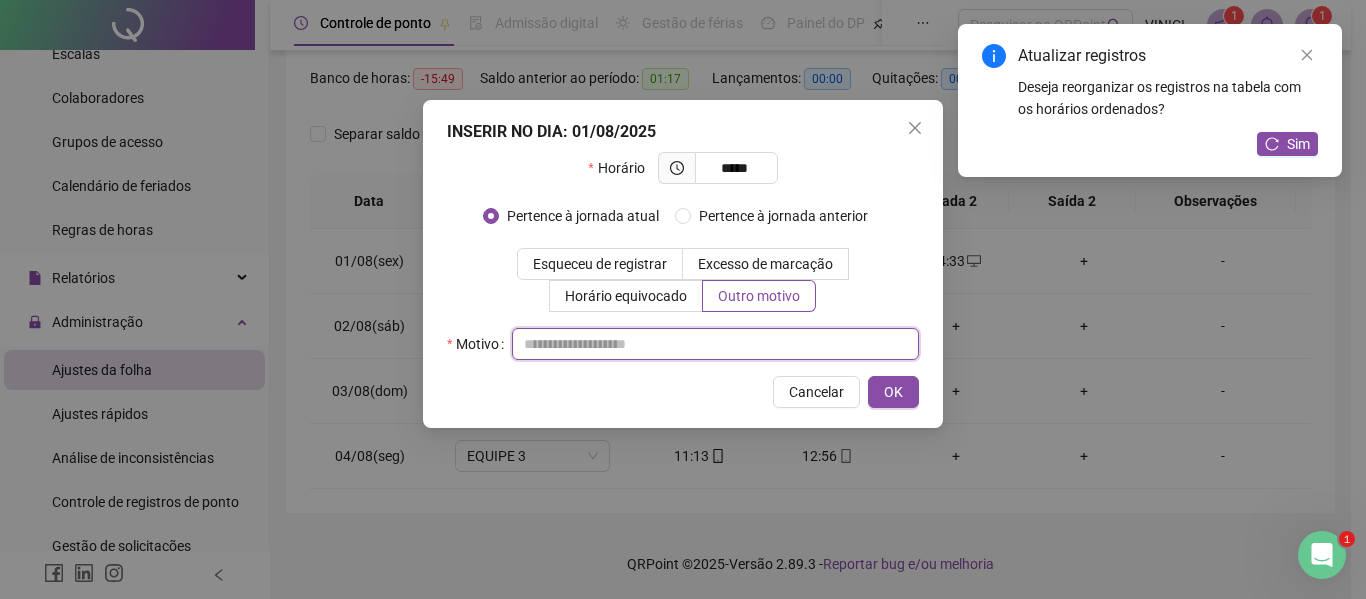 click at bounding box center (715, 344) 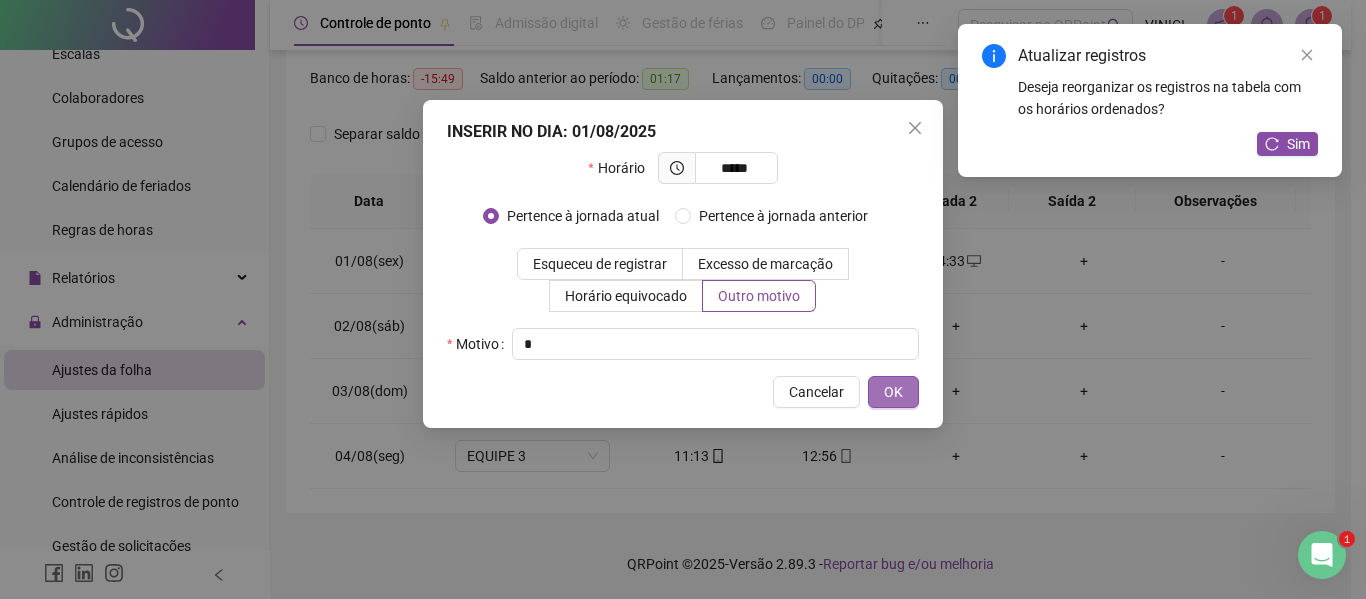 click on "OK" at bounding box center [893, 392] 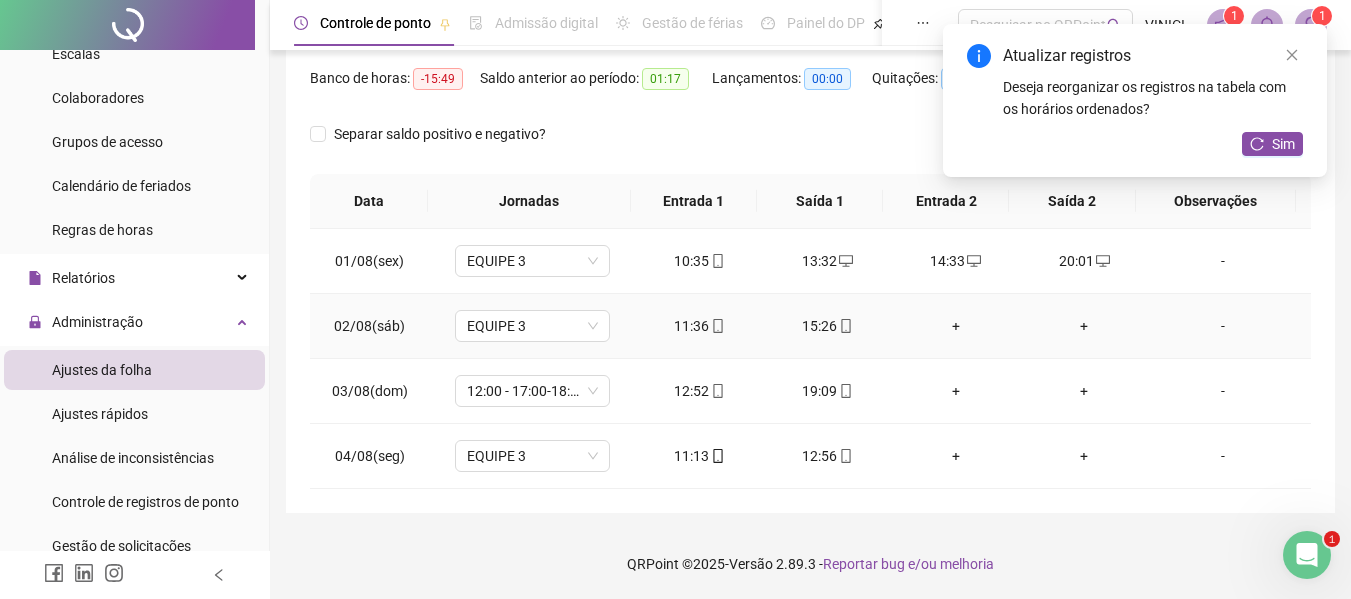 click on "+" at bounding box center [956, 326] 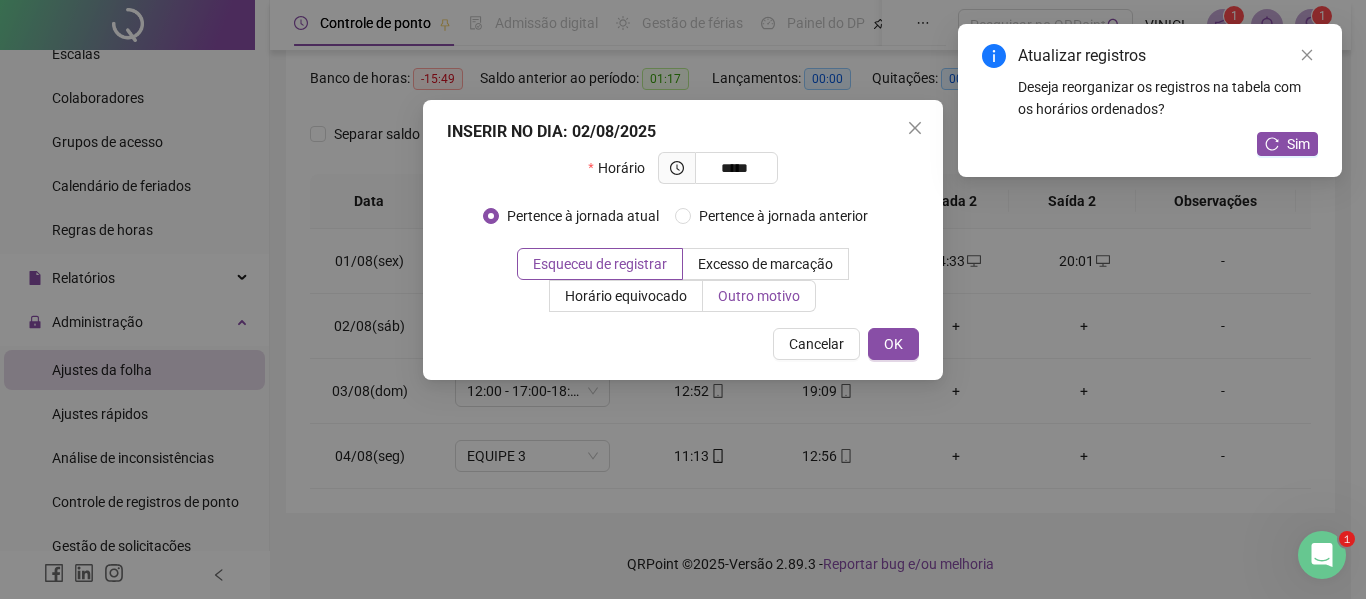 click on "Outro motivo" at bounding box center (759, 296) 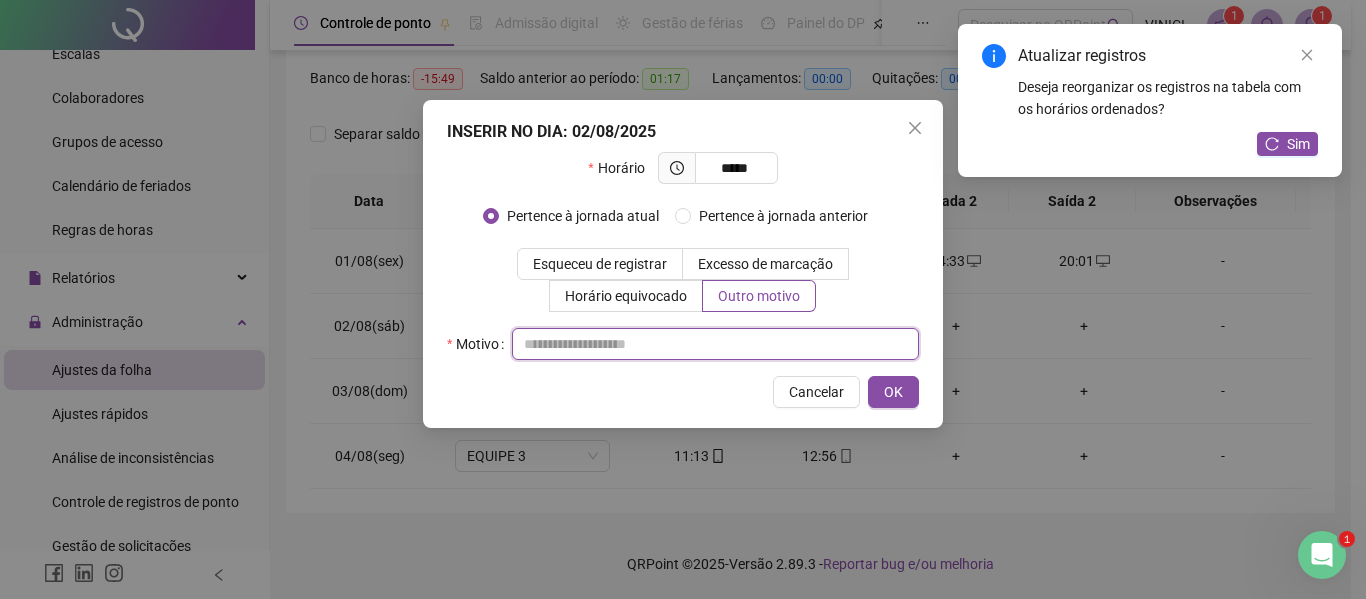 click at bounding box center [715, 344] 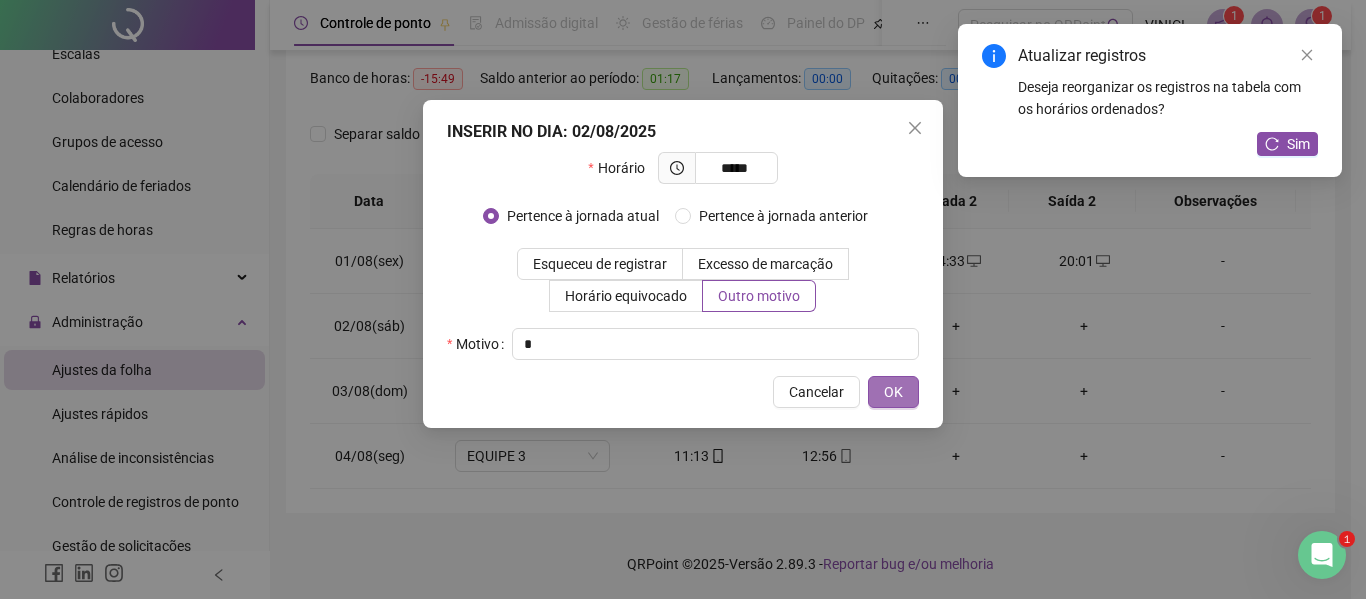 click on "OK" at bounding box center [893, 392] 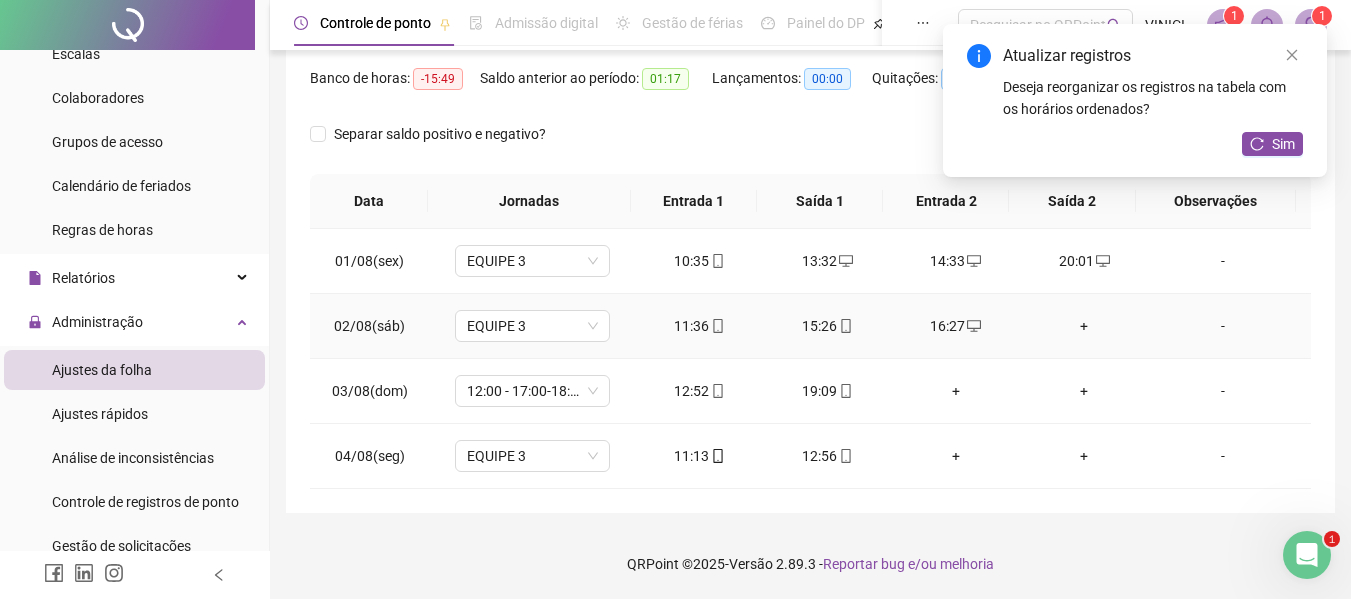 click on "+" at bounding box center (1084, 326) 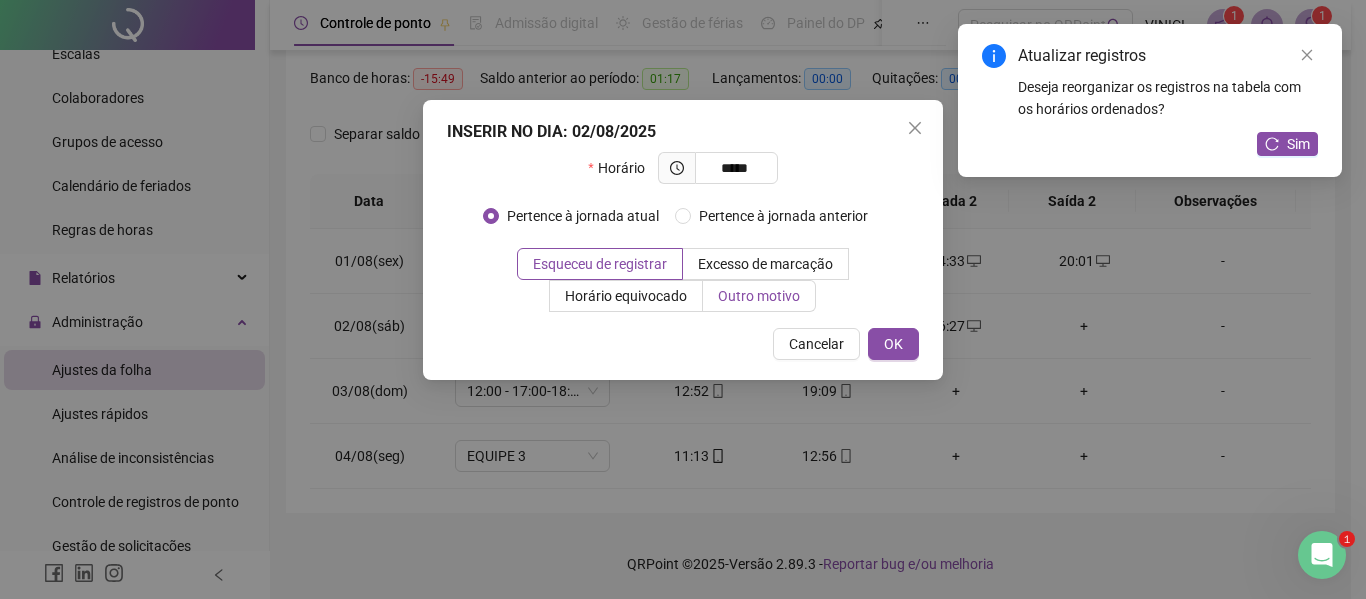 click on "Outro motivo" at bounding box center [759, 296] 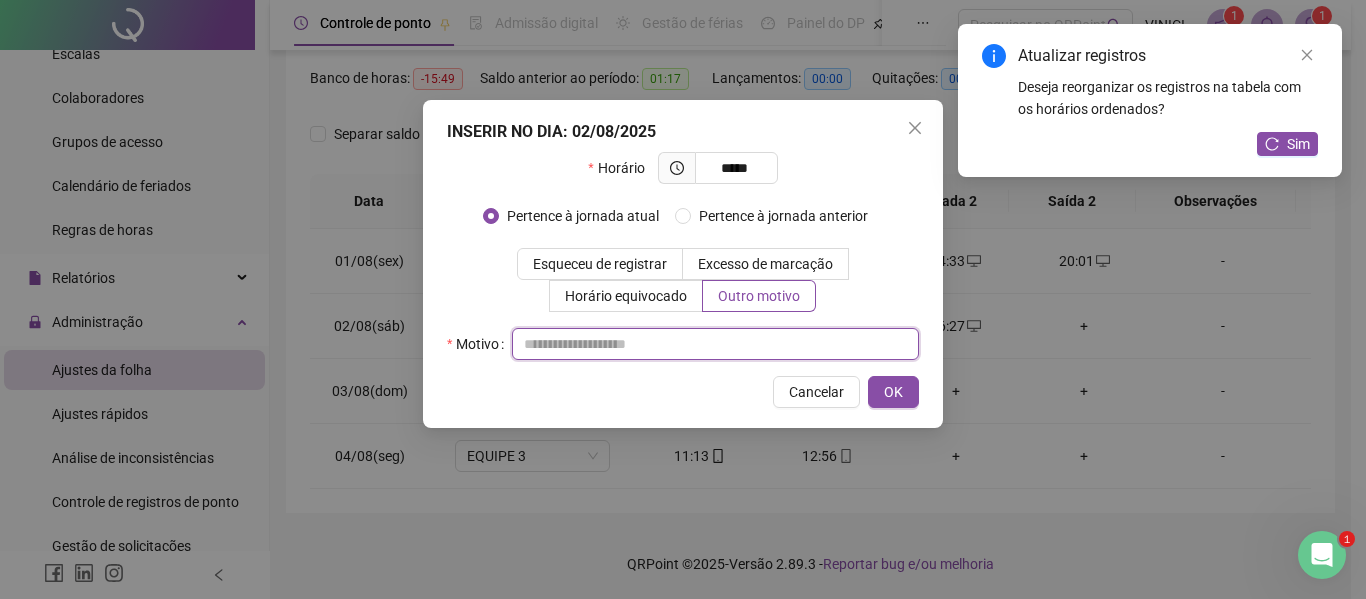 click at bounding box center (715, 344) 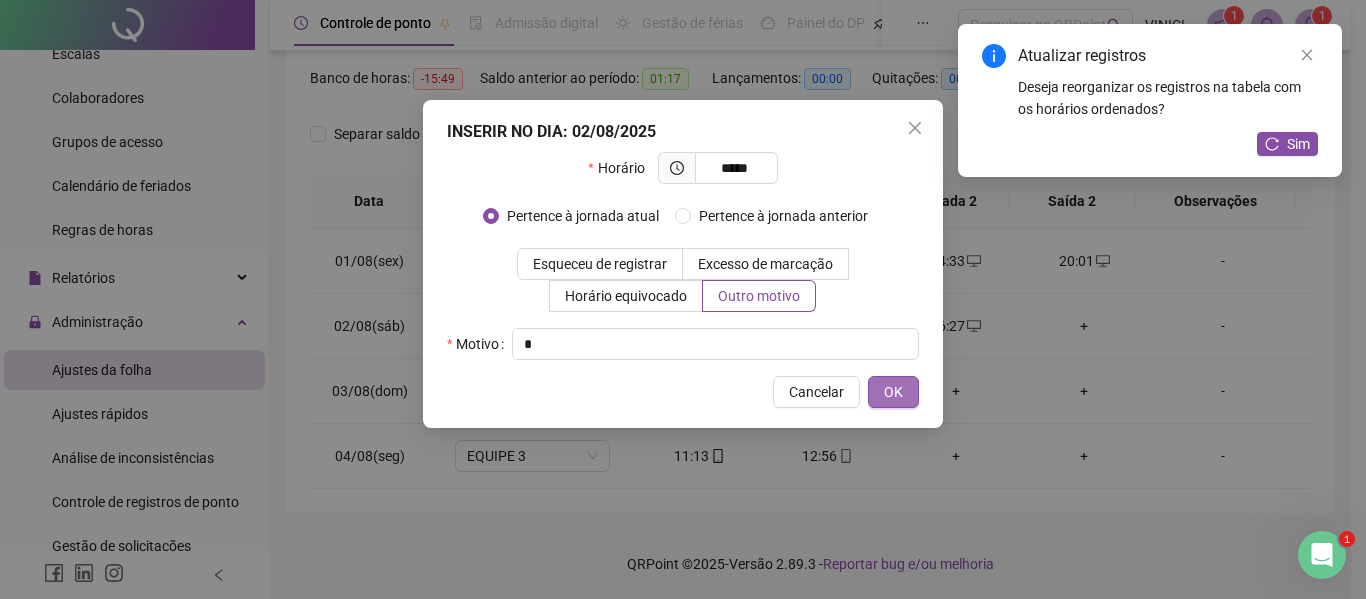 click on "OK" at bounding box center [893, 392] 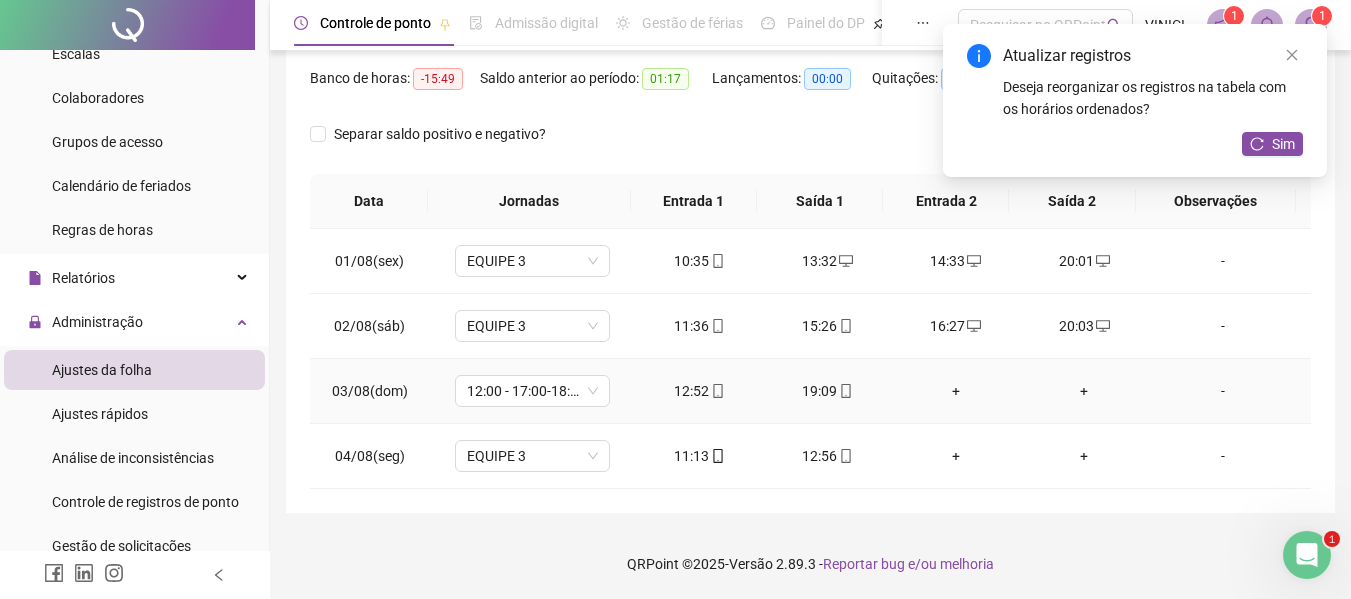click on "+" at bounding box center (1084, 391) 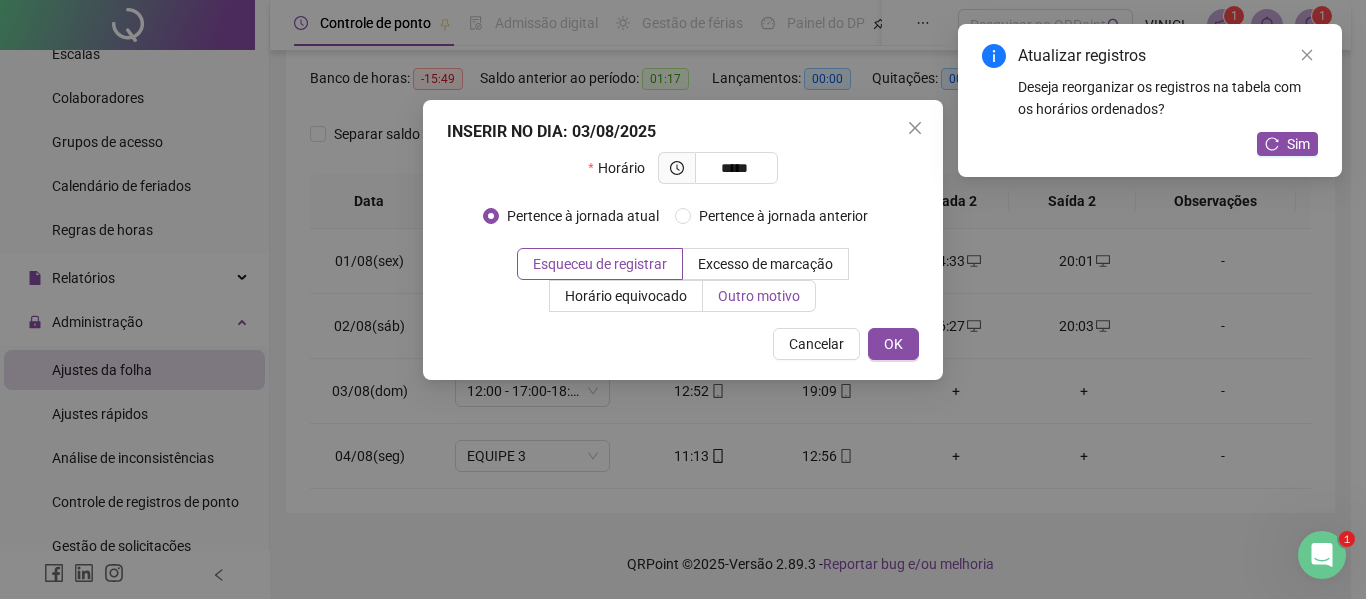 click on "Outro motivo" at bounding box center [759, 296] 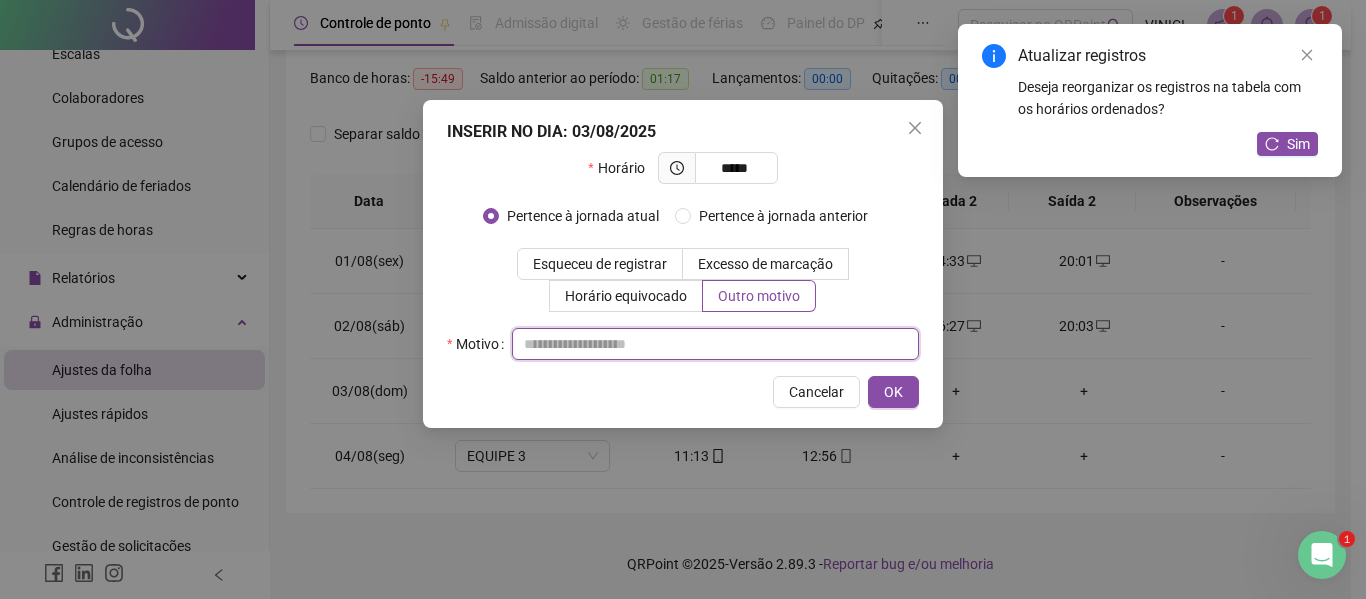 click at bounding box center (715, 344) 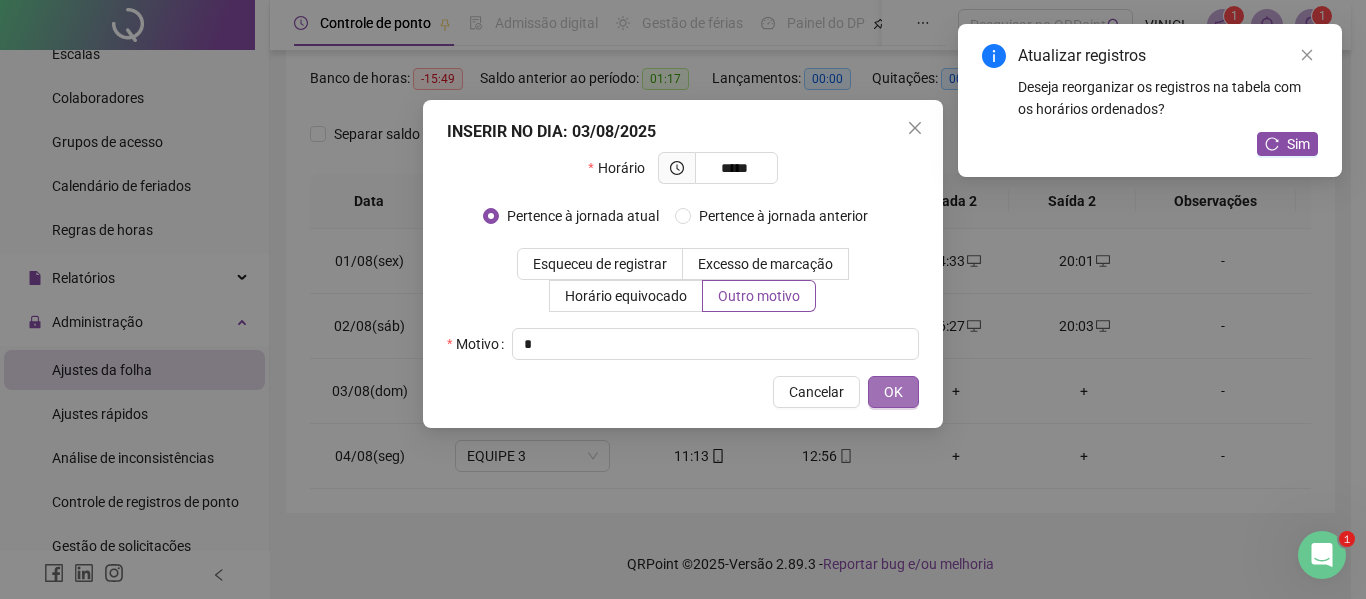 click on "OK" at bounding box center (893, 392) 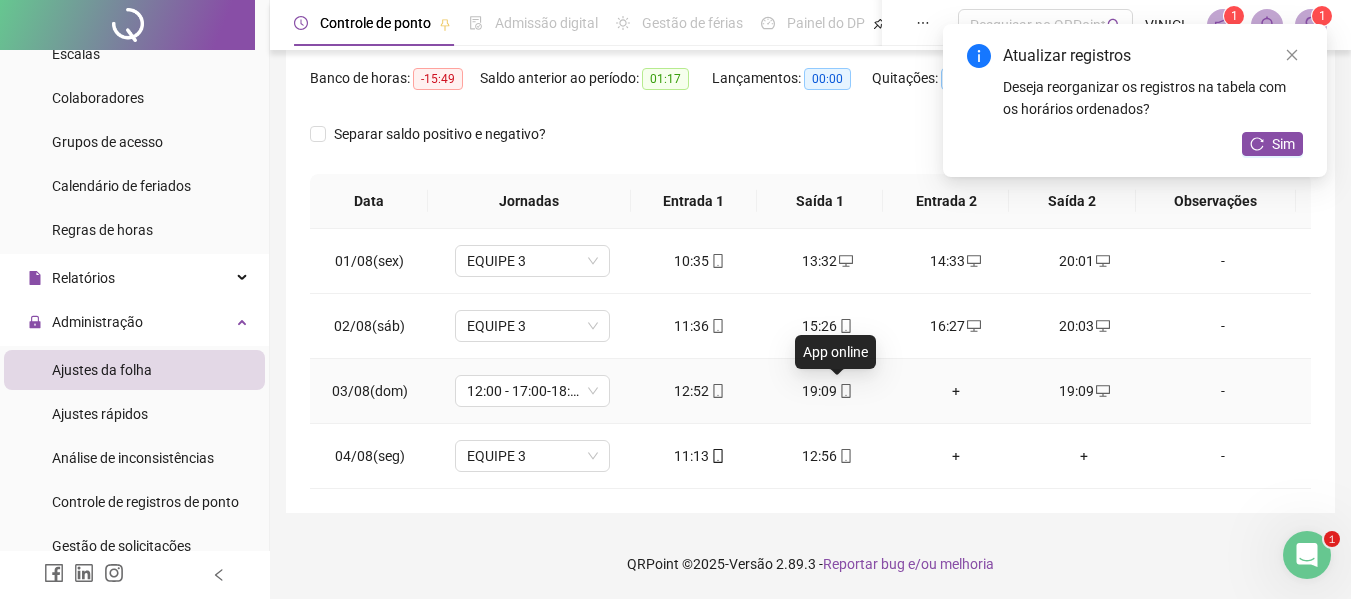 click 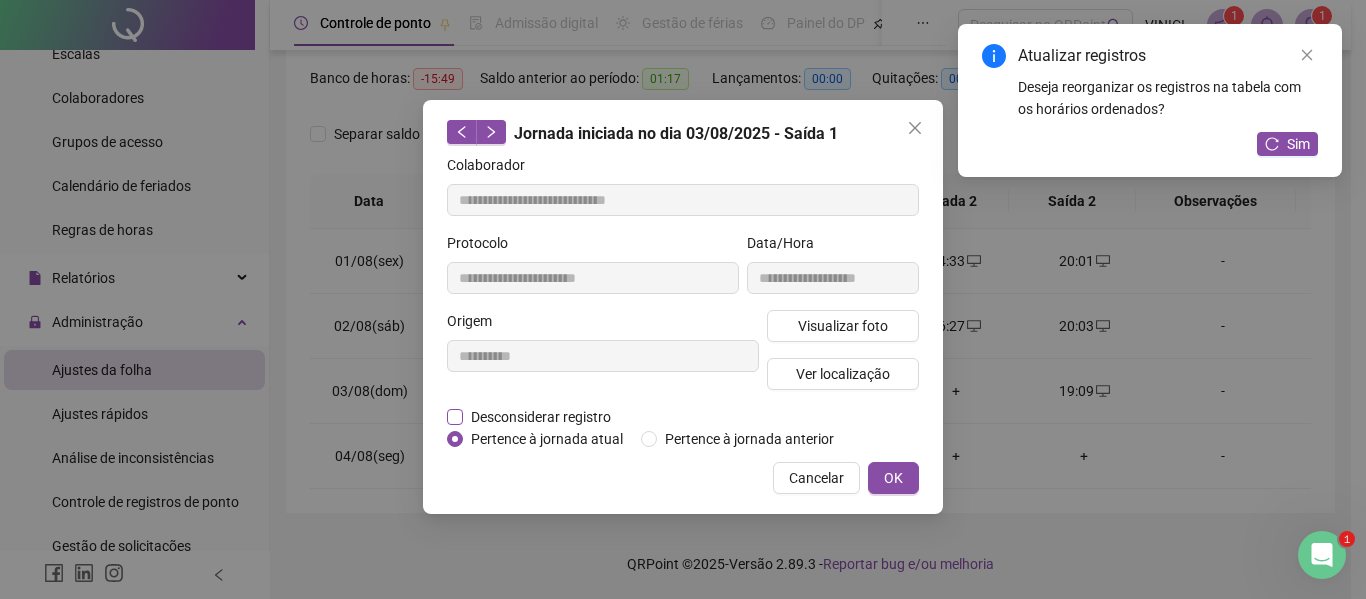 click on "Desconsiderar registro" at bounding box center (541, 417) 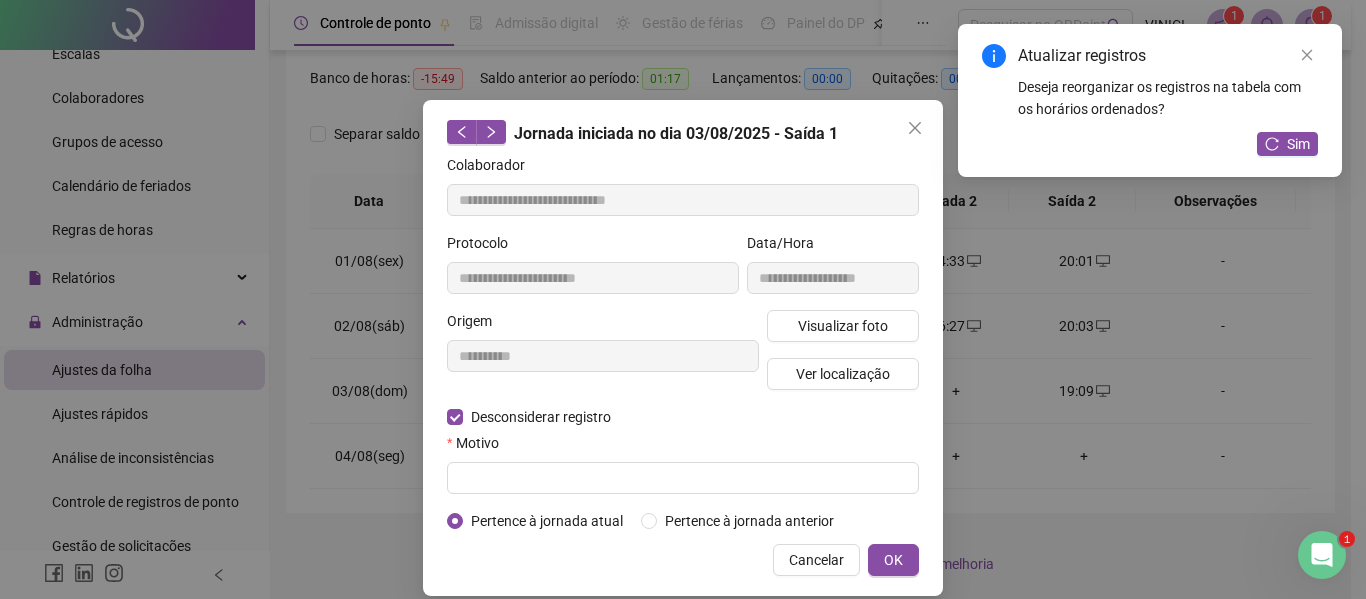 click on "Motivo" at bounding box center [683, 447] 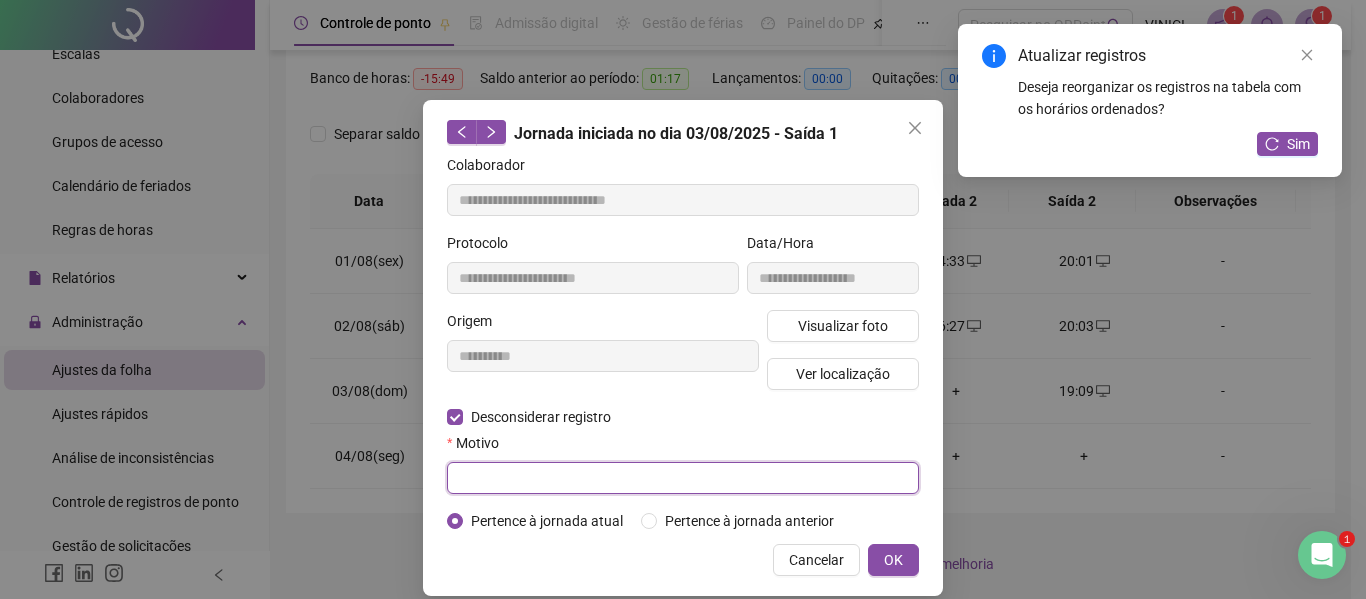 click at bounding box center (683, 478) 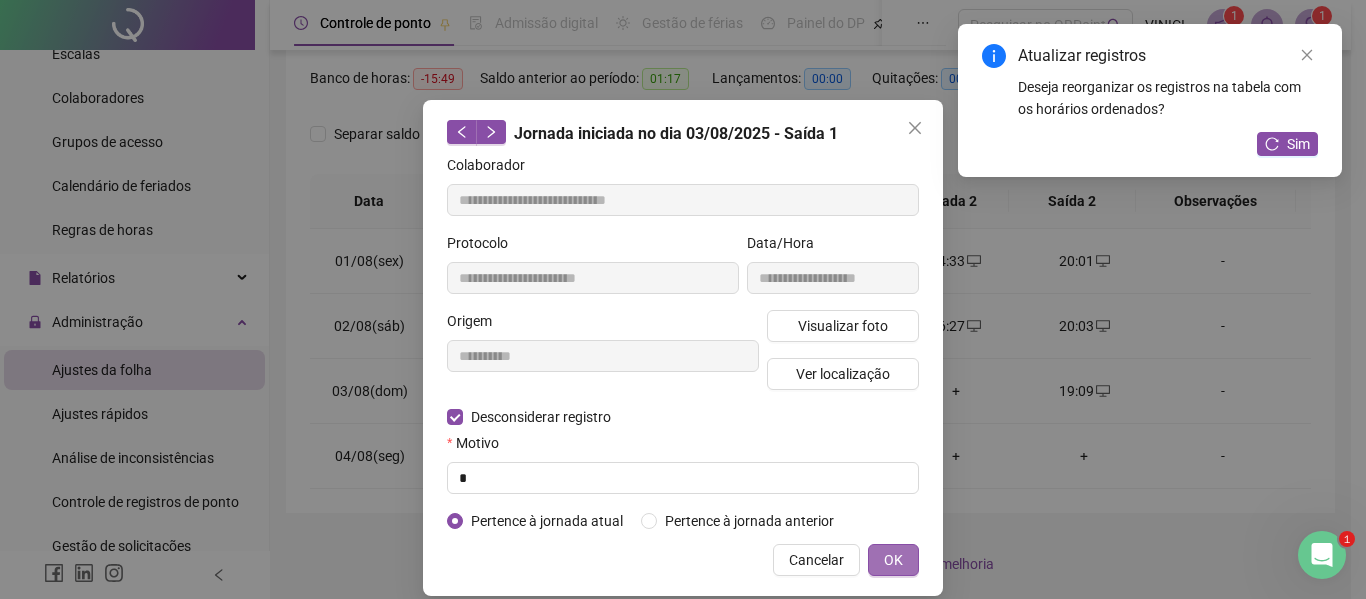 click on "OK" at bounding box center (893, 560) 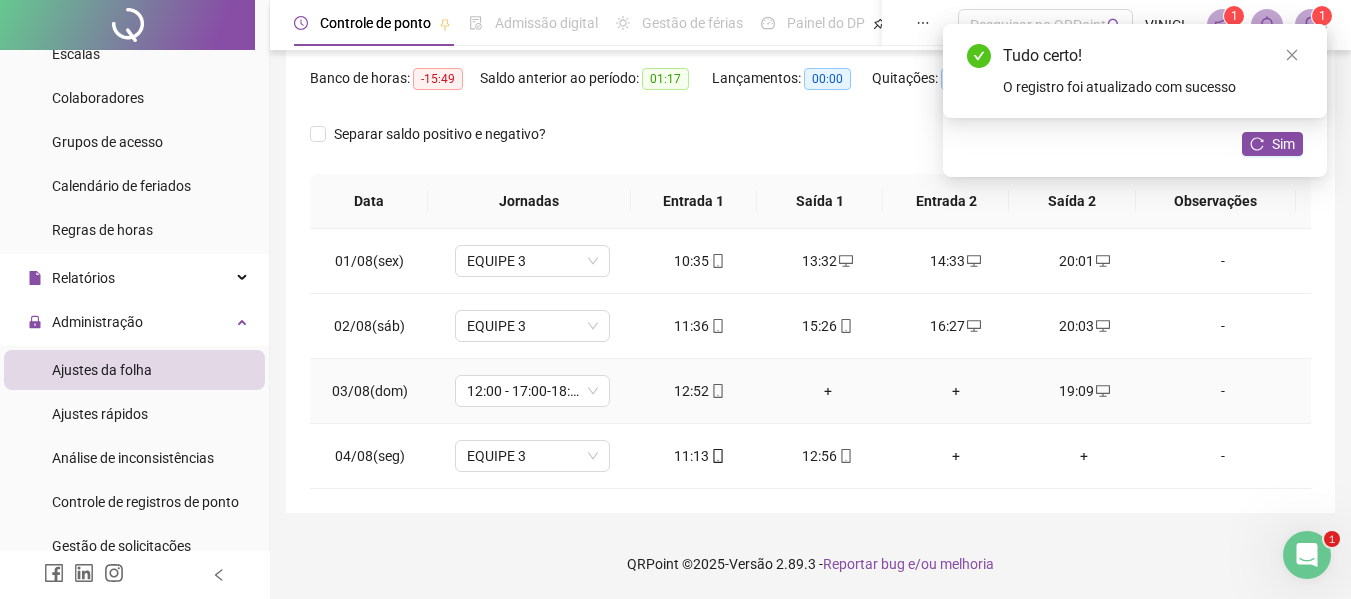 click on "+" at bounding box center [828, 391] 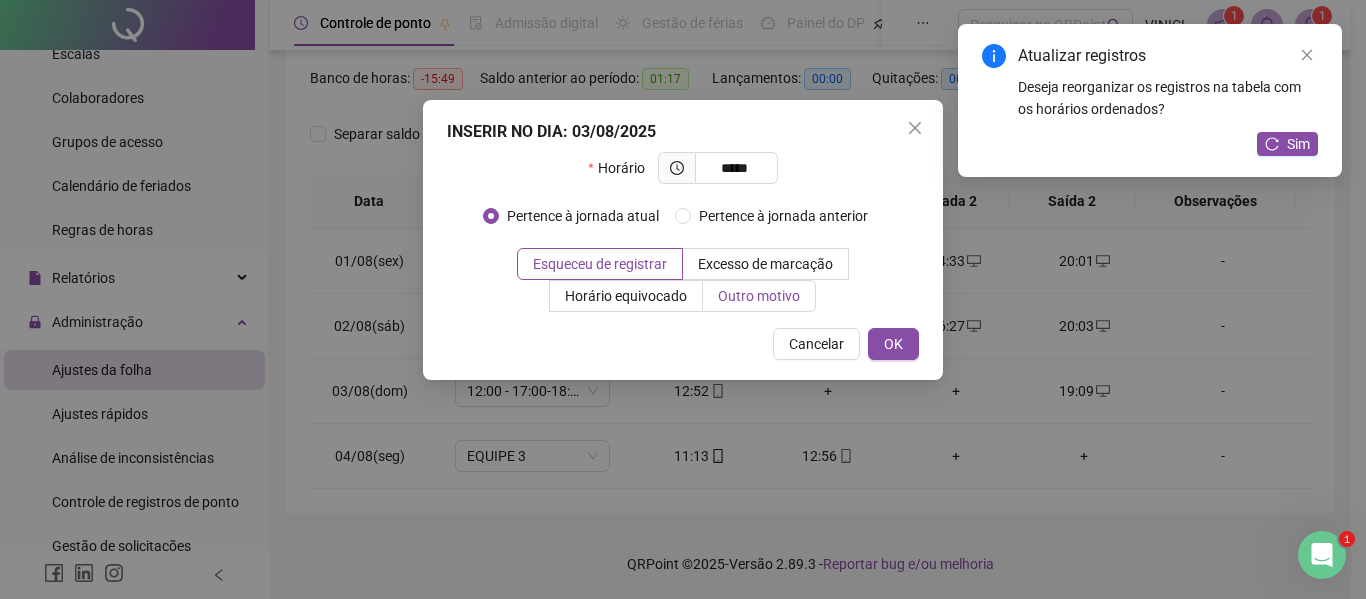 click on "Outro motivo" at bounding box center [759, 296] 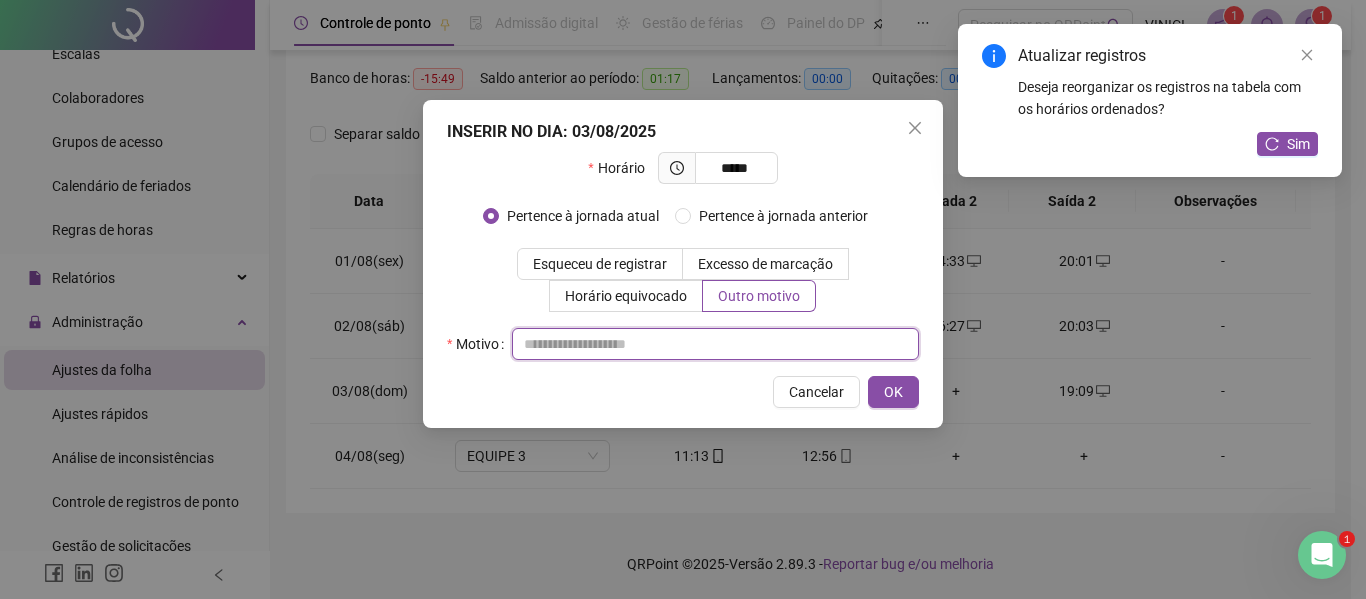 click at bounding box center (715, 344) 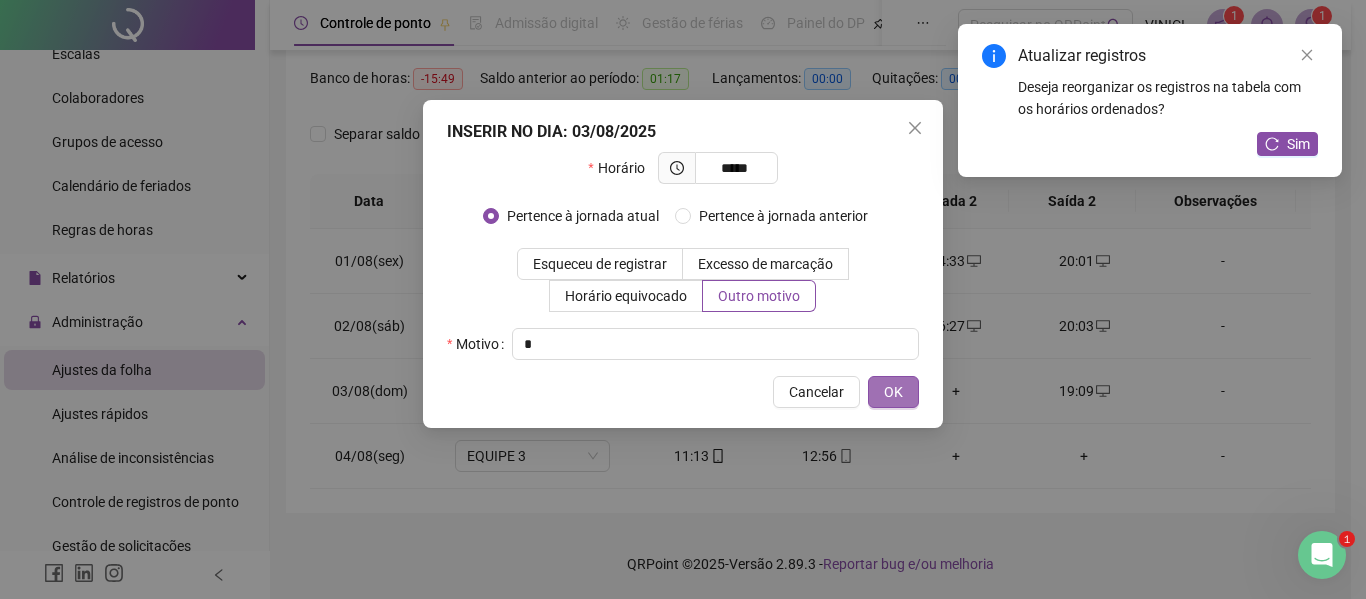 click on "OK" at bounding box center [893, 392] 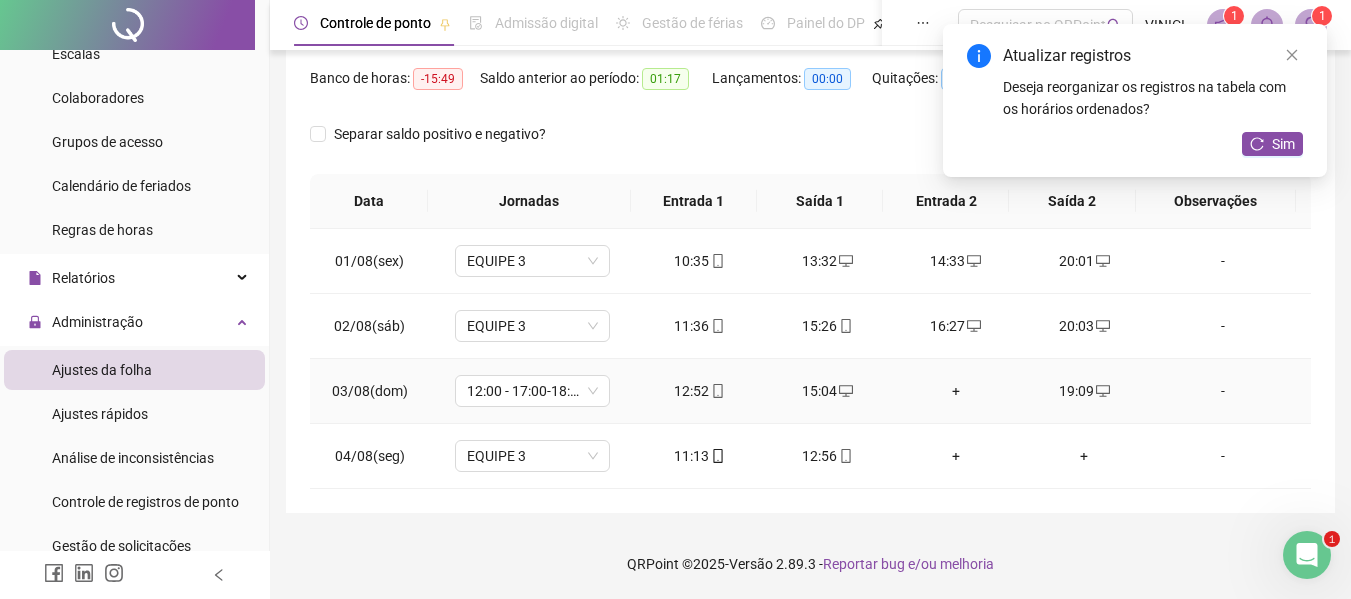click on "+" at bounding box center (956, 391) 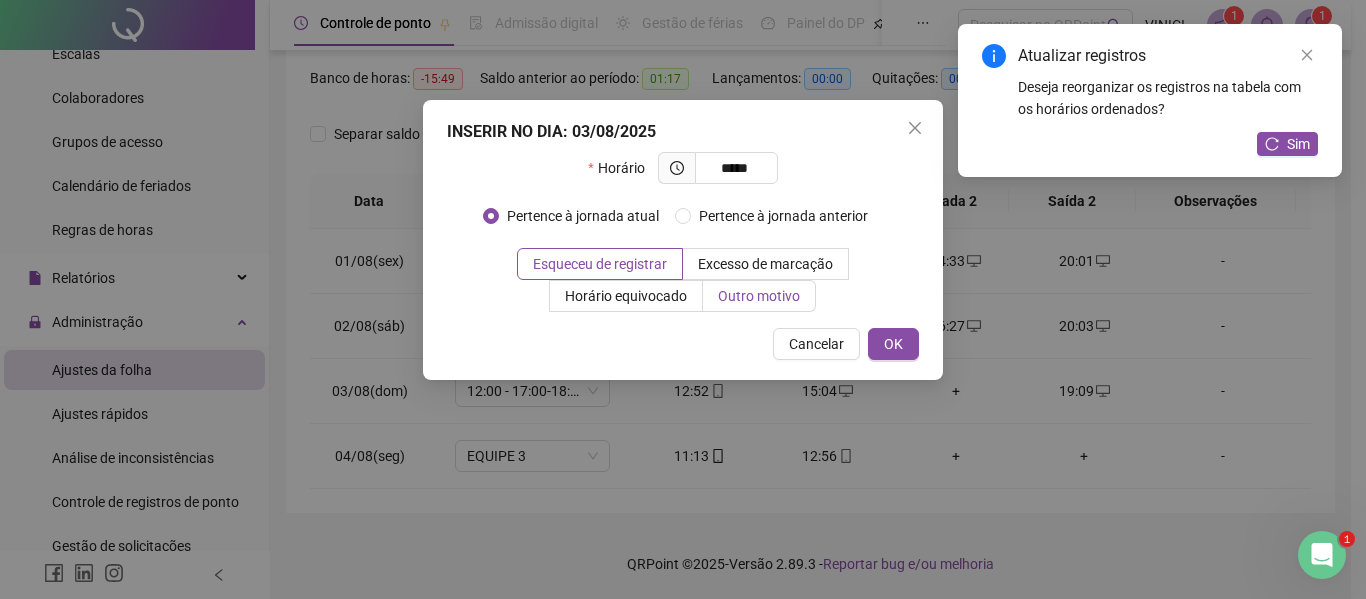 click on "Outro motivo" at bounding box center [759, 296] 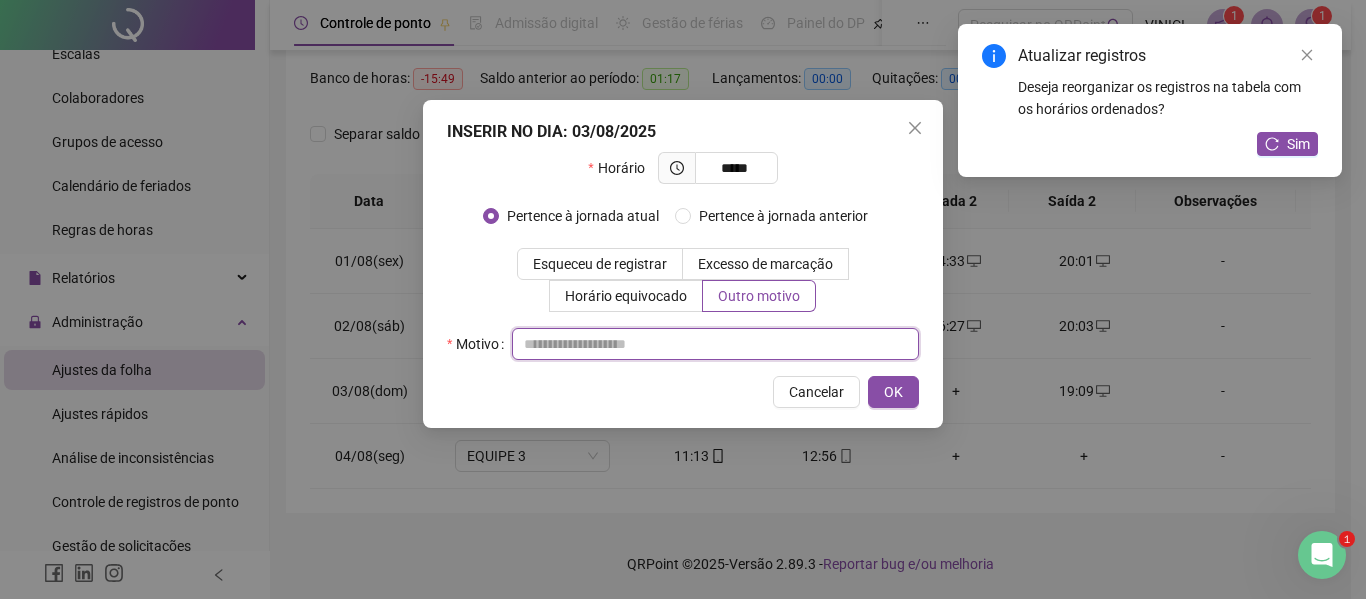 click at bounding box center (715, 344) 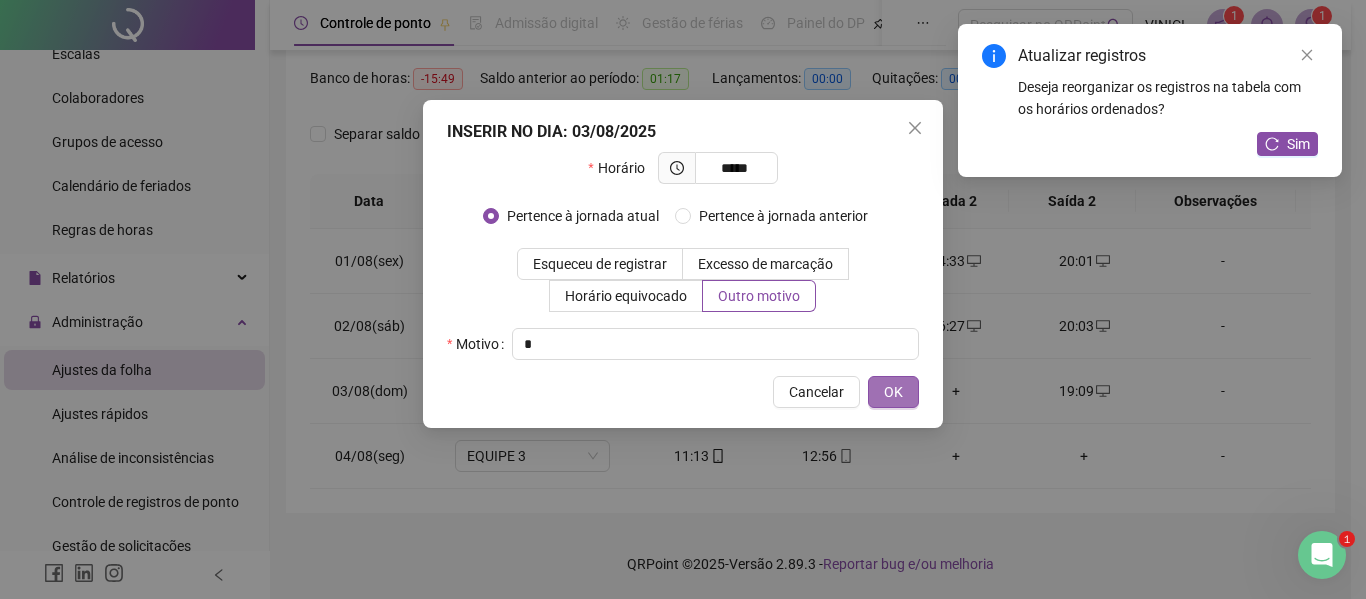 click on "OK" at bounding box center [893, 392] 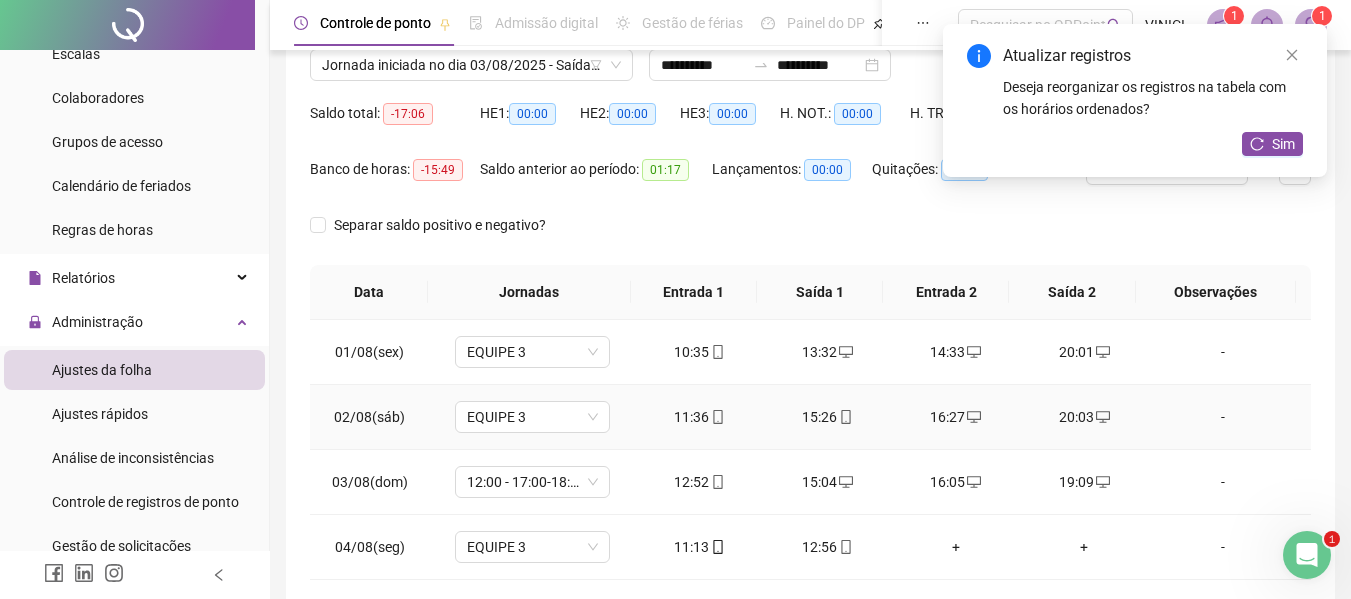scroll, scrollTop: 0, scrollLeft: 0, axis: both 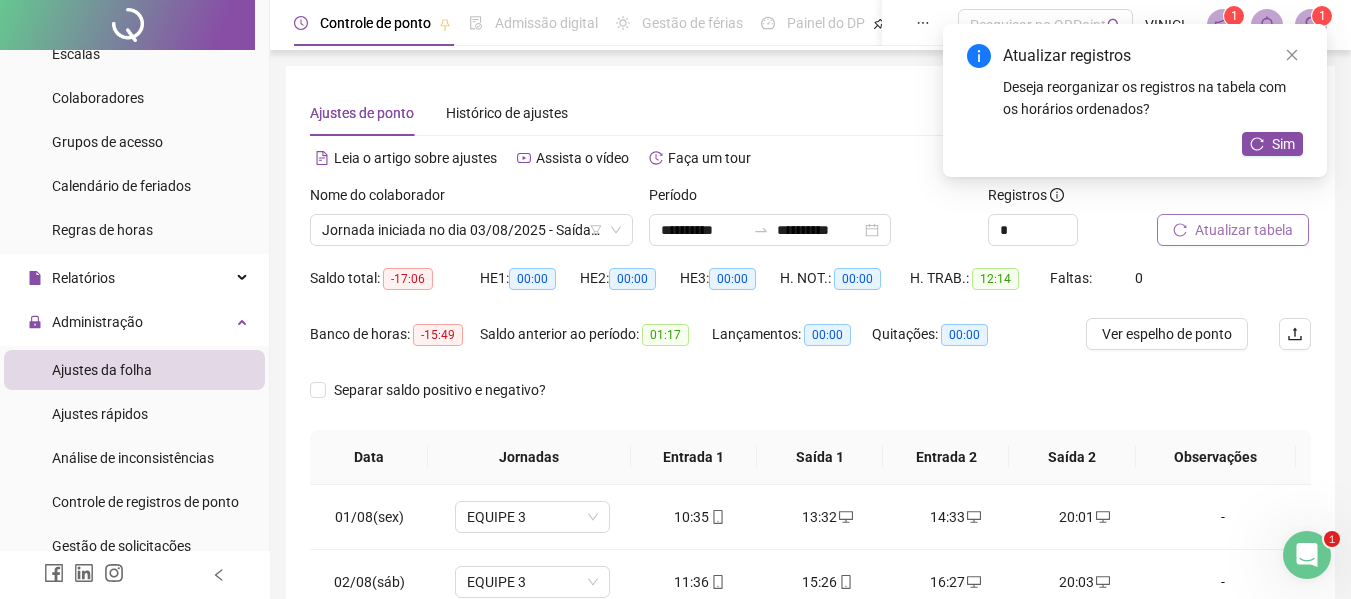 click on "Atualizar tabela" at bounding box center (1244, 230) 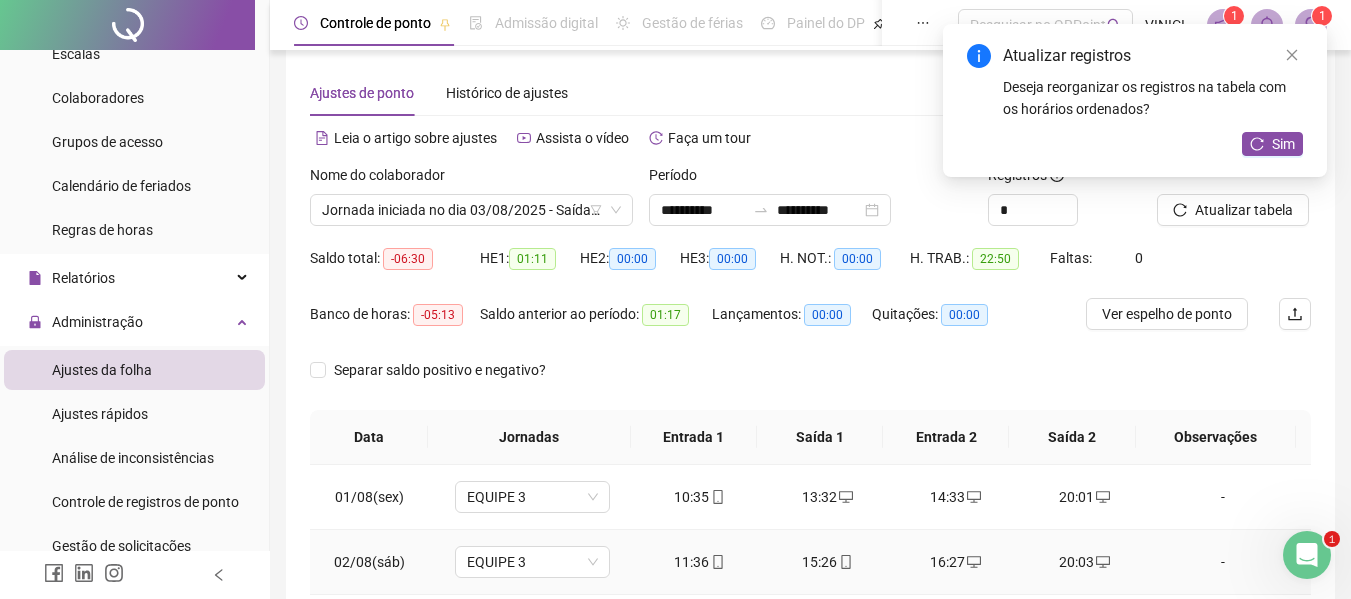 scroll, scrollTop: 0, scrollLeft: 0, axis: both 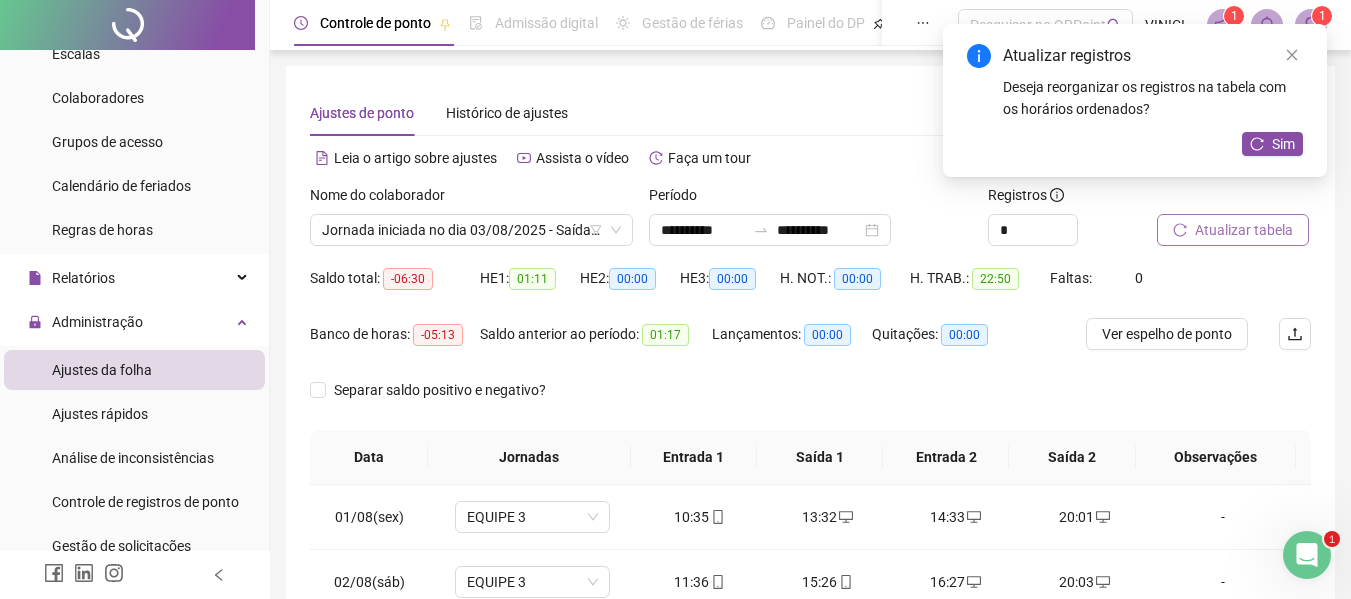 click on "Atualizar tabela" at bounding box center (1244, 230) 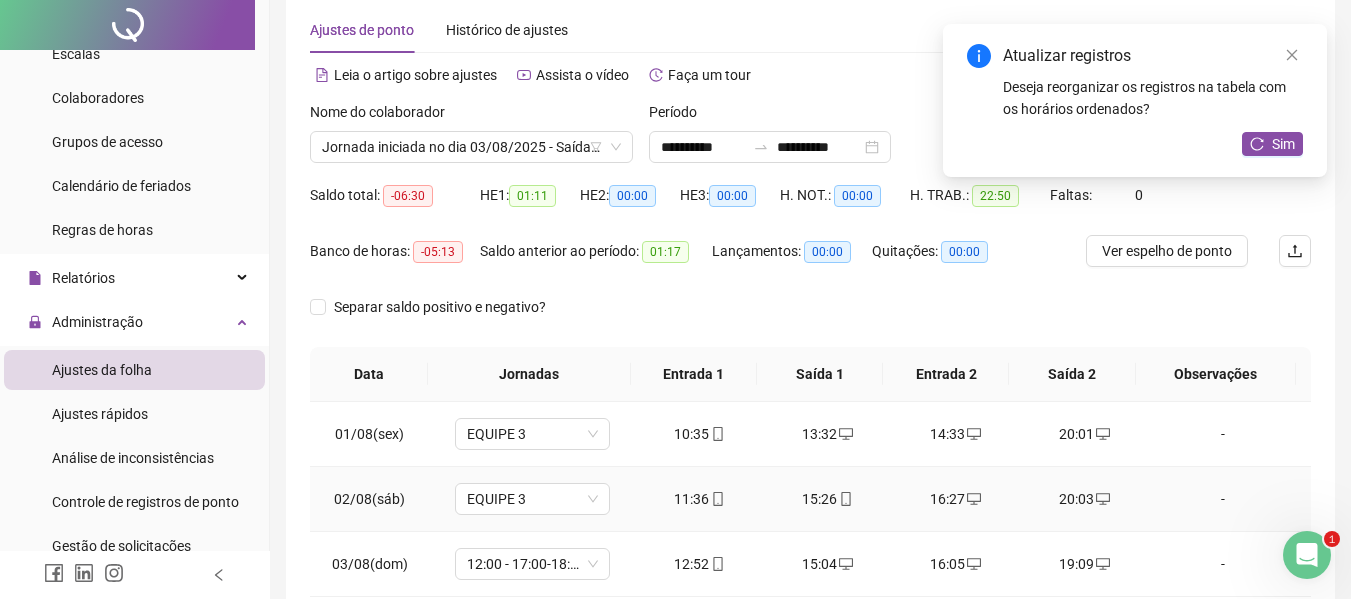 scroll, scrollTop: 0, scrollLeft: 0, axis: both 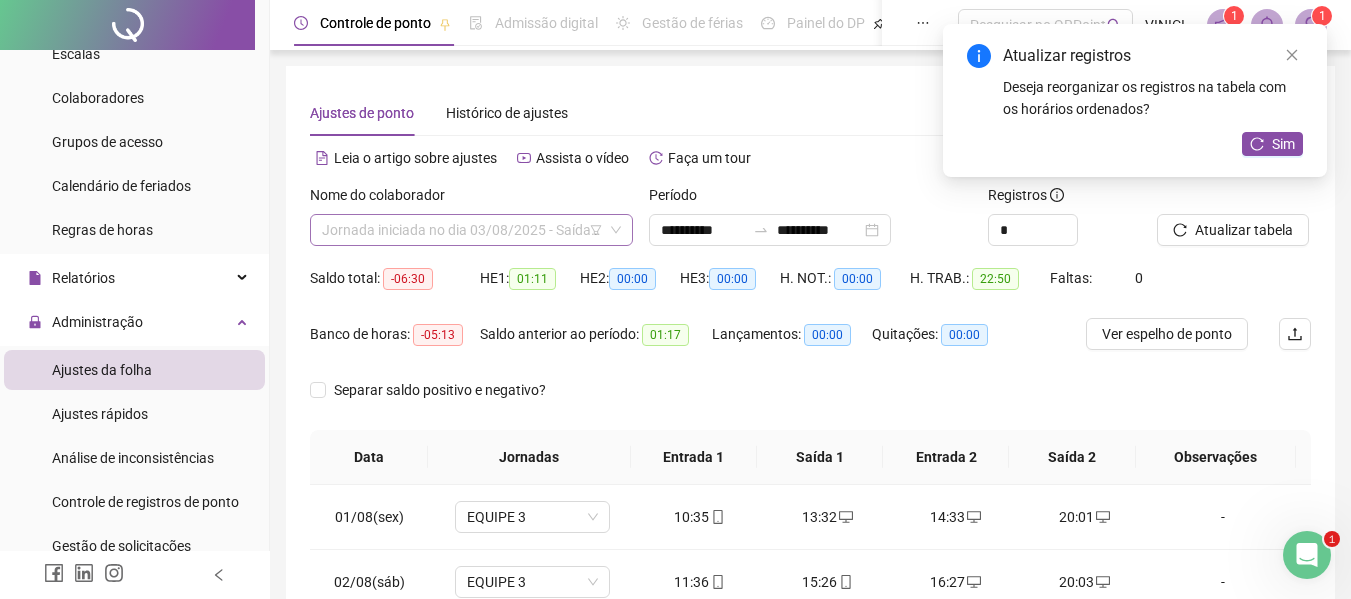 click on "**********" at bounding box center [471, 230] 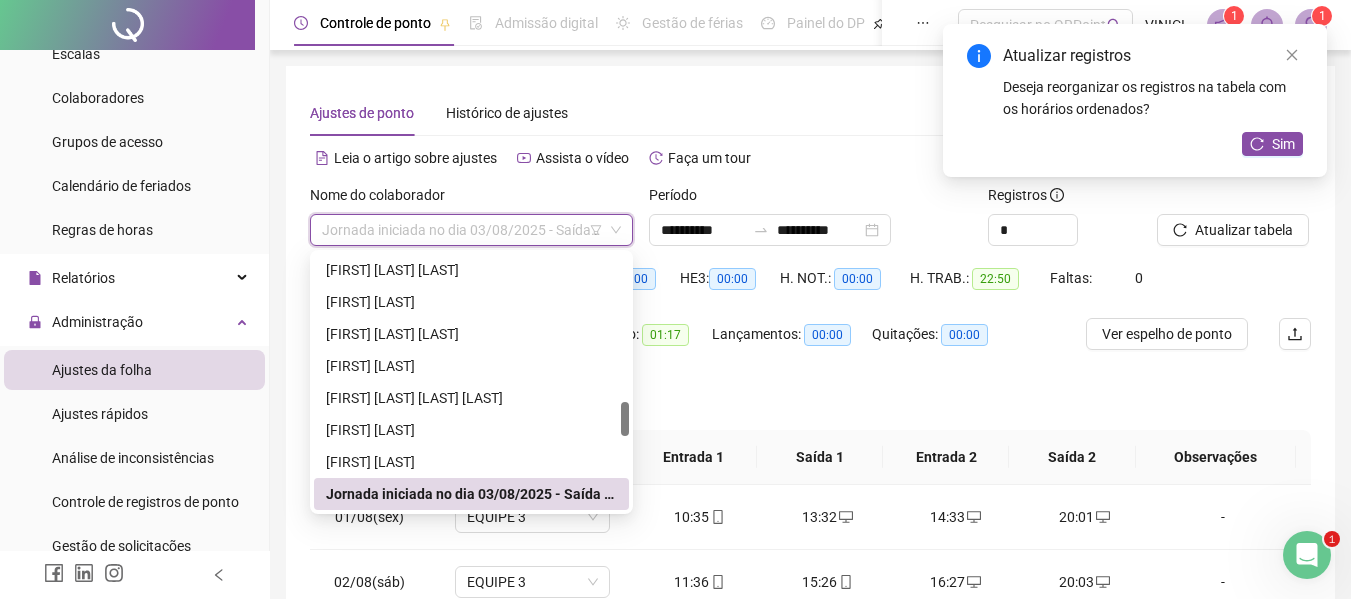 paste on "**********" 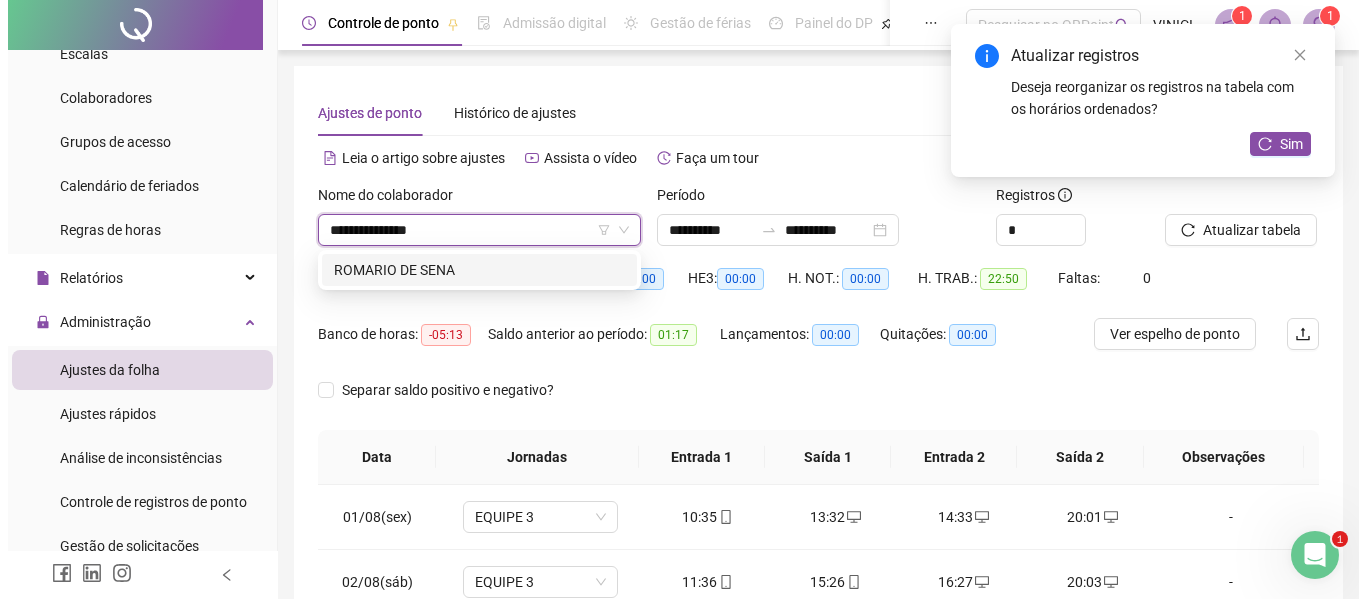 scroll, scrollTop: 0, scrollLeft: 0, axis: both 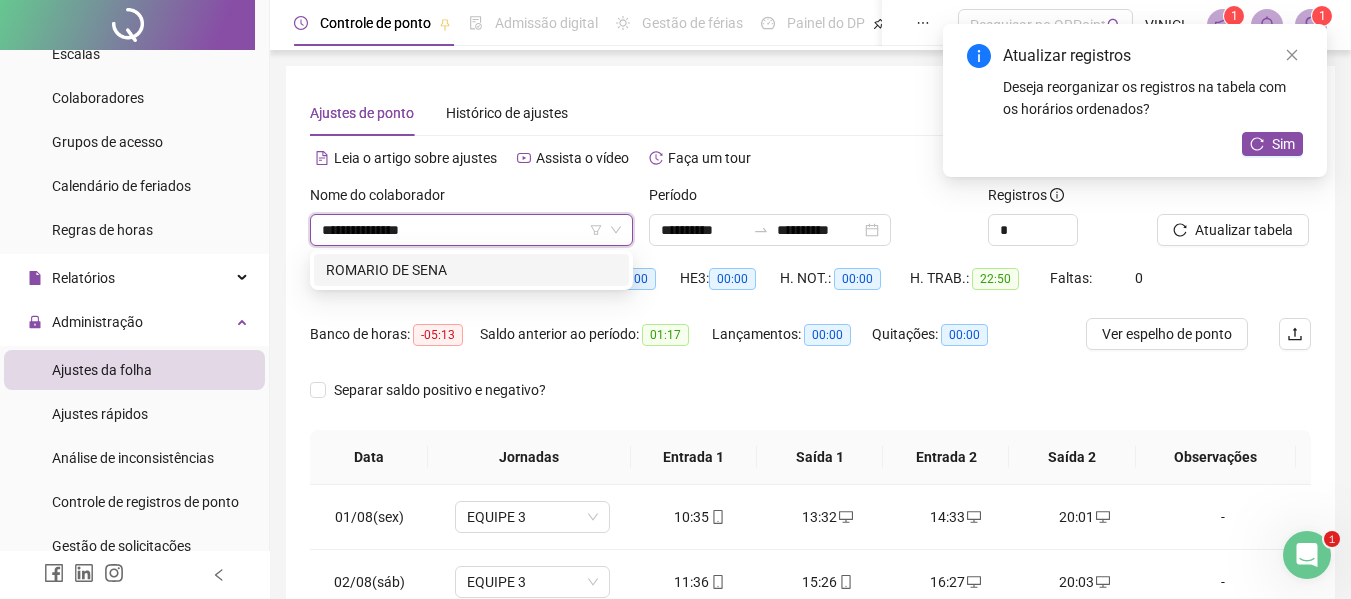 click on "ROMARIO DE SENA" at bounding box center [471, 270] 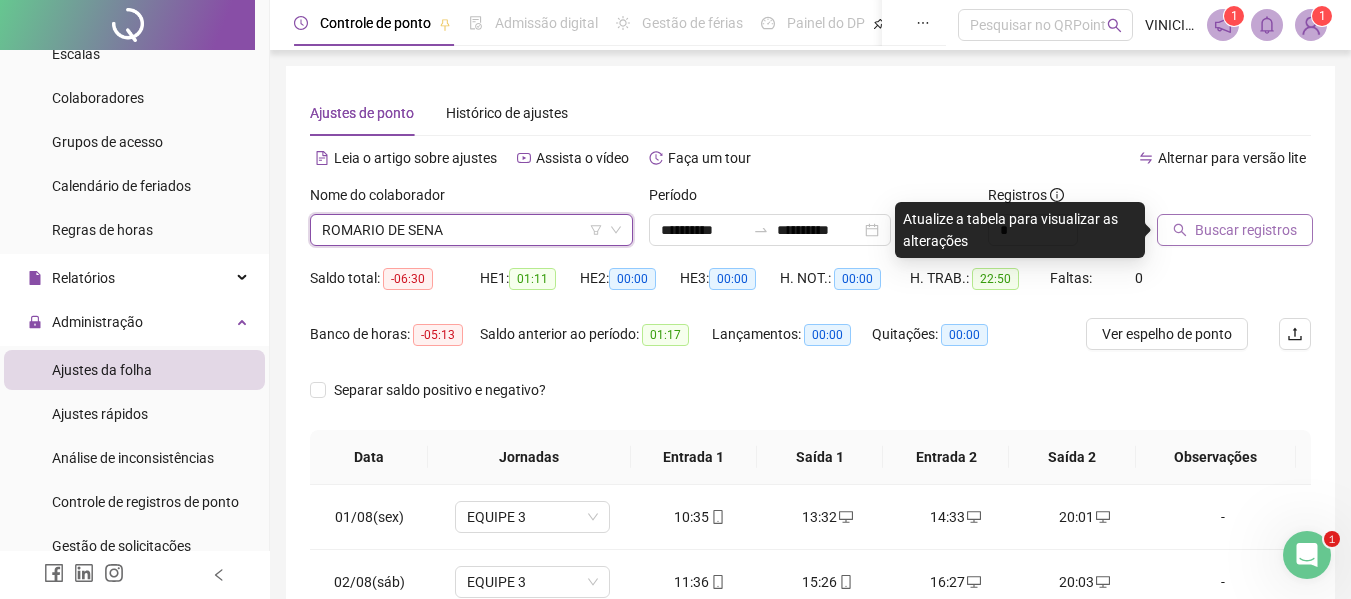 click on "Buscar registros" at bounding box center [1246, 230] 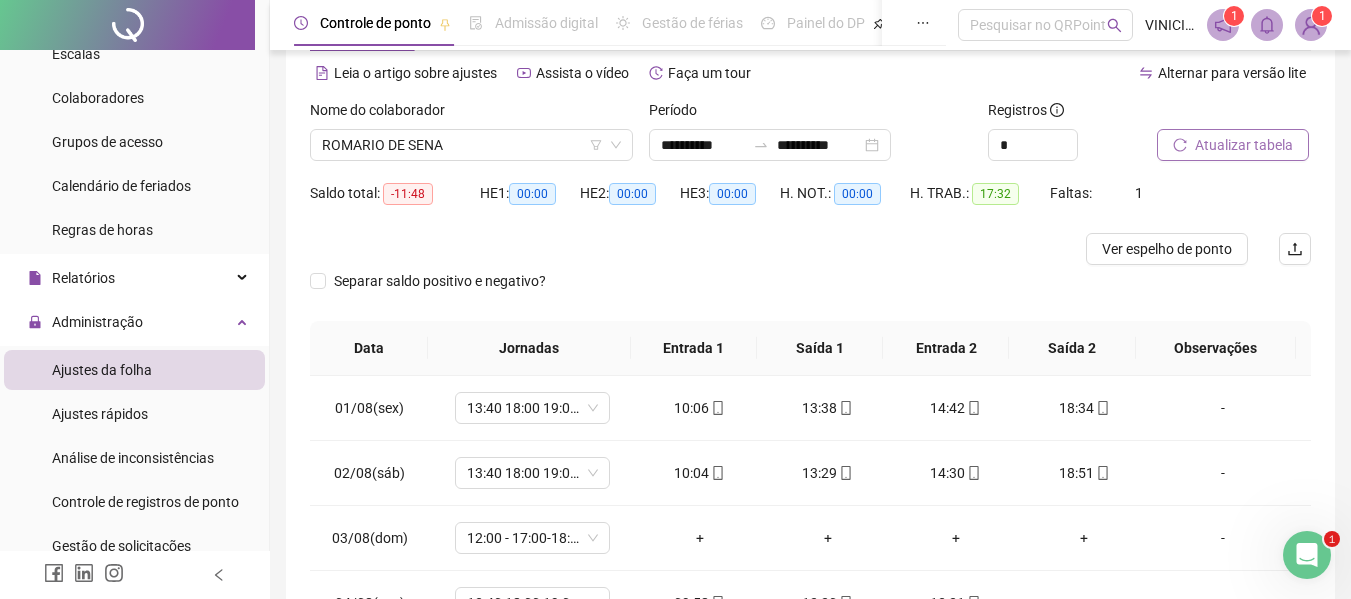 scroll, scrollTop: 232, scrollLeft: 0, axis: vertical 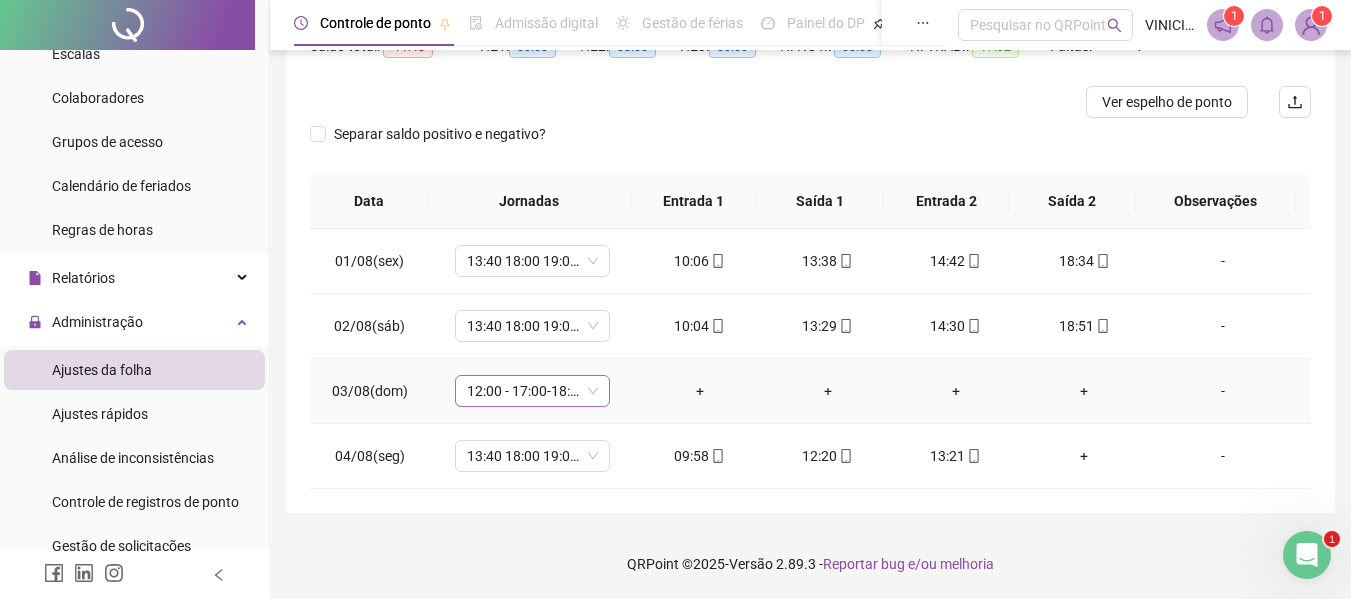 click on "12:00 - 17:00-18:00-20:20" at bounding box center (532, 391) 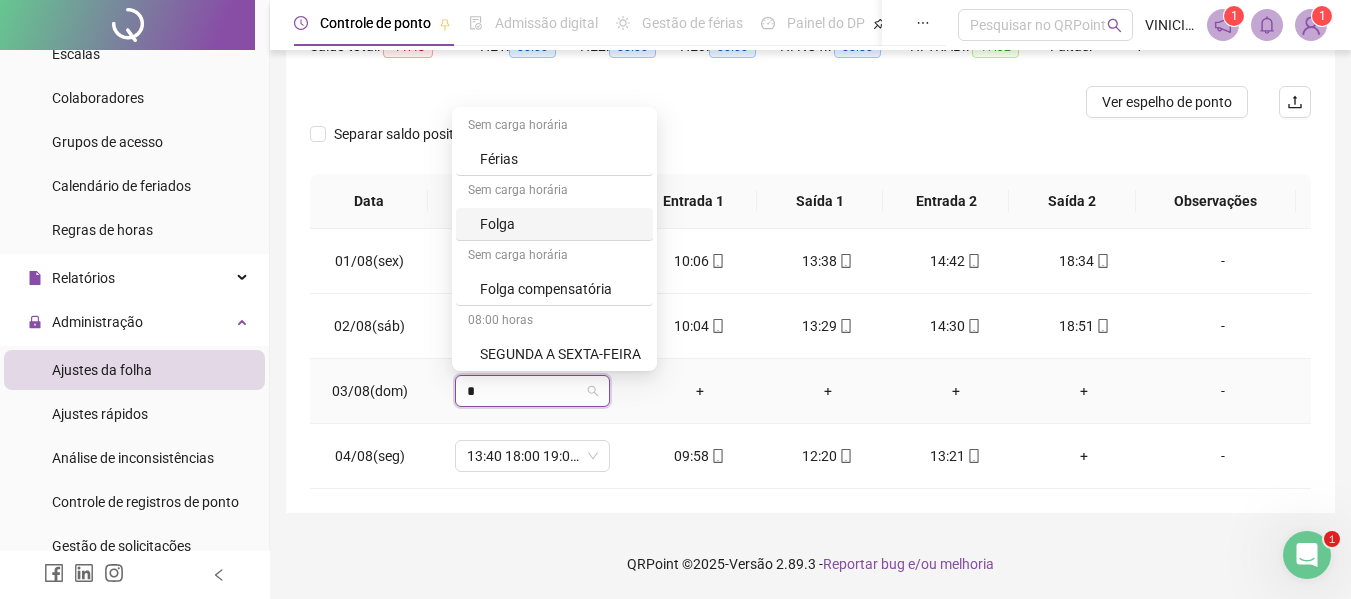 click on "Folga" at bounding box center (560, 224) 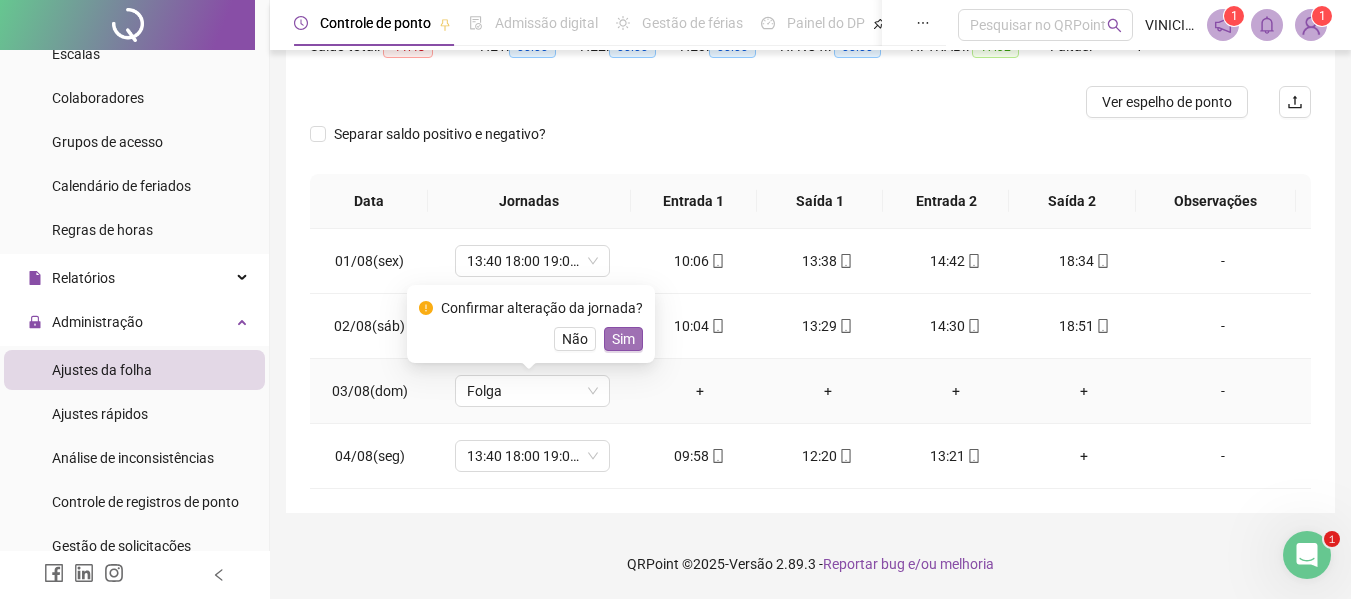 click on "Sim" at bounding box center [623, 339] 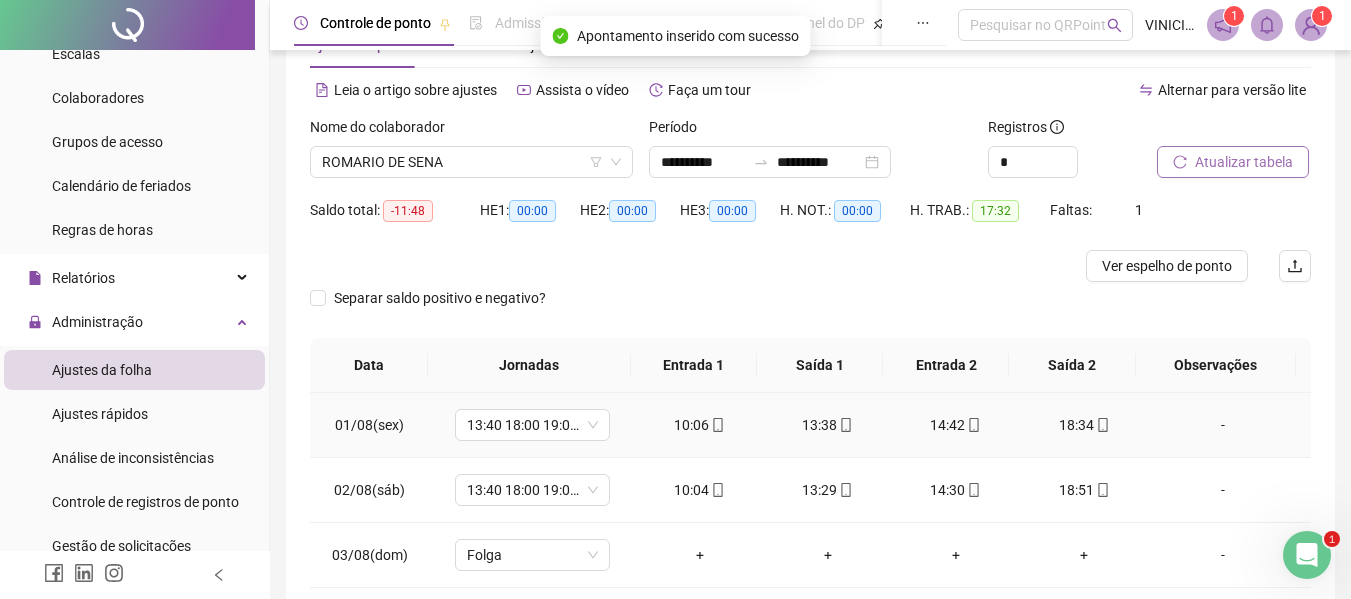 scroll, scrollTop: 0, scrollLeft: 0, axis: both 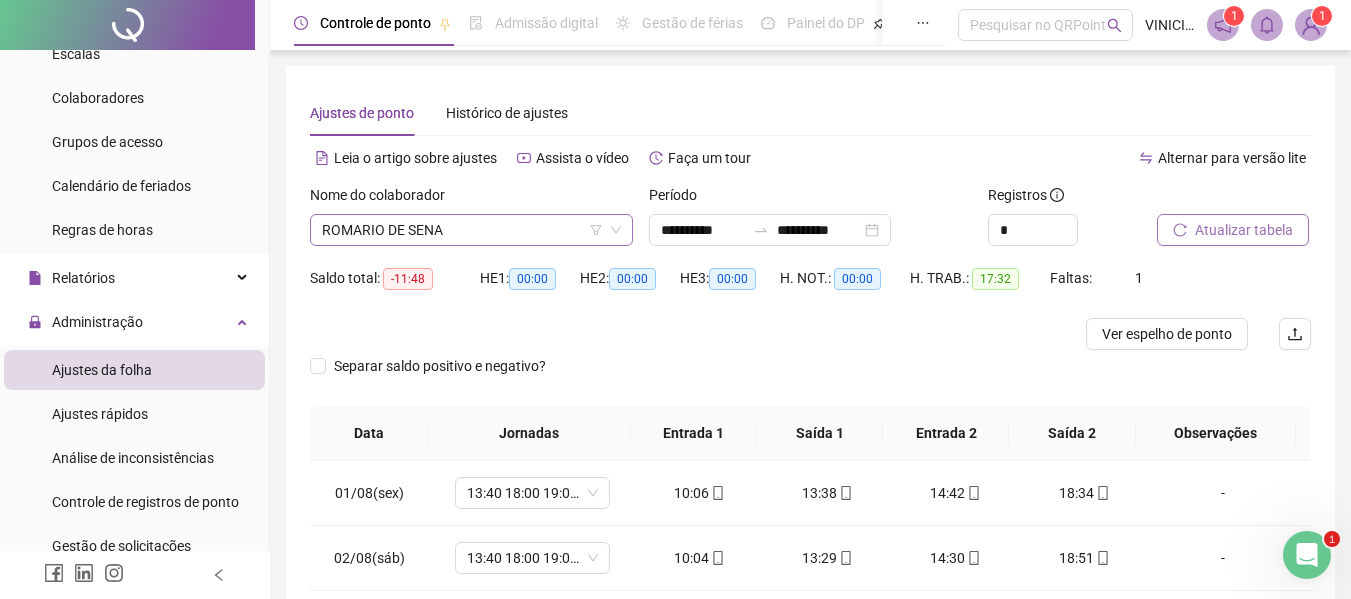 click on "ROMARIO DE SENA" at bounding box center [471, 230] 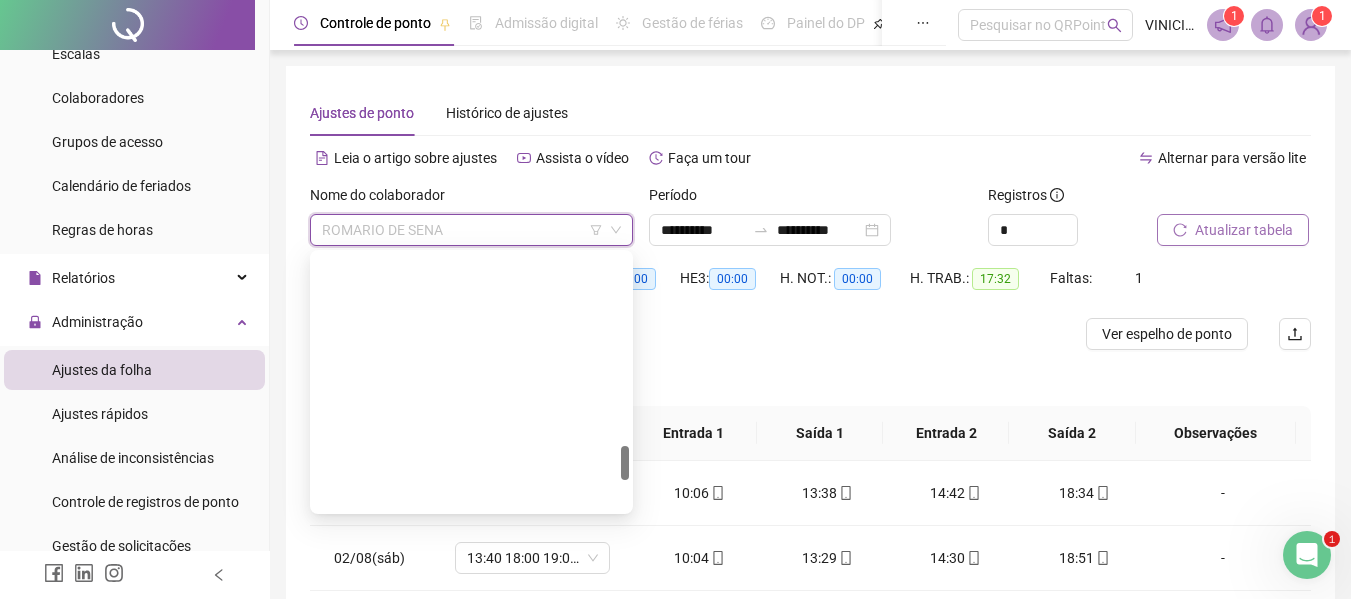 scroll, scrollTop: 1408, scrollLeft: 0, axis: vertical 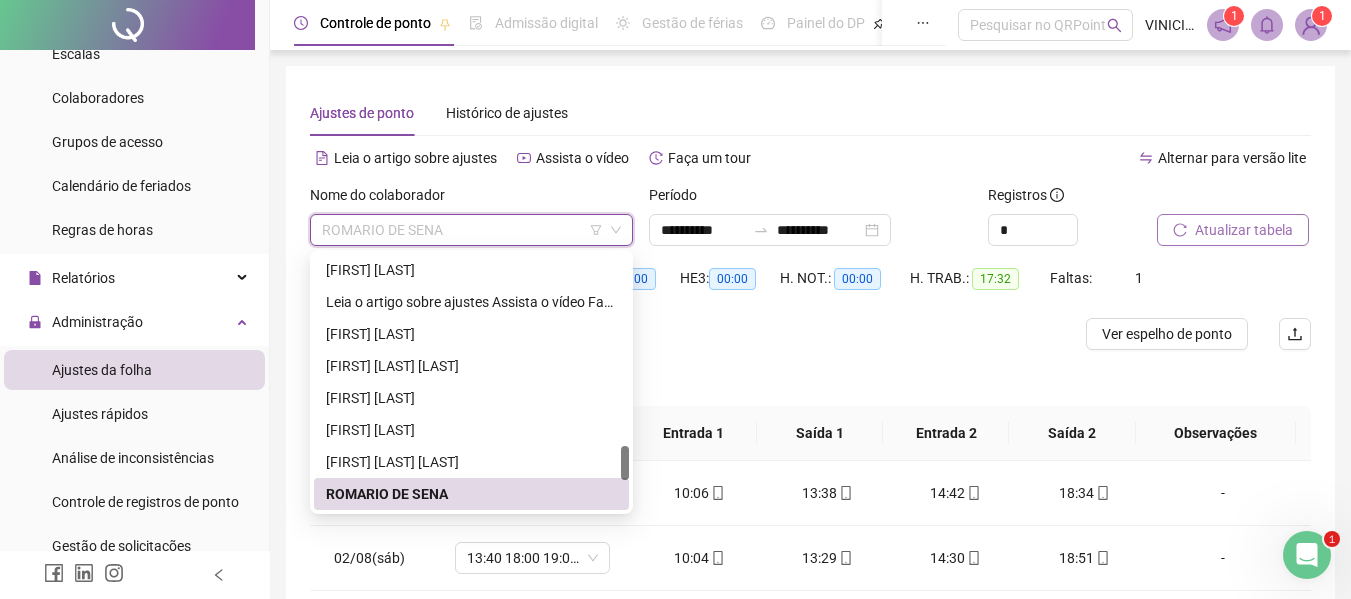 paste on "**********" 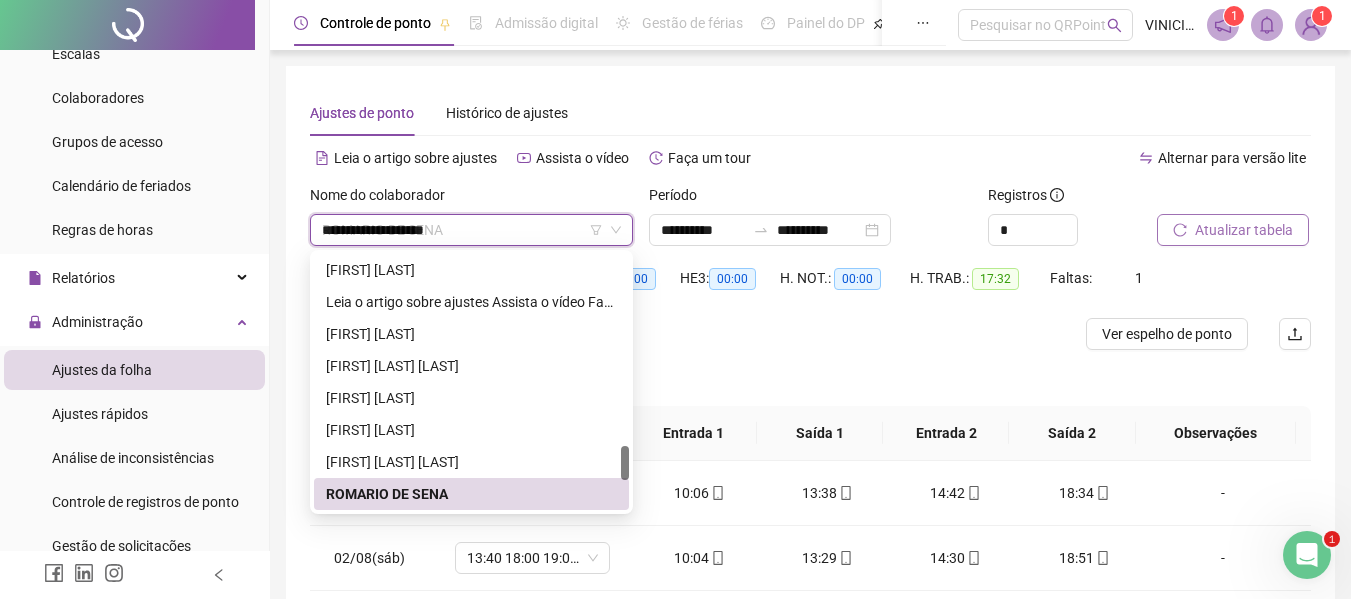 scroll, scrollTop: 0, scrollLeft: 0, axis: both 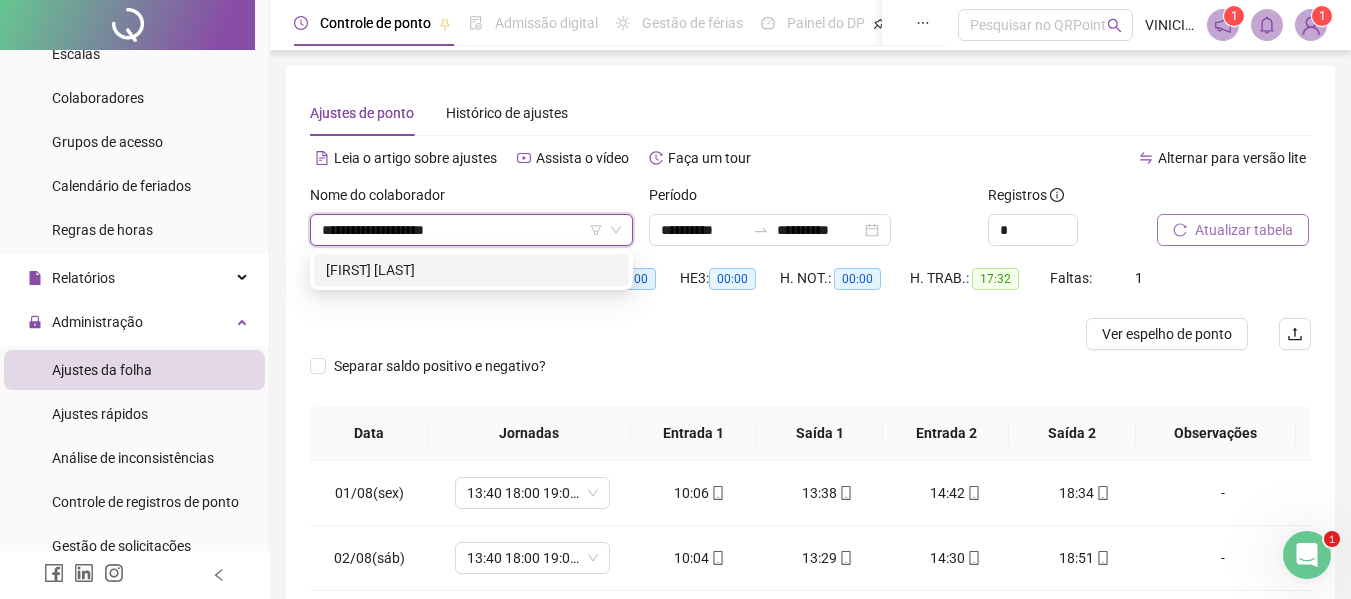 click on "[FIRST] [LAST]" at bounding box center (471, 270) 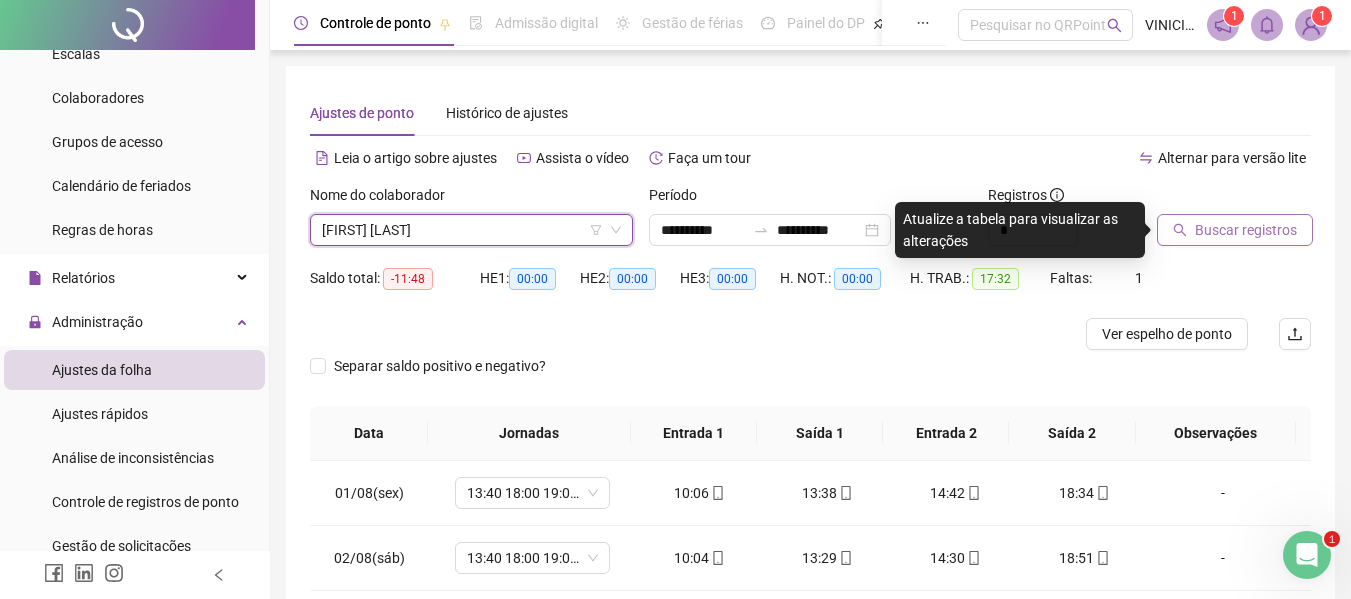 click on "Buscar registros" at bounding box center [1246, 230] 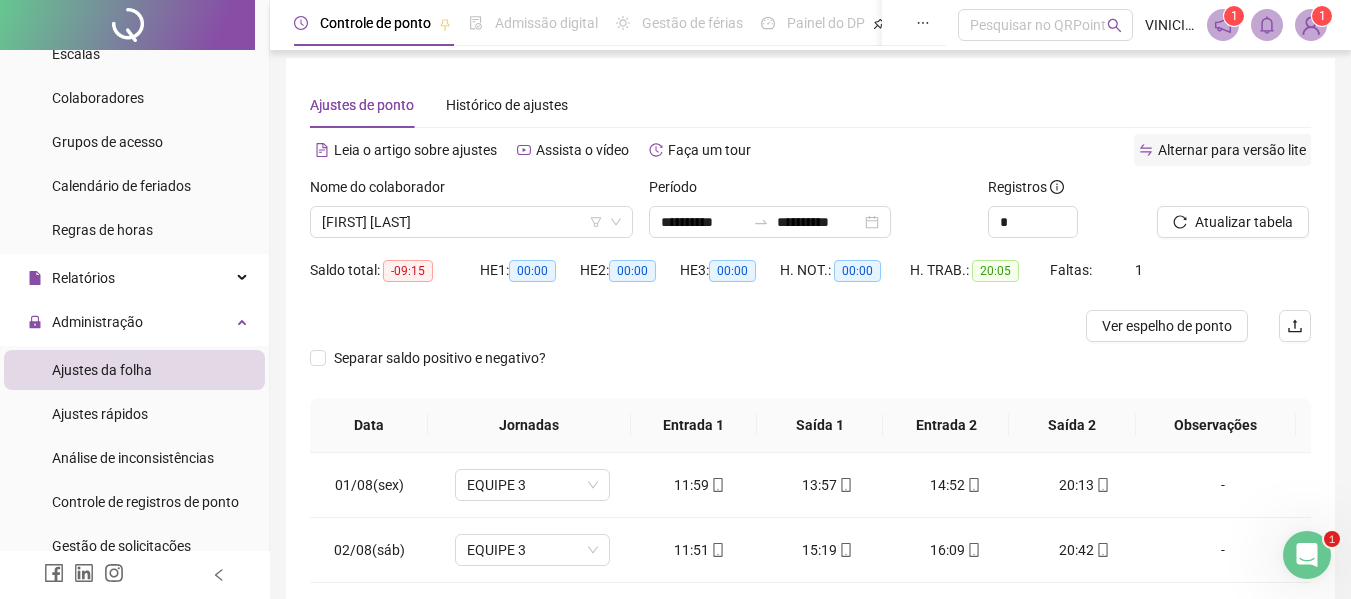 scroll, scrollTop: 0, scrollLeft: 0, axis: both 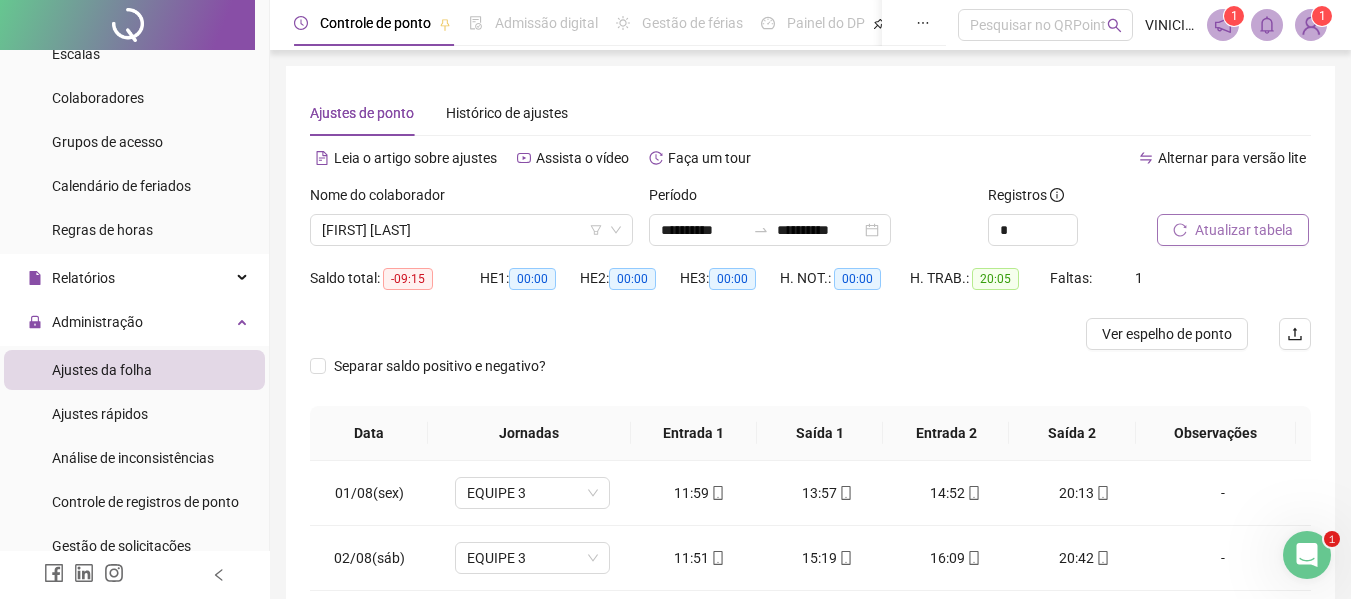 click on "Atualizar tabela" at bounding box center [1233, 230] 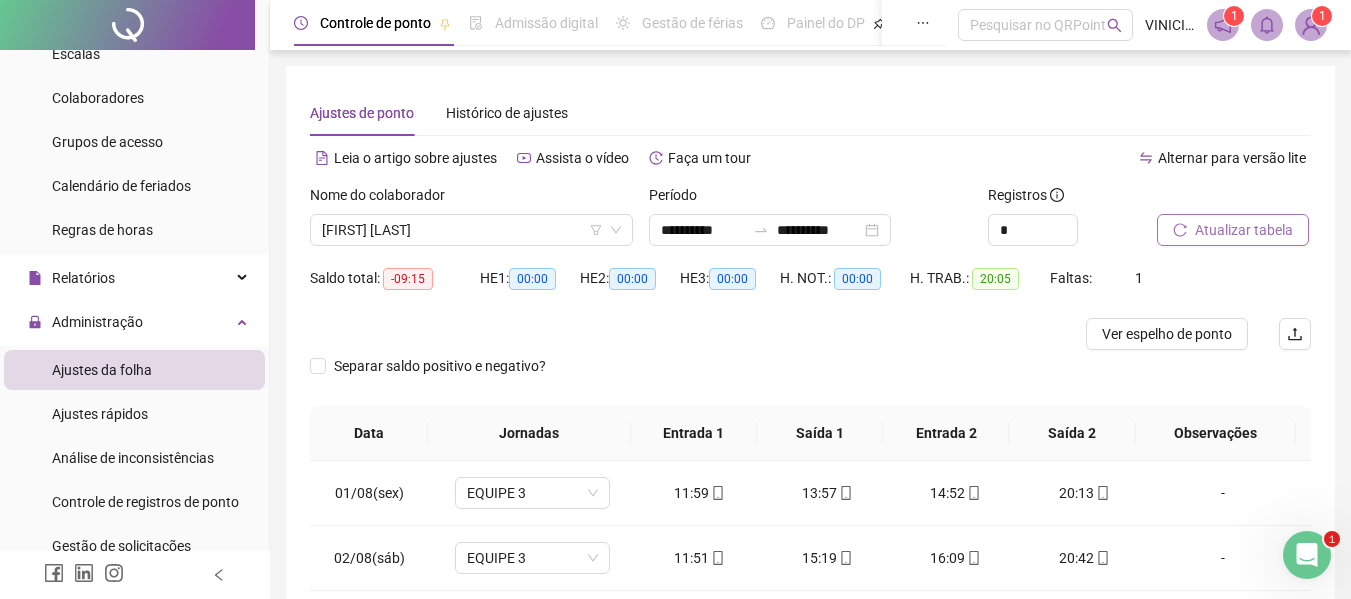 scroll, scrollTop: 232, scrollLeft: 0, axis: vertical 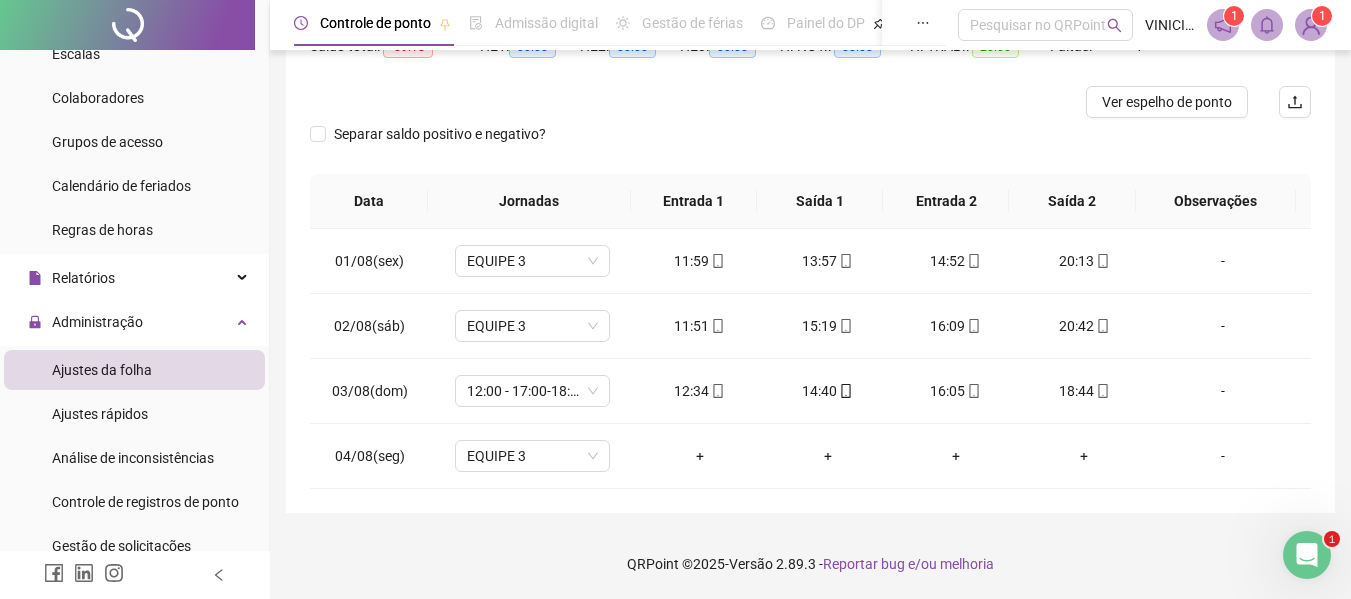 click on "Separar saldo positivo e negativo?" at bounding box center (810, 146) 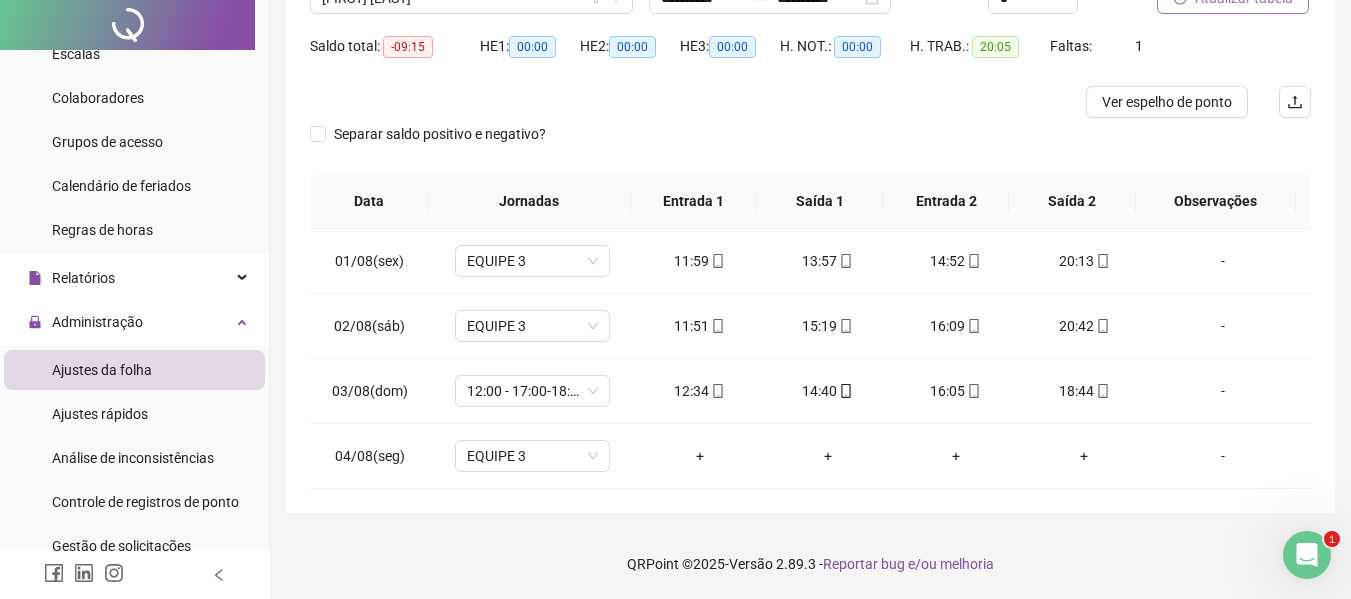 click on "Atualizar tabela" at bounding box center (1244, -2) 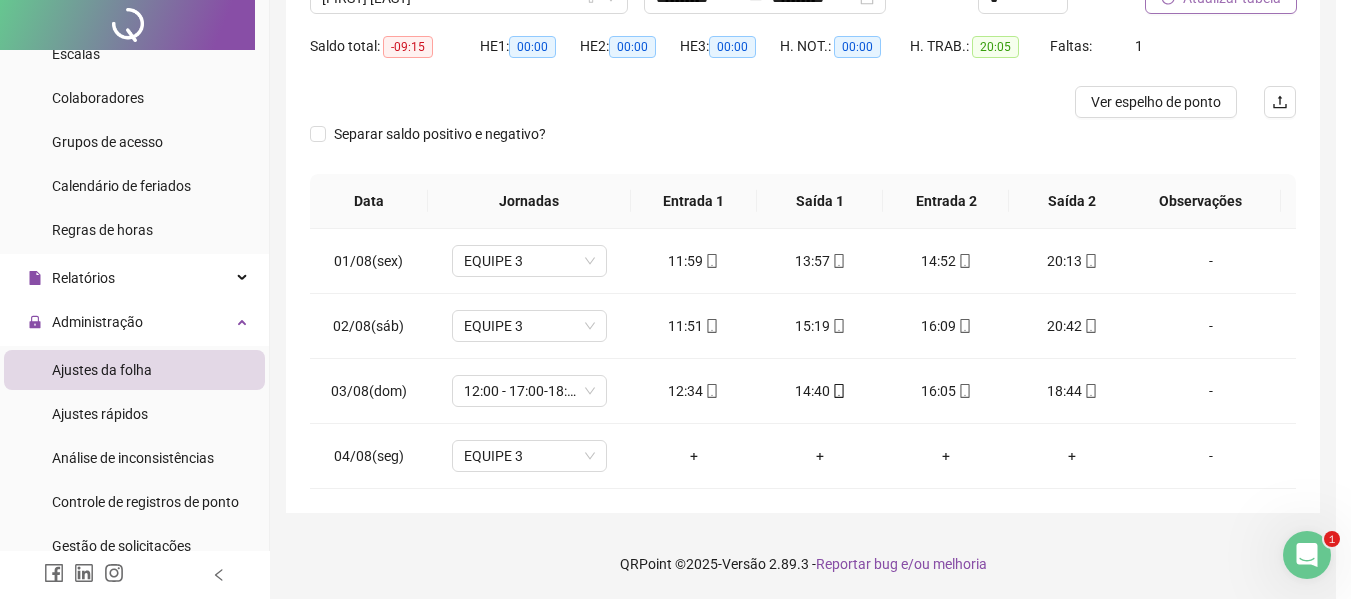 scroll, scrollTop: 0, scrollLeft: 0, axis: both 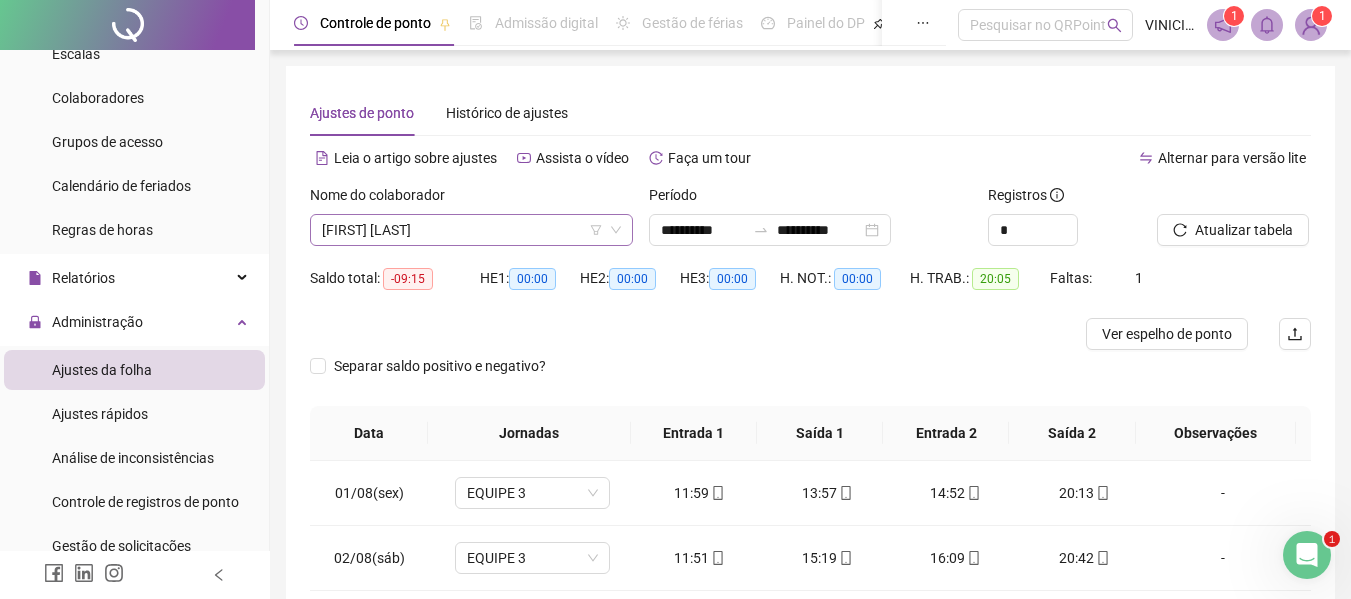 click on "[FIRST] [LAST]" at bounding box center (471, 230) 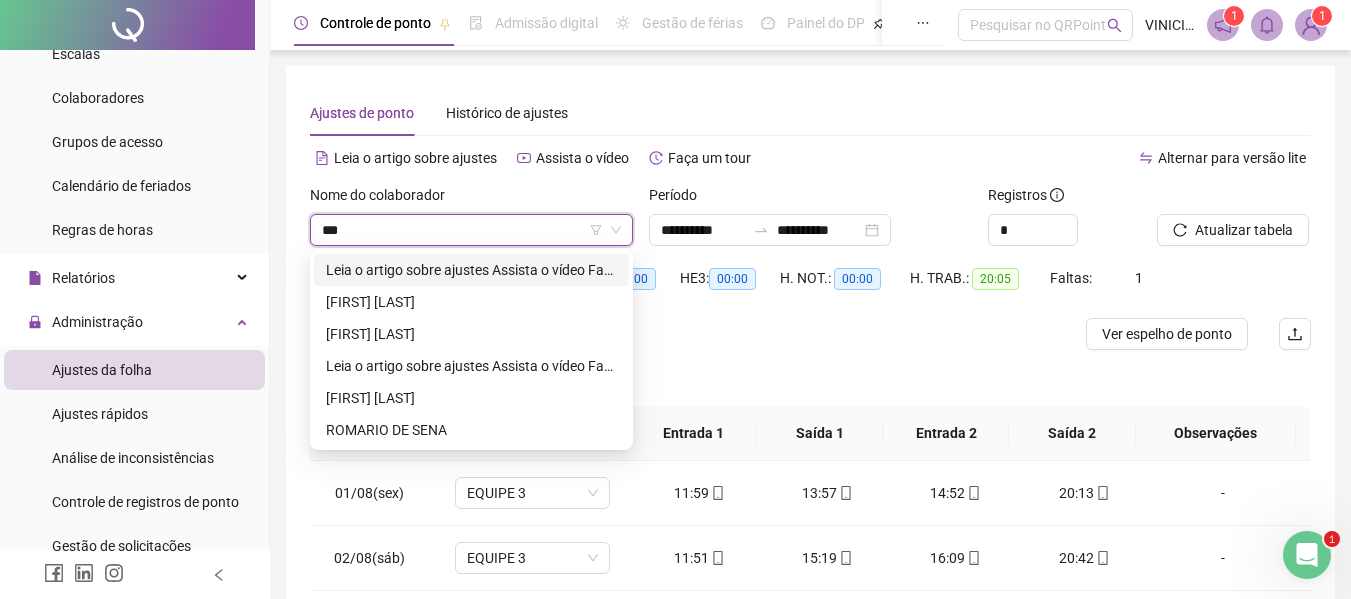 scroll, scrollTop: 0, scrollLeft: 0, axis: both 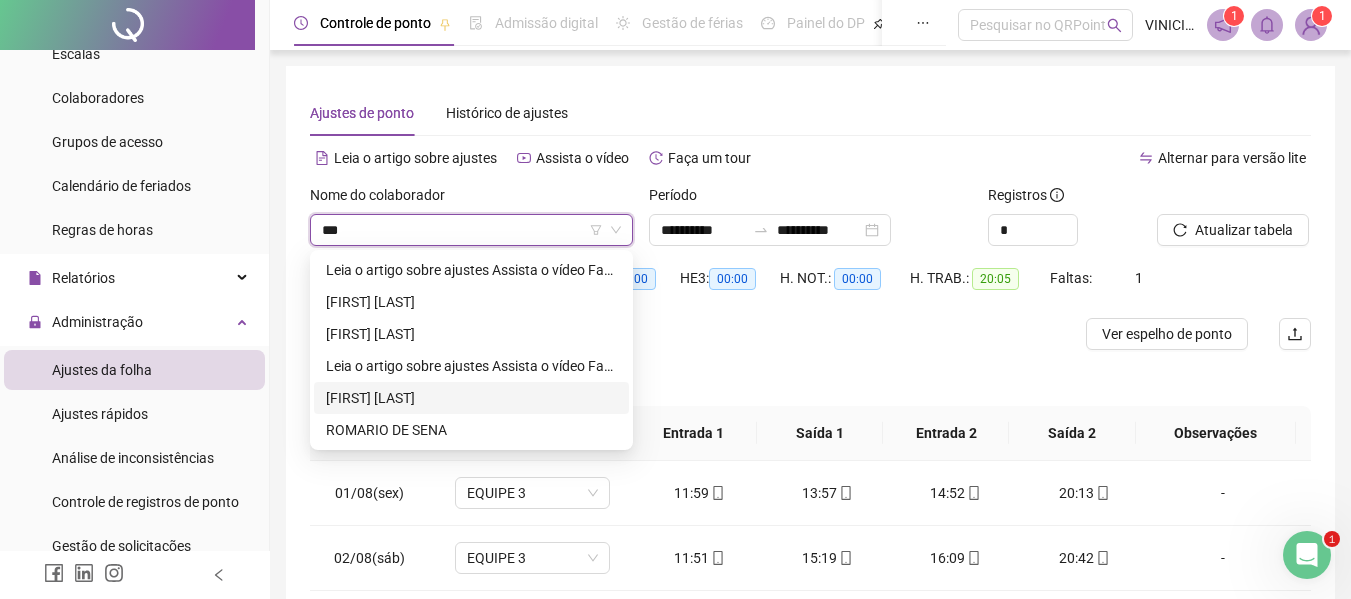 click on "[FIRST] [LAST]" at bounding box center [471, 398] 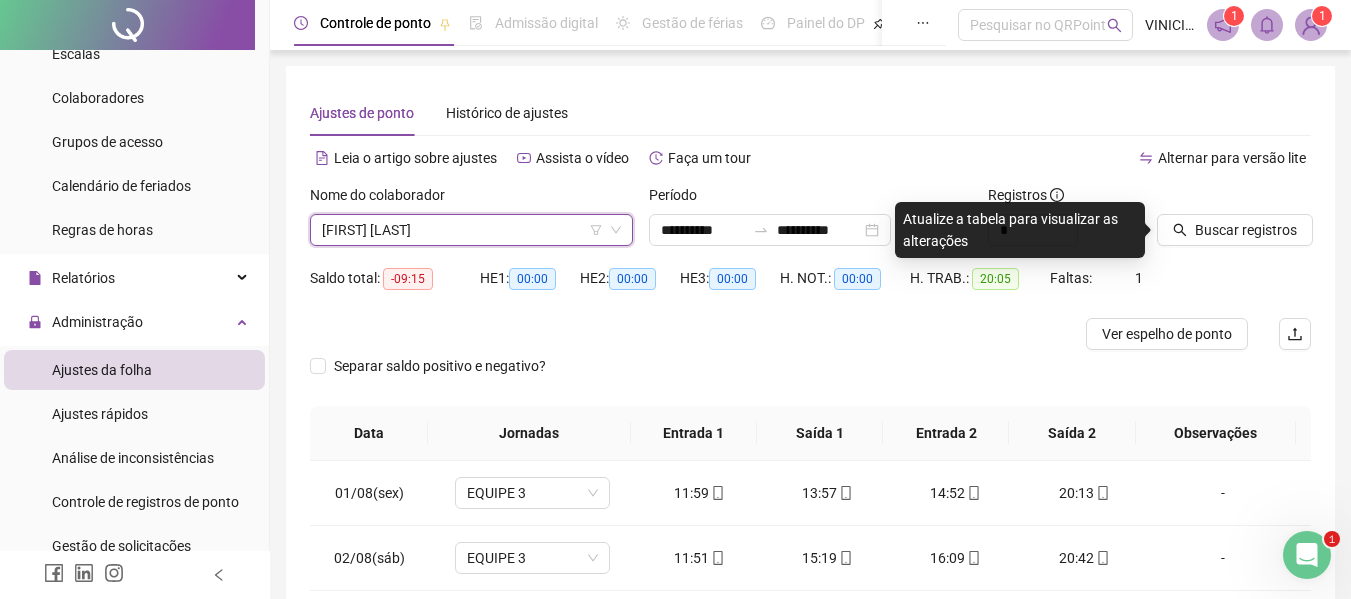 click 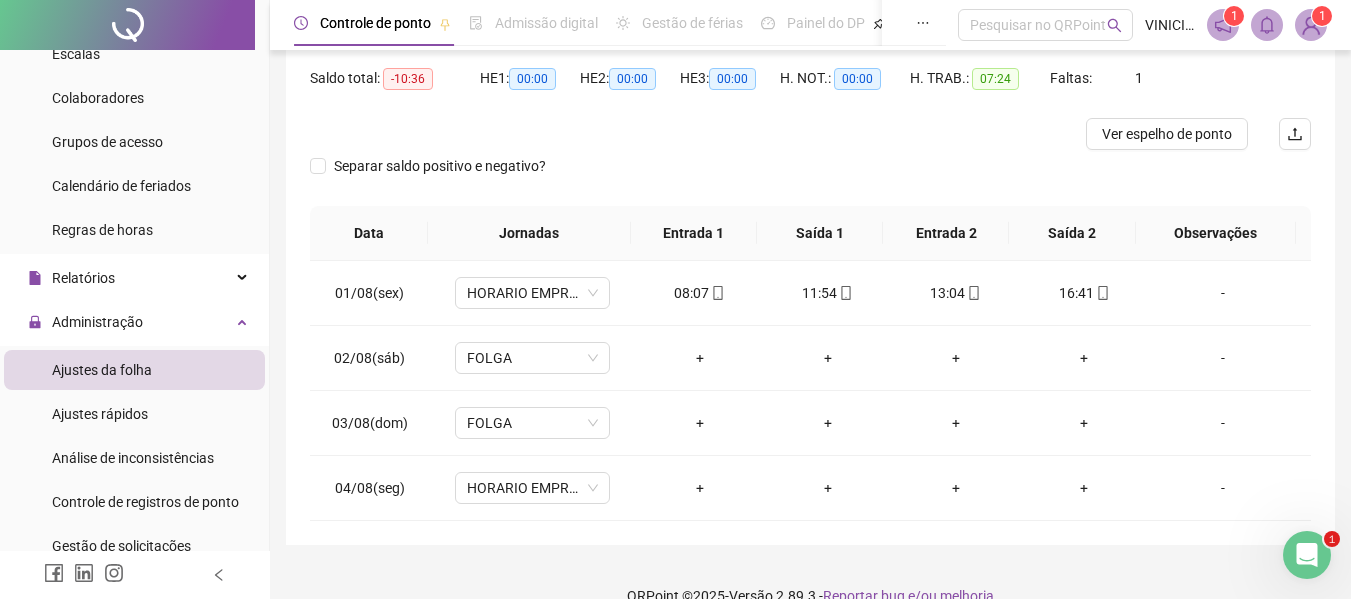 scroll, scrollTop: 232, scrollLeft: 0, axis: vertical 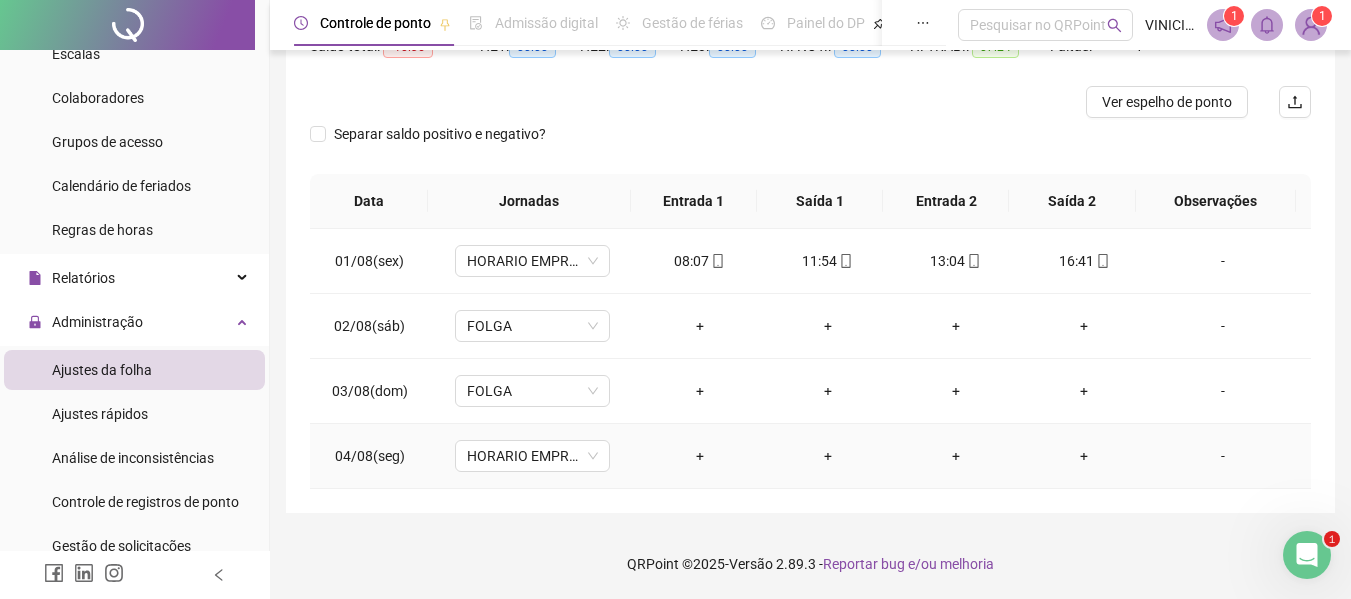 click on "+" at bounding box center (700, 456) 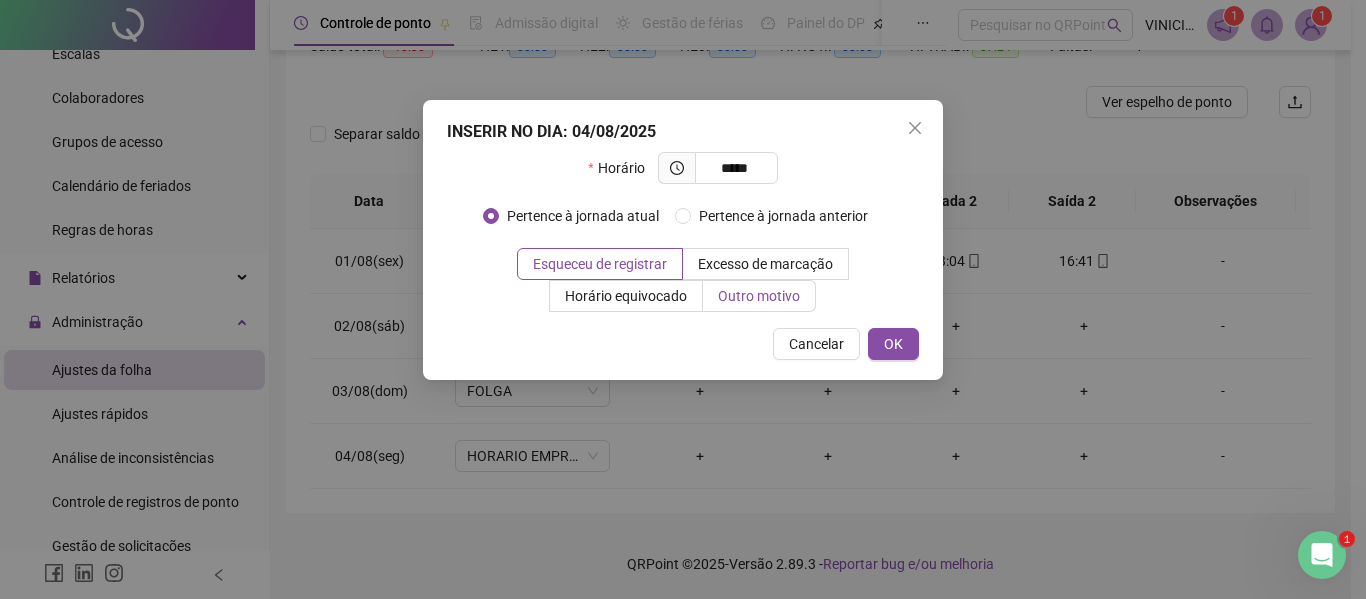 click on "Outro motivo" at bounding box center (759, 296) 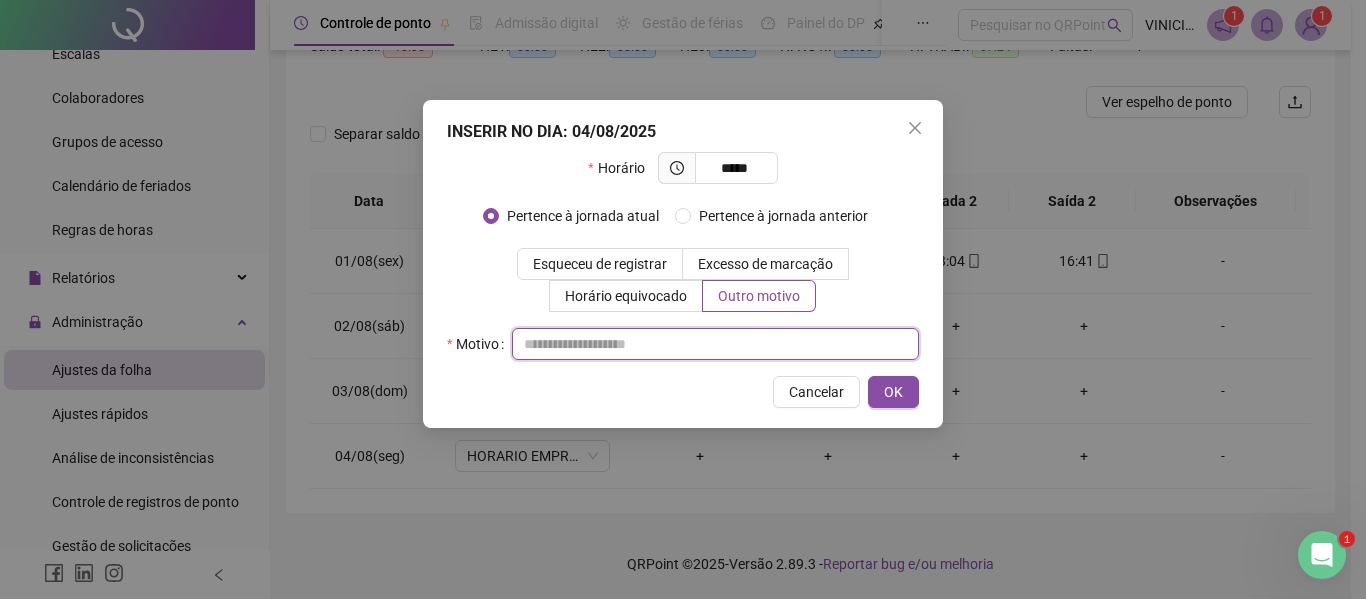 click at bounding box center [715, 344] 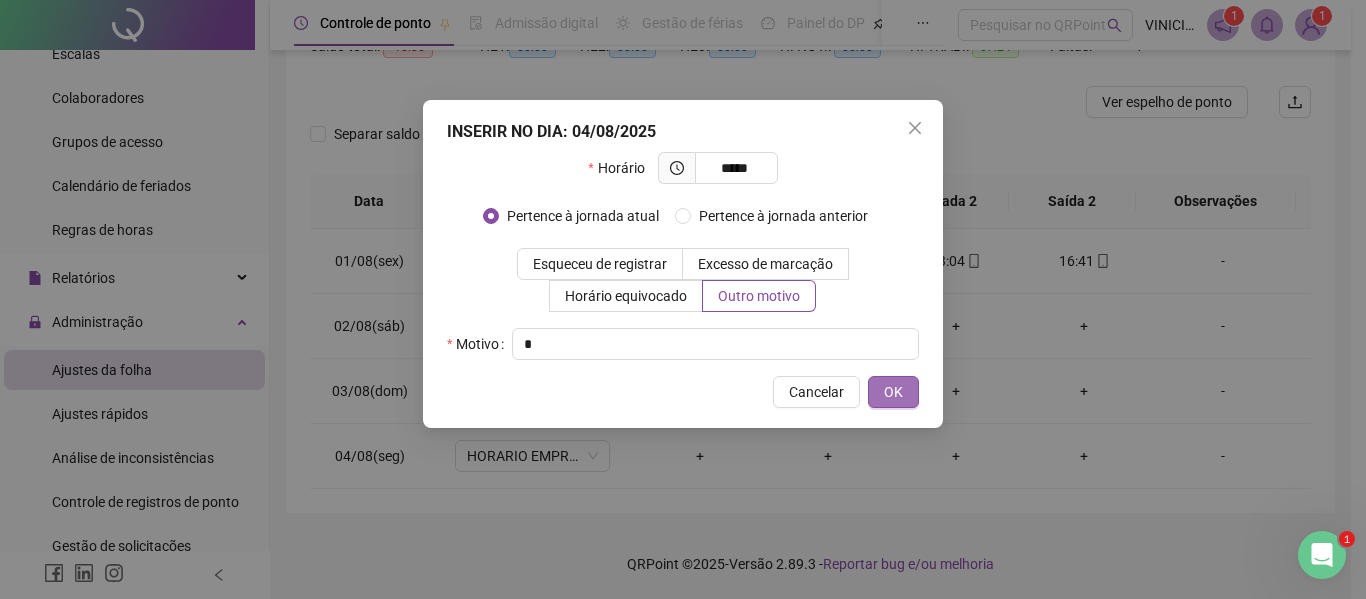 click on "OK" at bounding box center [893, 392] 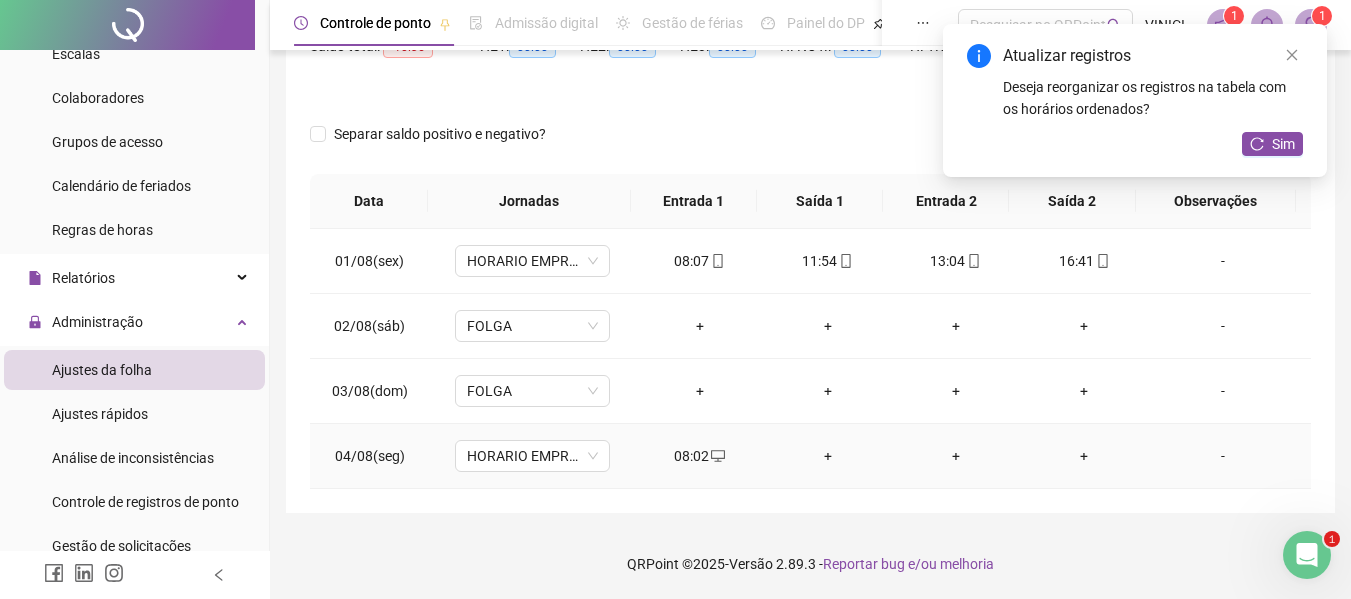 click on "+" at bounding box center [828, 456] 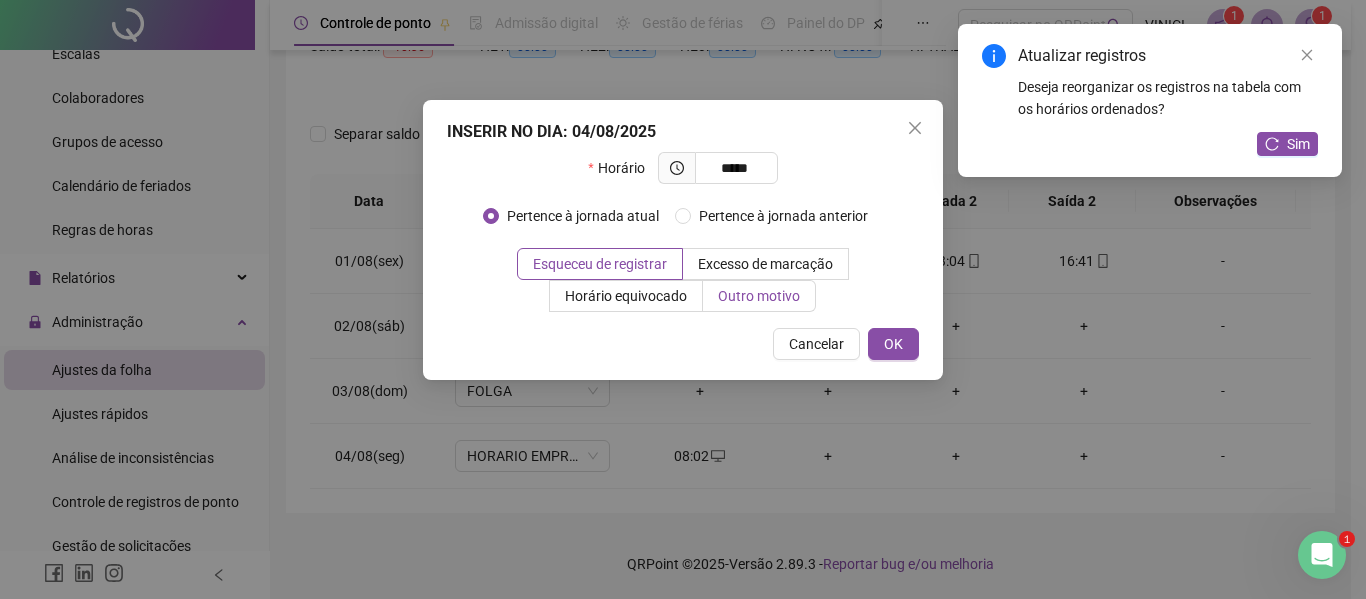 click on "Outro motivo" at bounding box center [759, 296] 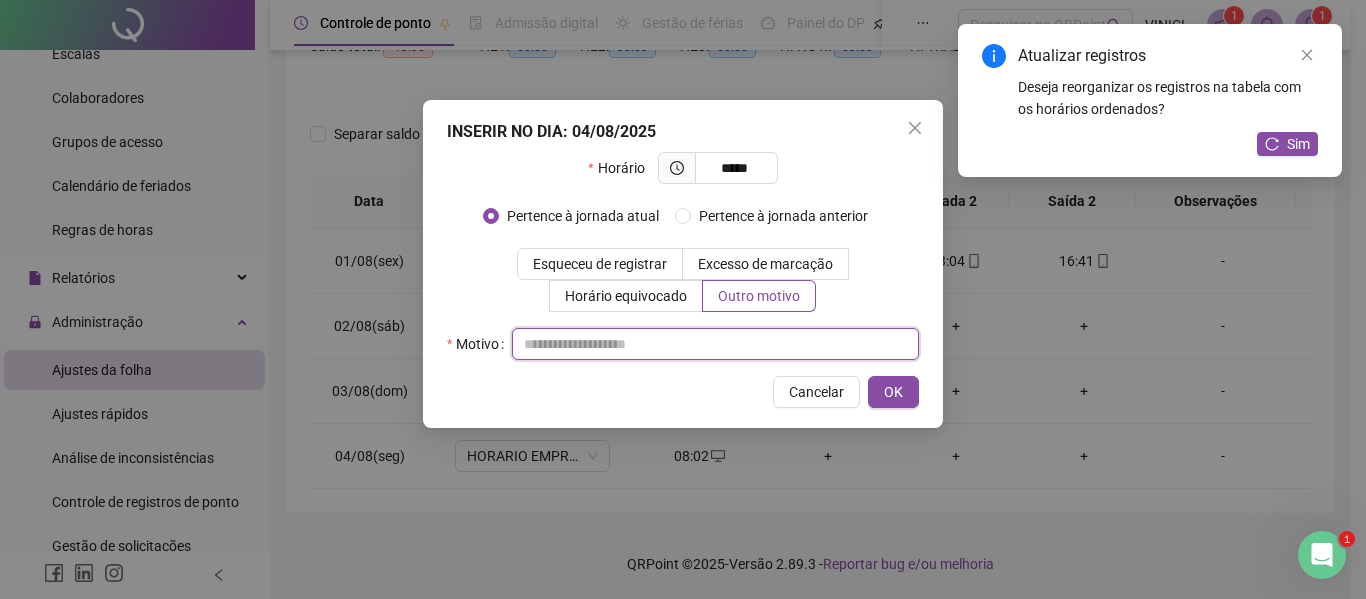 click at bounding box center [715, 344] 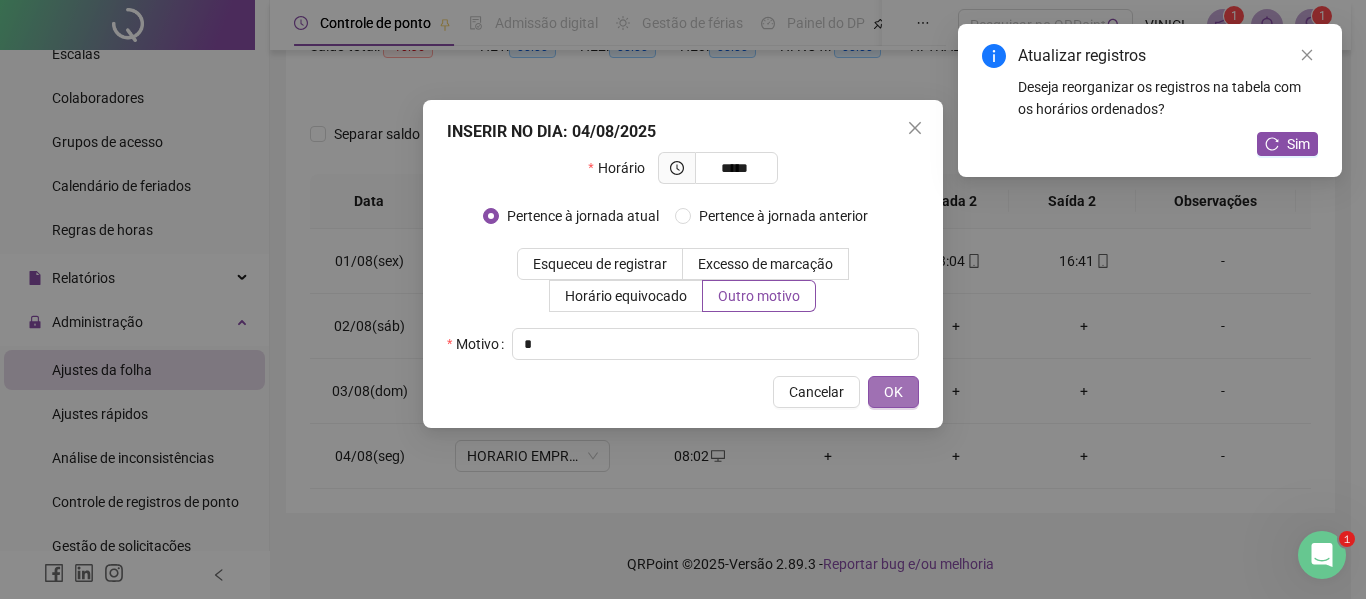click on "OK" at bounding box center [893, 392] 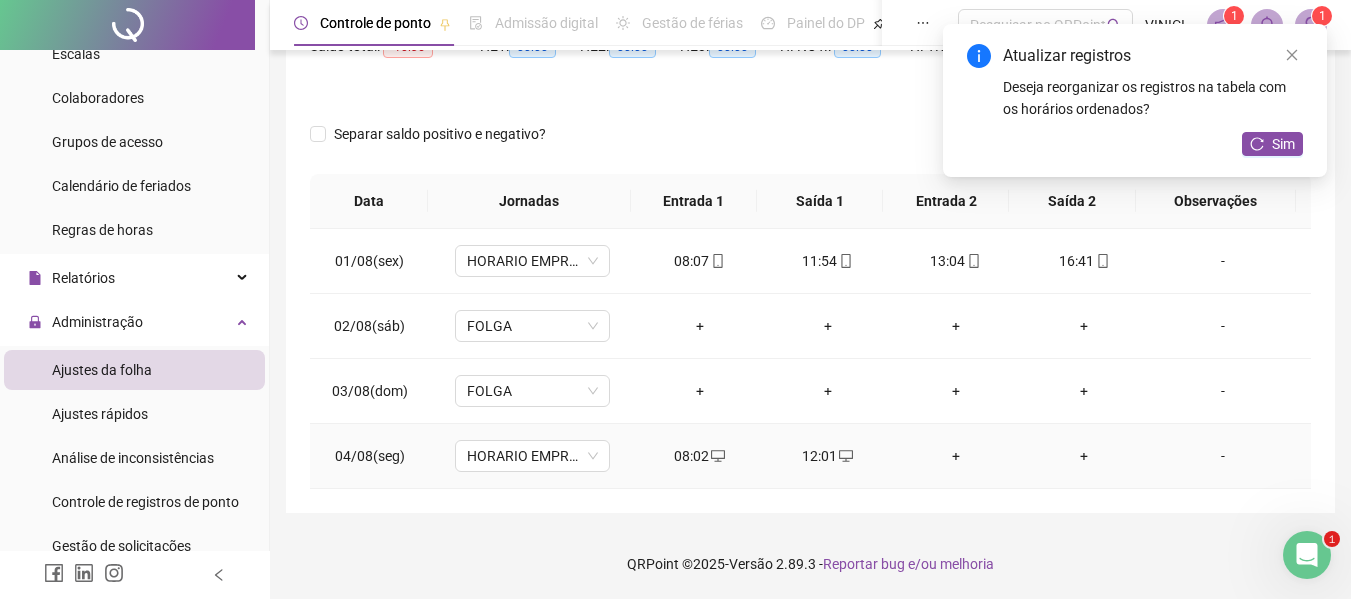 click on "+" at bounding box center (956, 456) 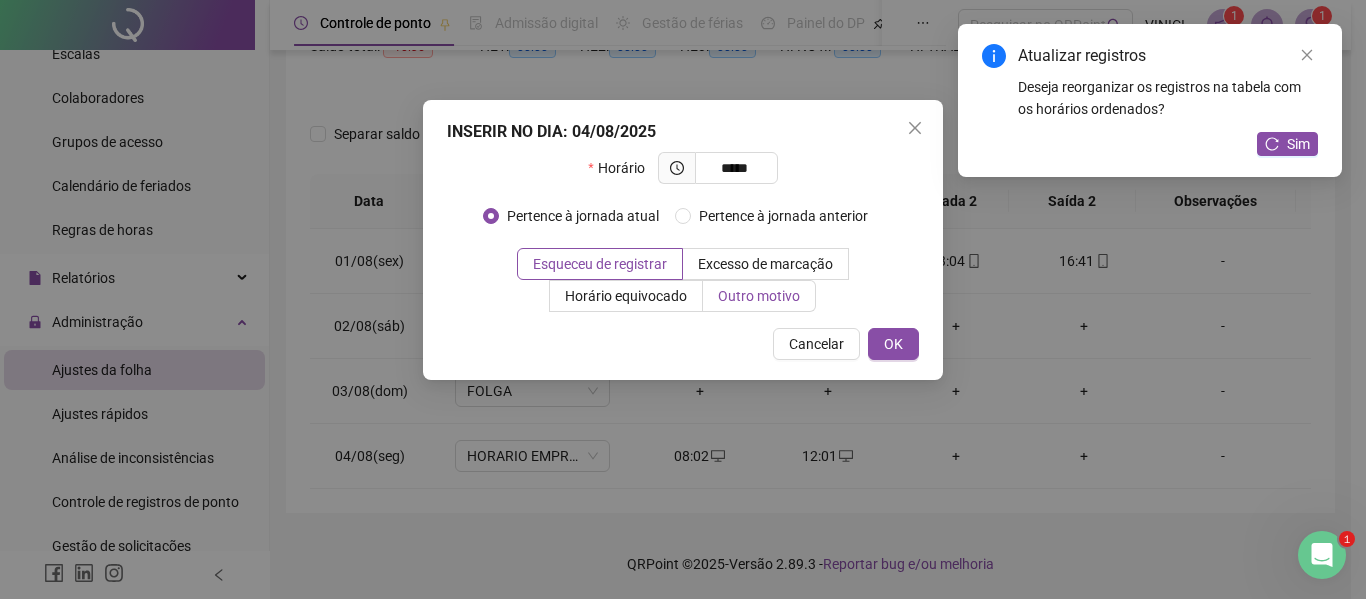 click on "Outro motivo" at bounding box center [759, 296] 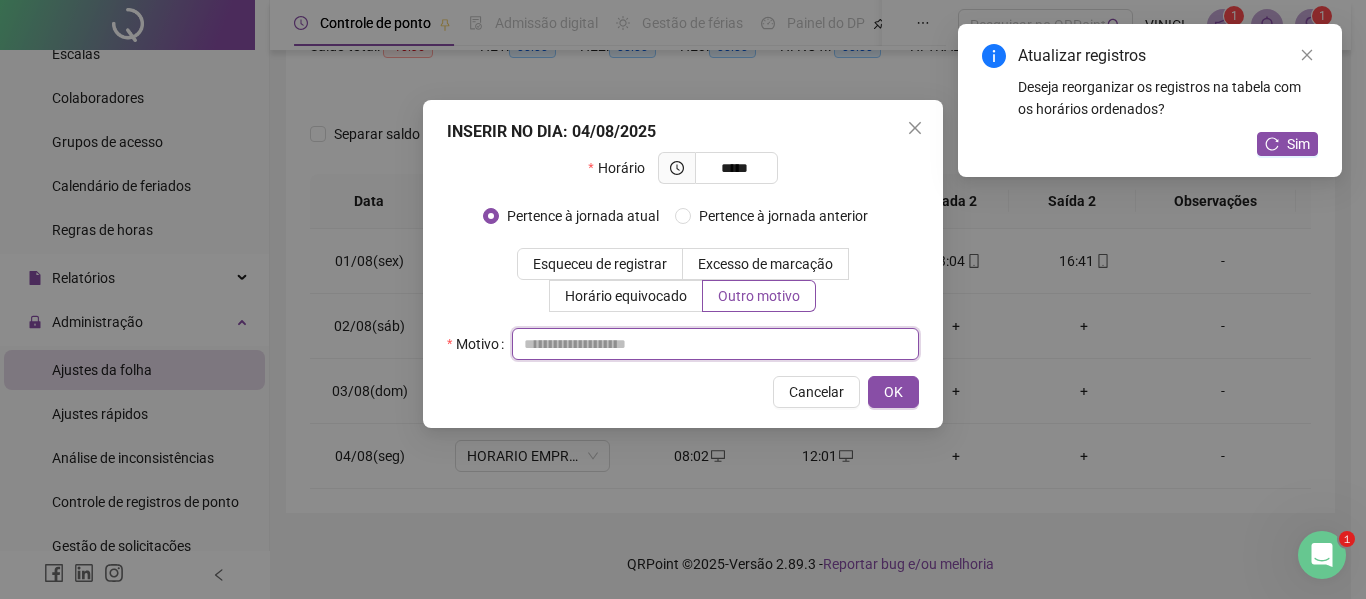 click at bounding box center (715, 344) 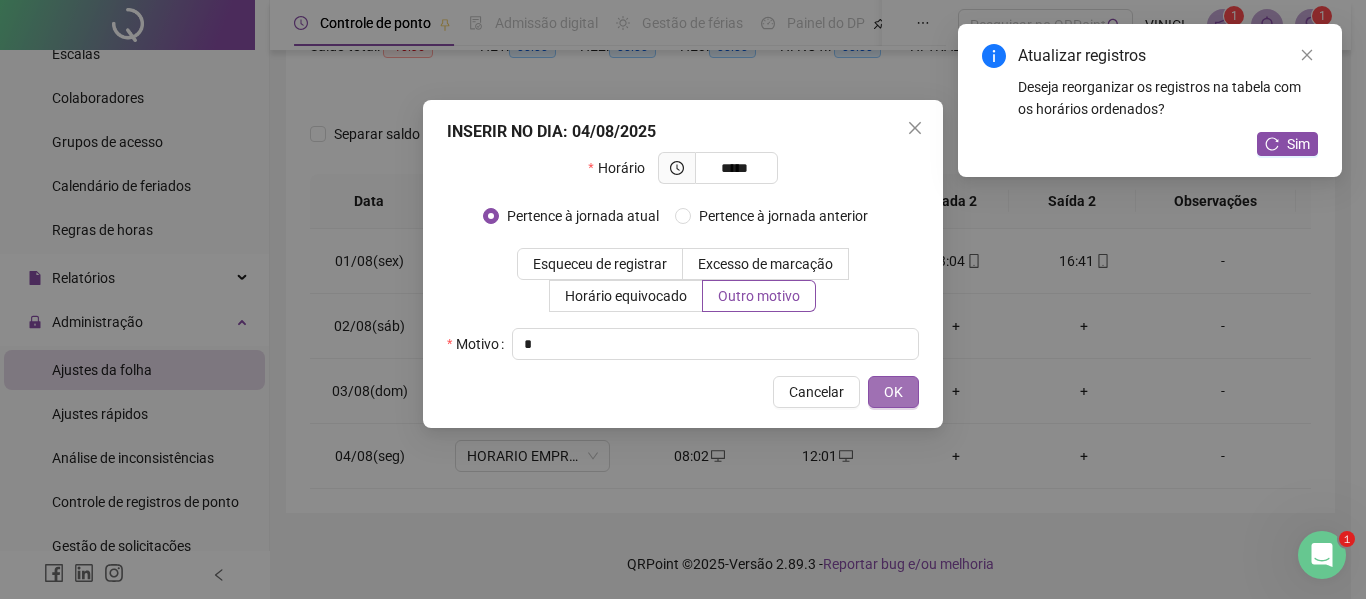 click on "OK" at bounding box center (893, 392) 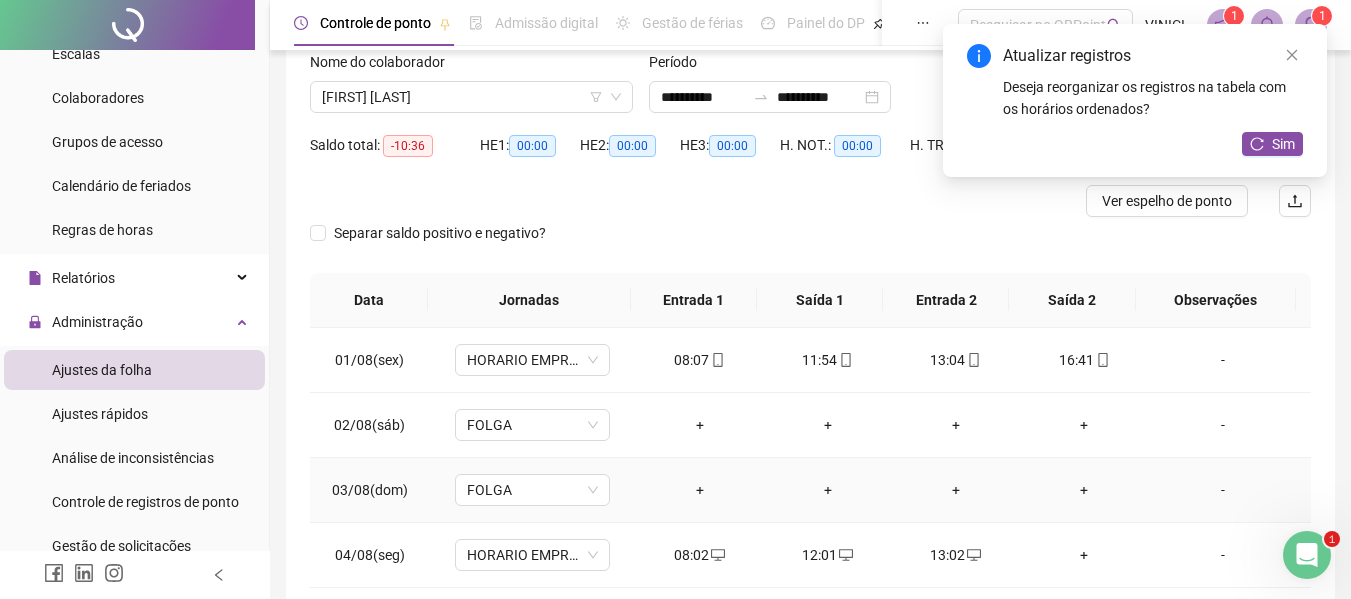 scroll, scrollTop: 0, scrollLeft: 0, axis: both 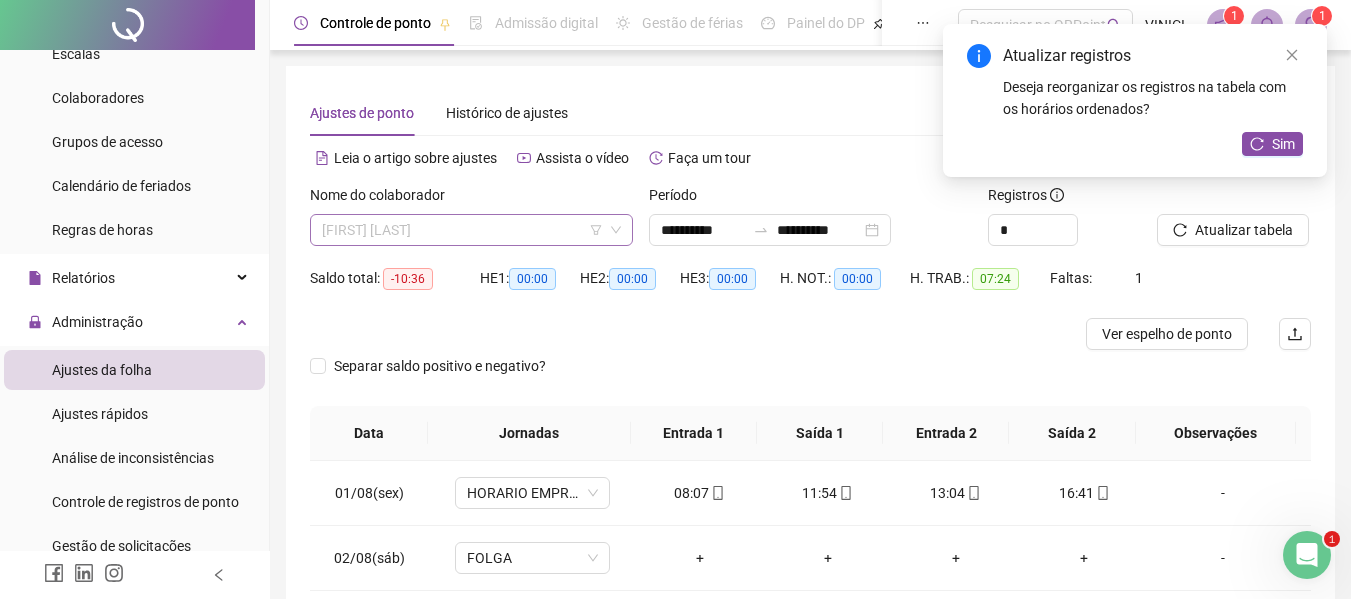 click on "[FIRST] [LAST]" at bounding box center (471, 230) 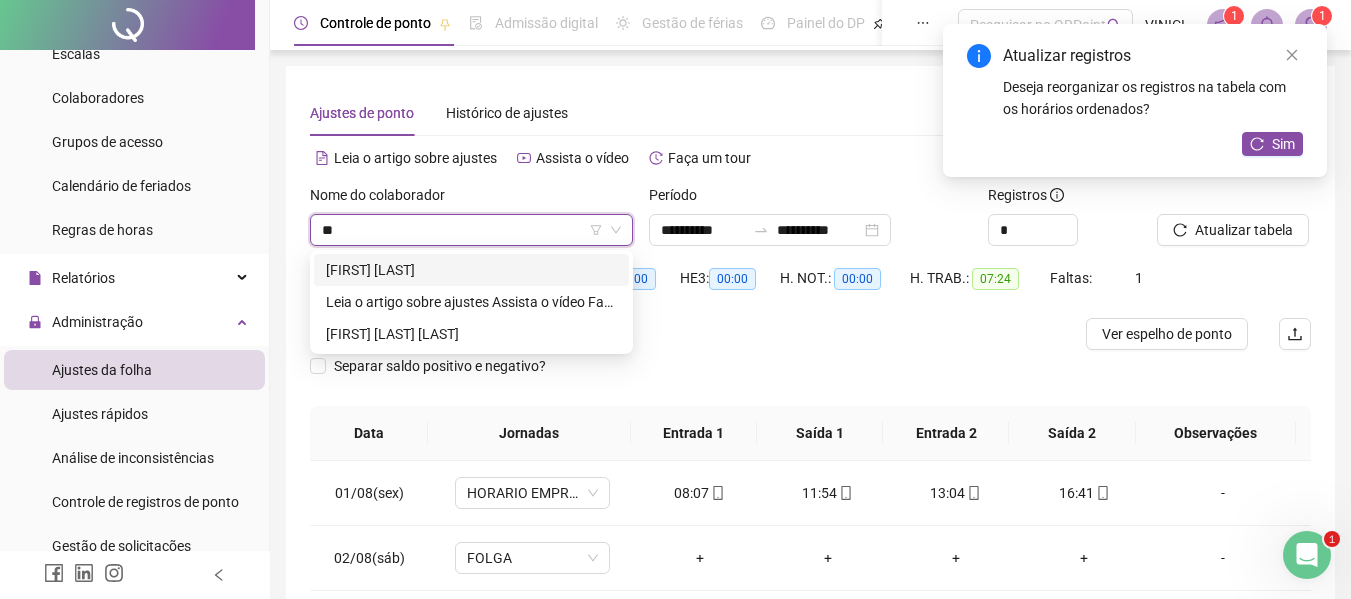 scroll, scrollTop: 0, scrollLeft: 0, axis: both 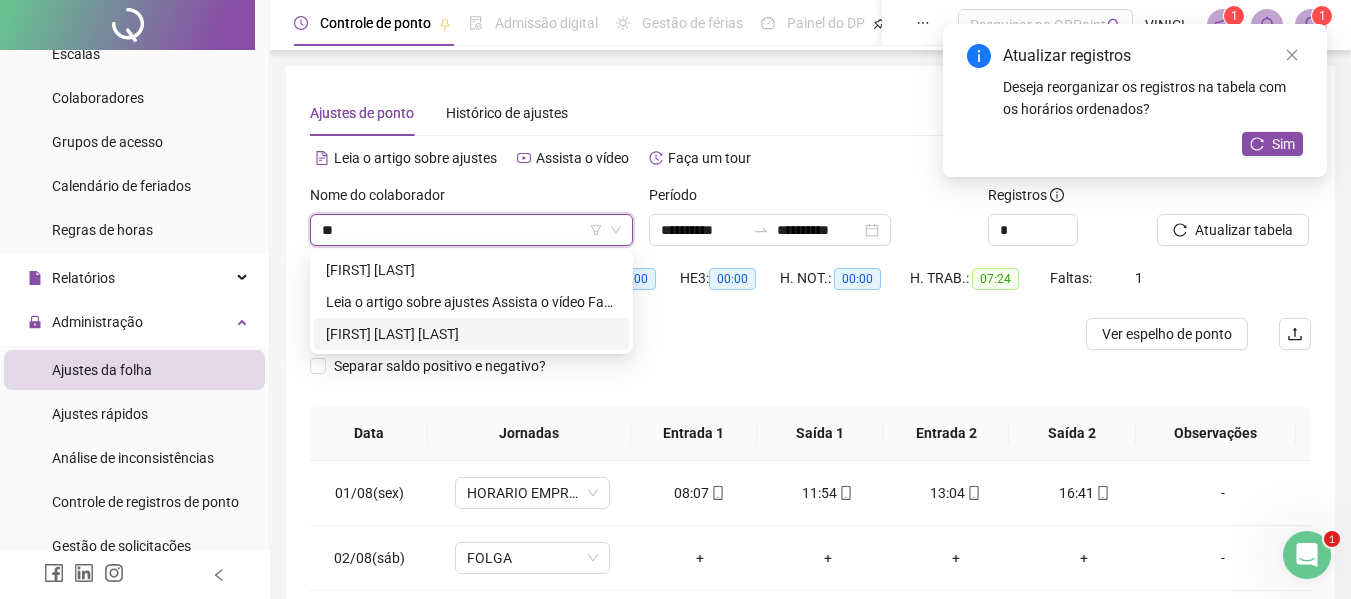 click on "[FIRST] [LAST] [LAST]" at bounding box center [471, 334] 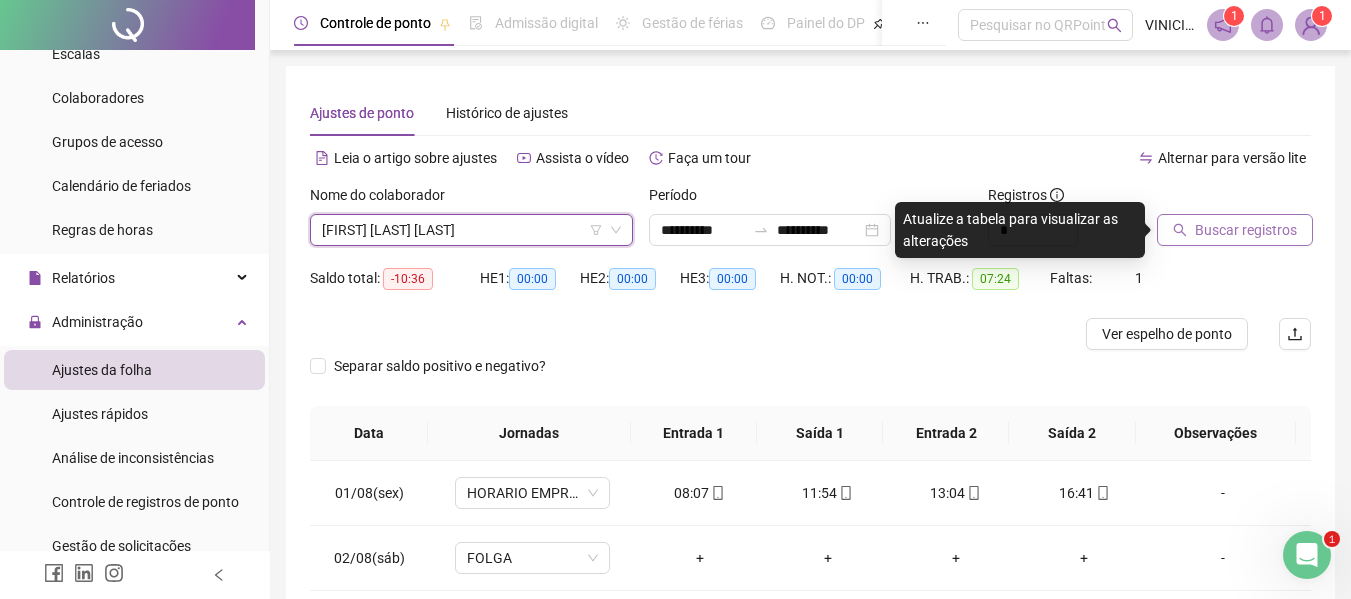 click on "Buscar registros" at bounding box center [1235, 230] 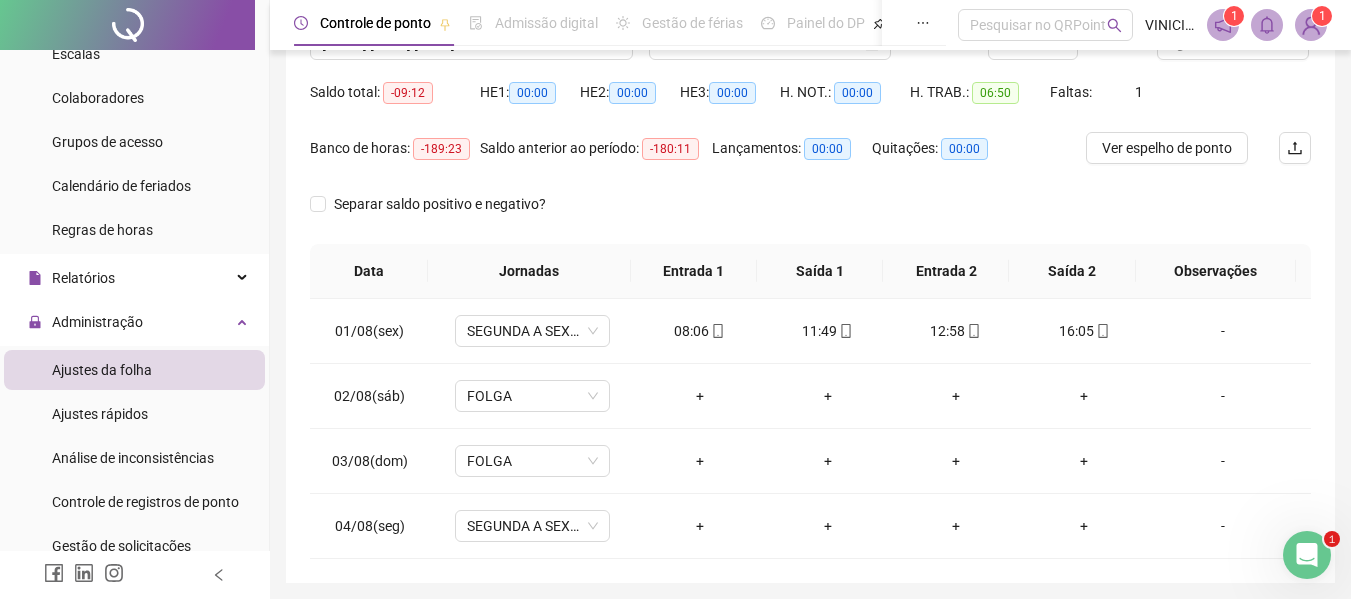 scroll, scrollTop: 256, scrollLeft: 0, axis: vertical 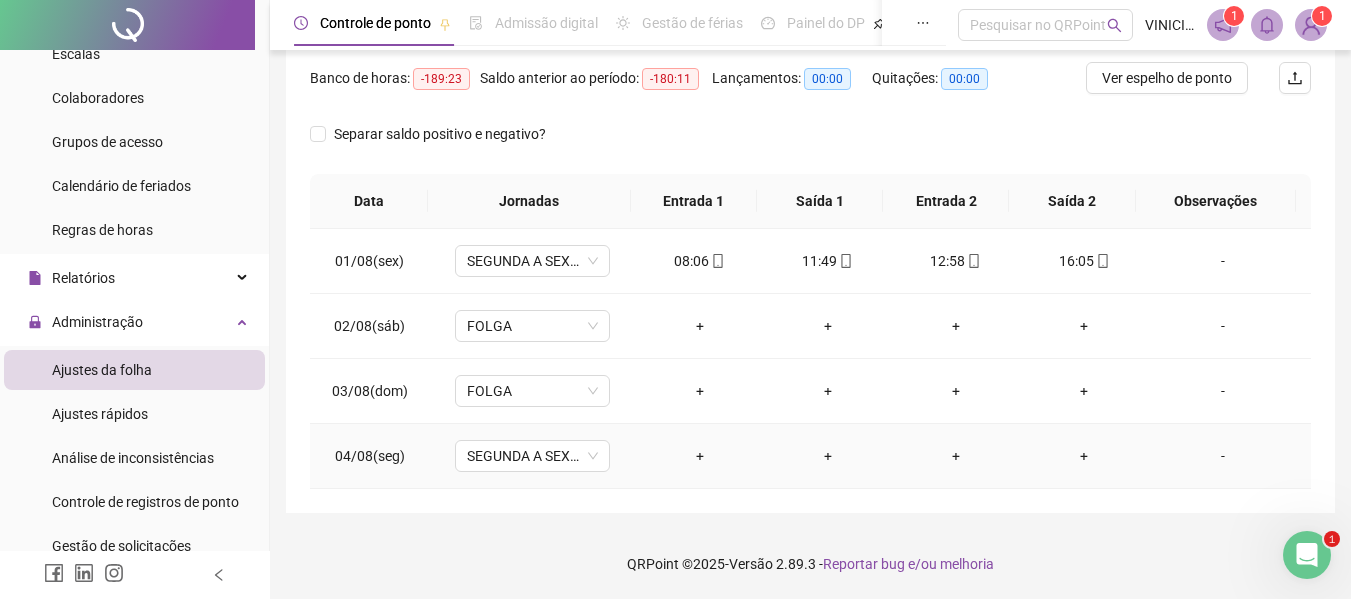 click on "+" at bounding box center (700, 456) 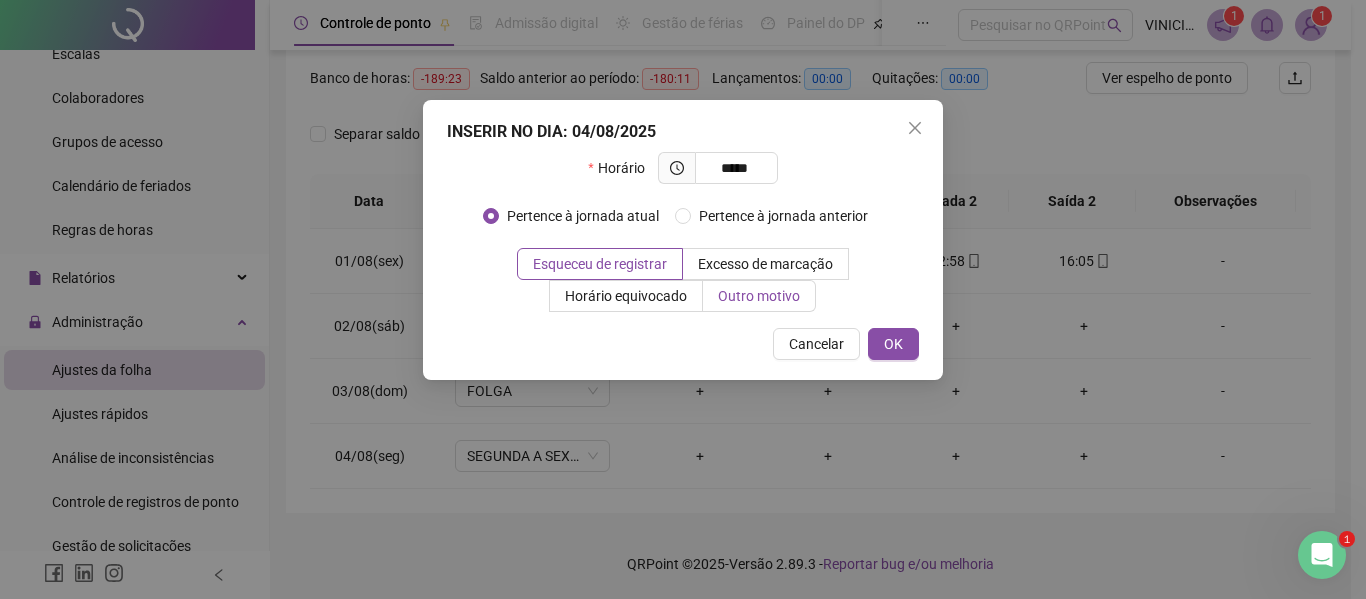 click on "Outro motivo" at bounding box center [759, 296] 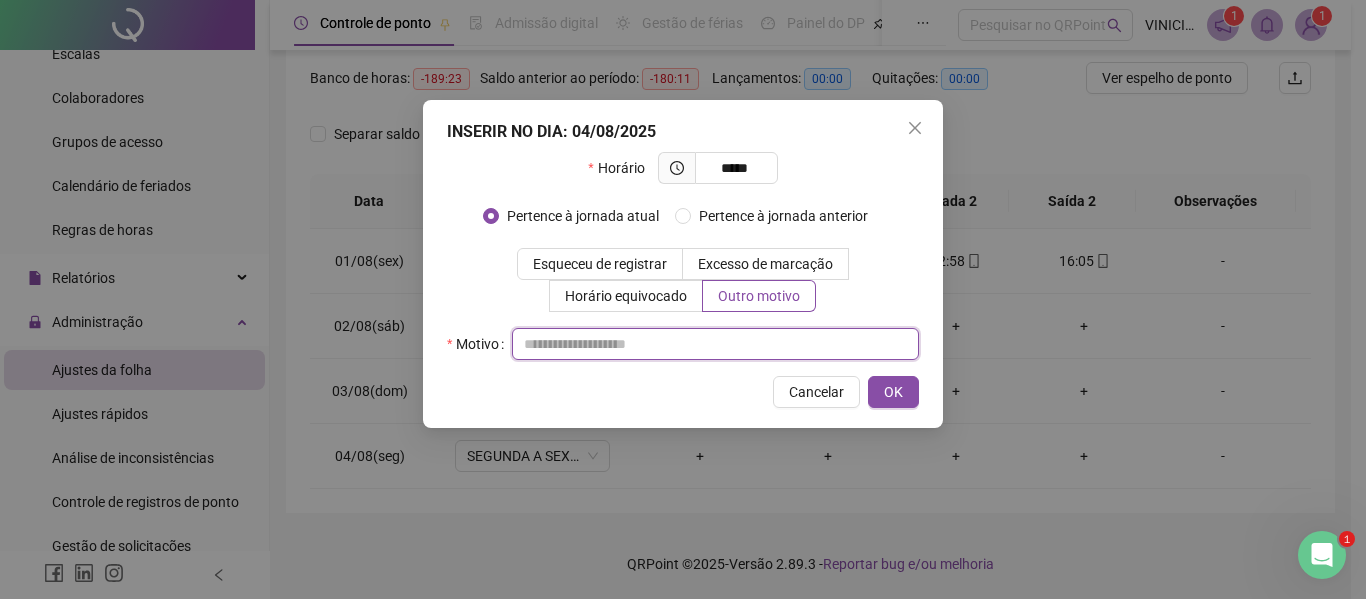 click at bounding box center (715, 344) 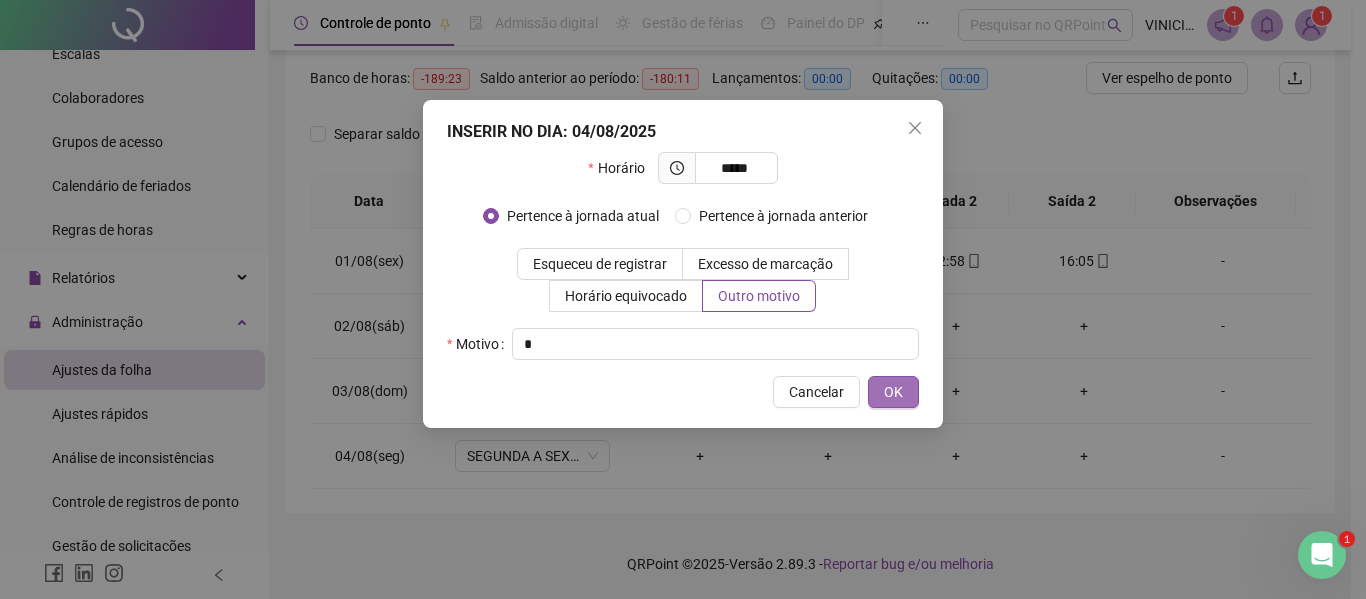 click on "OK" at bounding box center (893, 392) 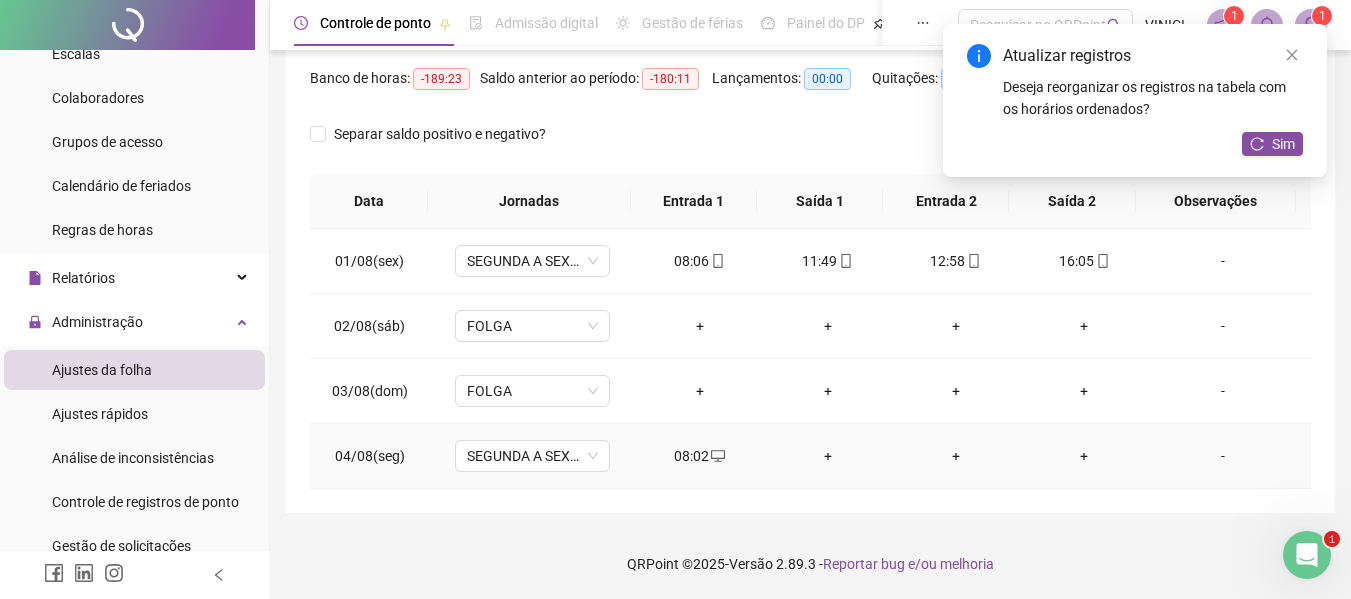 click on "+" at bounding box center (828, 456) 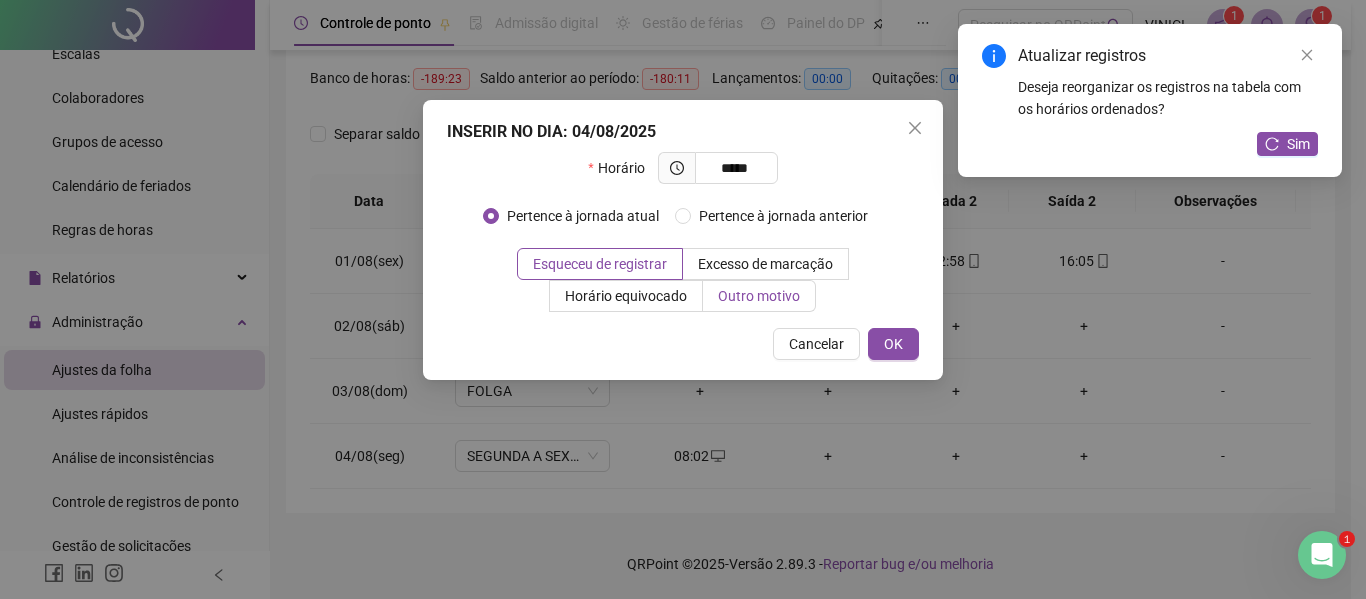 click on "Outro motivo" at bounding box center (759, 296) 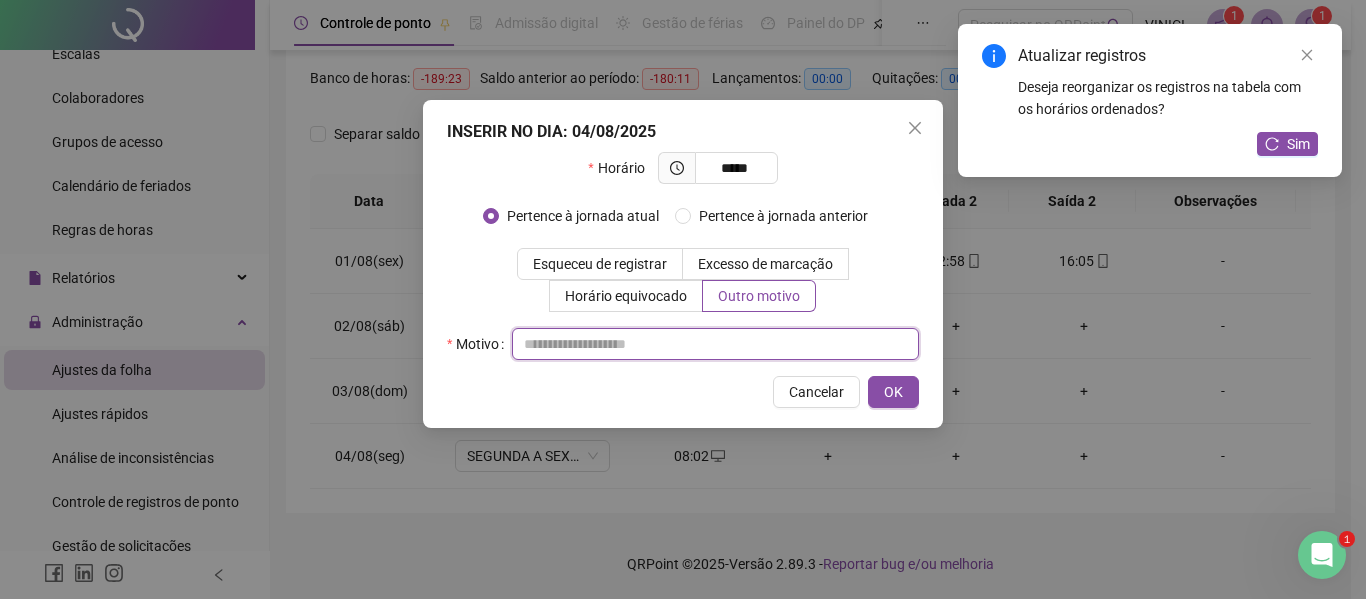 click at bounding box center (715, 344) 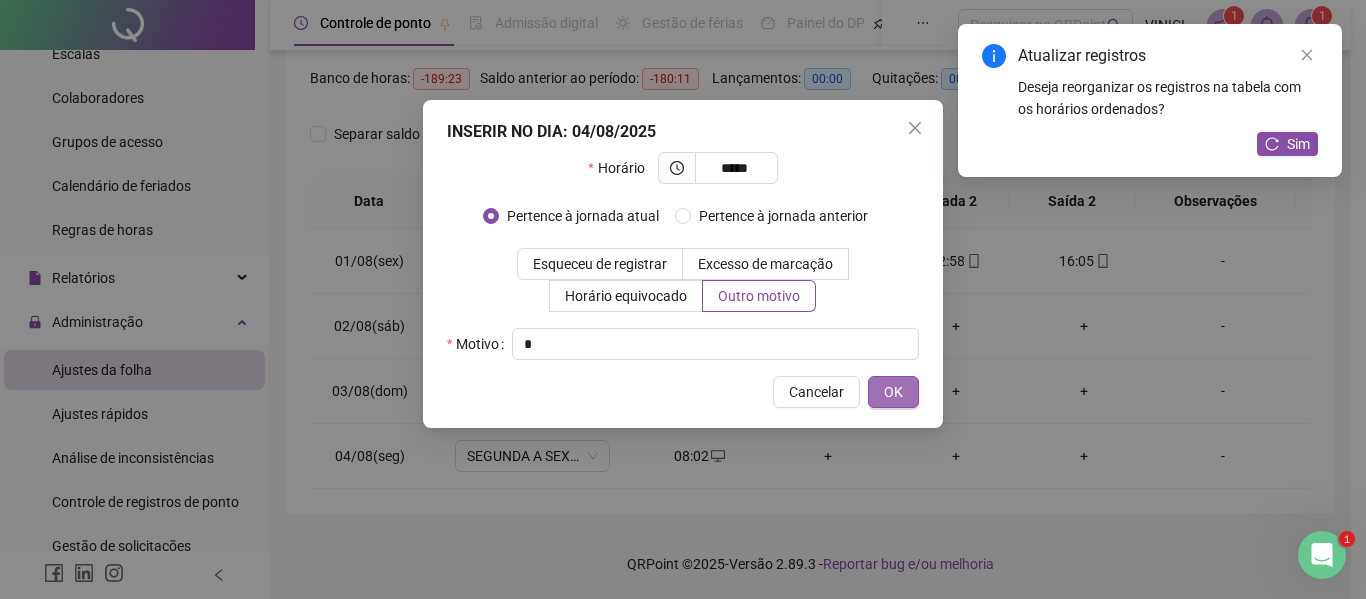 click on "OK" at bounding box center [893, 392] 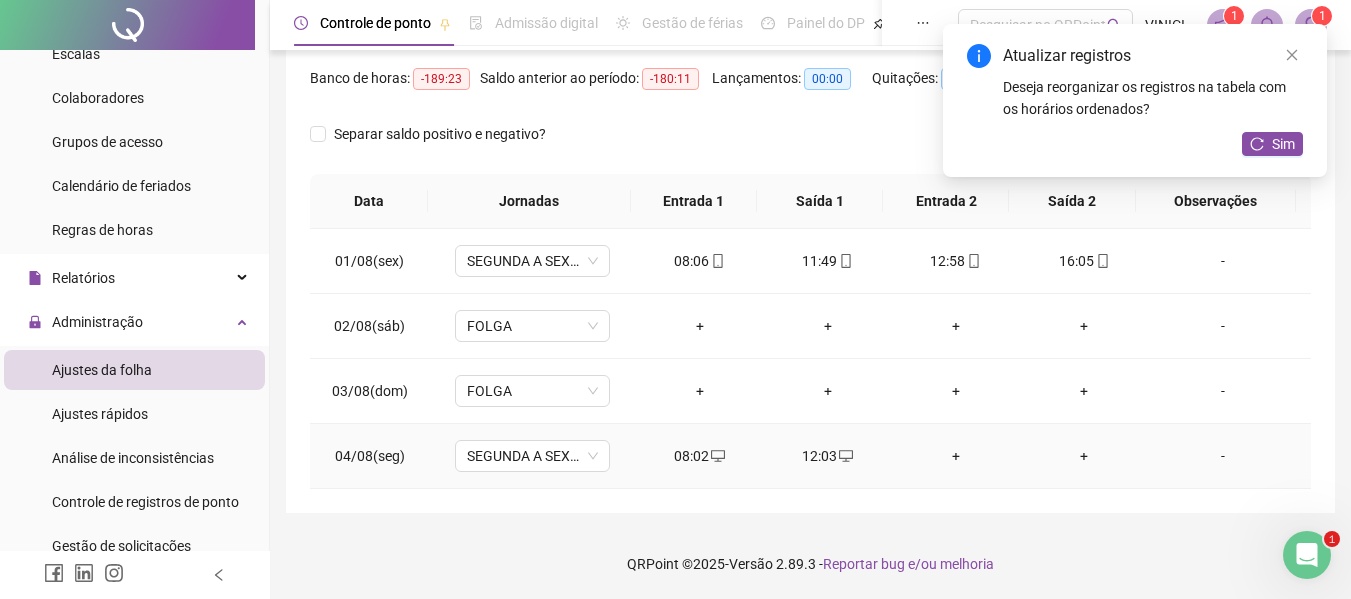 click on "+" at bounding box center (956, 456) 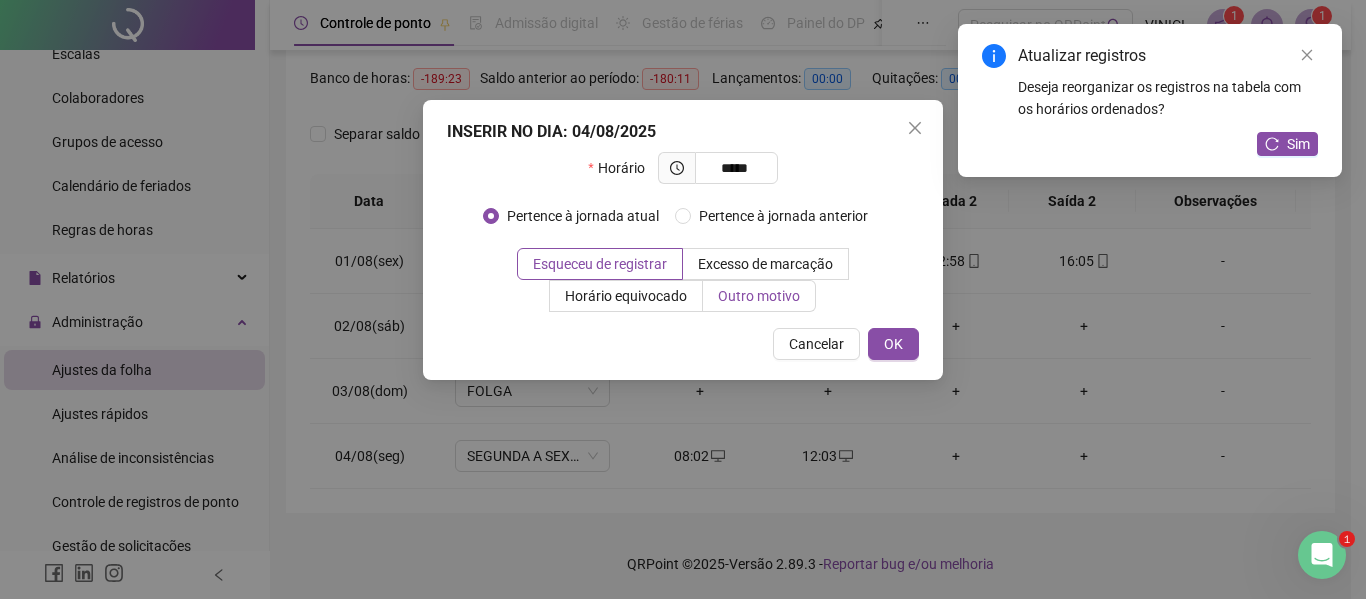 click on "Outro motivo" at bounding box center [759, 296] 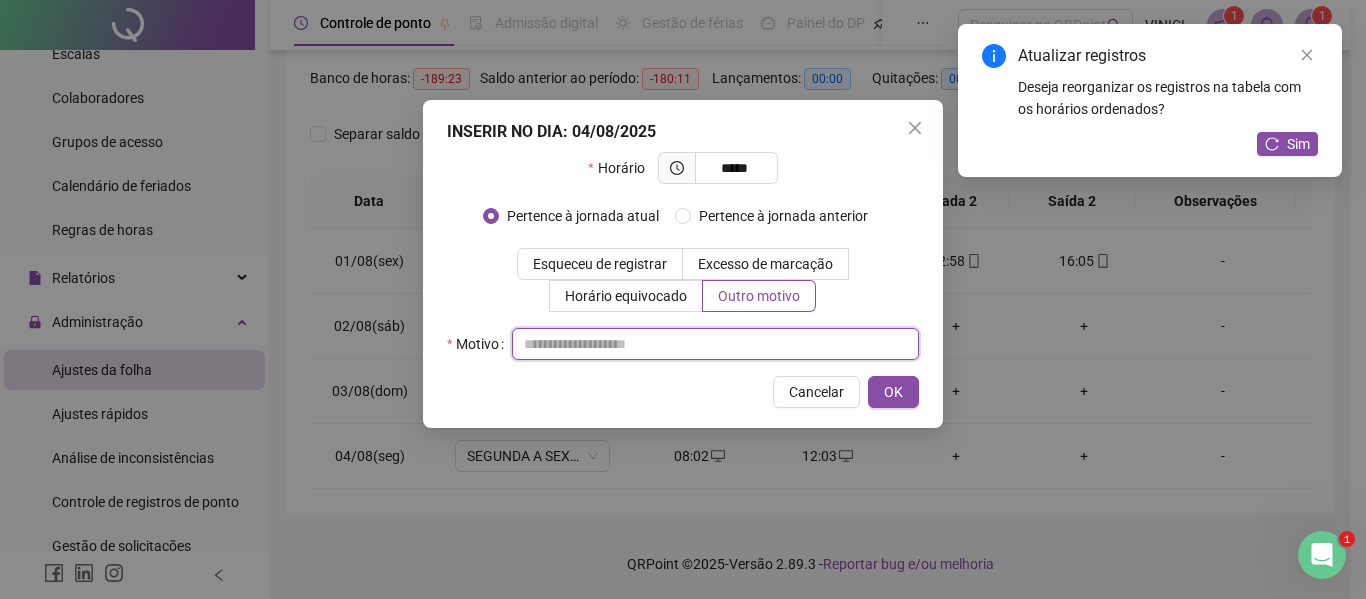 click at bounding box center [715, 344] 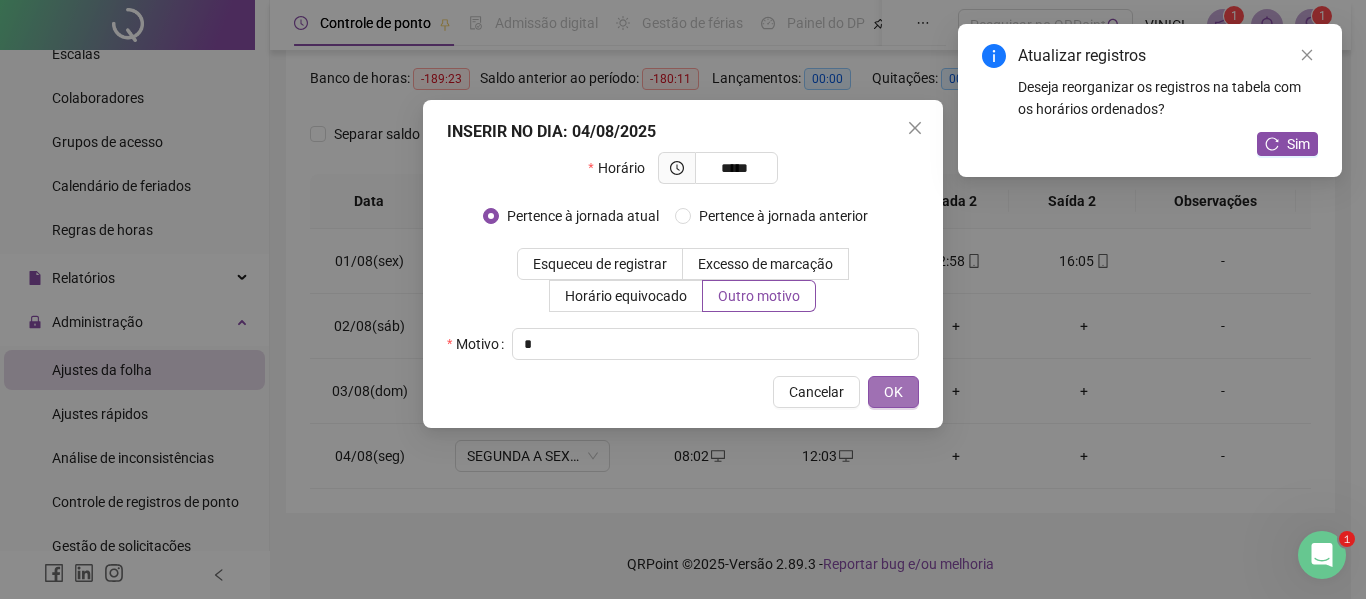 click on "OK" at bounding box center (893, 392) 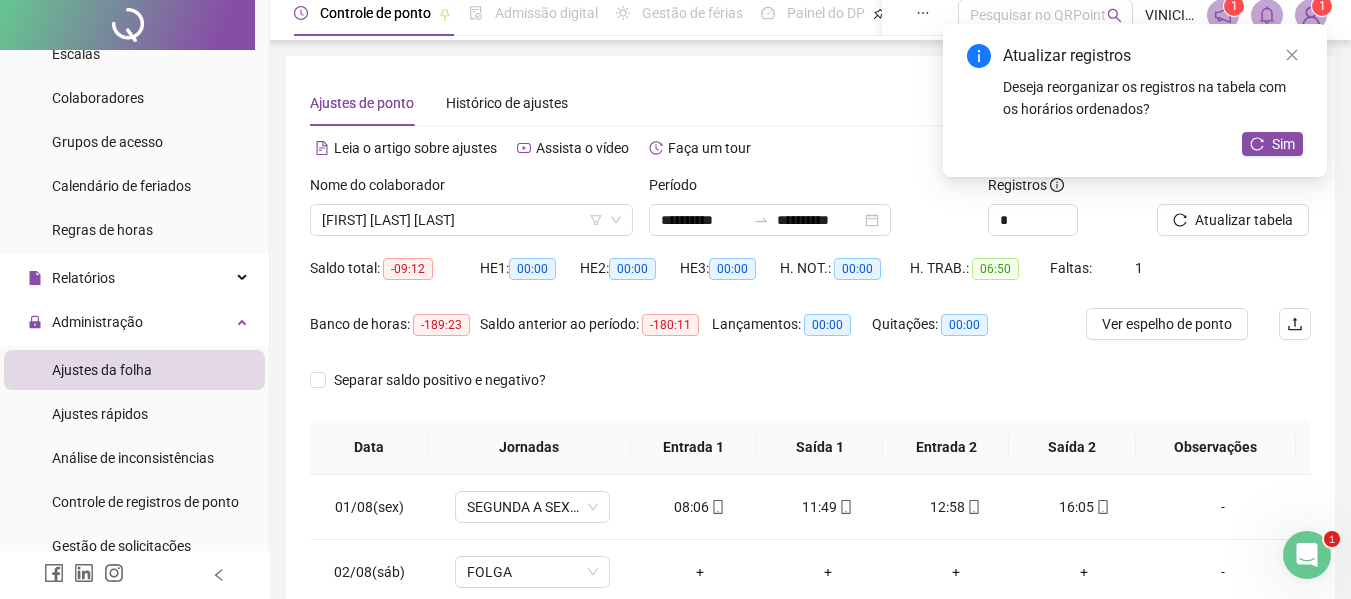 scroll, scrollTop: 0, scrollLeft: 0, axis: both 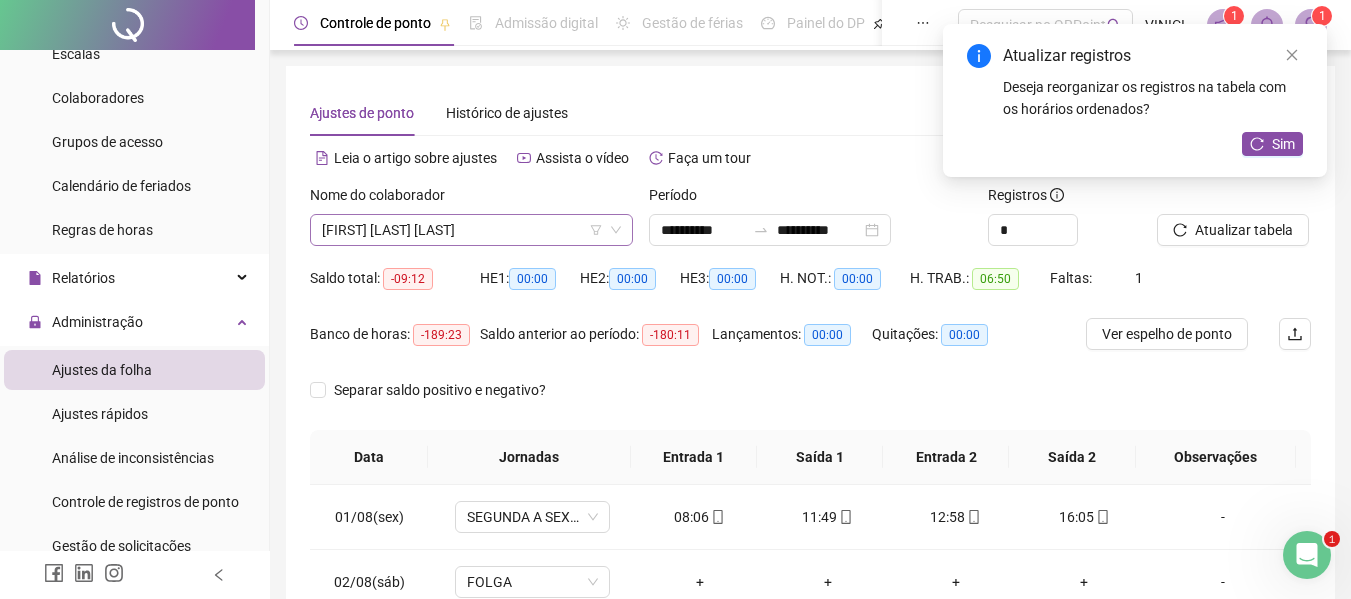 click on "[FIRST] [LAST] [LAST]" at bounding box center (471, 230) 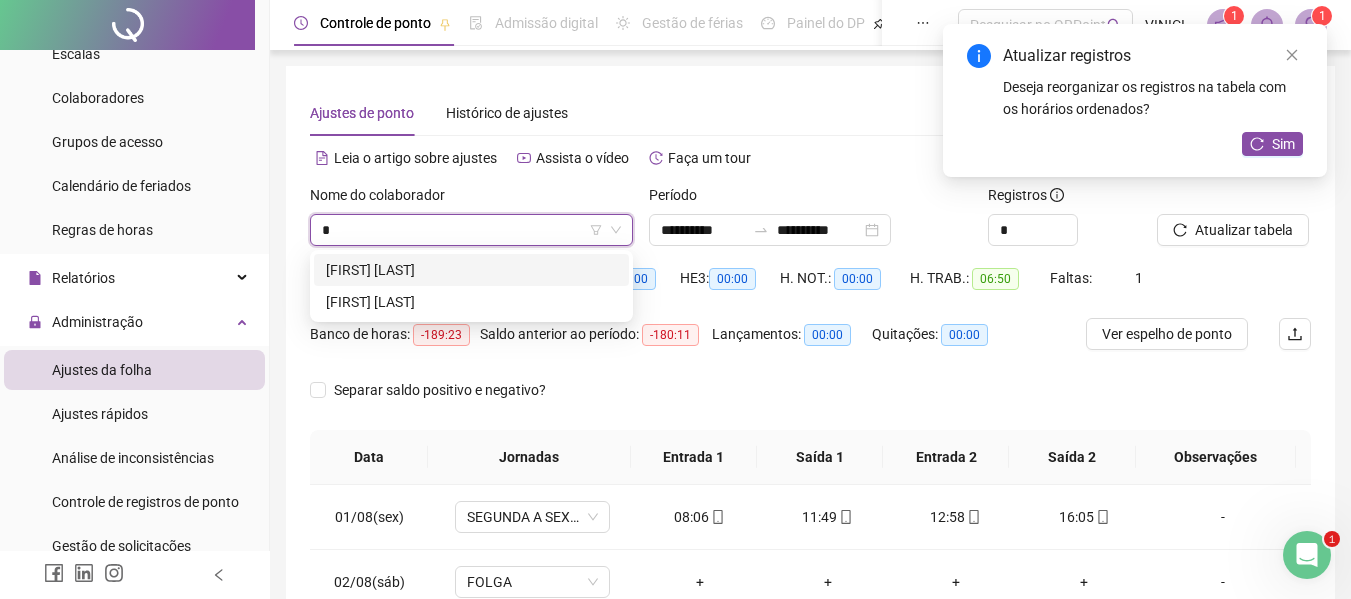 scroll, scrollTop: 128, scrollLeft: 0, axis: vertical 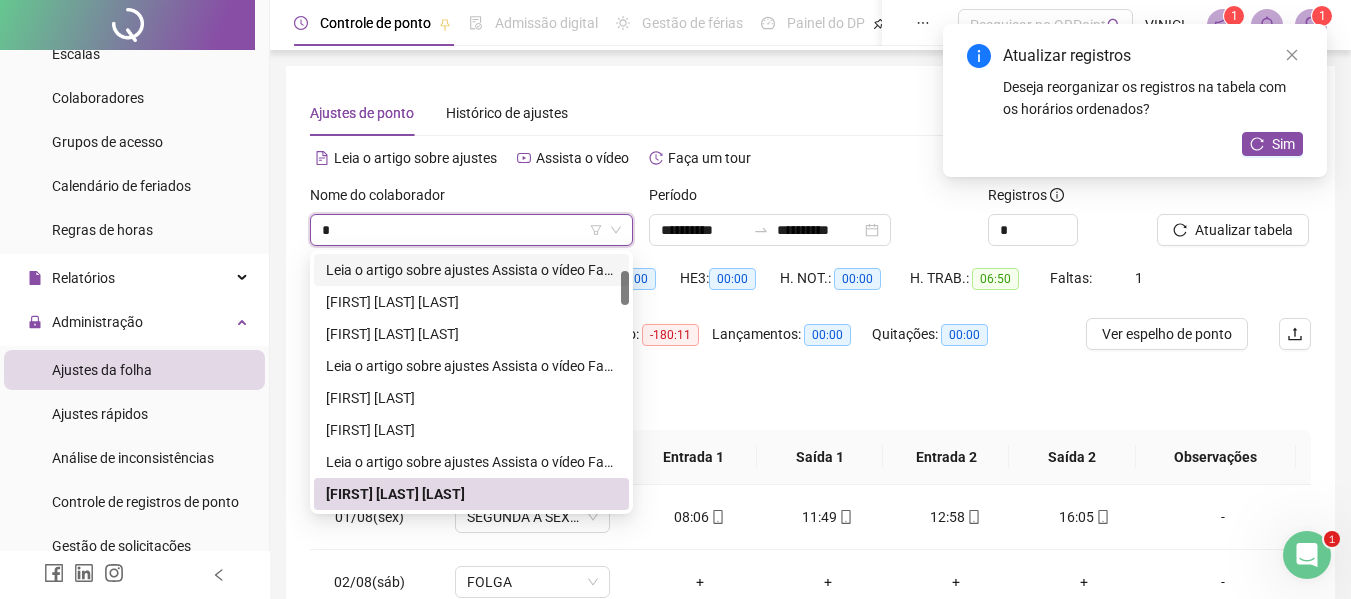 click on "**********" at bounding box center [471, 270] 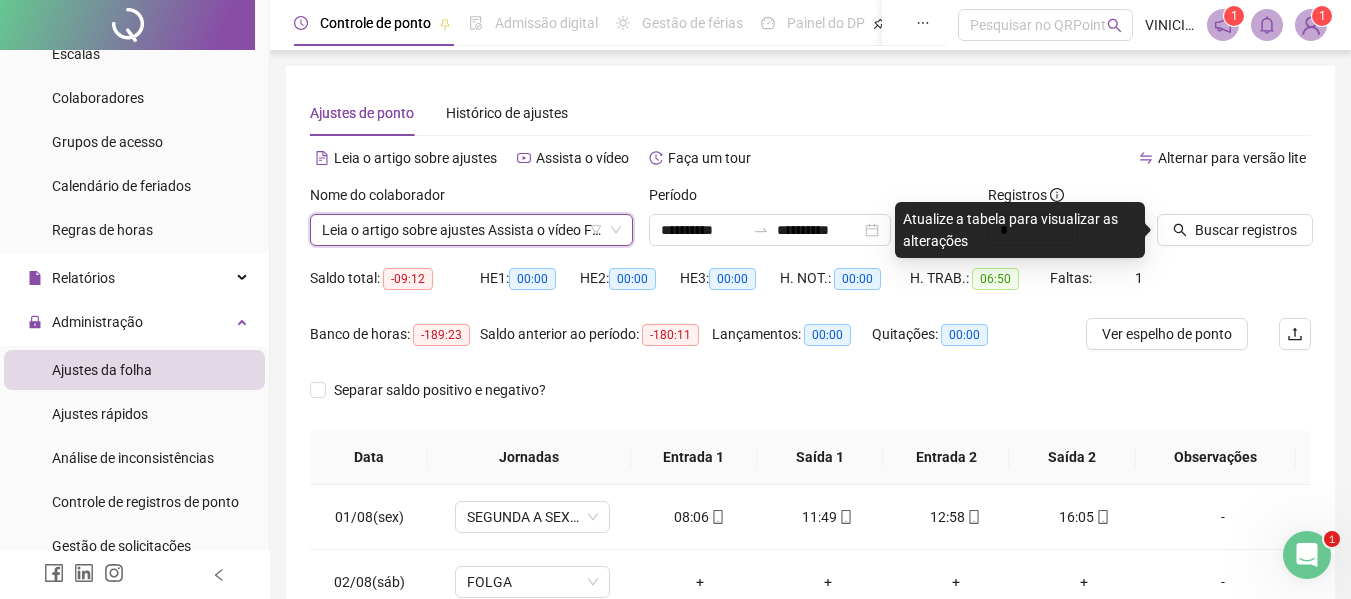 click at bounding box center [1209, 199] 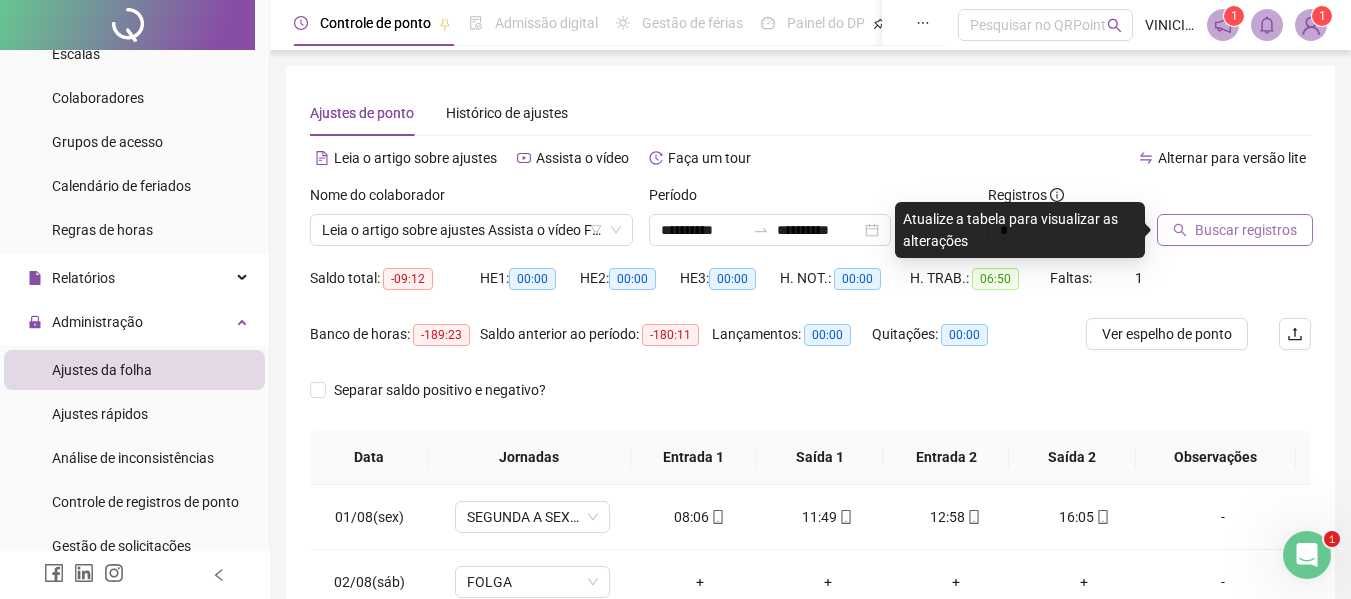 click on "Buscar registros" at bounding box center (1246, 230) 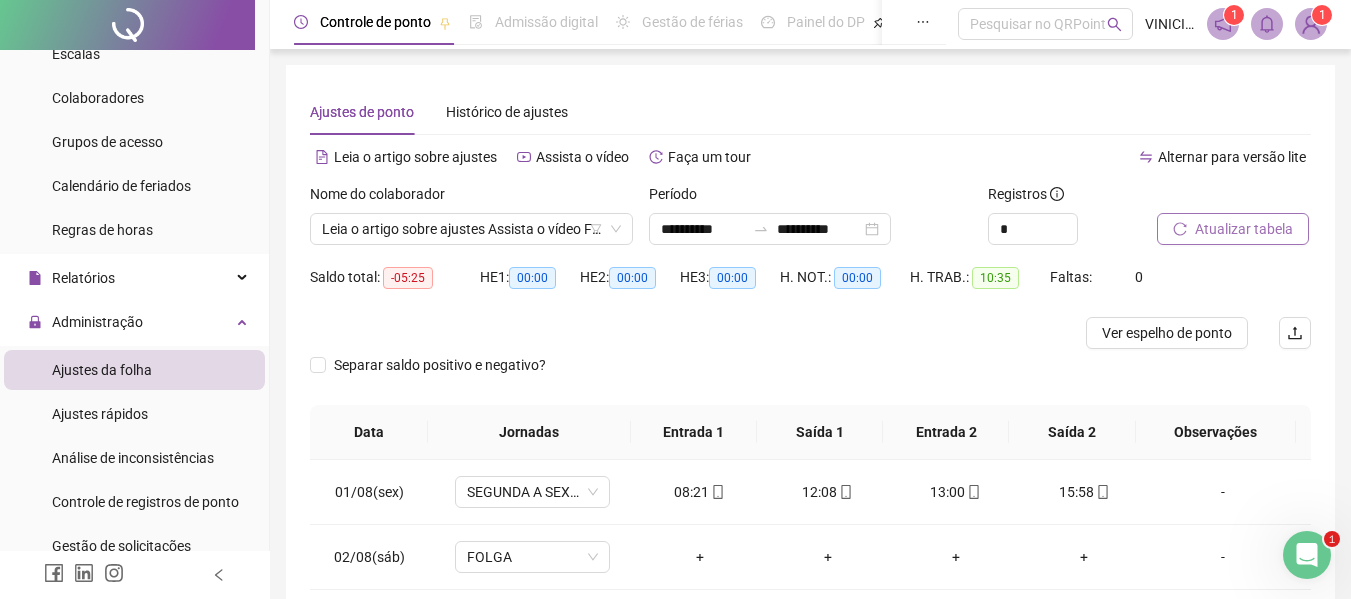 scroll, scrollTop: 0, scrollLeft: 0, axis: both 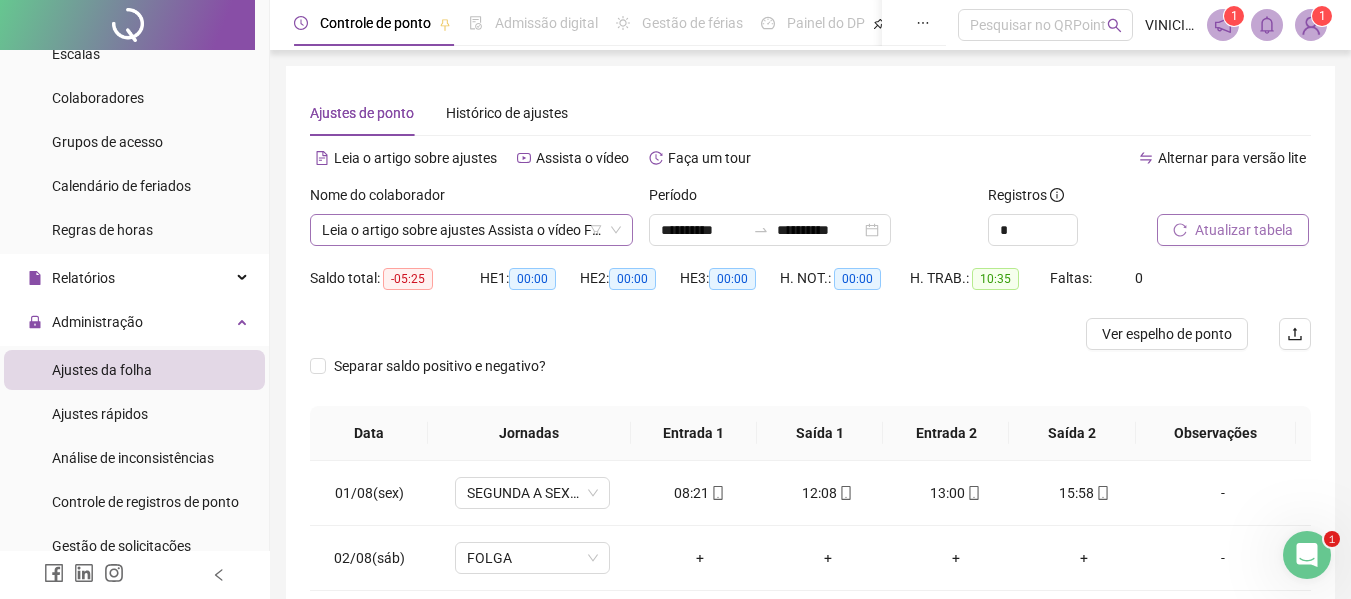 click on "**********" at bounding box center (471, 230) 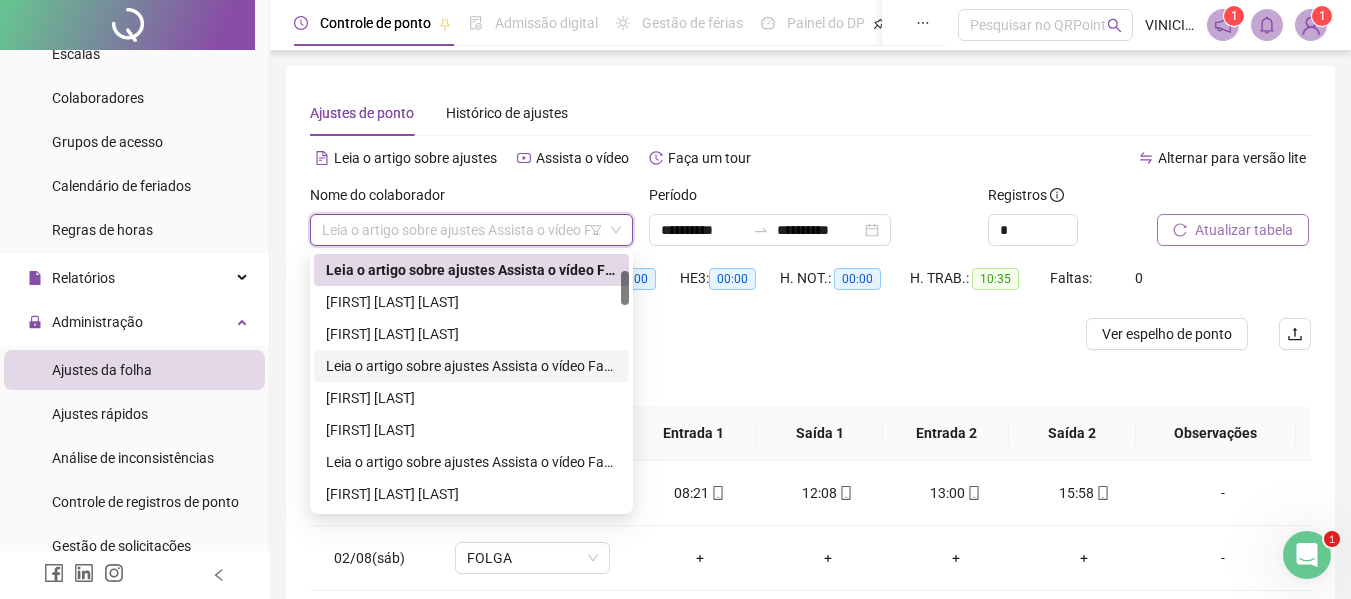 click on "**********" at bounding box center [471, 366] 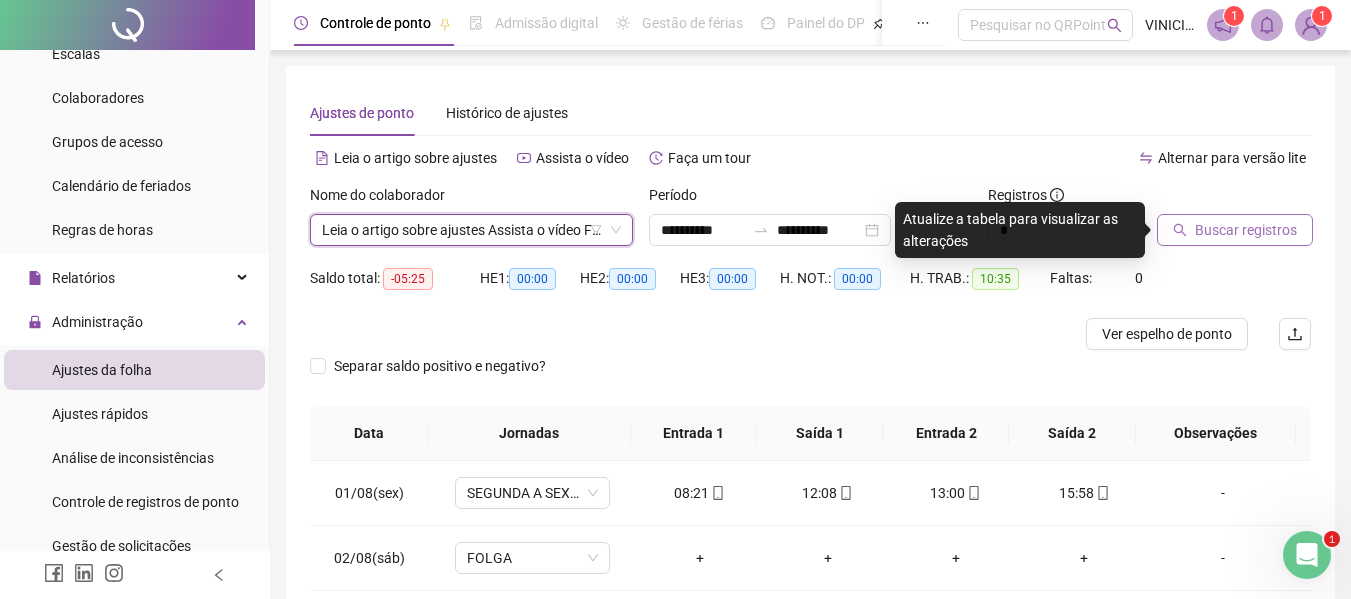 click on "Buscar registros" at bounding box center (1235, 230) 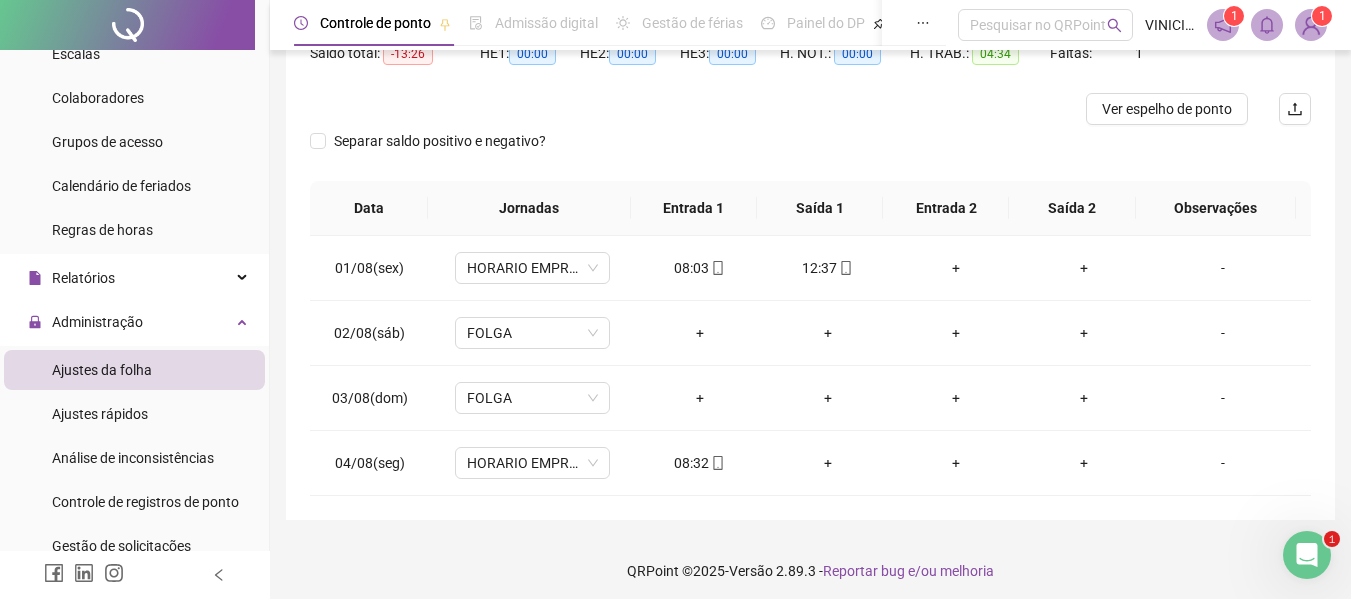 scroll, scrollTop: 232, scrollLeft: 0, axis: vertical 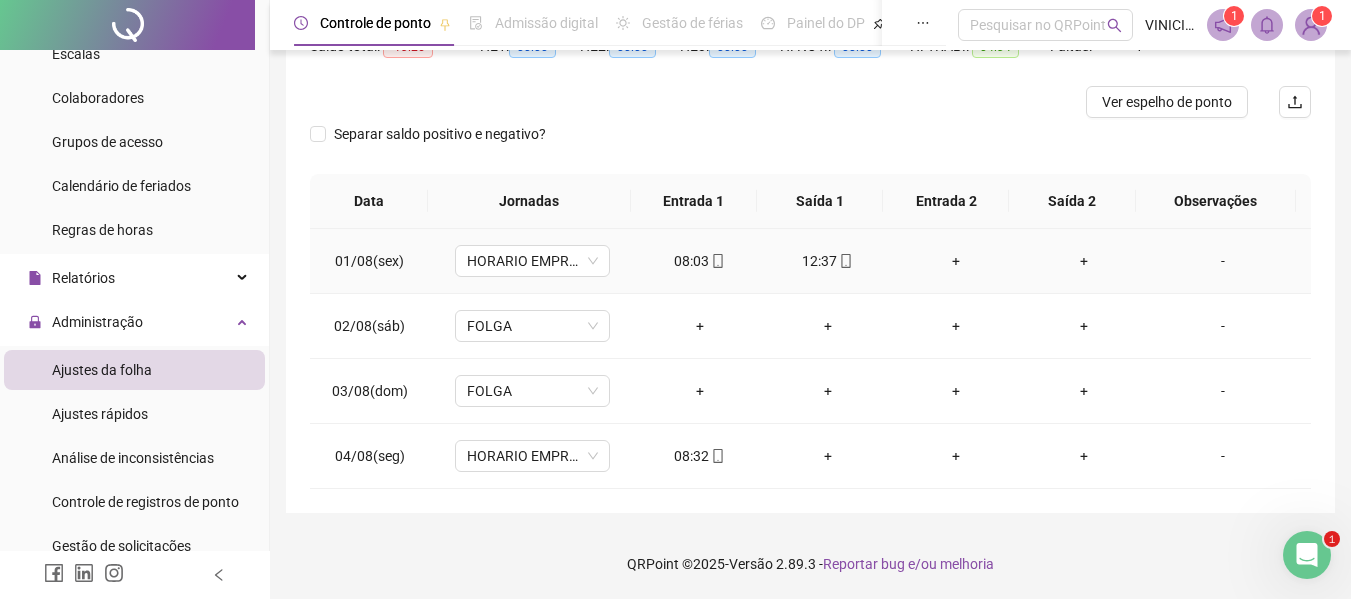 click on "+" at bounding box center [956, 261] 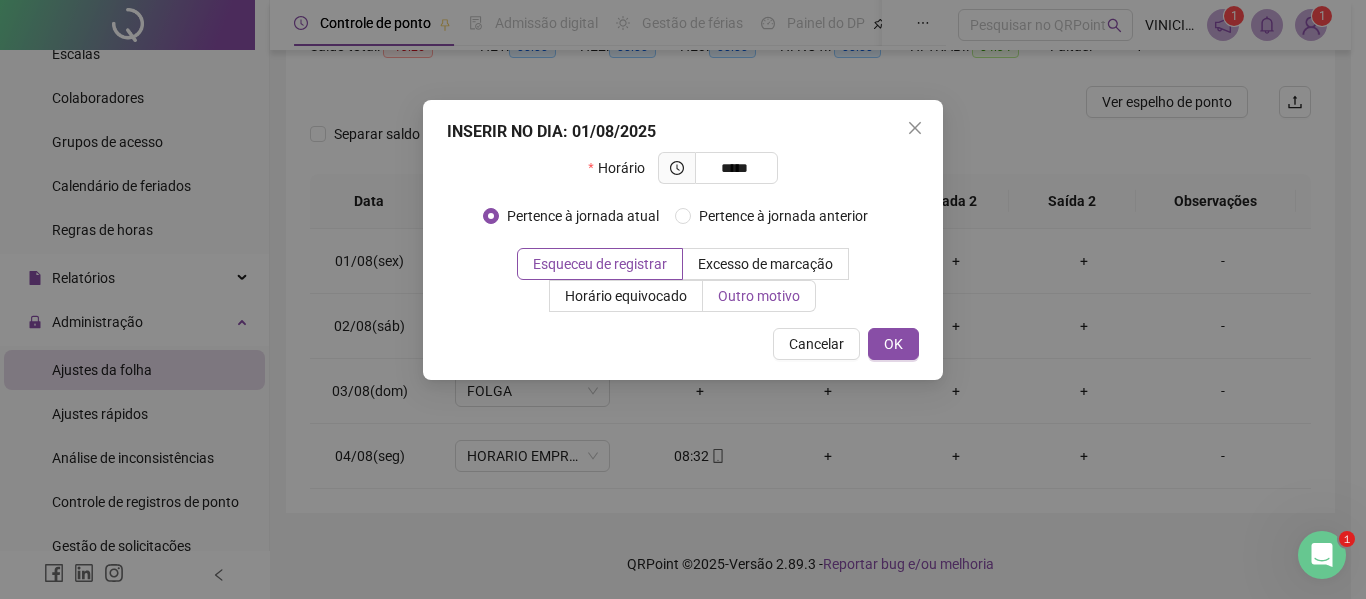 click on "Outro motivo" at bounding box center (759, 296) 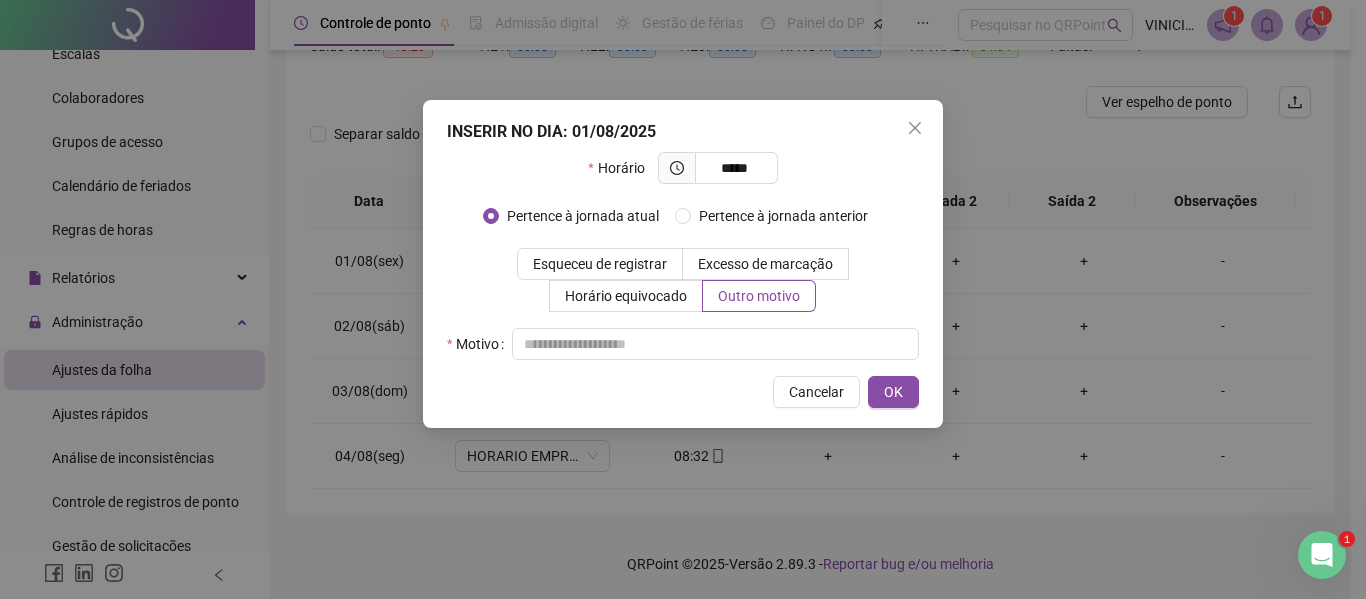 click on "Horário ***** Pertence à jornada atual Pertence à jornada anterior Esqueceu de registrar Excesso de marcação Horário equivocado Outro motivo Motivo" at bounding box center (683, 256) 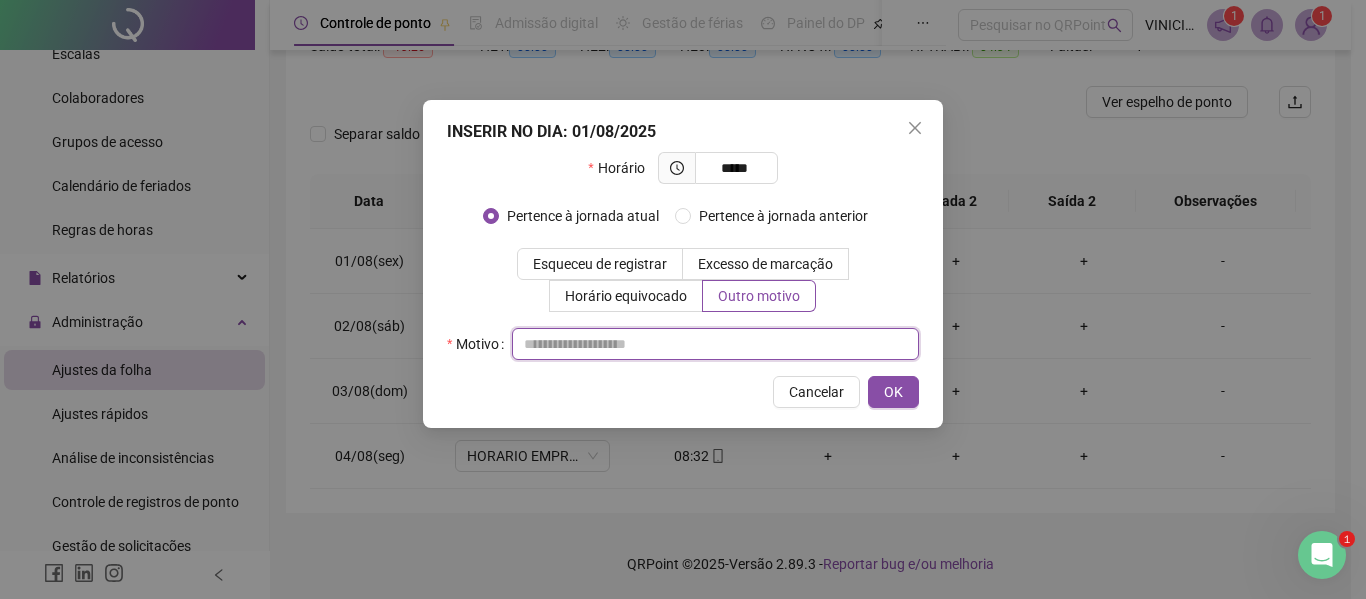 click at bounding box center (715, 344) 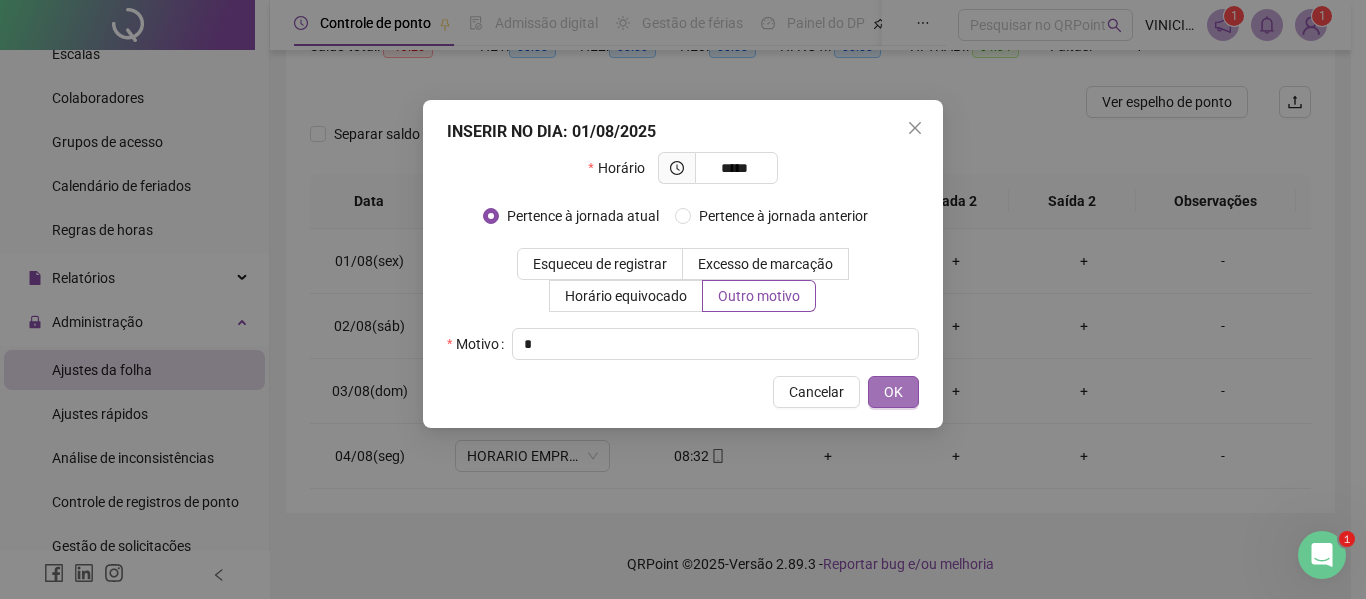 click on "OK" at bounding box center (893, 392) 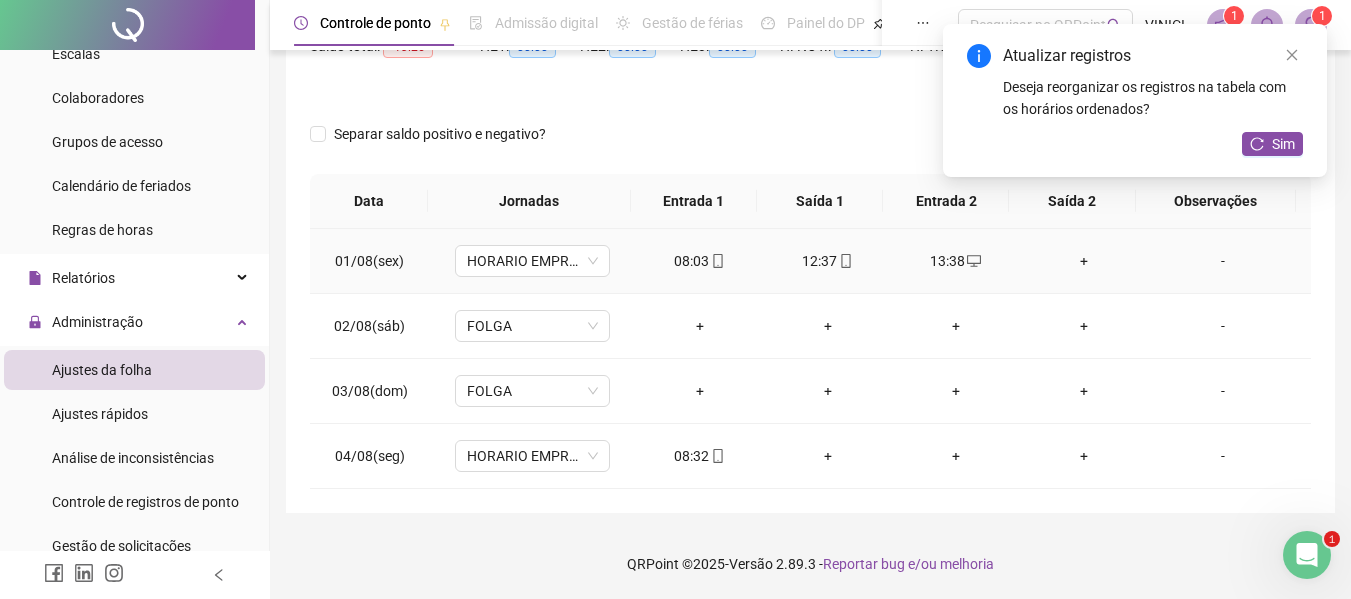 click on "+" at bounding box center (1084, 261) 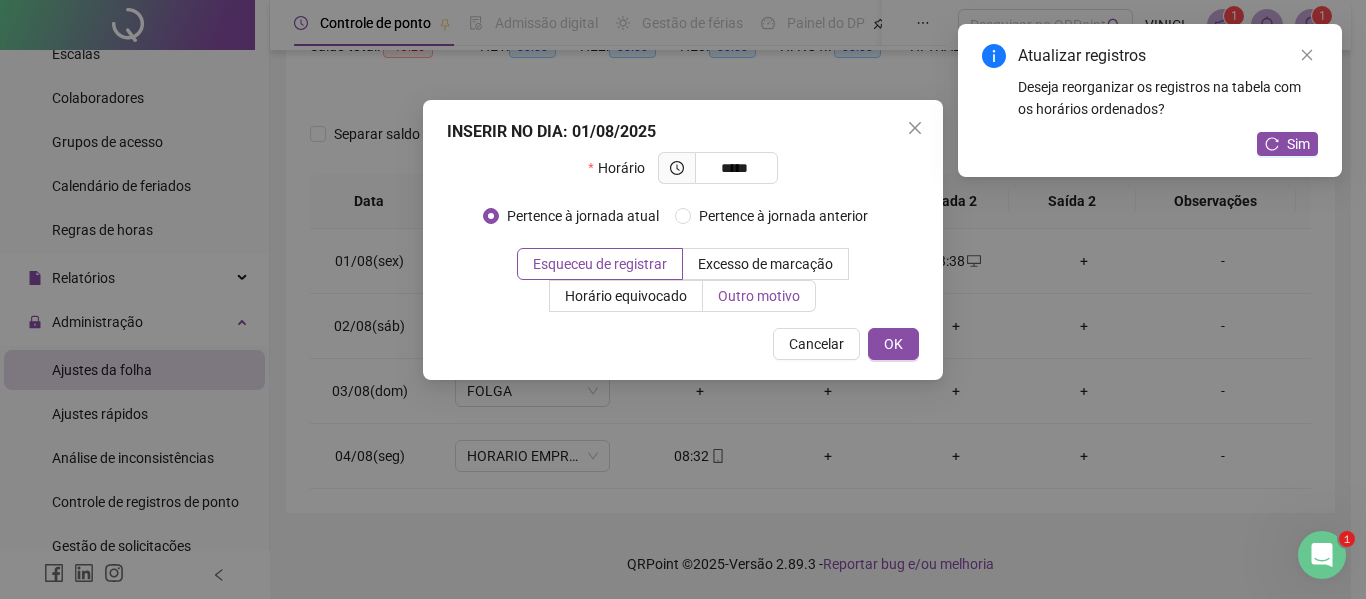 click on "Outro motivo" at bounding box center (759, 296) 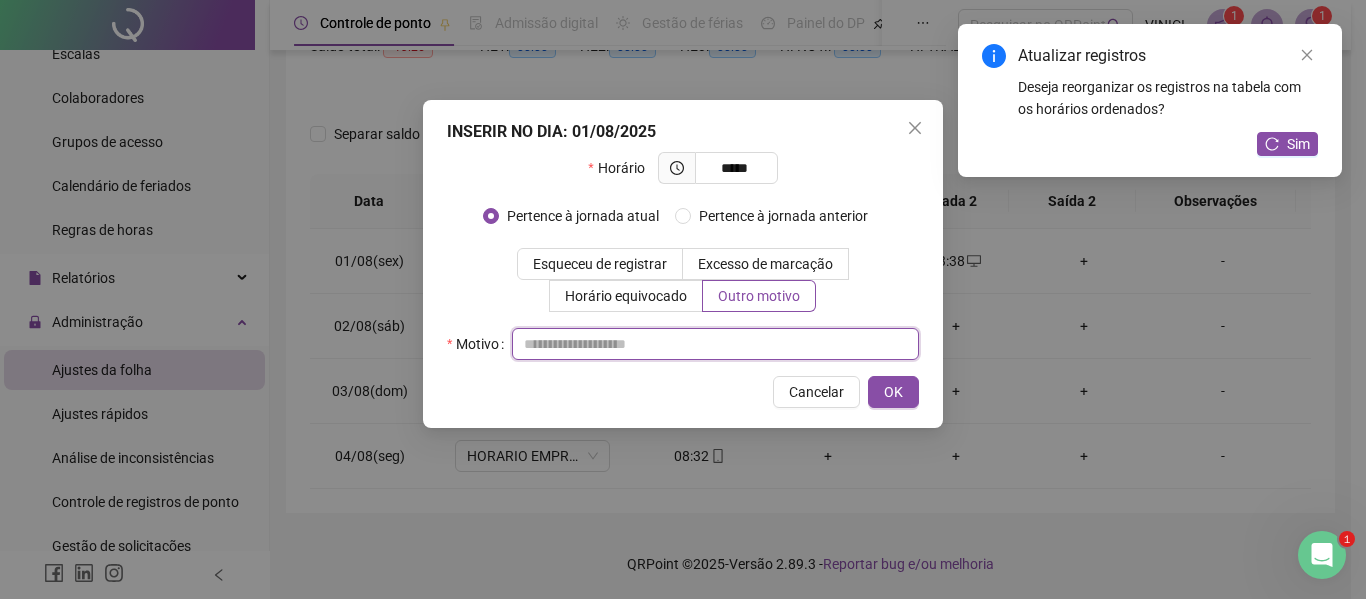 click at bounding box center [715, 344] 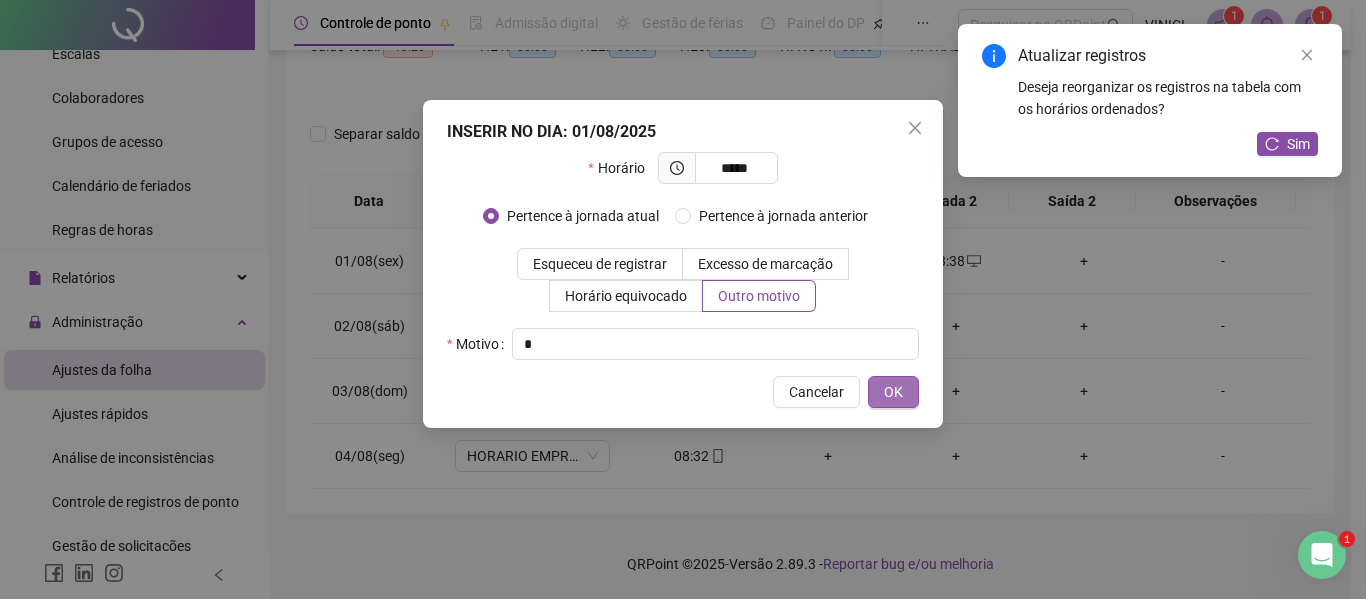 click on "OK" at bounding box center (893, 392) 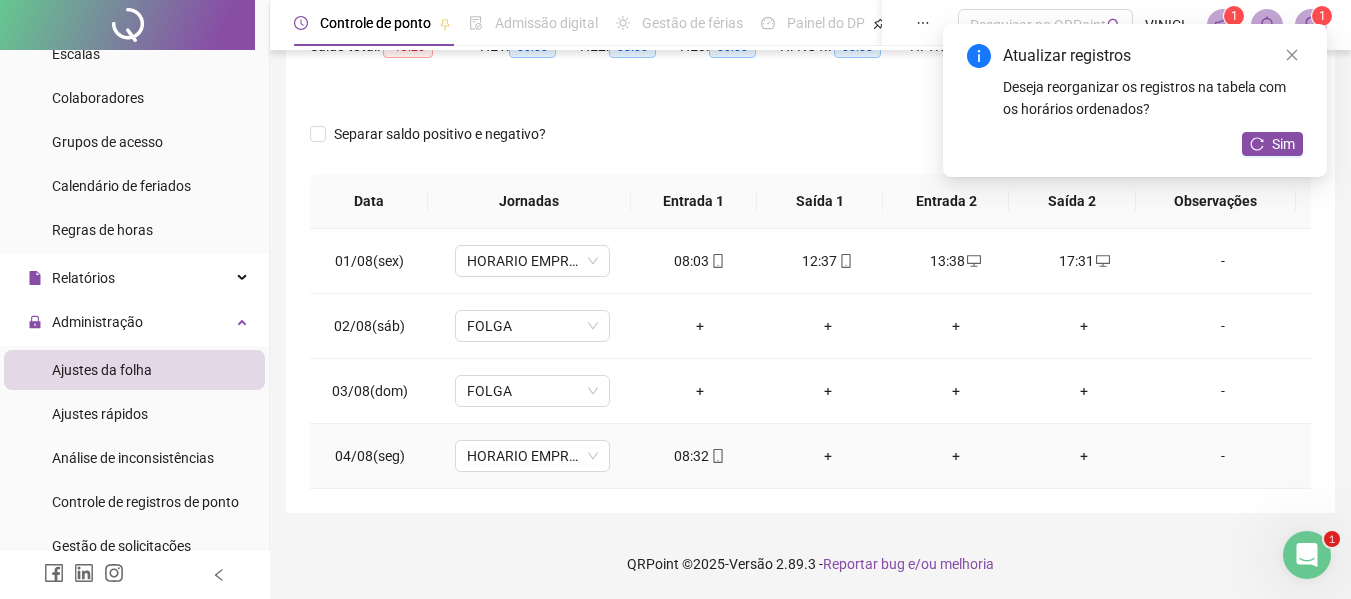 click on "+" at bounding box center [828, 456] 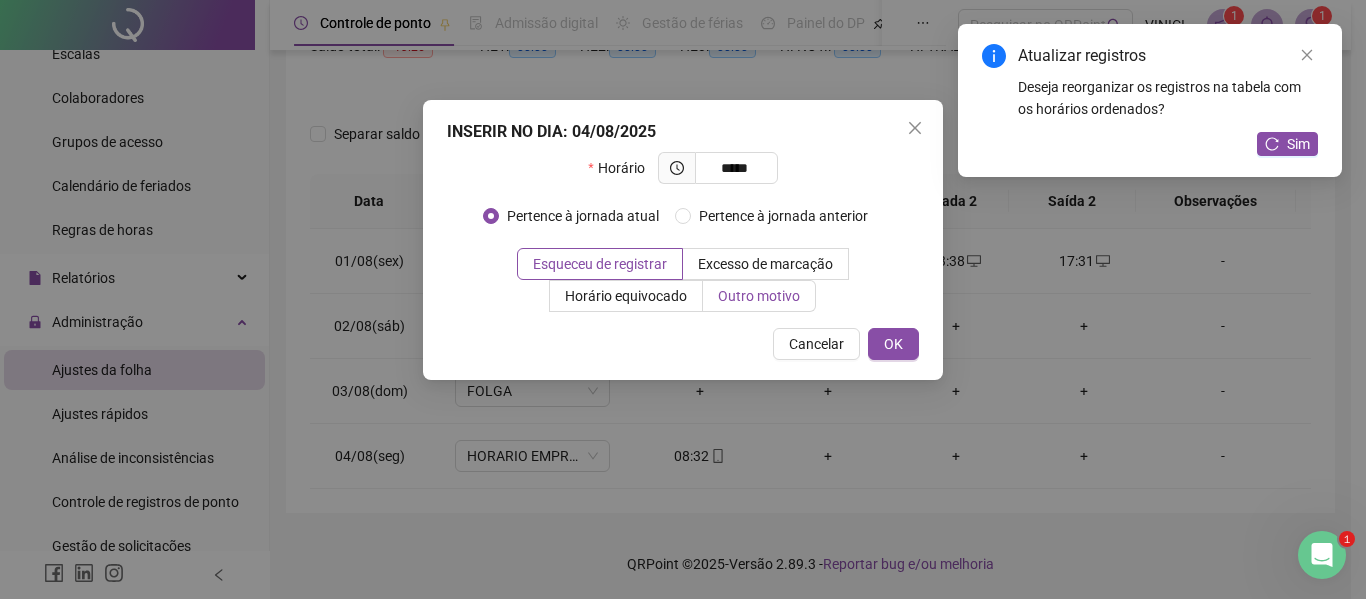 click on "Outro motivo" at bounding box center [759, 296] 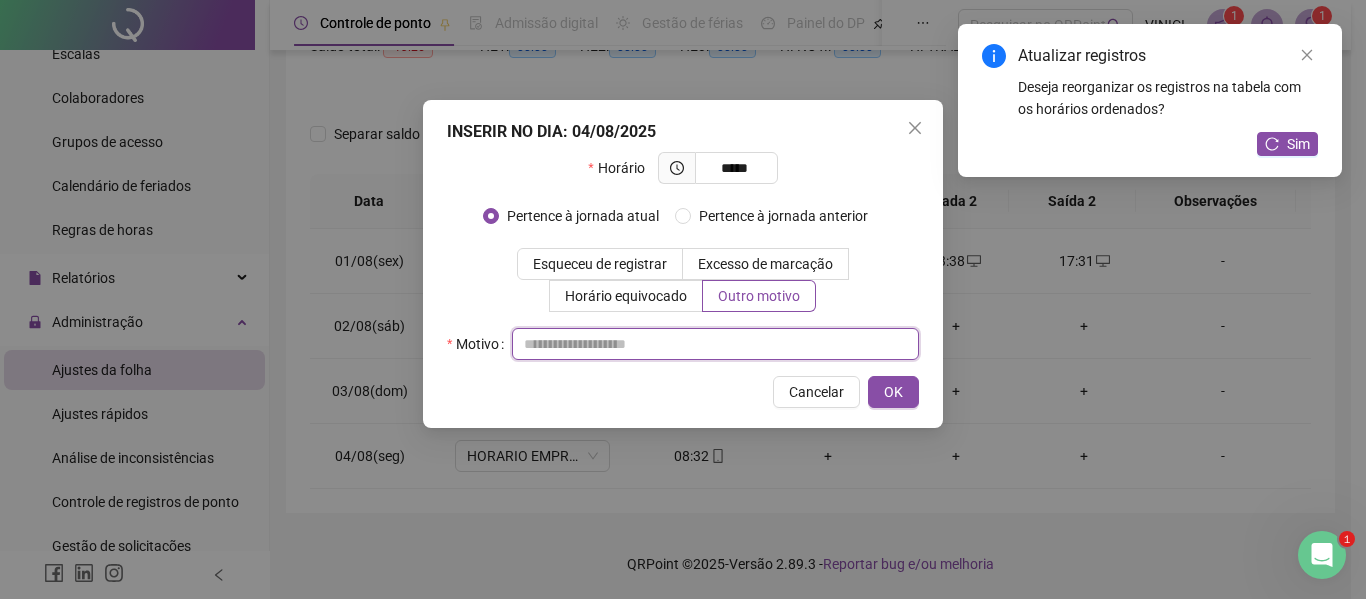 click at bounding box center (715, 344) 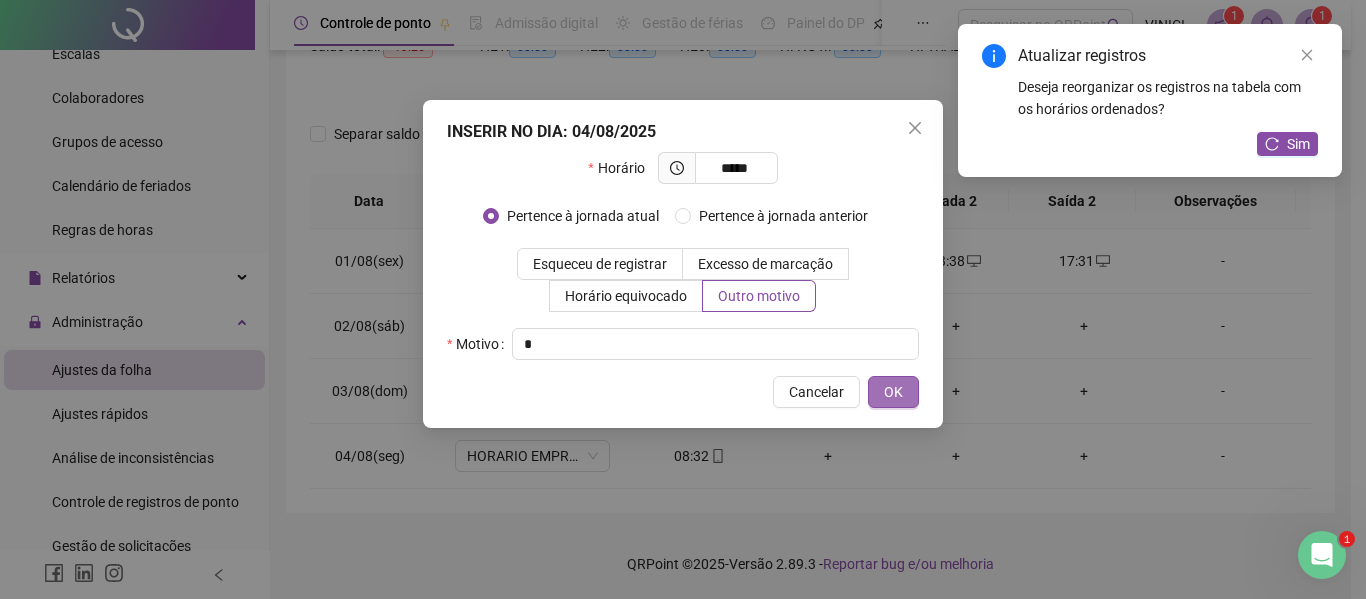 click on "OK" at bounding box center [893, 392] 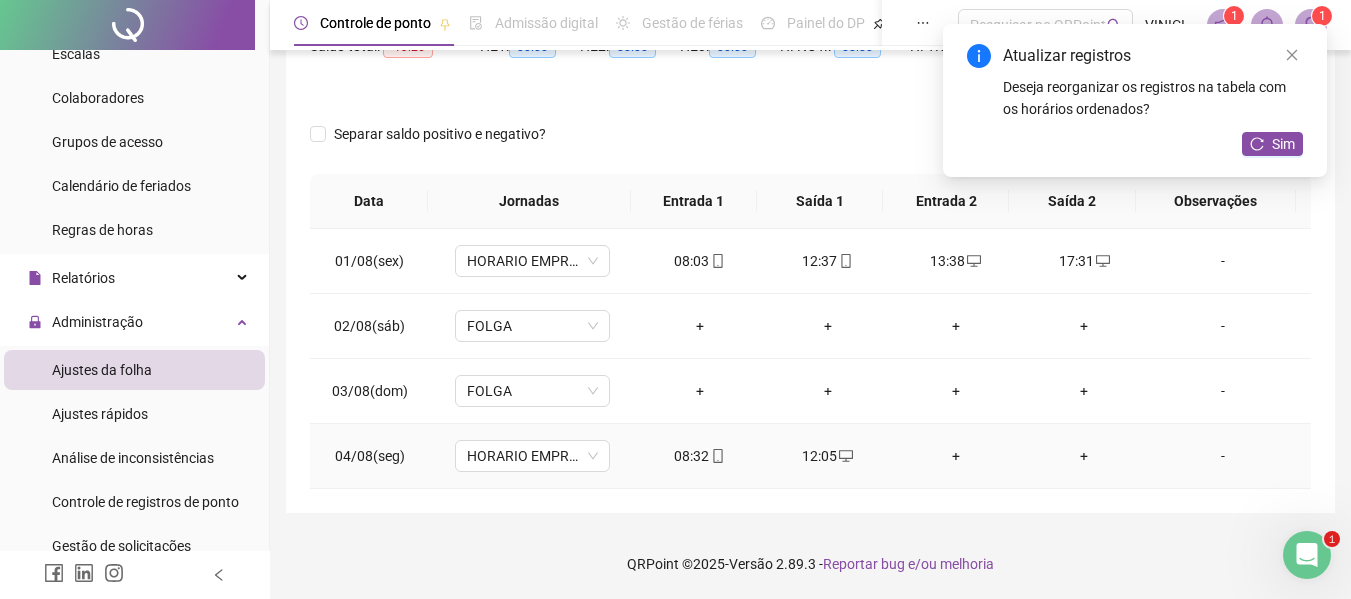 click on "+" at bounding box center [956, 456] 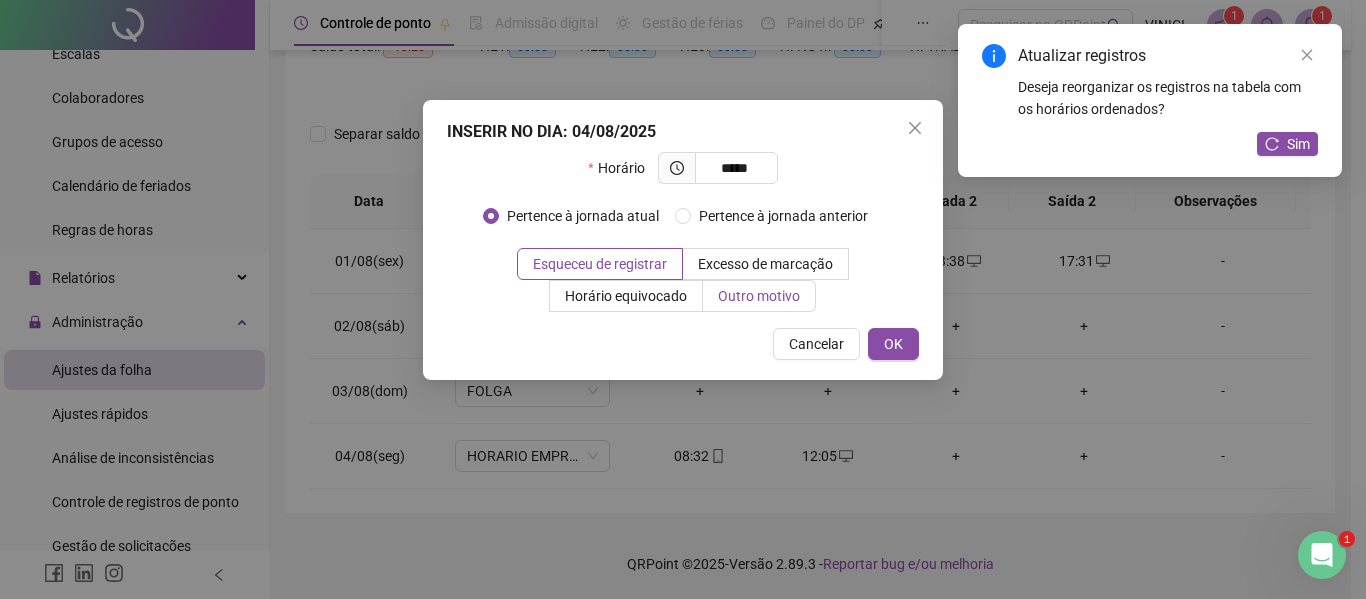 click on "Outro motivo" at bounding box center [759, 296] 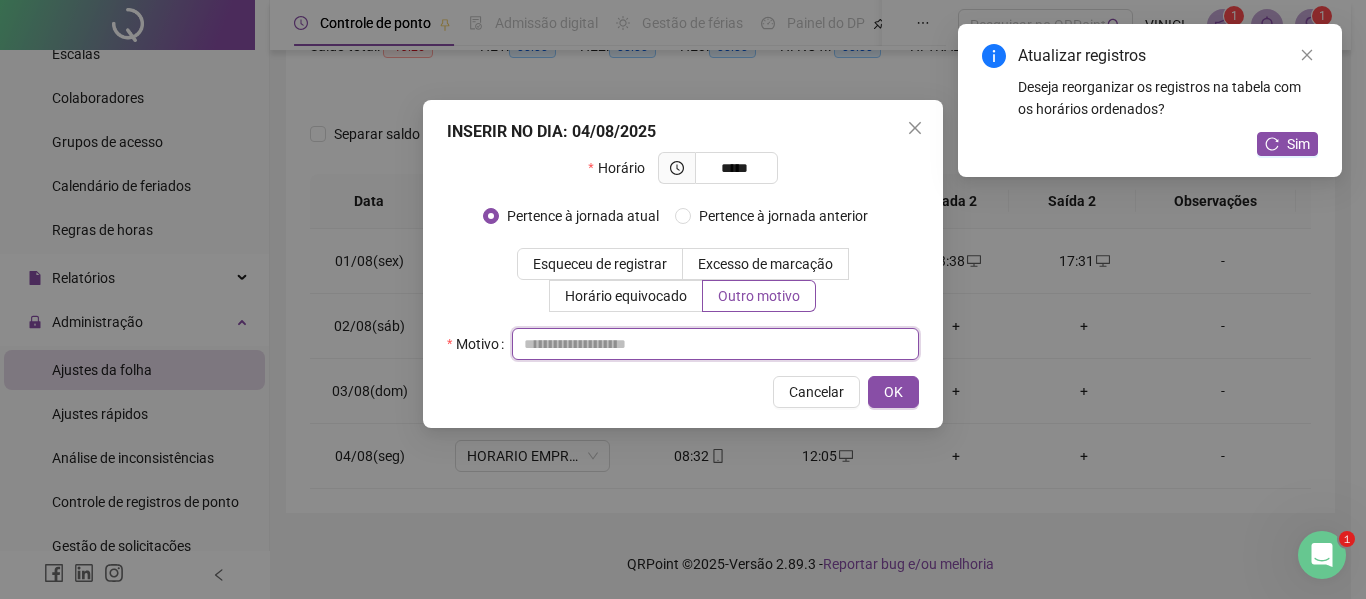 click at bounding box center (715, 344) 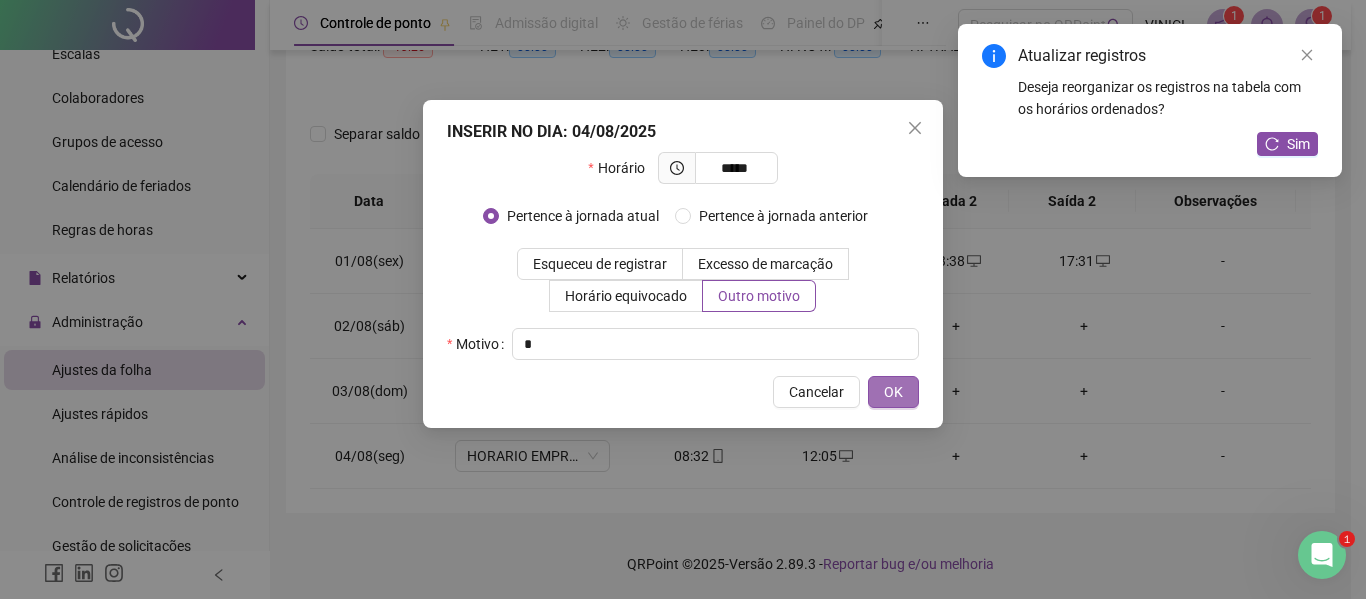 click on "OK" at bounding box center [893, 392] 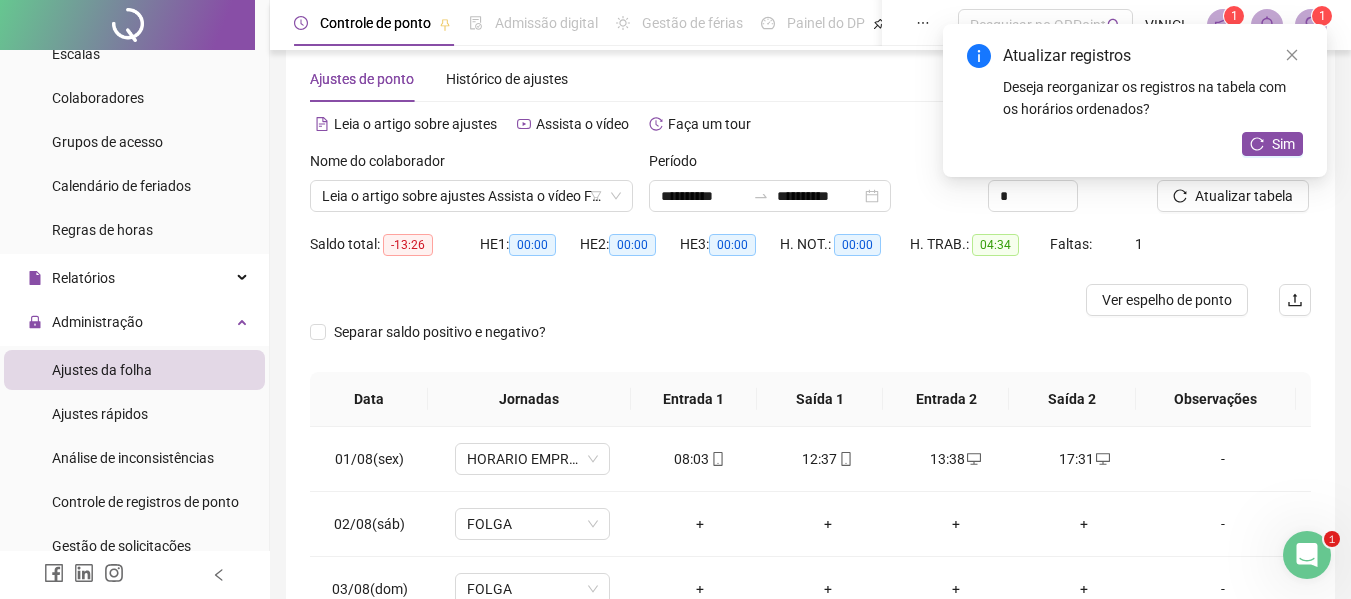 scroll, scrollTop: 0, scrollLeft: 0, axis: both 